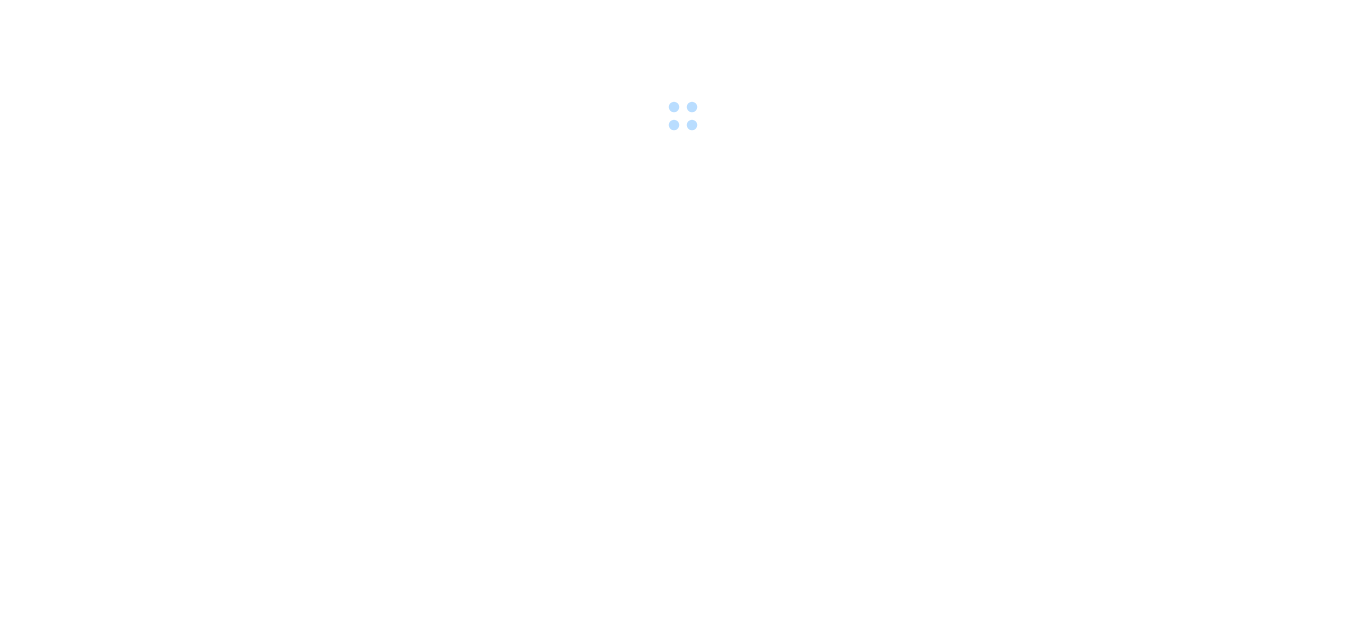 scroll, scrollTop: 0, scrollLeft: 0, axis: both 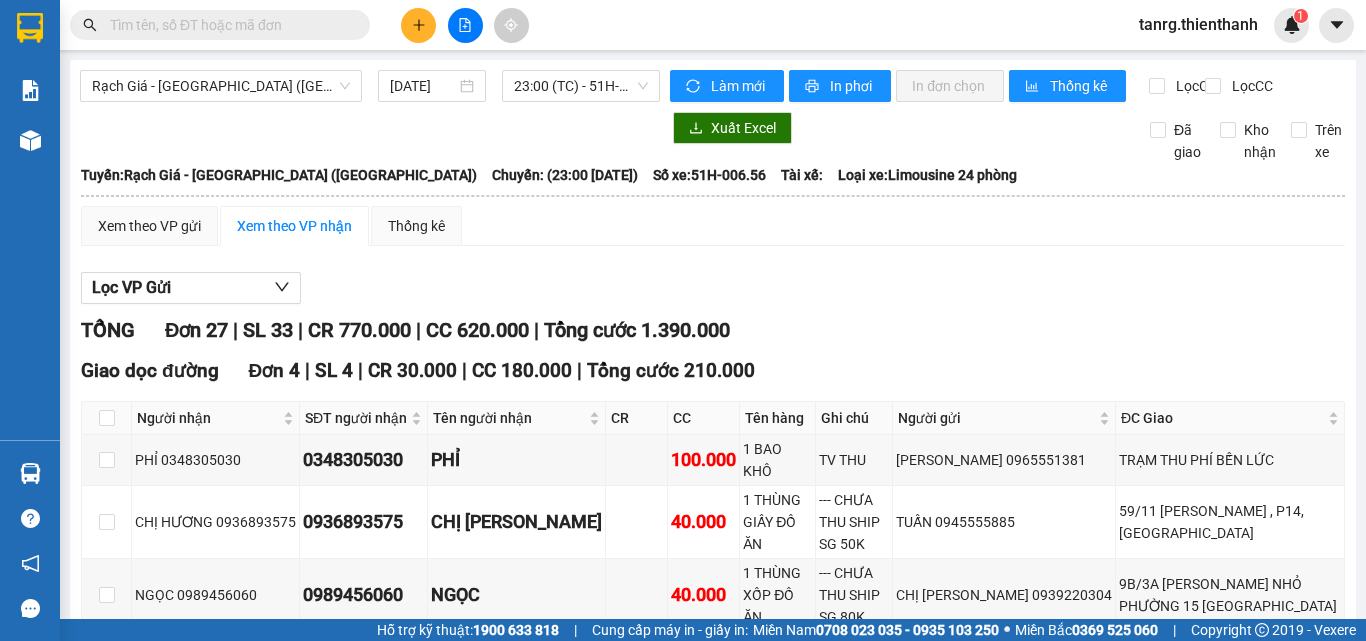click on "Rạch Giá - Sài Gòn (Hàng Hoá) 12/07/2025 23:00   (TC)   - 51H-006.56" at bounding box center [370, 86] 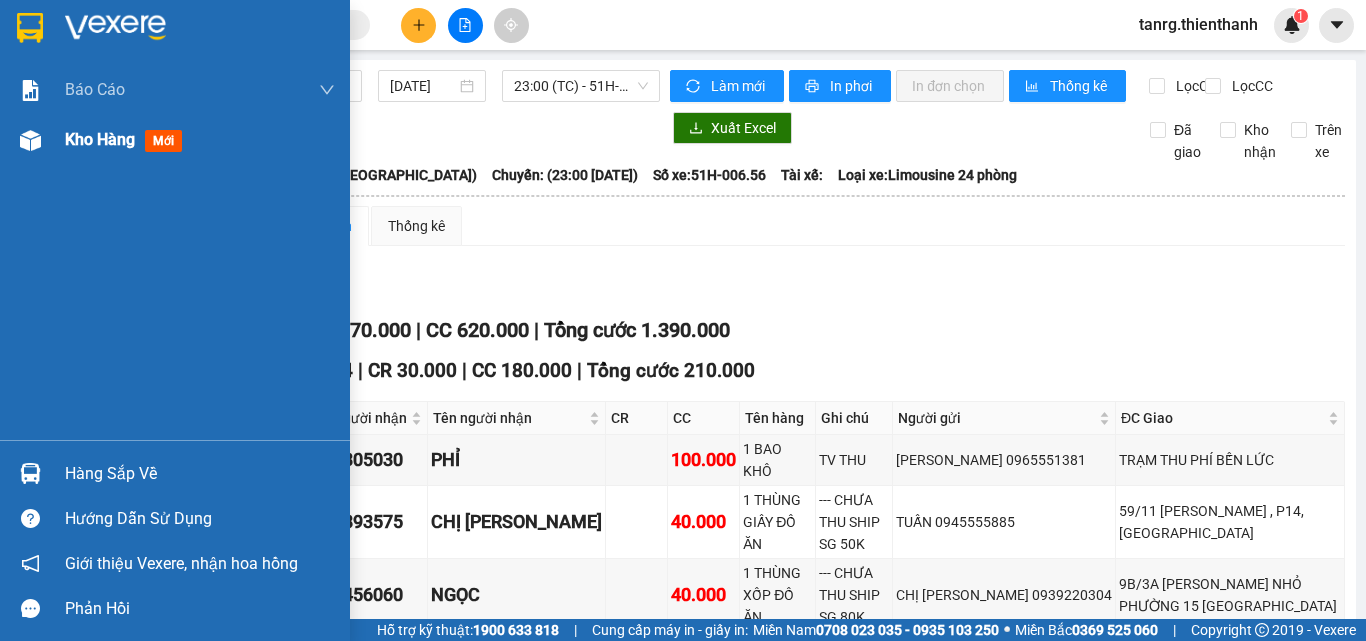 click on "Kho hàng" at bounding box center [100, 139] 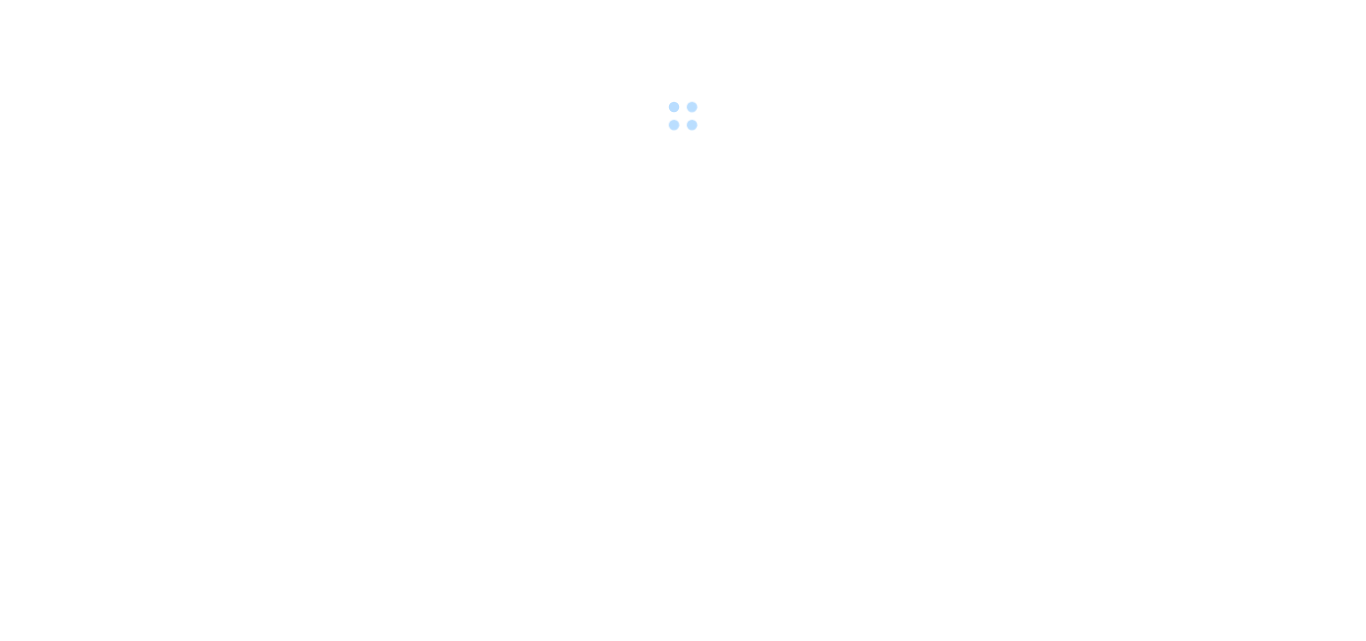scroll, scrollTop: 0, scrollLeft: 0, axis: both 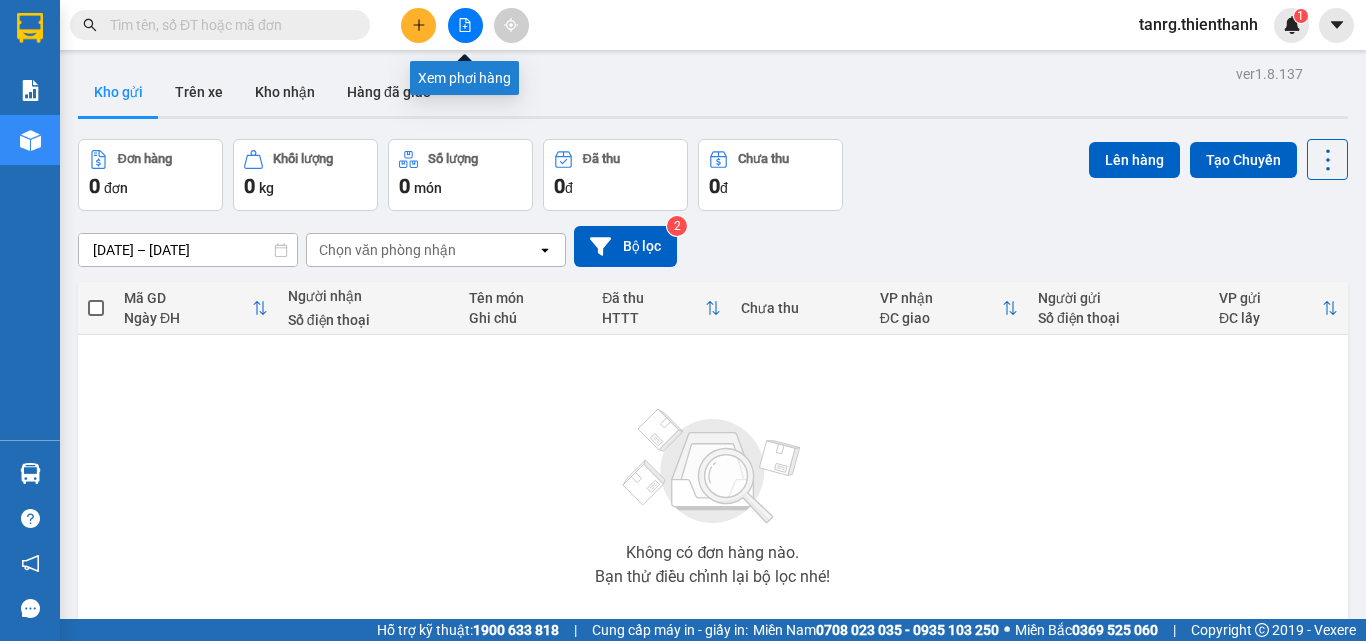 click at bounding box center (465, 25) 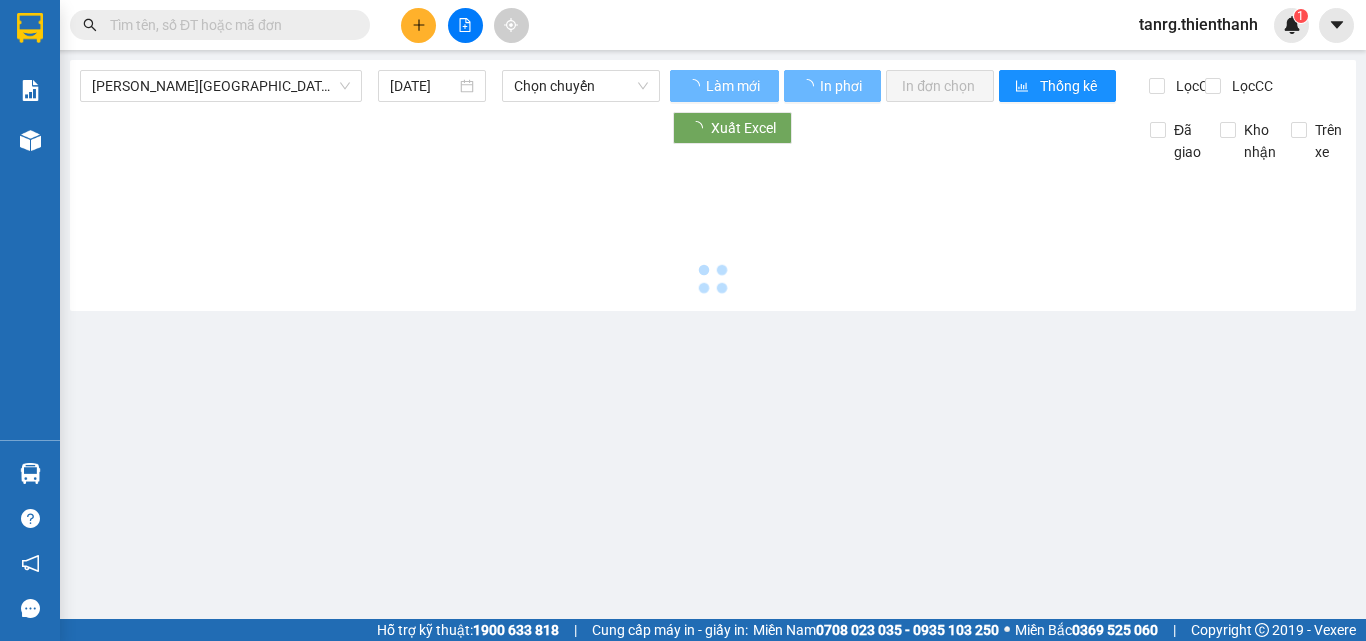 type on "[DATE]" 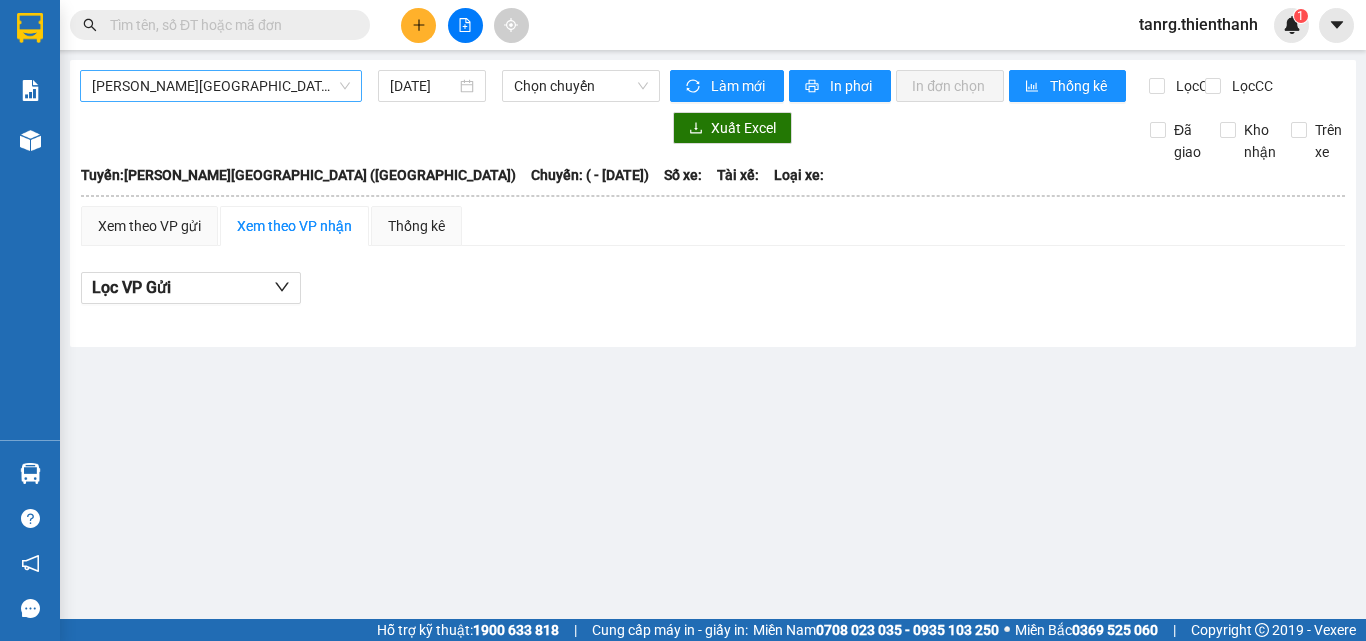 click on "Rạch Giá - [GEOGRAPHIC_DATA] ([GEOGRAPHIC_DATA])" at bounding box center [221, 86] 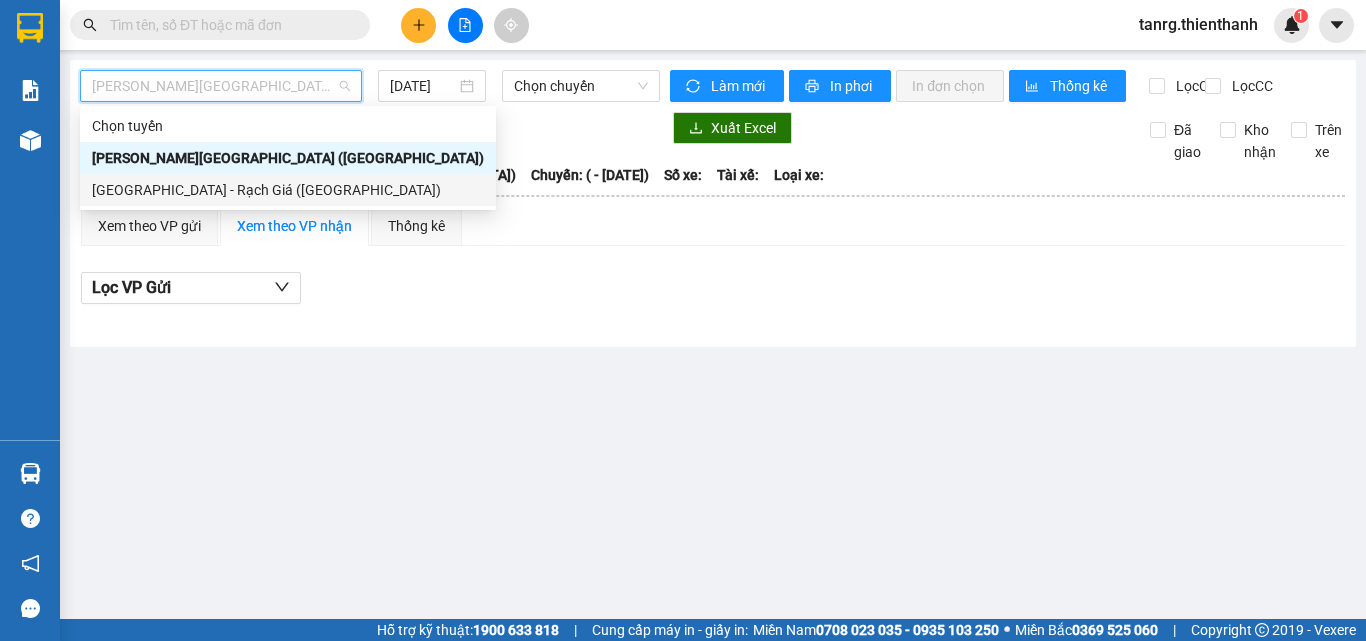 click on "[GEOGRAPHIC_DATA] - Rạch Giá ([GEOGRAPHIC_DATA])" at bounding box center [288, 190] 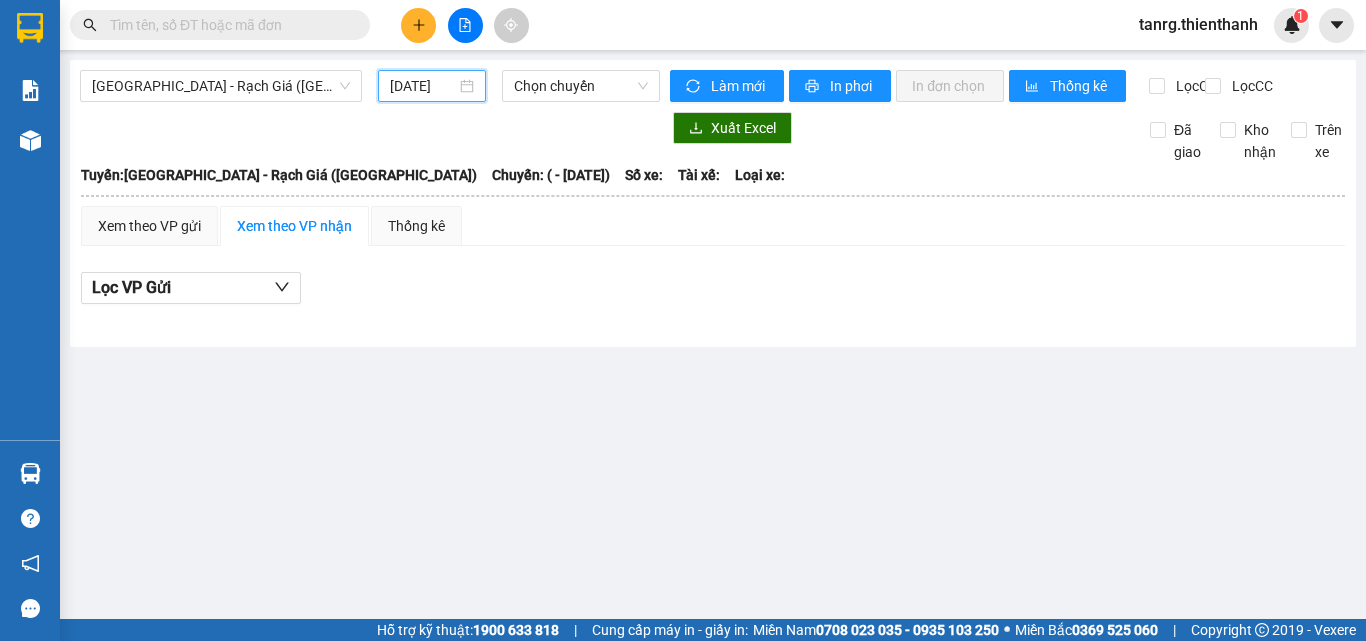 click on "[DATE]" at bounding box center (423, 86) 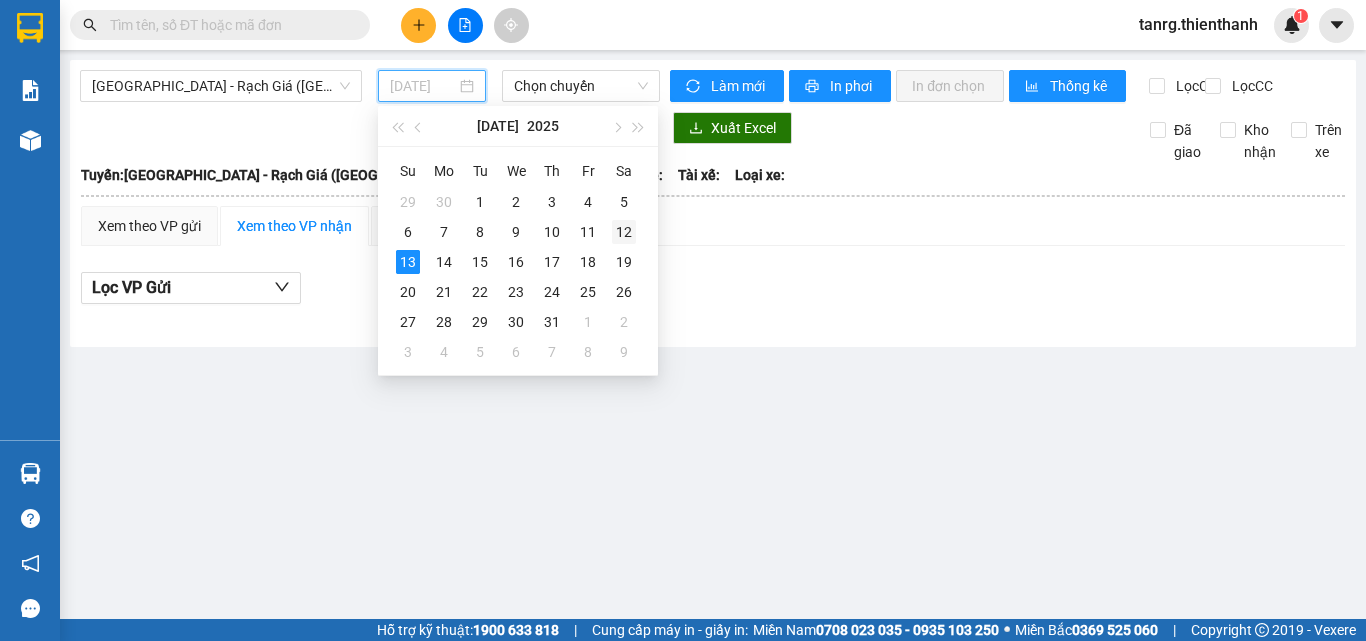 click on "12" at bounding box center (624, 232) 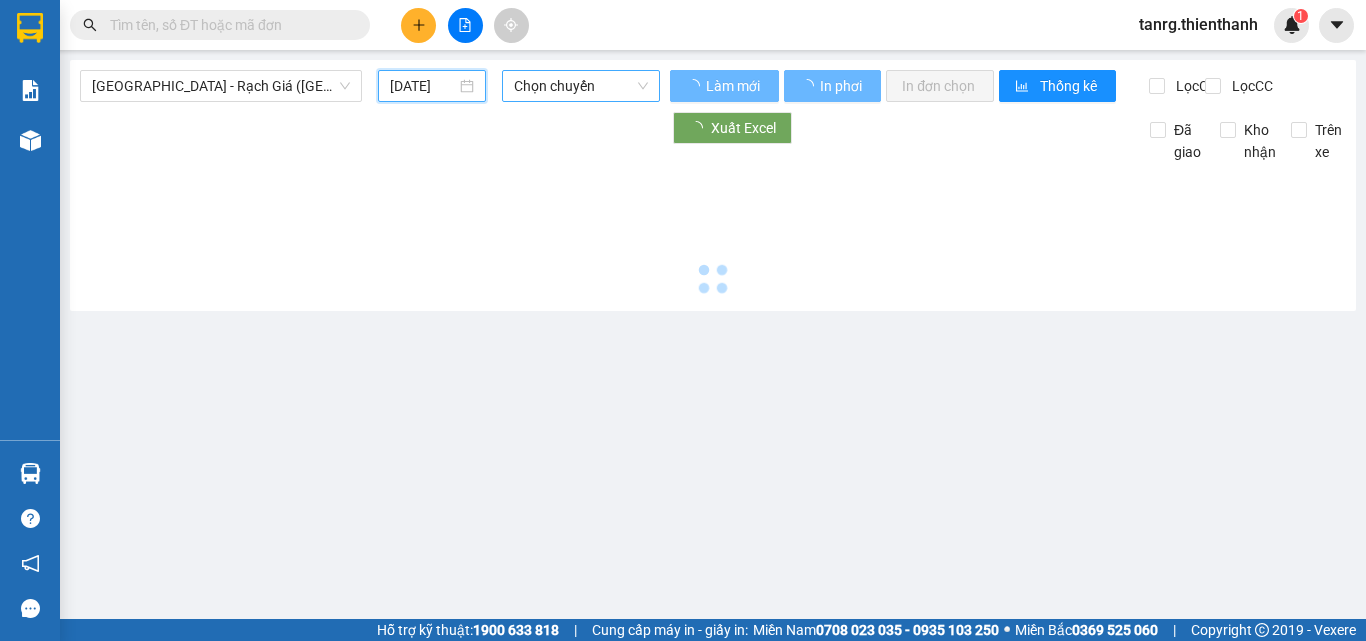 type on "[DATE]" 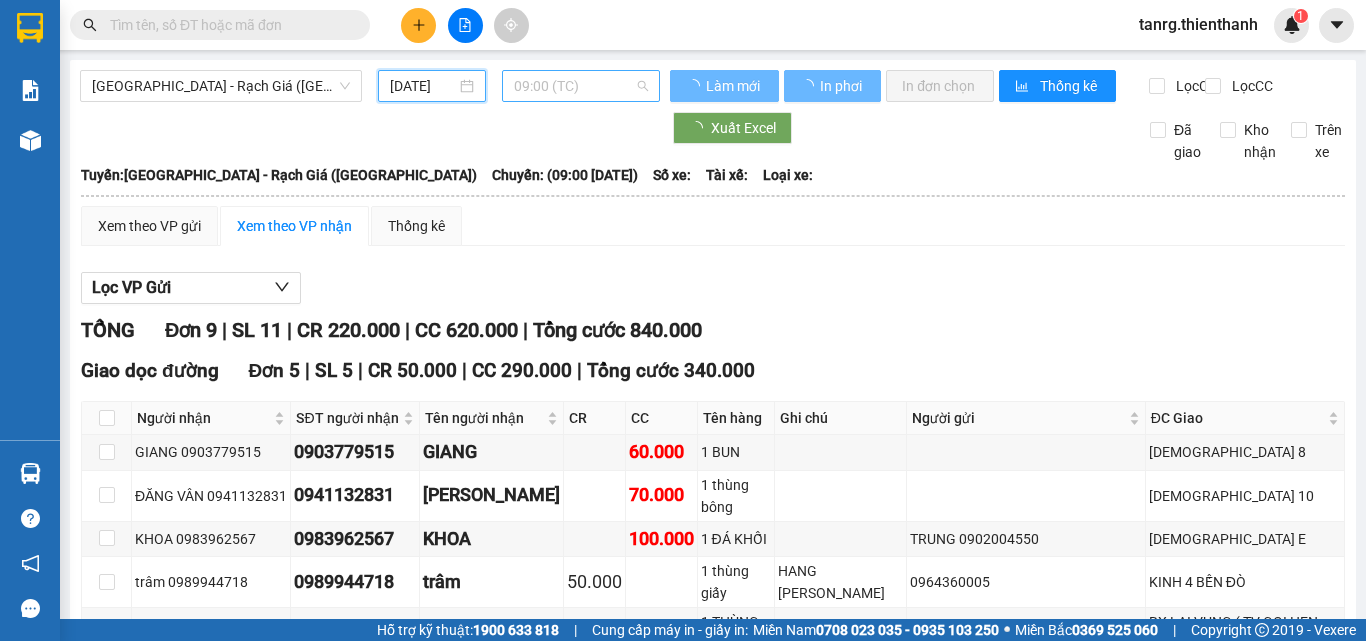 click on "09:00   (TC)" at bounding box center (581, 86) 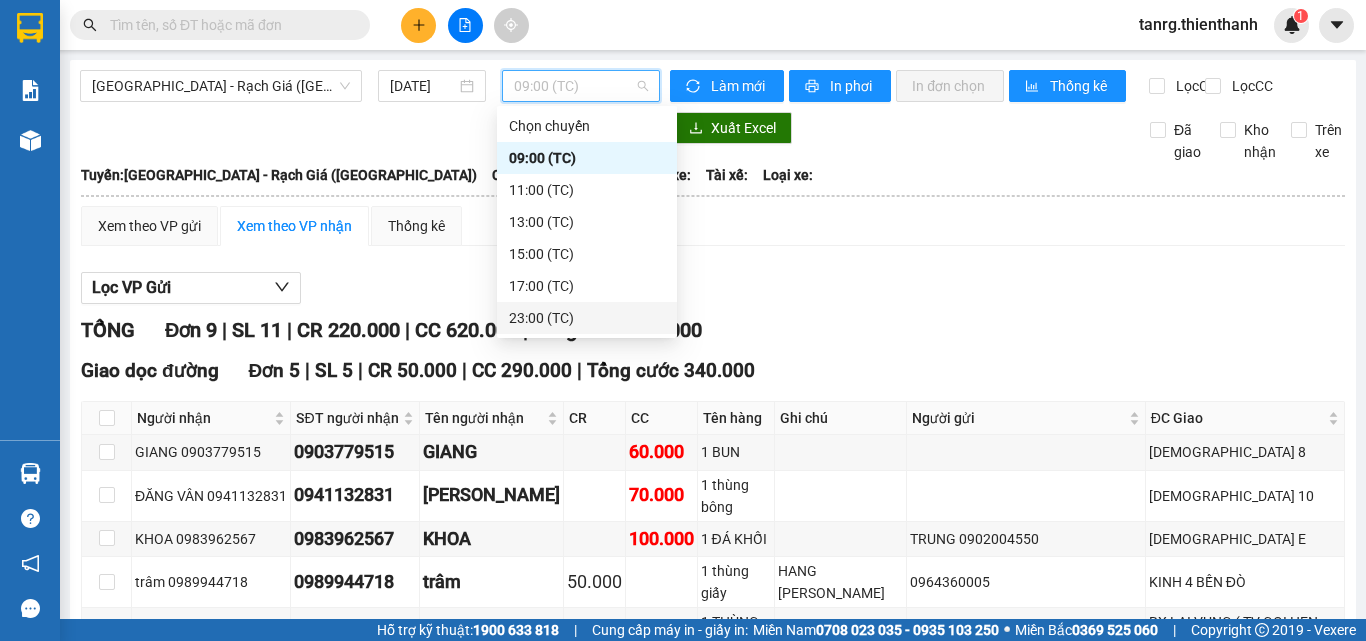 click on "23:00   (TC)" at bounding box center [587, 318] 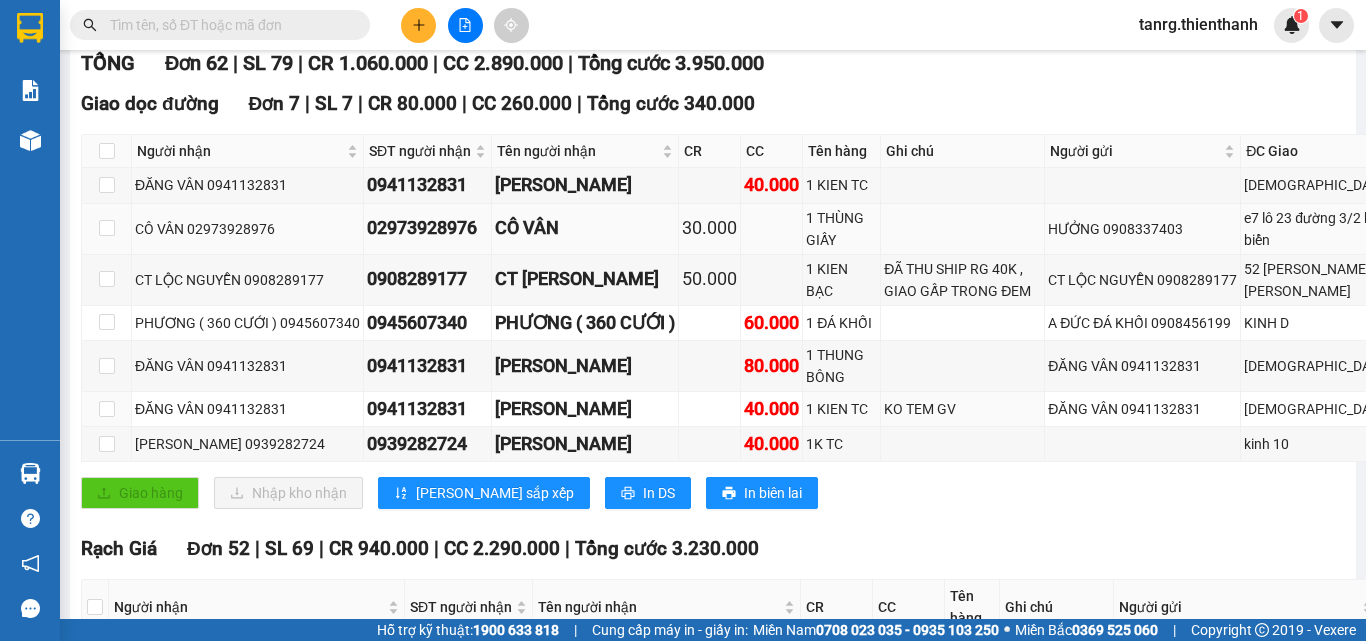 scroll, scrollTop: 0, scrollLeft: 0, axis: both 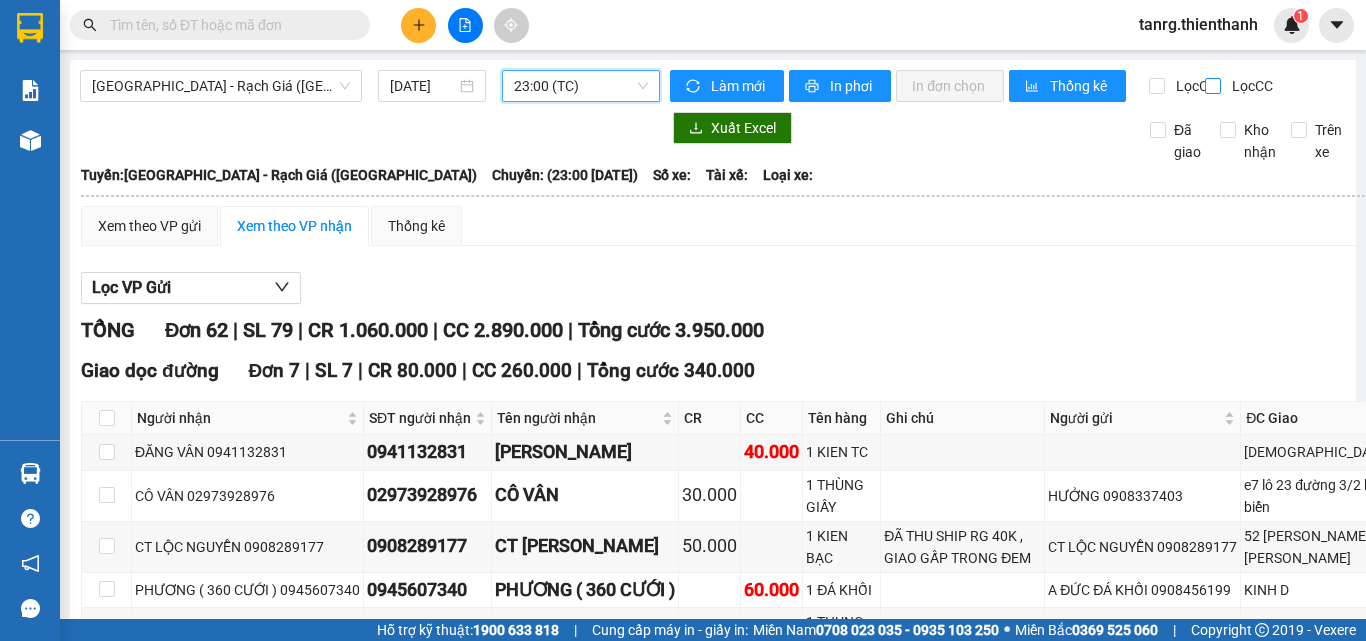 click on "Lọc  CC" at bounding box center (1214, 86) 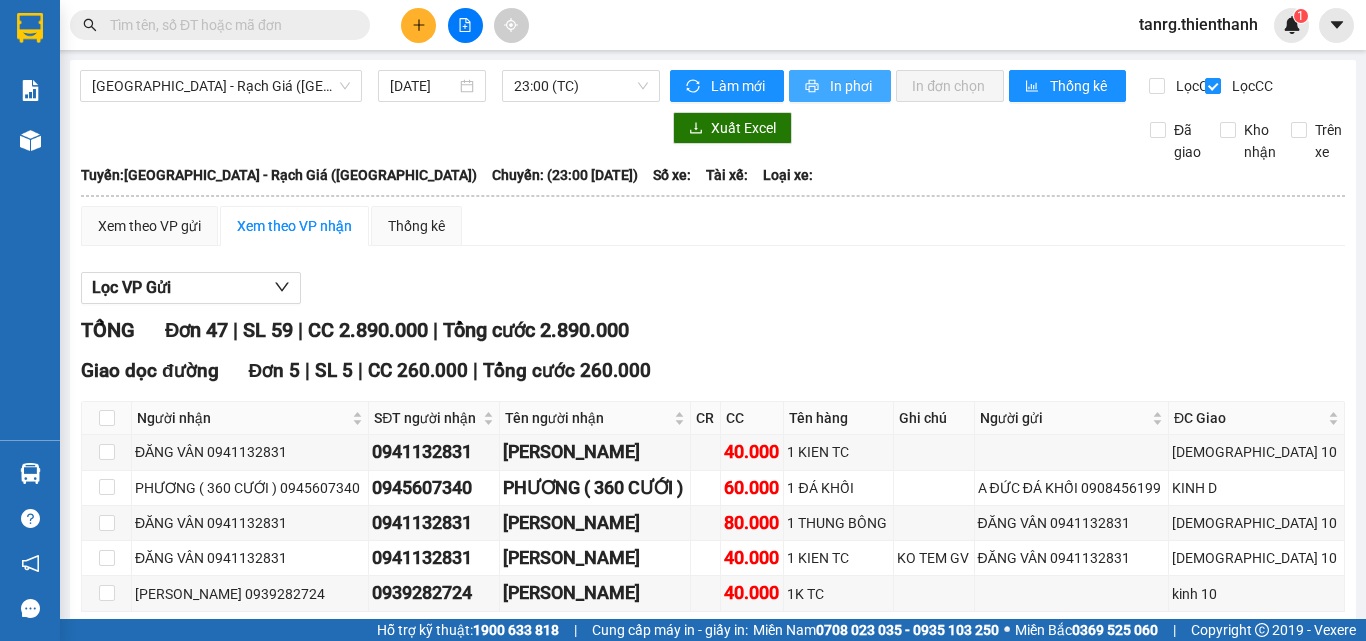 click on "In phơi" at bounding box center [852, 86] 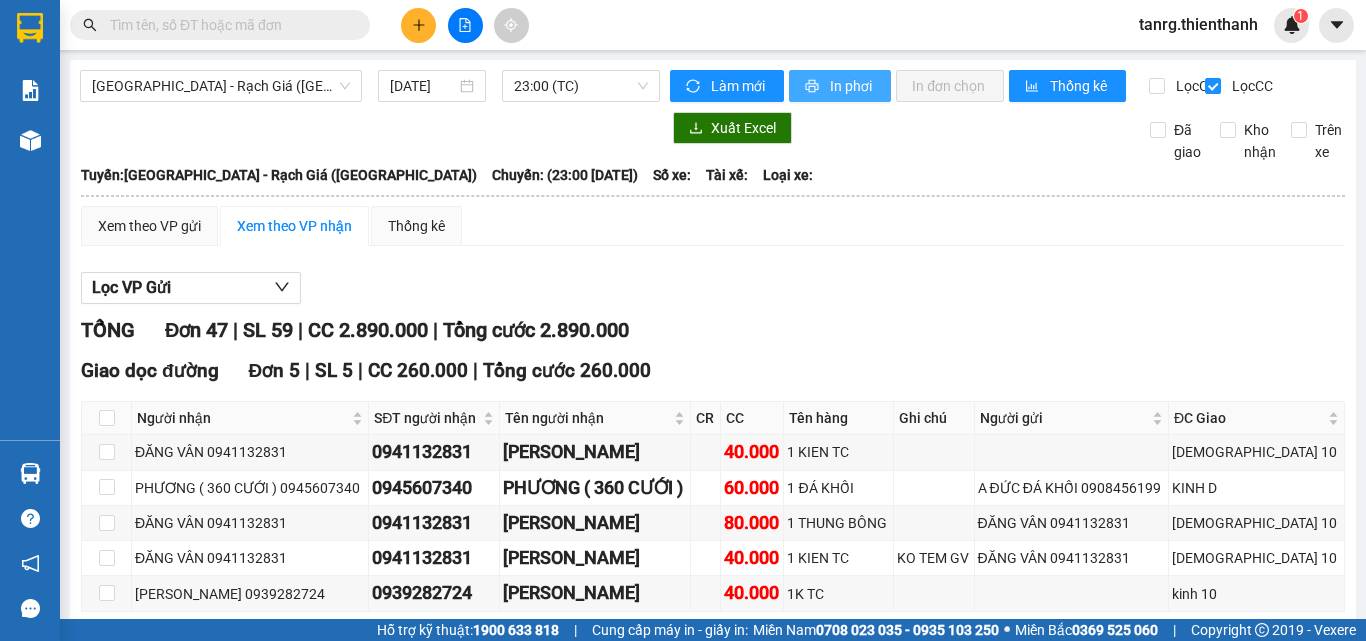 scroll, scrollTop: 0, scrollLeft: 0, axis: both 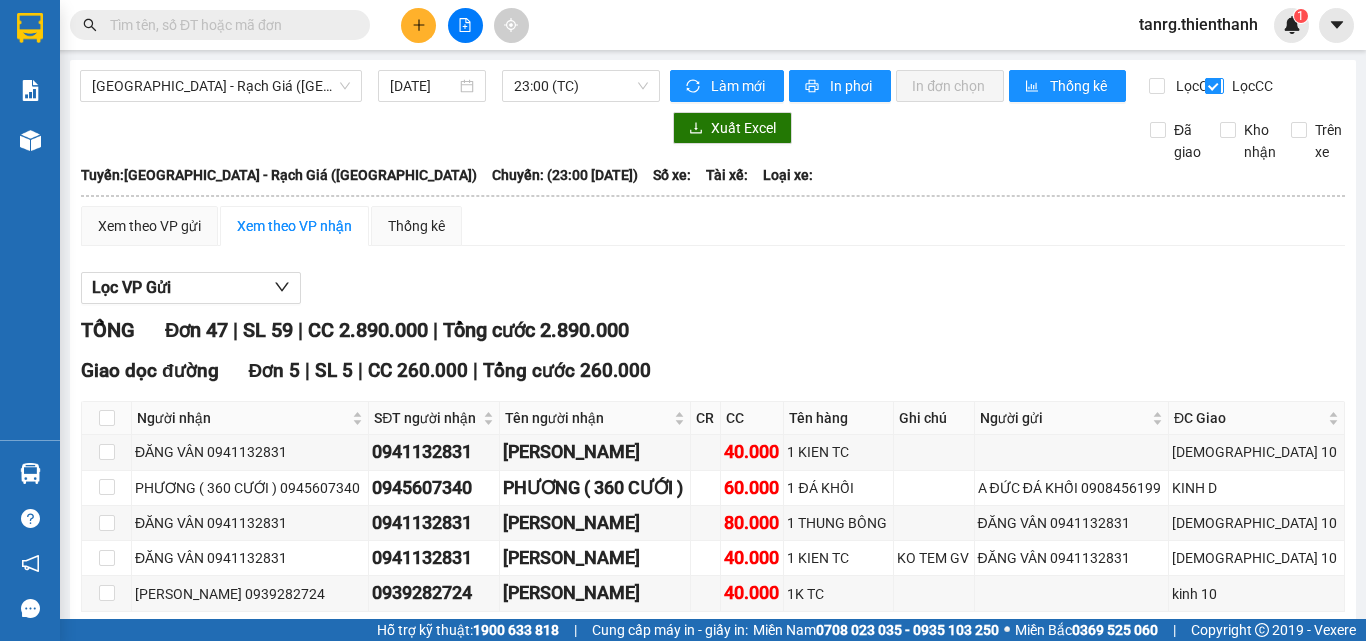 click on "Lọc  CC" at bounding box center [1214, 86] 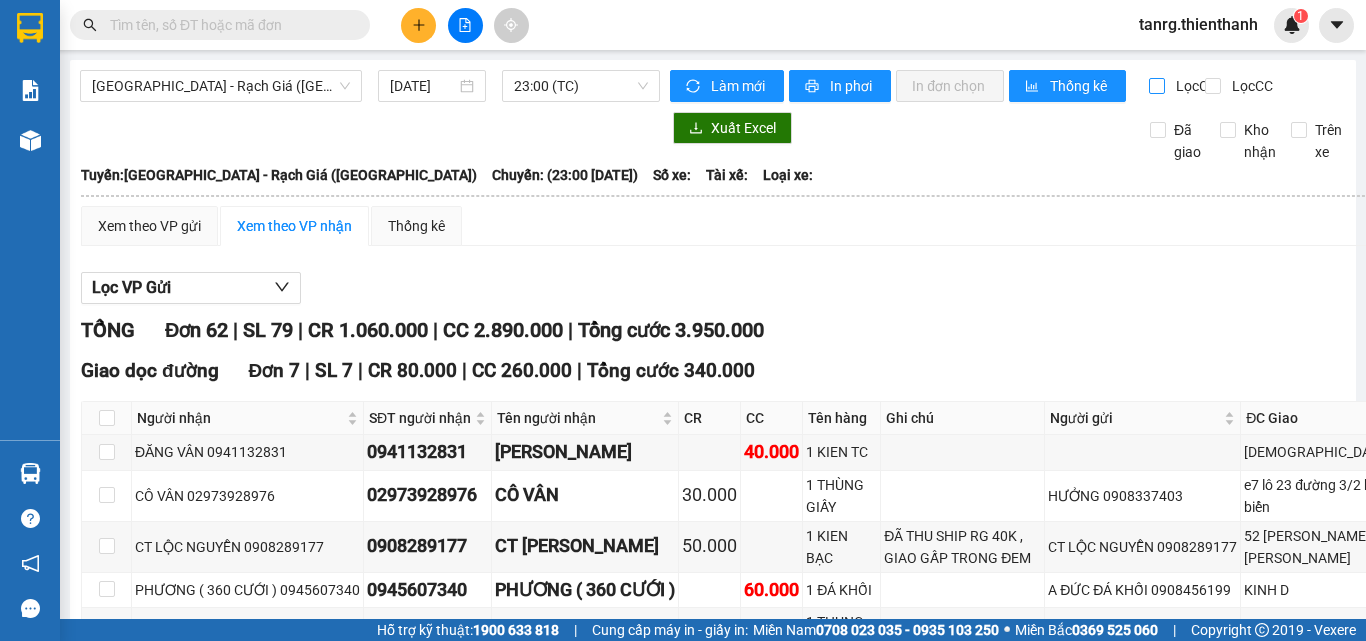 click on "Lọc  CR" at bounding box center [1158, 86] 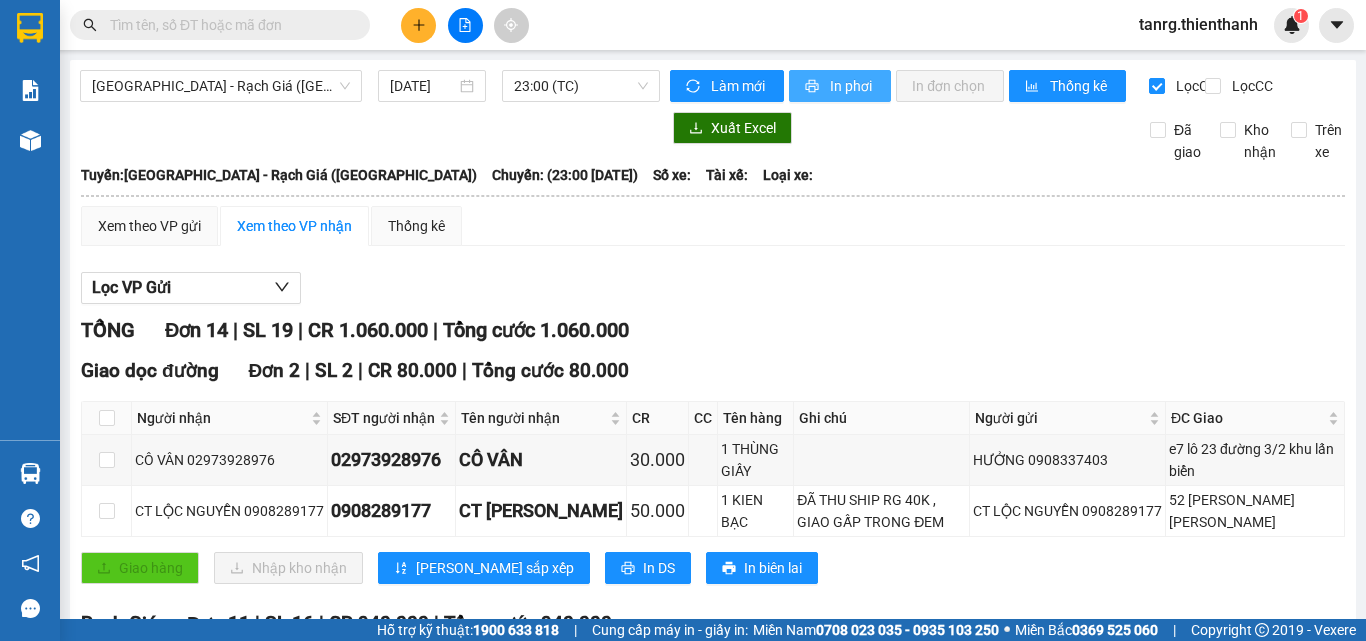 click on "In phơi" at bounding box center [840, 86] 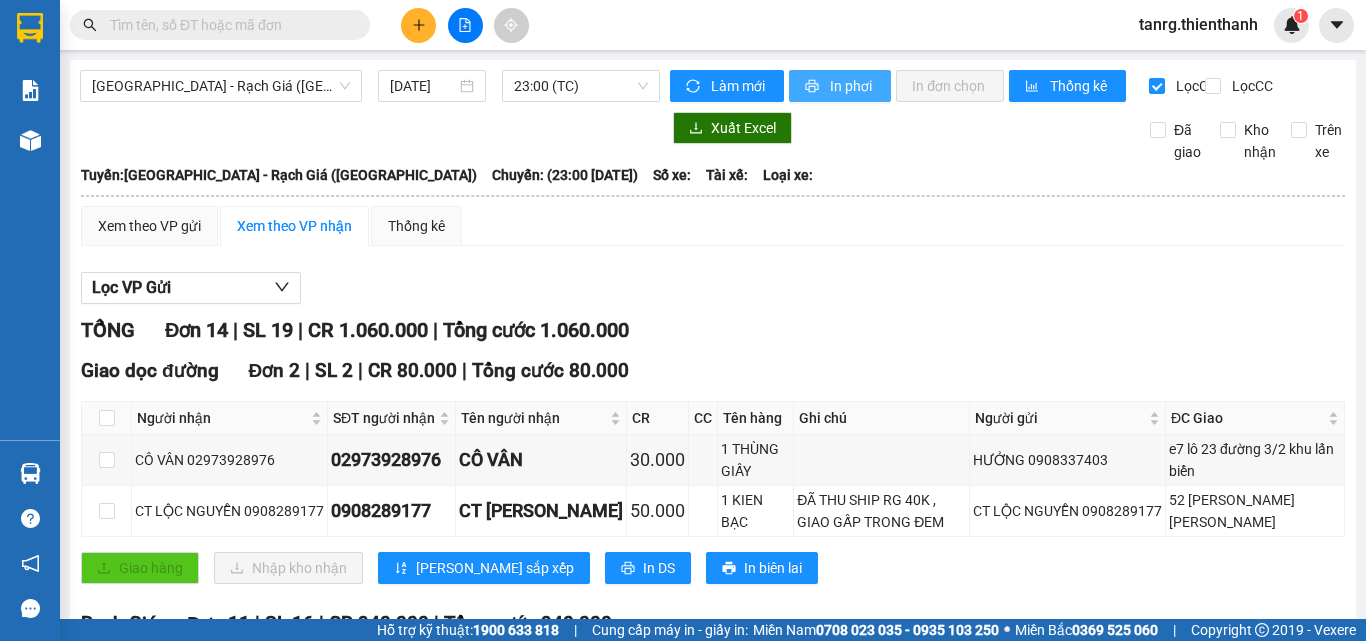 scroll, scrollTop: 0, scrollLeft: 0, axis: both 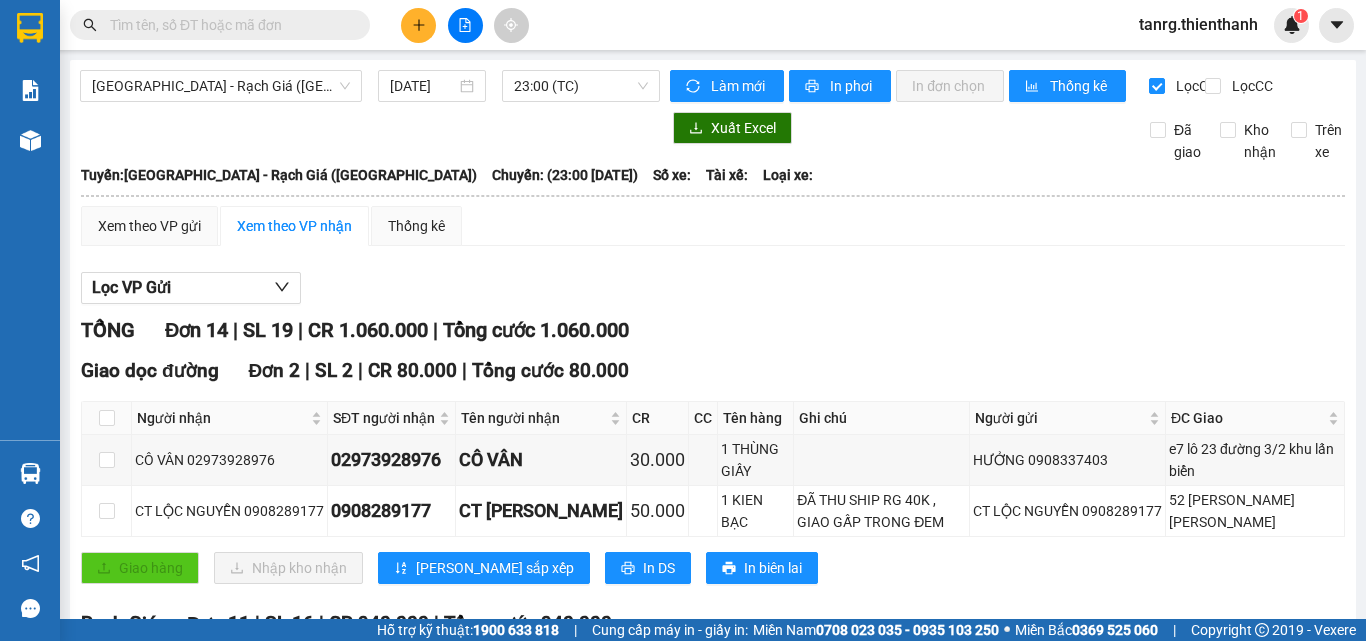 click at bounding box center [228, 25] 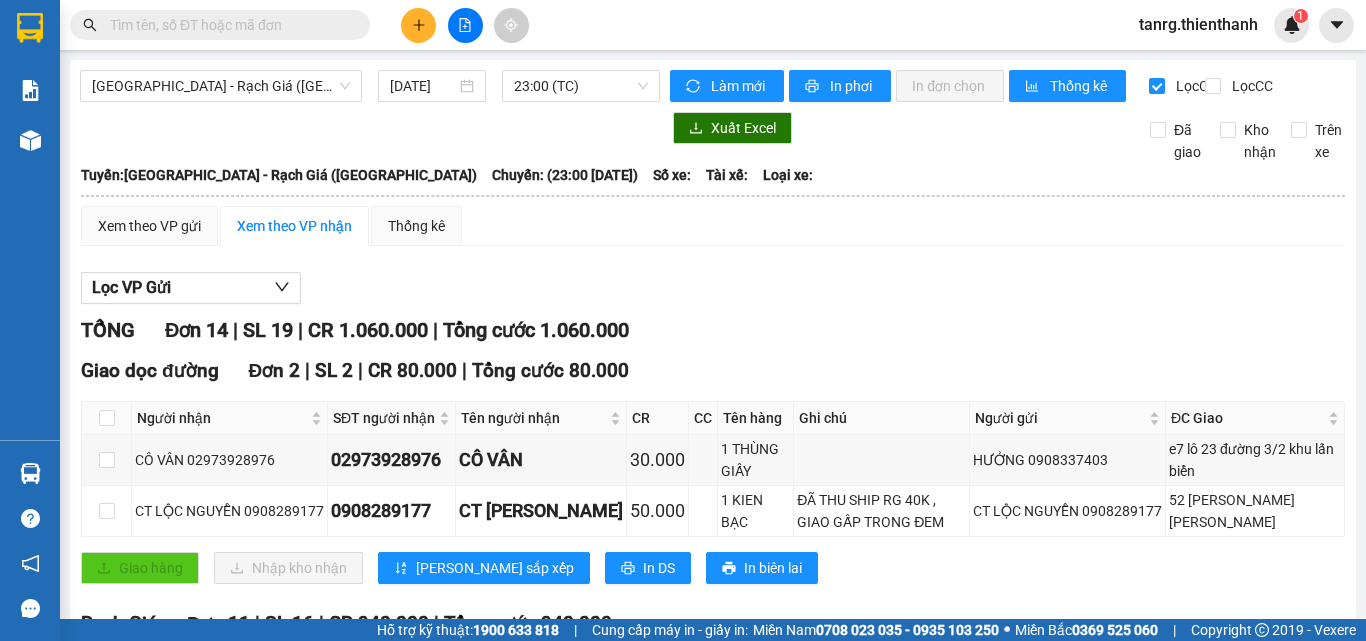 click at bounding box center (228, 25) 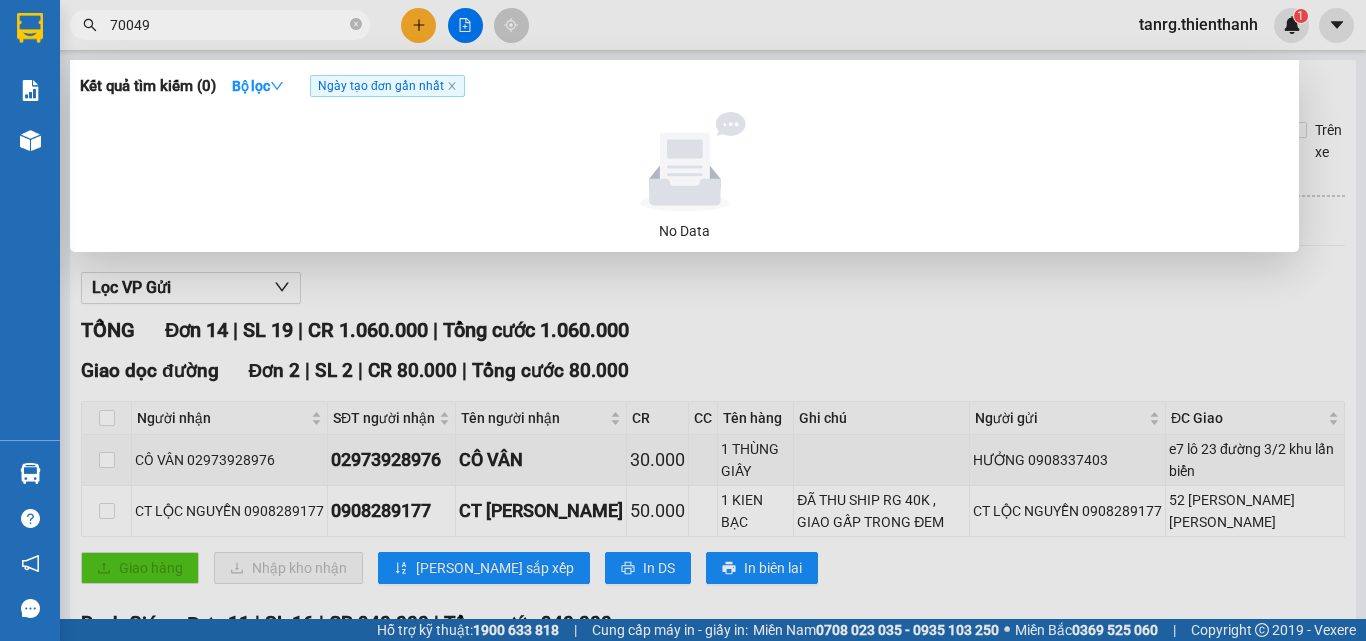click on "70049" at bounding box center (228, 25) 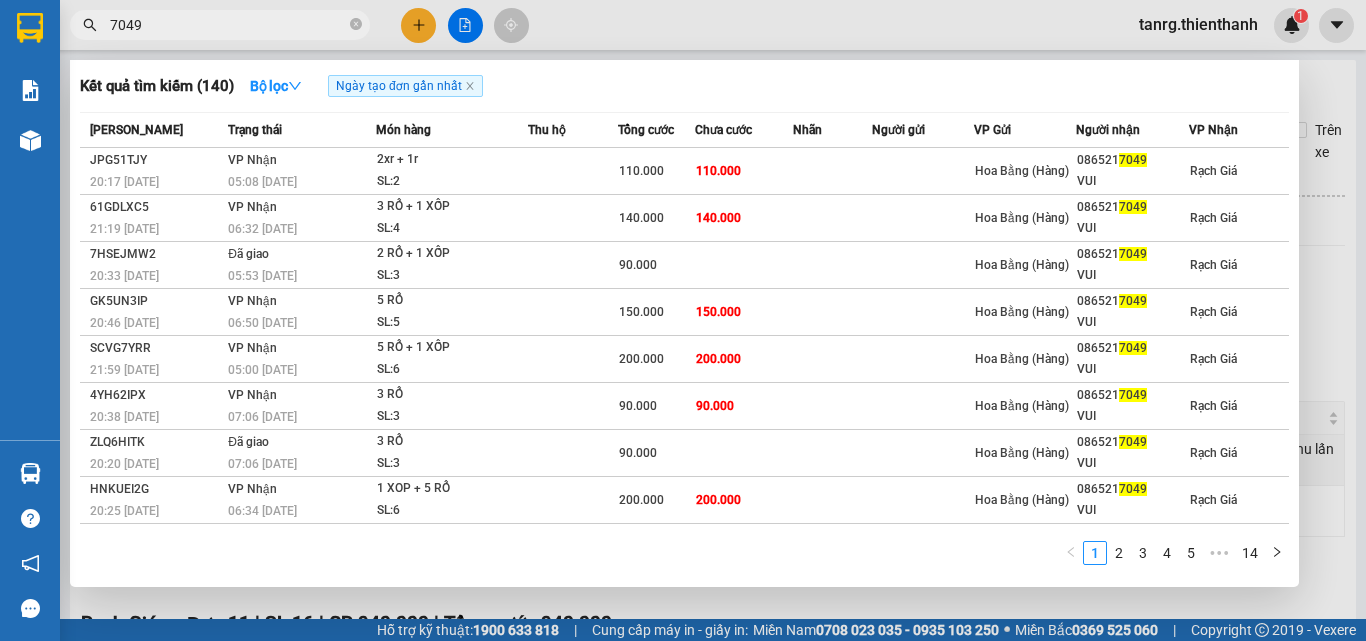 type on "7049" 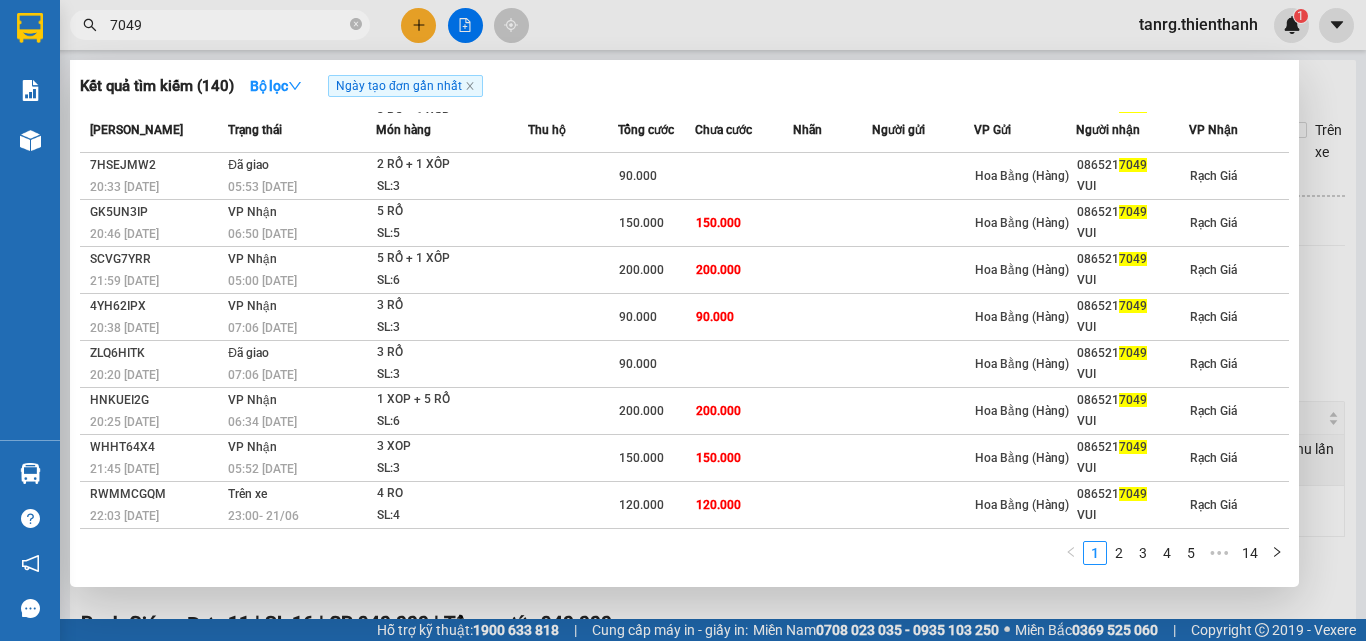 scroll, scrollTop: 0, scrollLeft: 0, axis: both 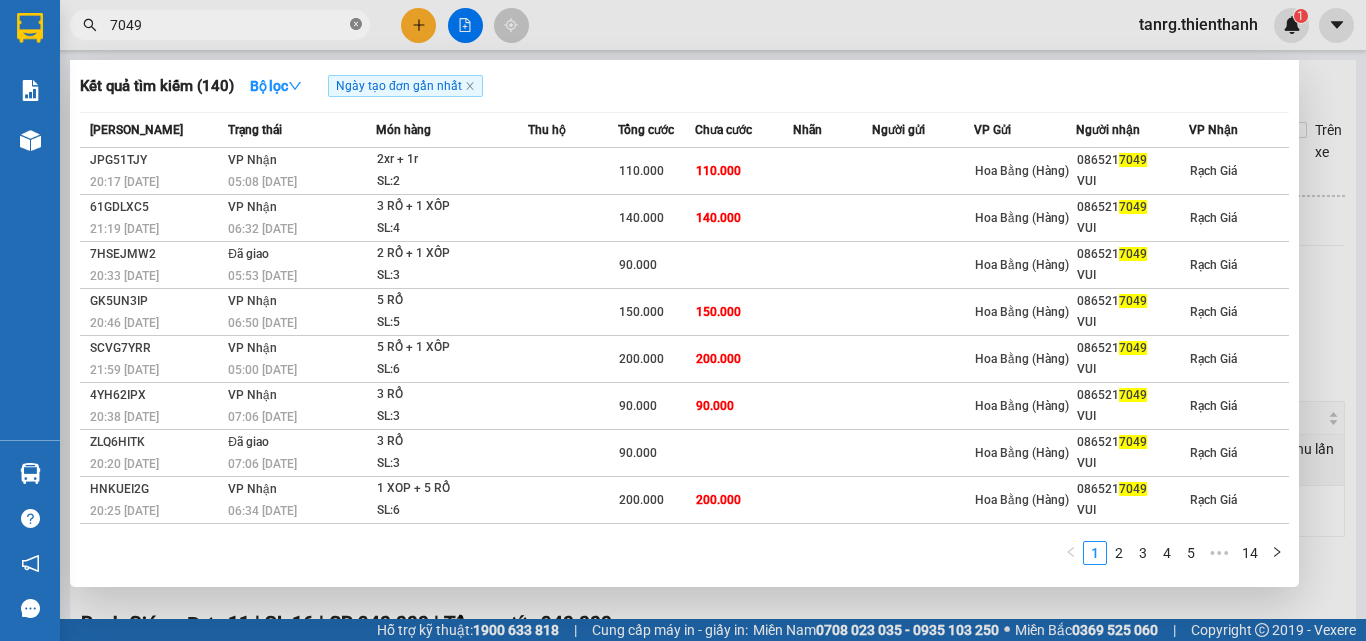 click 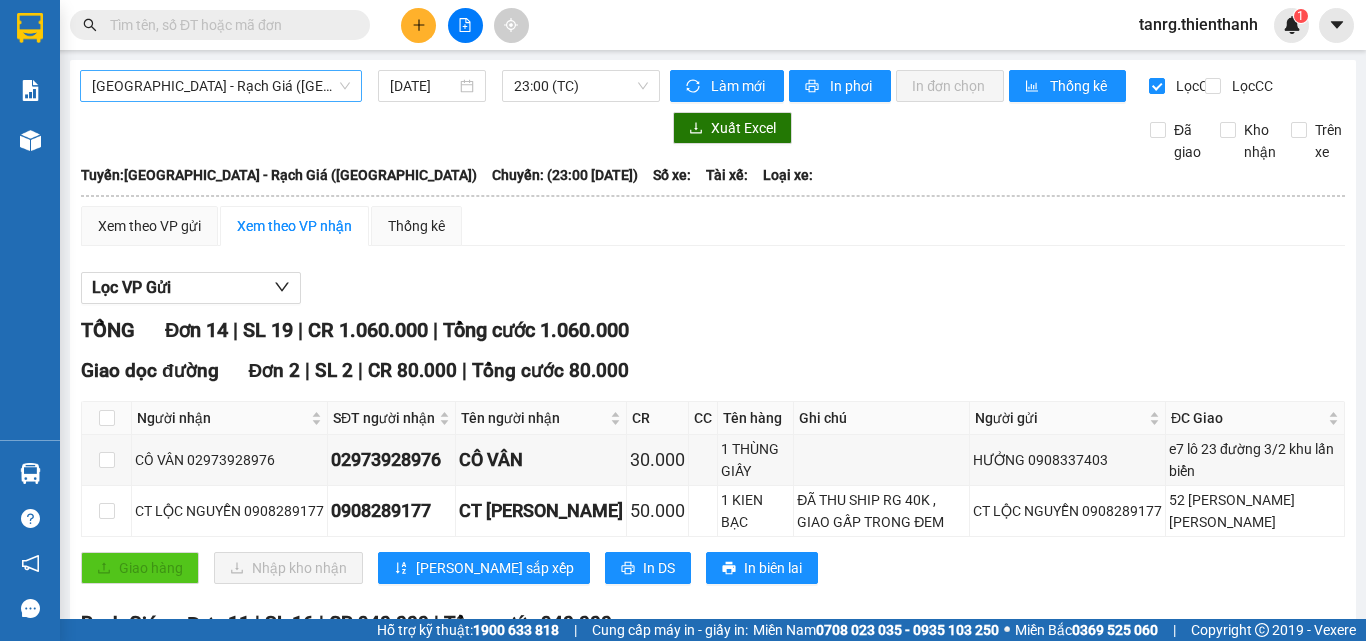 click on "[GEOGRAPHIC_DATA] - Rạch Giá ([GEOGRAPHIC_DATA])" at bounding box center [221, 86] 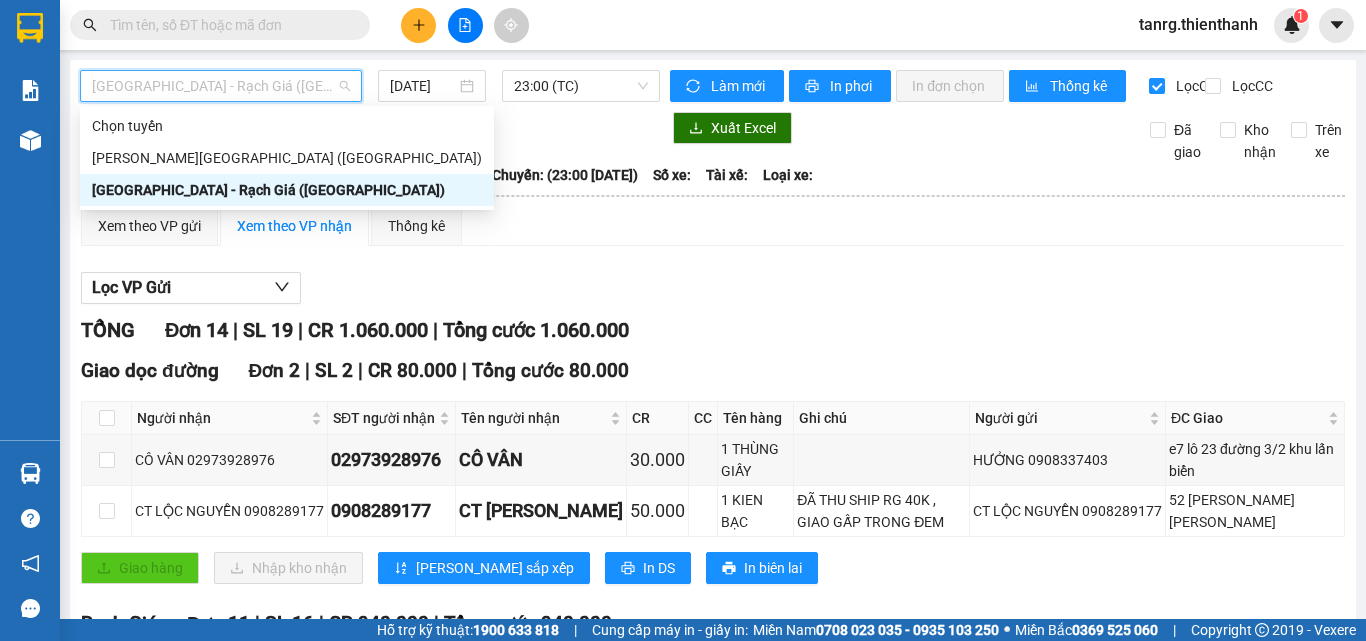 click on "[GEOGRAPHIC_DATA] - Rạch Giá ([GEOGRAPHIC_DATA])" at bounding box center (287, 190) 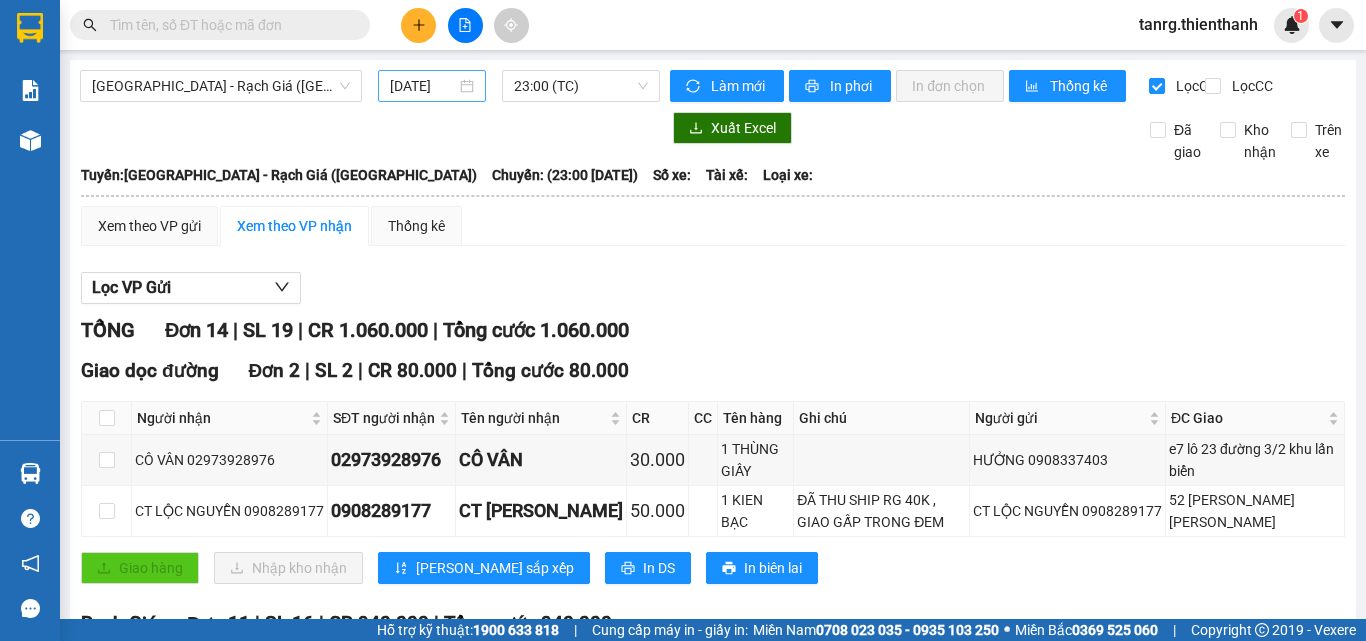 click on "[DATE]" at bounding box center (432, 86) 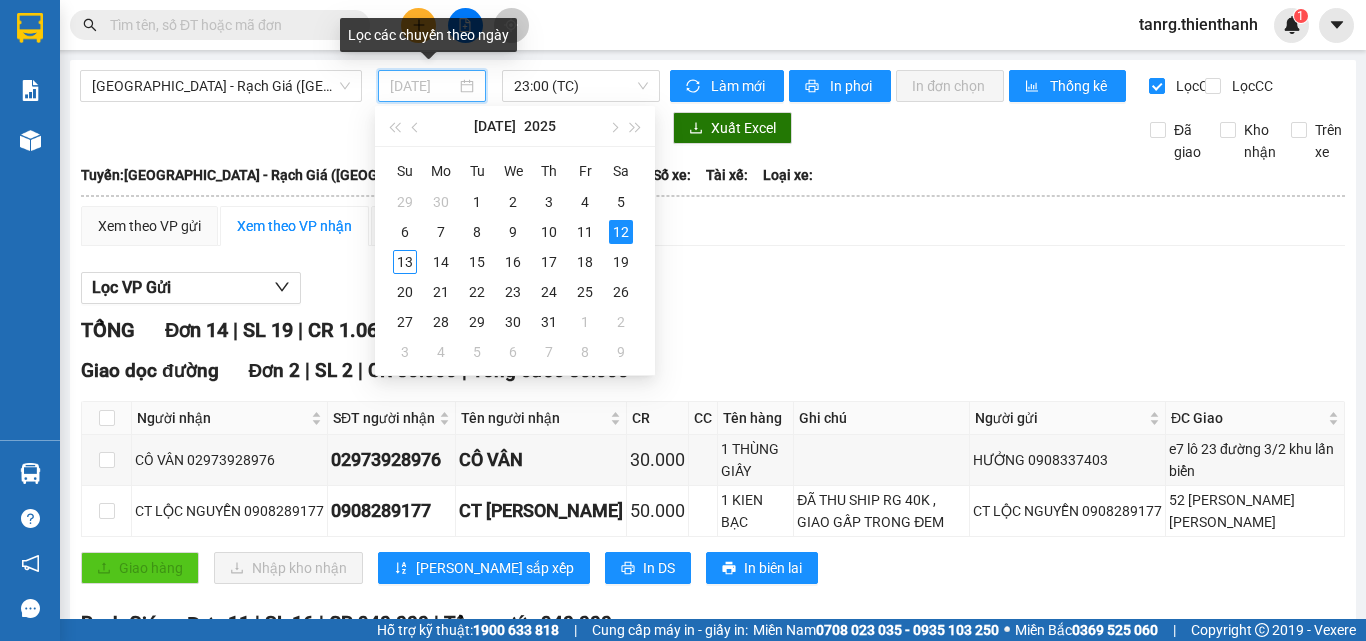 type on "[DATE]" 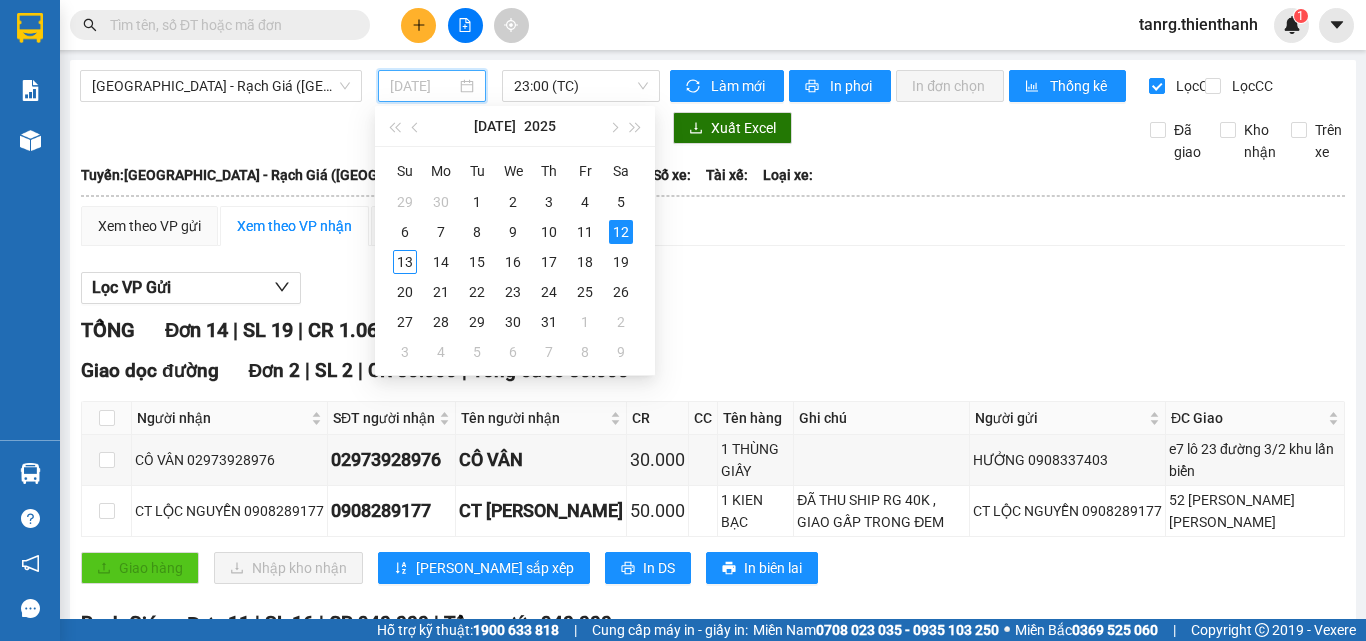 click on "12" at bounding box center (621, 232) 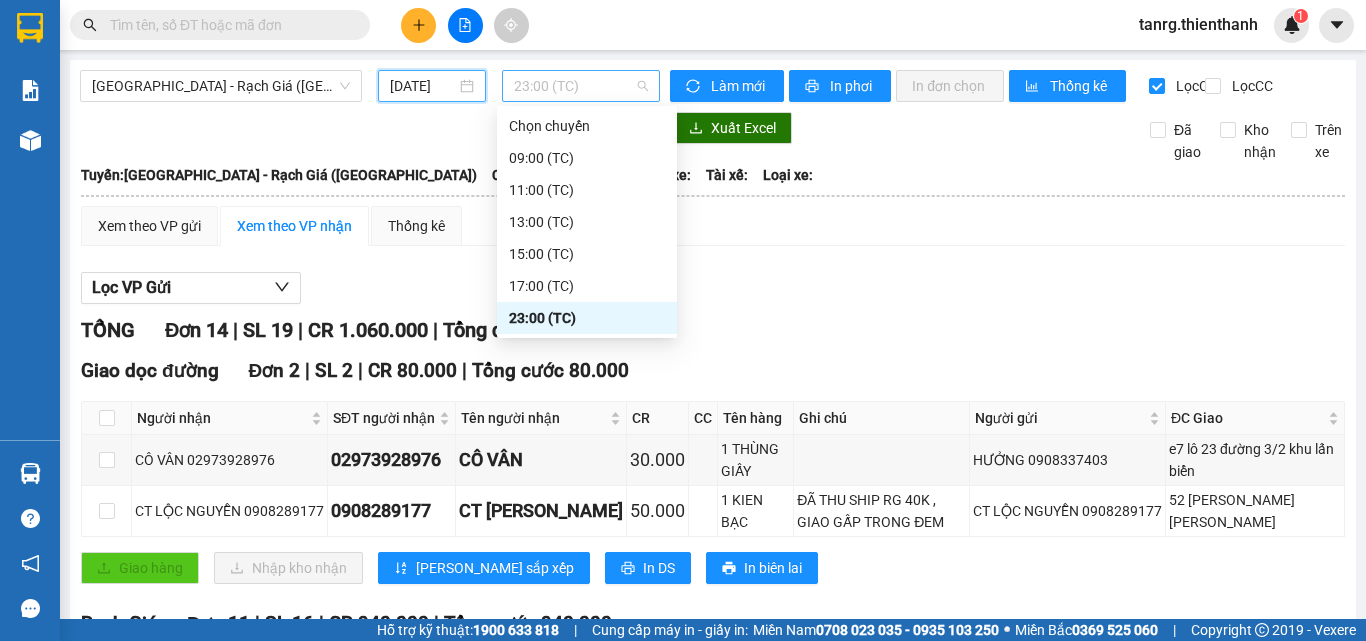 click on "23:00   (TC)" at bounding box center [581, 86] 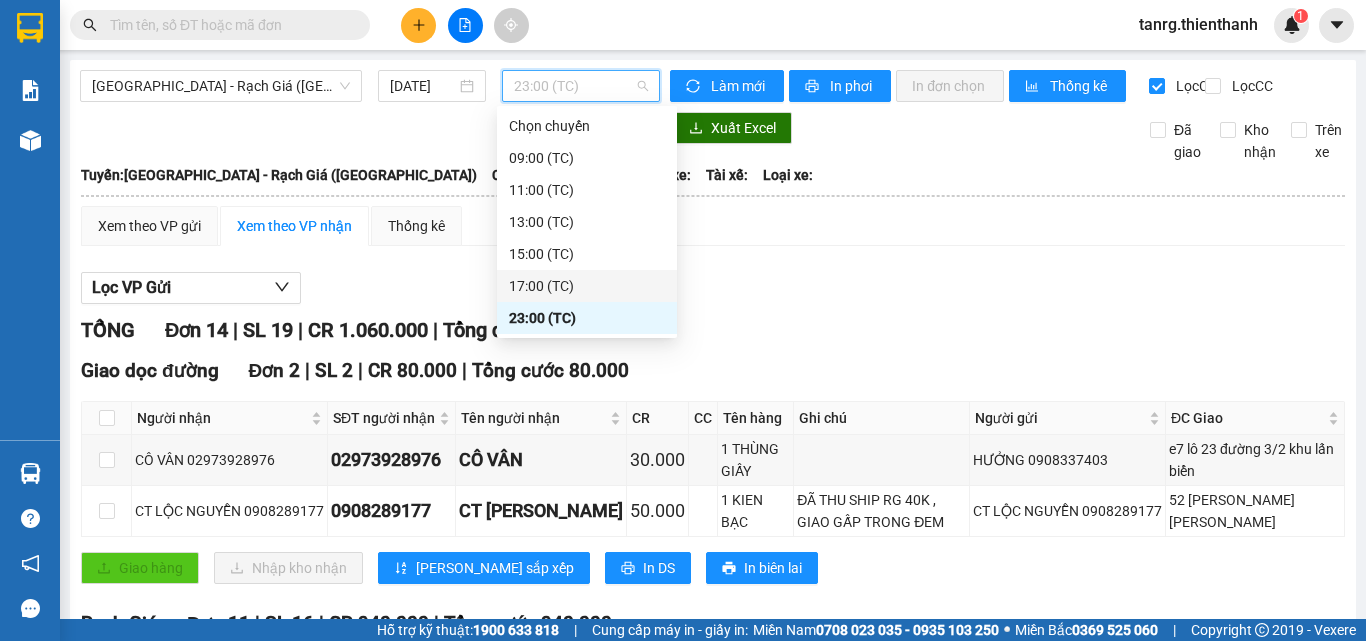 click on "17:00   (TC)" at bounding box center (587, 286) 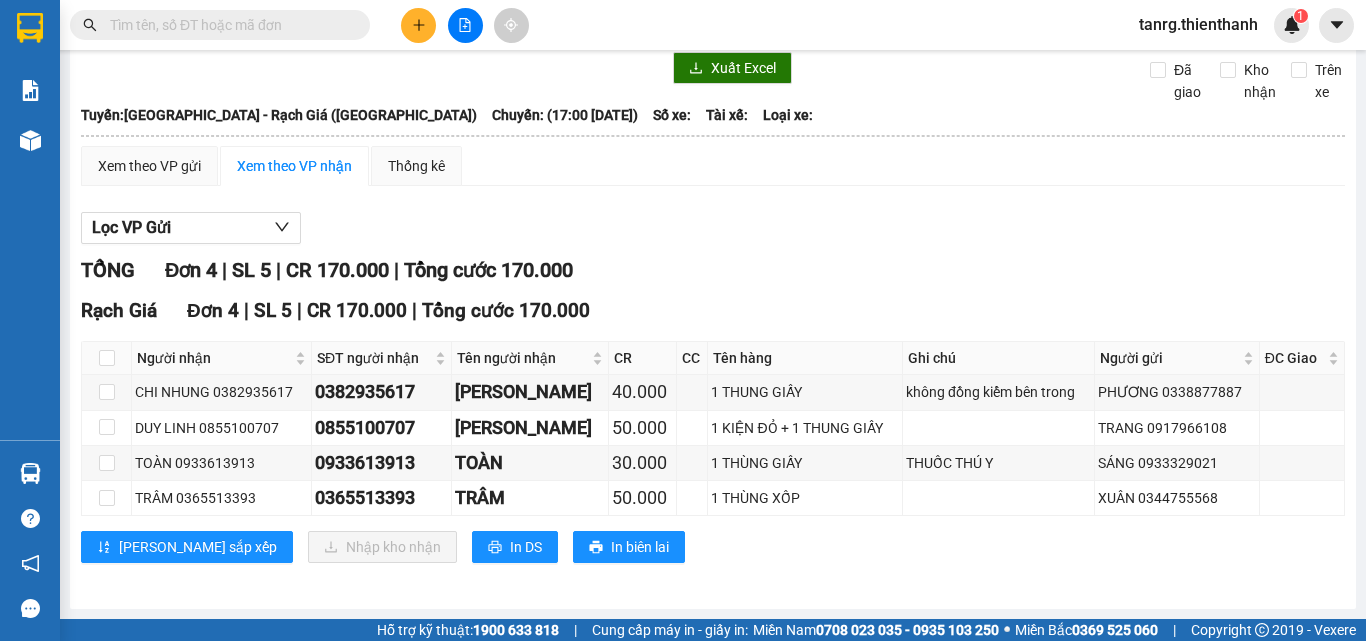 scroll, scrollTop: 0, scrollLeft: 0, axis: both 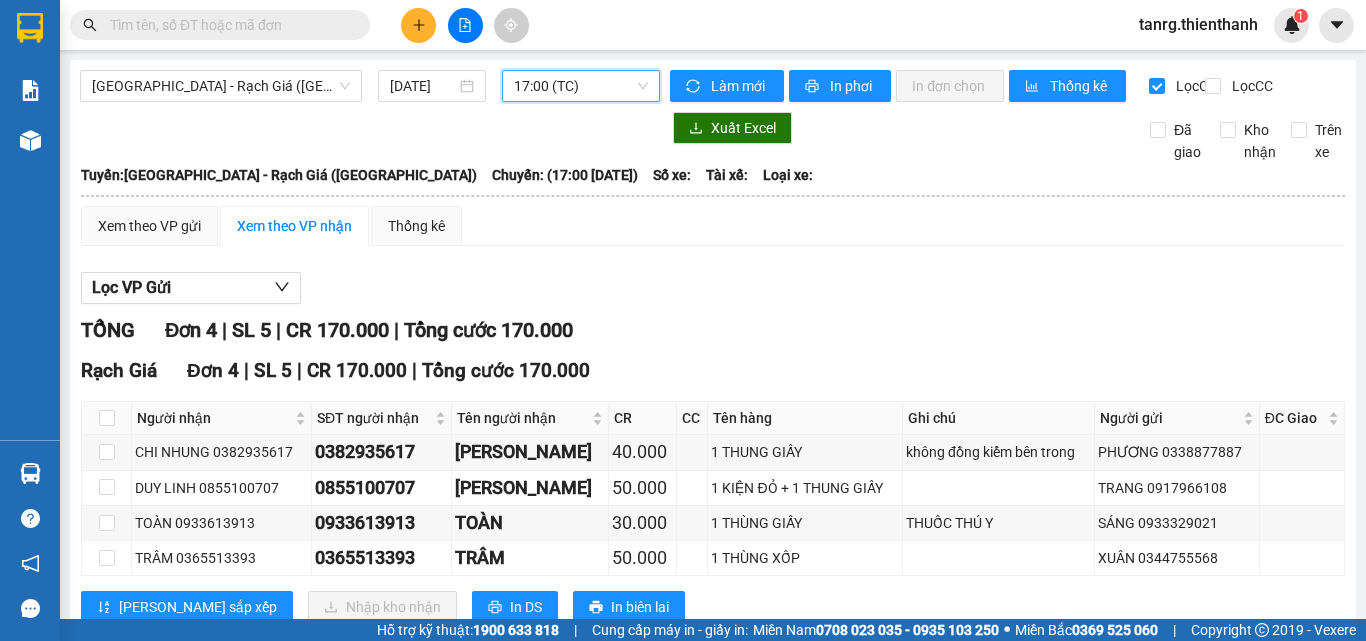 click on "17:00   (TC)" at bounding box center [581, 86] 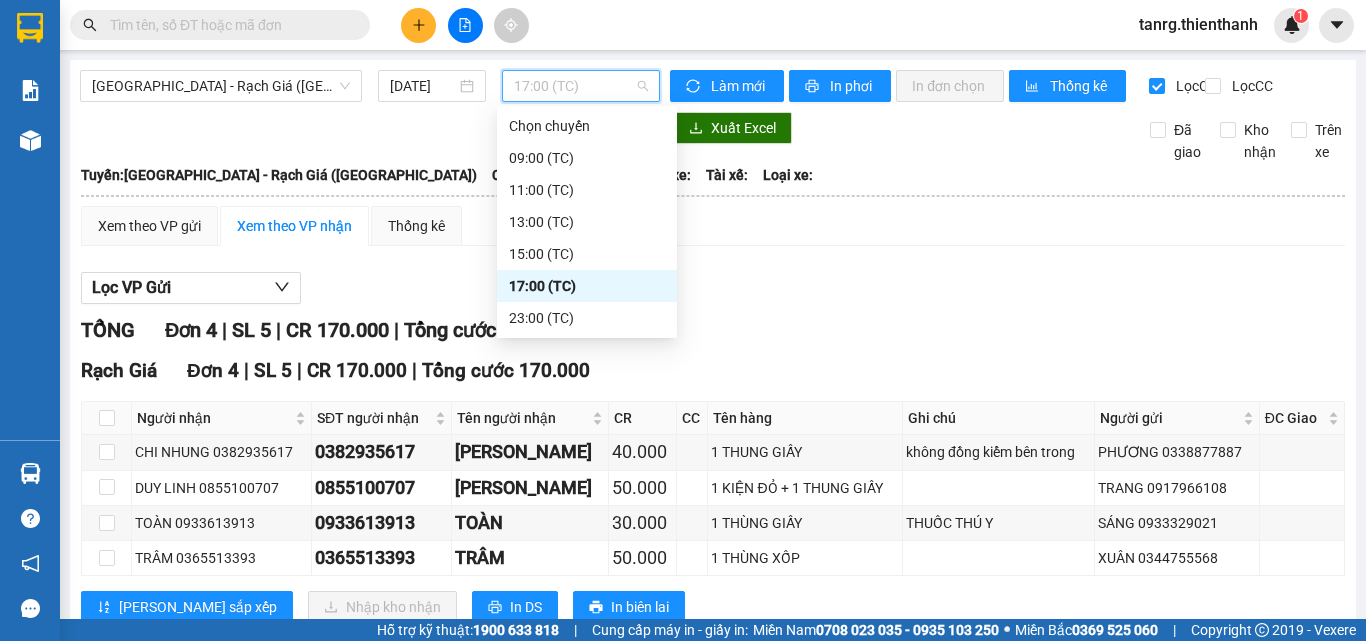 click on "17:00   (TC)" at bounding box center [587, 286] 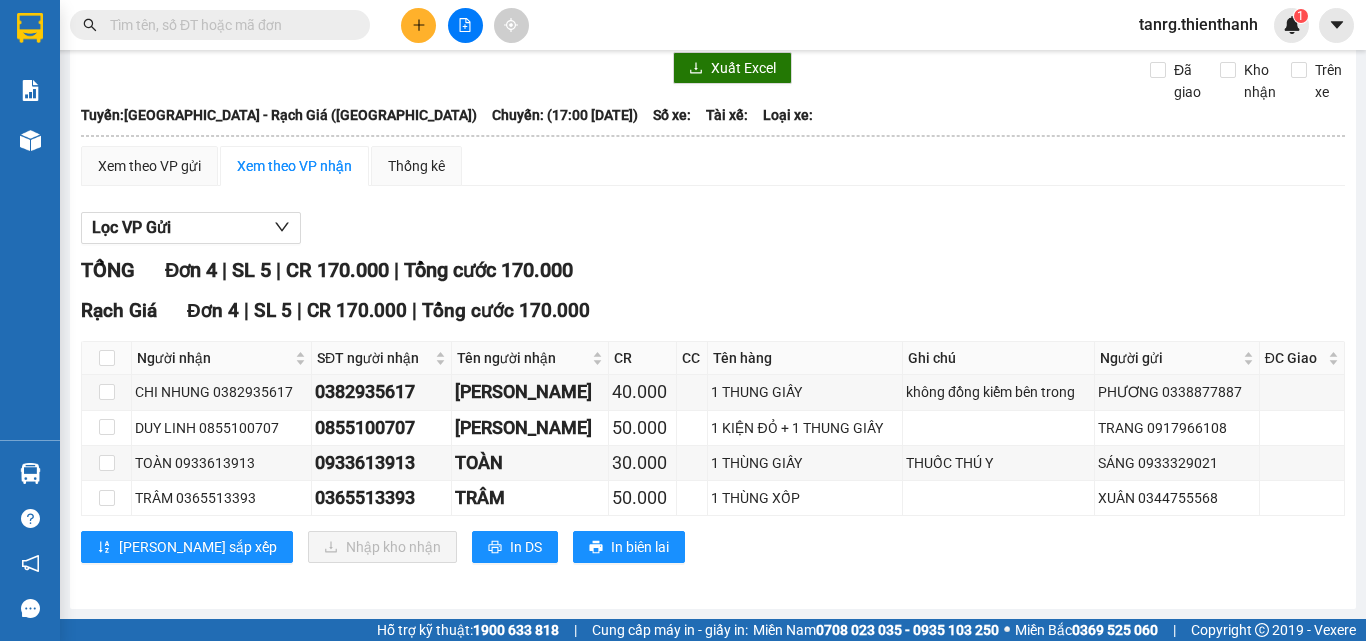 scroll, scrollTop: 0, scrollLeft: 0, axis: both 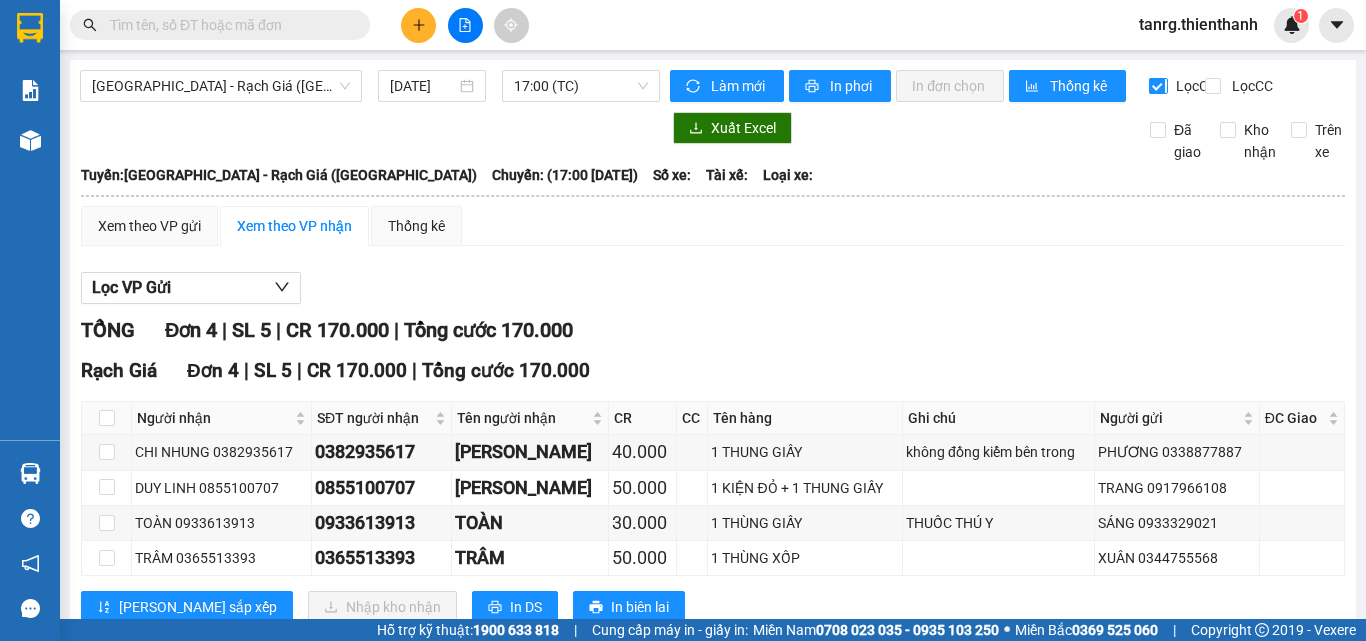 click on "Lọc  CR" at bounding box center [1158, 86] 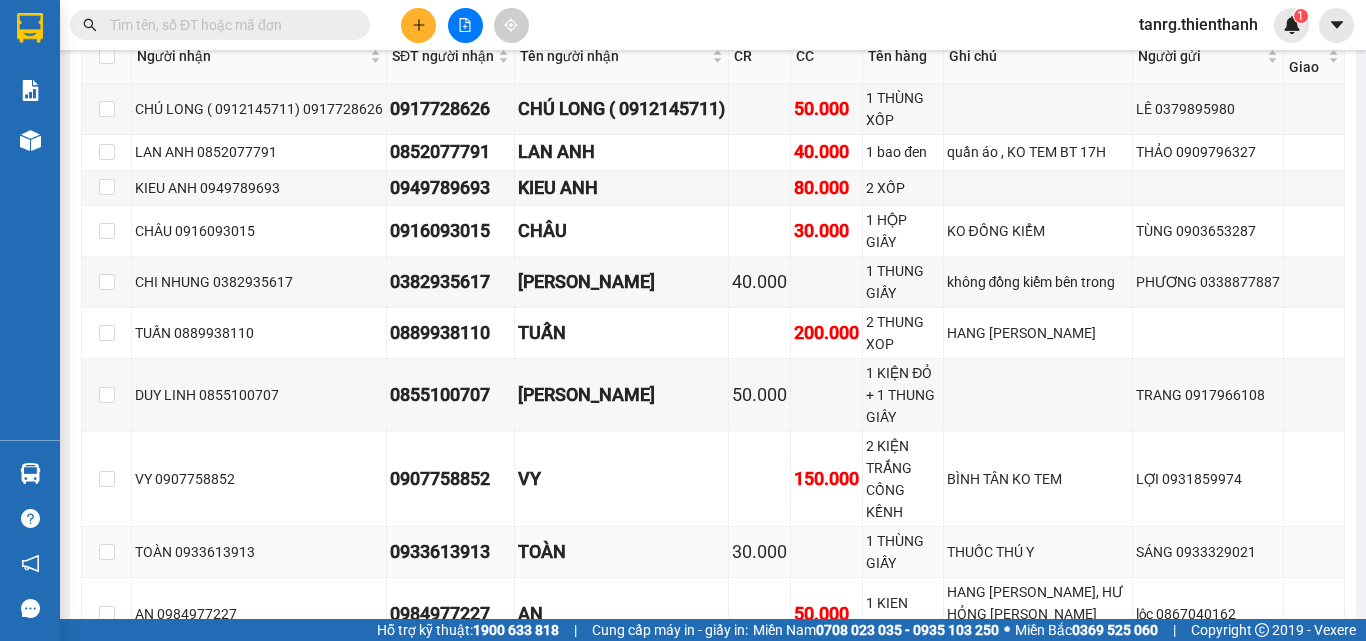 scroll, scrollTop: 173, scrollLeft: 0, axis: vertical 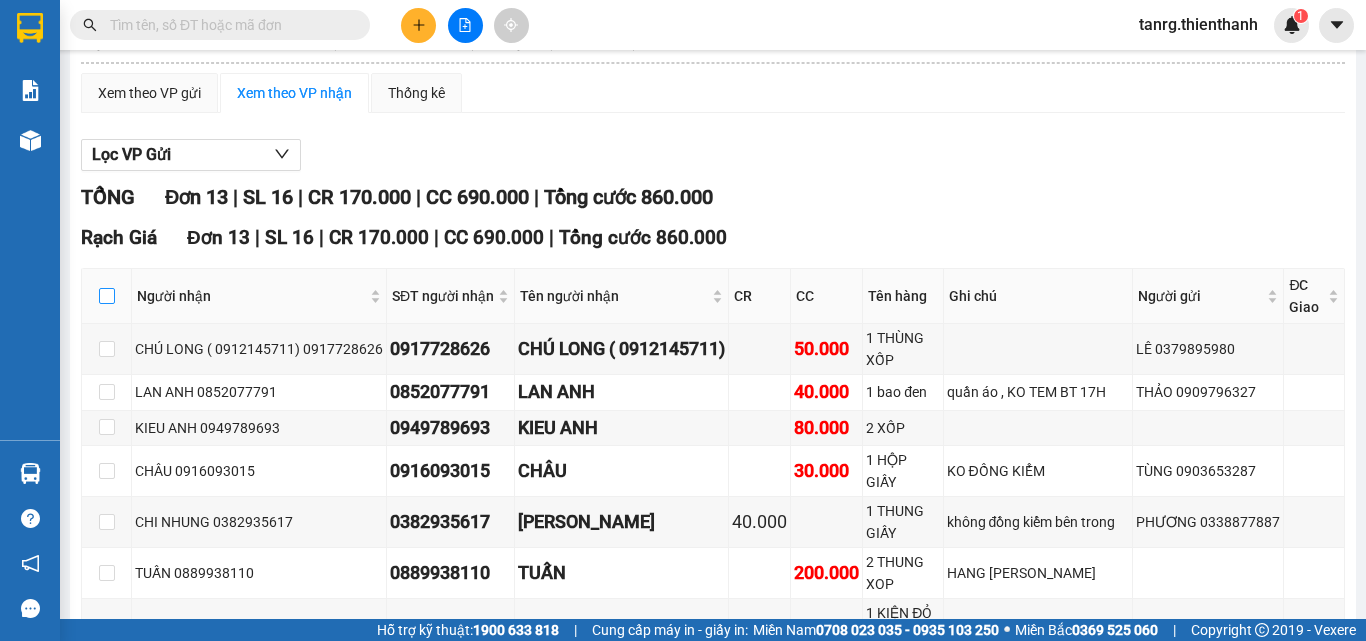 click at bounding box center [107, 296] 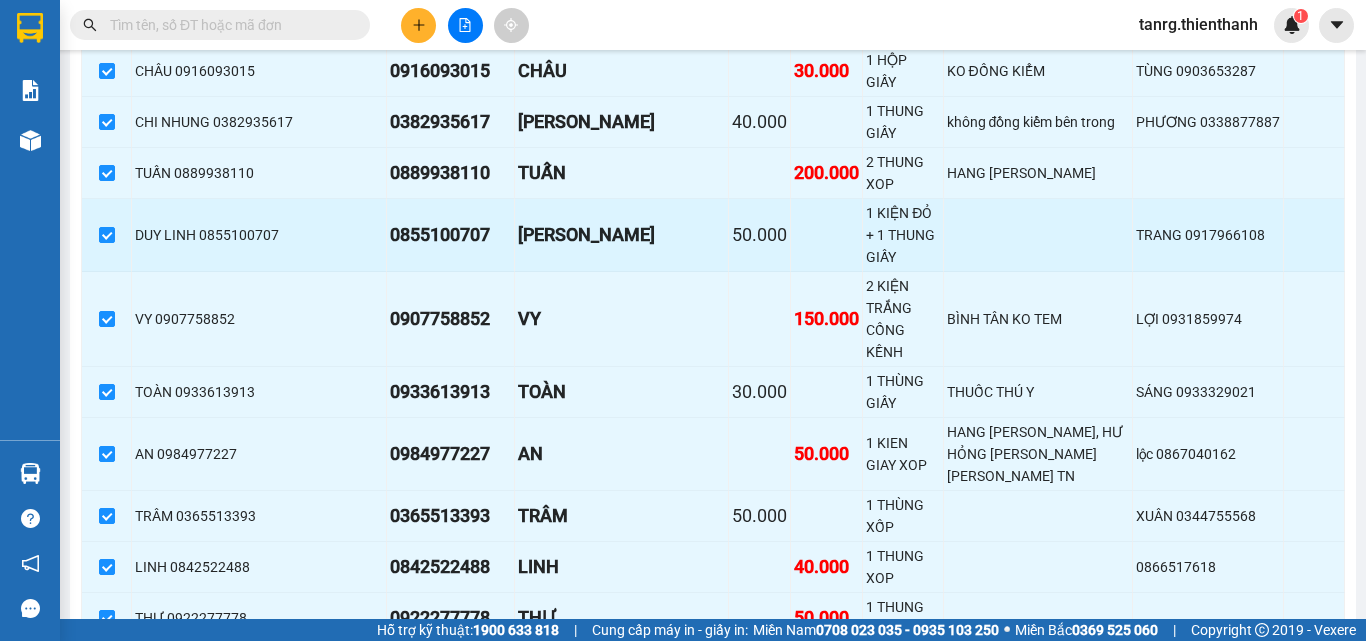 scroll, scrollTop: 600, scrollLeft: 0, axis: vertical 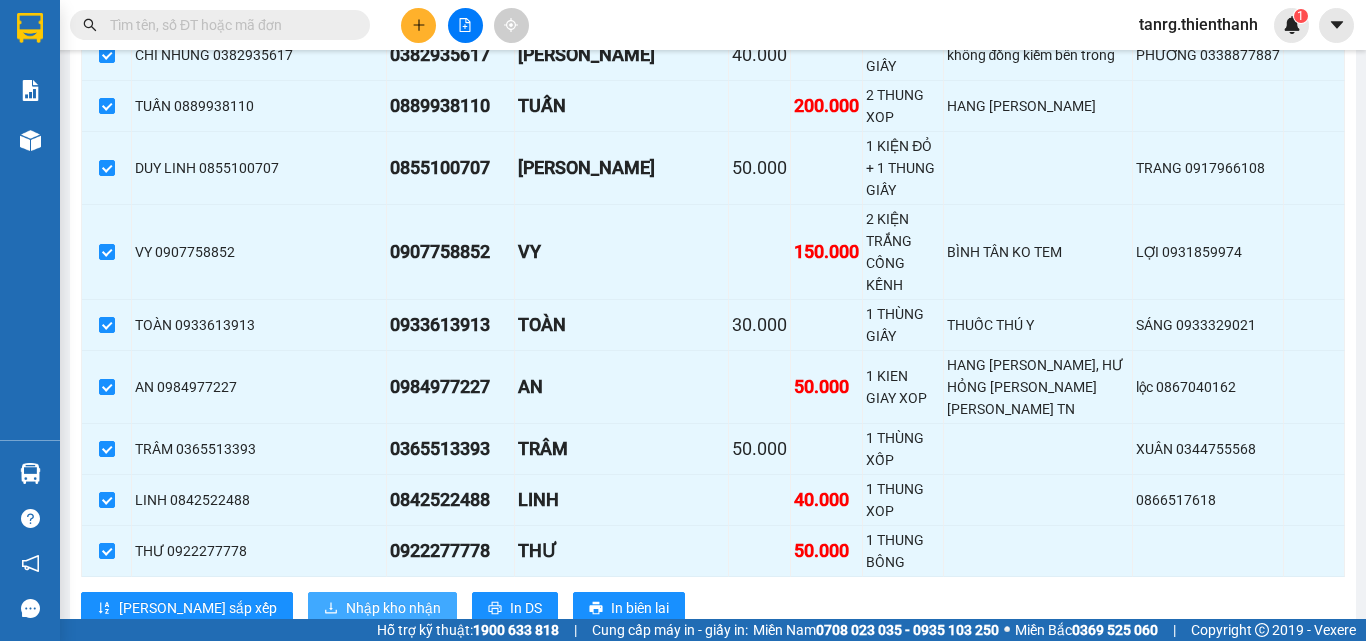 click on "Nhập kho nhận" at bounding box center [393, 608] 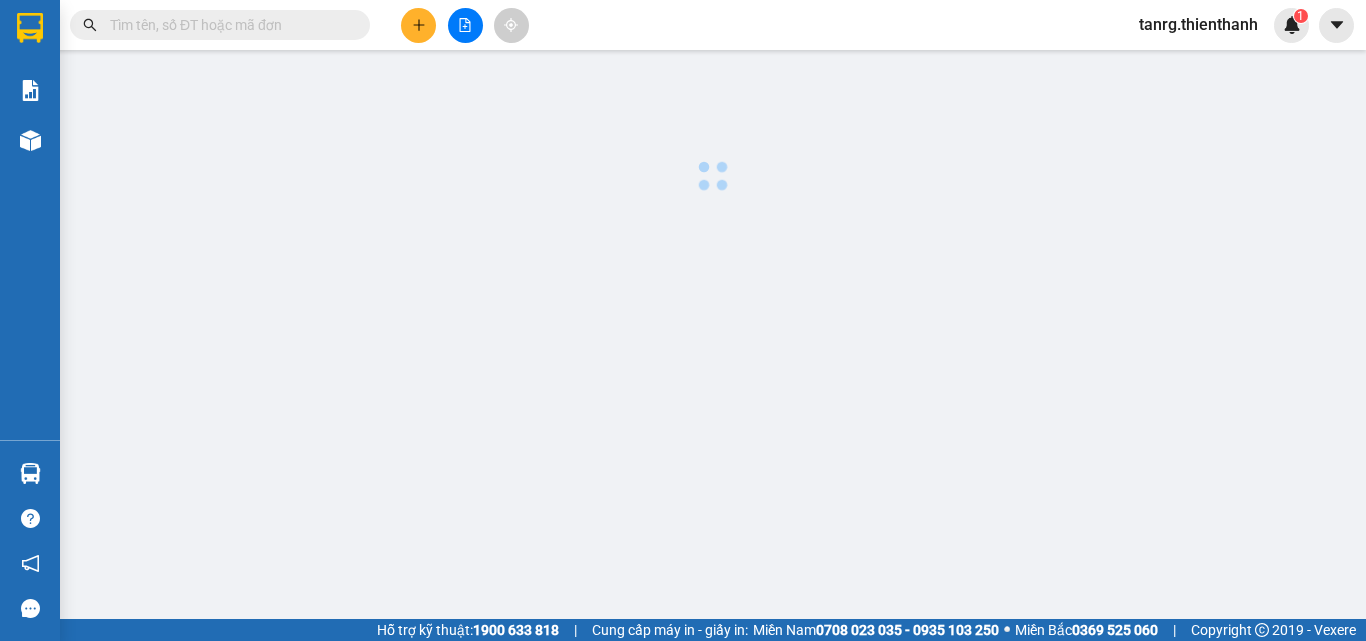 scroll, scrollTop: 0, scrollLeft: 0, axis: both 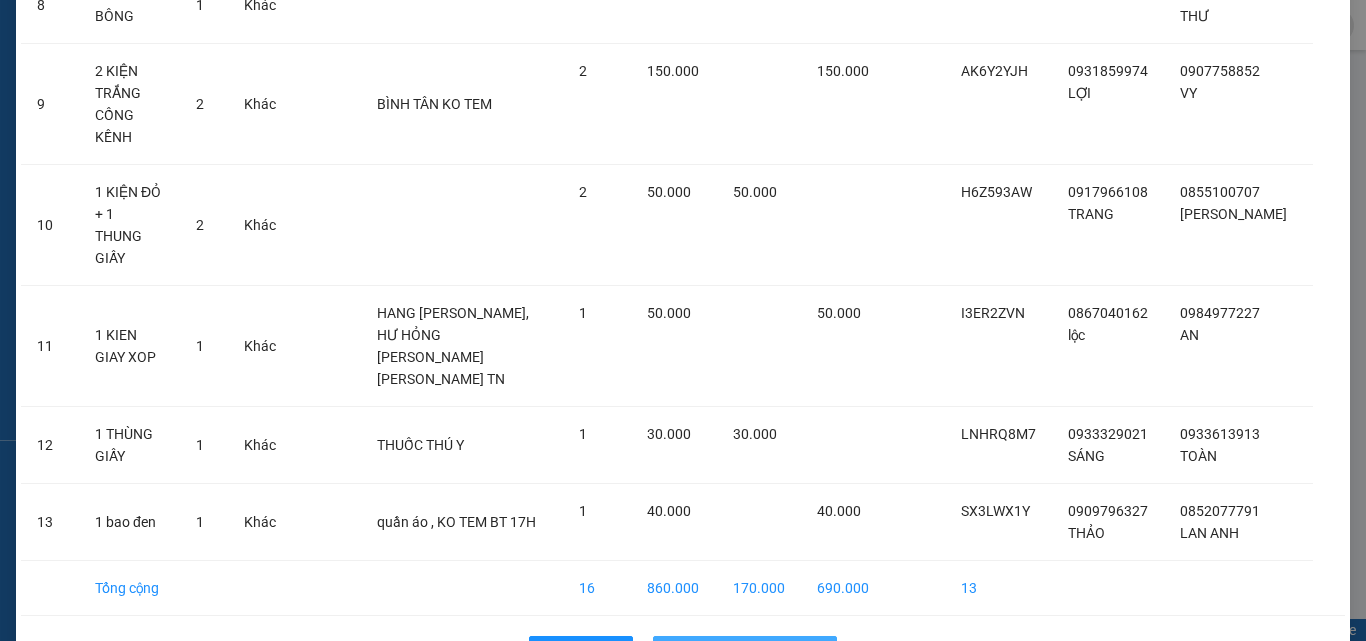 click on "Nhập hàng kho nhận" at bounding box center (756, 652) 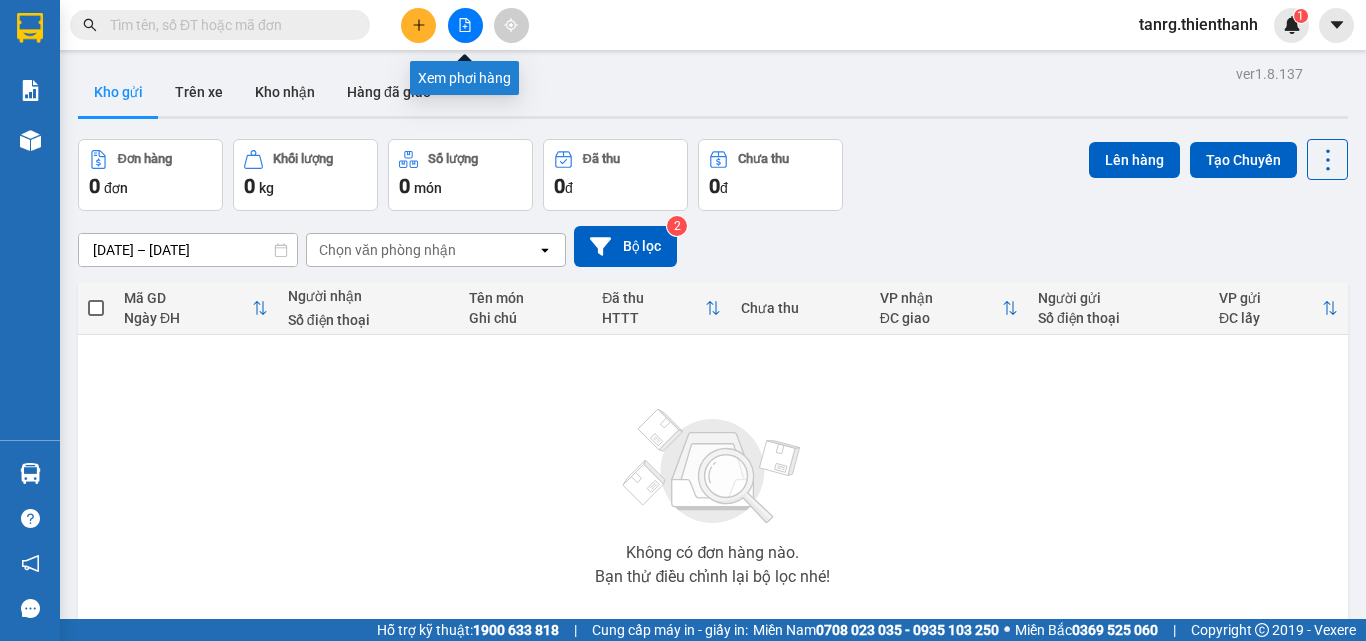 click at bounding box center [465, 25] 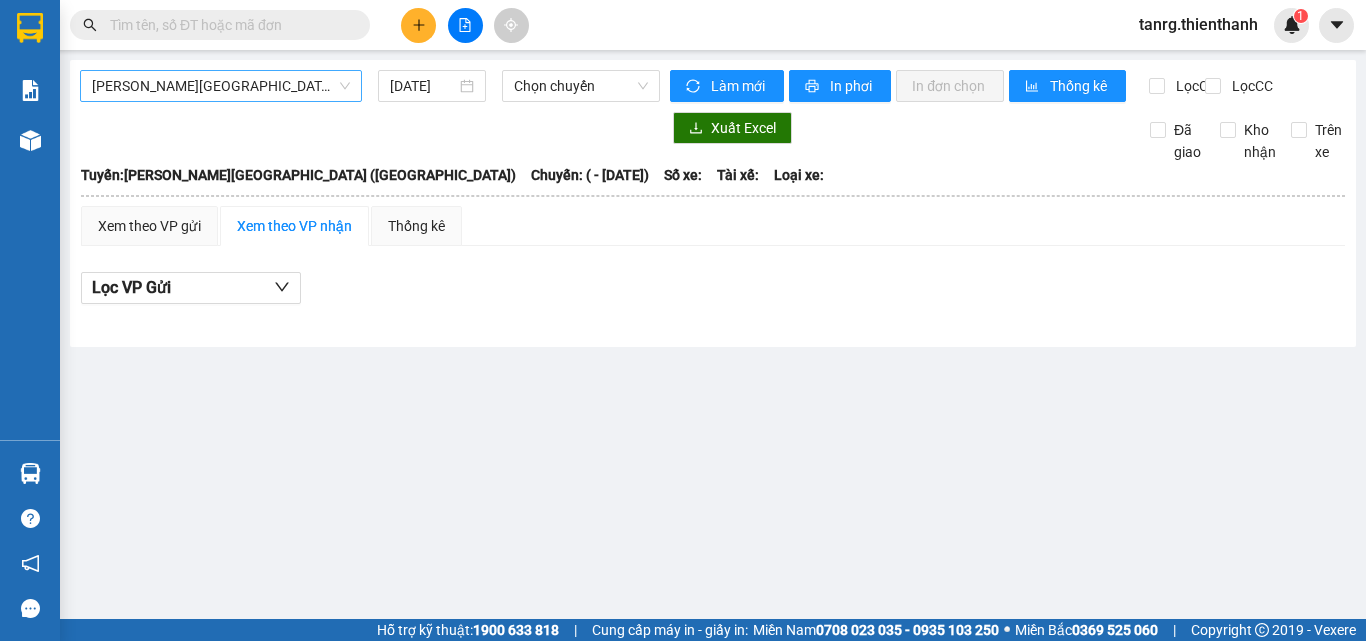 click on "Rạch Giá - [GEOGRAPHIC_DATA] ([GEOGRAPHIC_DATA])" at bounding box center [221, 86] 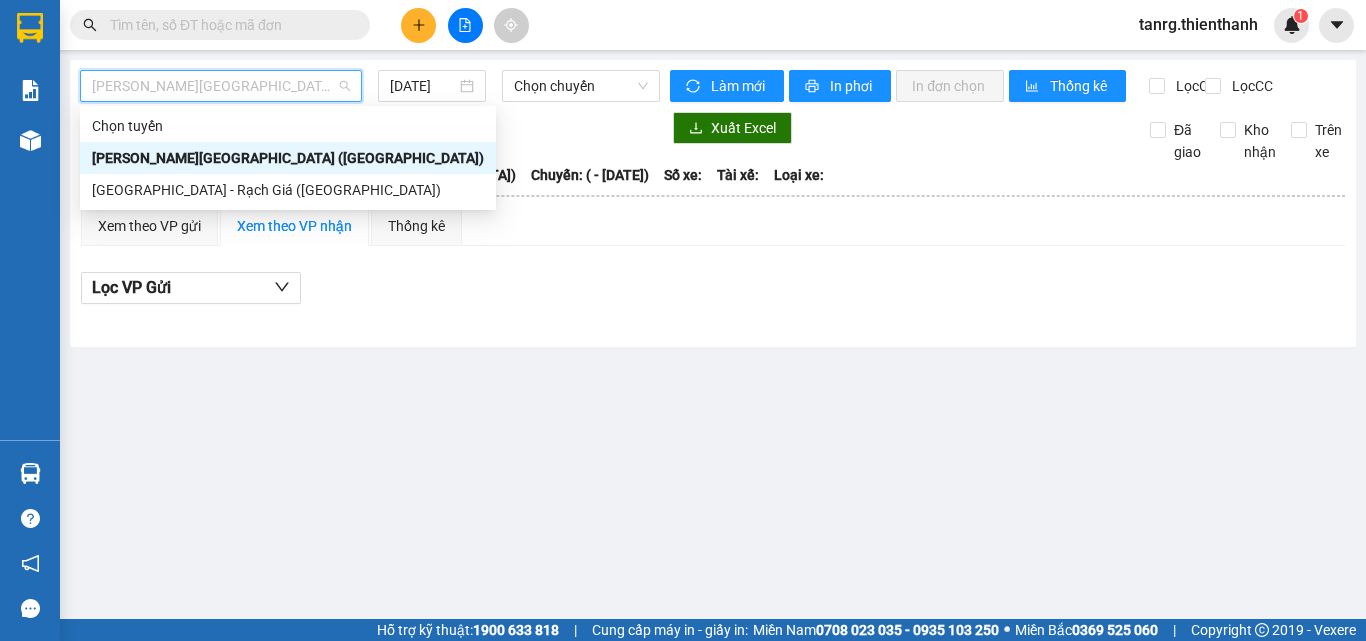 click on "Rạch Giá - [GEOGRAPHIC_DATA] ([GEOGRAPHIC_DATA])" at bounding box center [288, 158] 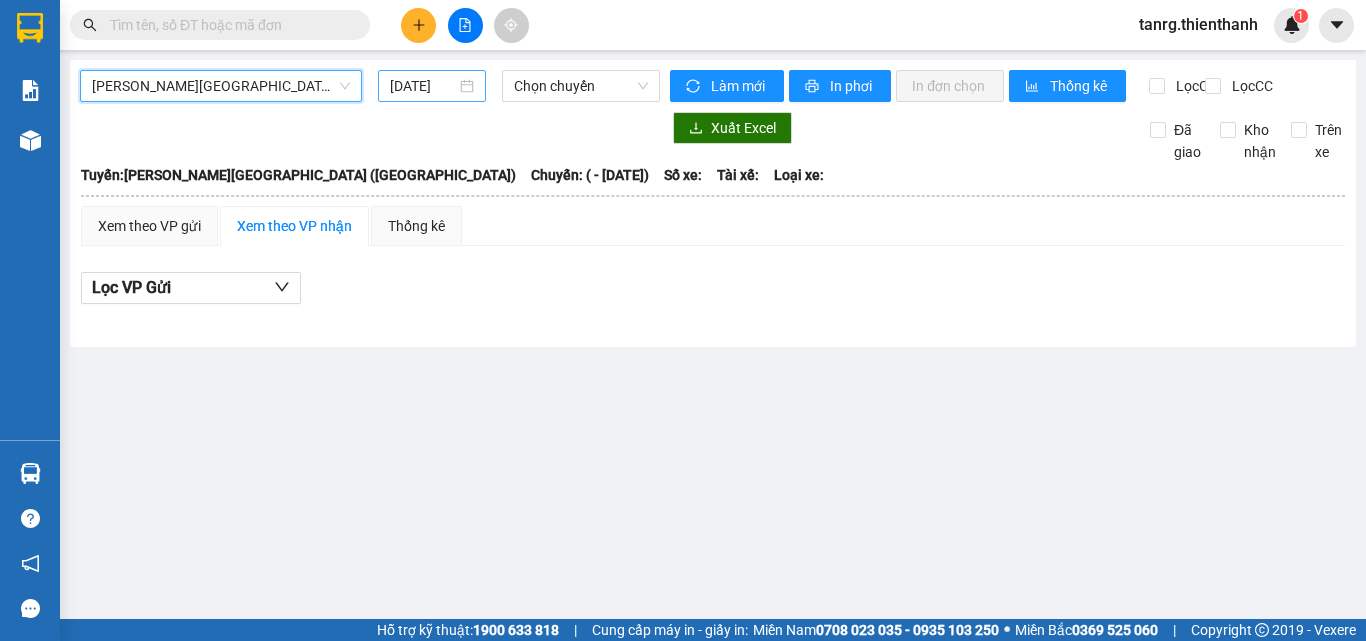 click on "[DATE]" at bounding box center (423, 86) 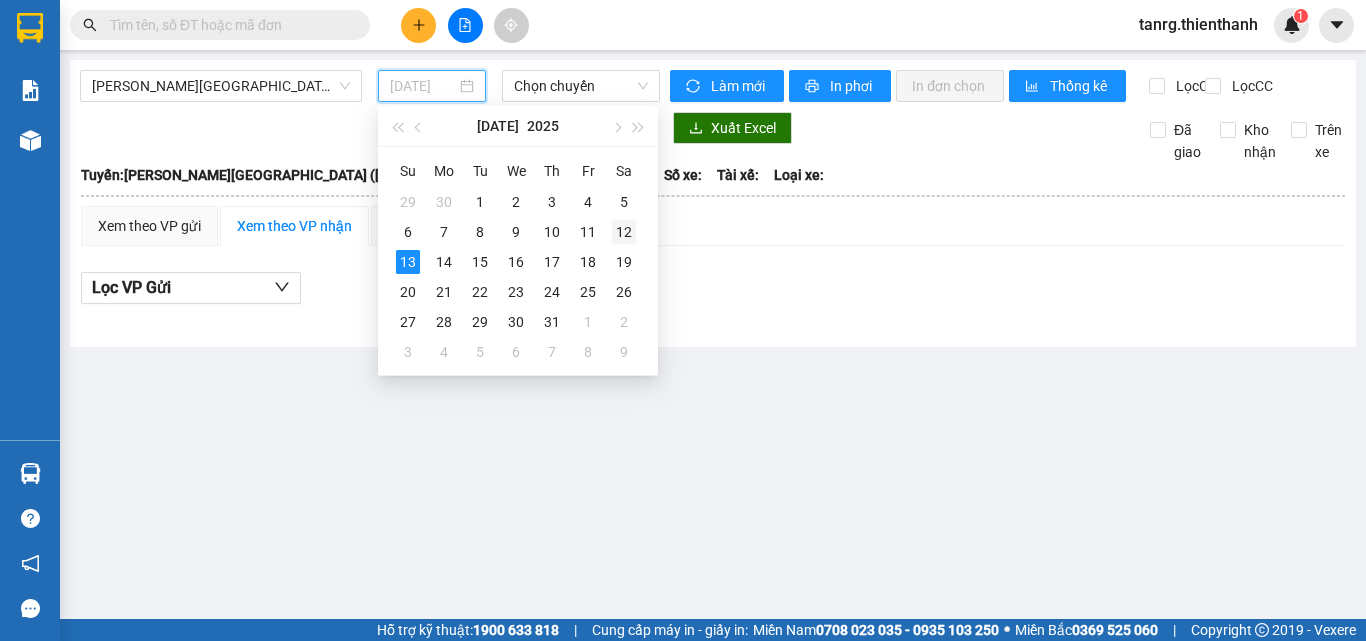 click on "12" at bounding box center (624, 232) 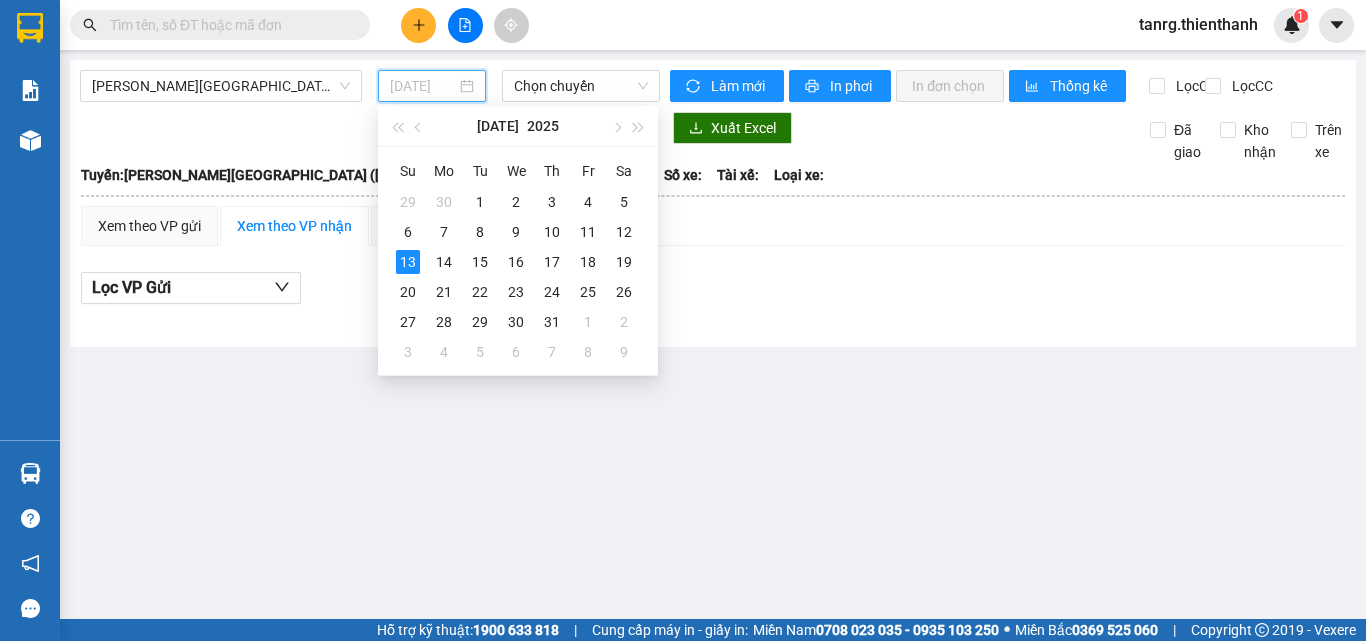 type on "[DATE]" 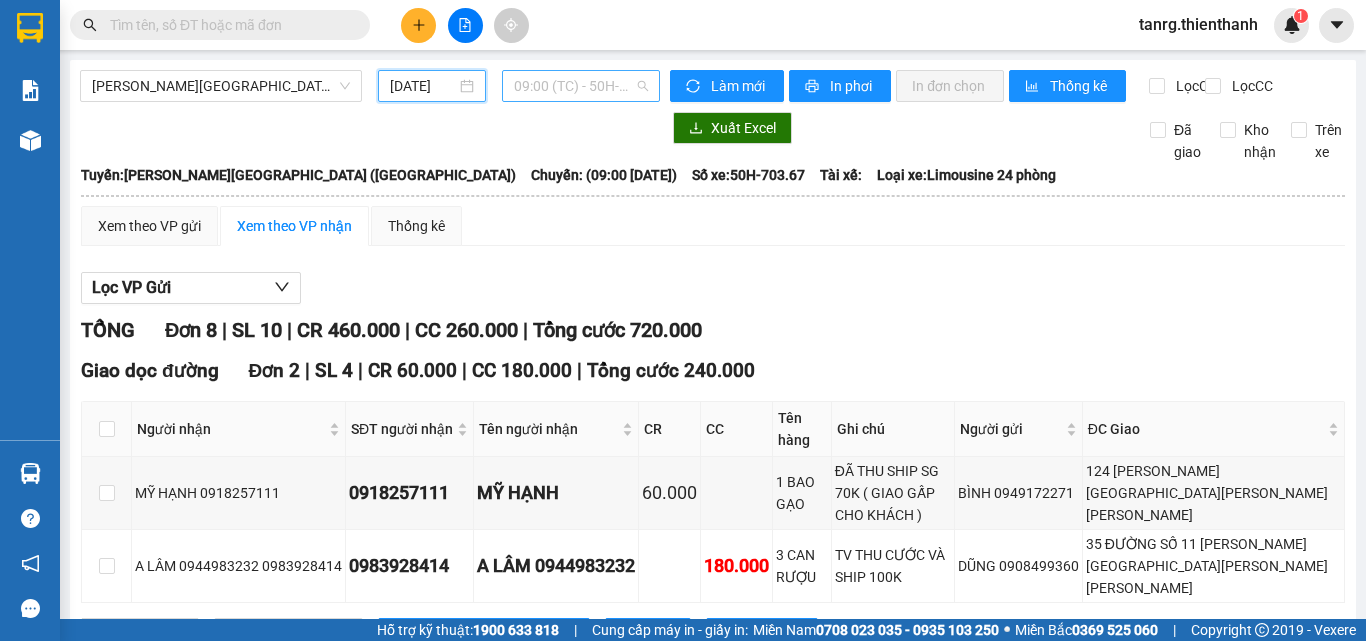 click on "09:00   (TC)   - 50H-703.67" at bounding box center [581, 86] 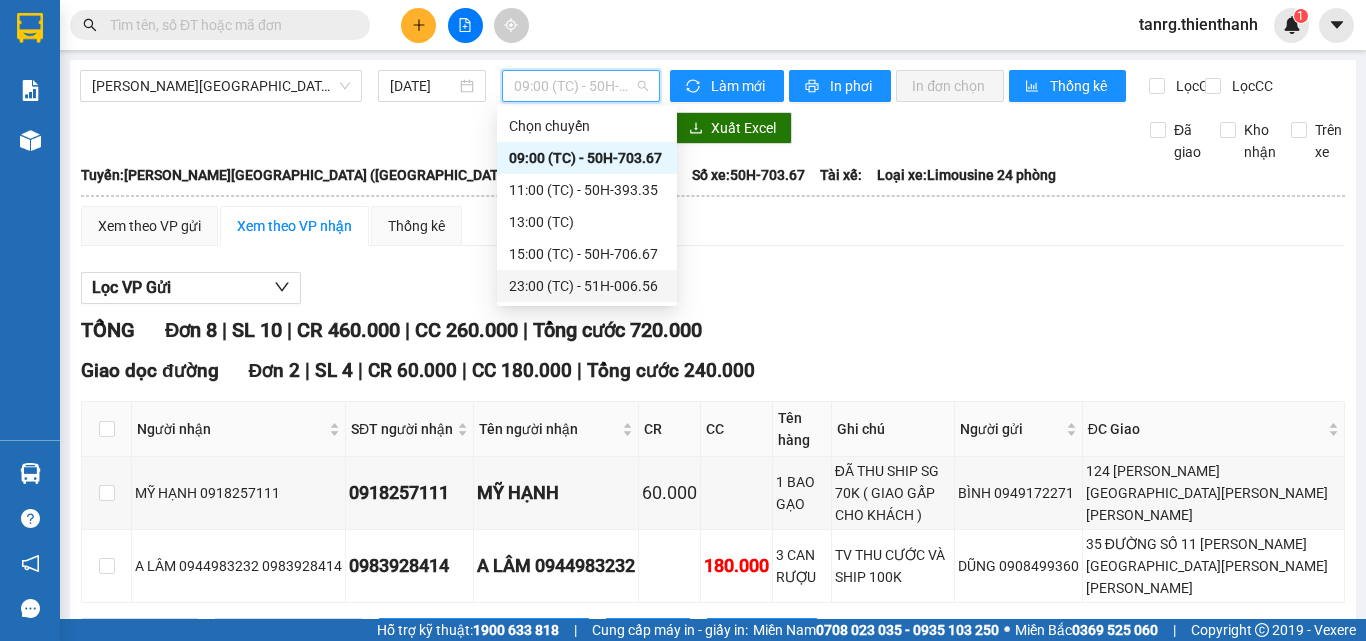 click on "23:00   (TC)   - 51H-006.56" at bounding box center [587, 286] 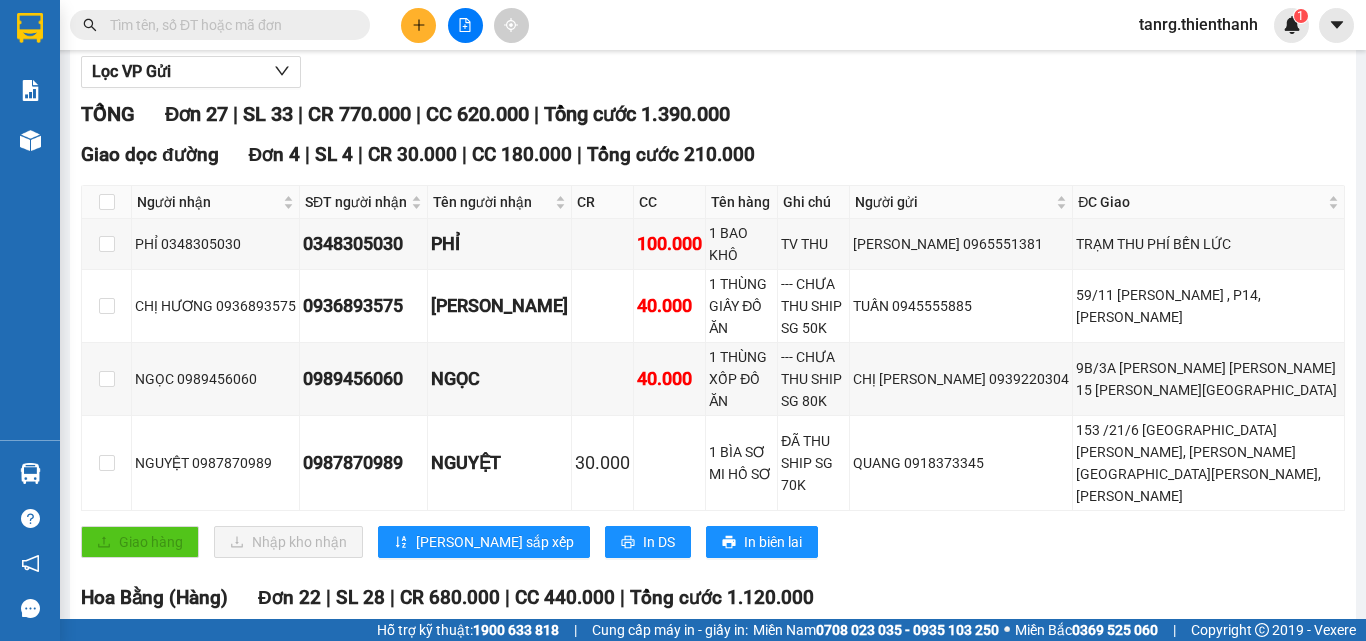 scroll, scrollTop: 0, scrollLeft: 0, axis: both 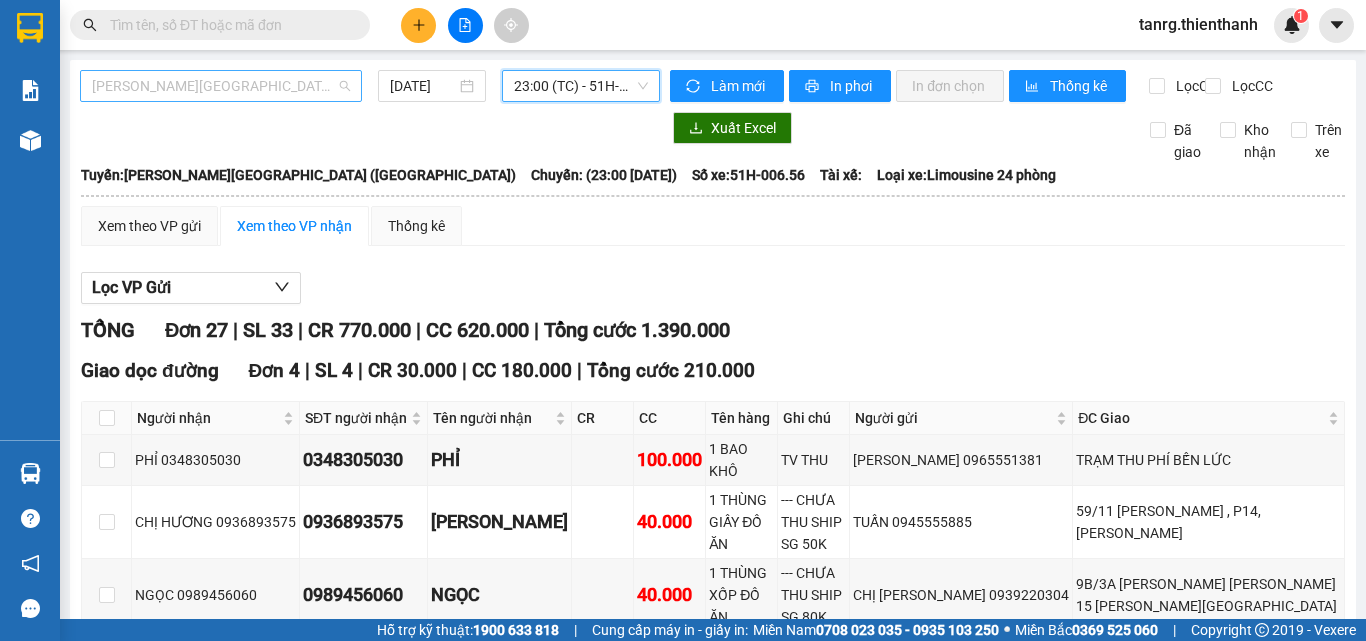 click on "Rạch Giá - [GEOGRAPHIC_DATA] ([GEOGRAPHIC_DATA])" at bounding box center [221, 86] 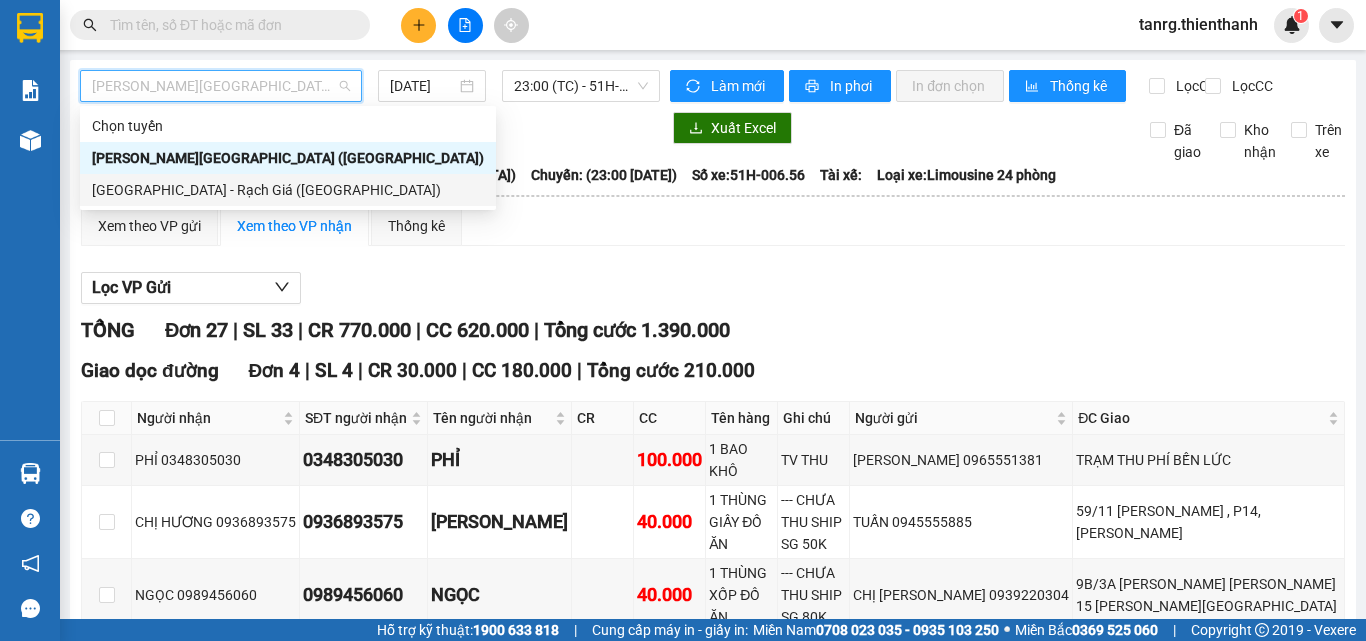 click on "[GEOGRAPHIC_DATA] - Rạch Giá ([GEOGRAPHIC_DATA])" at bounding box center [288, 190] 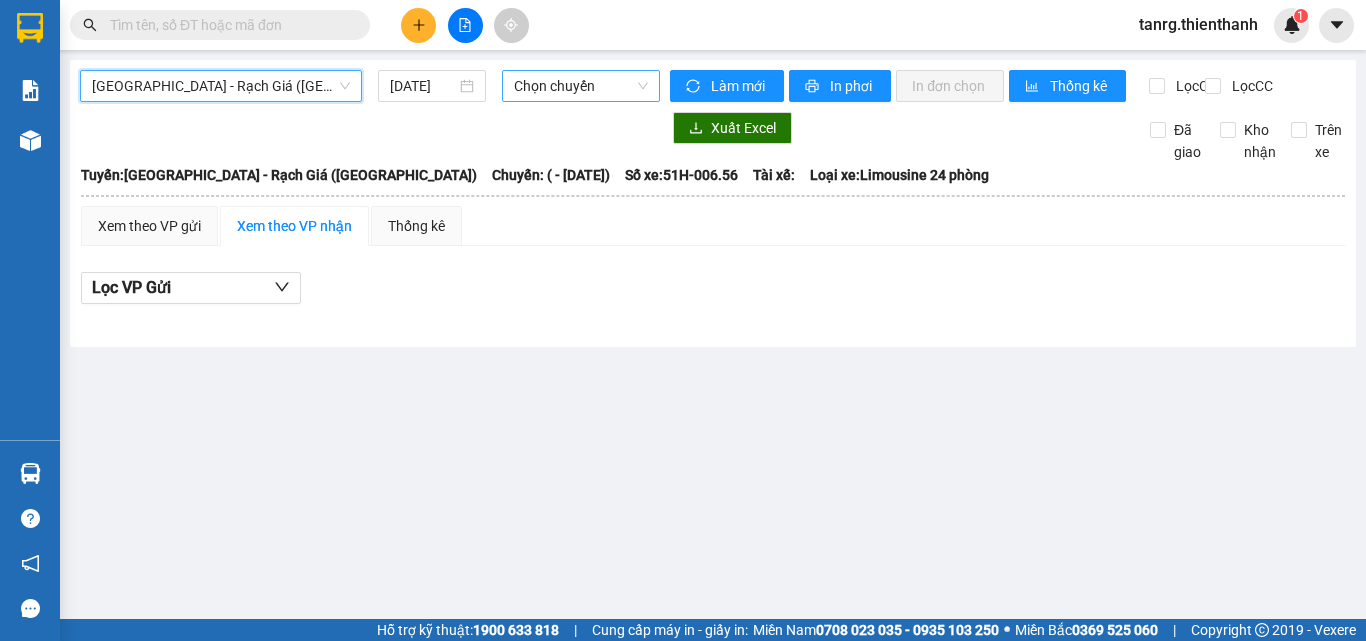 click on "Chọn chuyến" at bounding box center [581, 86] 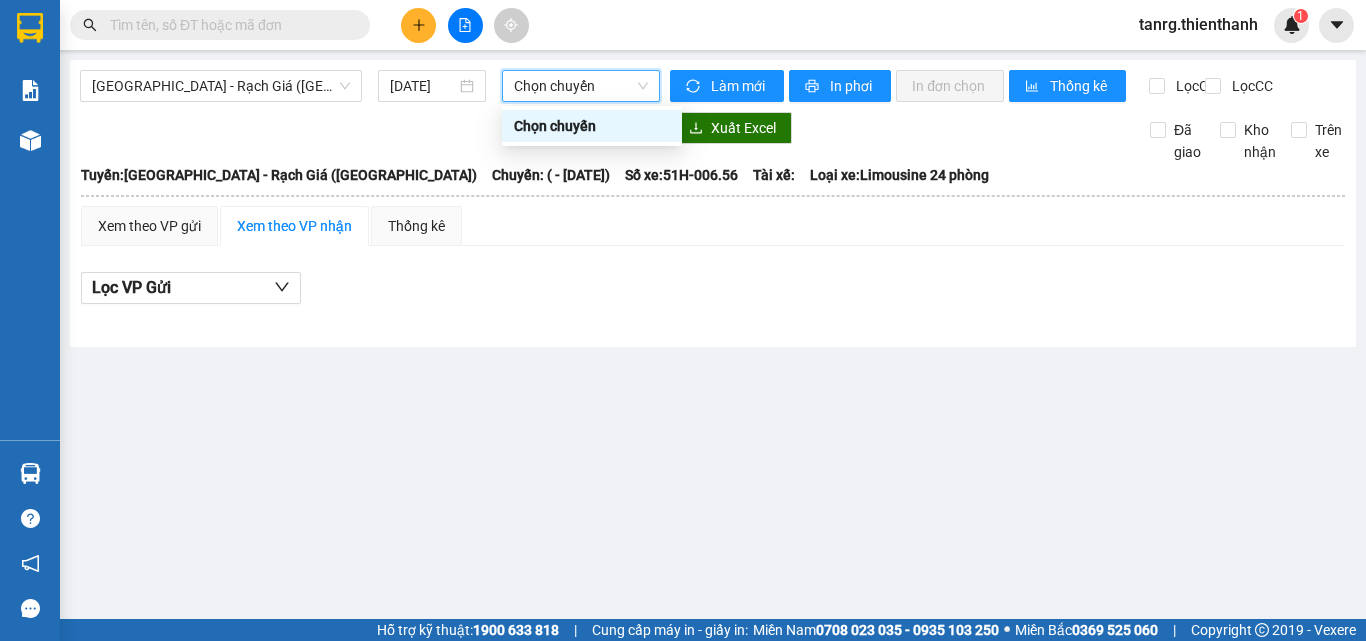 click on "Chọn chuyến" at bounding box center (581, 86) 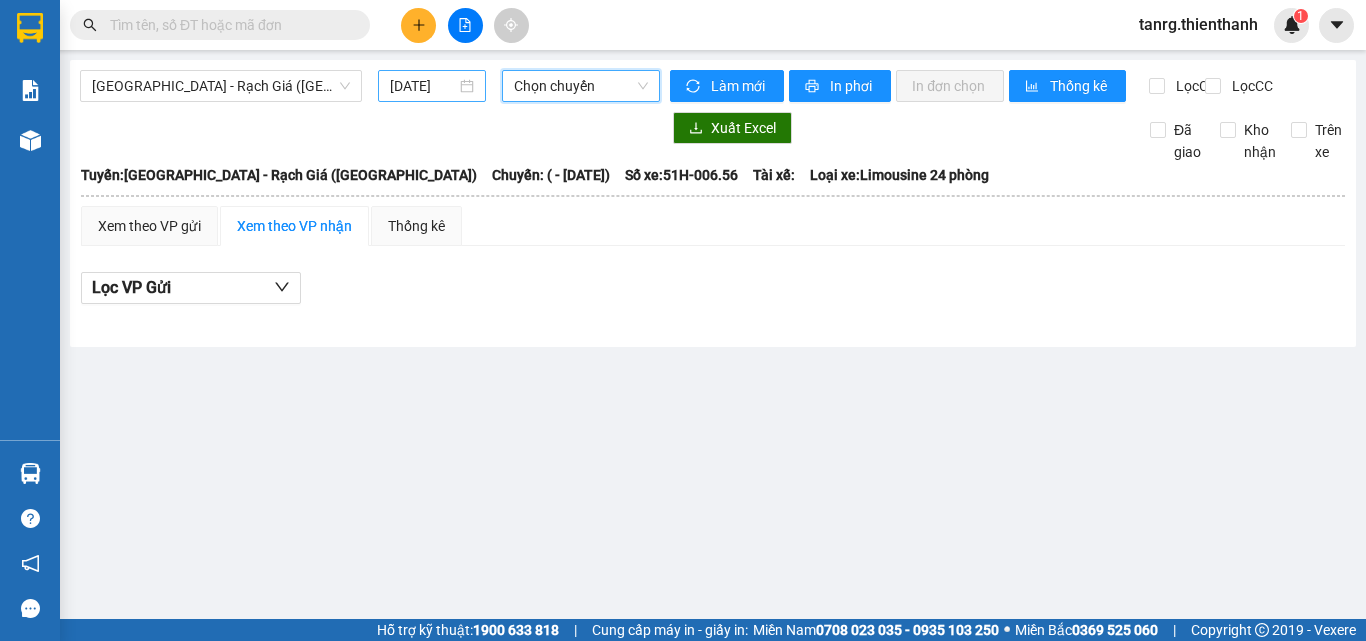 click on "[DATE]" at bounding box center (432, 86) 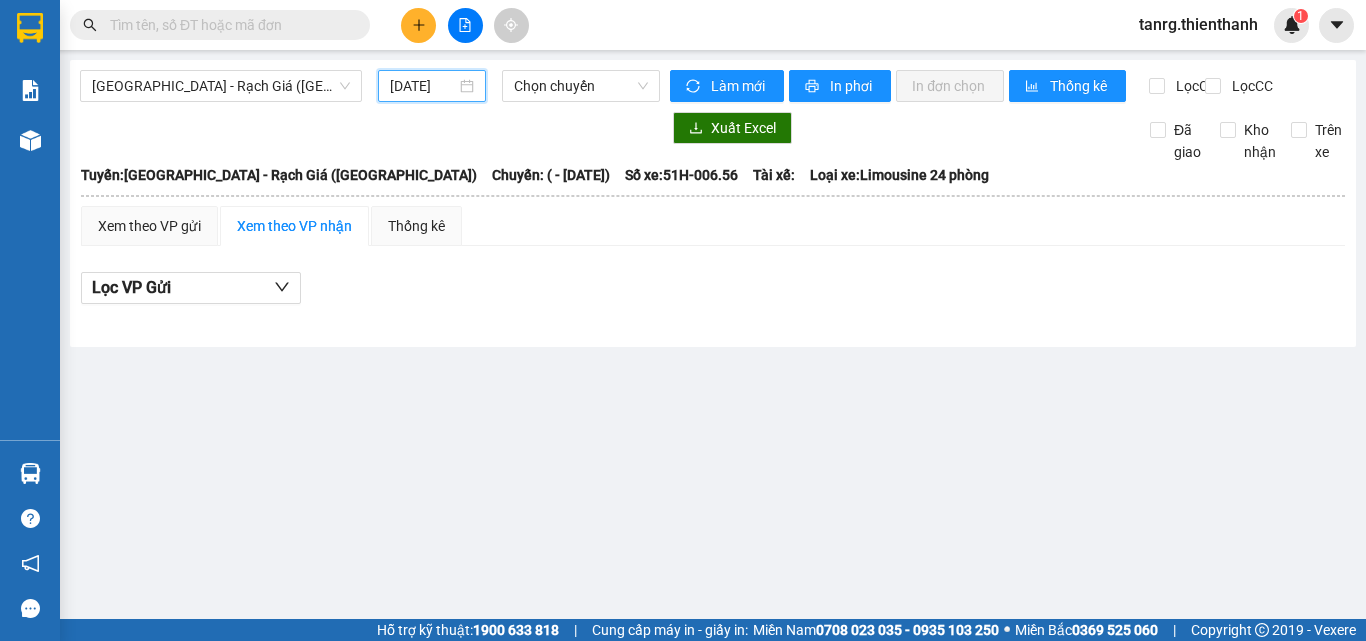 scroll, scrollTop: 0, scrollLeft: 5, axis: horizontal 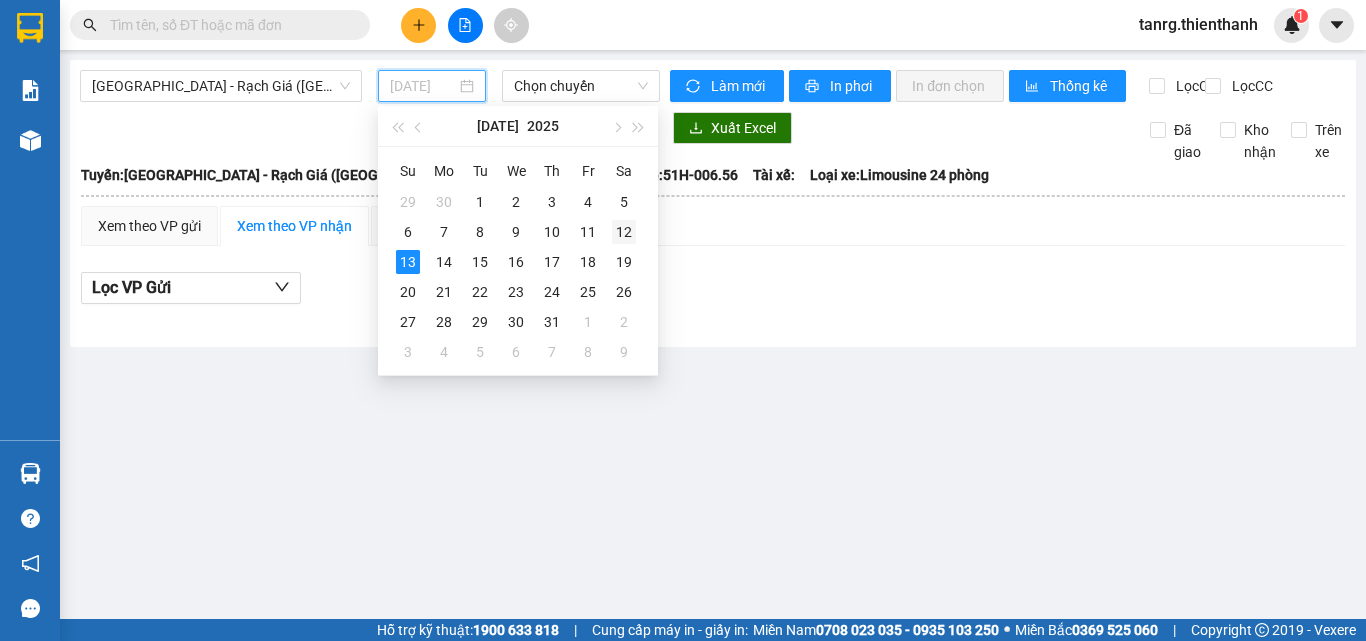click on "12" at bounding box center (624, 232) 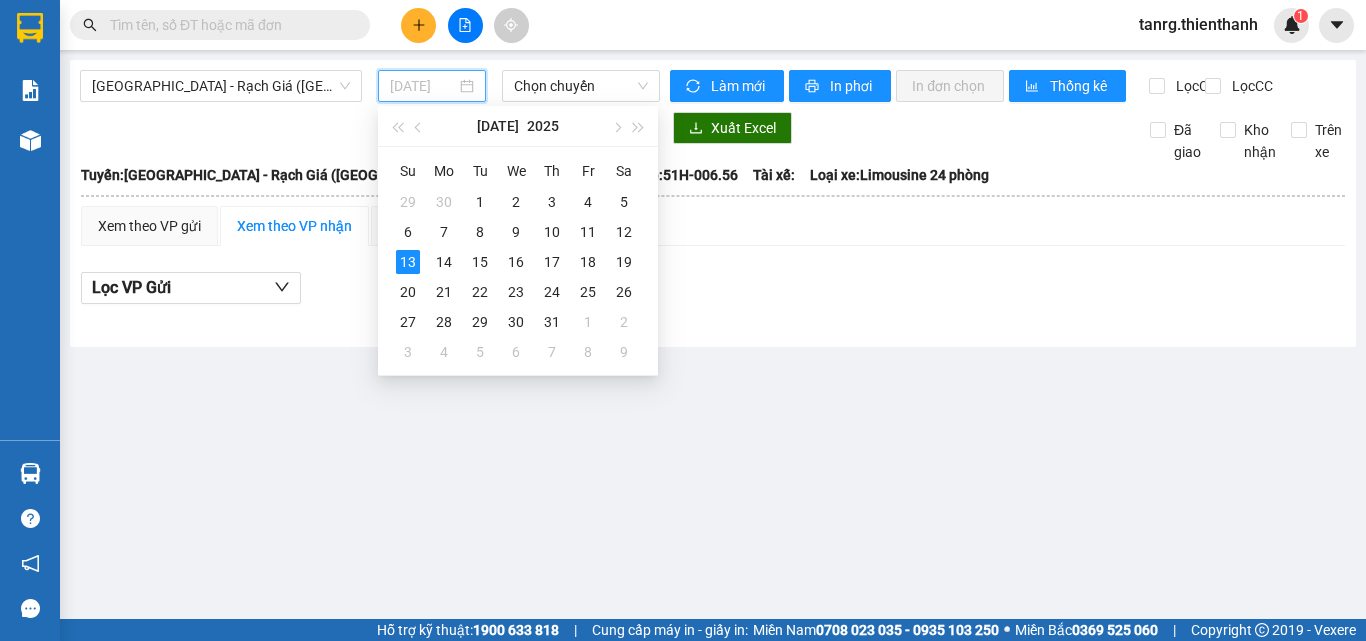 type on "[DATE]" 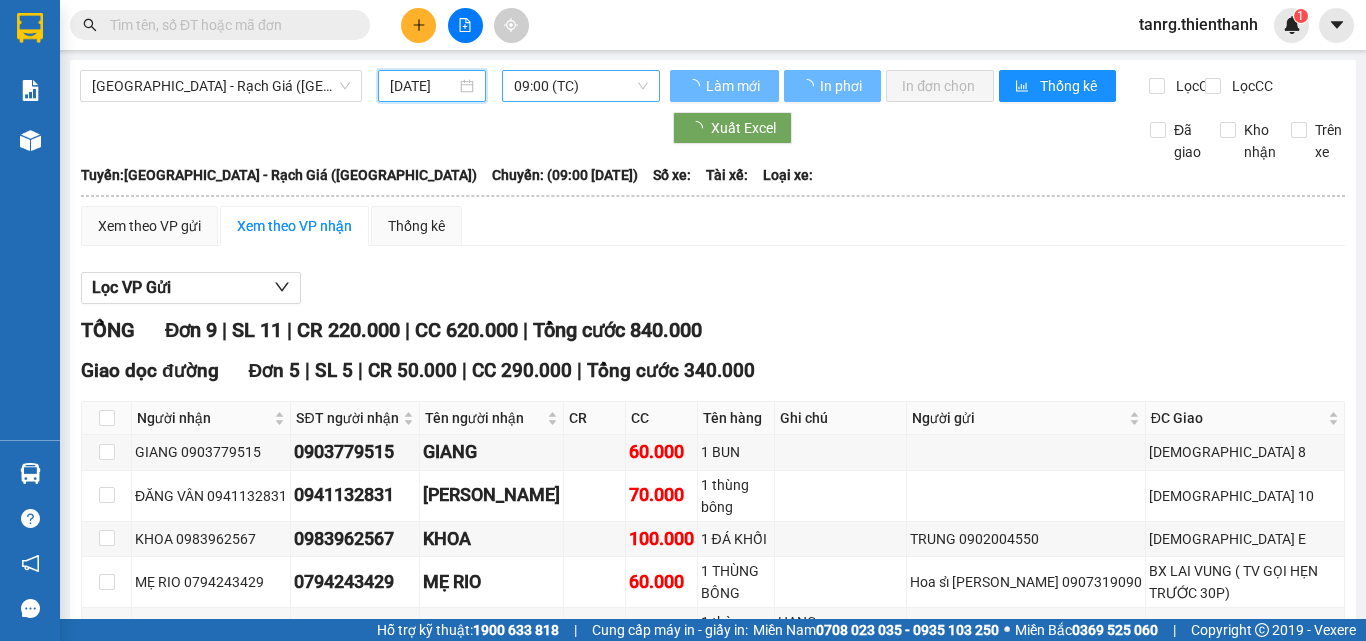 click on "09:00   (TC)" at bounding box center [581, 86] 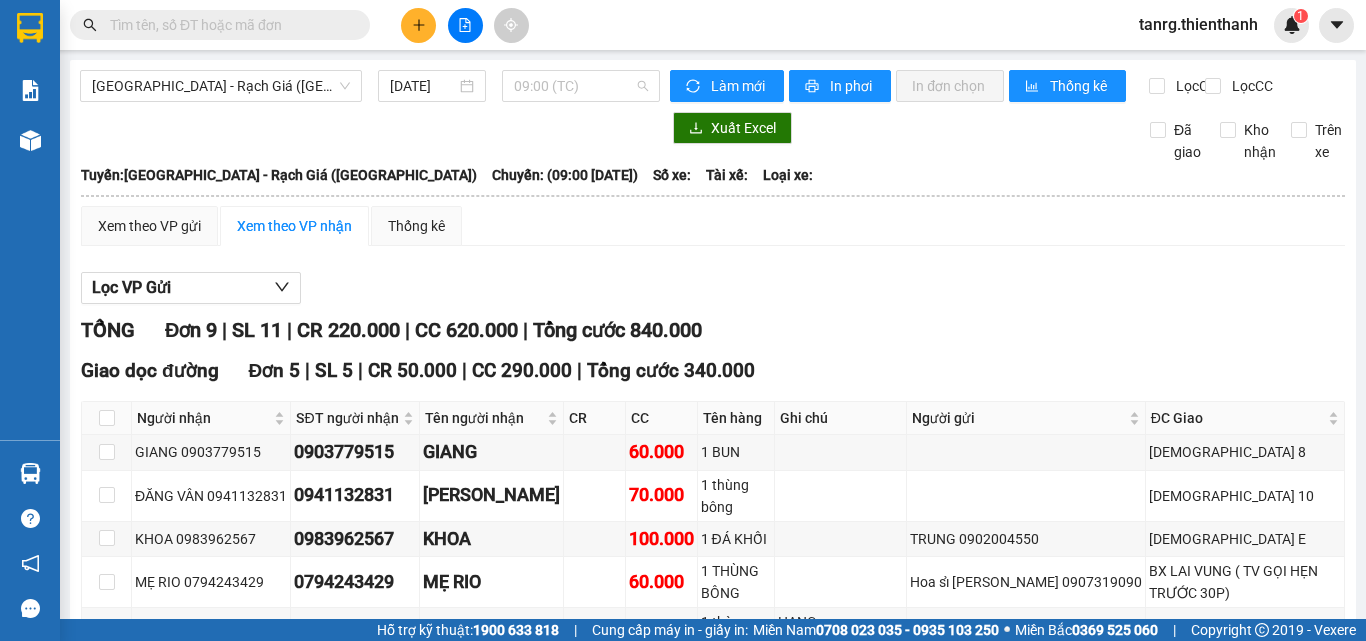 scroll, scrollTop: 0, scrollLeft: 0, axis: both 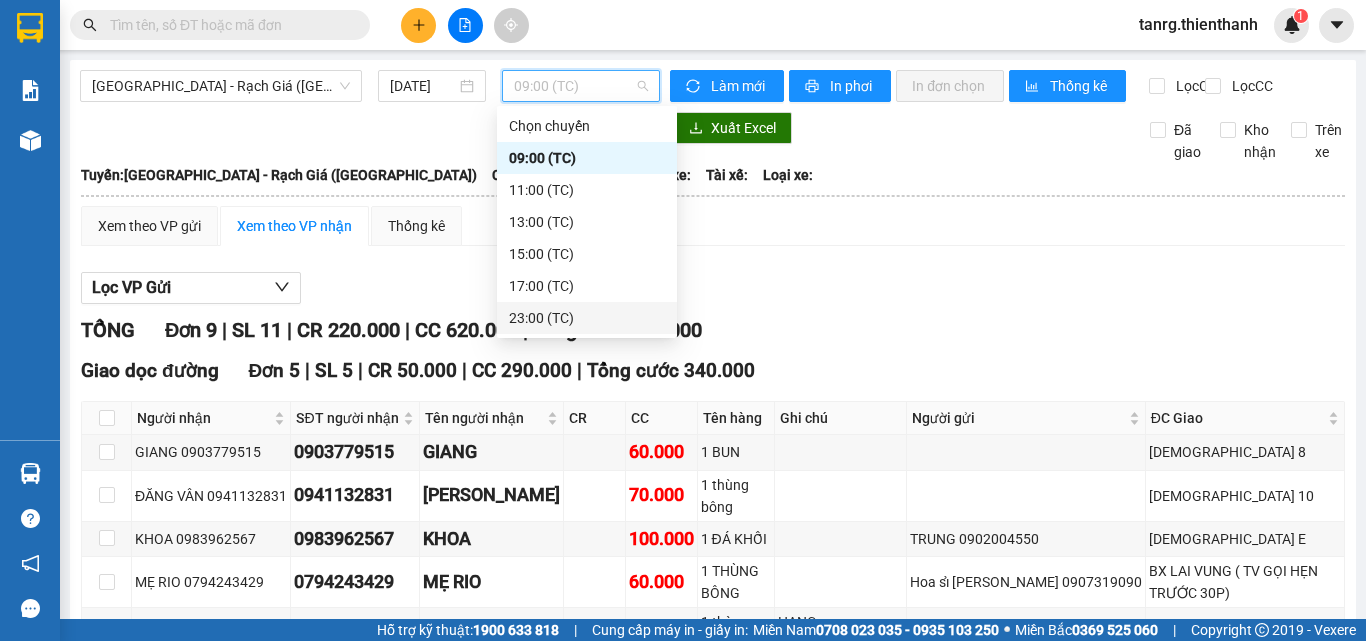 click on "23:00   (TC)" at bounding box center (587, 318) 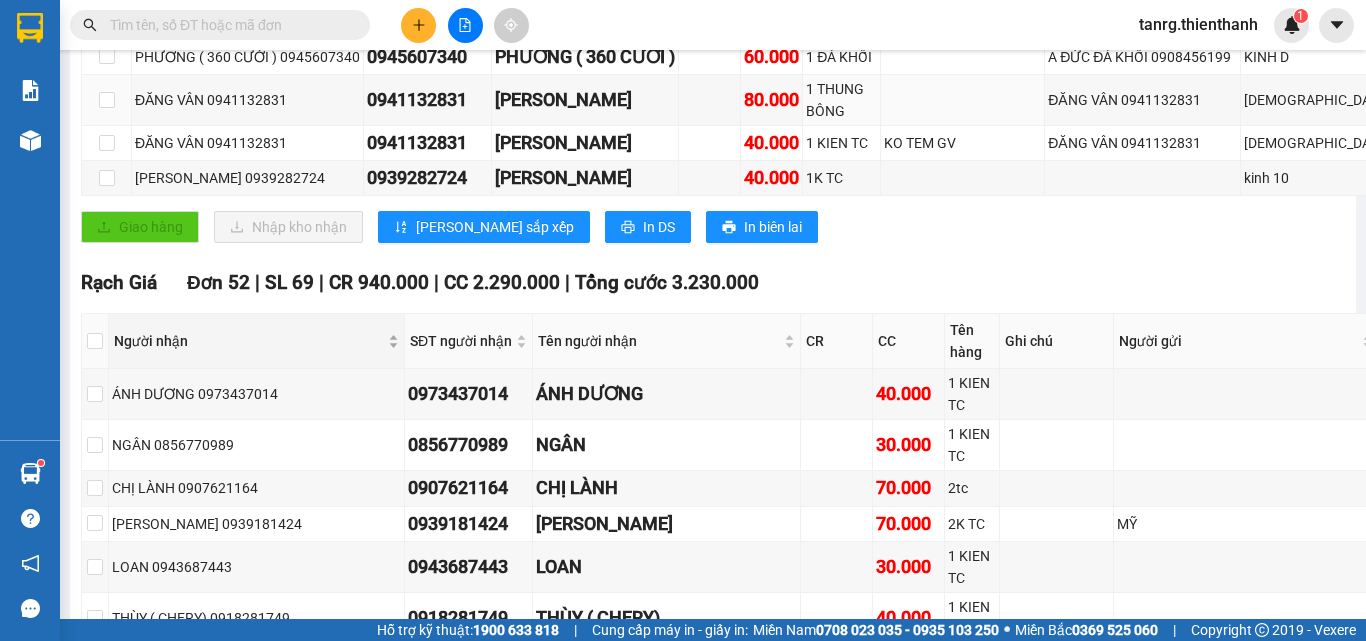 scroll, scrollTop: 600, scrollLeft: 0, axis: vertical 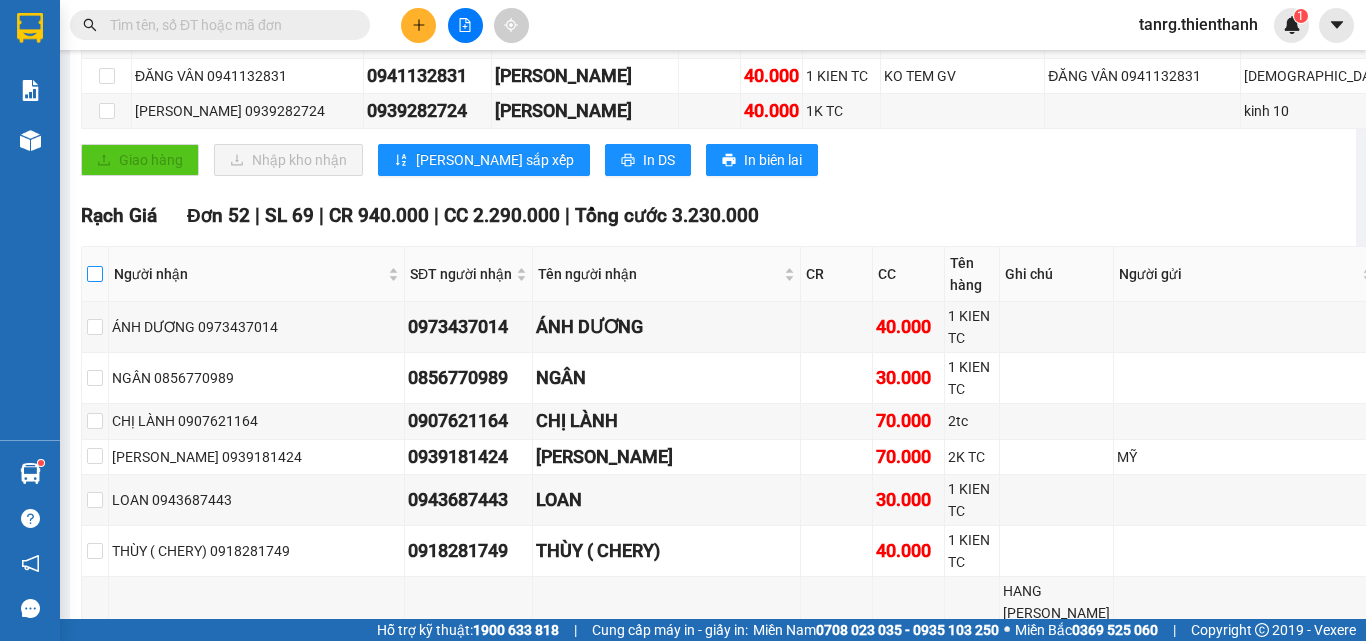 click at bounding box center (95, 274) 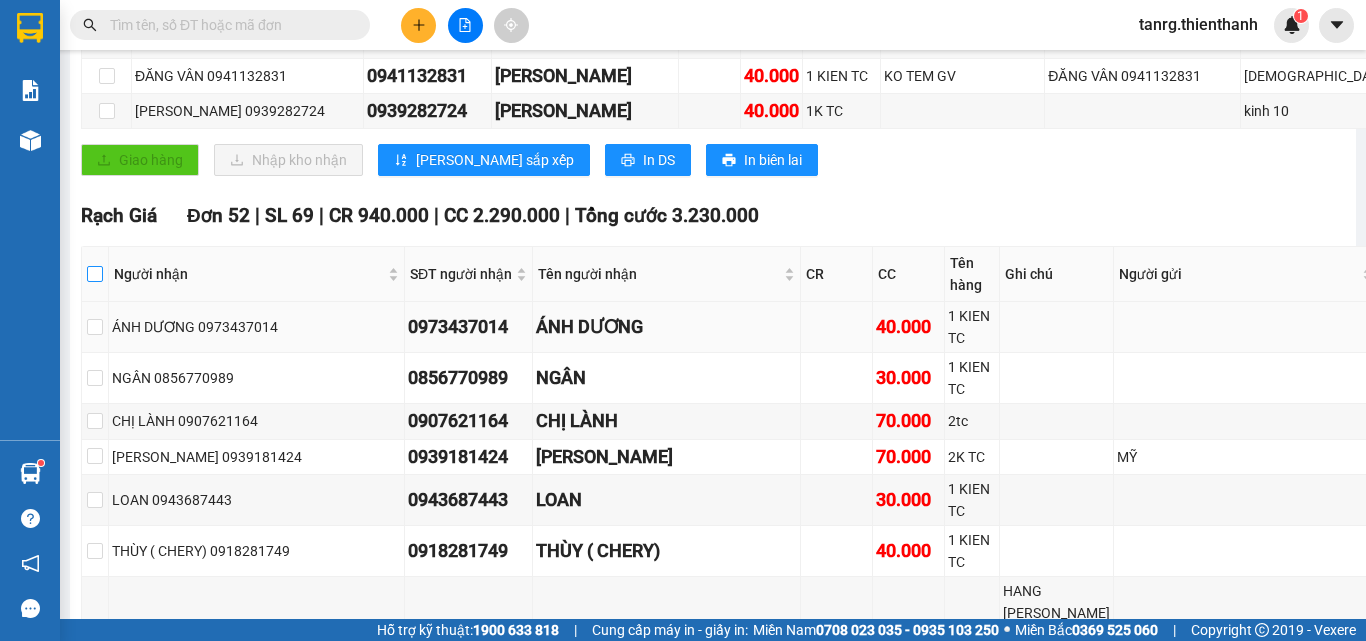 checkbox on "true" 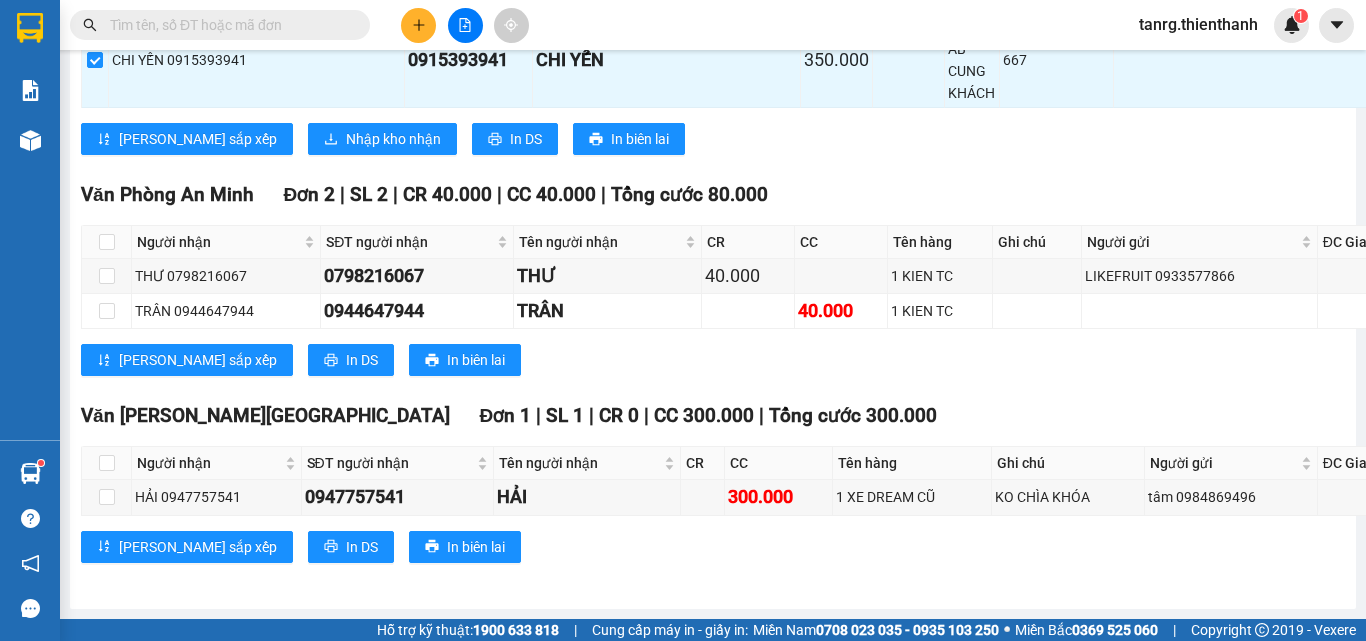 scroll, scrollTop: 4317, scrollLeft: 0, axis: vertical 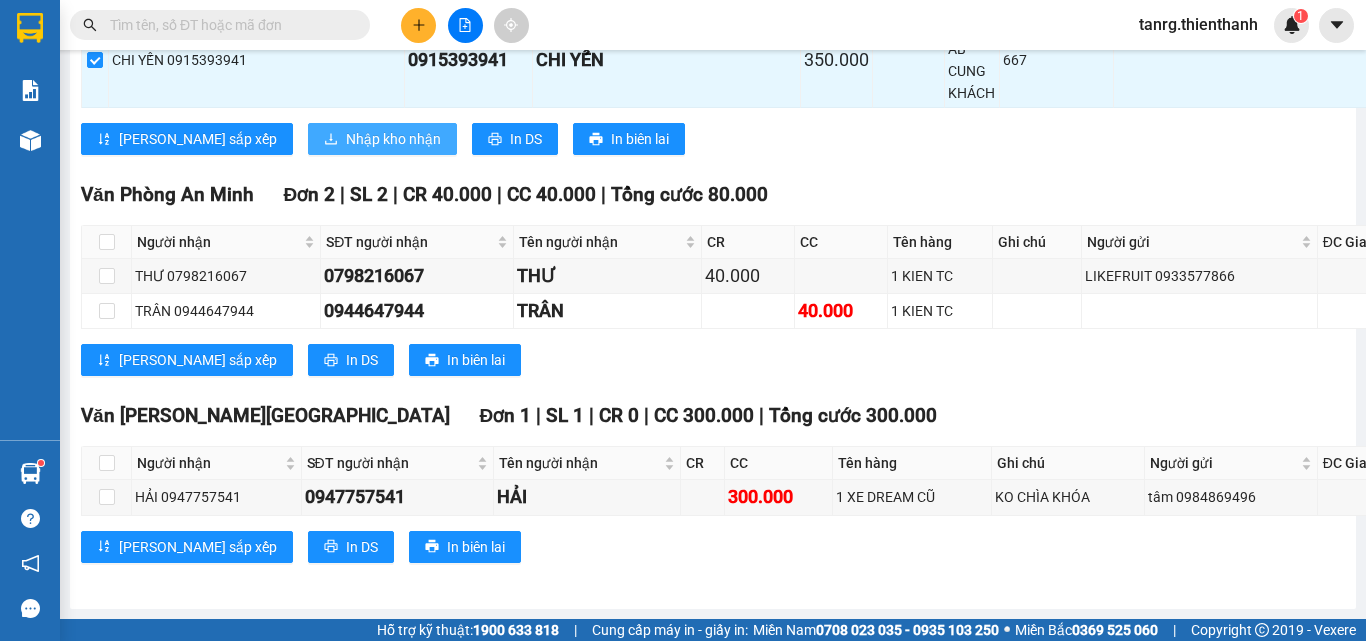 click on "Nhập kho nhận" at bounding box center [393, 139] 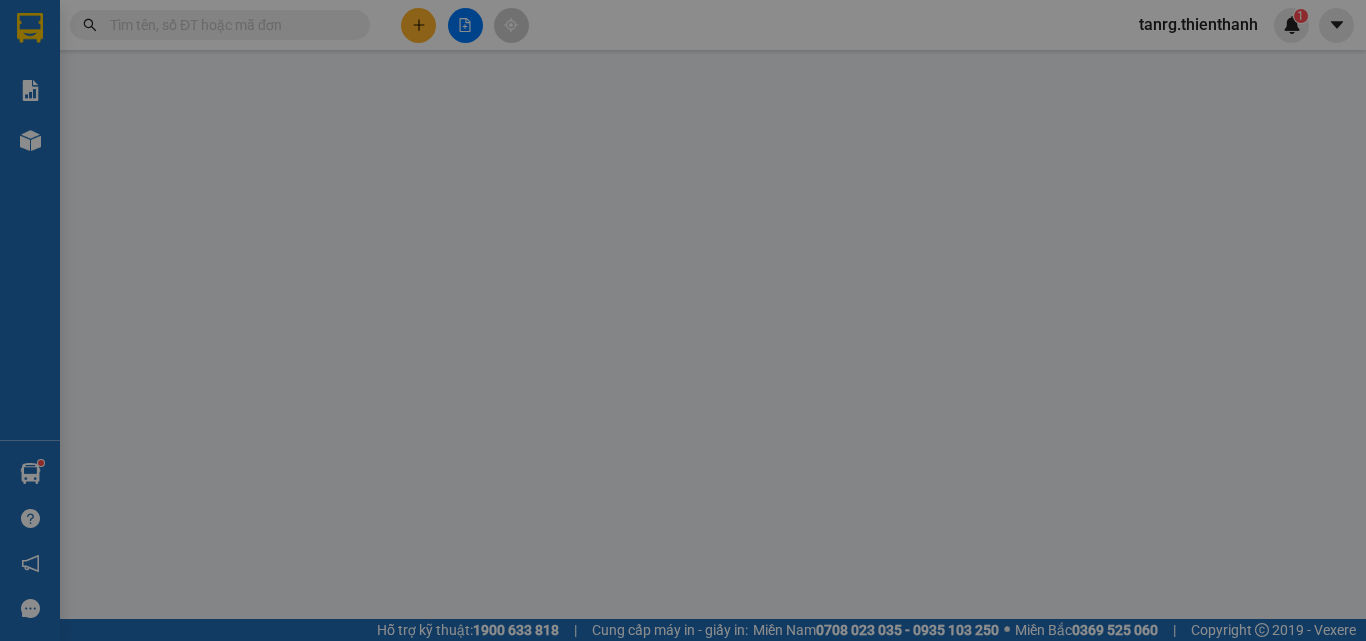 scroll, scrollTop: 0, scrollLeft: 0, axis: both 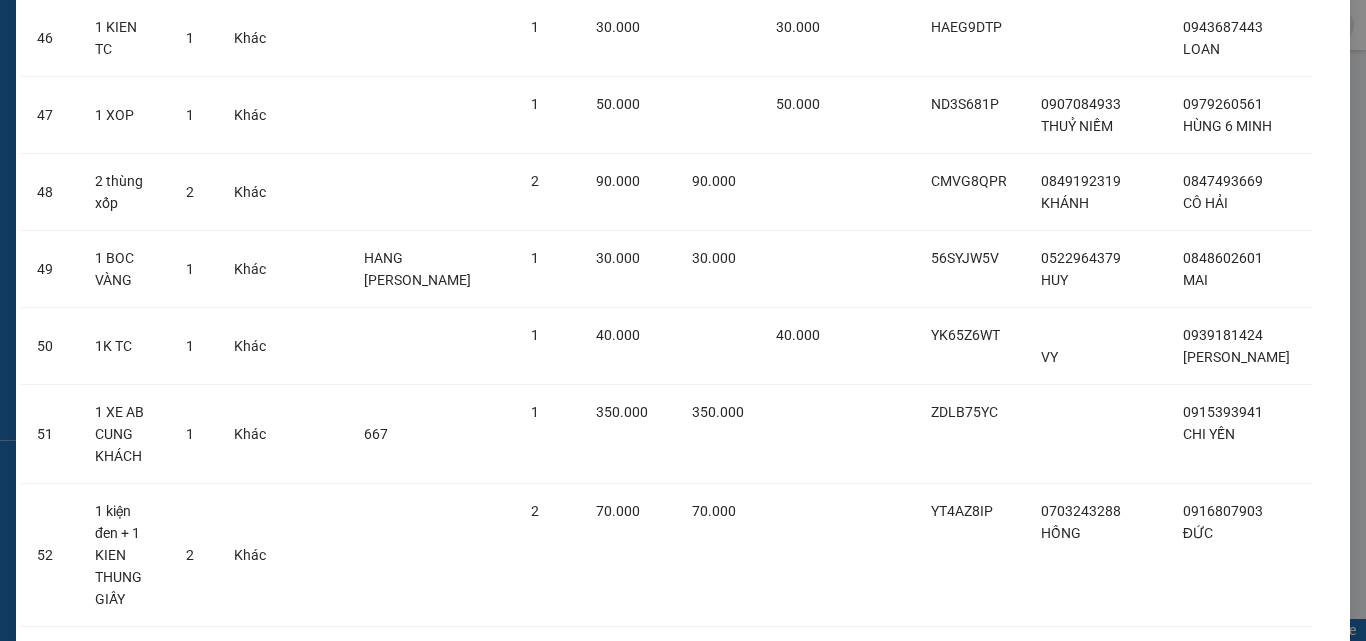 click on "Nhập hàng kho nhận" at bounding box center (756, 740) 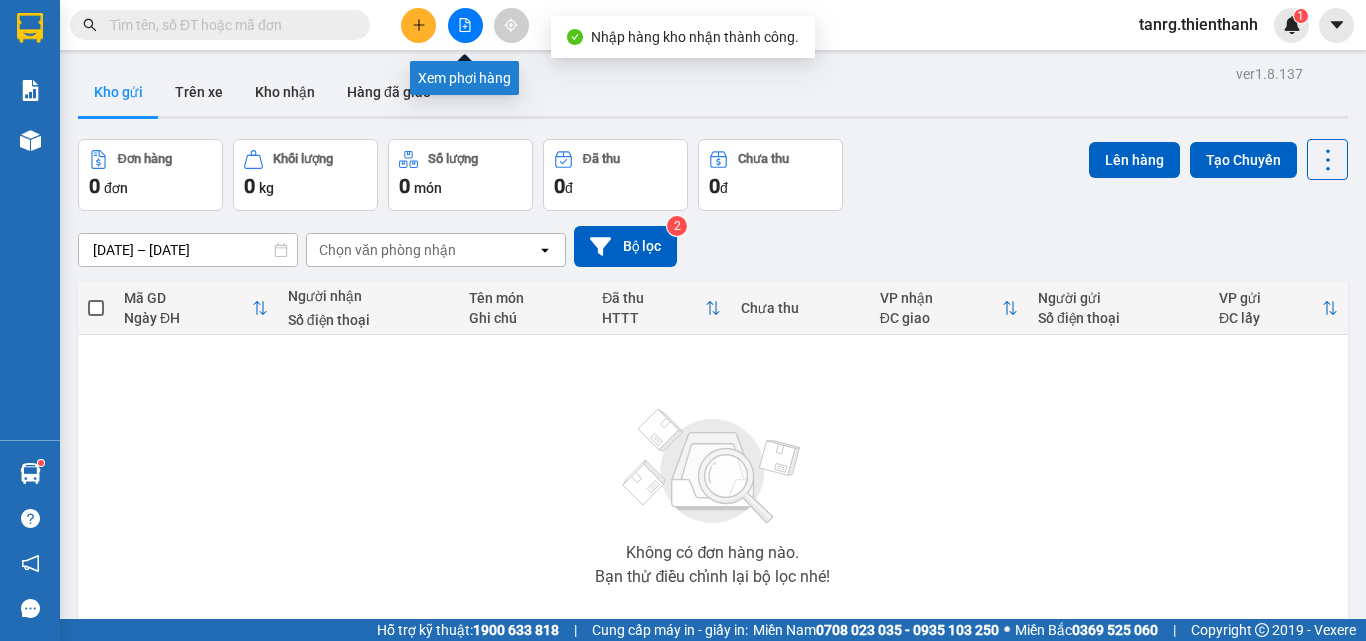click at bounding box center [465, 25] 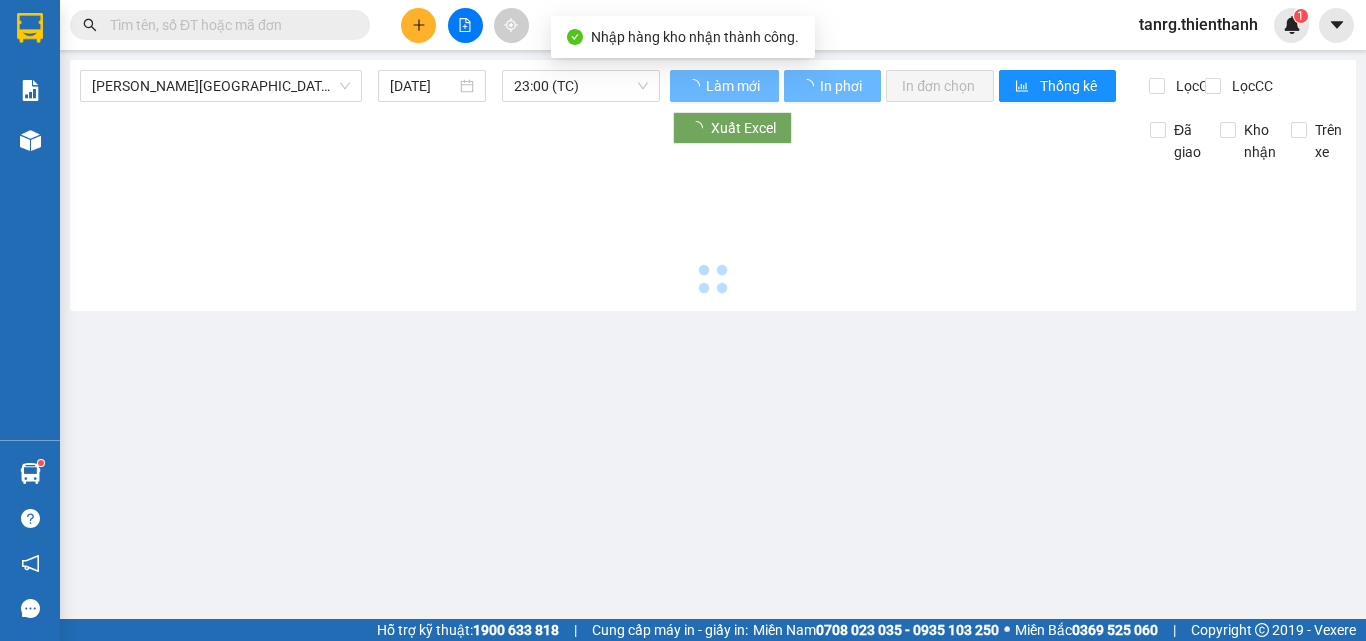 type on "[DATE]" 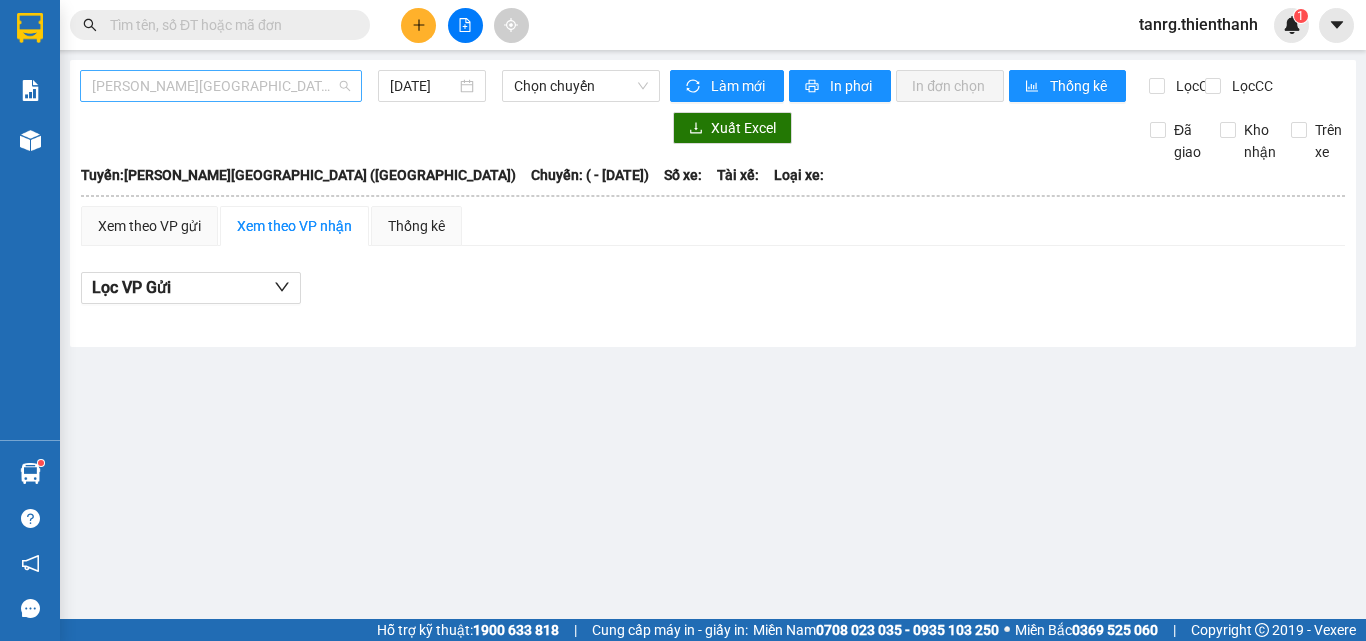 click on "Rạch Giá - [GEOGRAPHIC_DATA] ([GEOGRAPHIC_DATA])" at bounding box center [221, 86] 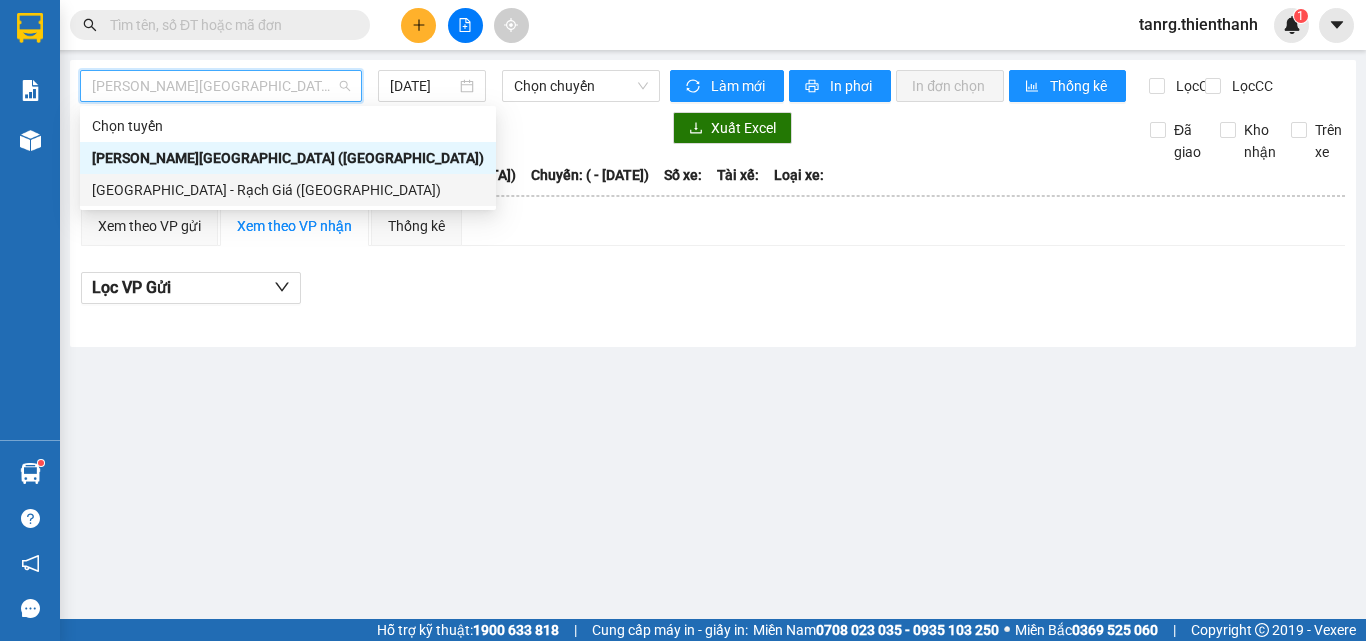 click on "[GEOGRAPHIC_DATA] - Rạch Giá ([GEOGRAPHIC_DATA])" at bounding box center (288, 190) 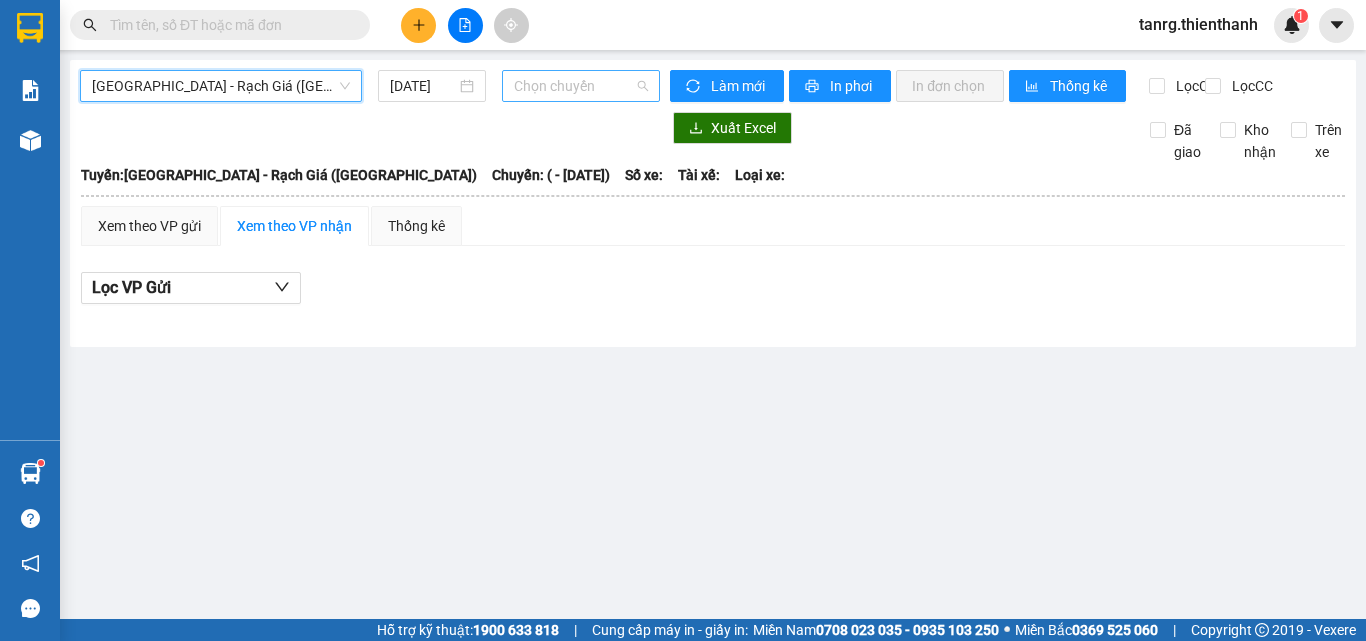 click on "Chọn chuyến" at bounding box center [581, 86] 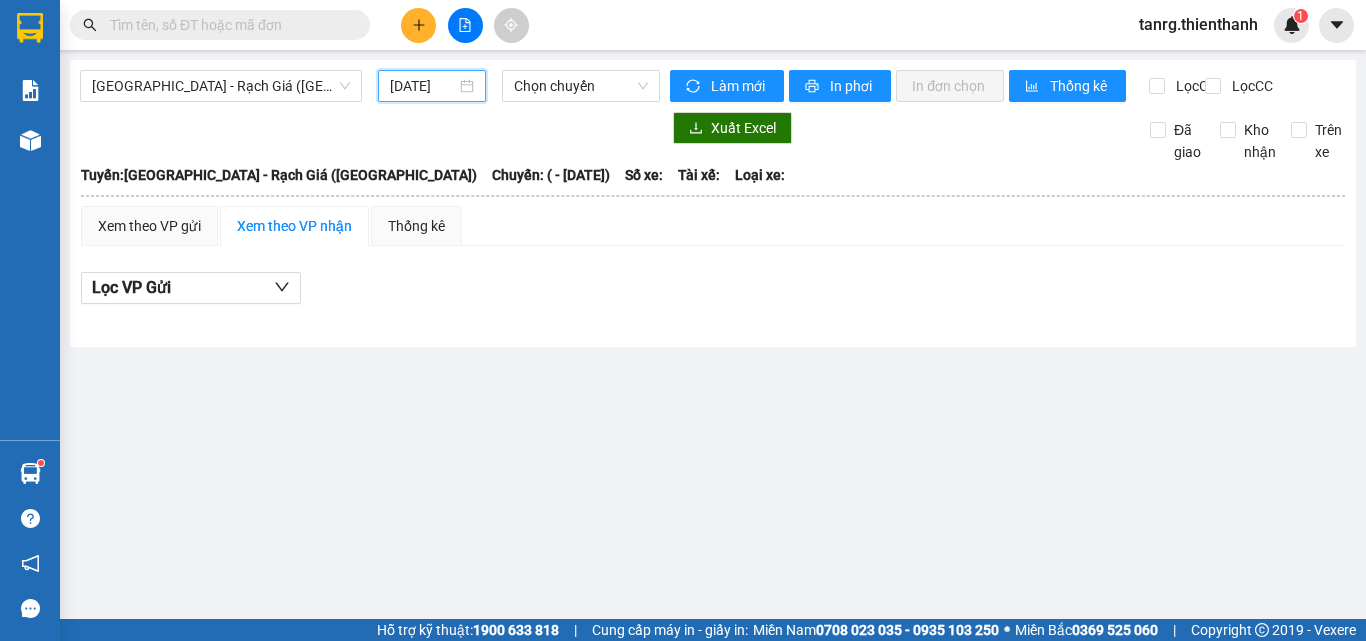 click on "[DATE]" at bounding box center [423, 86] 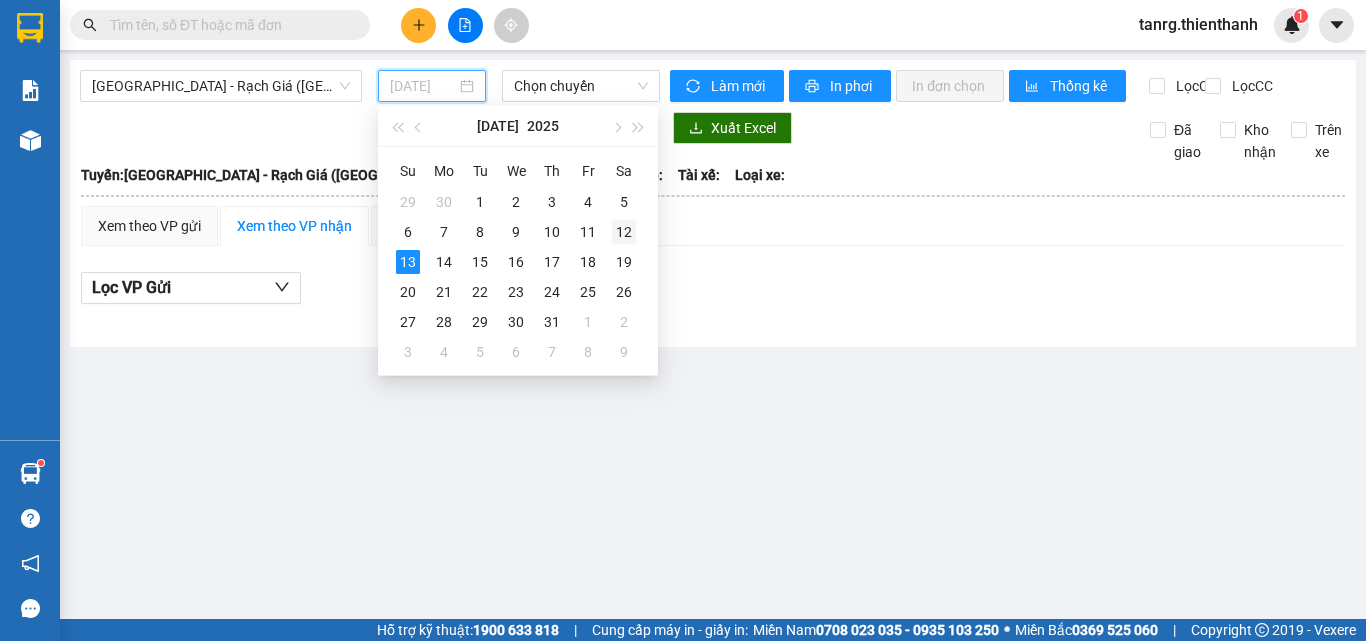 click on "12" at bounding box center (624, 232) 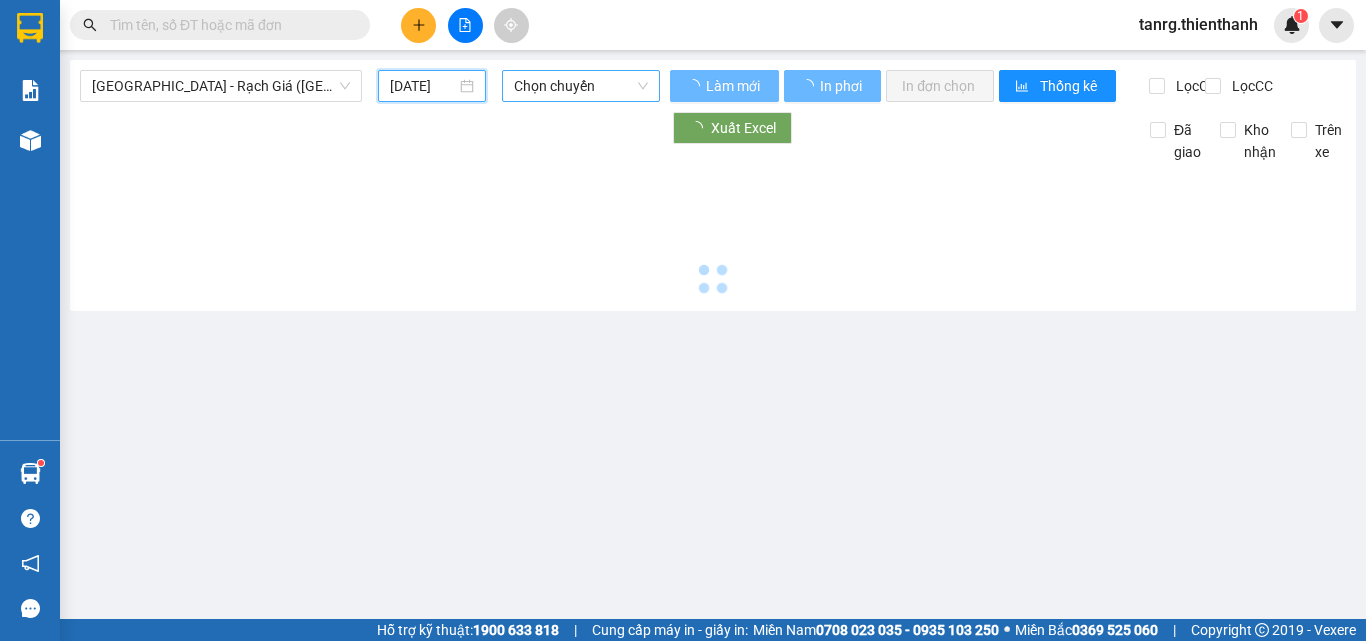 type on "[DATE]" 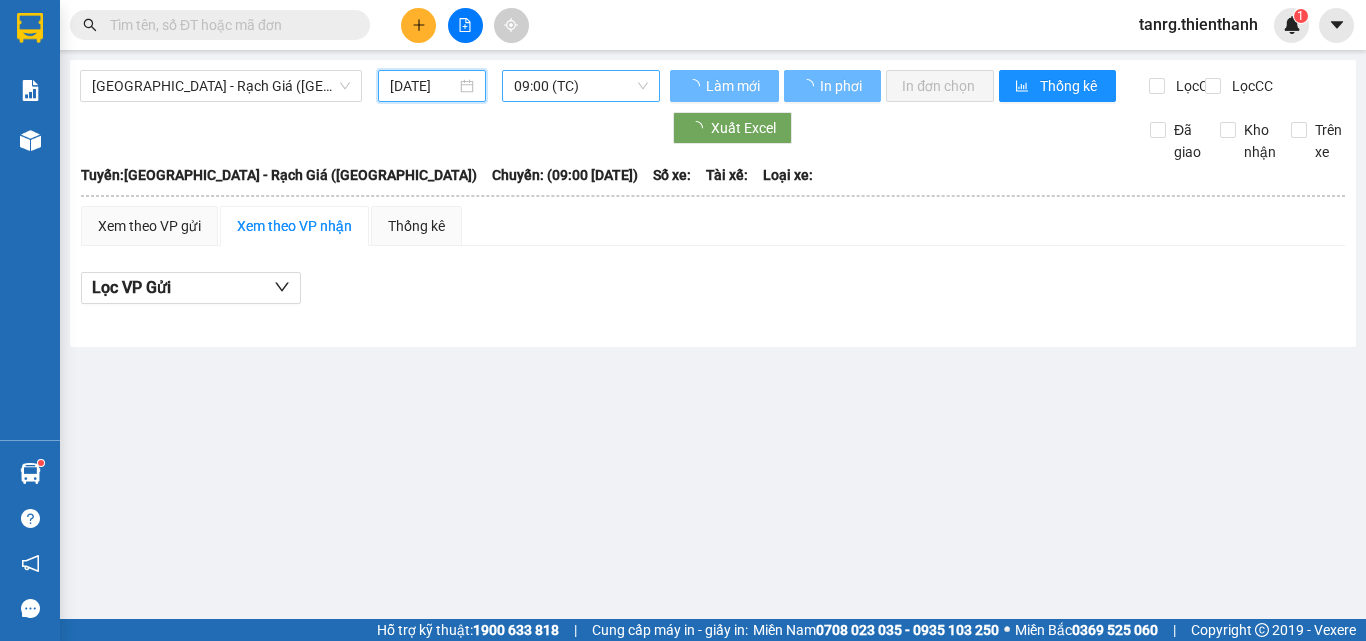 click on "09:00   (TC)" at bounding box center (581, 86) 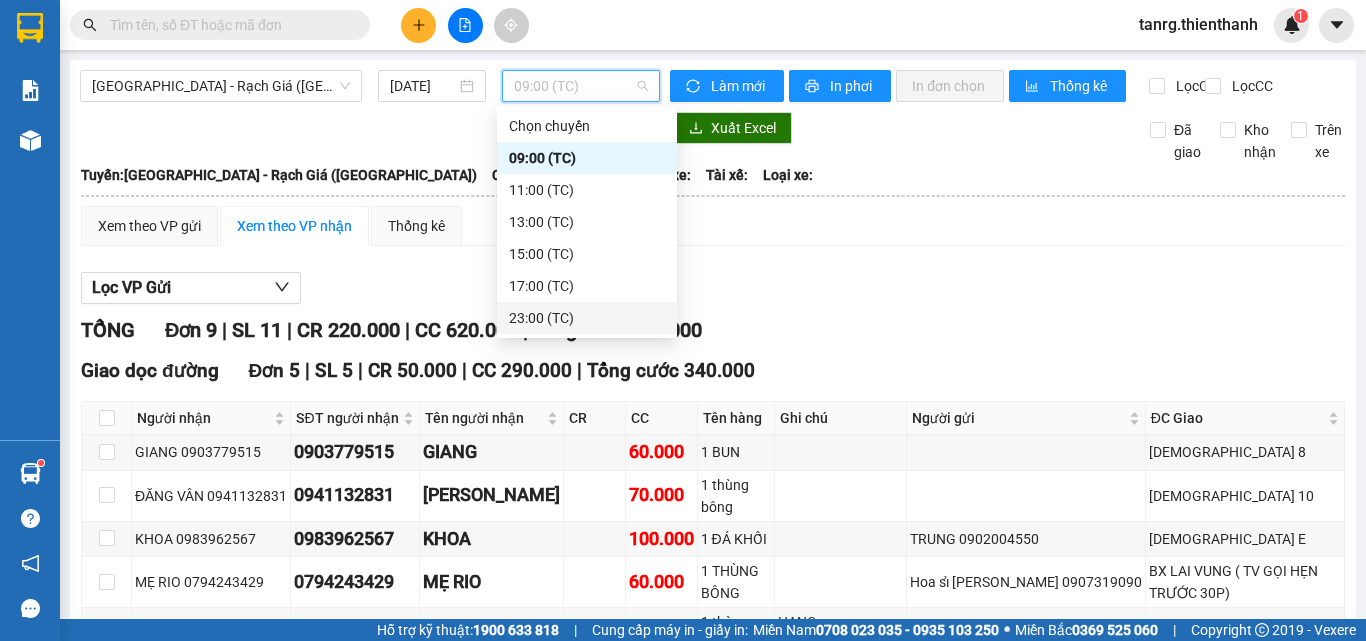 click on "23:00   (TC)" at bounding box center [587, 318] 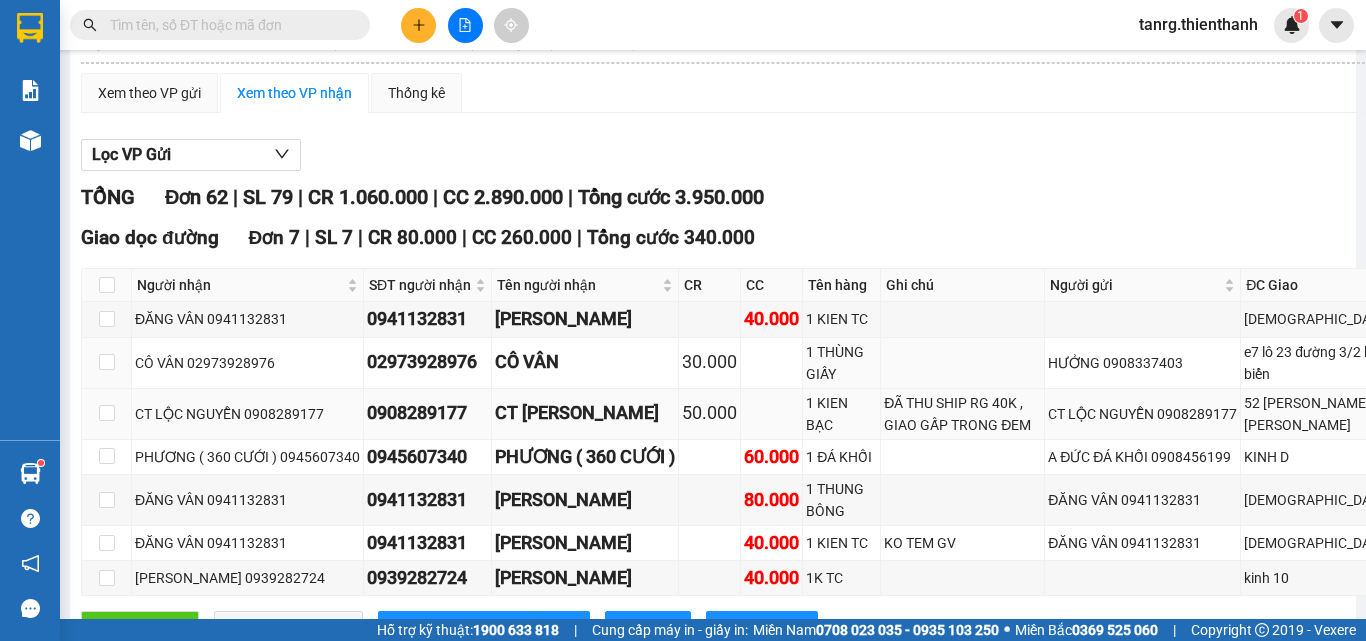 scroll, scrollTop: 200, scrollLeft: 0, axis: vertical 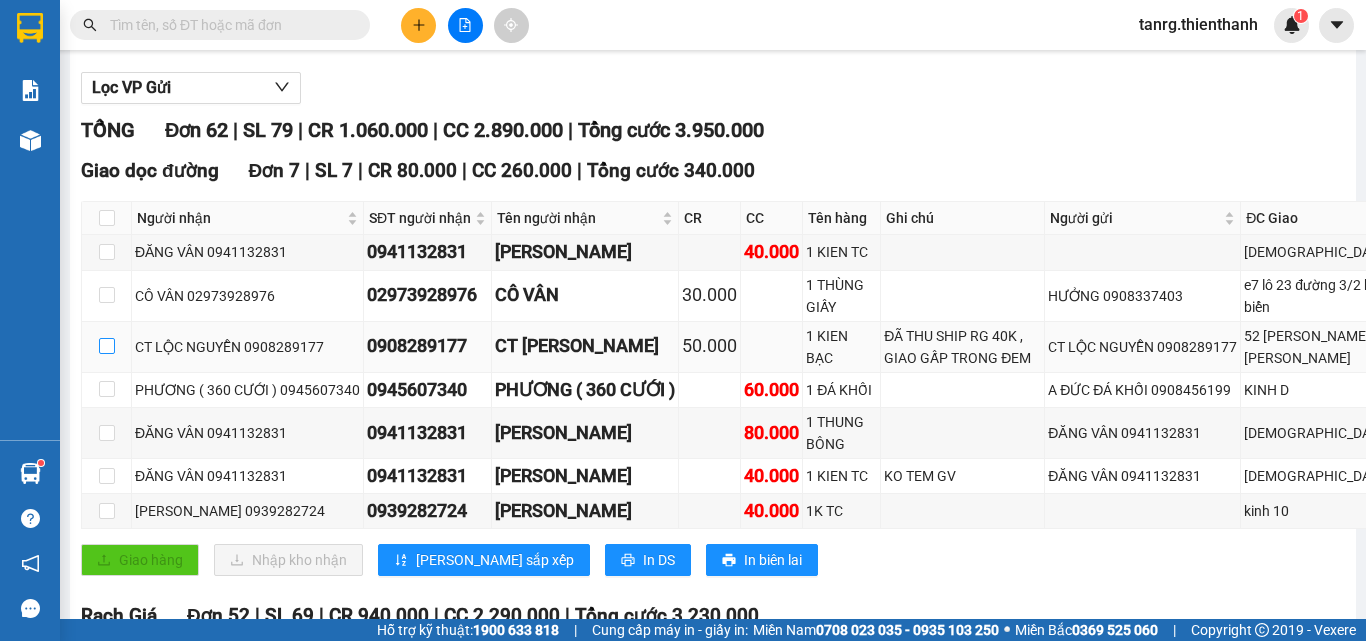 click at bounding box center (107, 346) 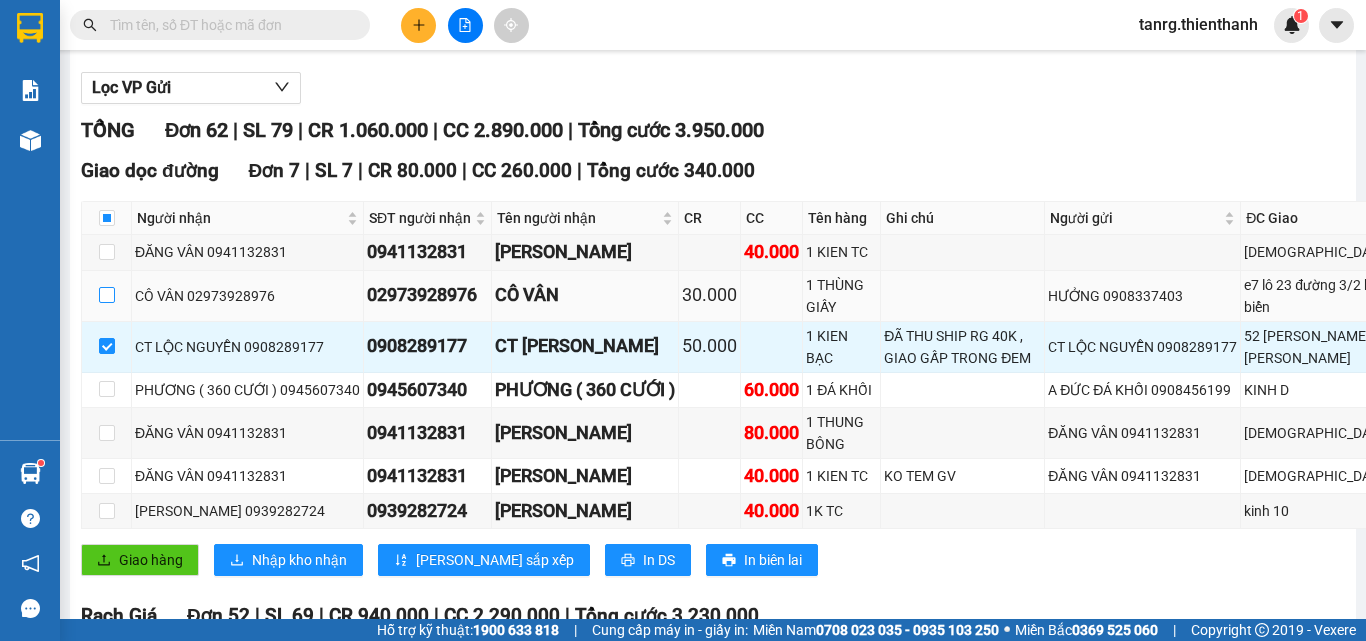 click at bounding box center (107, 295) 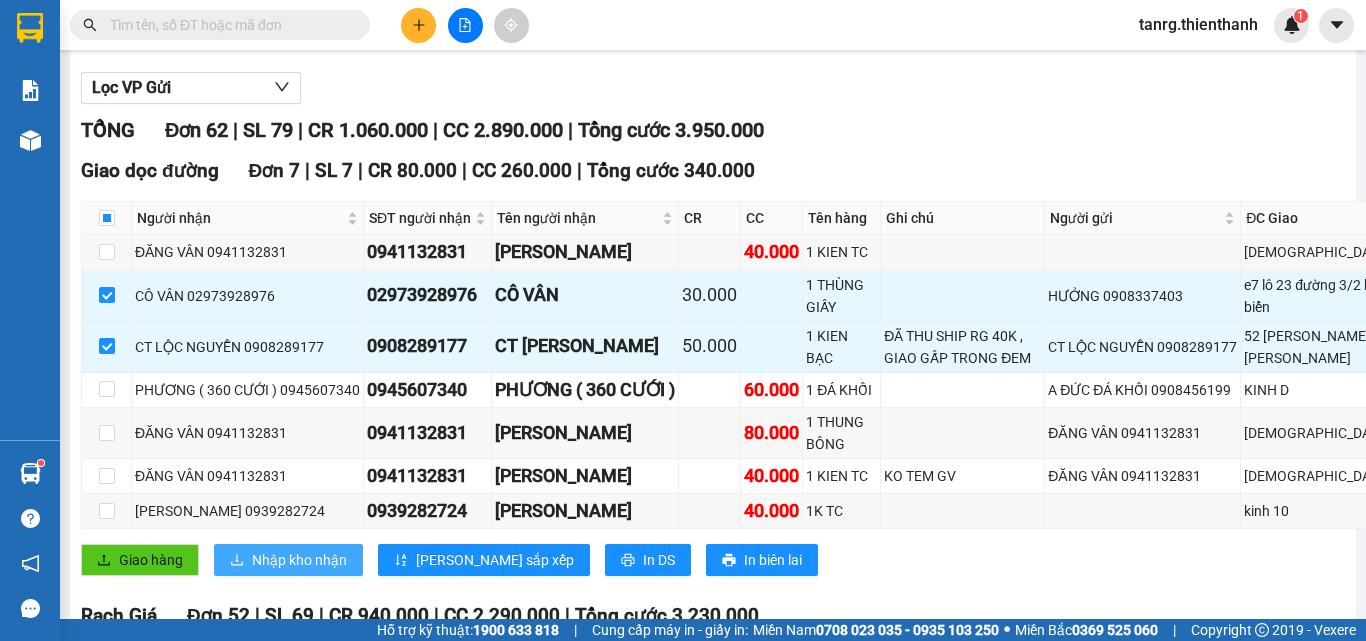 click on "Nhập kho nhận" at bounding box center (299, 560) 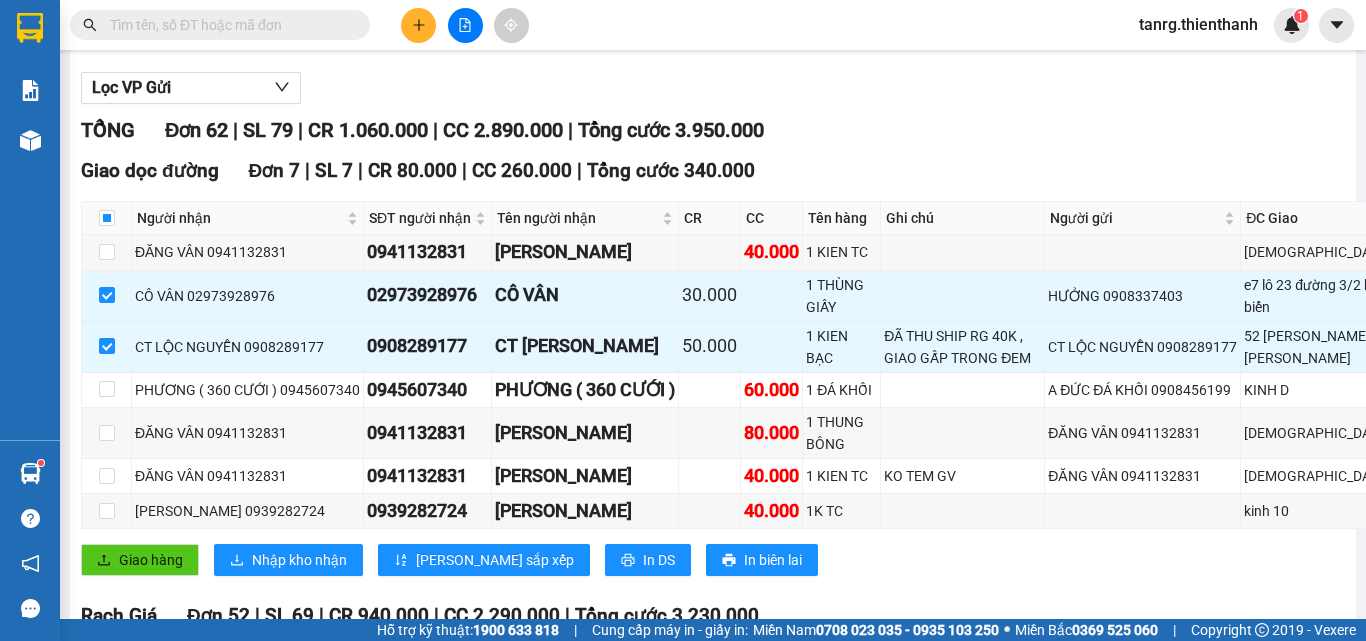 checkbox on "false" 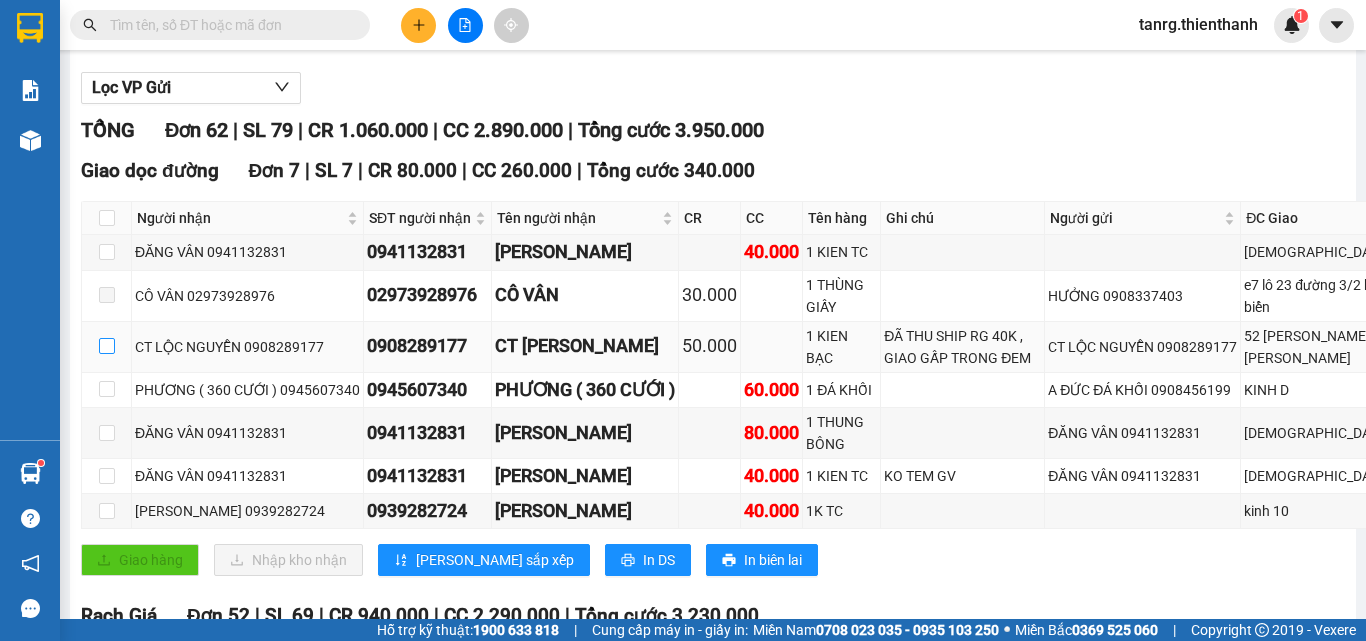 click at bounding box center (107, 346) 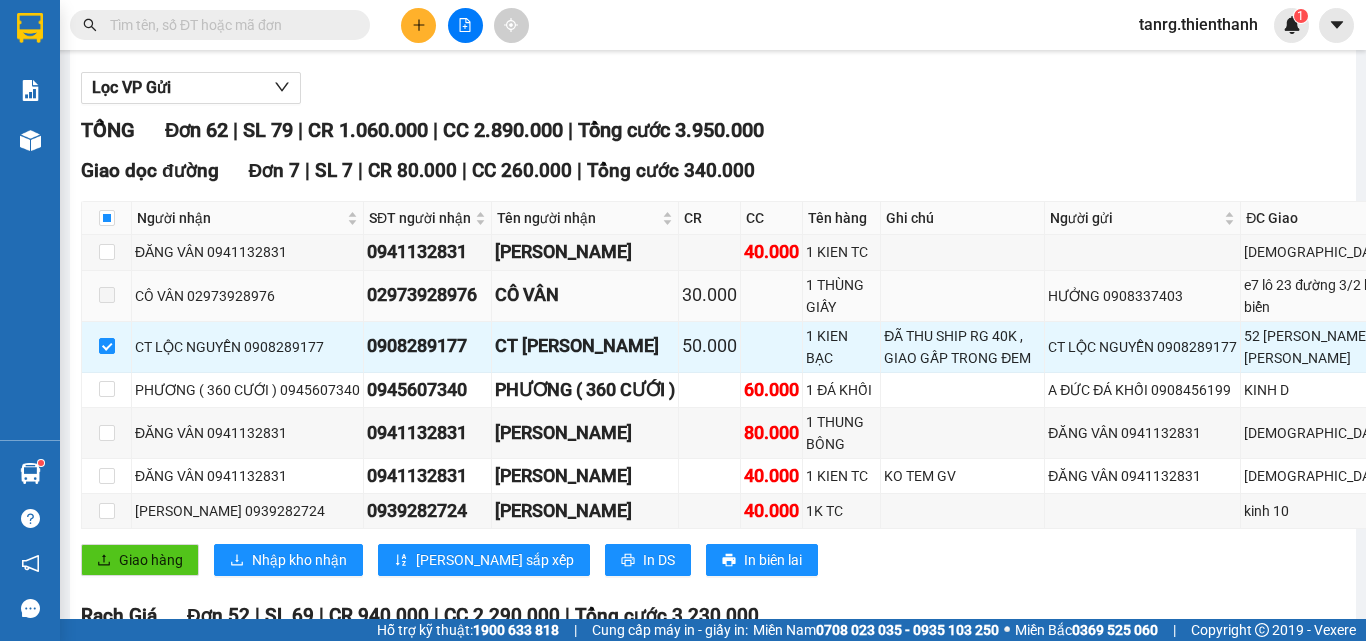 scroll, scrollTop: 267, scrollLeft: 0, axis: vertical 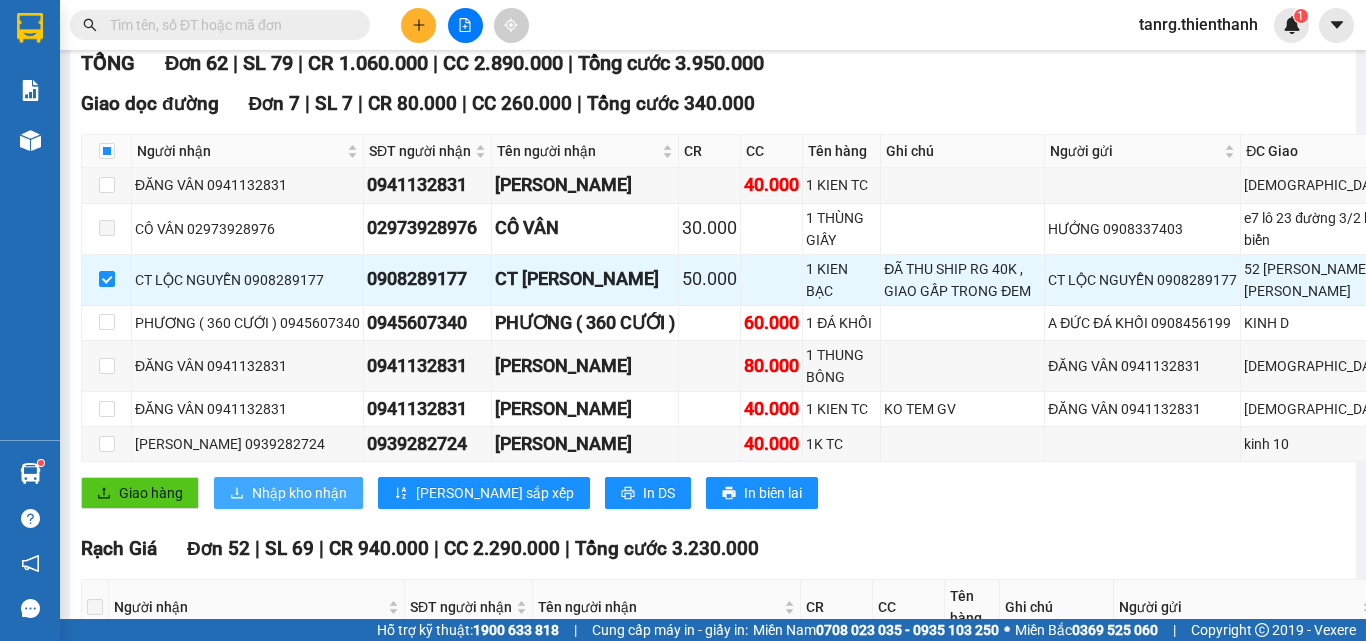 click on "Nhập kho nhận" at bounding box center (299, 493) 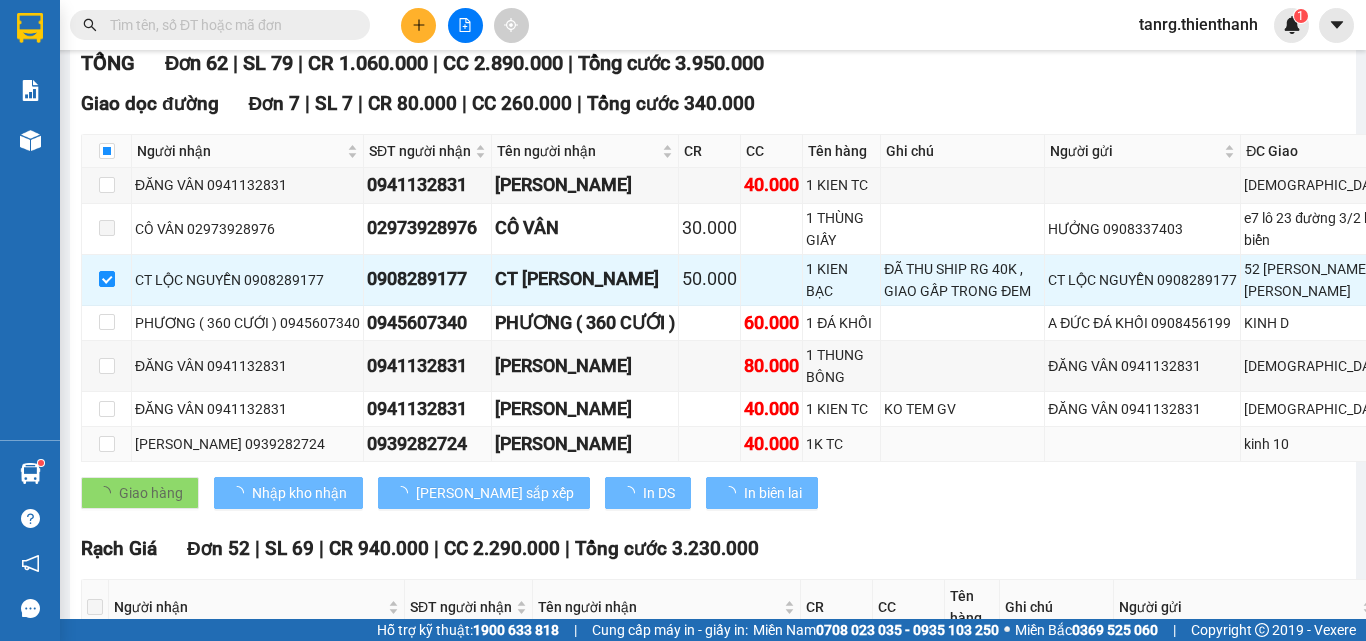 checkbox on "false" 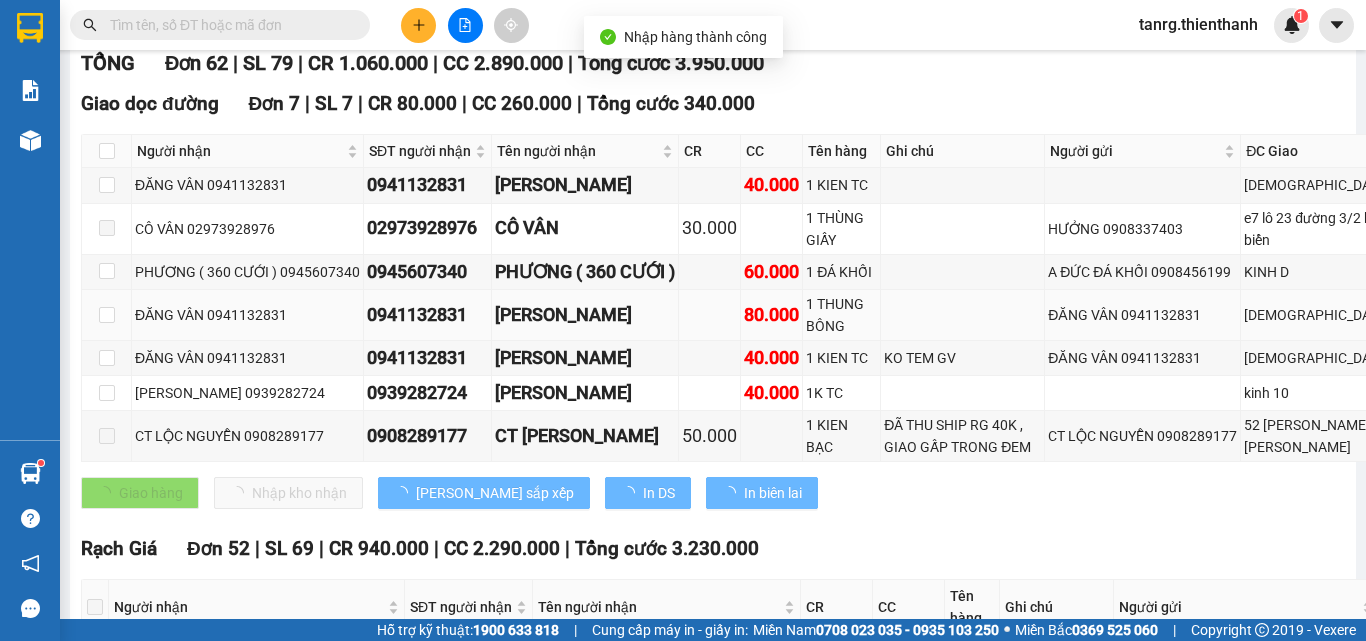 scroll, scrollTop: 0, scrollLeft: 0, axis: both 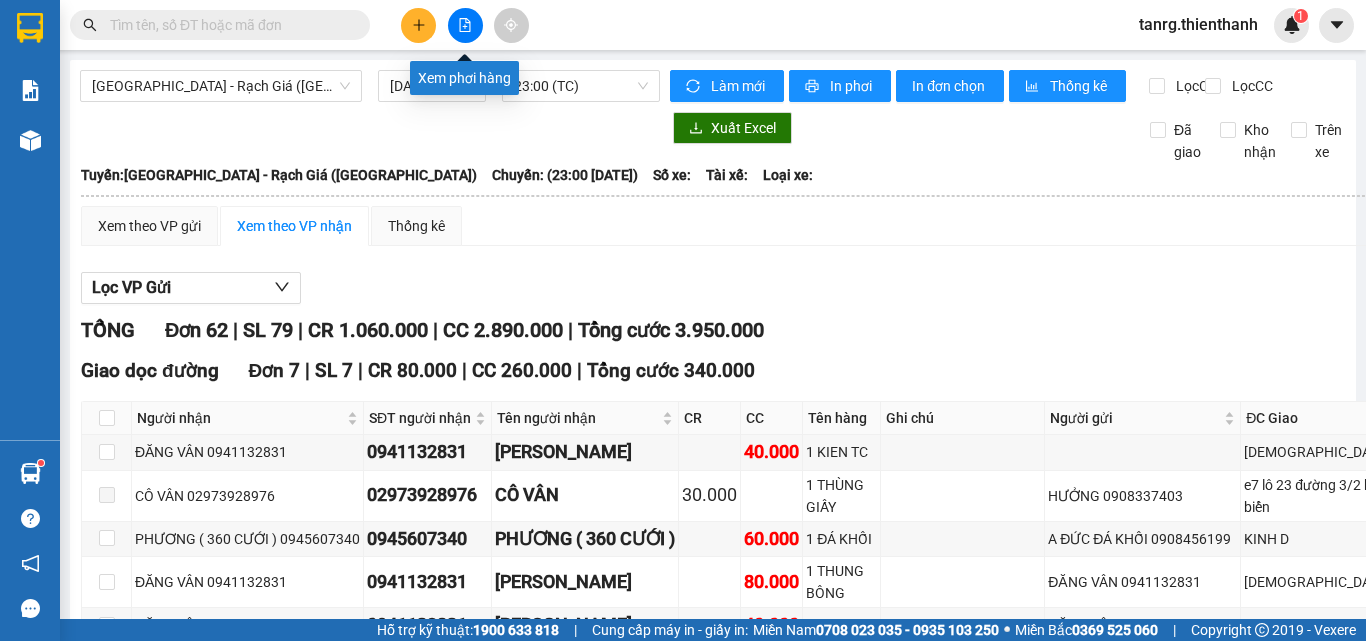 click at bounding box center [465, 25] 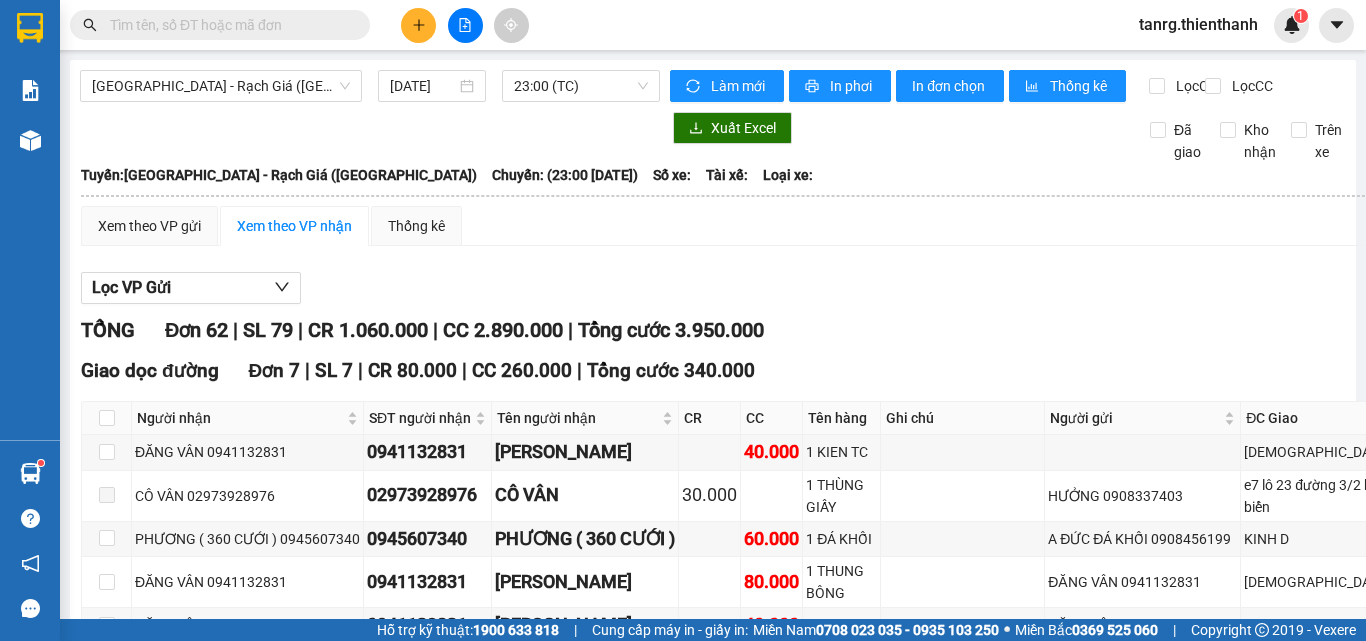 click at bounding box center [228, 25] 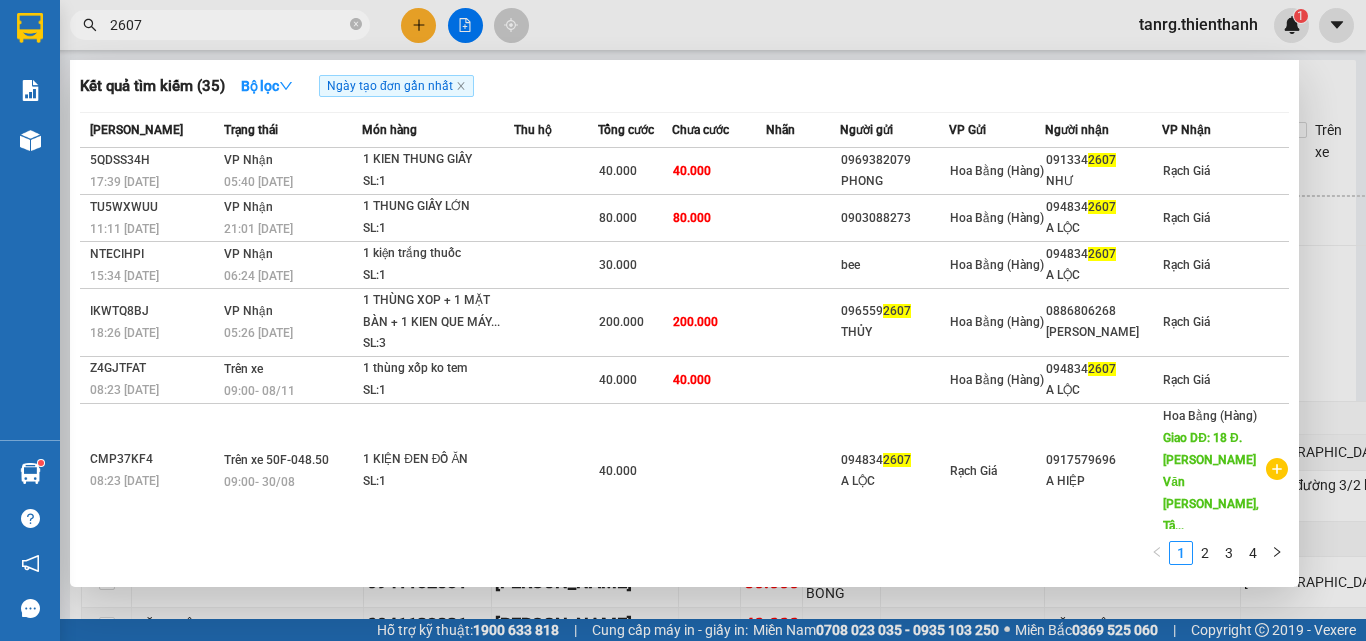 type on "2607" 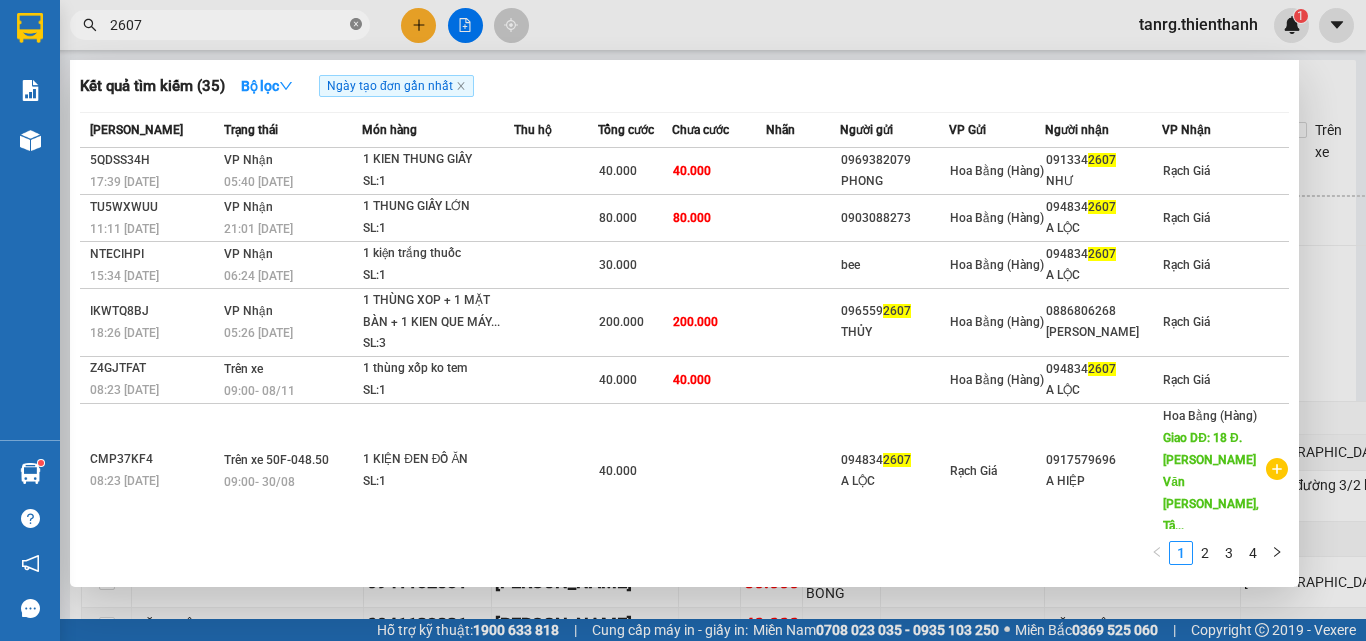 click 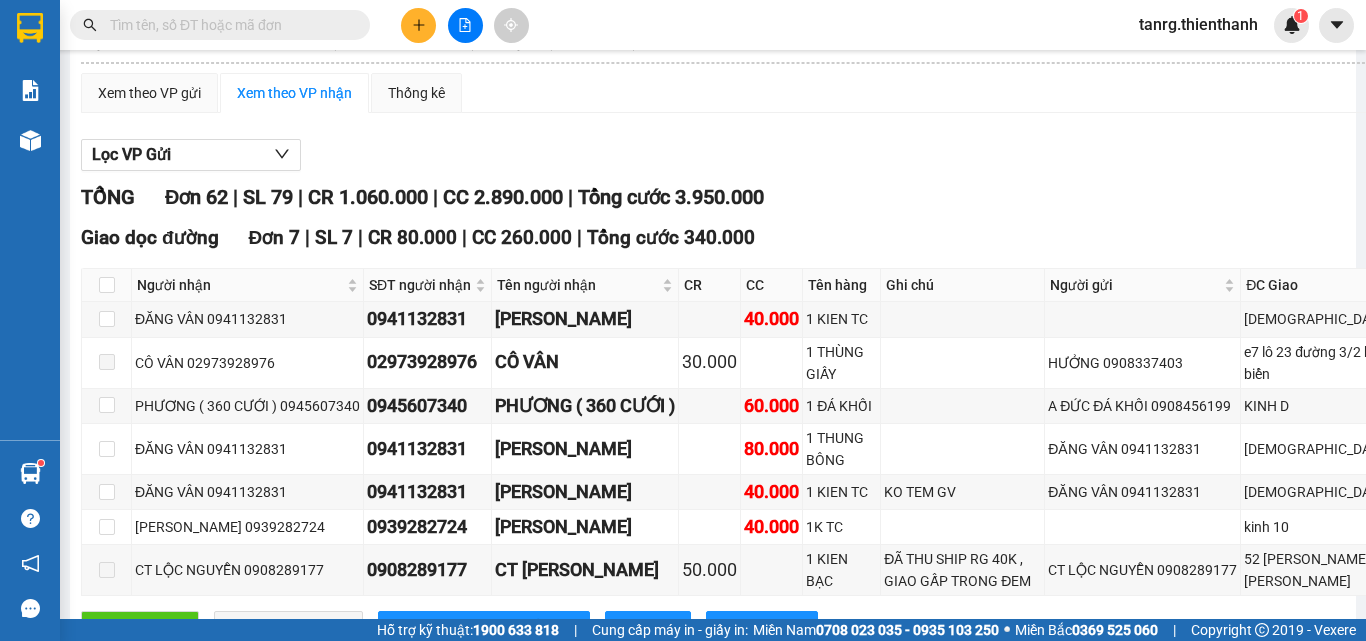 scroll, scrollTop: 0, scrollLeft: 0, axis: both 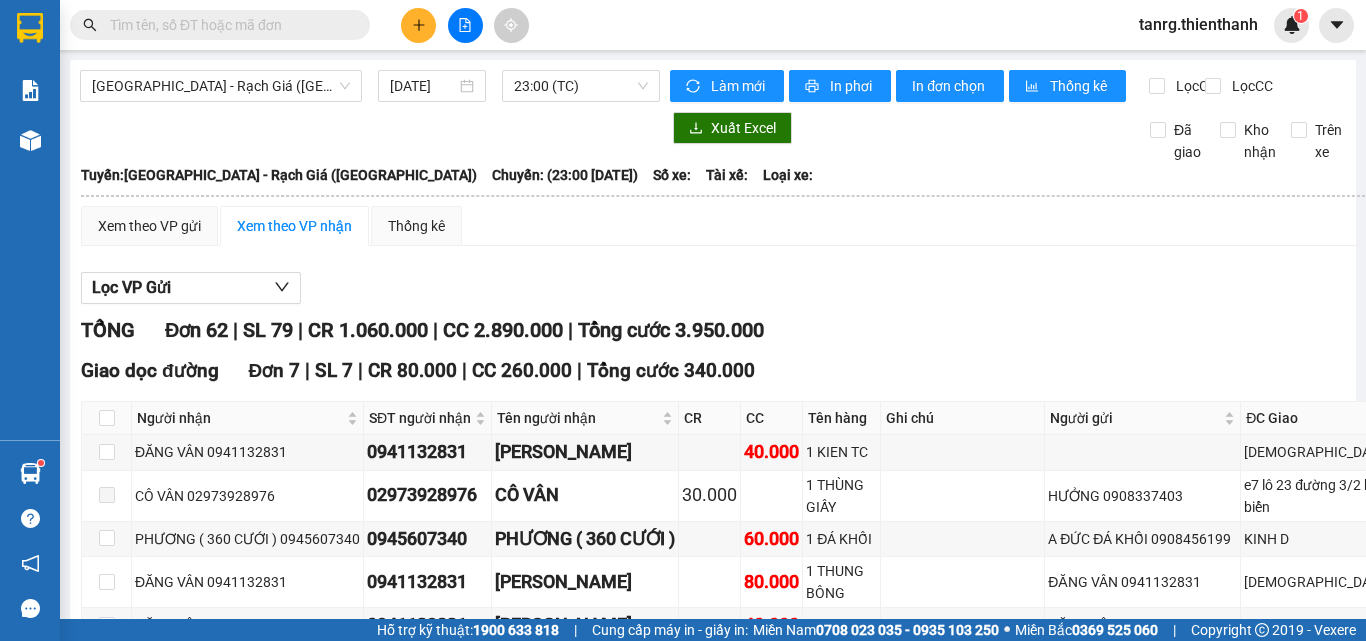 click 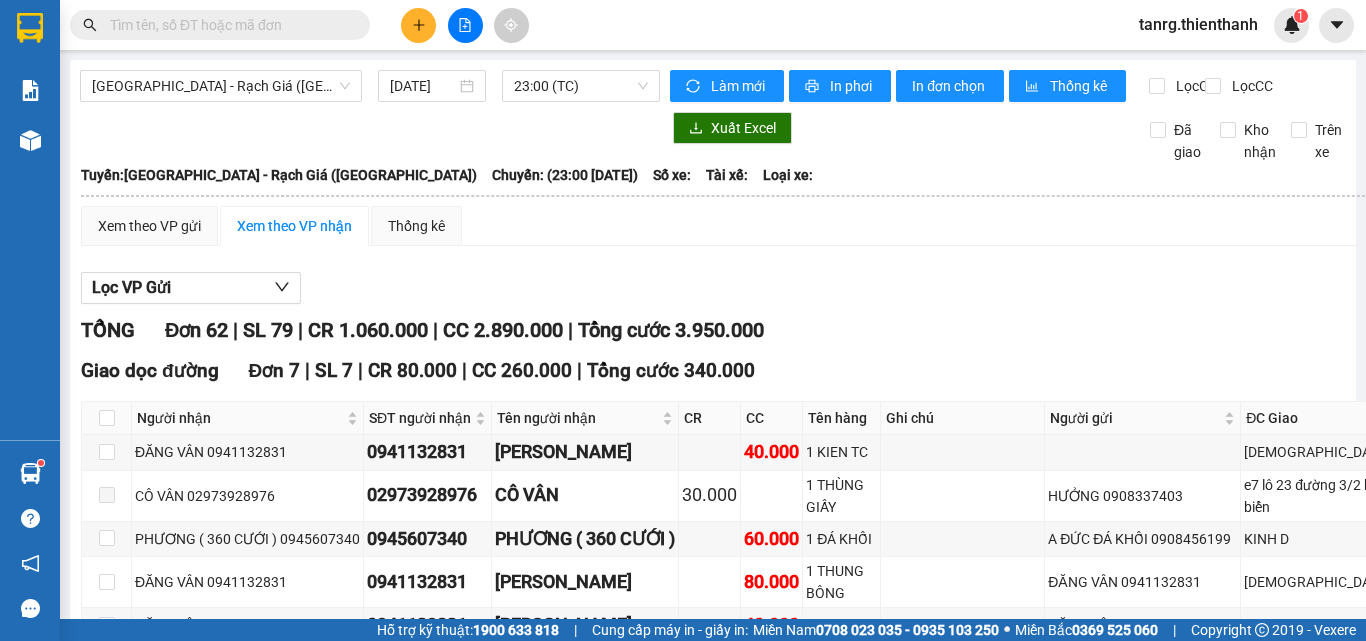 click at bounding box center [228, 25] 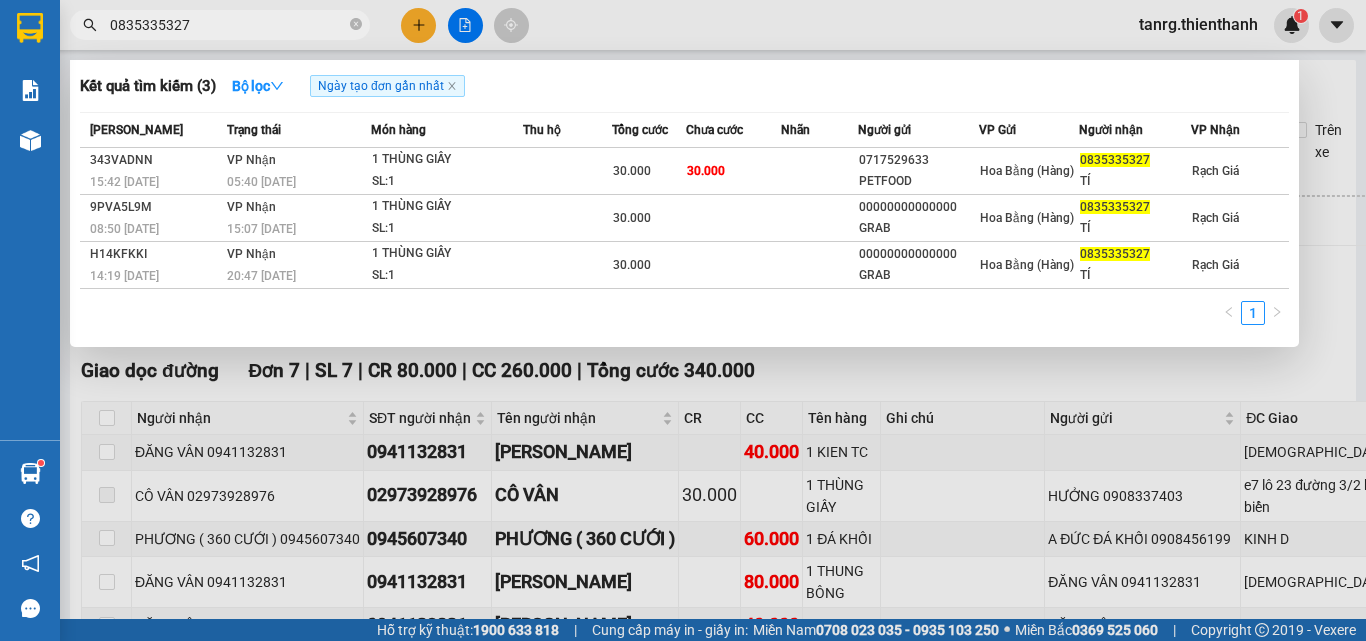 click on "0835335327" at bounding box center (228, 25) 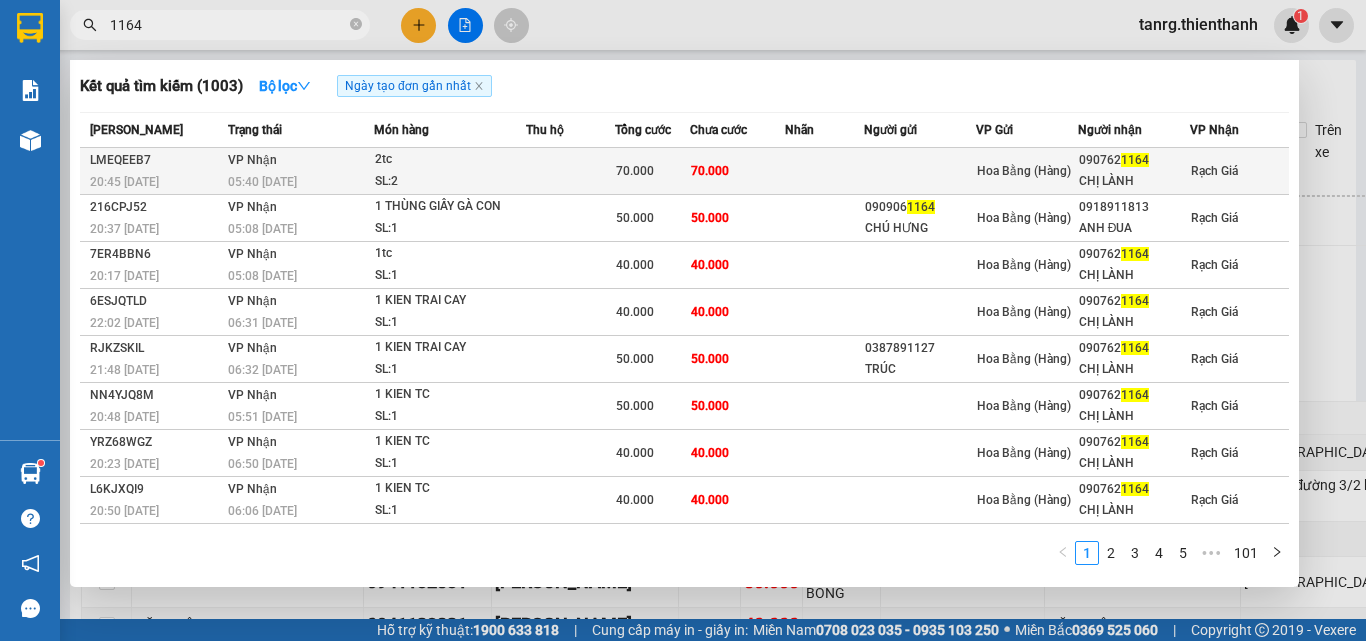 type on "1164" 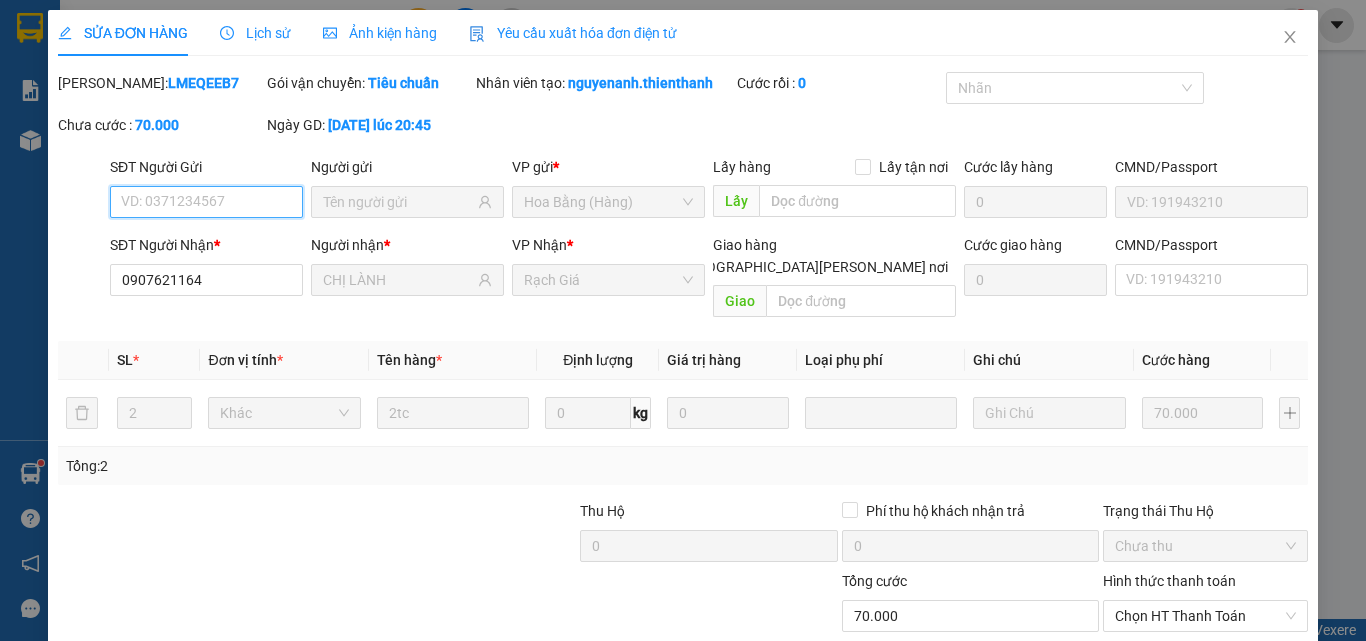type on "0907621164" 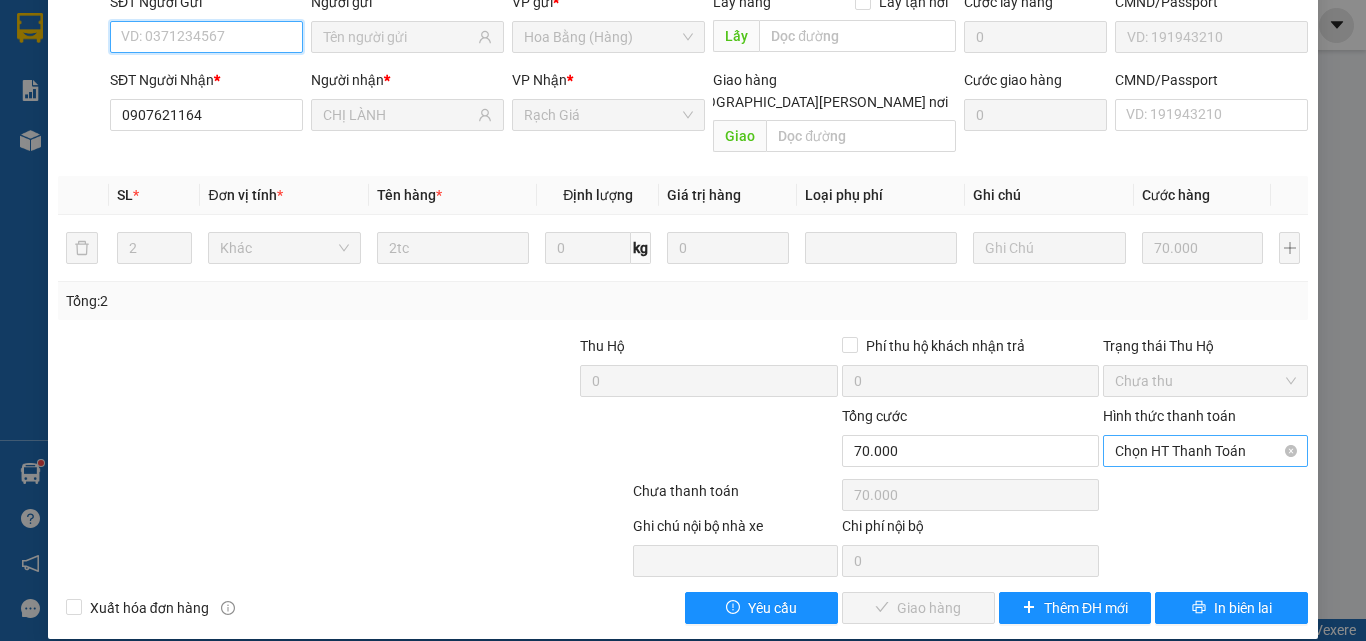 click on "Chọn HT Thanh Toán" at bounding box center (1205, 451) 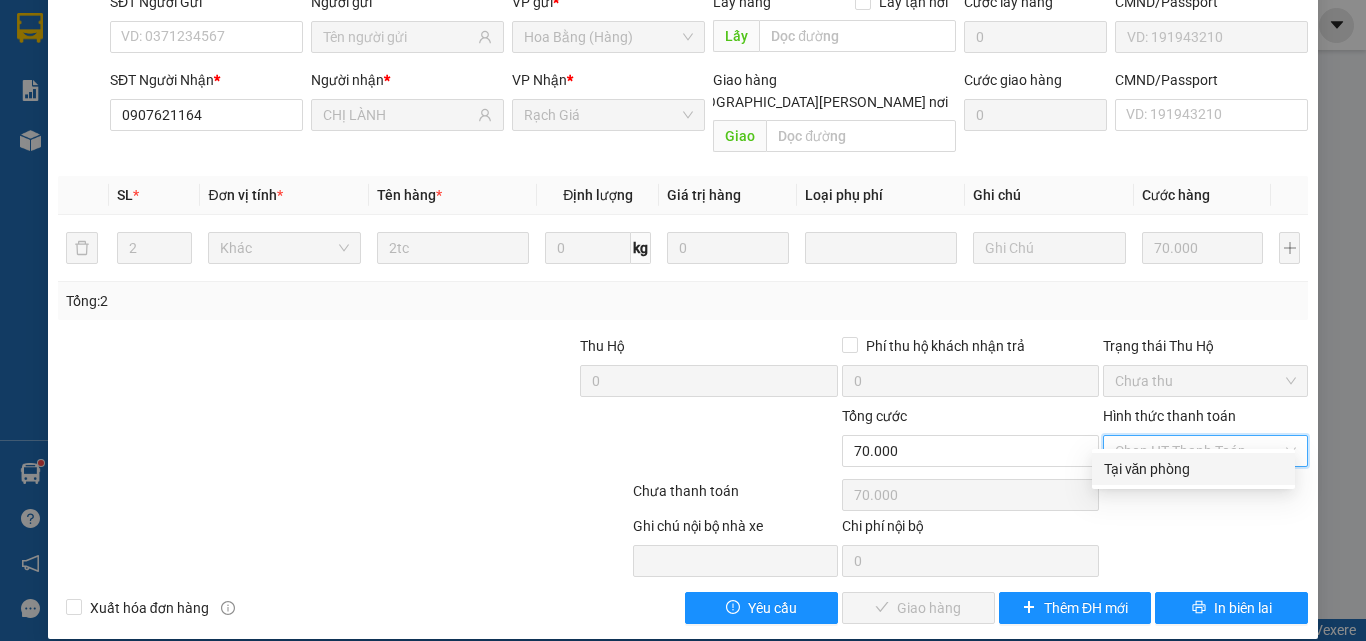 click on "Tại văn phòng" at bounding box center (1193, 469) 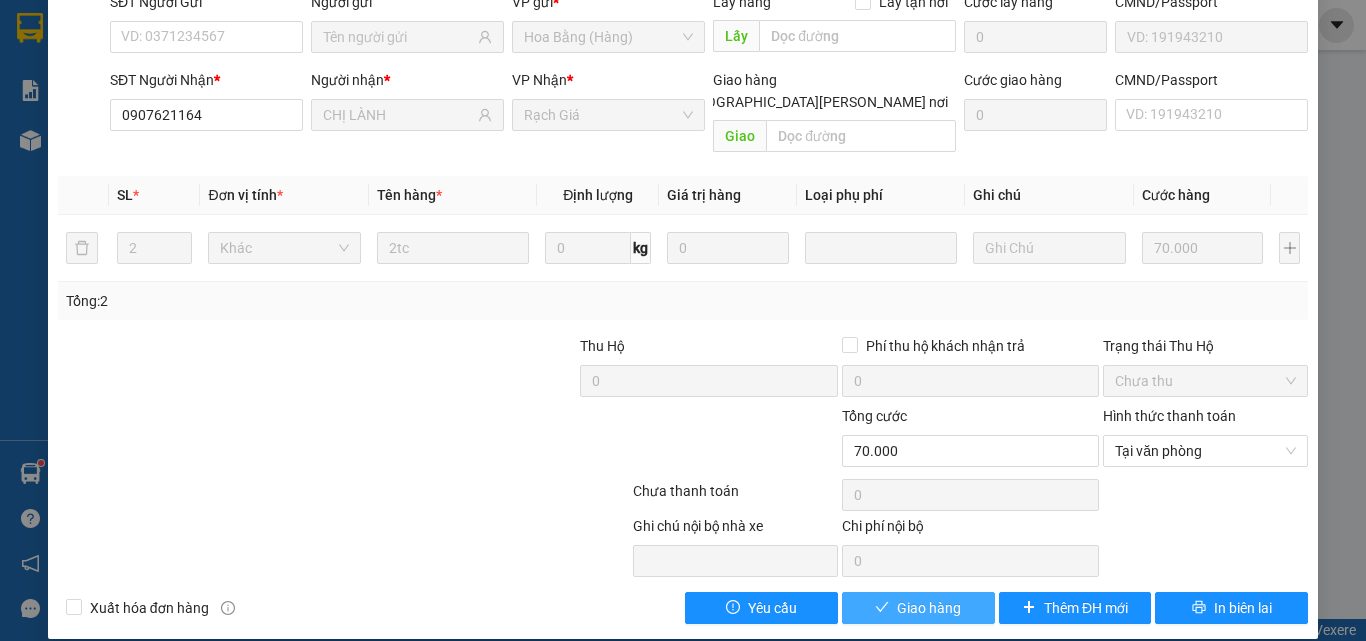 click on "Giao hàng" at bounding box center (929, 608) 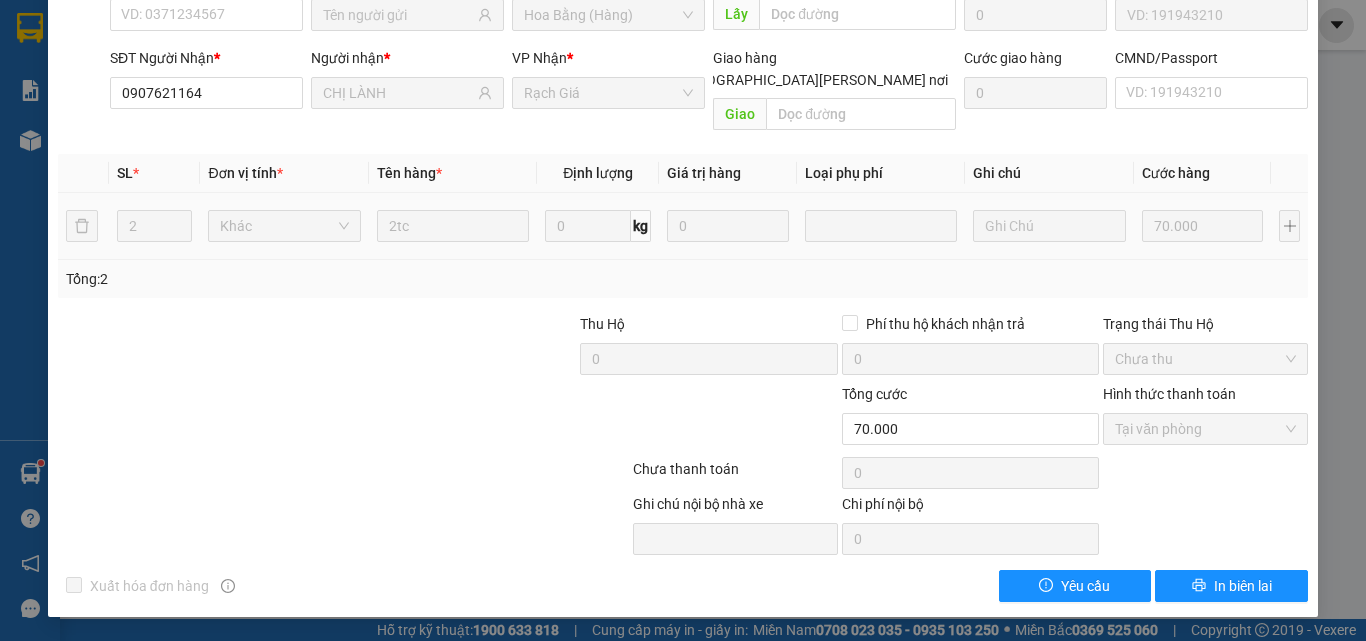 scroll, scrollTop: 0, scrollLeft: 0, axis: both 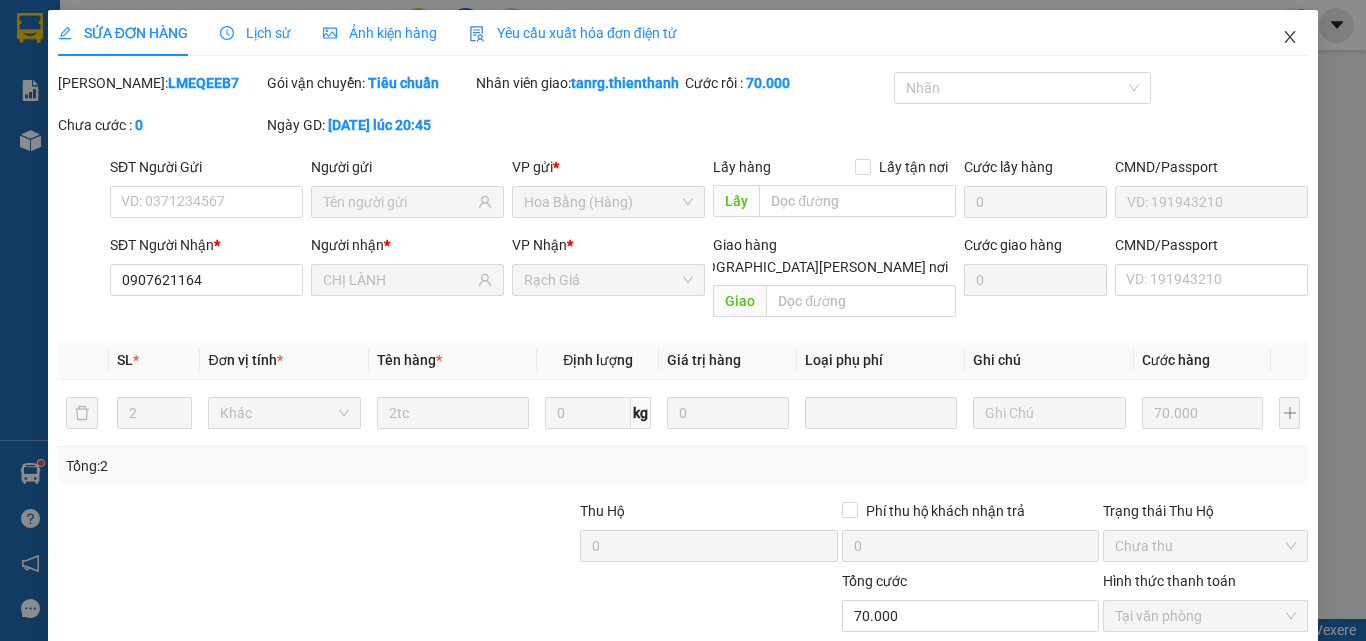 click 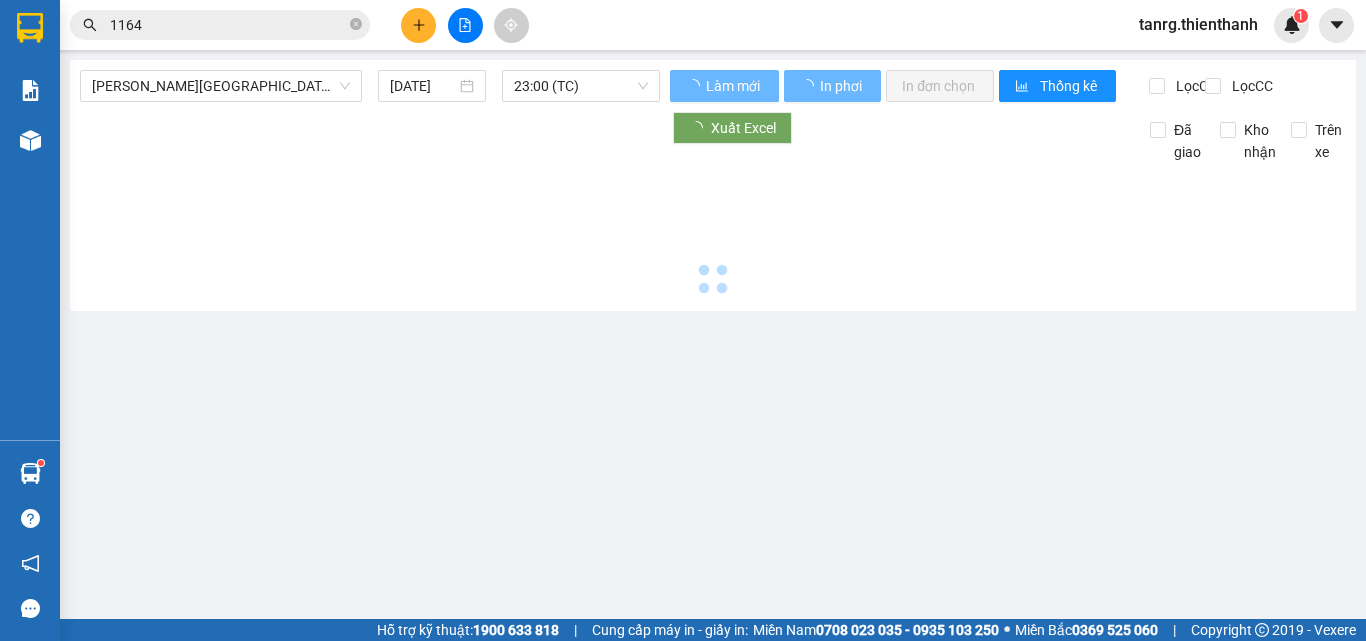 type on "[DATE]" 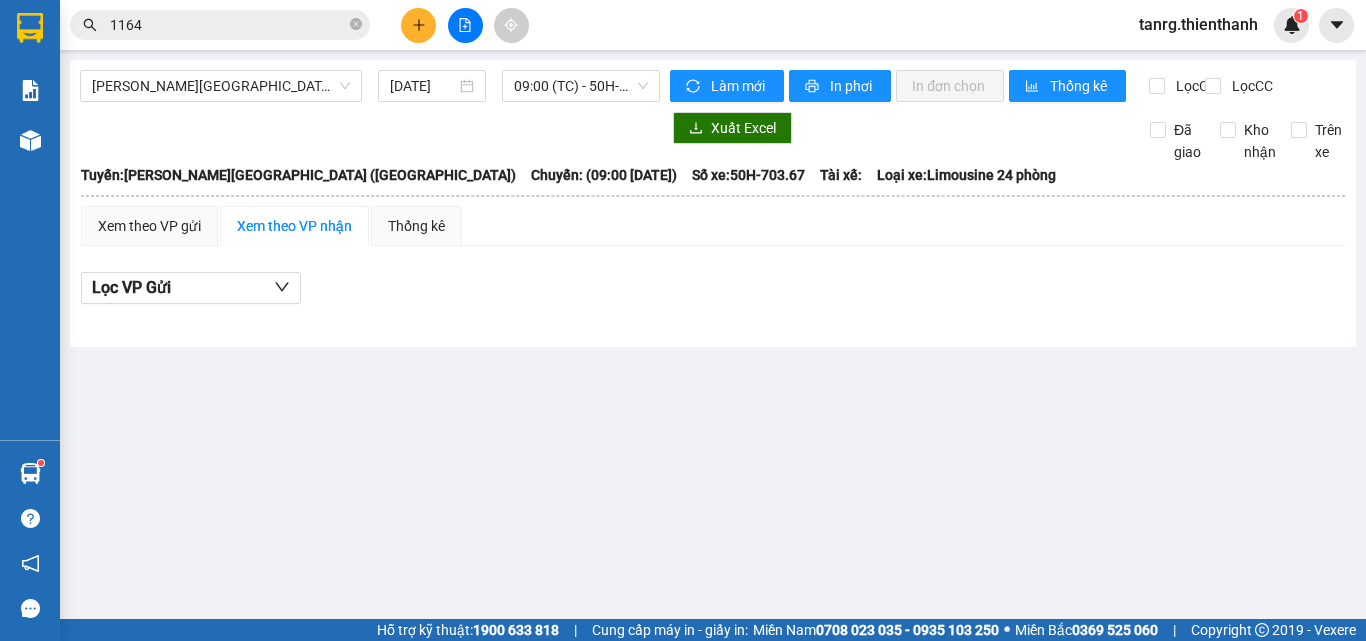 click on "1164" at bounding box center (228, 25) 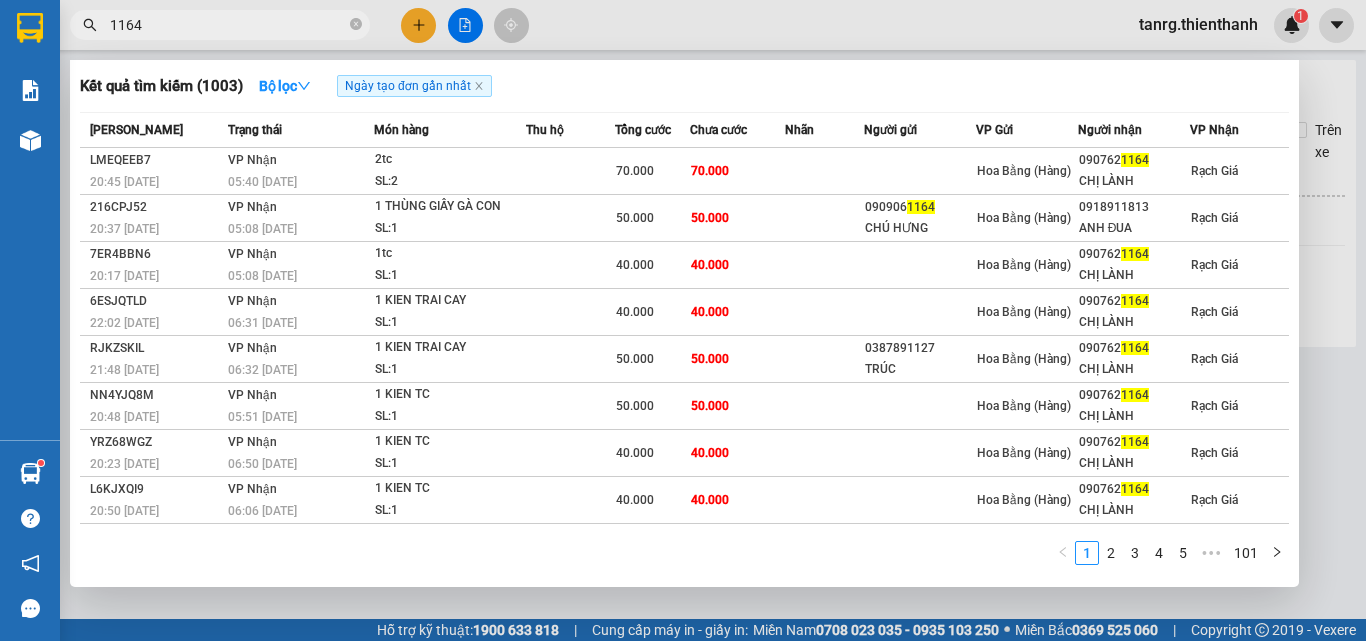 click on "1164" at bounding box center [228, 25] 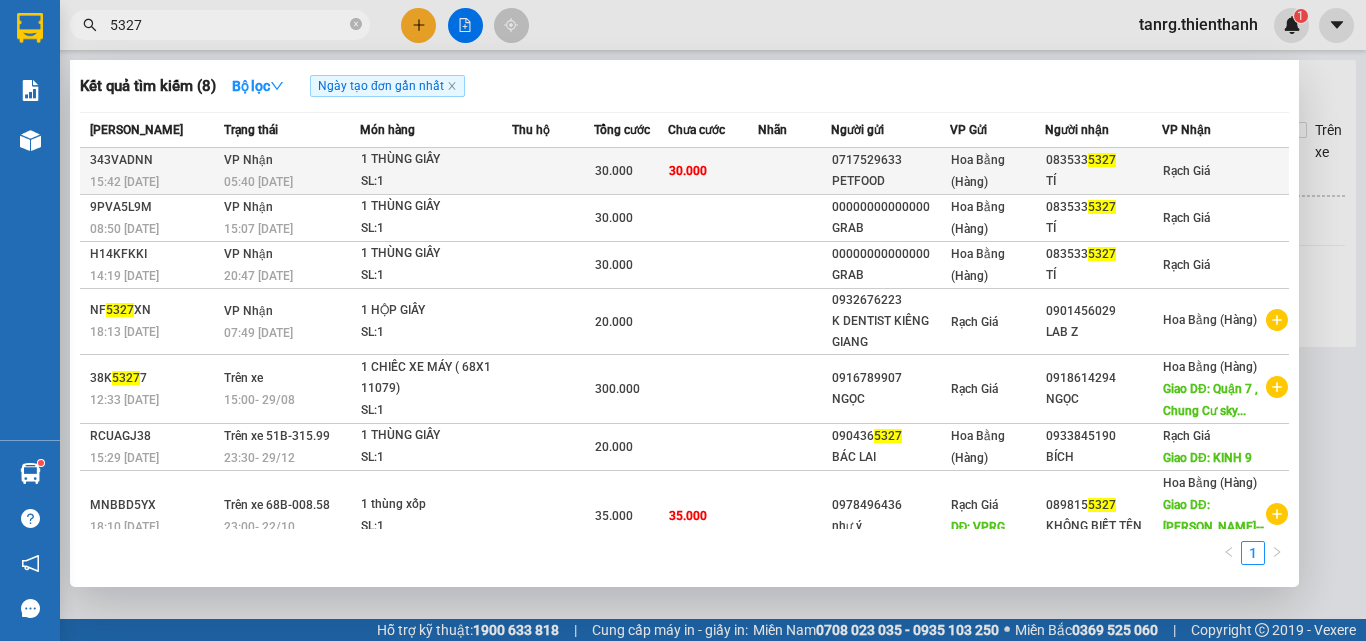 type on "5327" 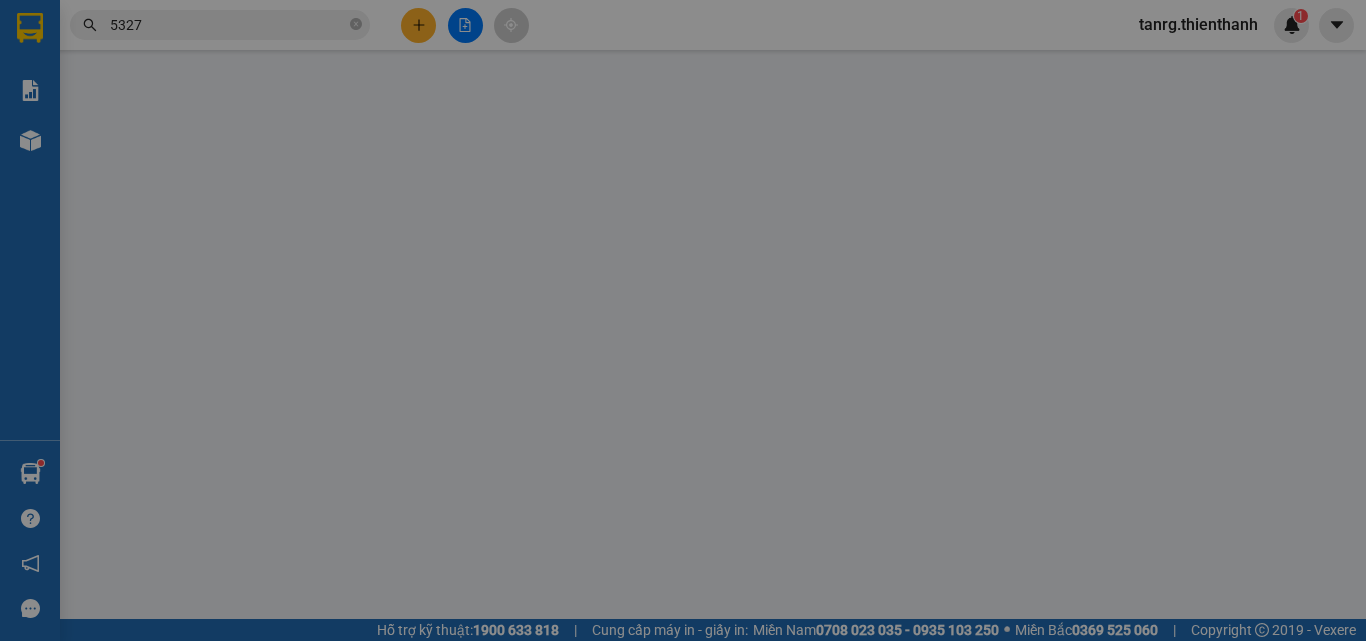 type on "0717529633" 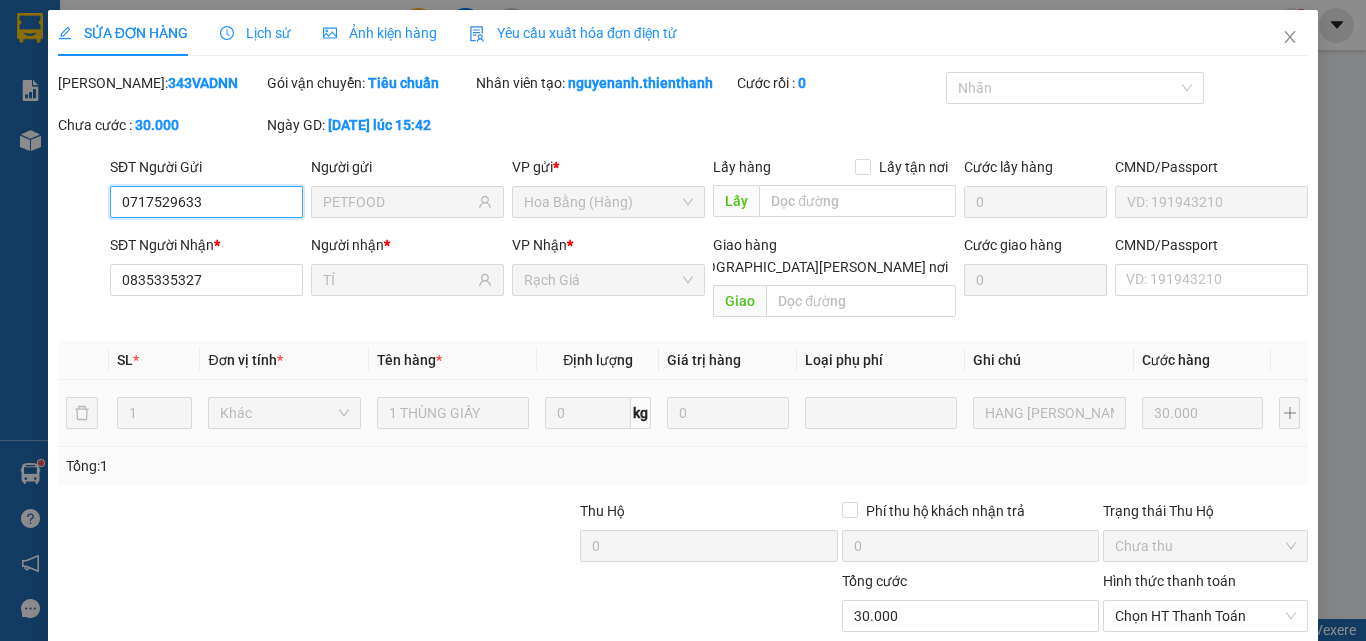 scroll, scrollTop: 165, scrollLeft: 0, axis: vertical 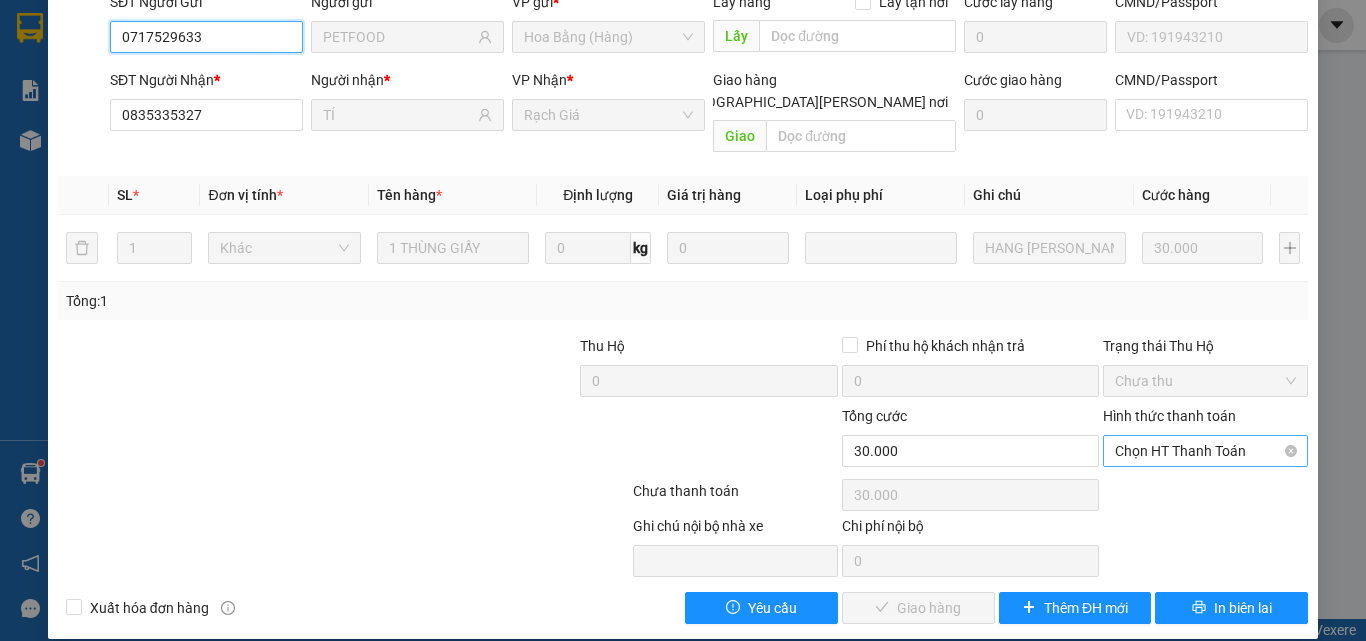 click on "Chọn HT Thanh Toán" at bounding box center (1205, 451) 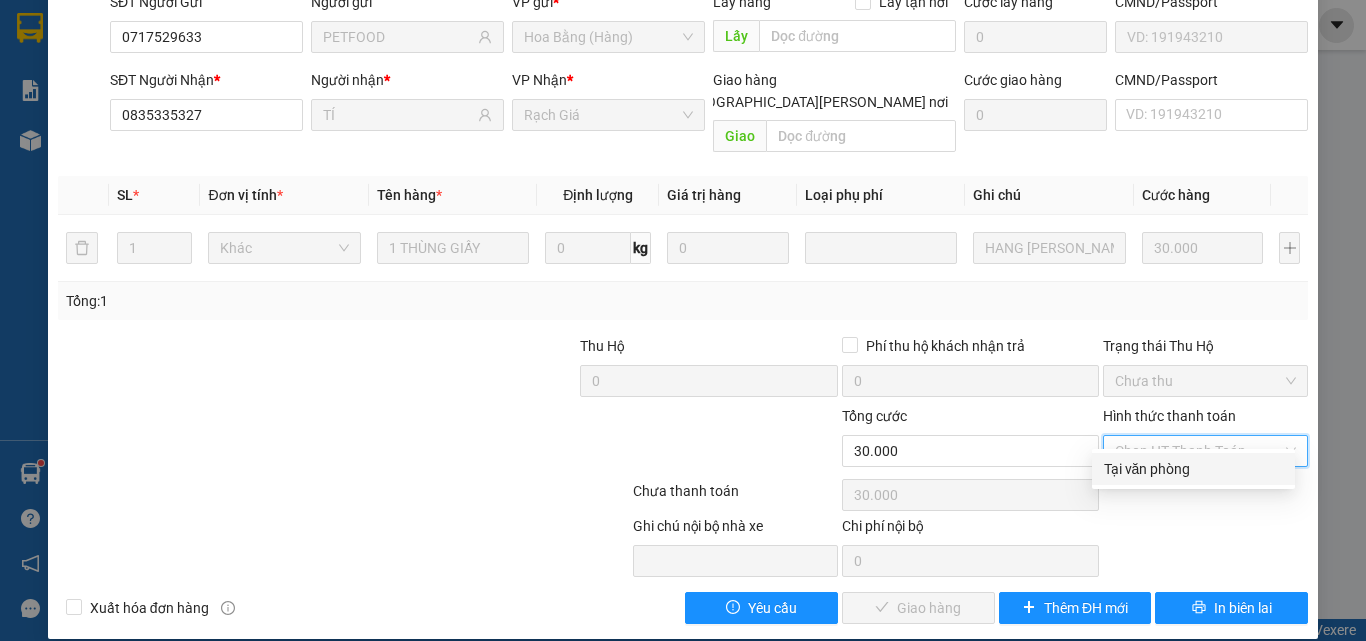 click on "Tại văn phòng" at bounding box center [1193, 469] 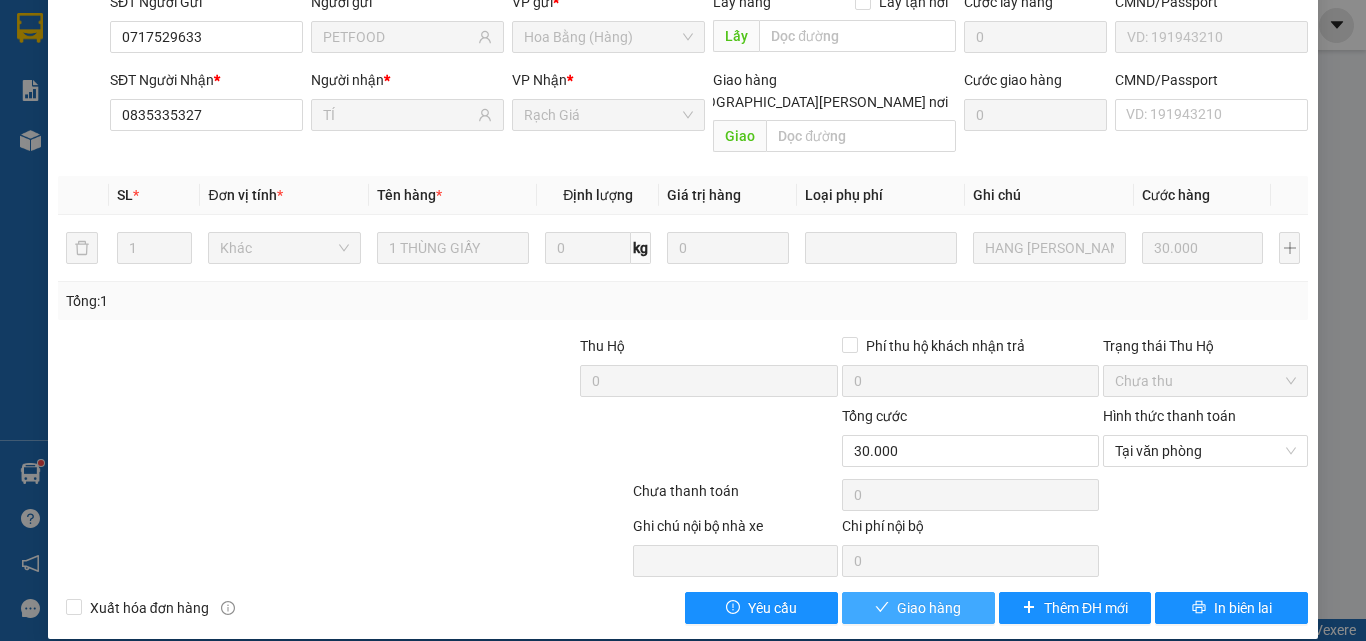 click on "Giao hàng" at bounding box center (918, 608) 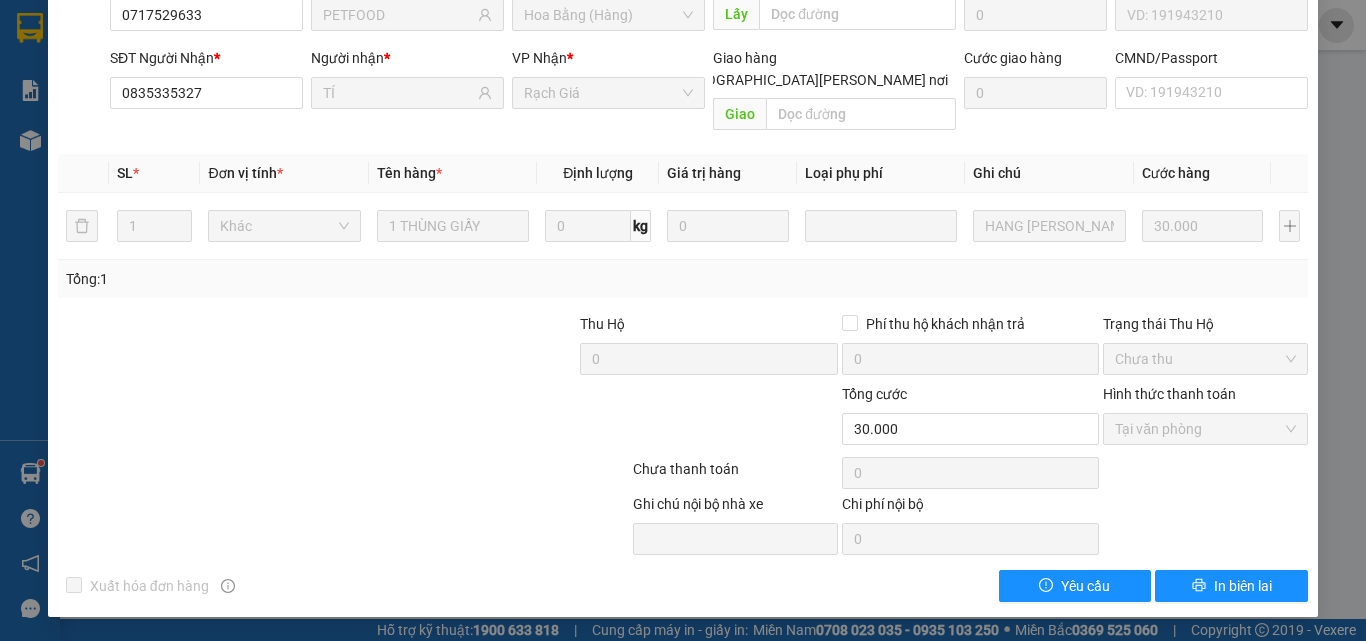 scroll, scrollTop: 0, scrollLeft: 0, axis: both 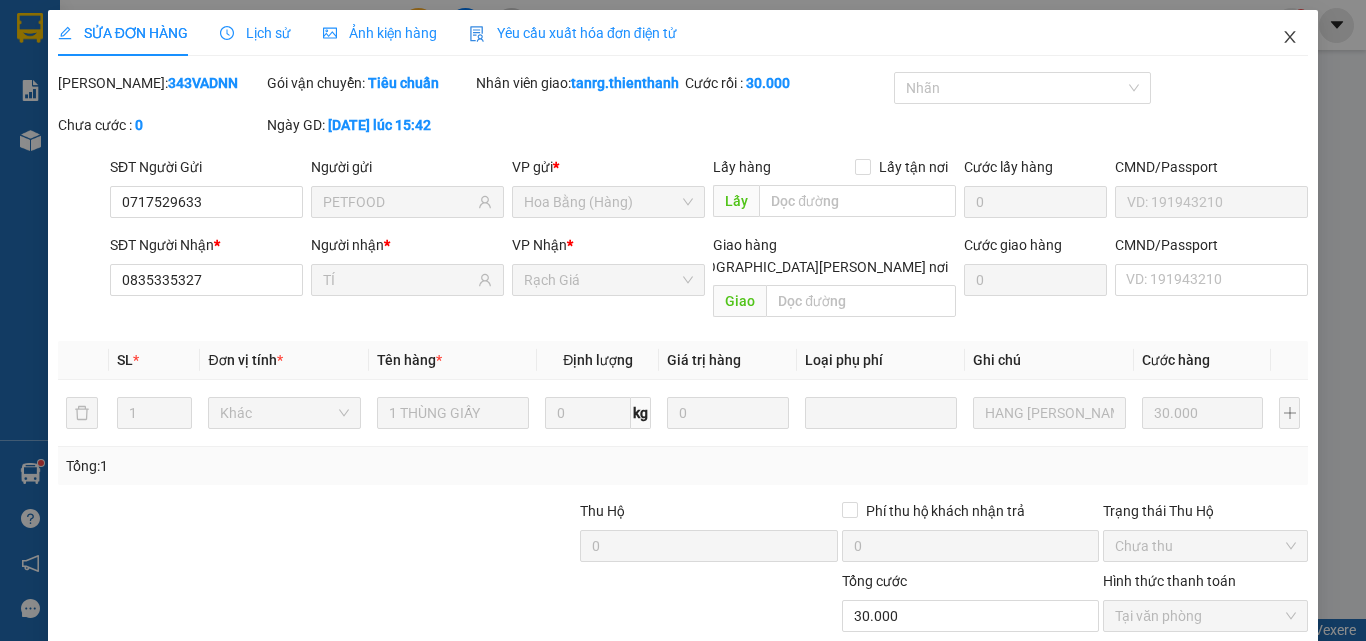 click 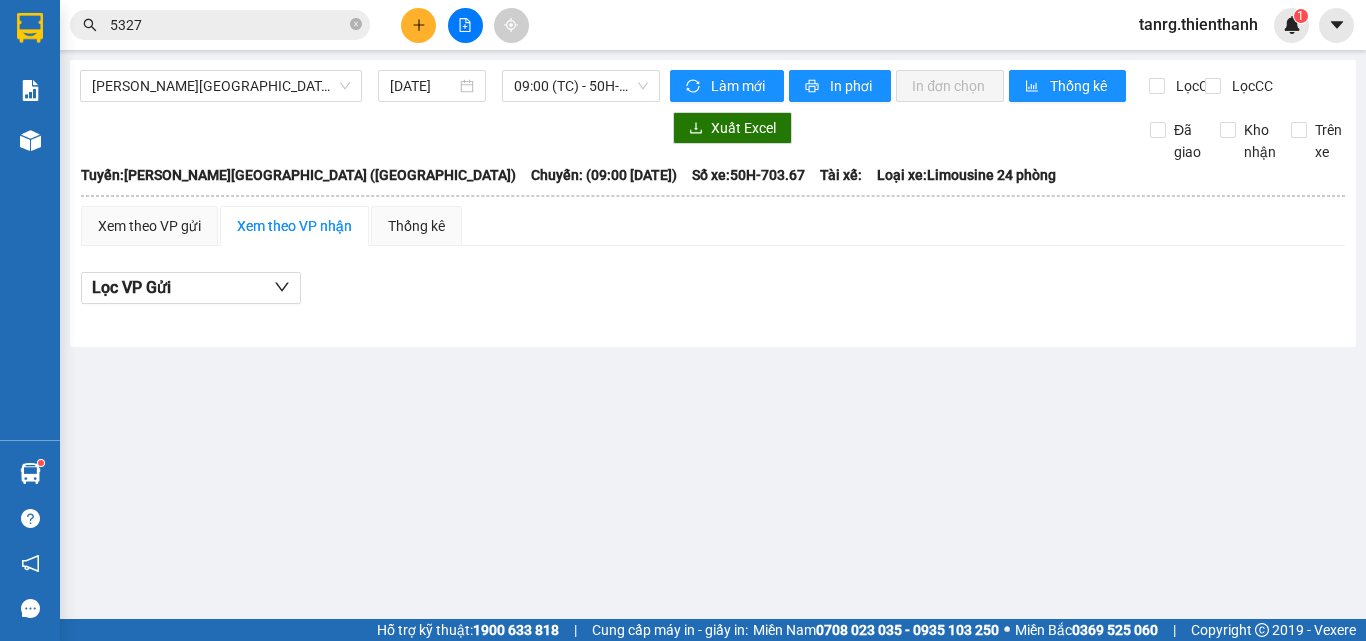 click on "5327" at bounding box center (220, 25) 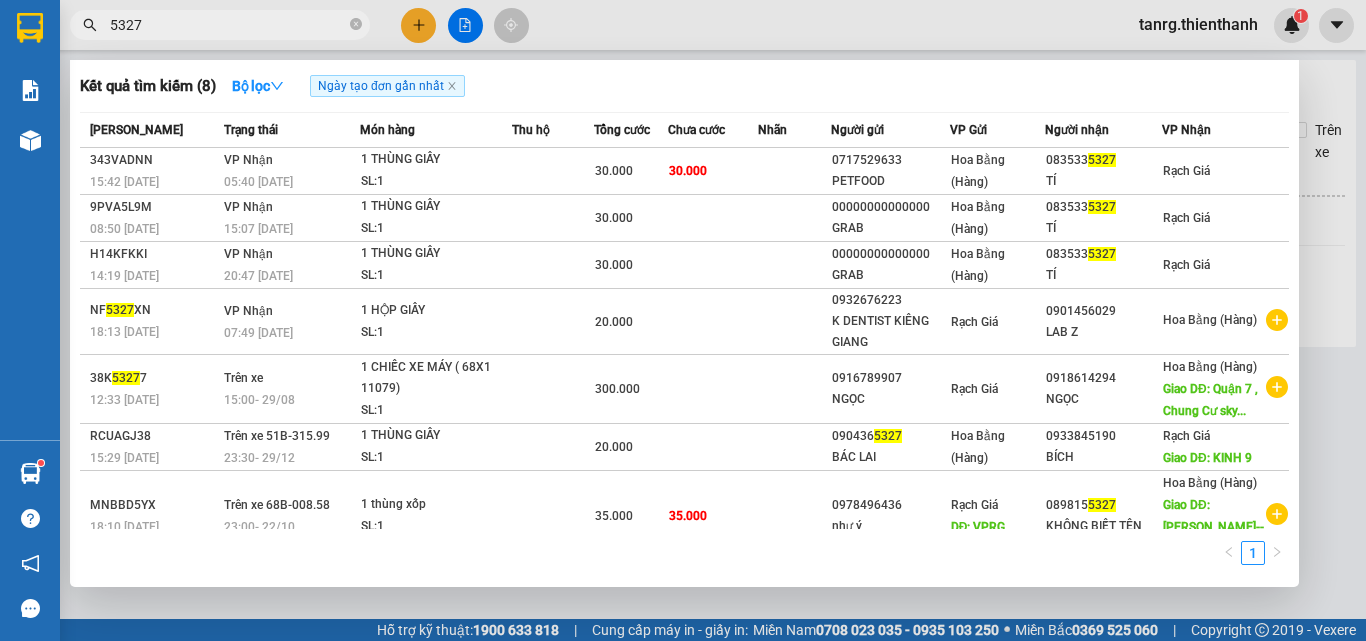 click on "5327" at bounding box center [228, 25] 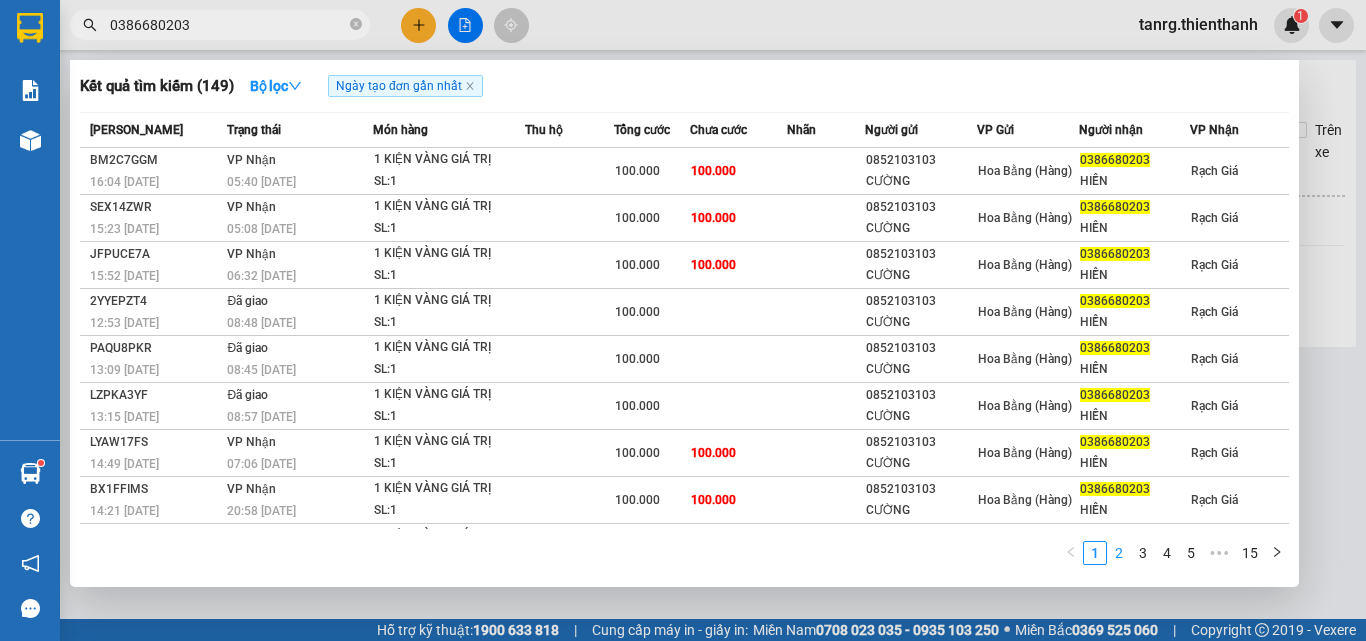 type on "0386680203" 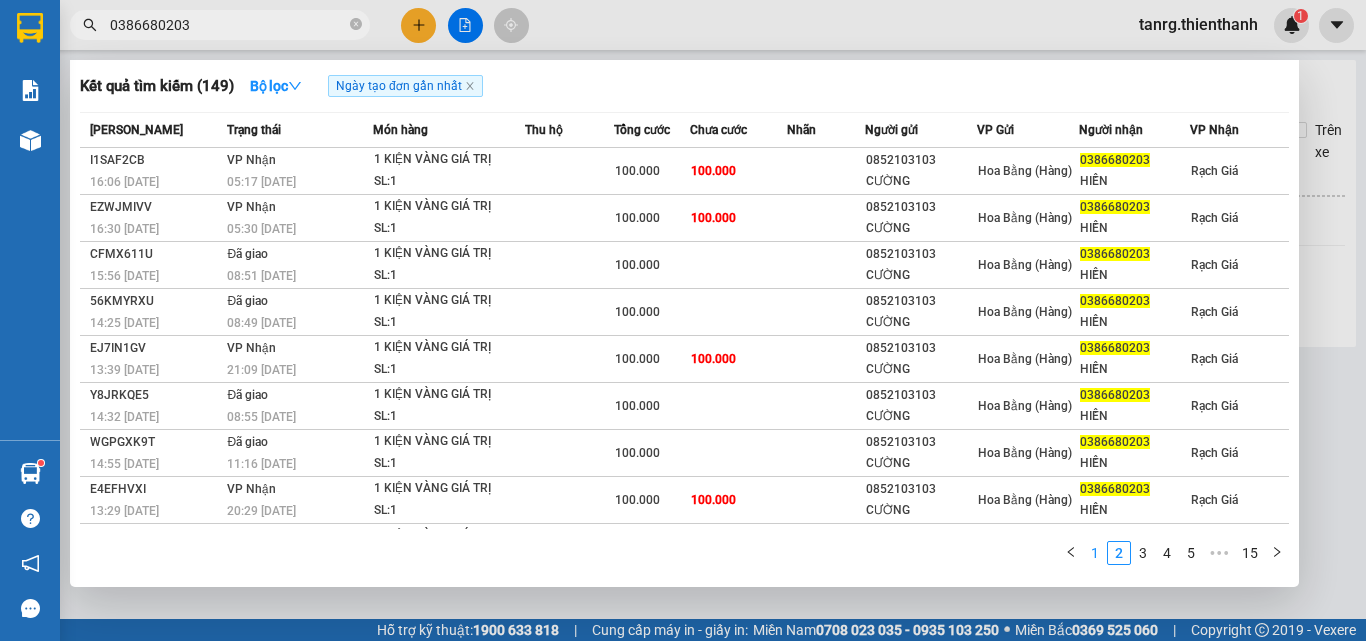 click on "1" at bounding box center [1095, 553] 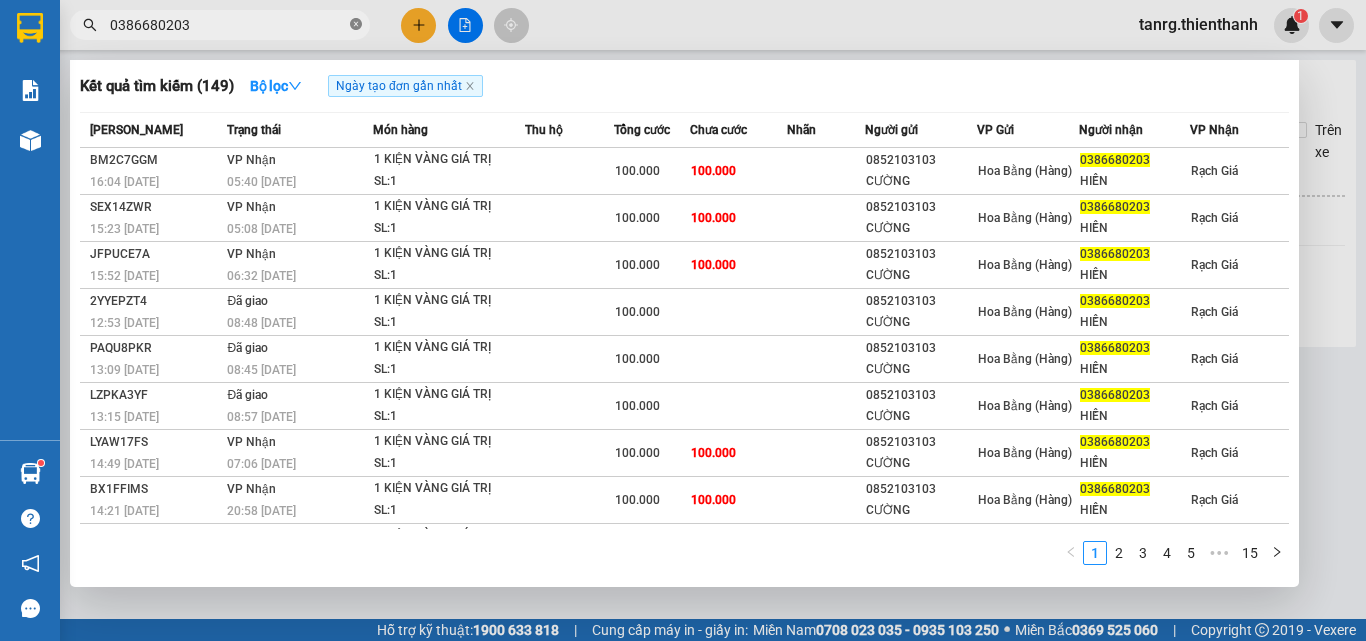 click 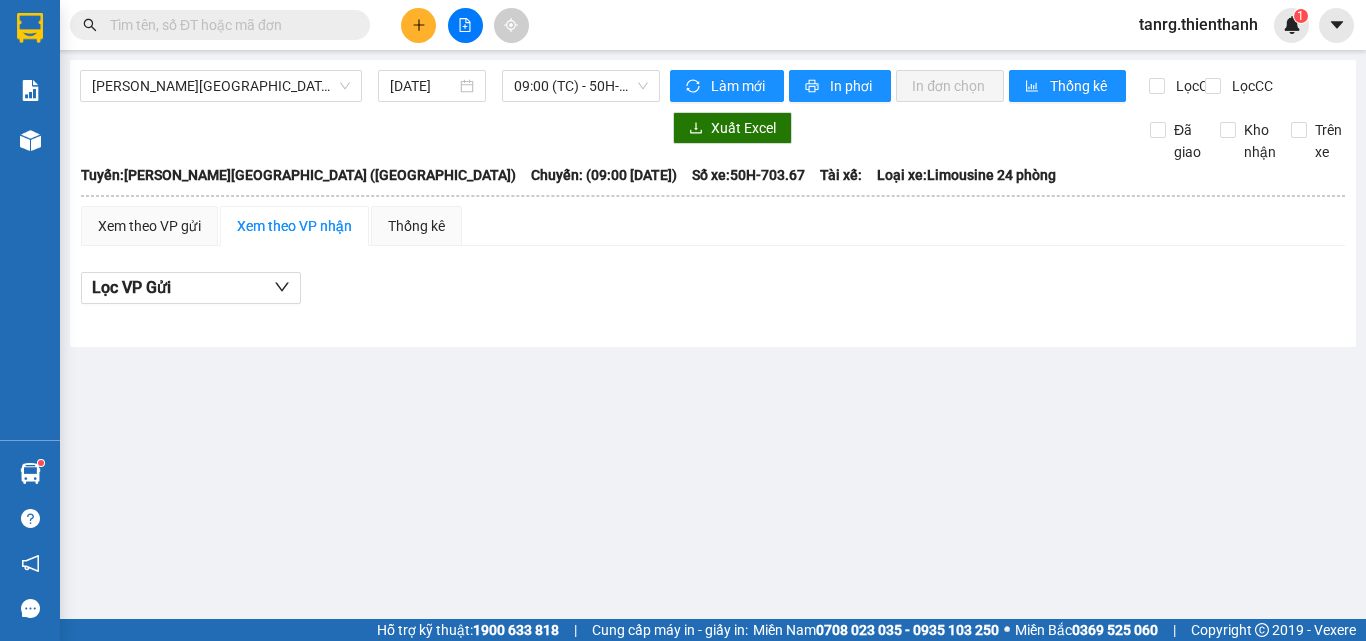 click at bounding box center (228, 25) 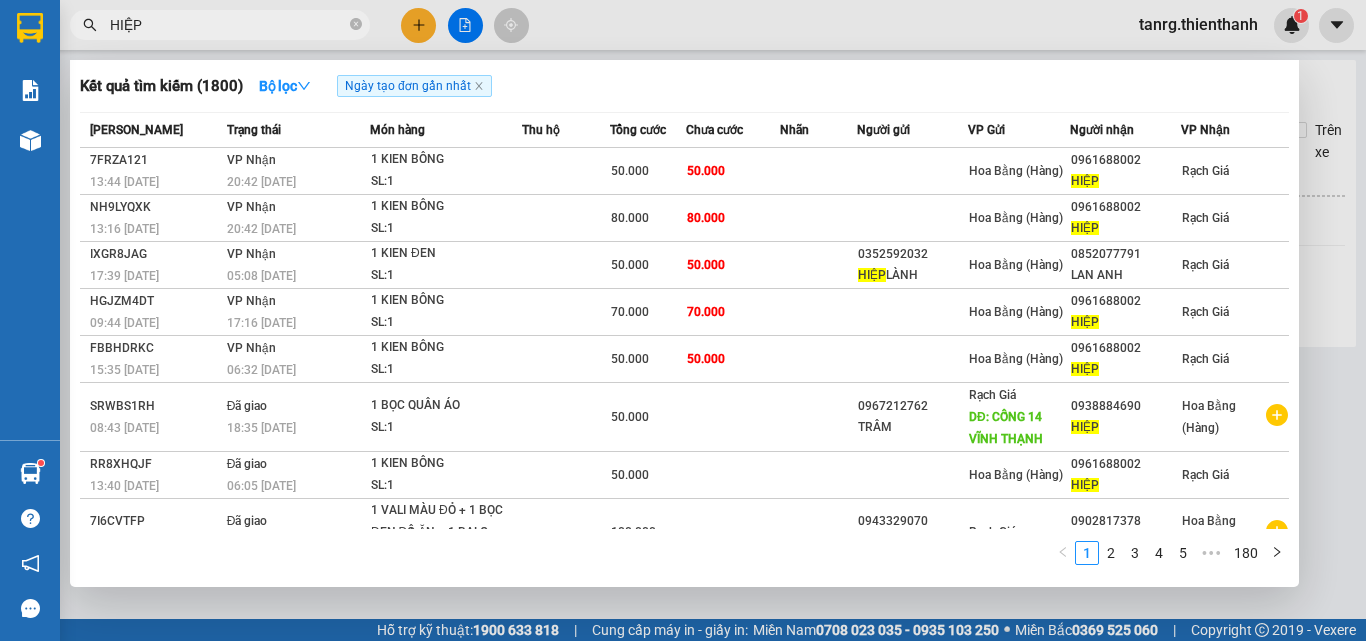 click on "HIỆP" at bounding box center [228, 25] 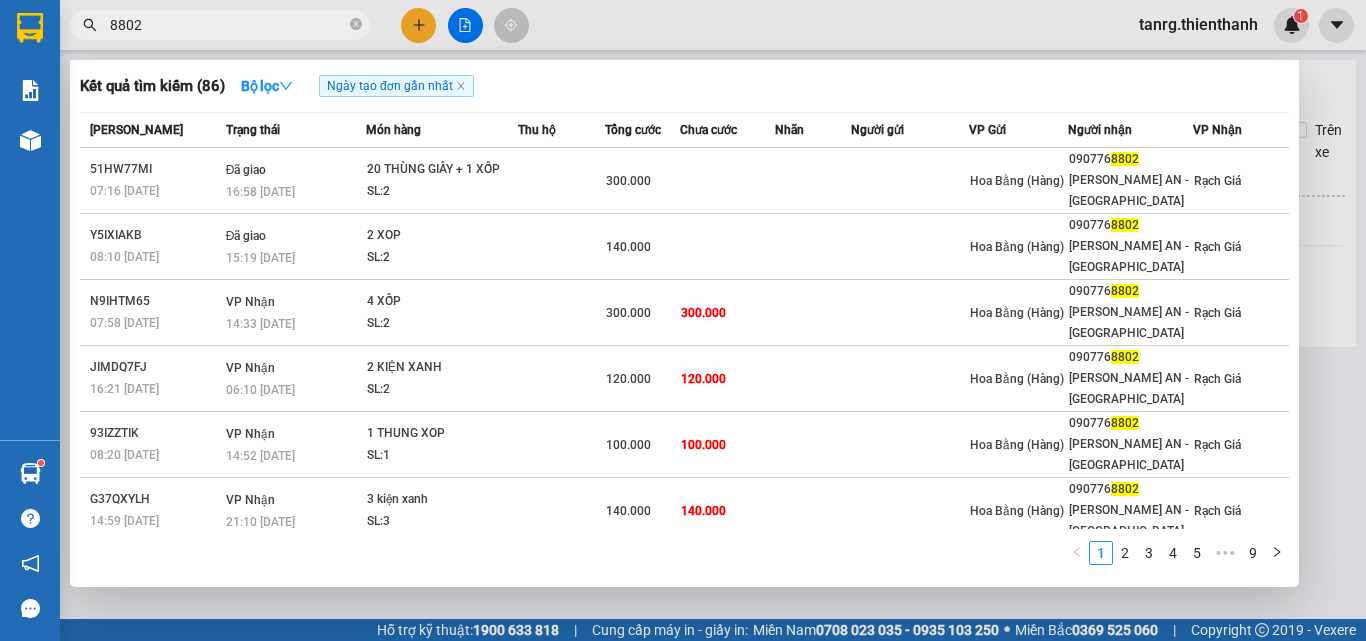 click on "8802" at bounding box center (228, 25) 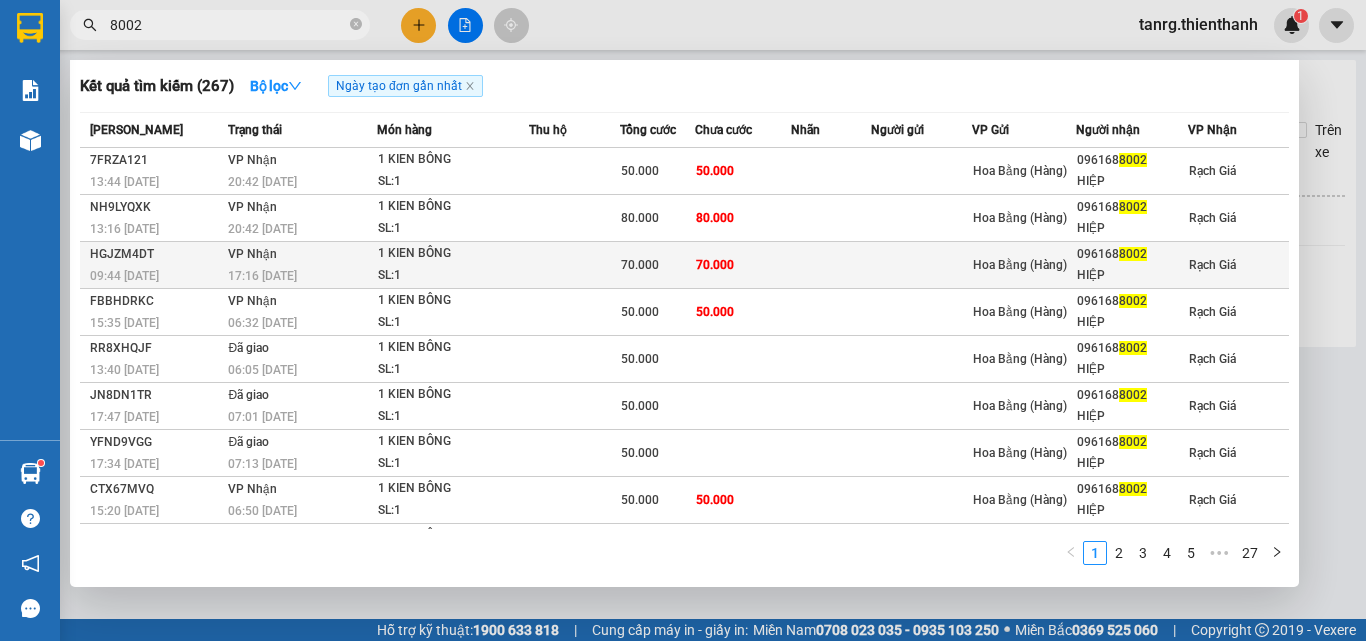 type on "8002" 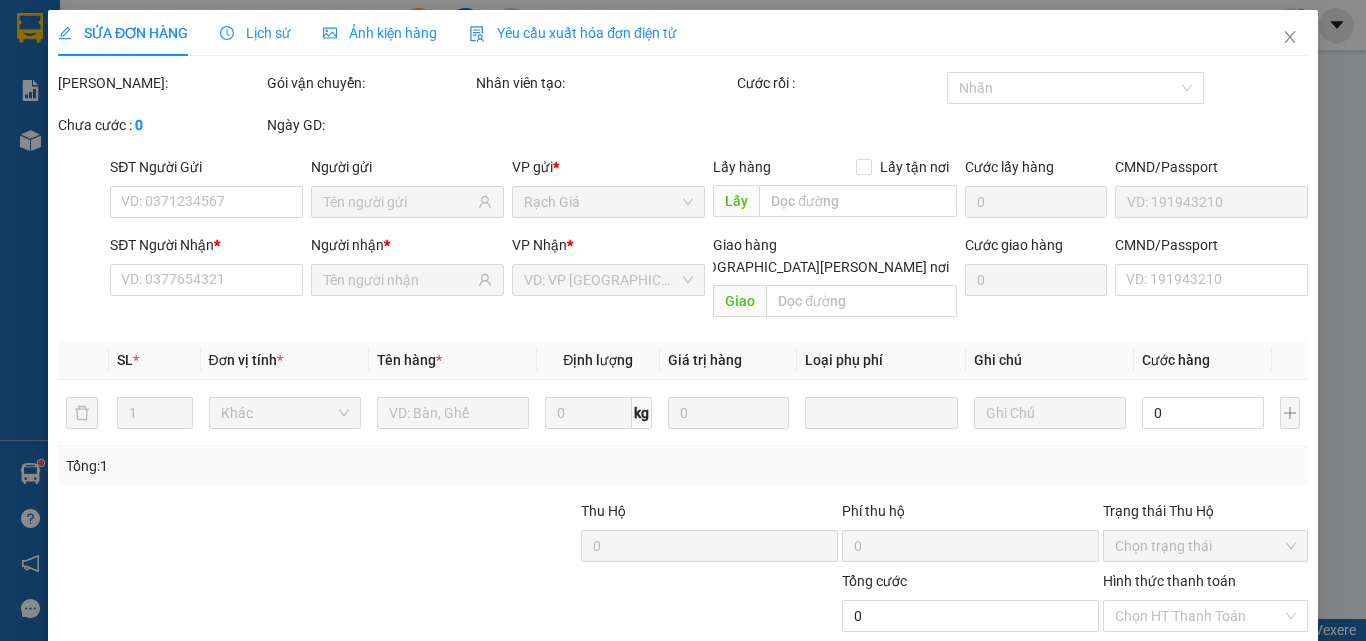 type on "0961688002" 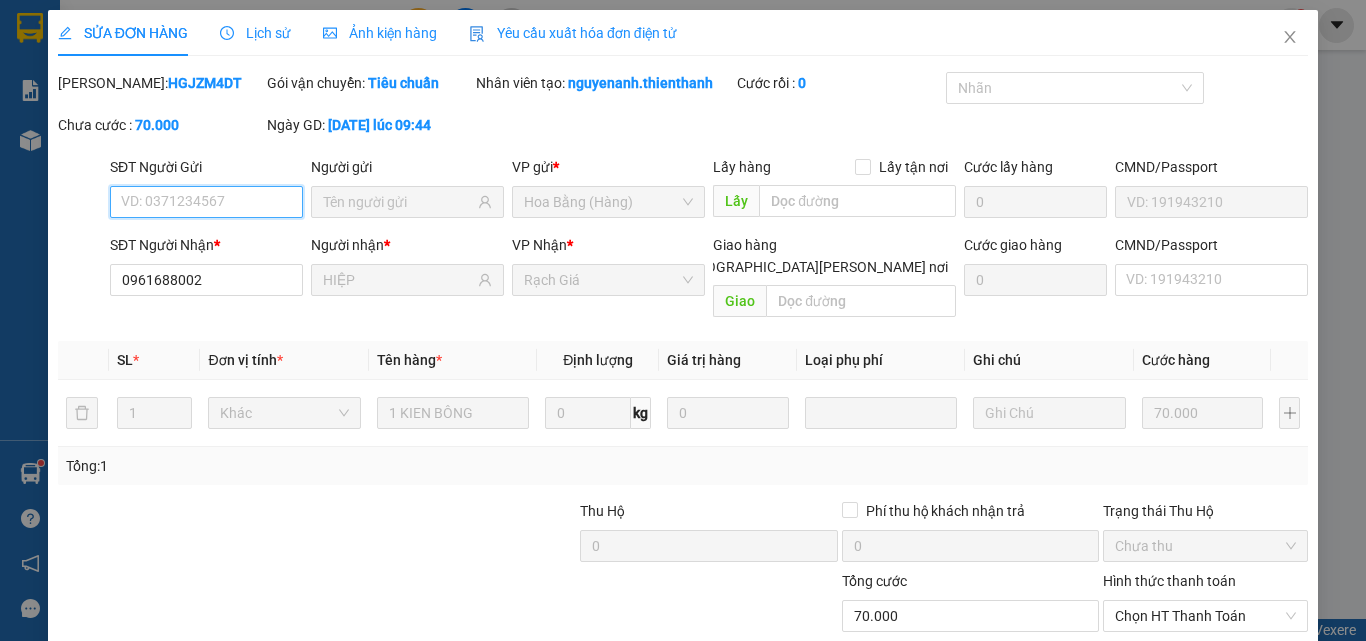 scroll, scrollTop: 165, scrollLeft: 0, axis: vertical 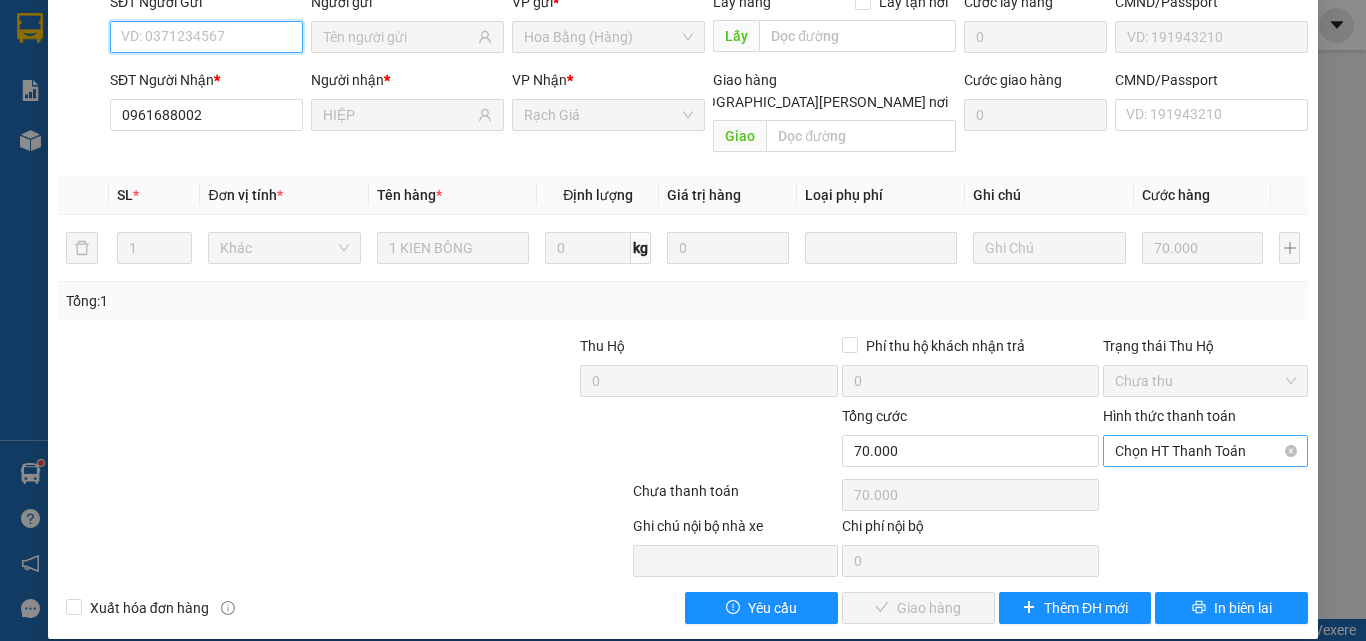click on "Chọn HT Thanh Toán" at bounding box center (1205, 451) 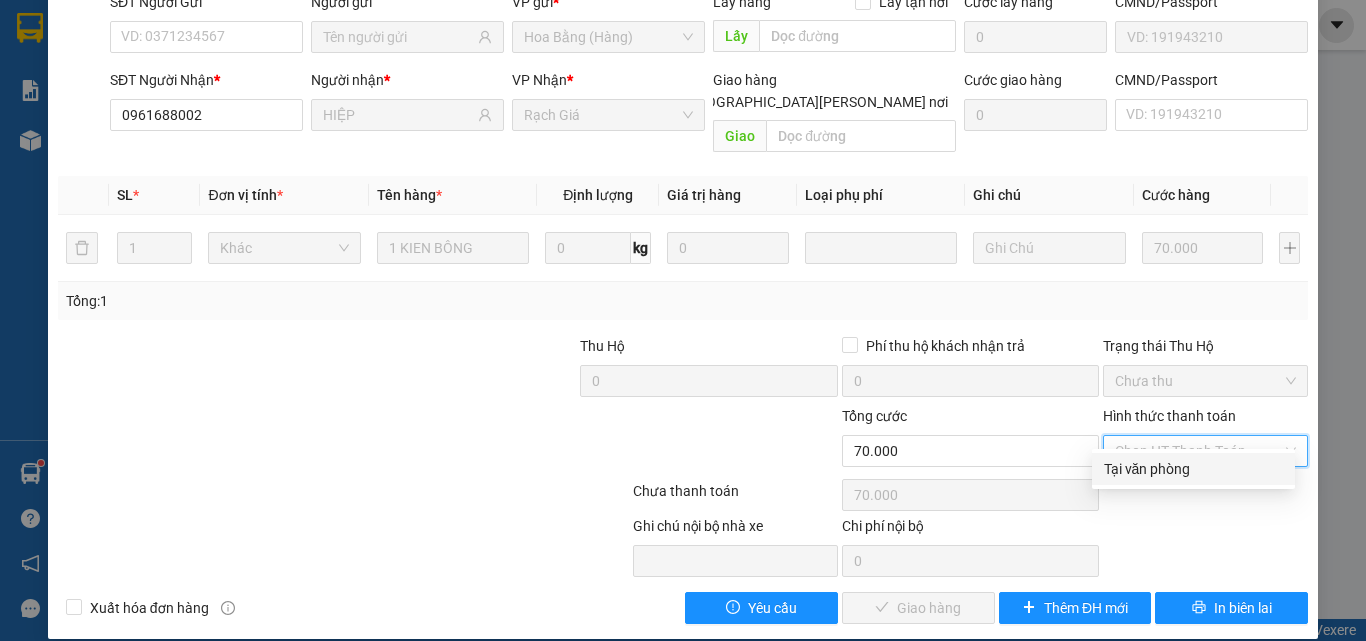 click on "Tại văn phòng" at bounding box center (1193, 469) 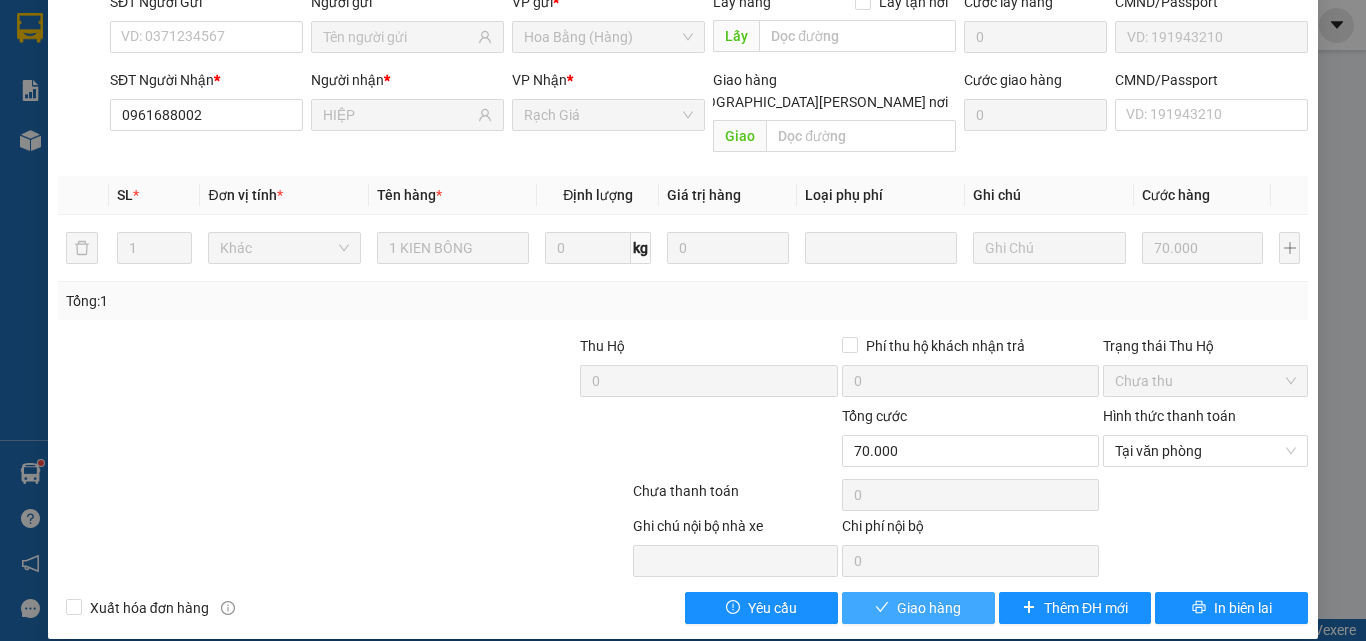 click on "Giao hàng" at bounding box center [929, 608] 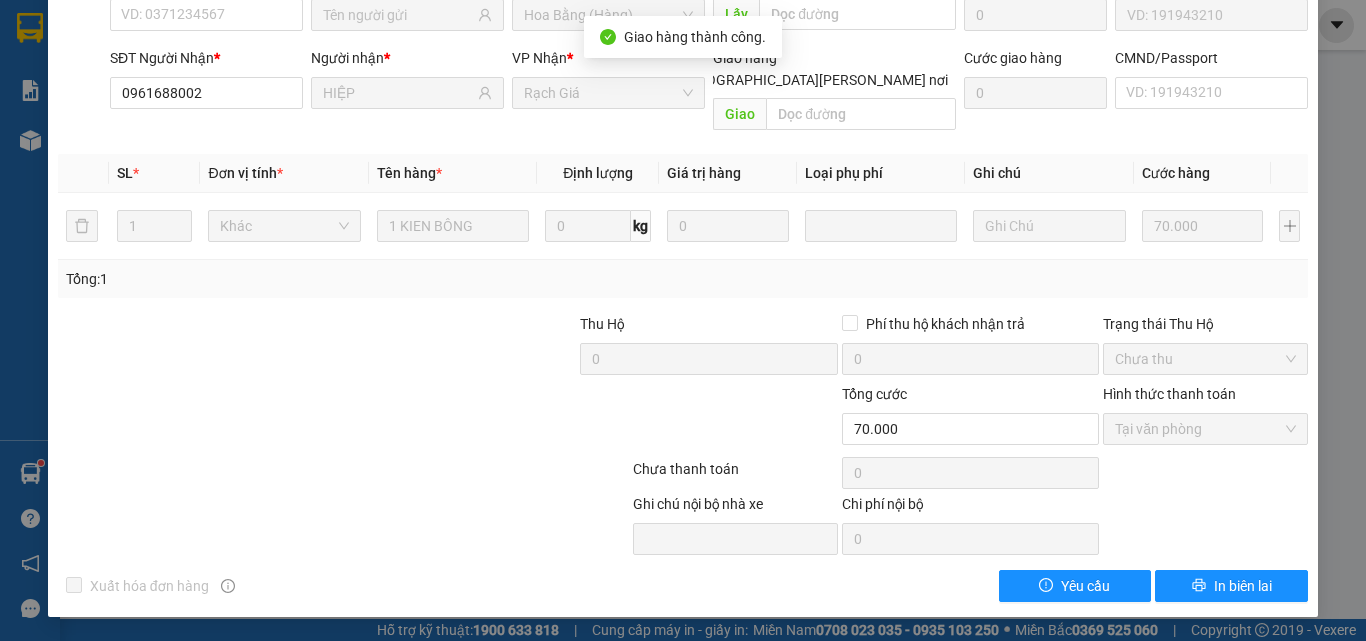 scroll, scrollTop: 0, scrollLeft: 0, axis: both 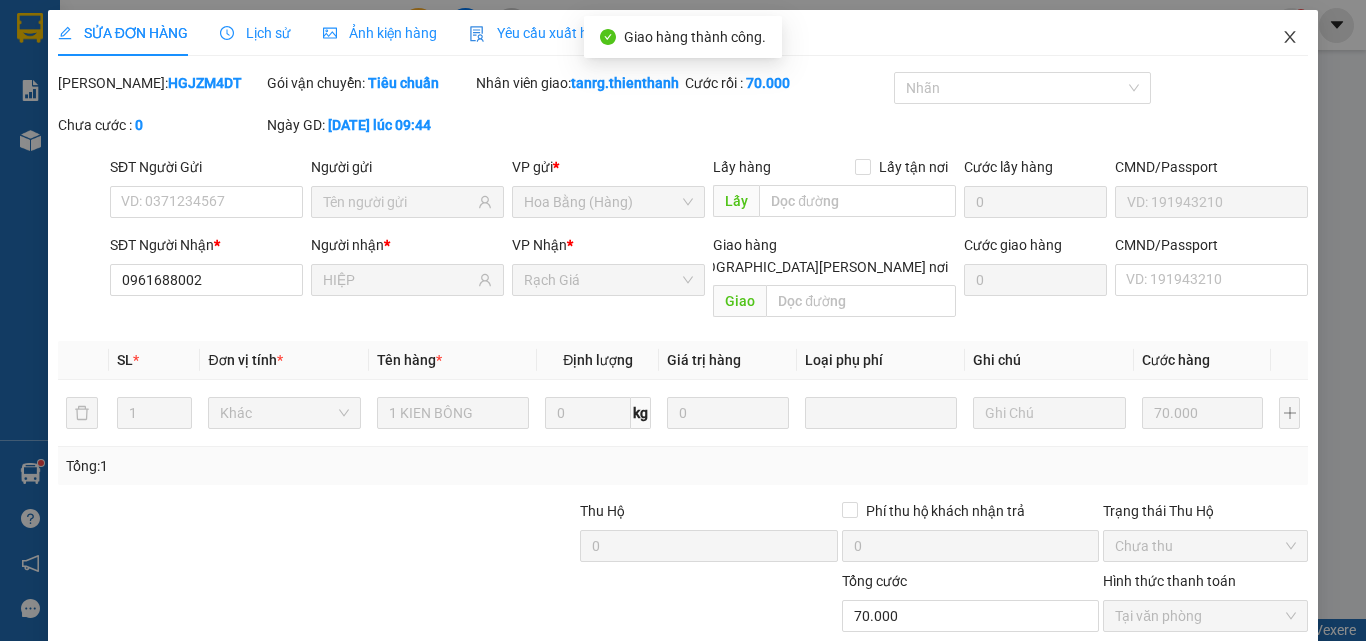 click at bounding box center (1290, 38) 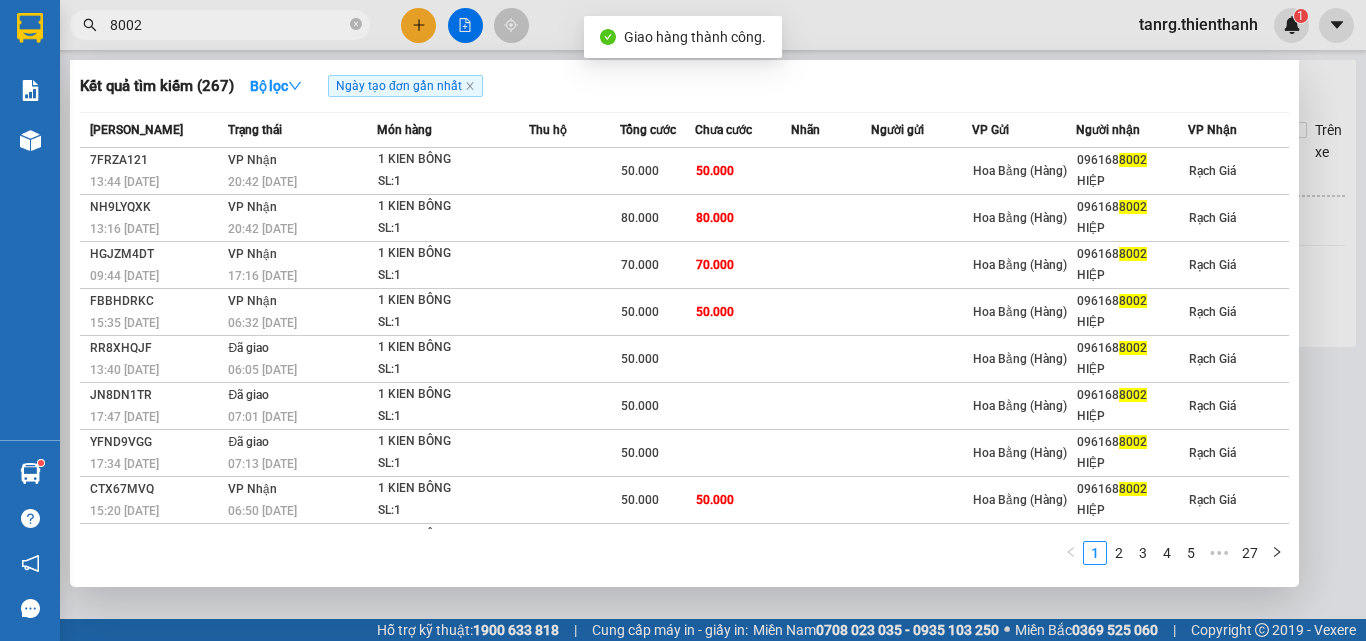 click on "8002" at bounding box center (228, 25) 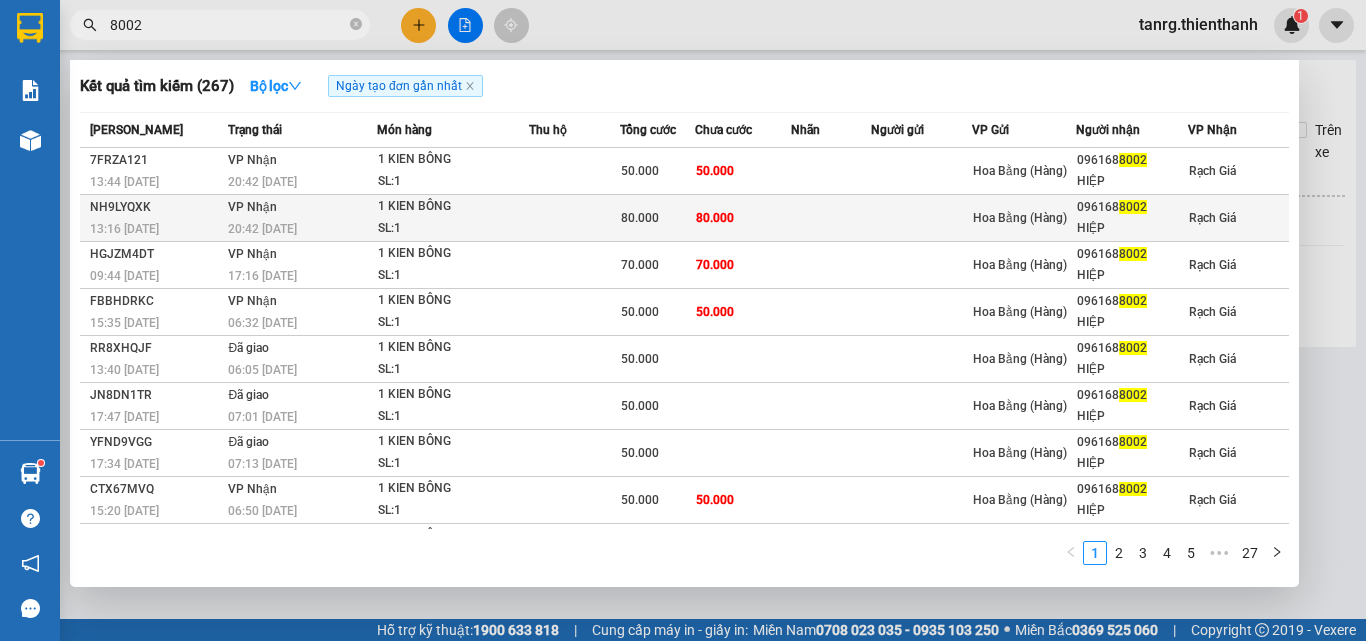 click on "80.000" at bounding box center [743, 218] 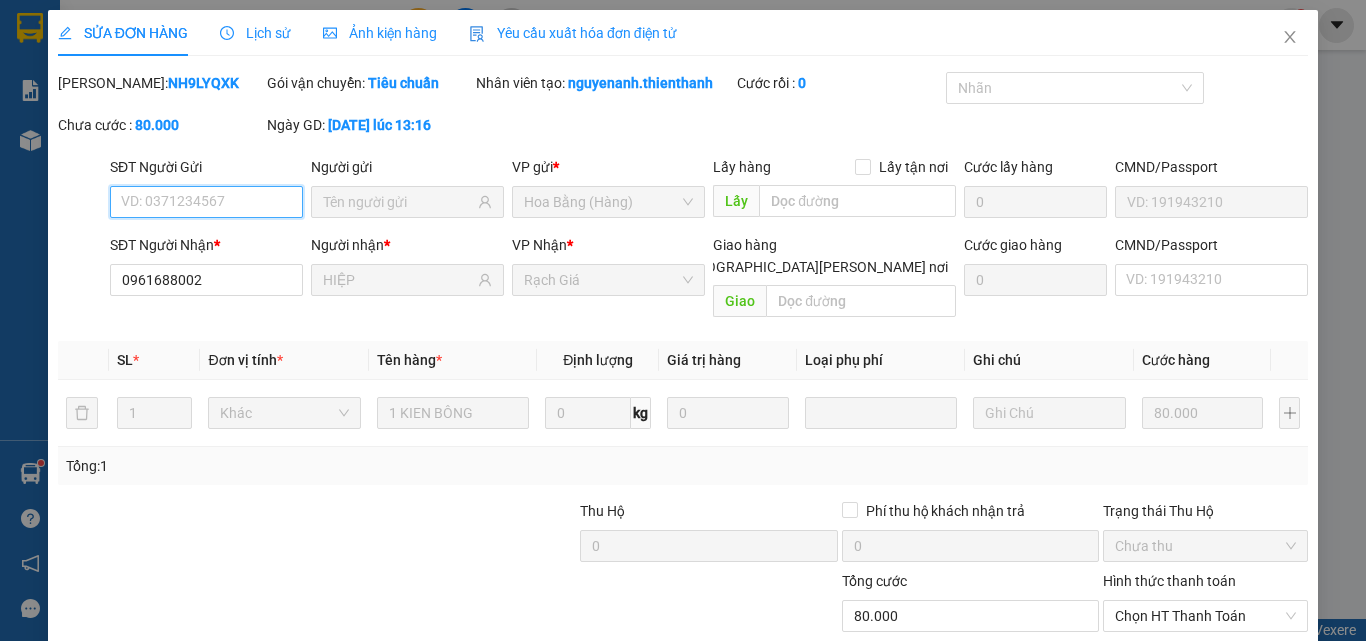 scroll, scrollTop: 165, scrollLeft: 0, axis: vertical 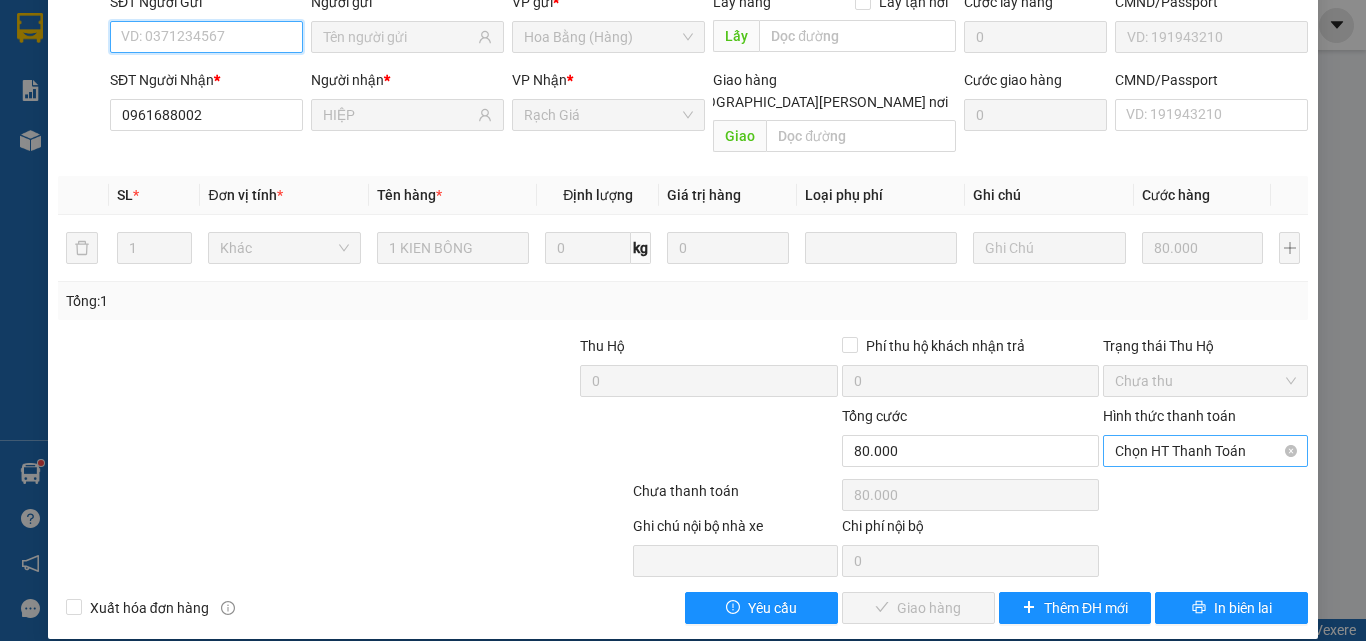click on "Chọn HT Thanh Toán" at bounding box center [1205, 451] 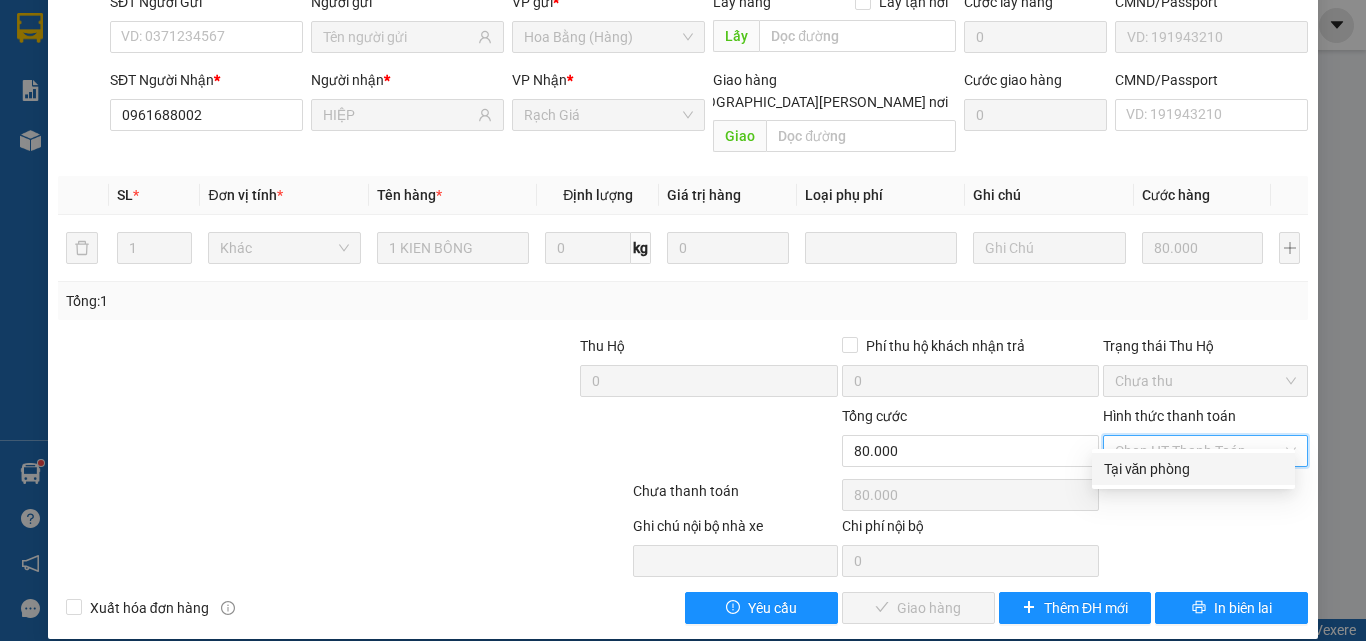 click on "Tại văn phòng" at bounding box center [1193, 469] 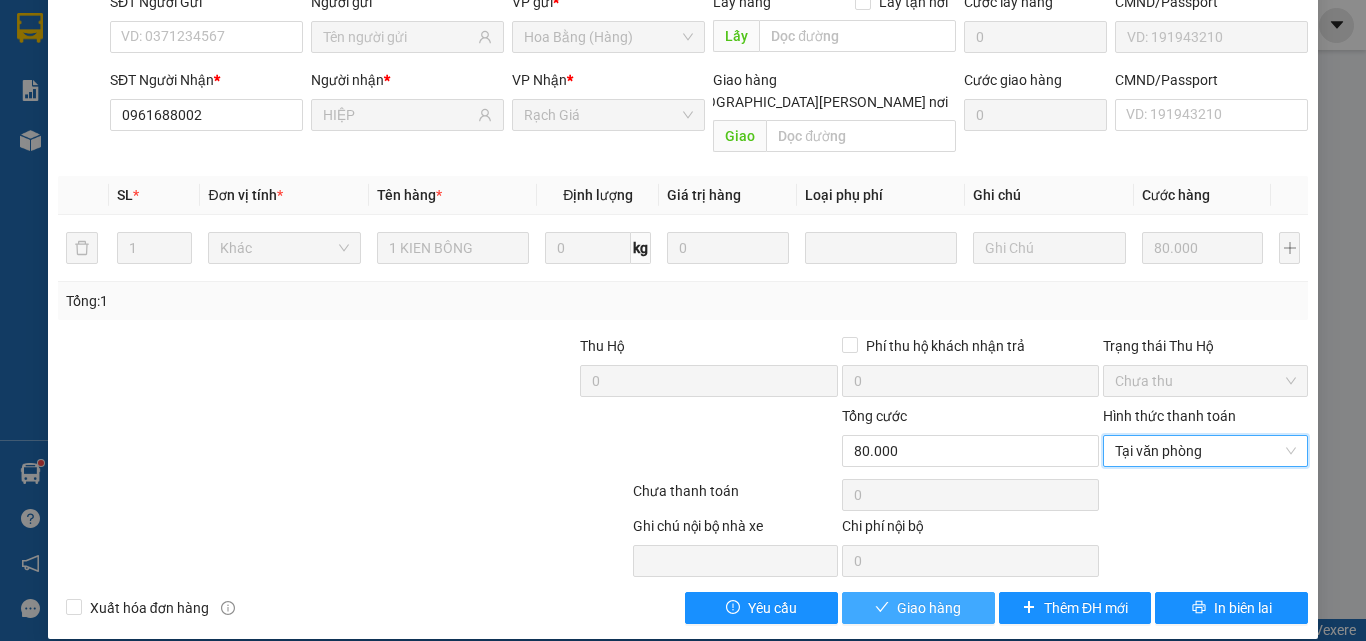 click on "Giao hàng" at bounding box center [929, 608] 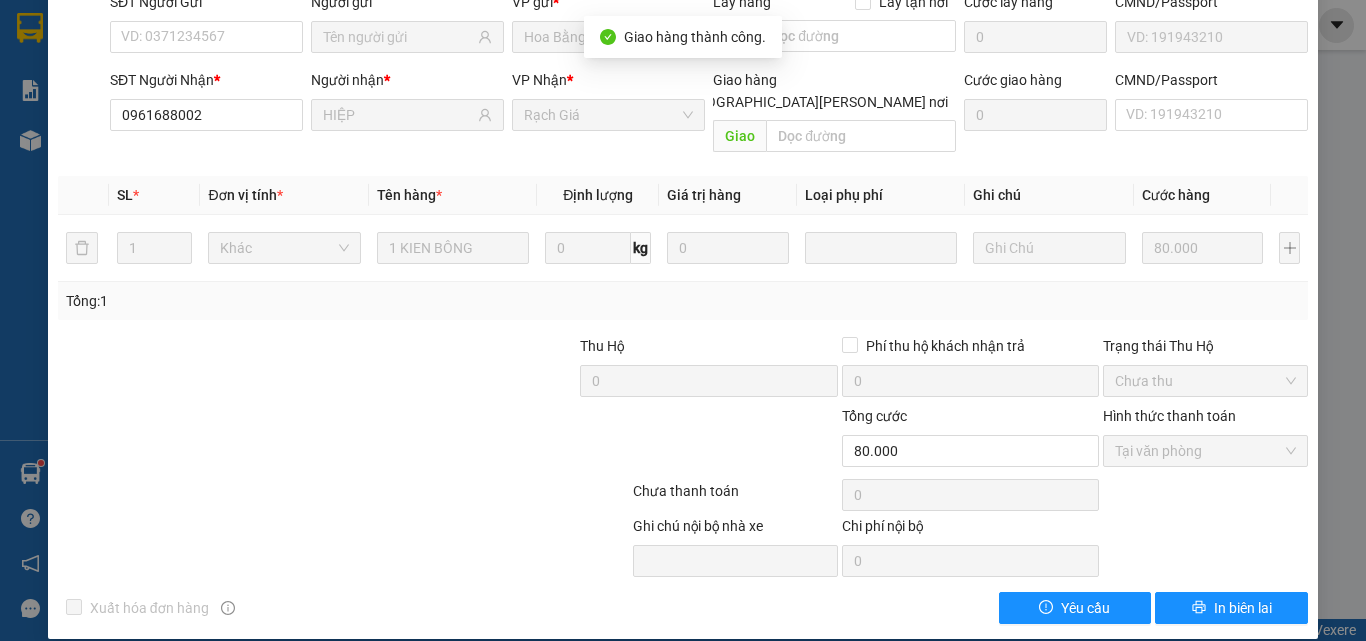 scroll, scrollTop: 22, scrollLeft: 0, axis: vertical 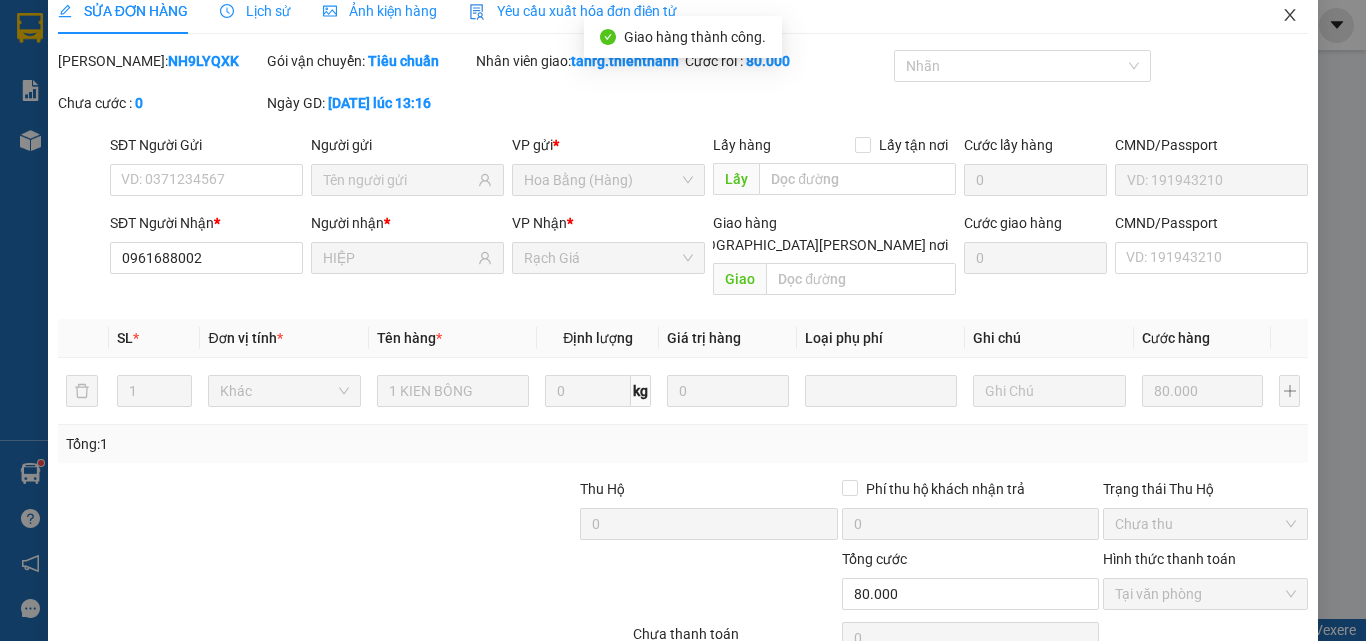 click 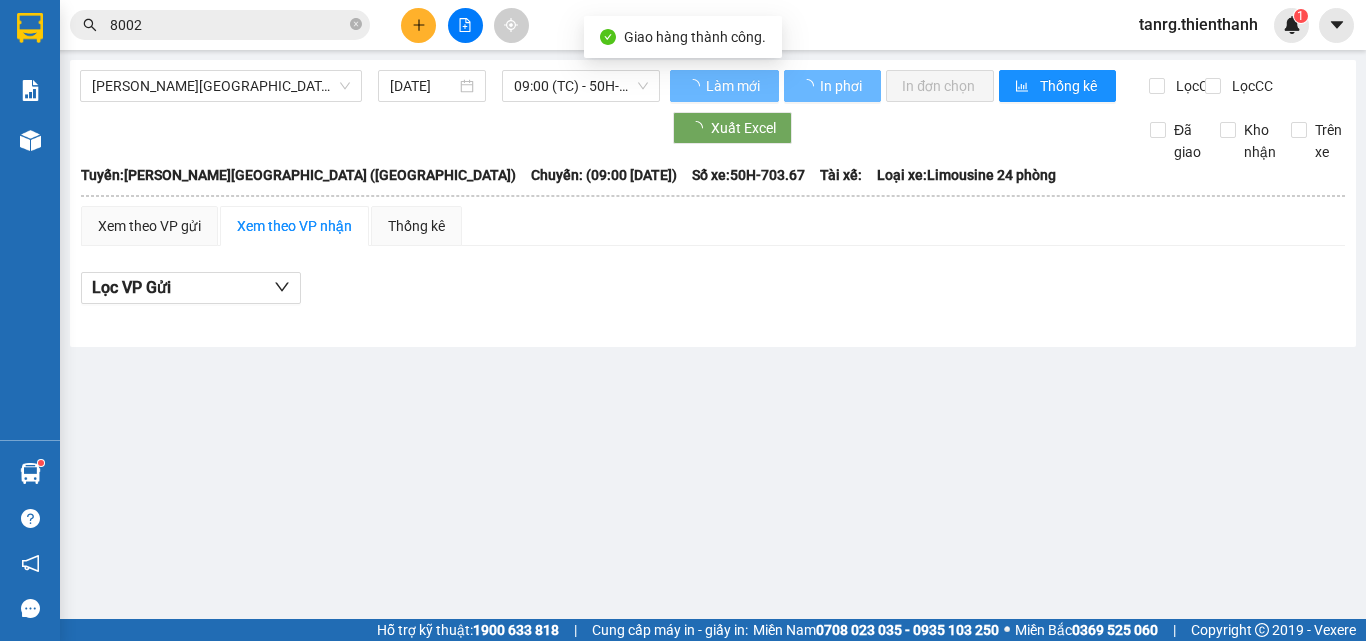 click on "8002" at bounding box center [228, 25] 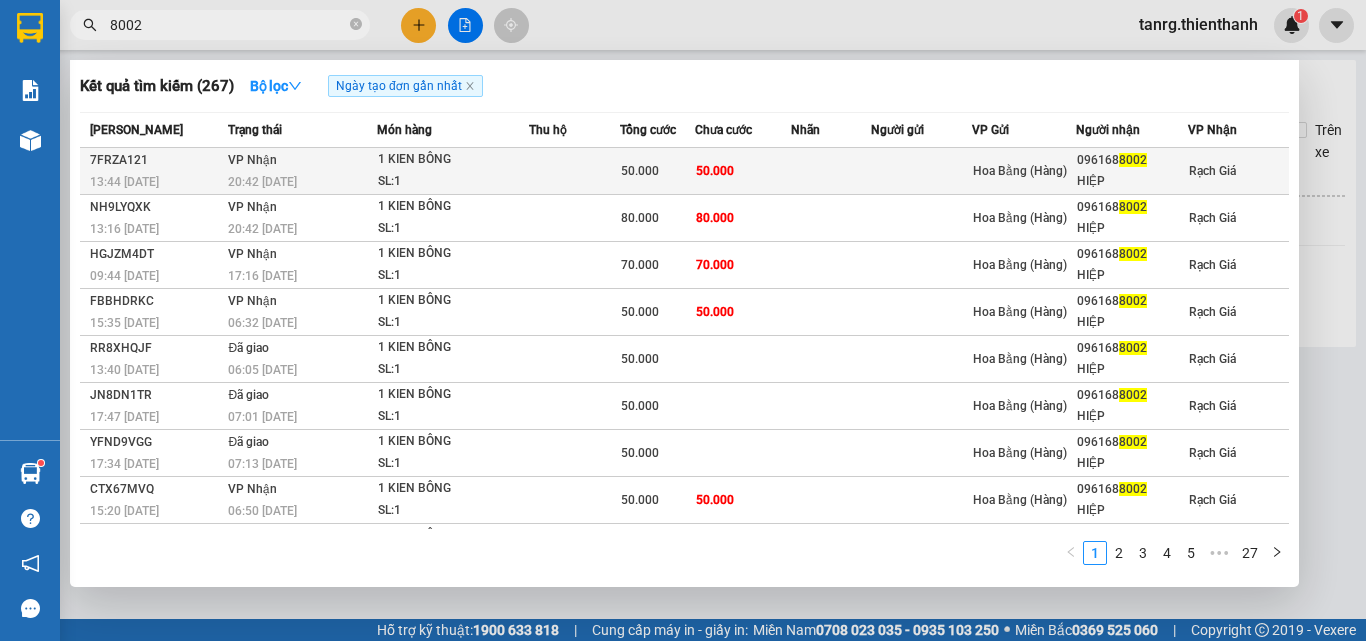 click at bounding box center (574, 171) 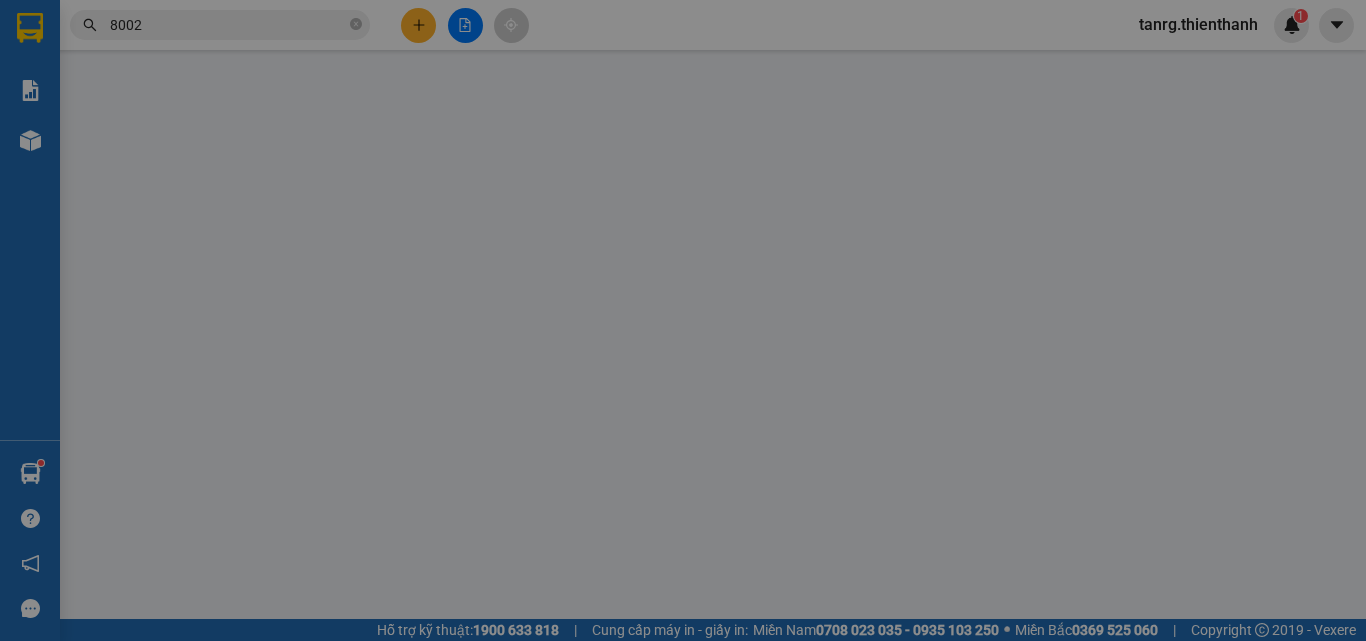 type on "0961688002" 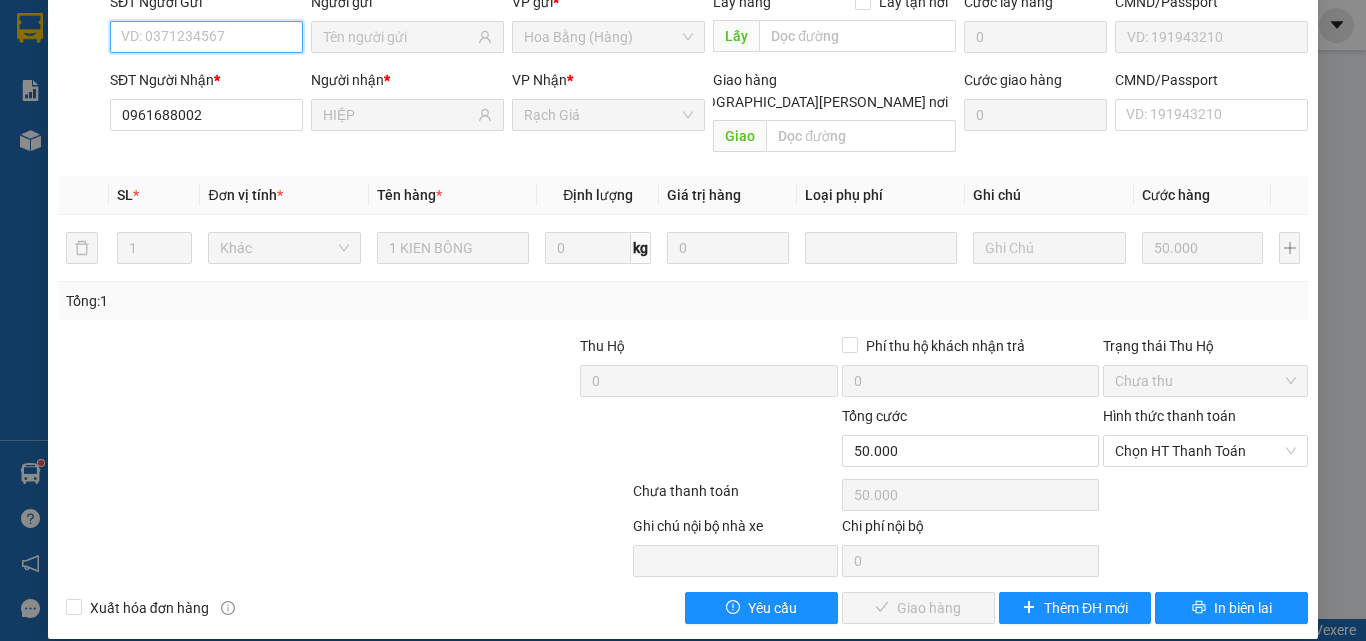 scroll, scrollTop: 0, scrollLeft: 0, axis: both 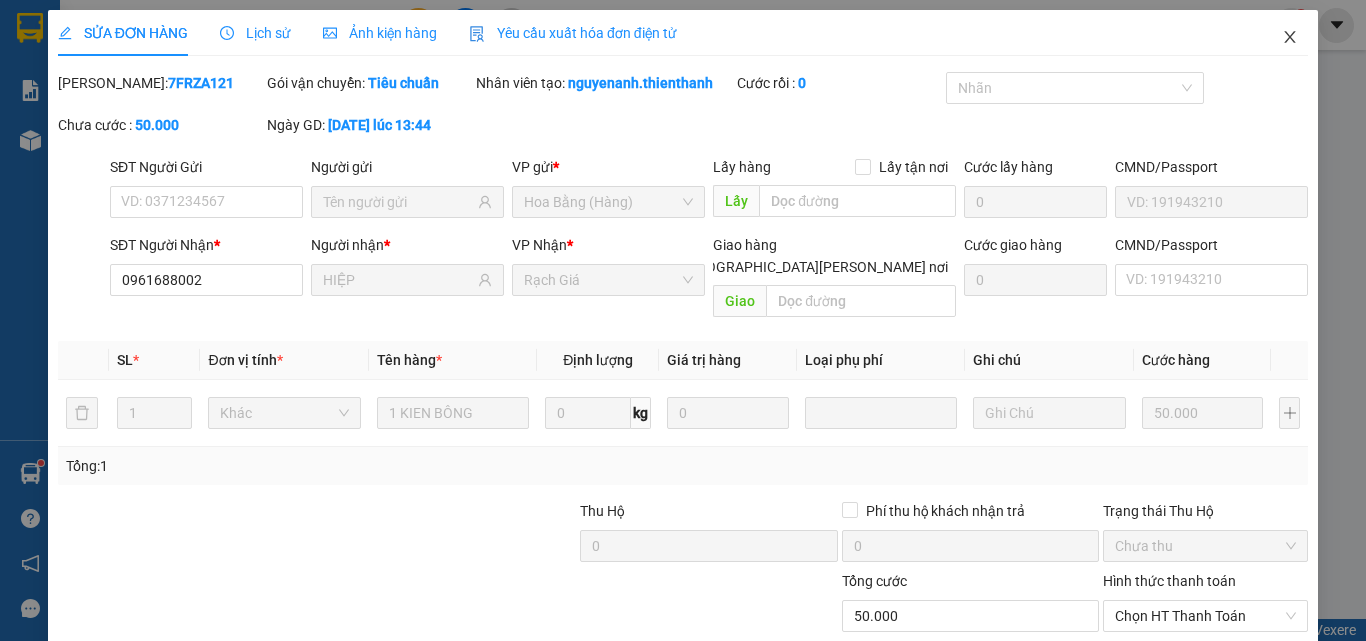 click 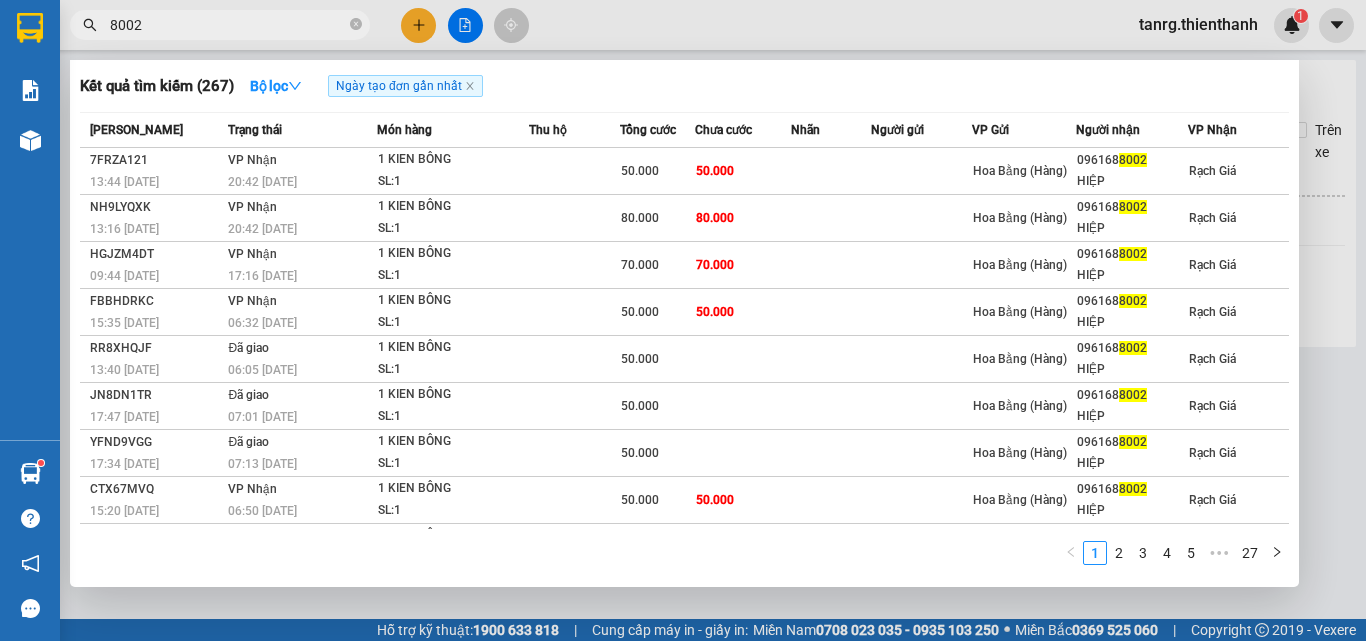 click on "8002" at bounding box center [228, 25] 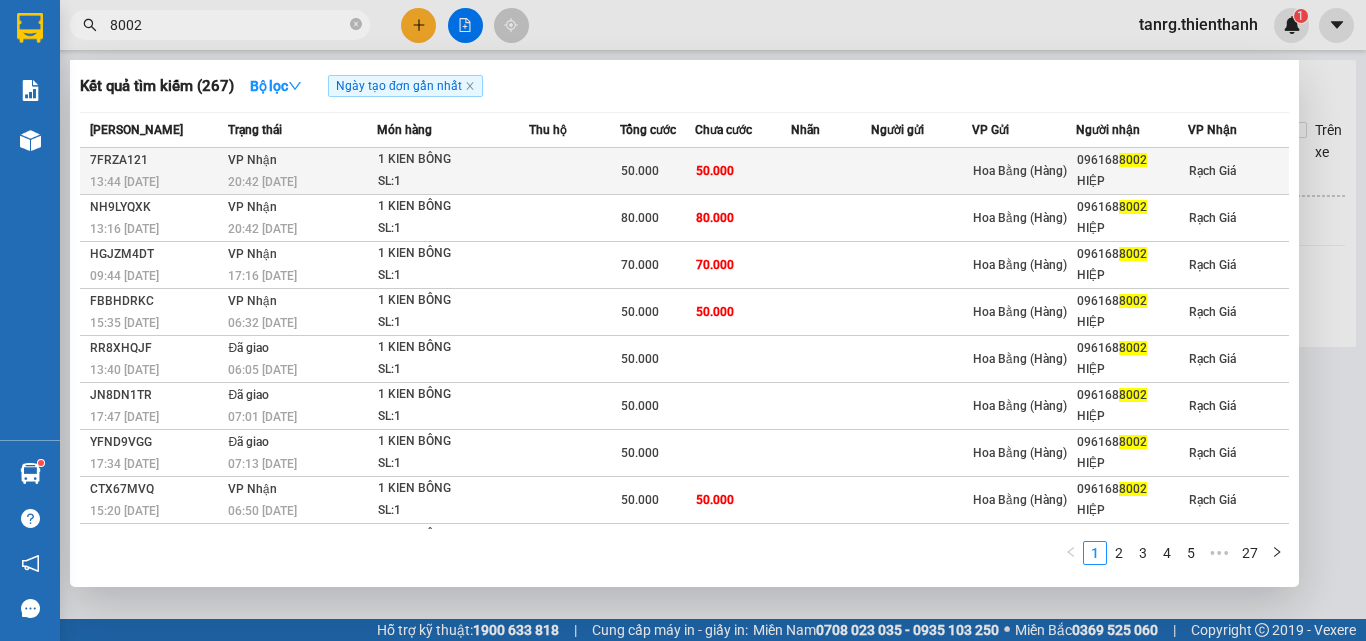 click at bounding box center [574, 171] 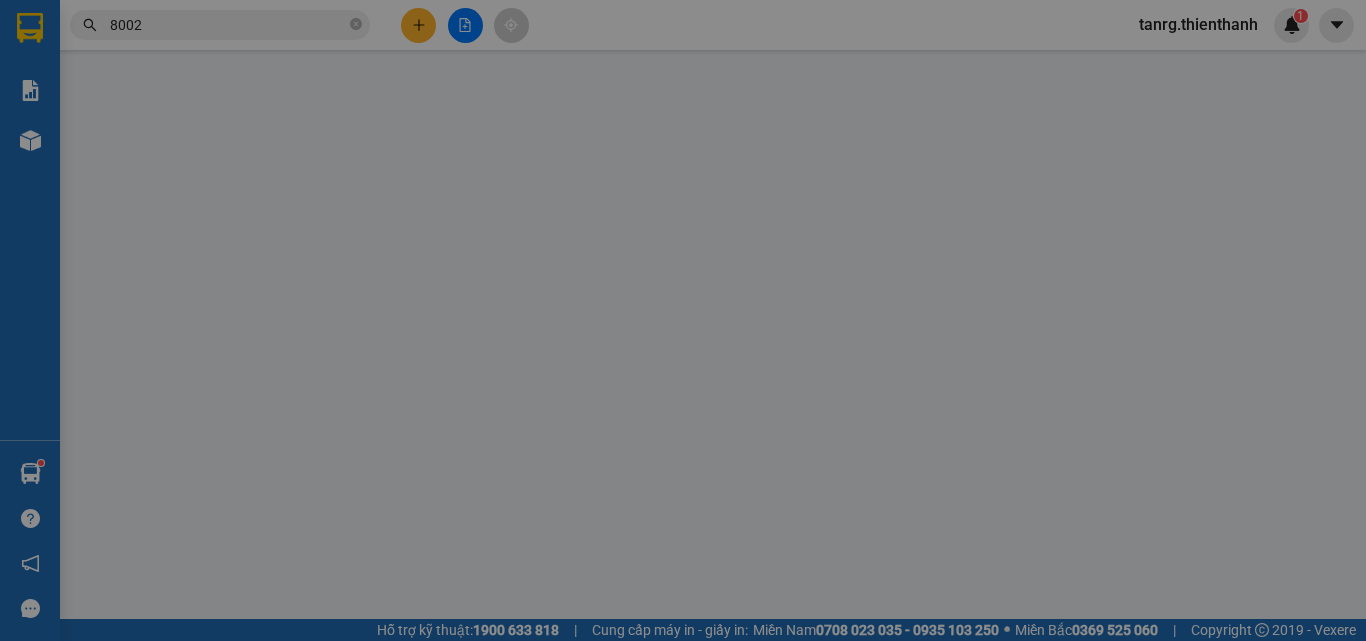 type on "0961688002" 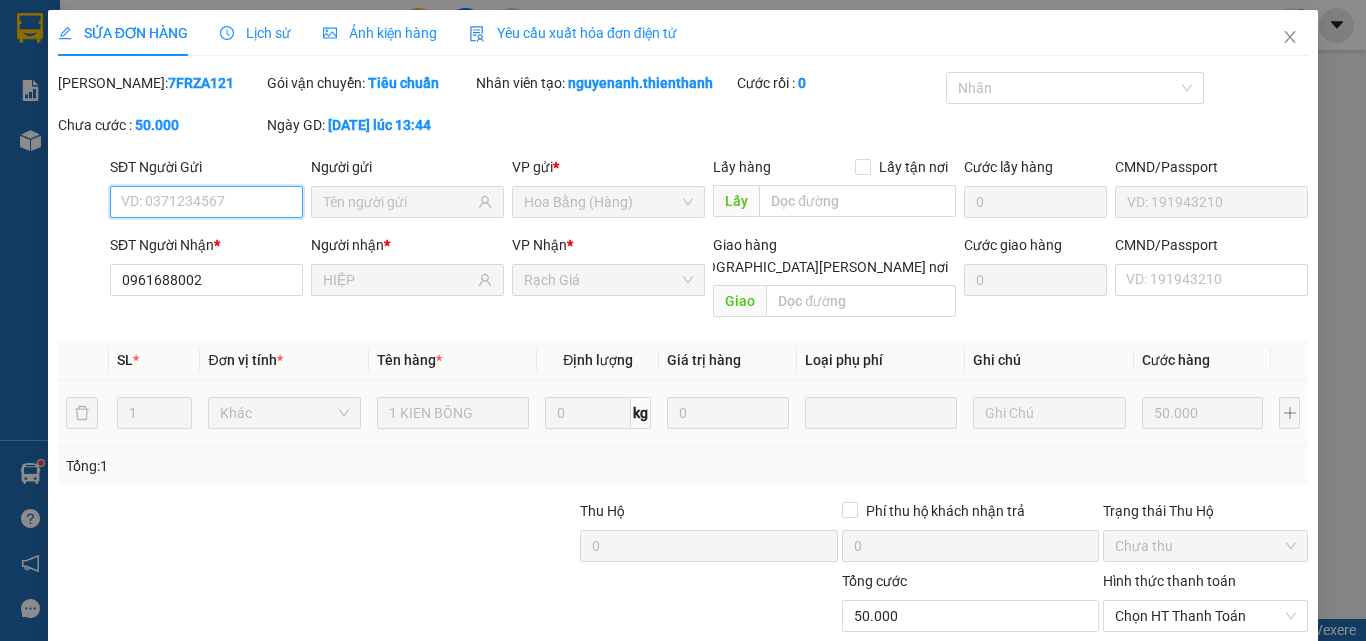 scroll, scrollTop: 165, scrollLeft: 0, axis: vertical 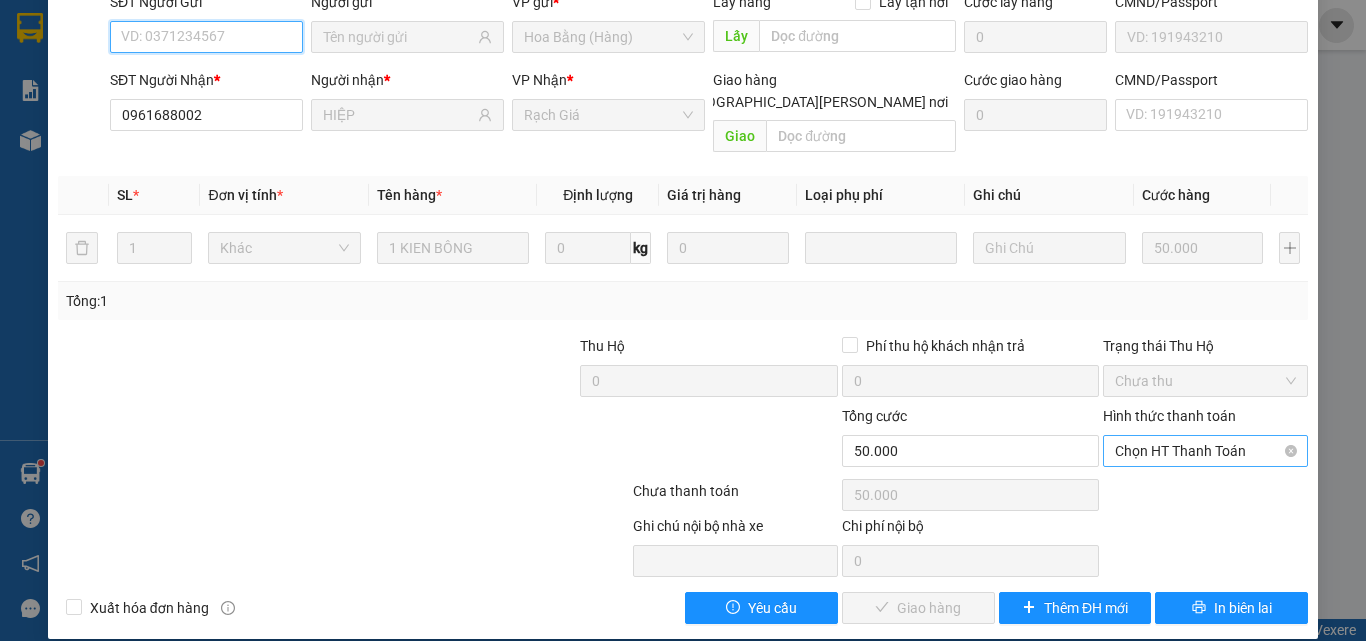 click on "Chọn HT Thanh Toán" at bounding box center [1205, 451] 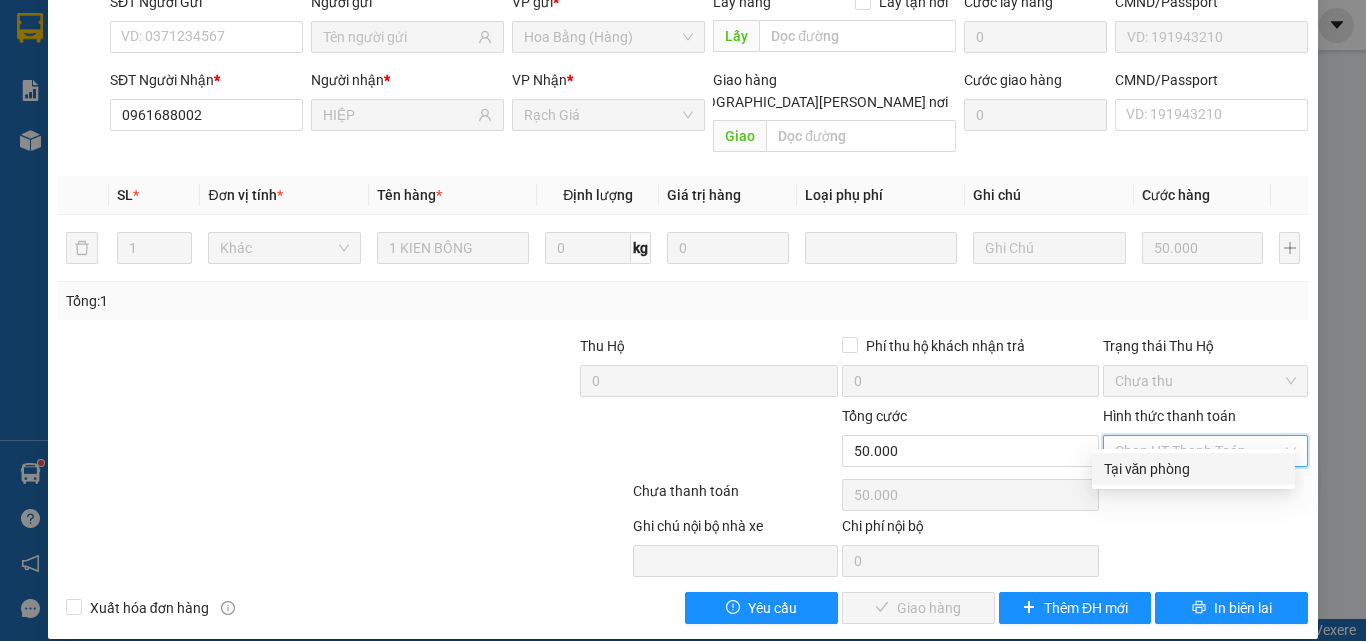 click on "Tại văn phòng" at bounding box center [1193, 469] 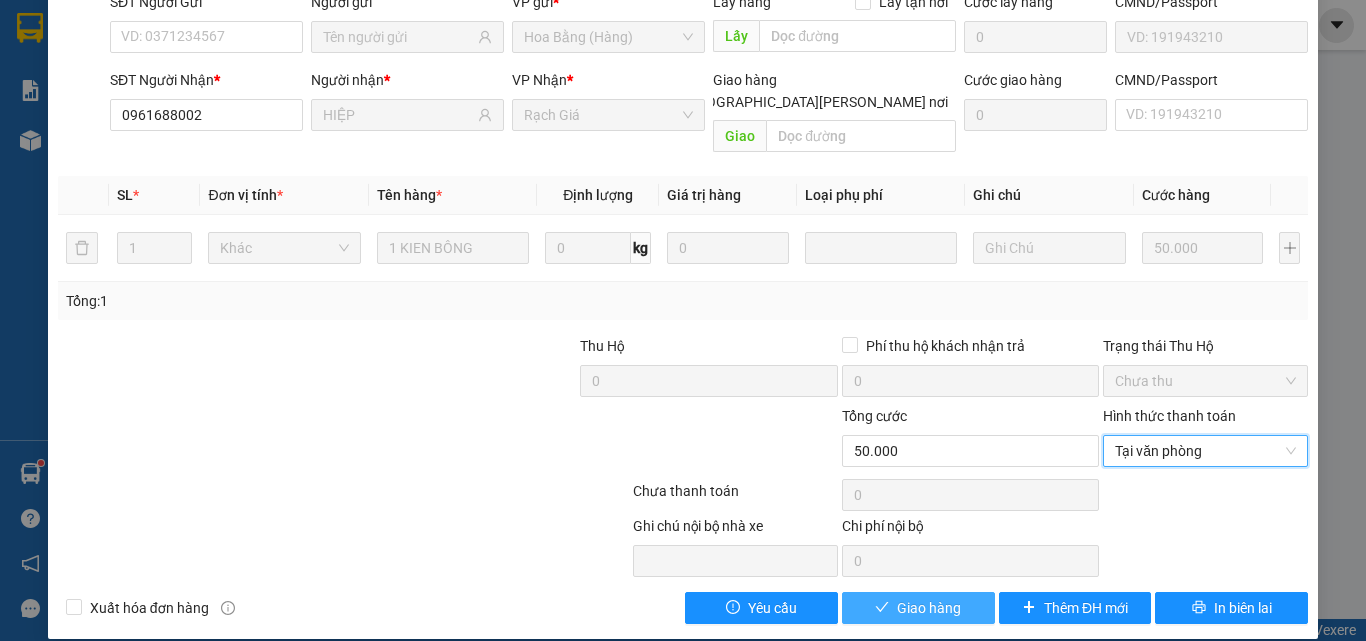 click on "Giao hàng" at bounding box center [929, 608] 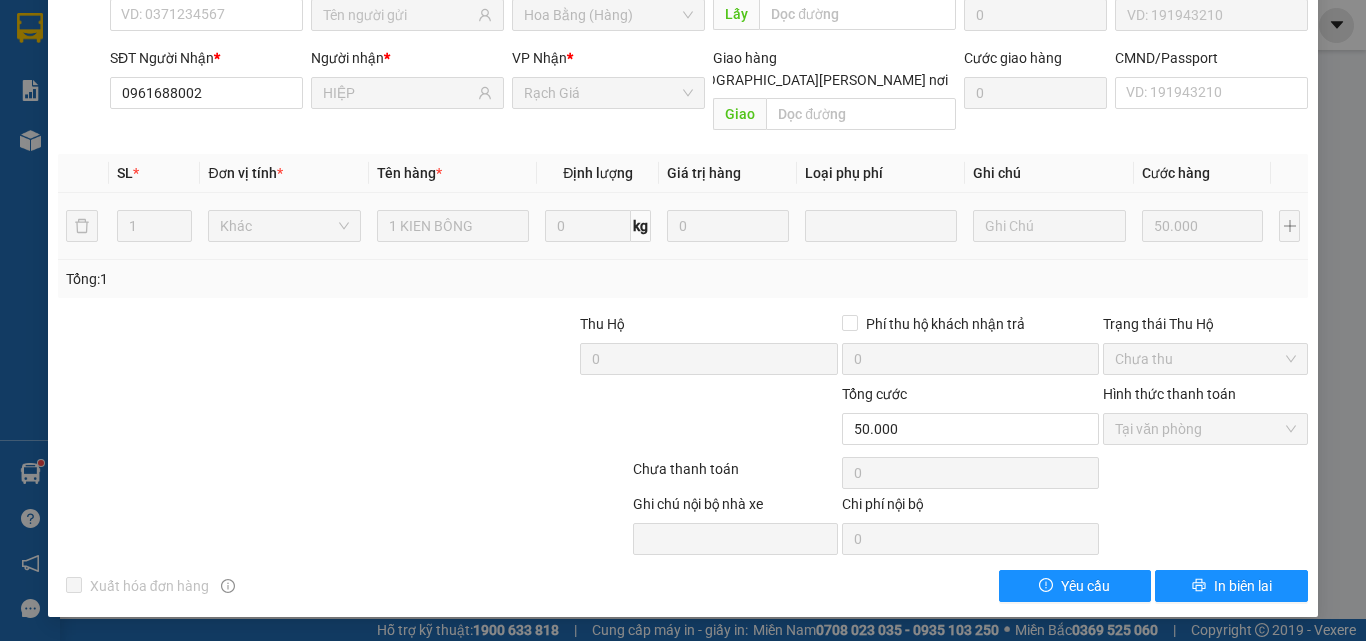 scroll, scrollTop: 0, scrollLeft: 0, axis: both 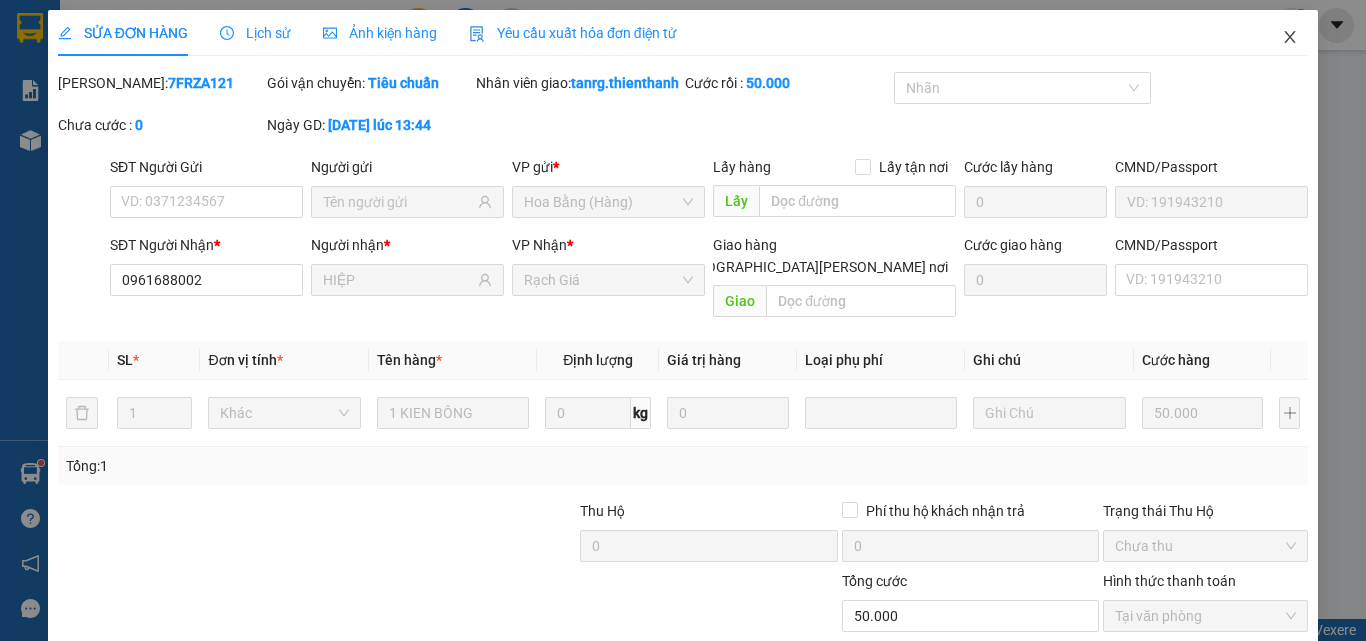 click 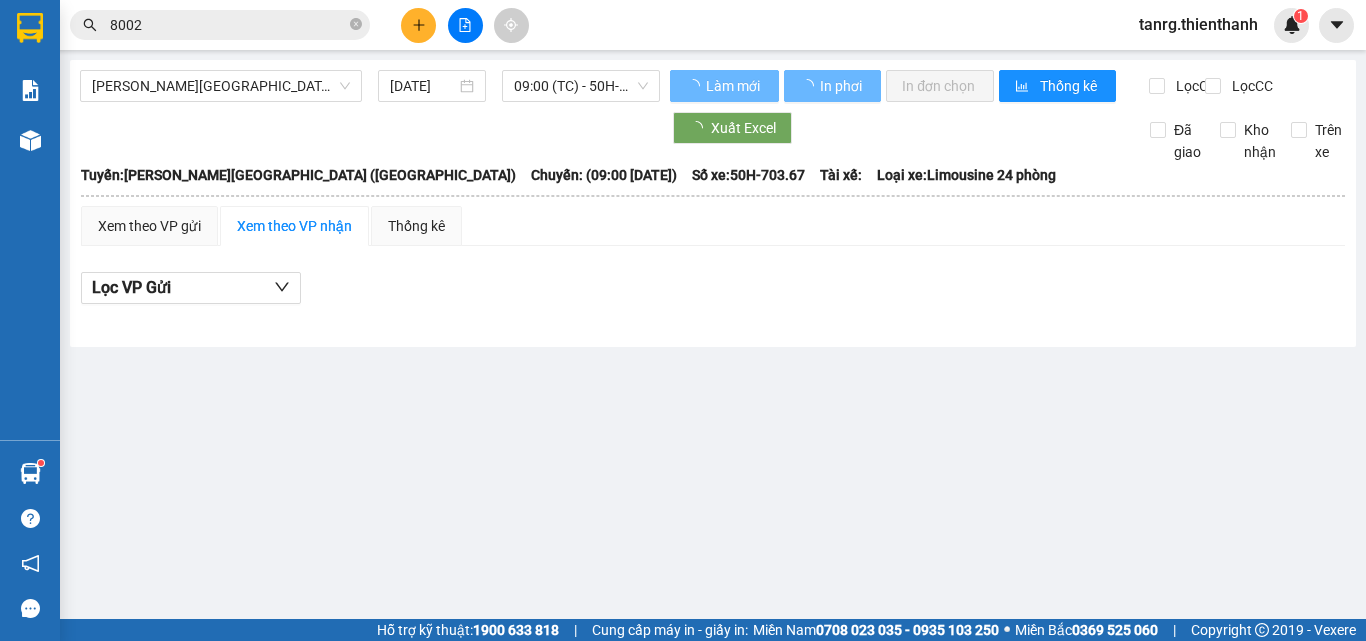 click on "8002" at bounding box center [228, 25] 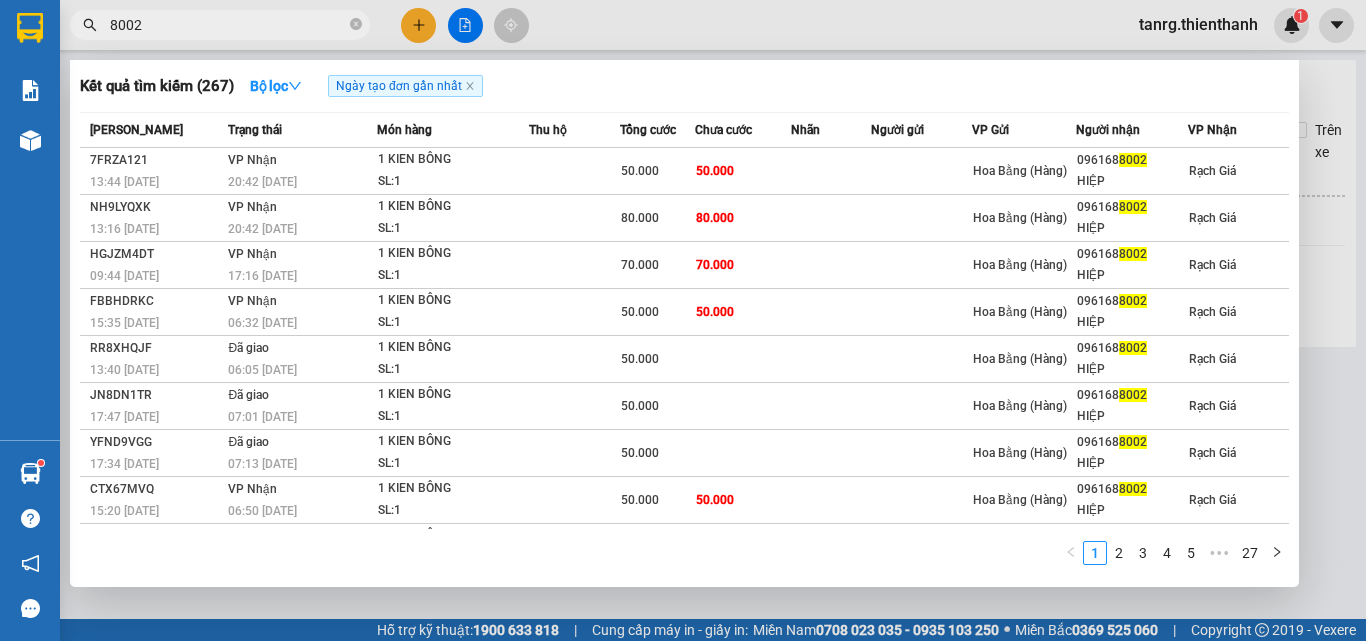 click on "8002" at bounding box center [228, 25] 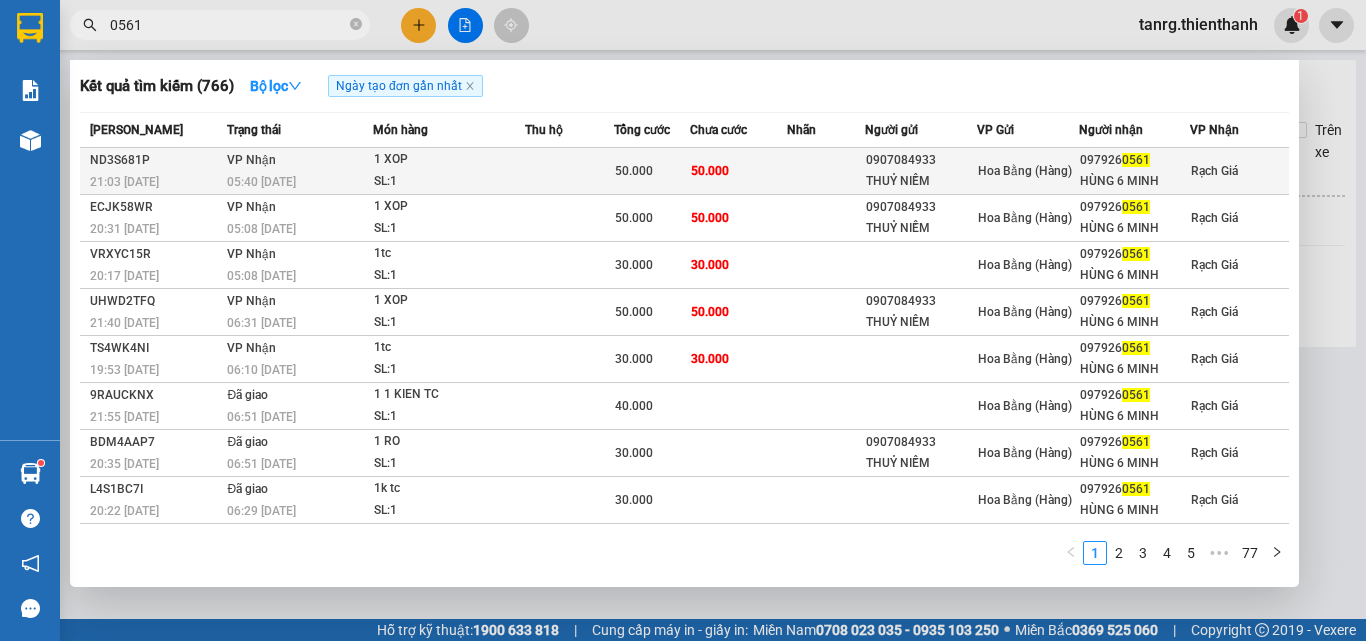 type on "0561" 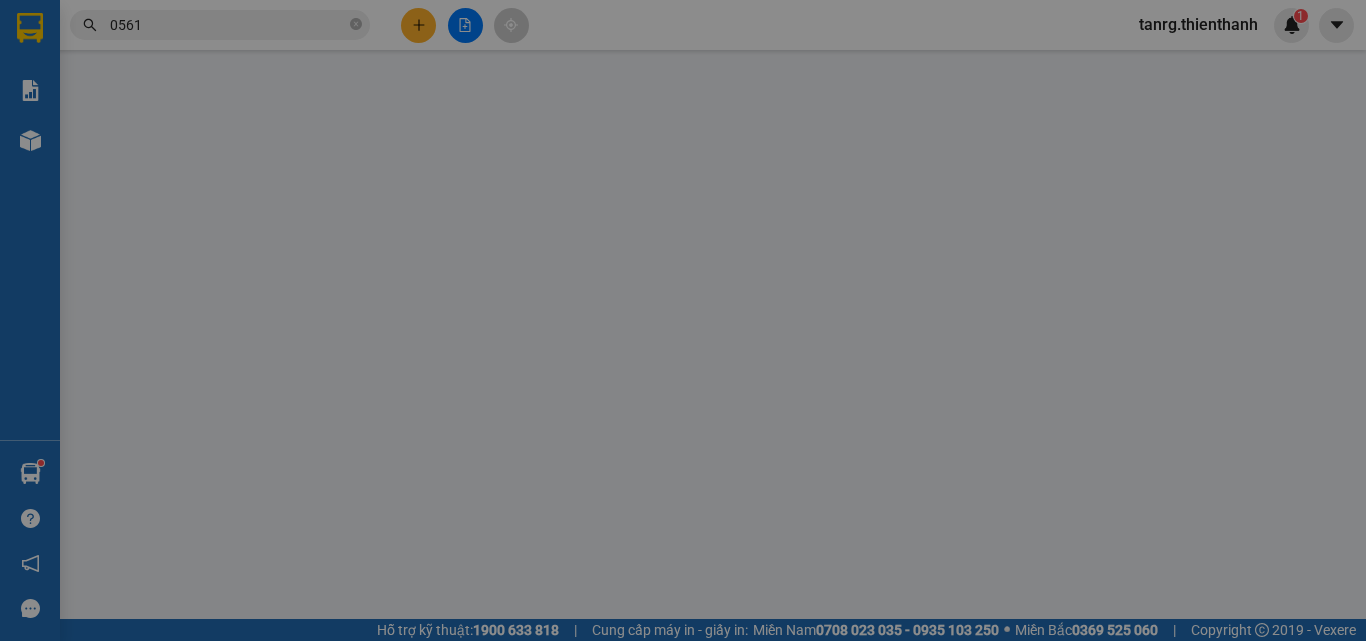 type on "0907084933" 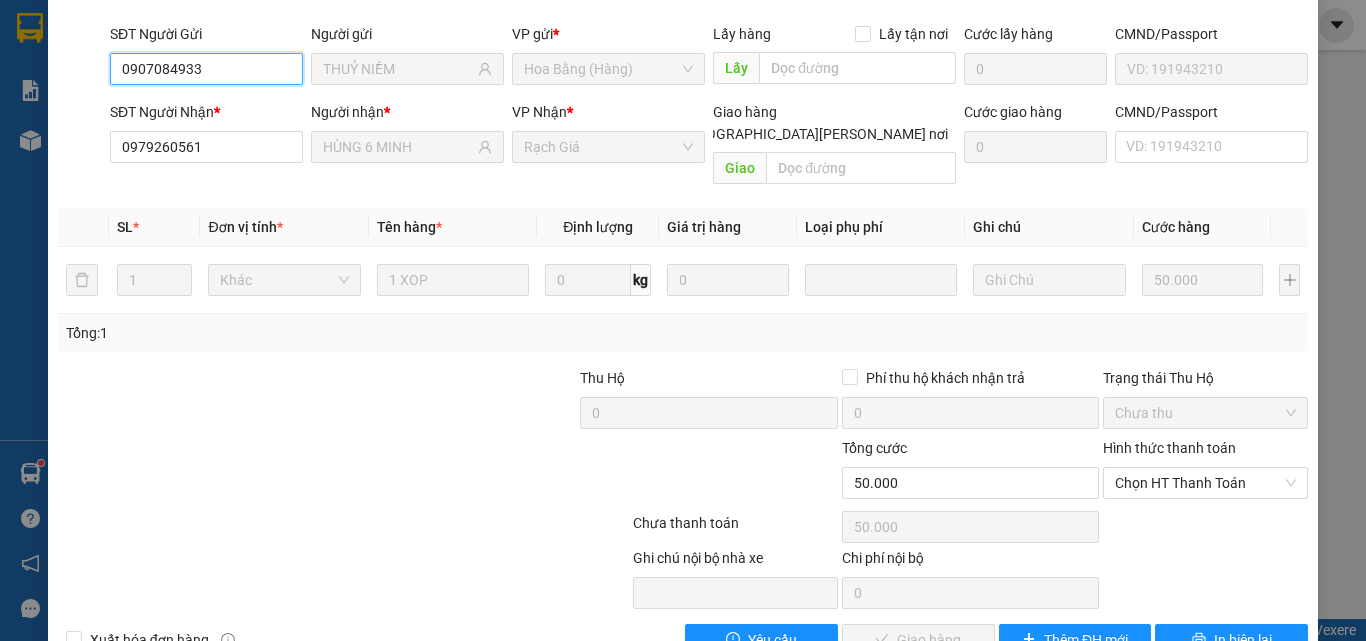 scroll, scrollTop: 165, scrollLeft: 0, axis: vertical 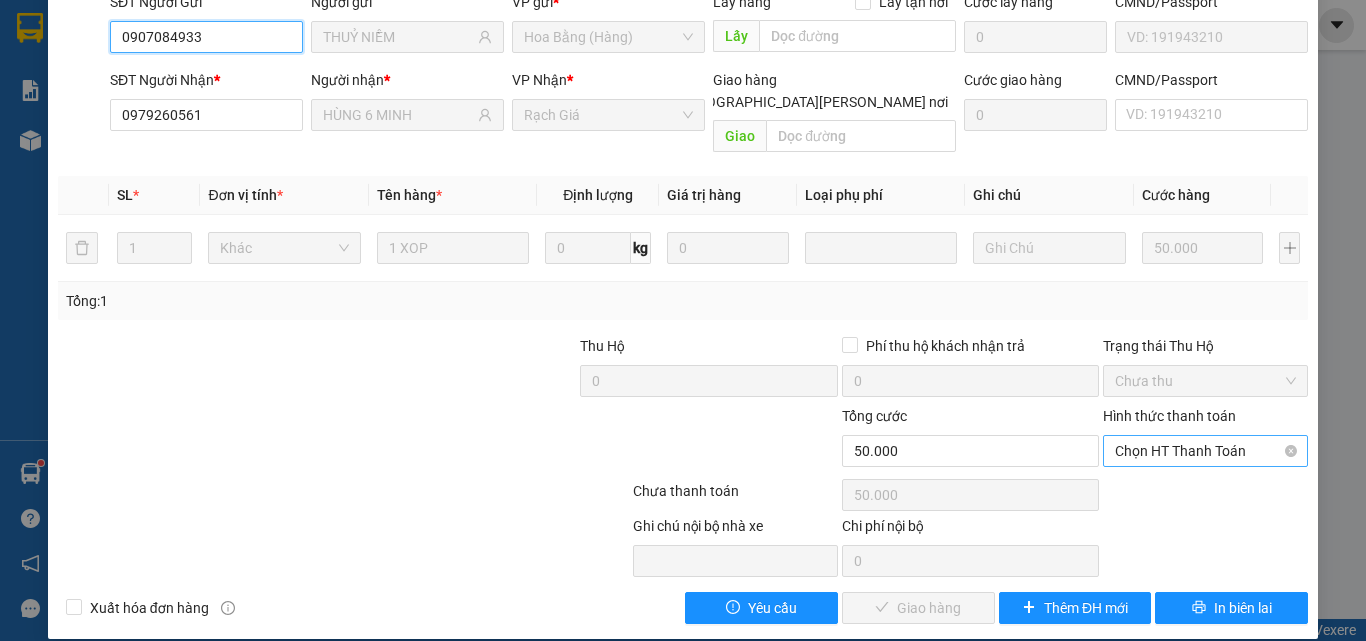 click on "Chọn HT Thanh Toán" at bounding box center (1205, 451) 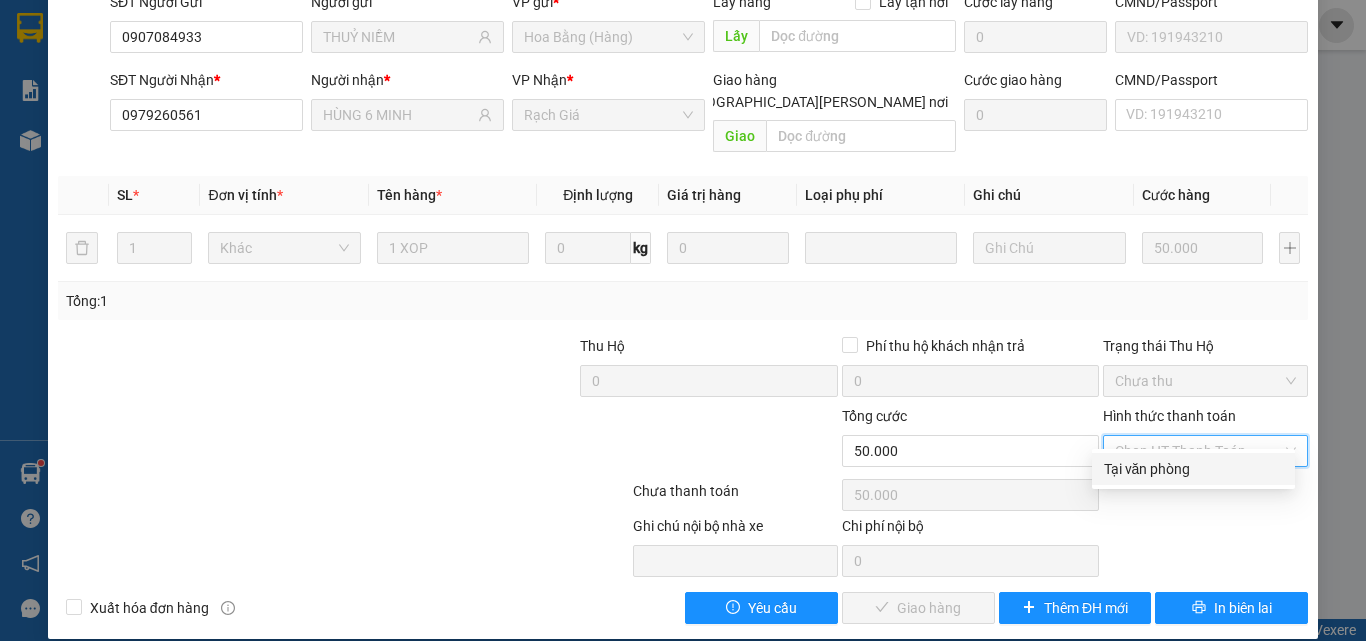 click on "Tại văn phòng" at bounding box center [1193, 469] 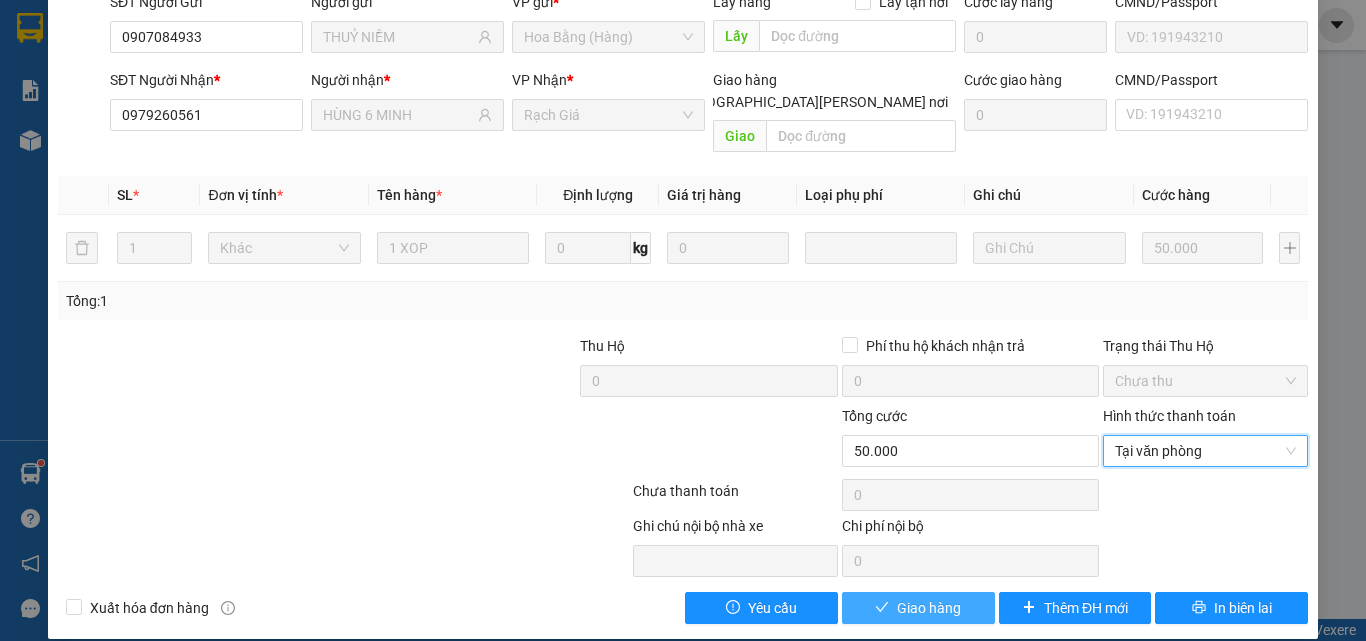 click on "Giao hàng" at bounding box center [929, 608] 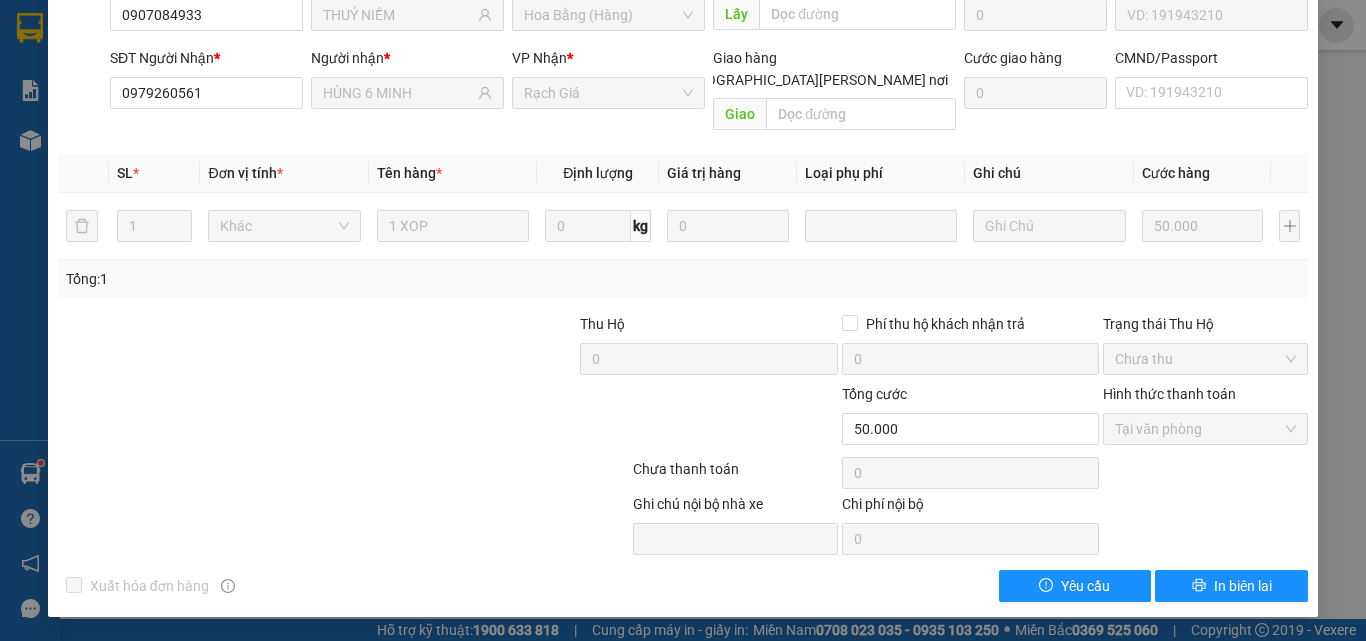 scroll, scrollTop: 0, scrollLeft: 0, axis: both 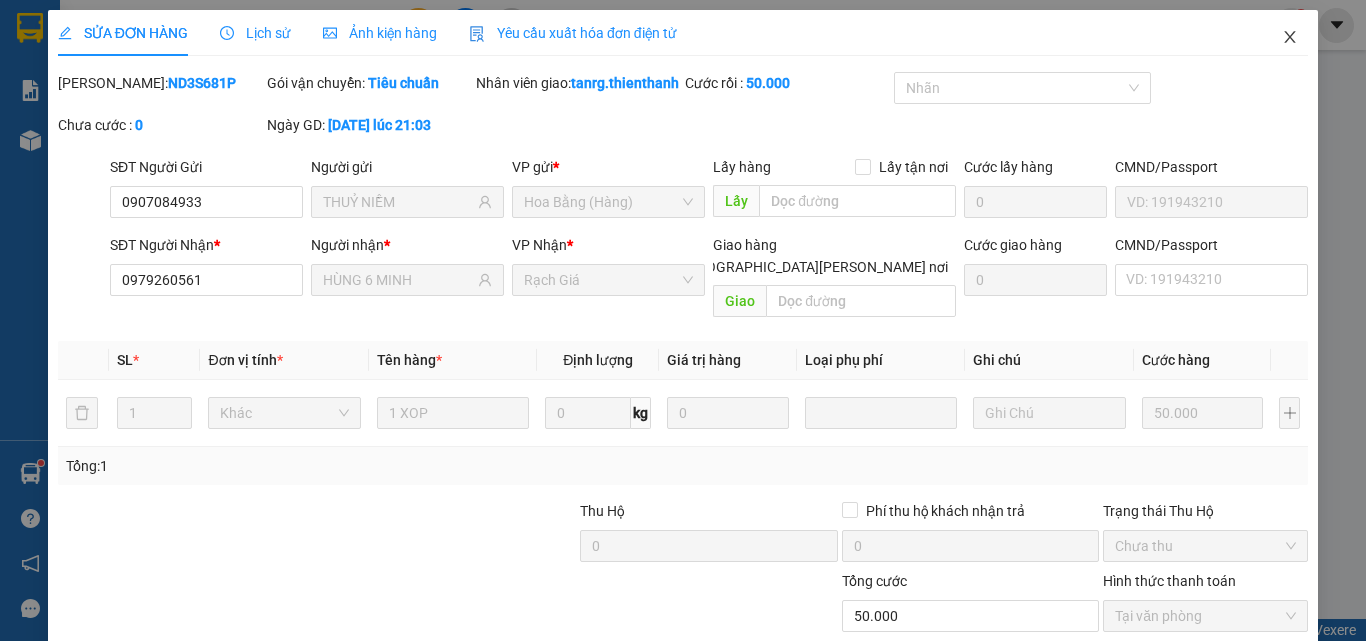 click 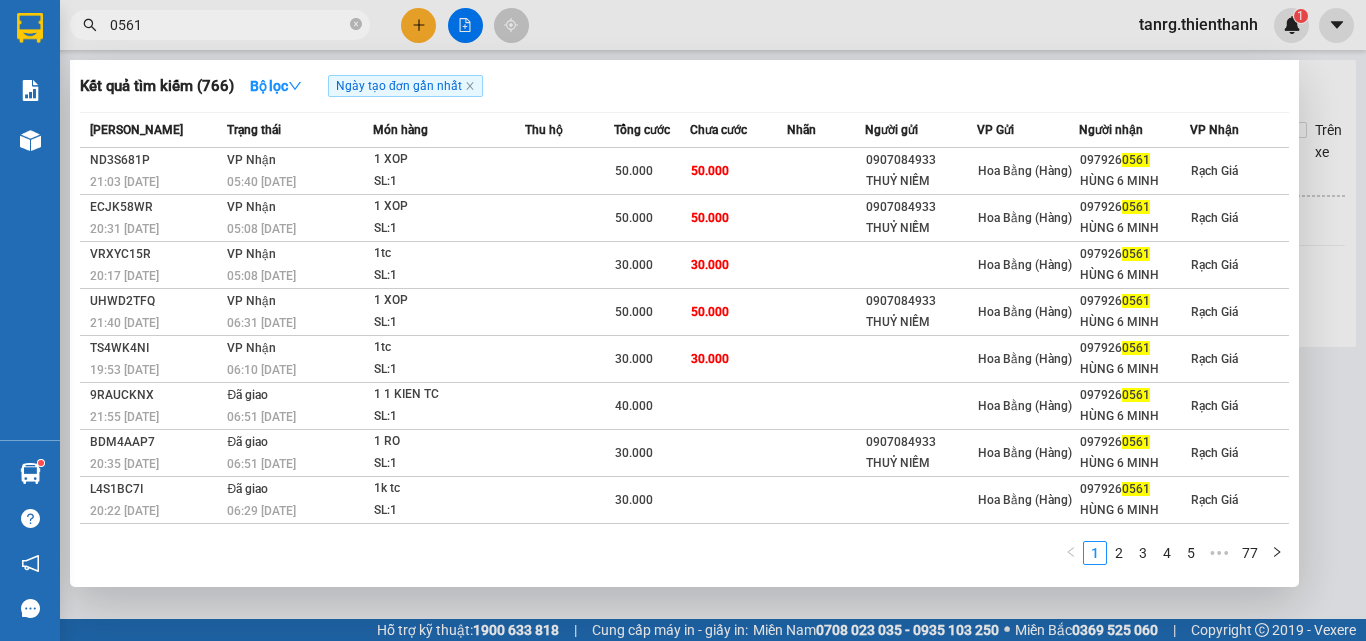 click on "0561" at bounding box center (228, 25) 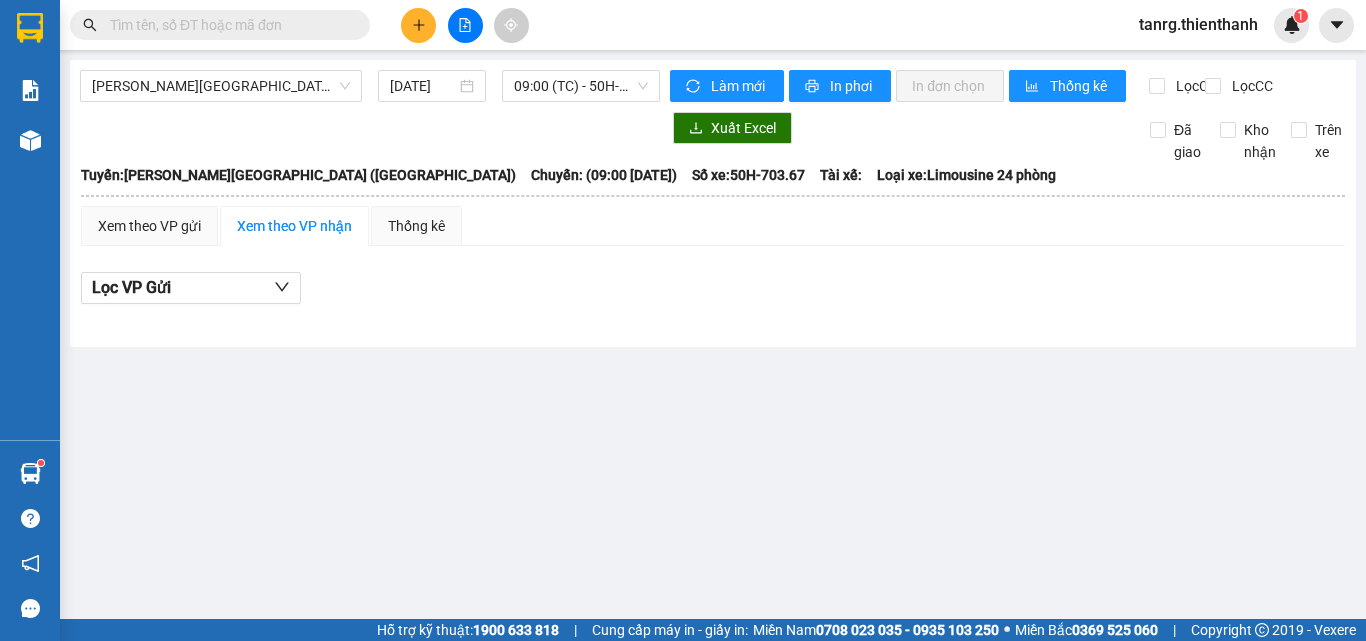 click at bounding box center [228, 25] 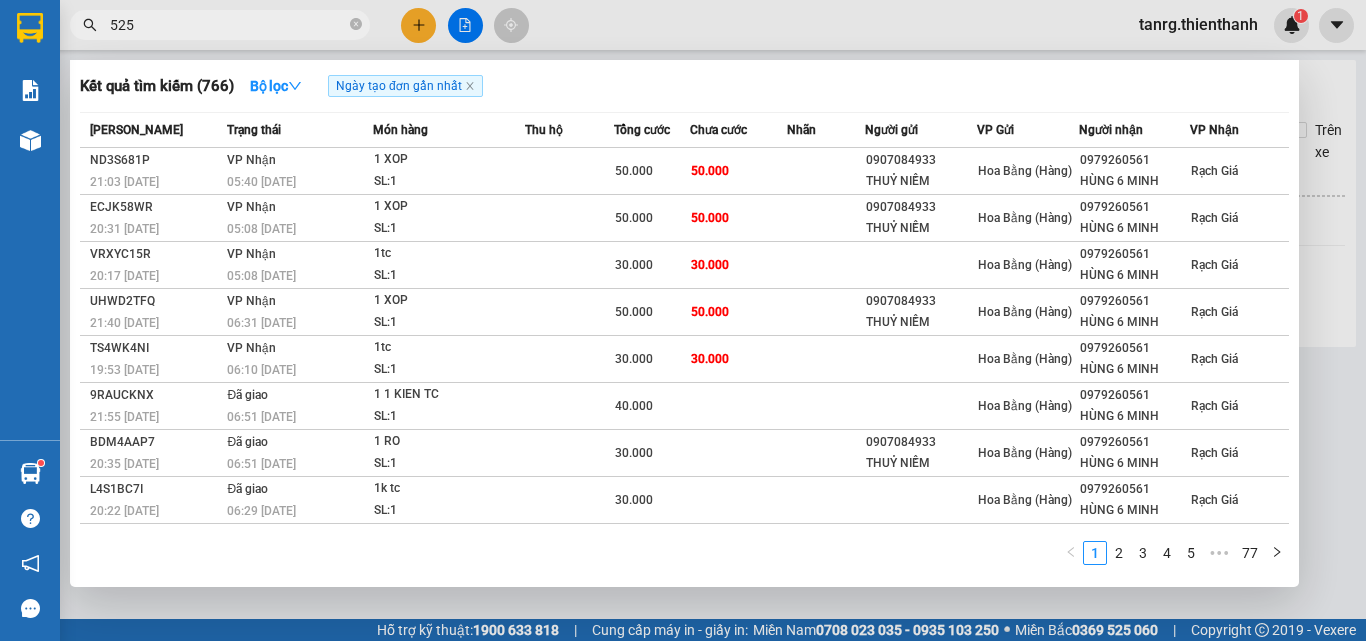 type on "5252" 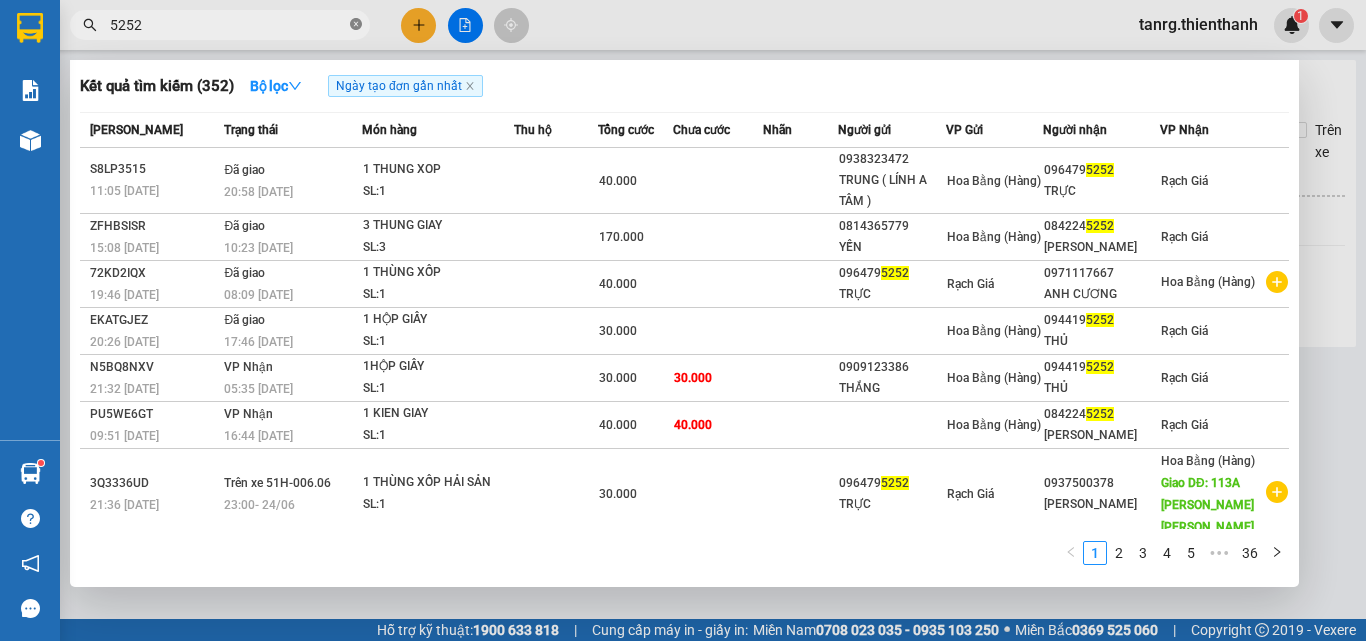 click 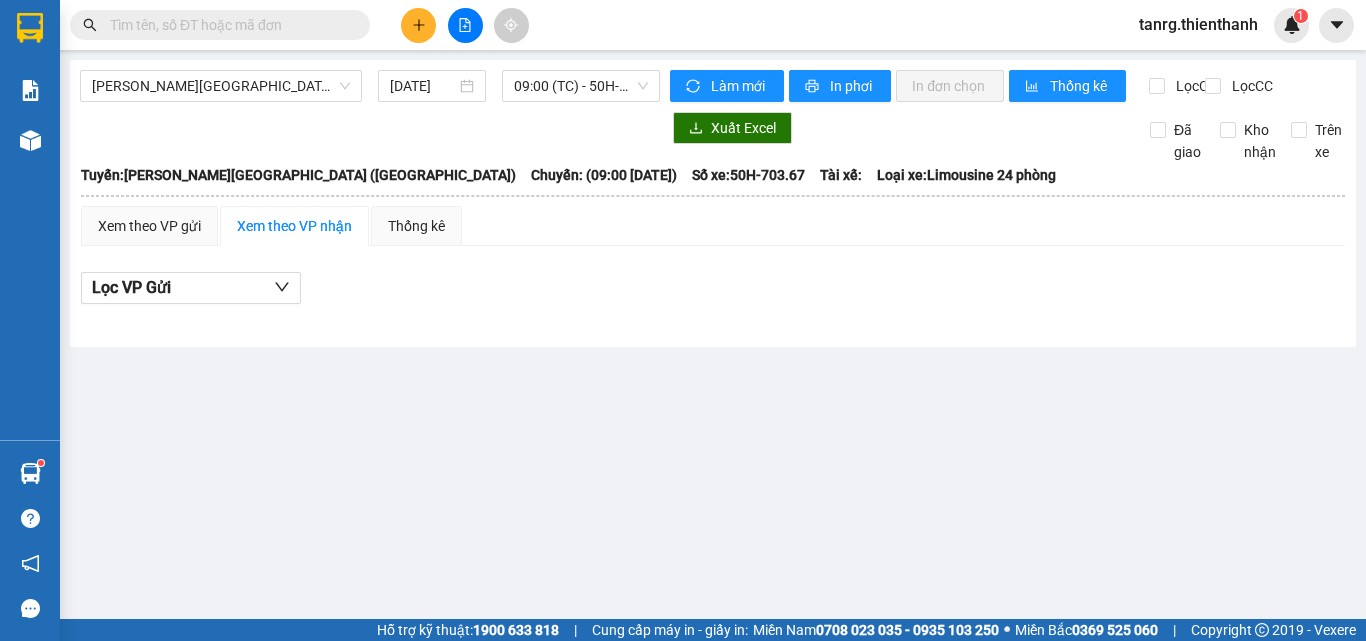 click at bounding box center (228, 25) 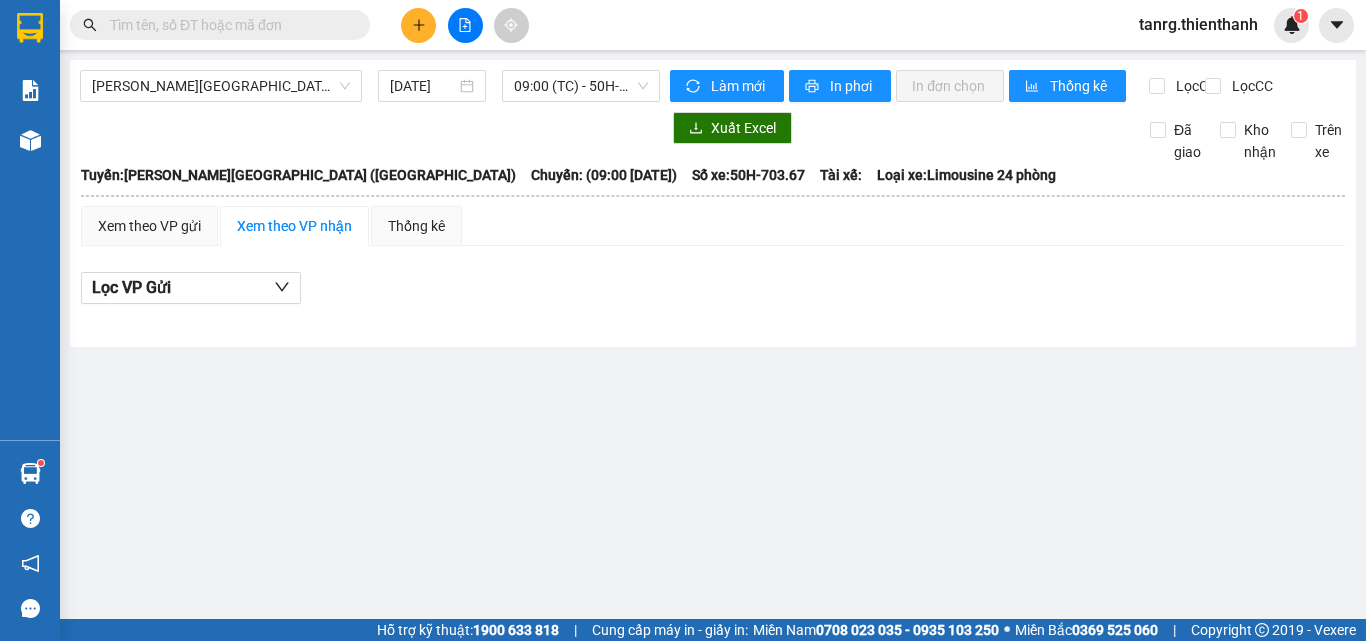 click at bounding box center (228, 25) 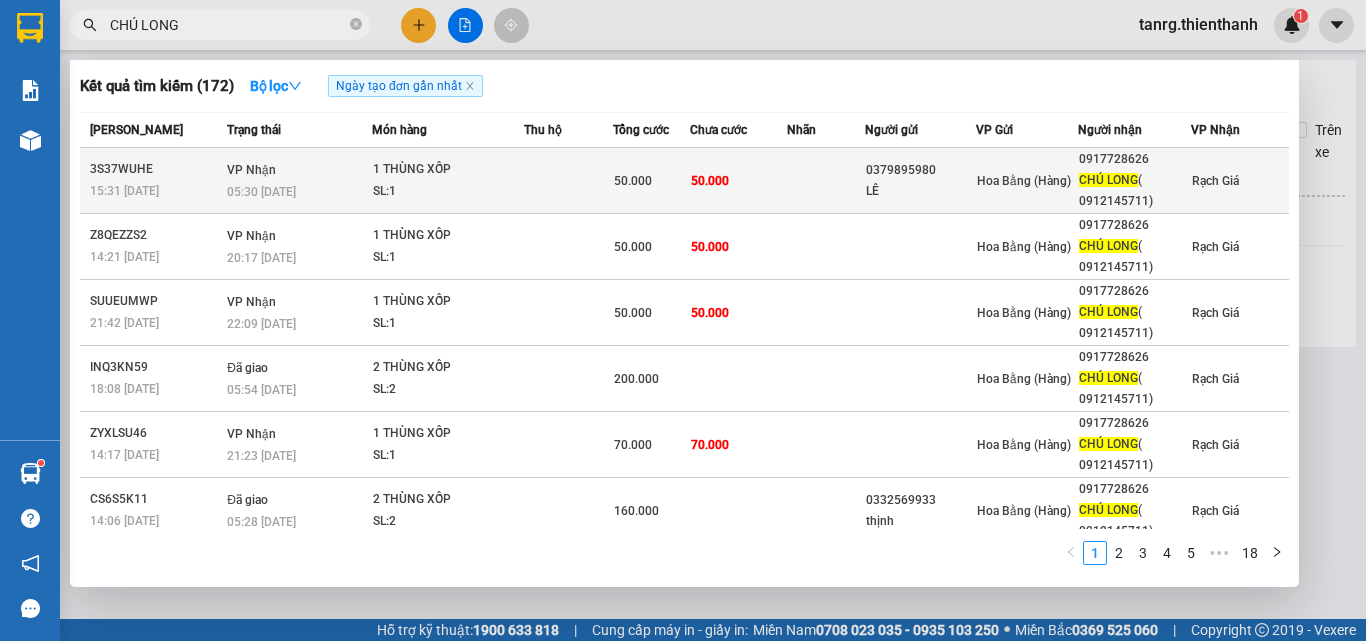 type on "CHÚ LONG" 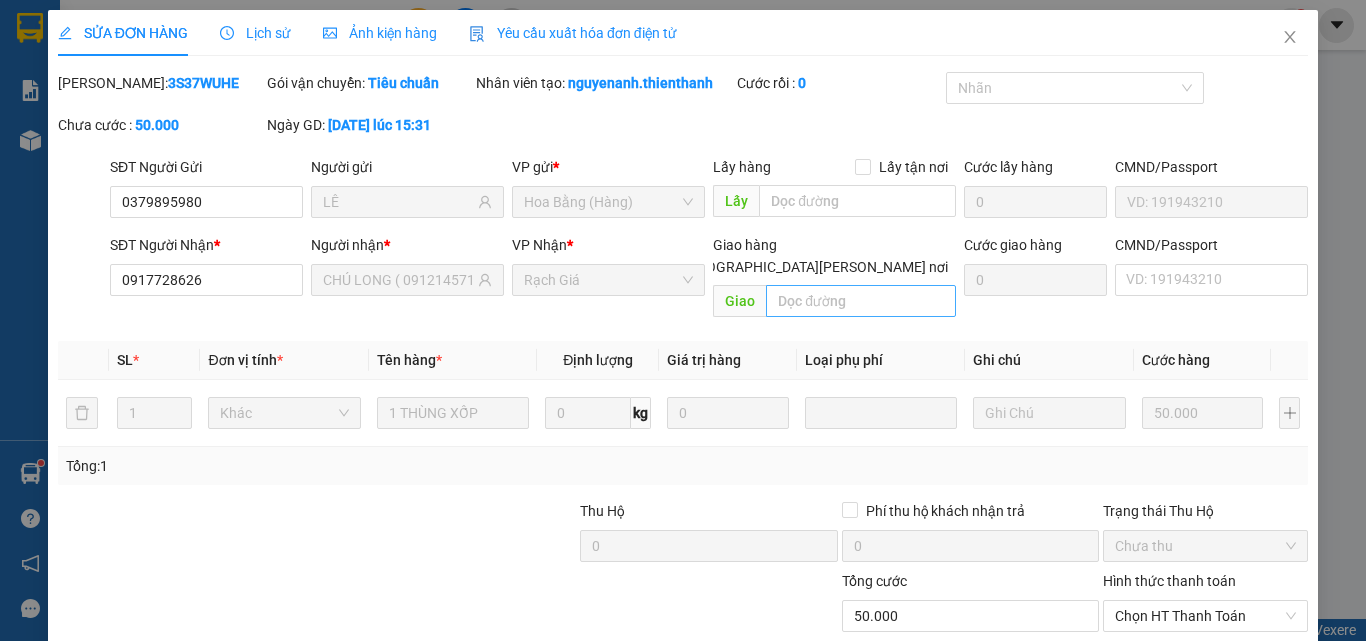 type on "0379895980" 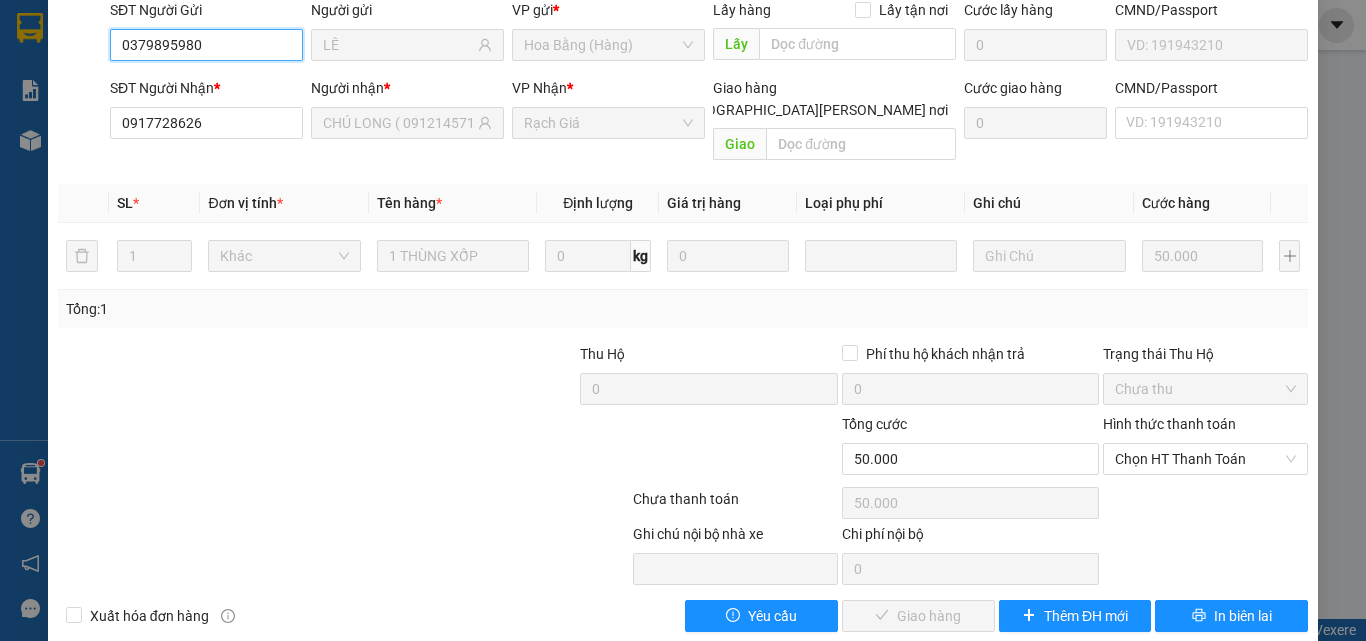 scroll, scrollTop: 165, scrollLeft: 0, axis: vertical 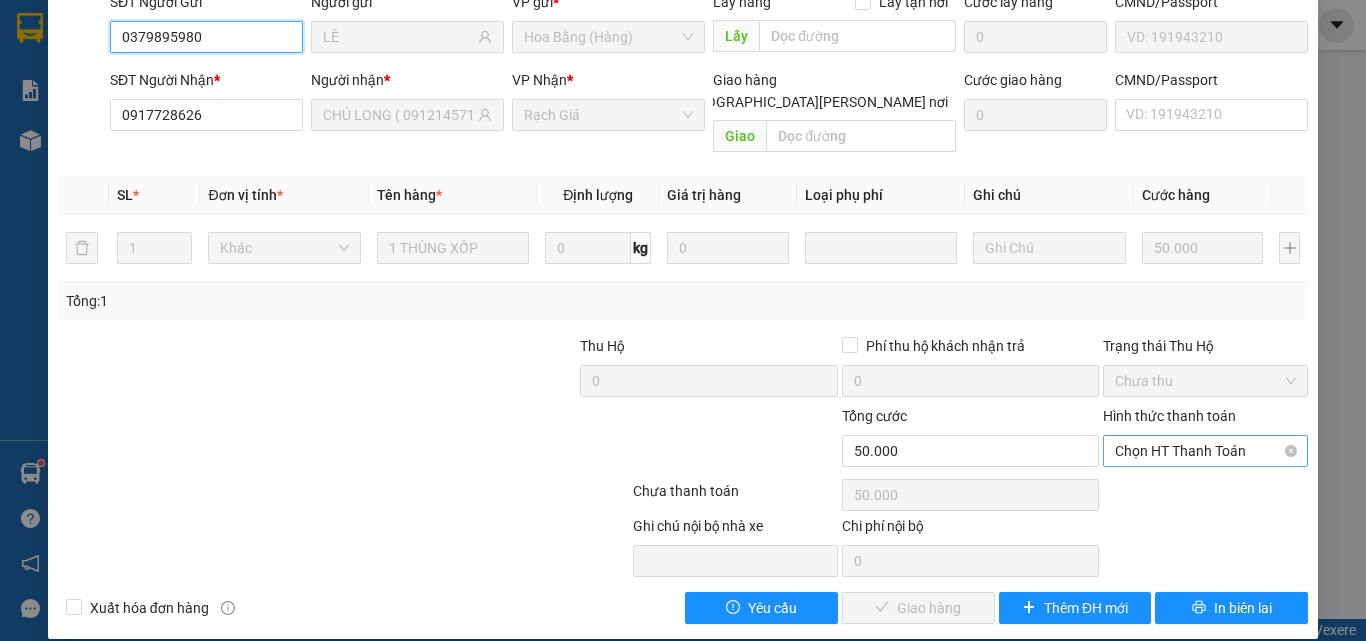 click on "Chọn HT Thanh Toán" at bounding box center (1205, 451) 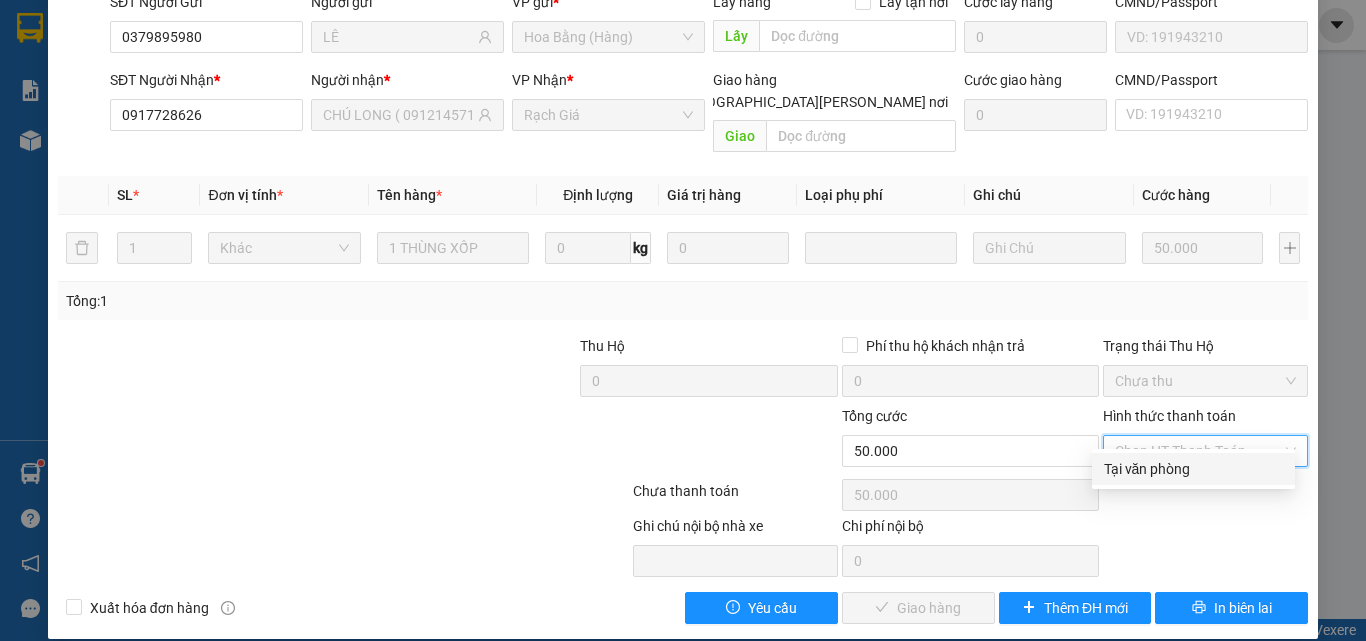 click on "Tại văn phòng" at bounding box center [1193, 469] 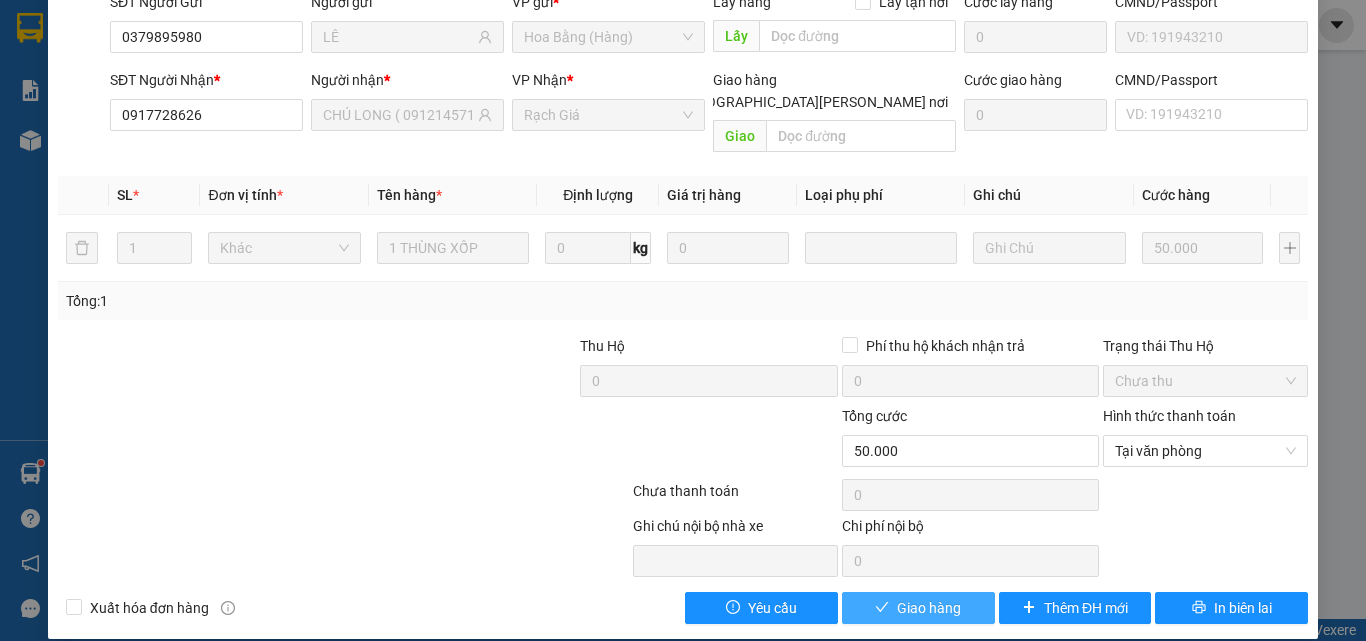 click on "Giao hàng" at bounding box center [929, 608] 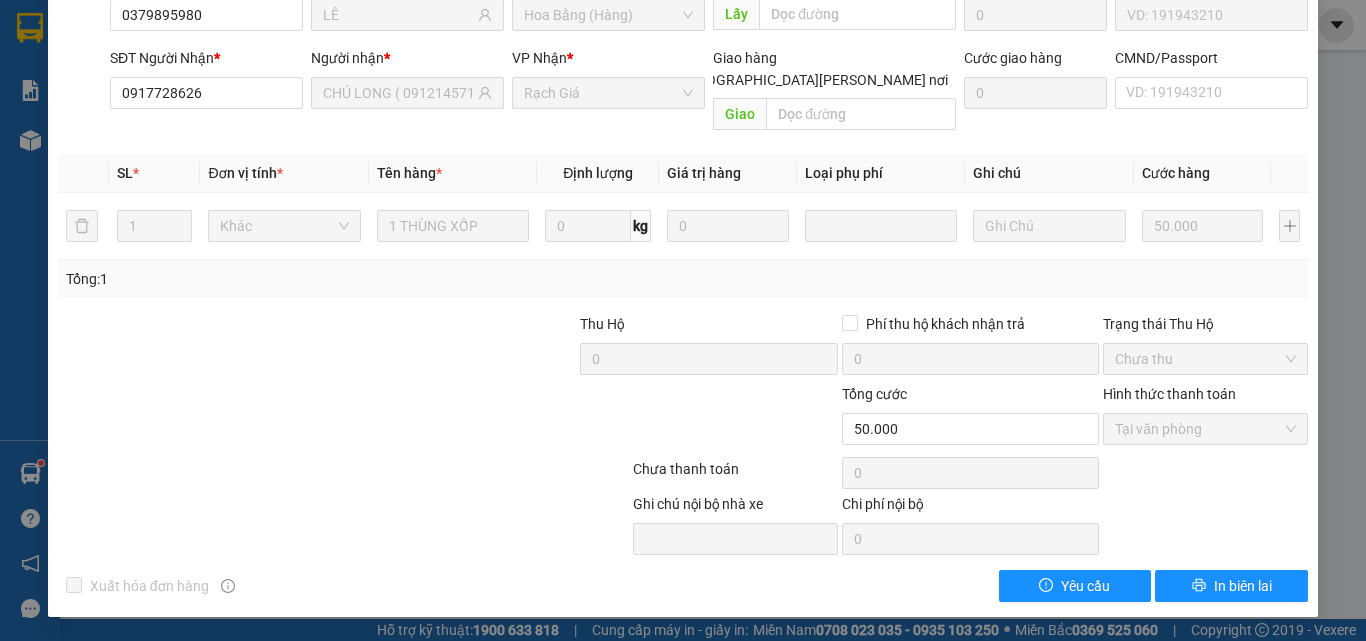 scroll, scrollTop: 0, scrollLeft: 0, axis: both 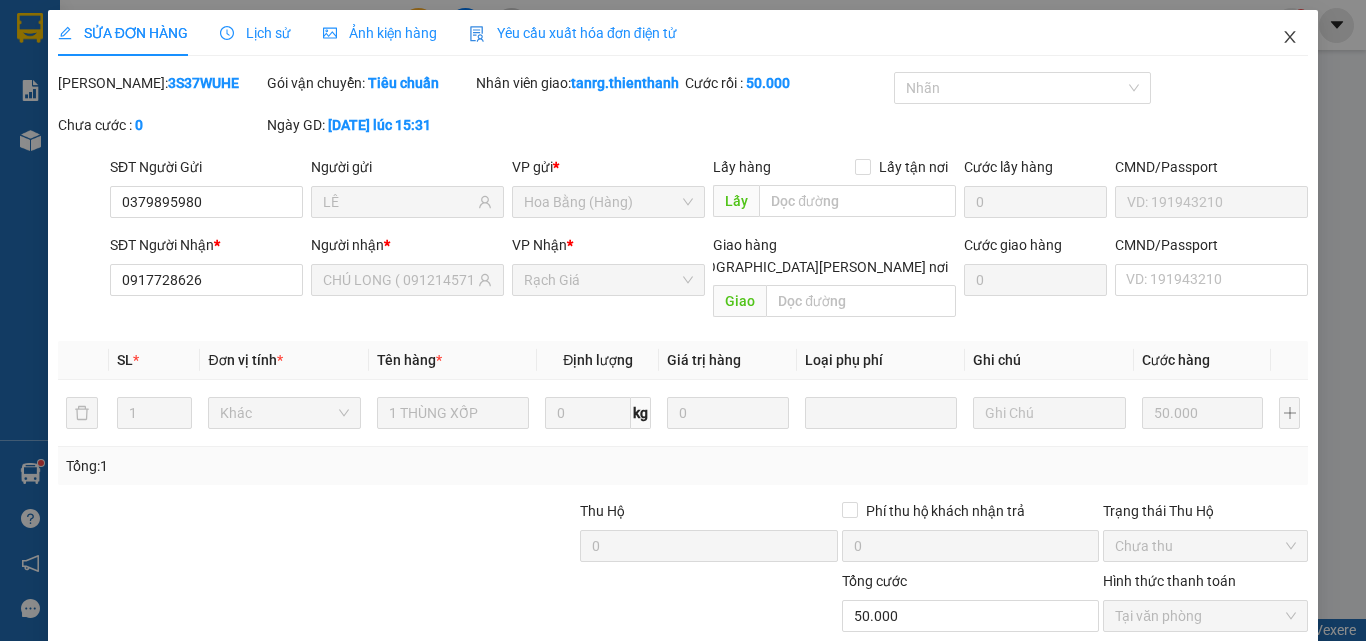 click 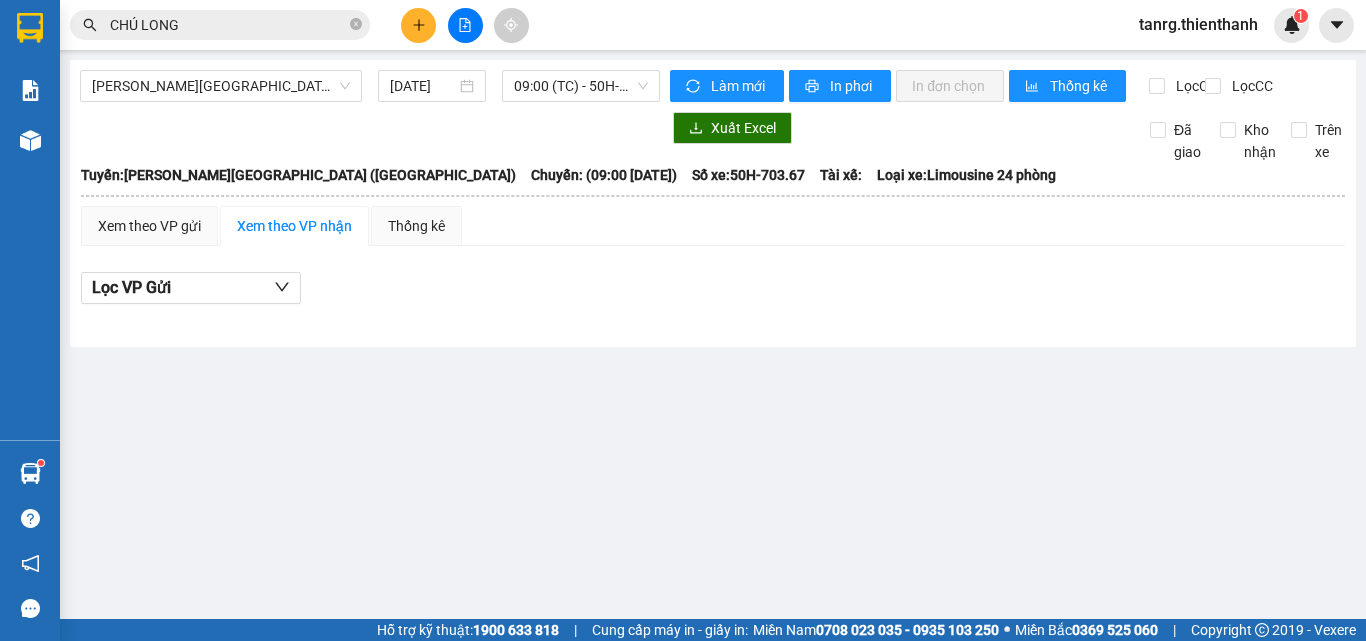 click on "CHÚ LONG" at bounding box center (228, 25) 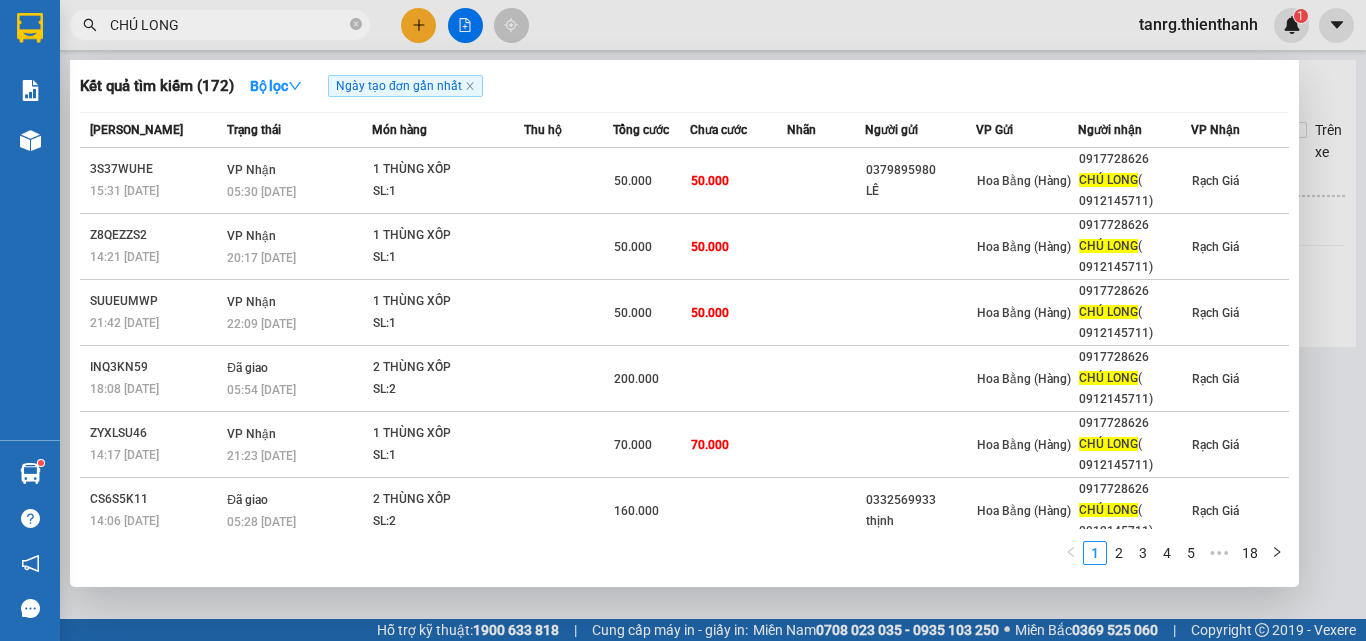 click on "CHÚ LONG" at bounding box center [228, 25] 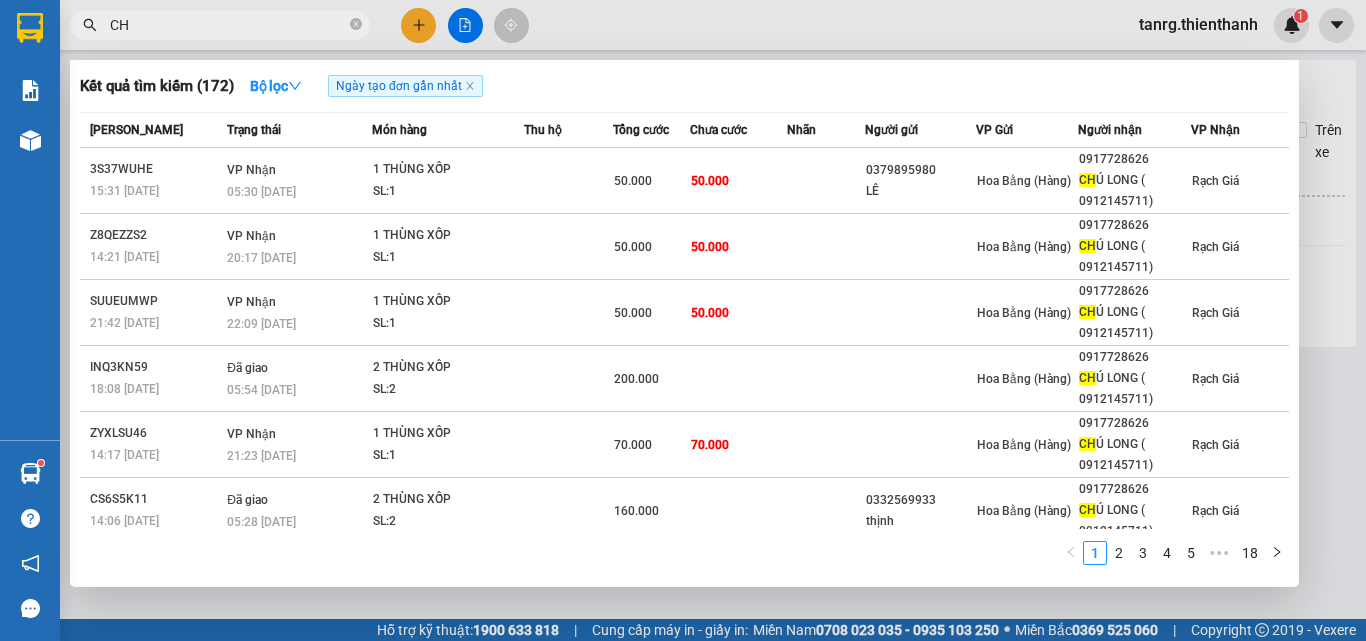type on "C" 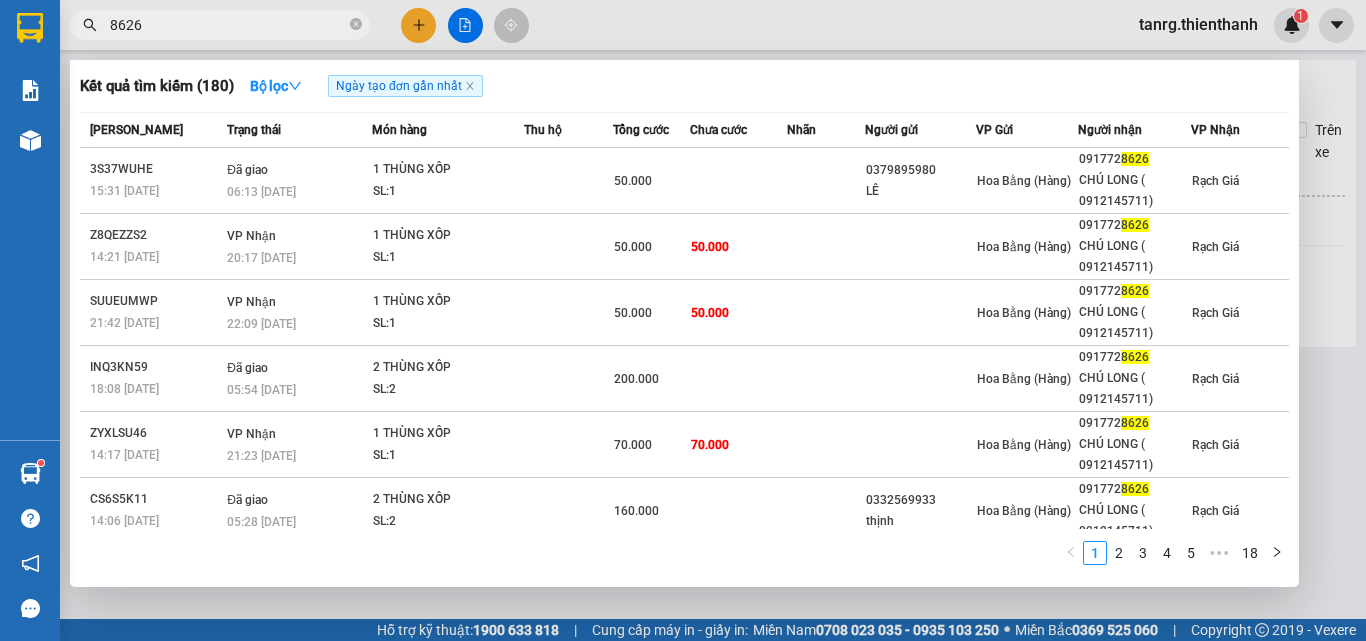 type on "8626" 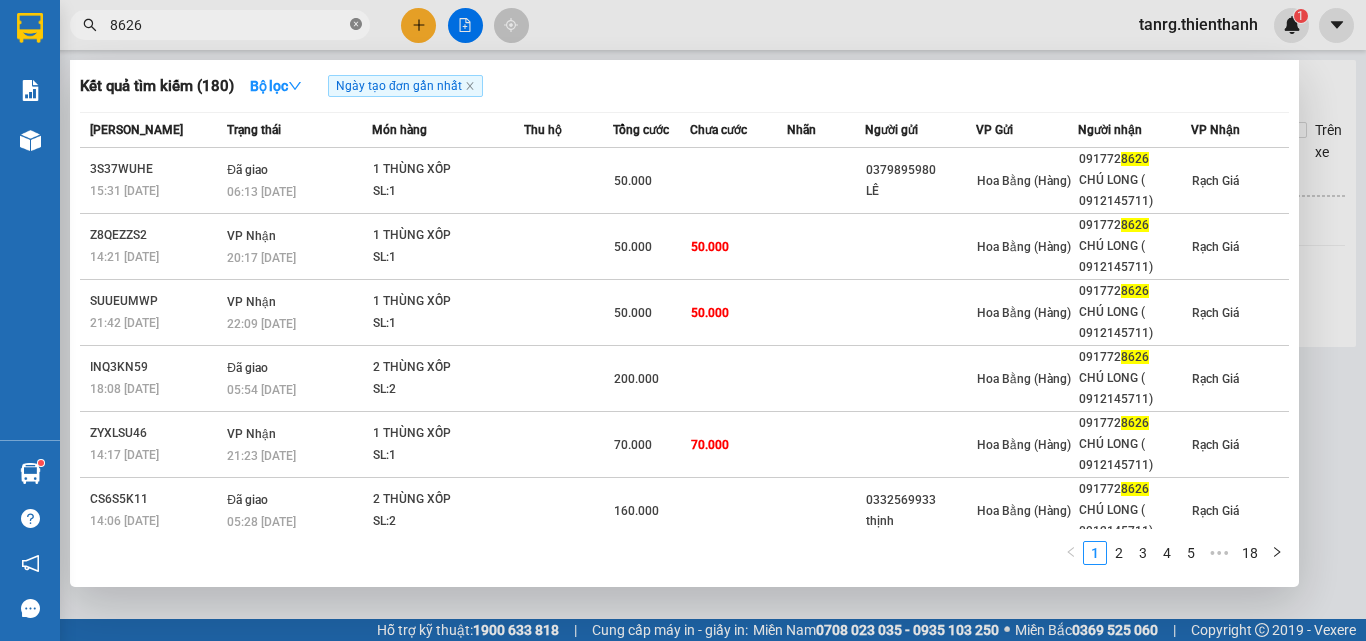 click 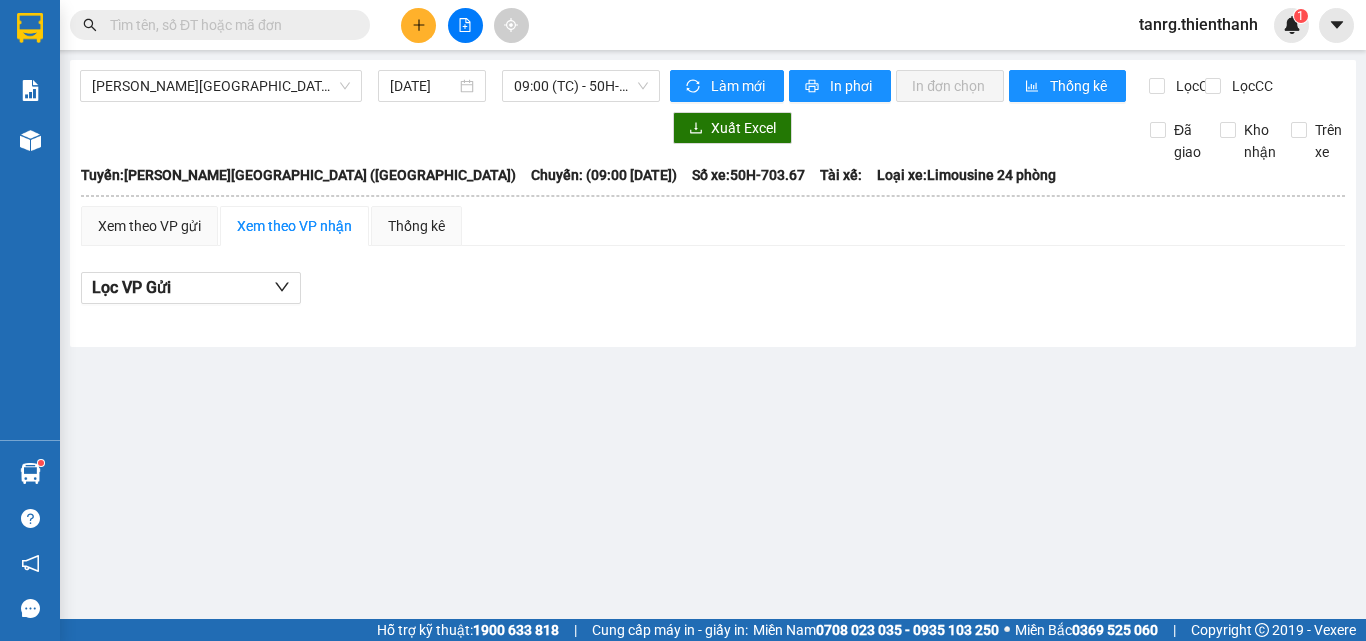 click at bounding box center [228, 25] 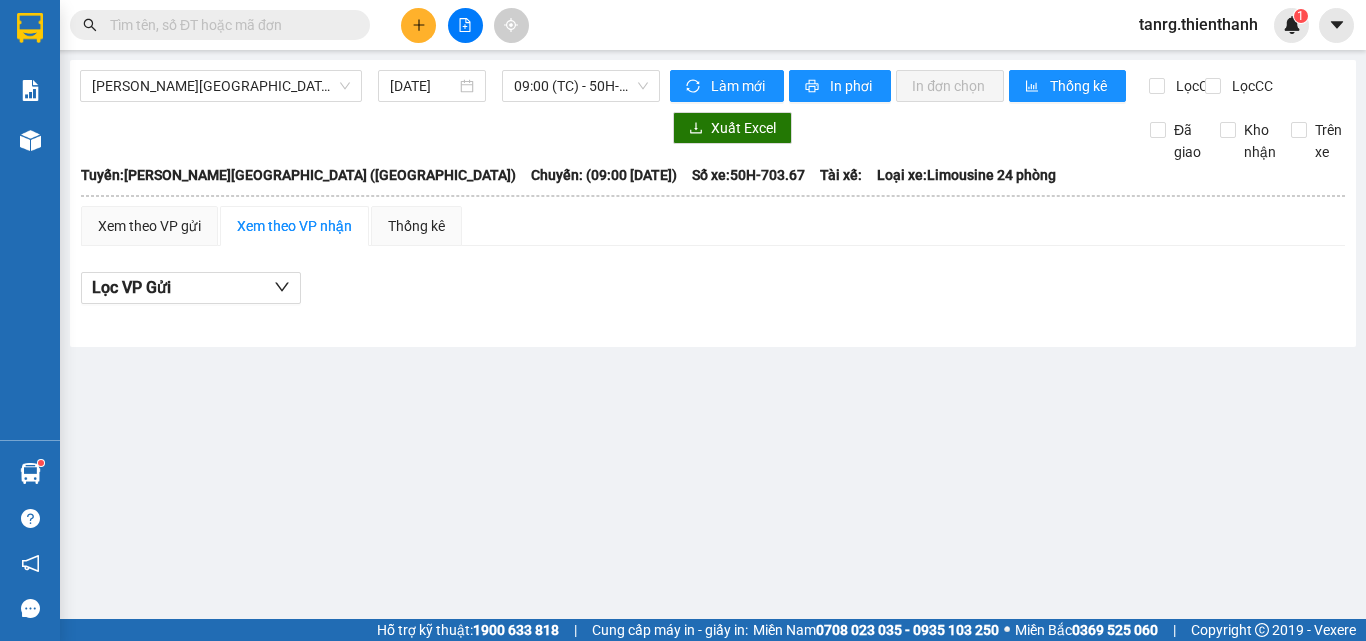 click at bounding box center [228, 25] 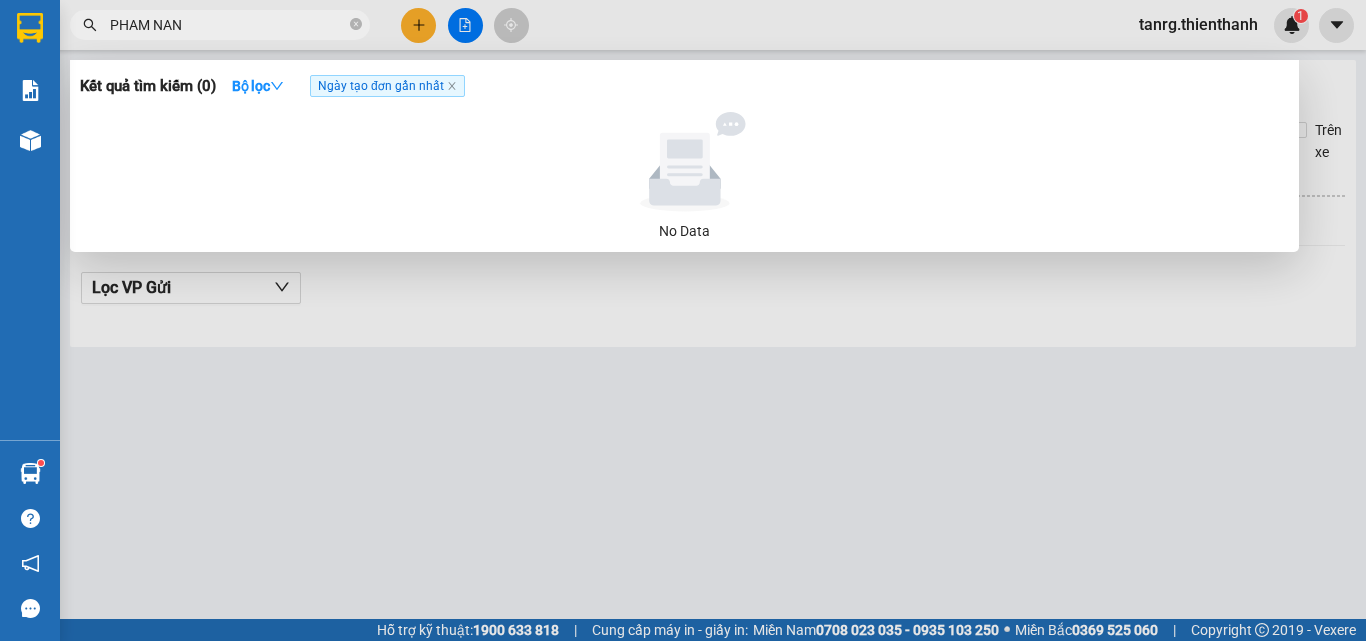 click on "PHAM NAN" at bounding box center (228, 25) 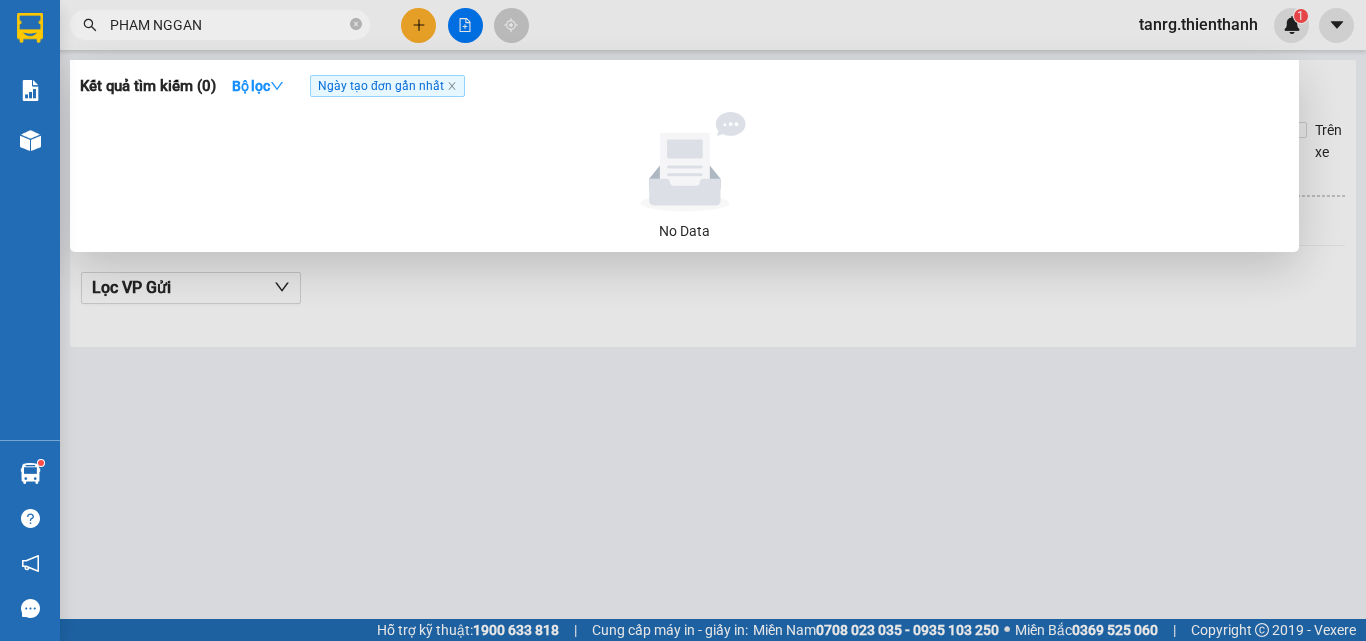 click on "PHAM NGGAN" at bounding box center [228, 25] 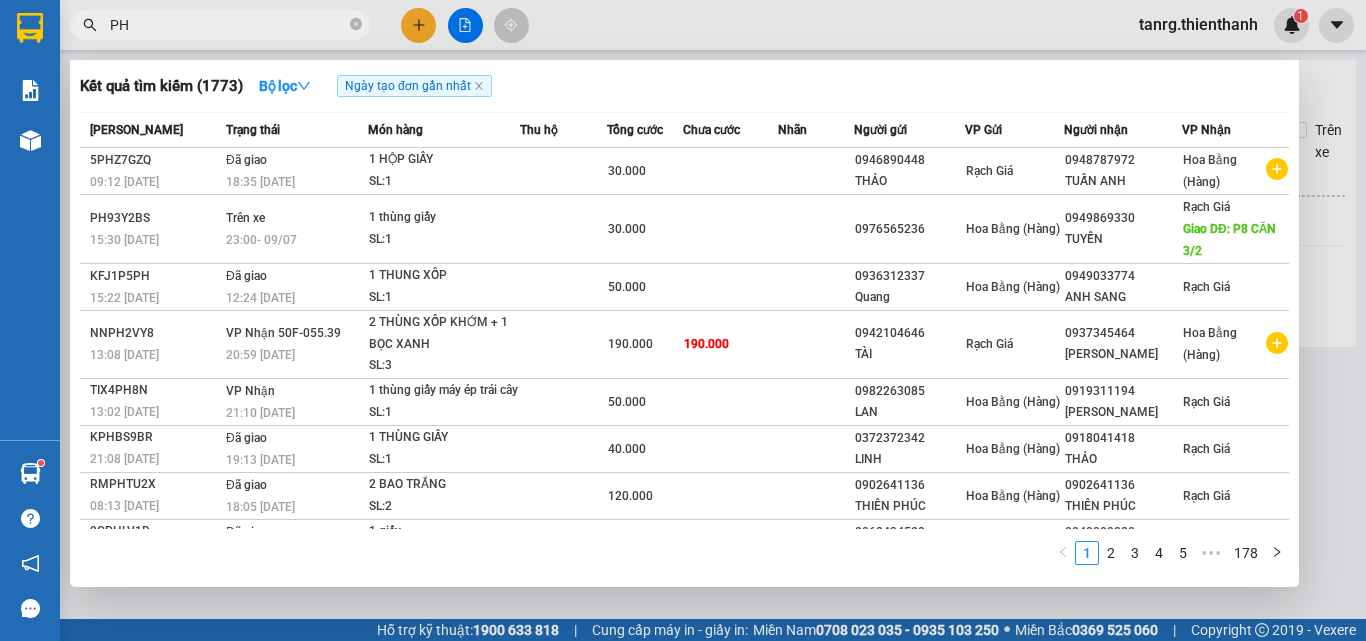 type on "P" 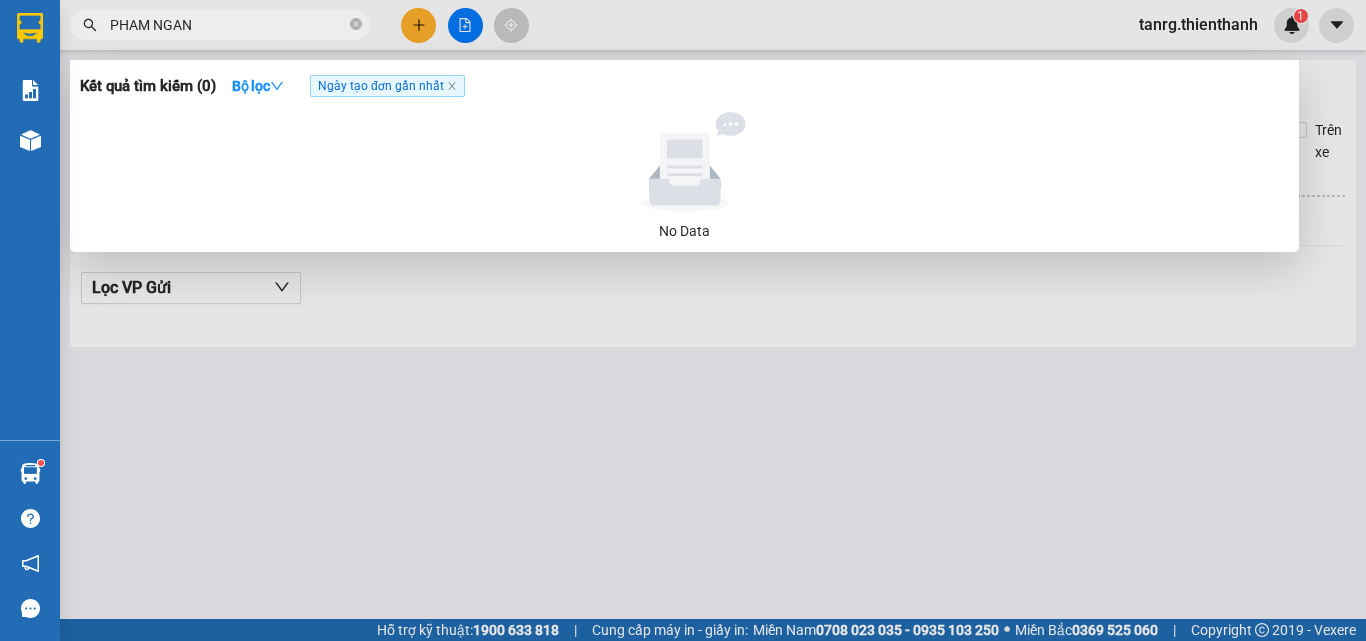 drag, startPoint x: 253, startPoint y: 21, endPoint x: 108, endPoint y: 38, distance: 145.99315 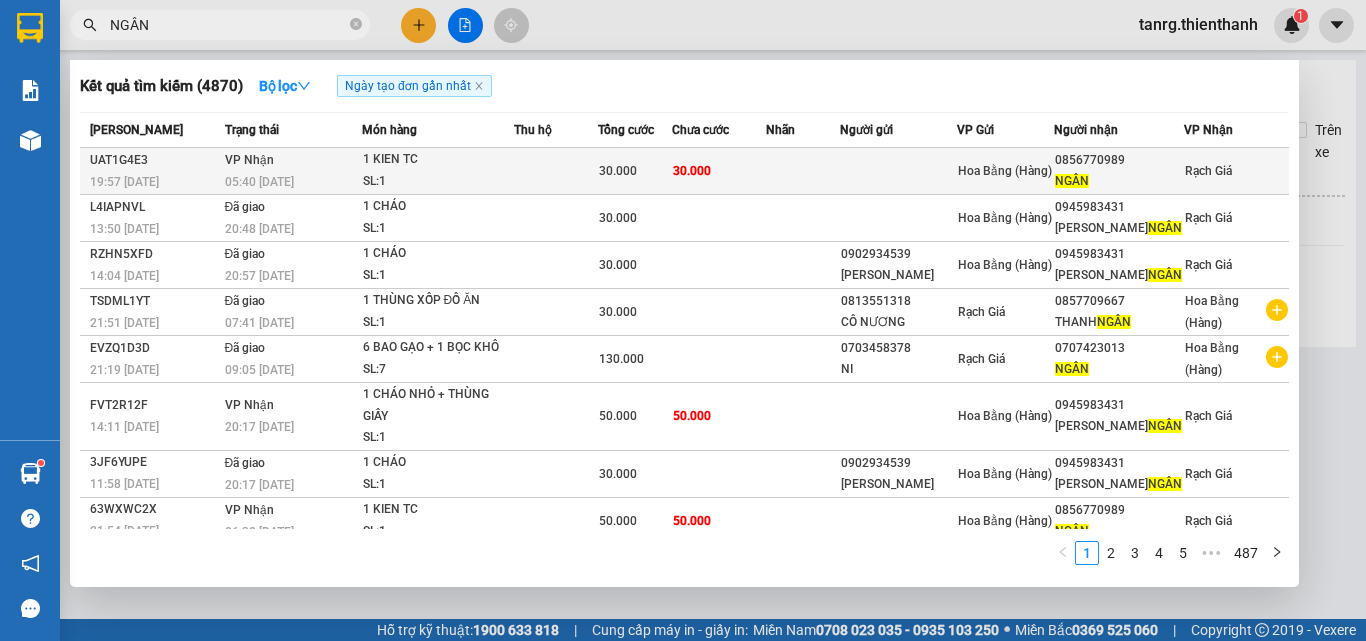 type on "NGÂN" 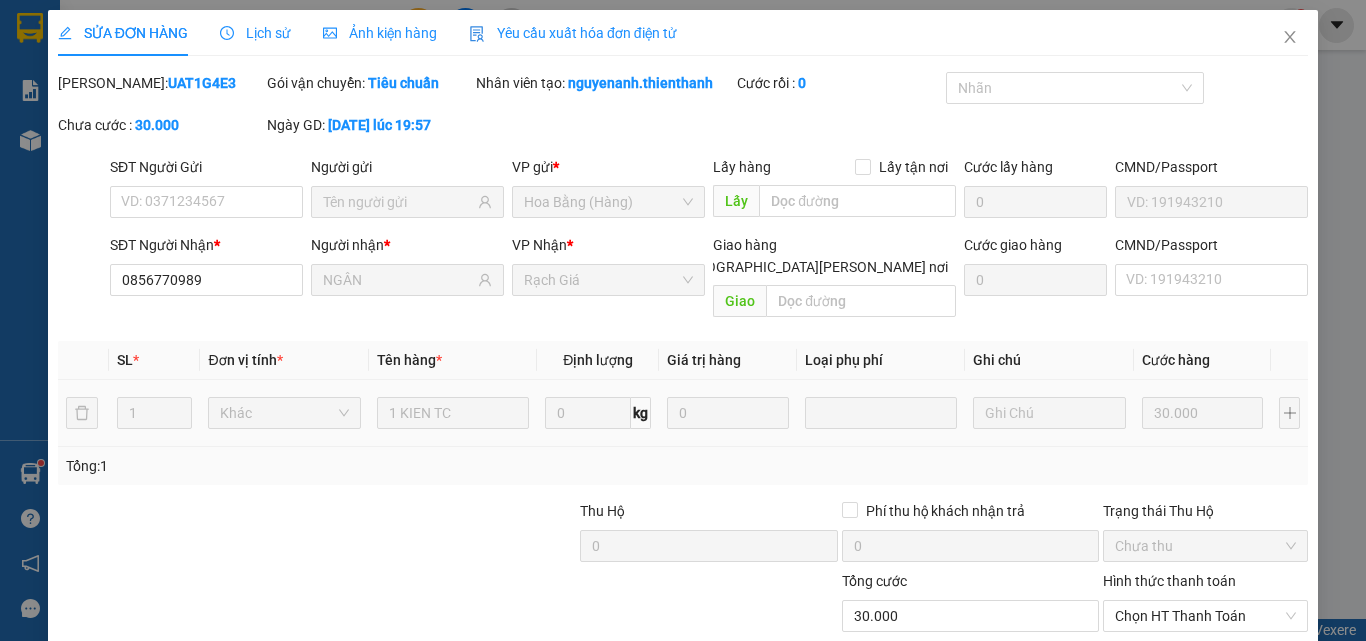type on "0856770989" 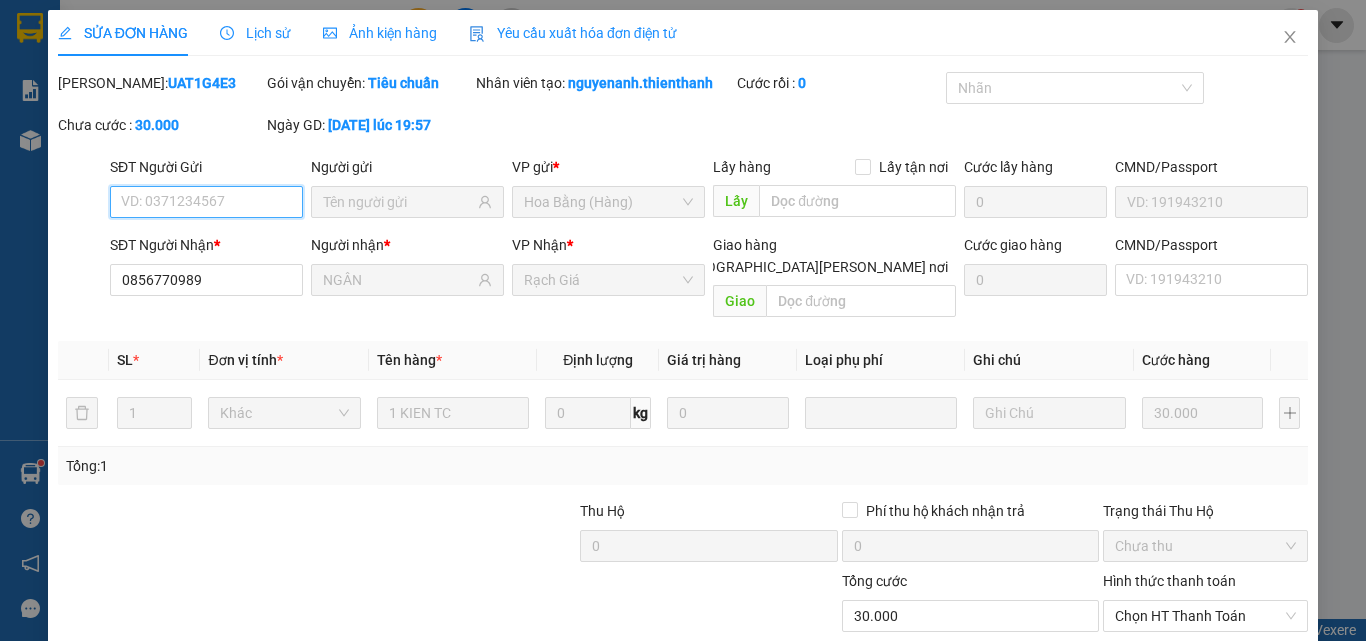 scroll, scrollTop: 165, scrollLeft: 0, axis: vertical 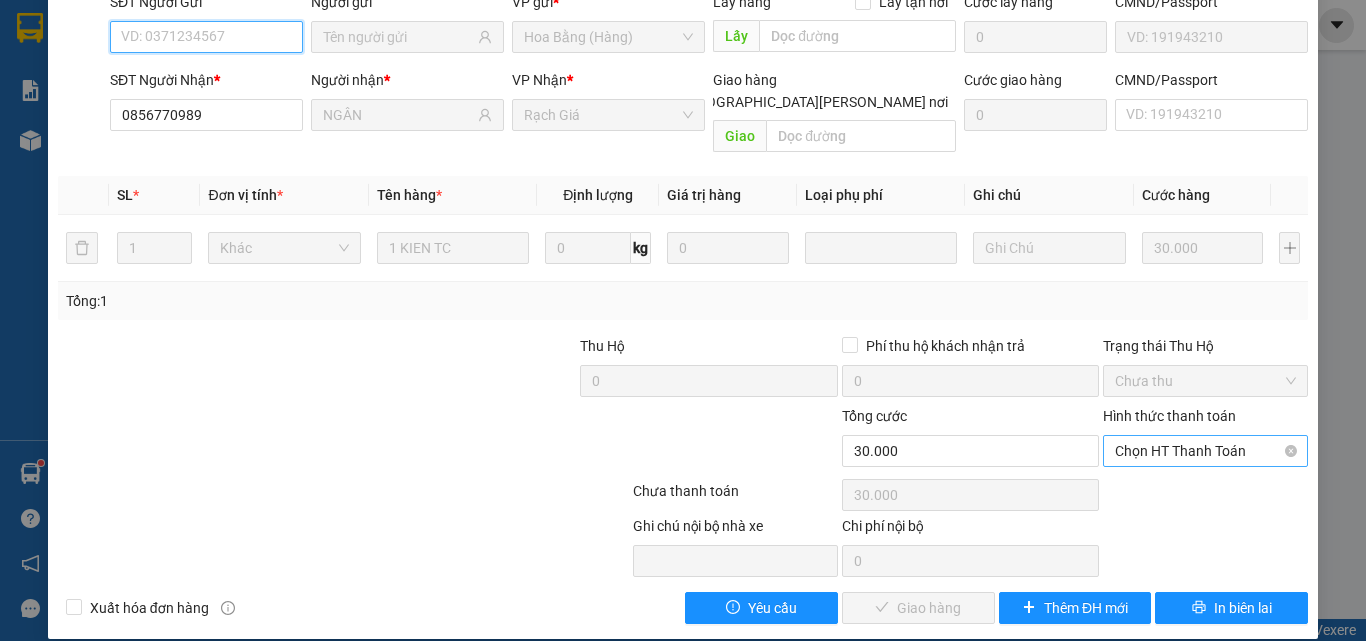 click on "Chọn HT Thanh Toán" at bounding box center (1205, 451) 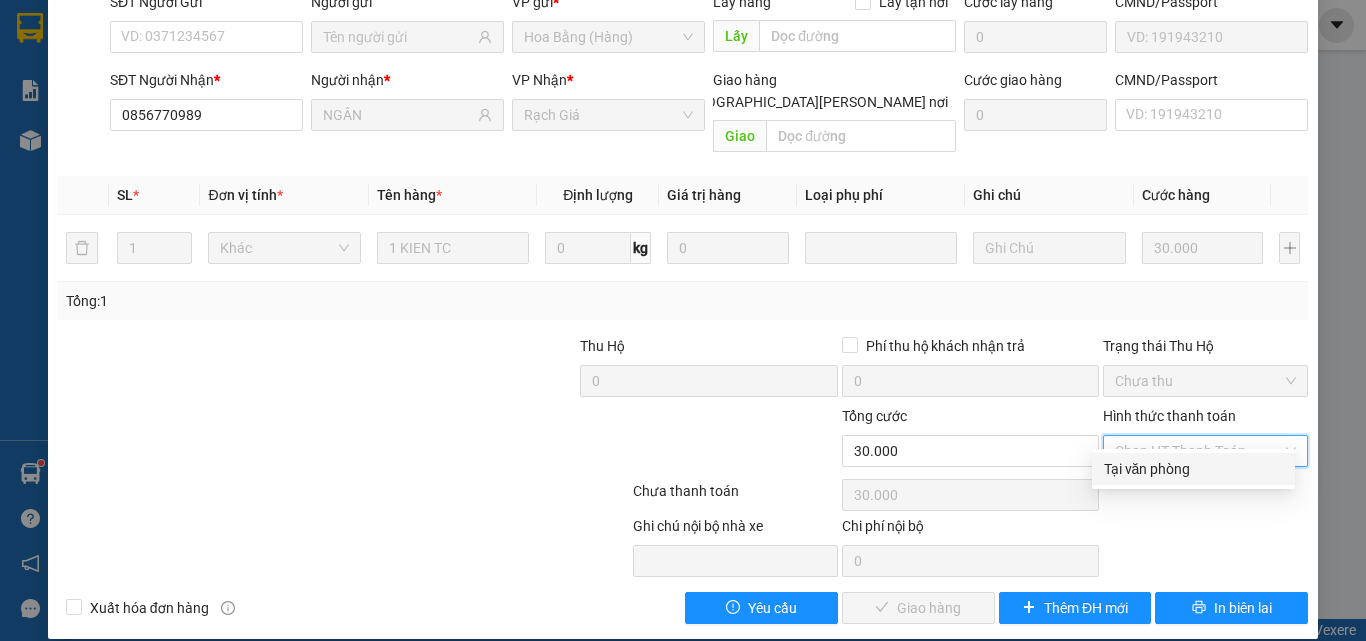 click on "Tại văn phòng" at bounding box center [1193, 469] 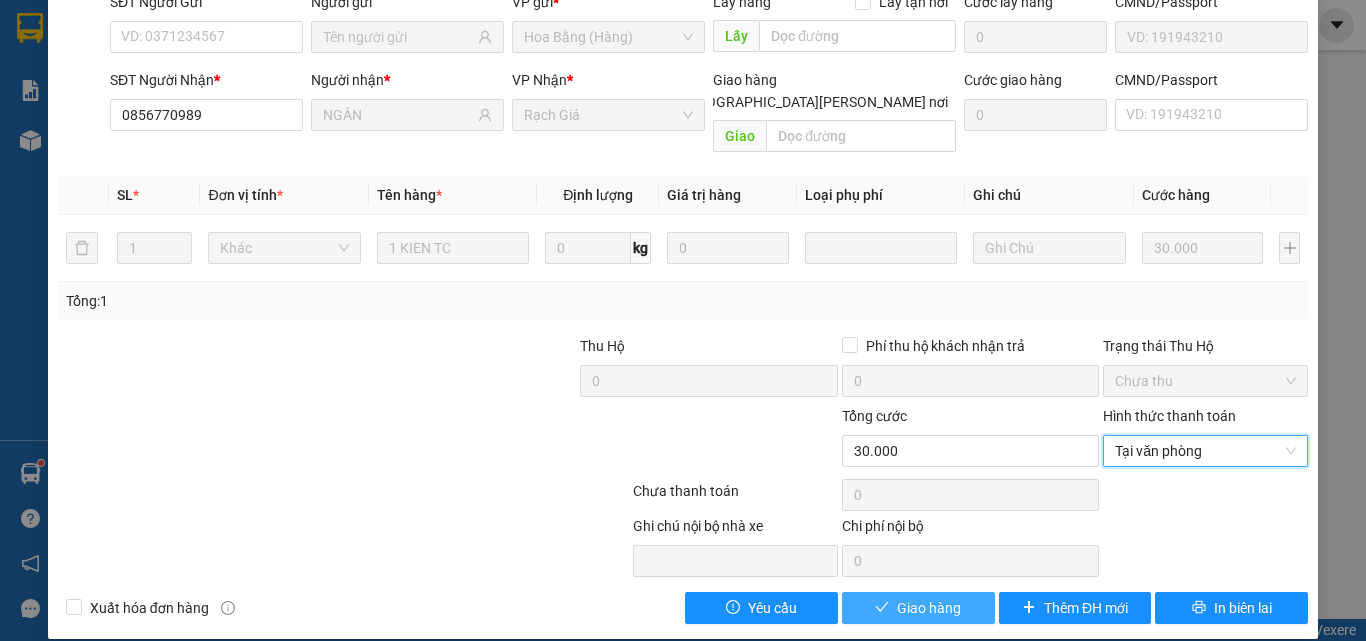 drag, startPoint x: 933, startPoint y: 583, endPoint x: 947, endPoint y: 586, distance: 14.3178215 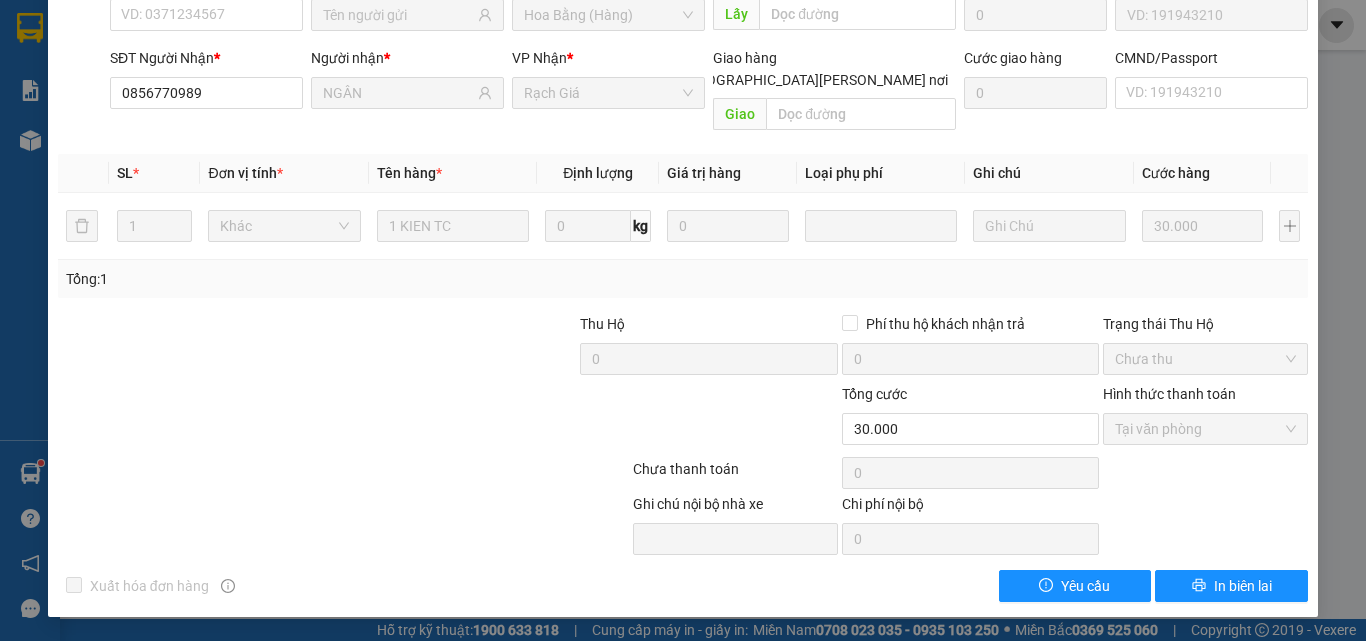 scroll, scrollTop: 0, scrollLeft: 0, axis: both 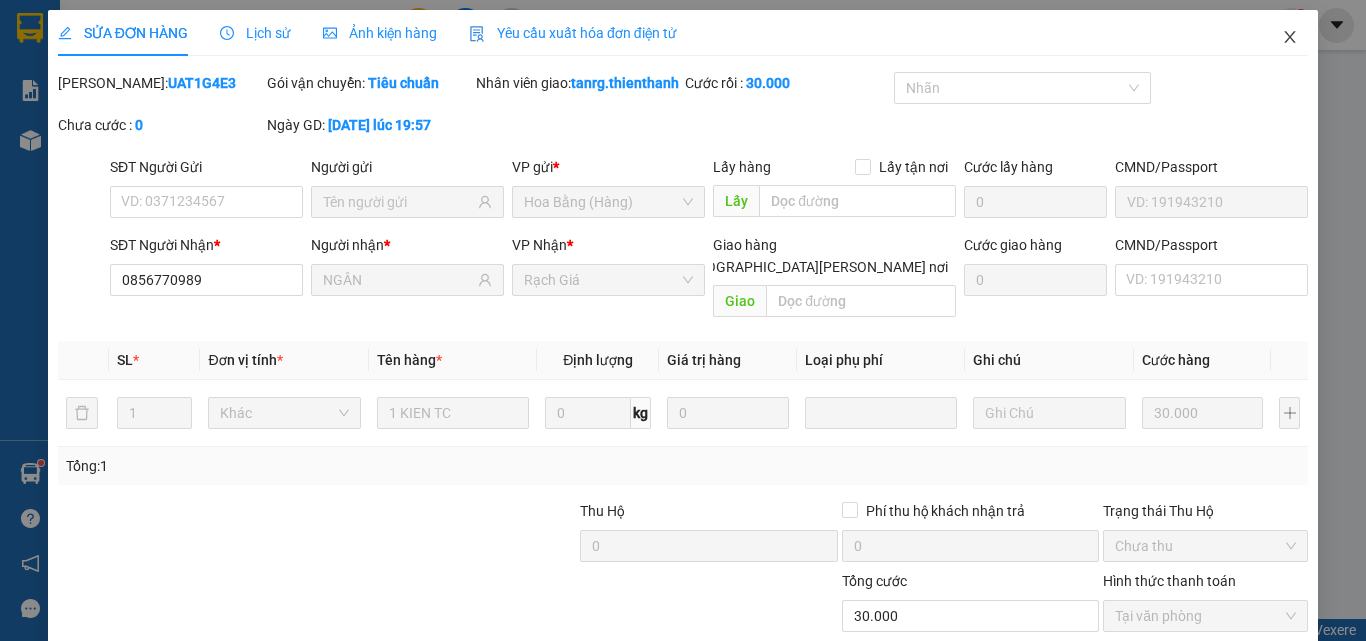 click 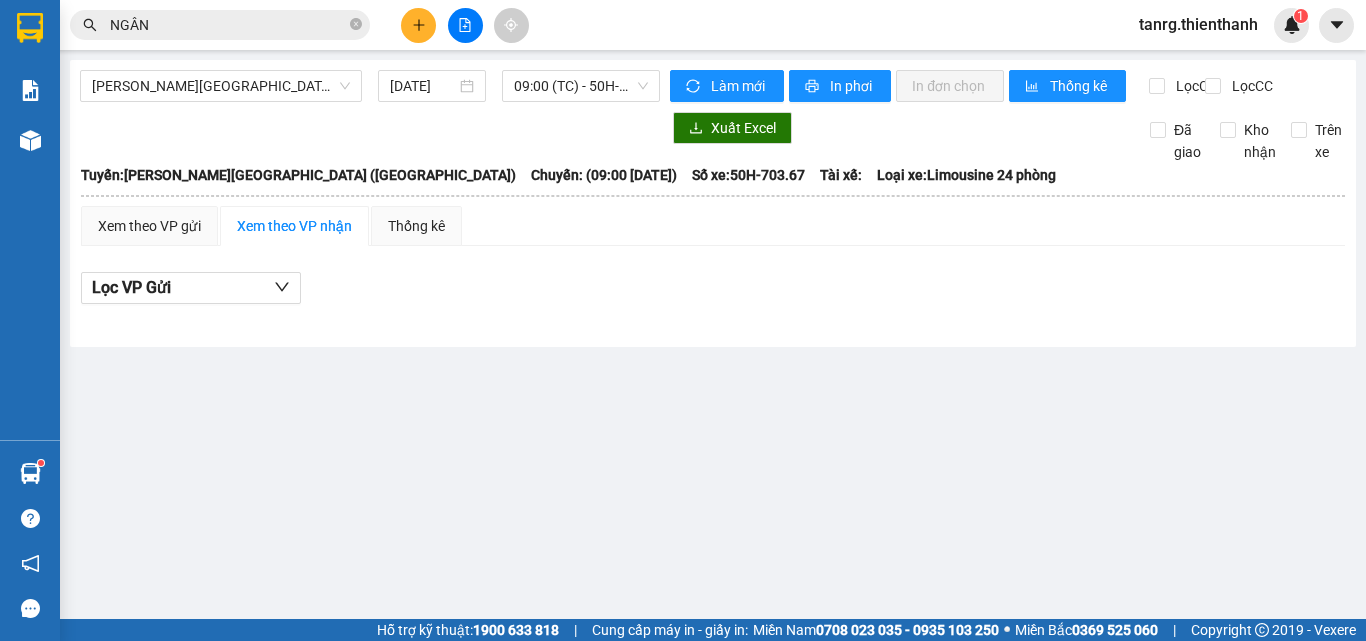 click on "NGÂN" at bounding box center [228, 25] 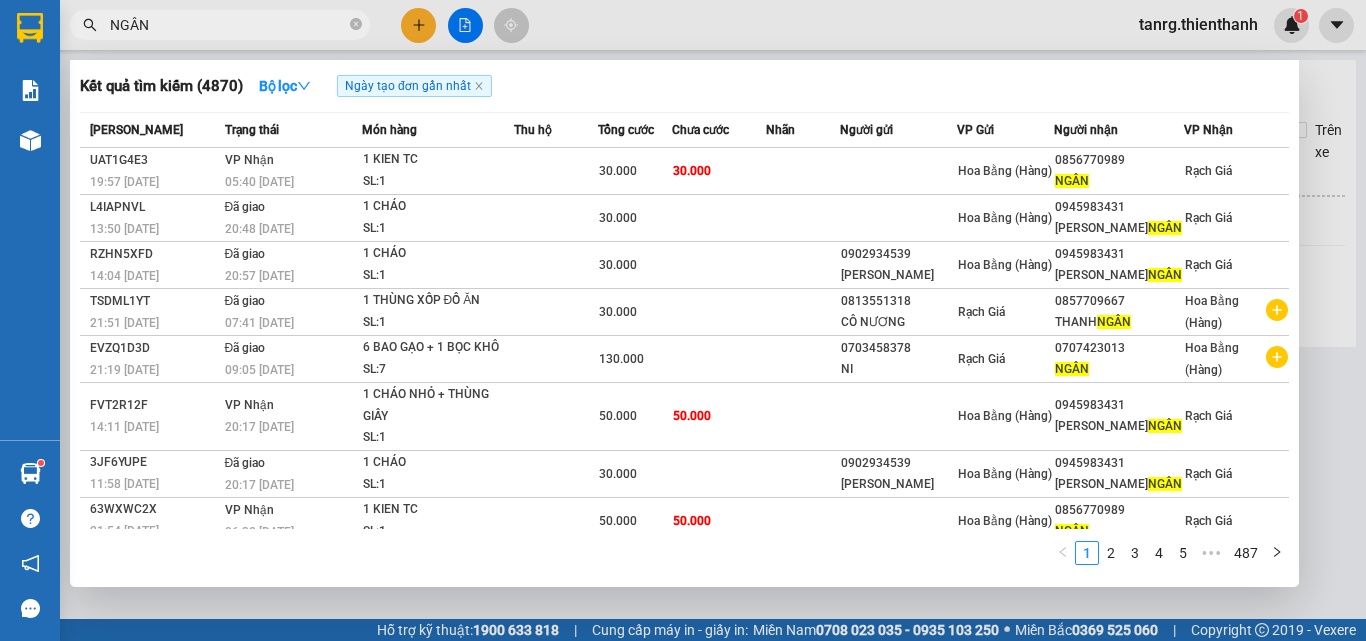 click on "NGÂN" at bounding box center (228, 25) 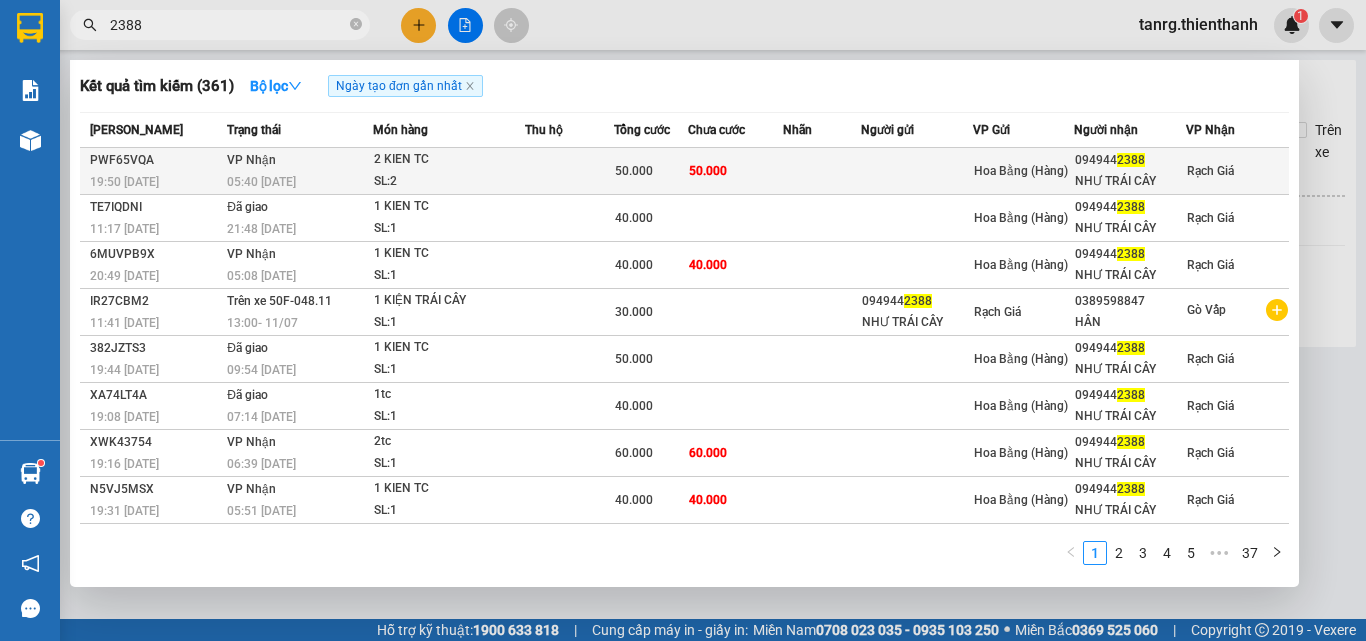 type on "2388" 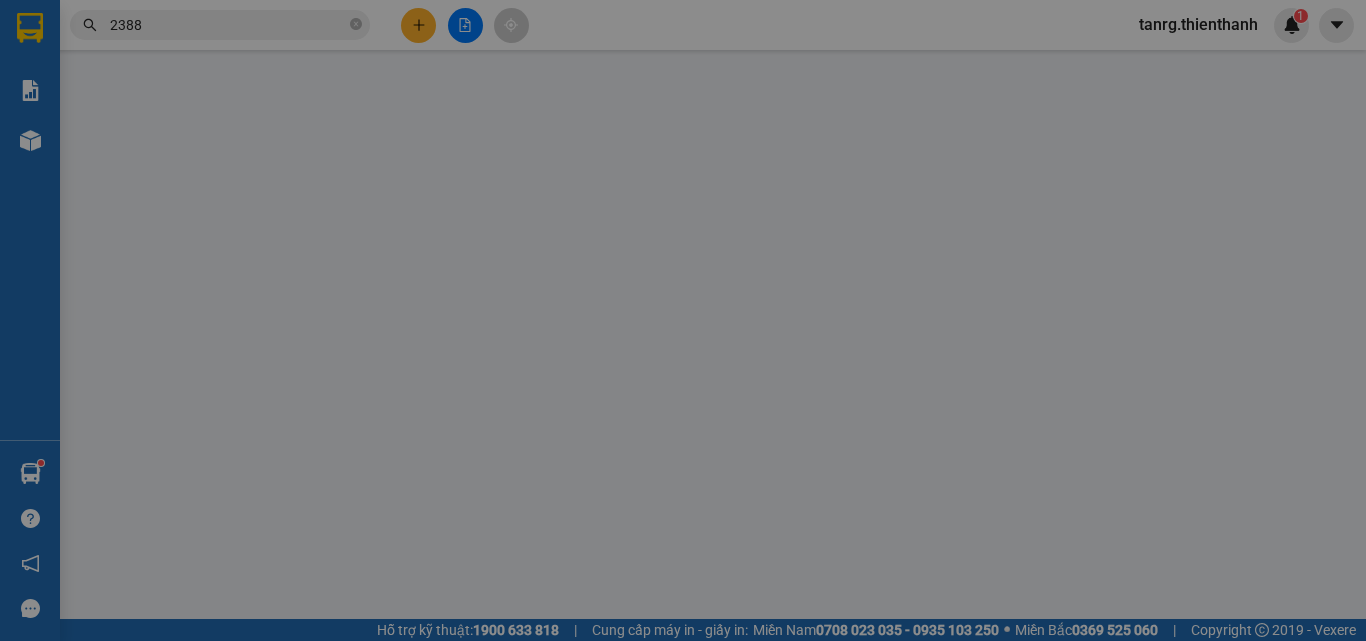 type on "0949442388" 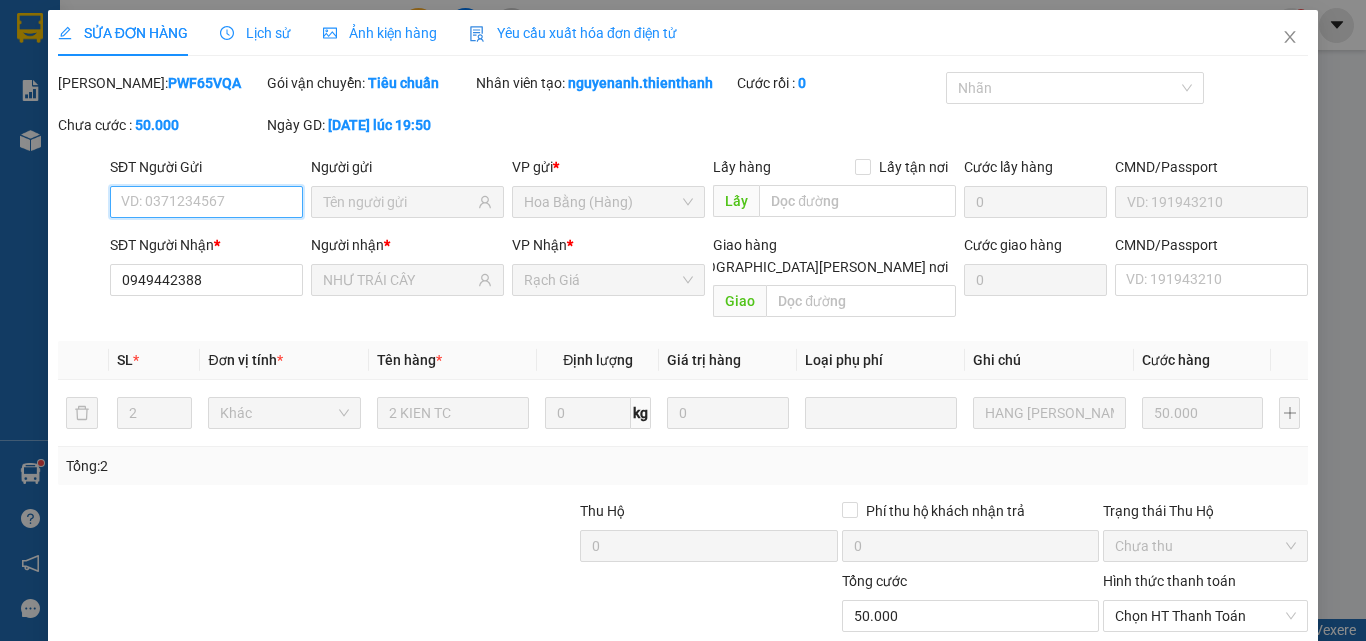 scroll, scrollTop: 165, scrollLeft: 0, axis: vertical 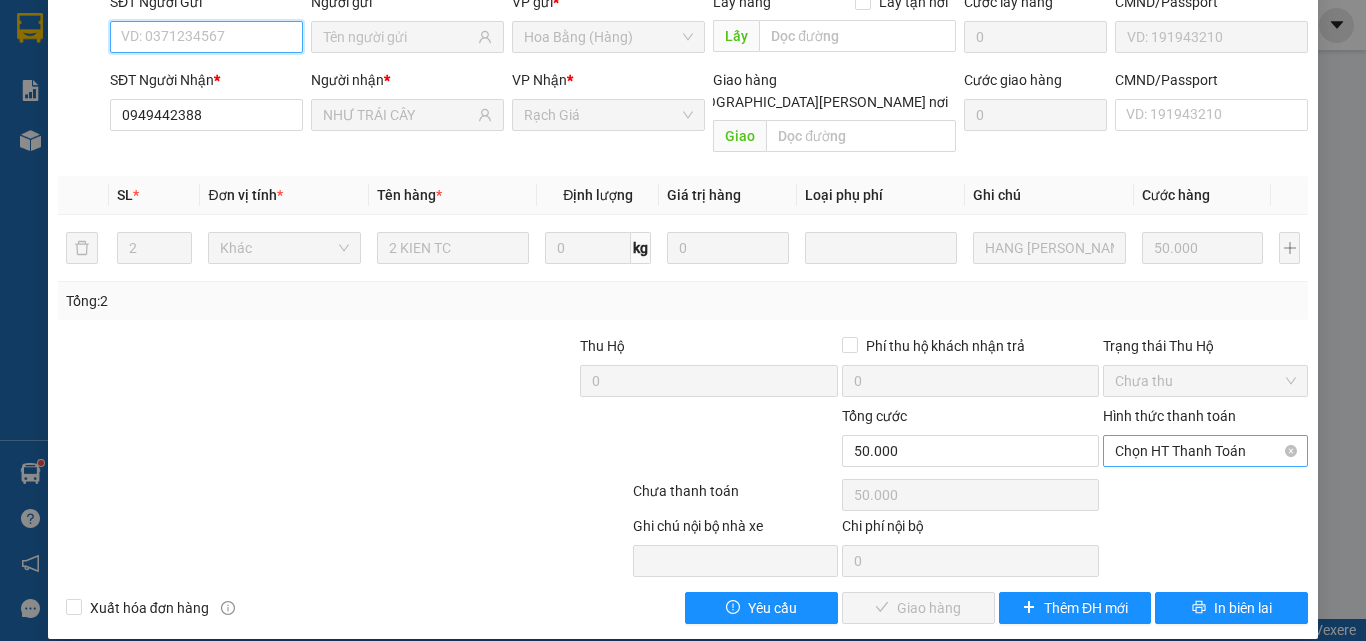 click on "Chọn HT Thanh Toán" at bounding box center [1205, 451] 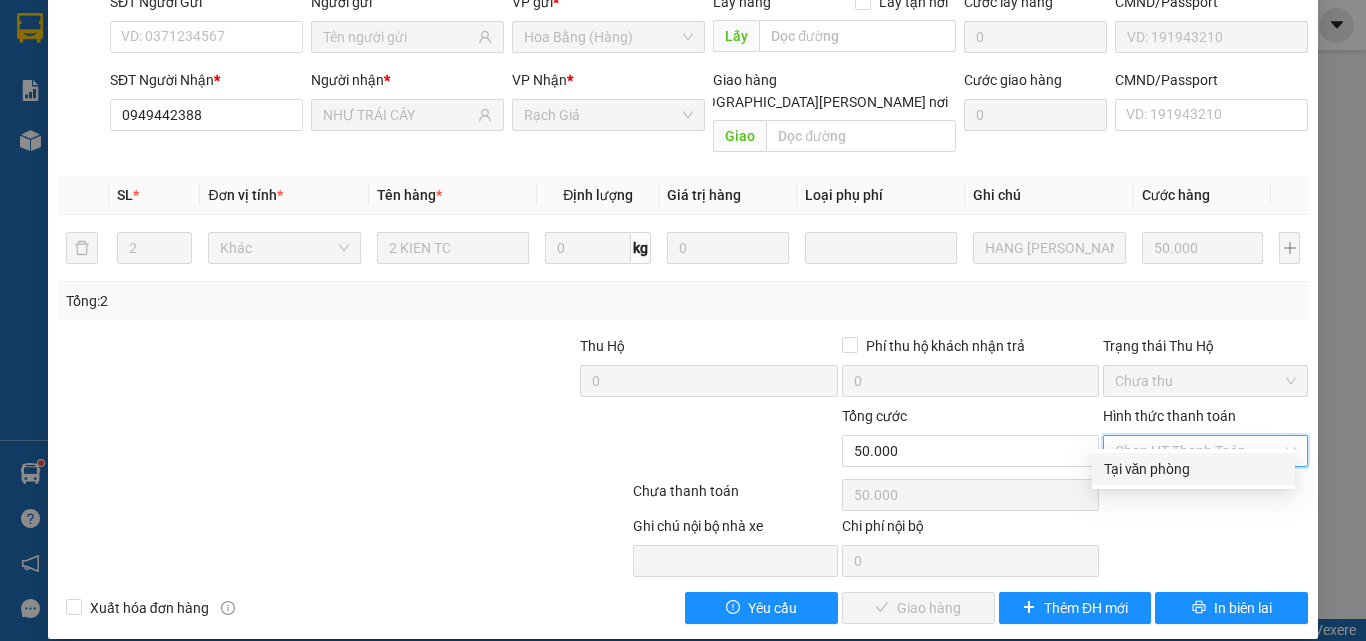 click on "Tại văn phòng" at bounding box center (1193, 469) 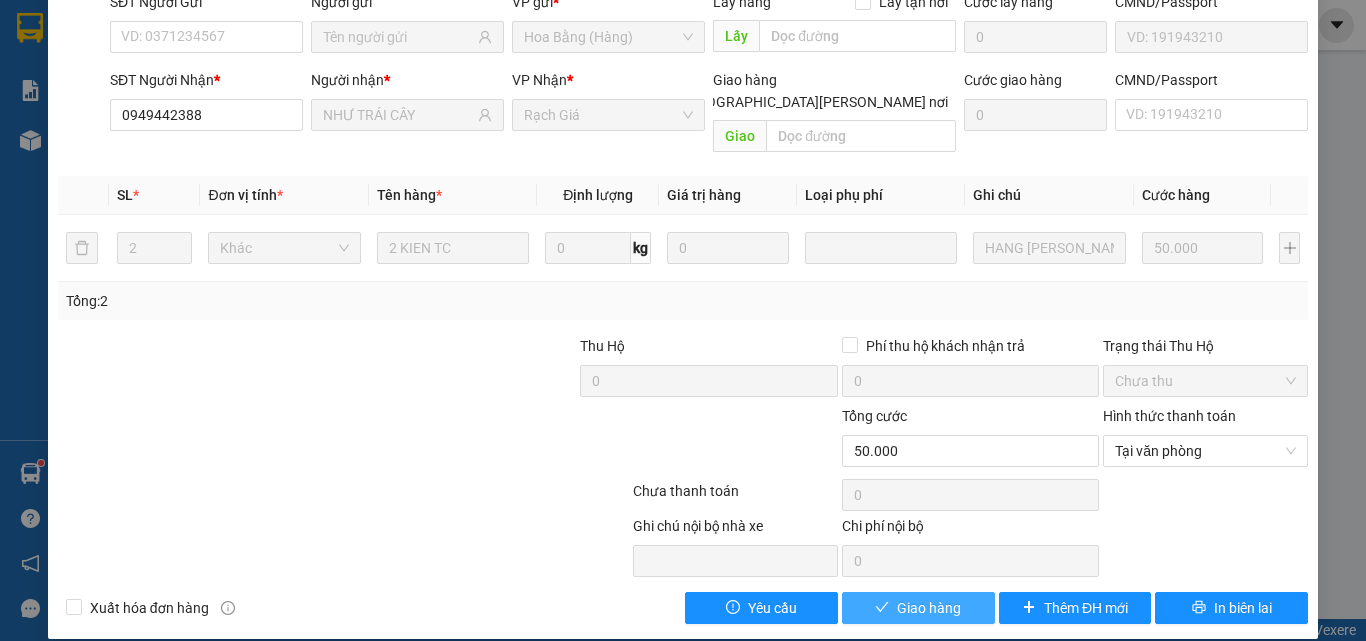 drag, startPoint x: 935, startPoint y: 582, endPoint x: 942, endPoint y: 572, distance: 12.206555 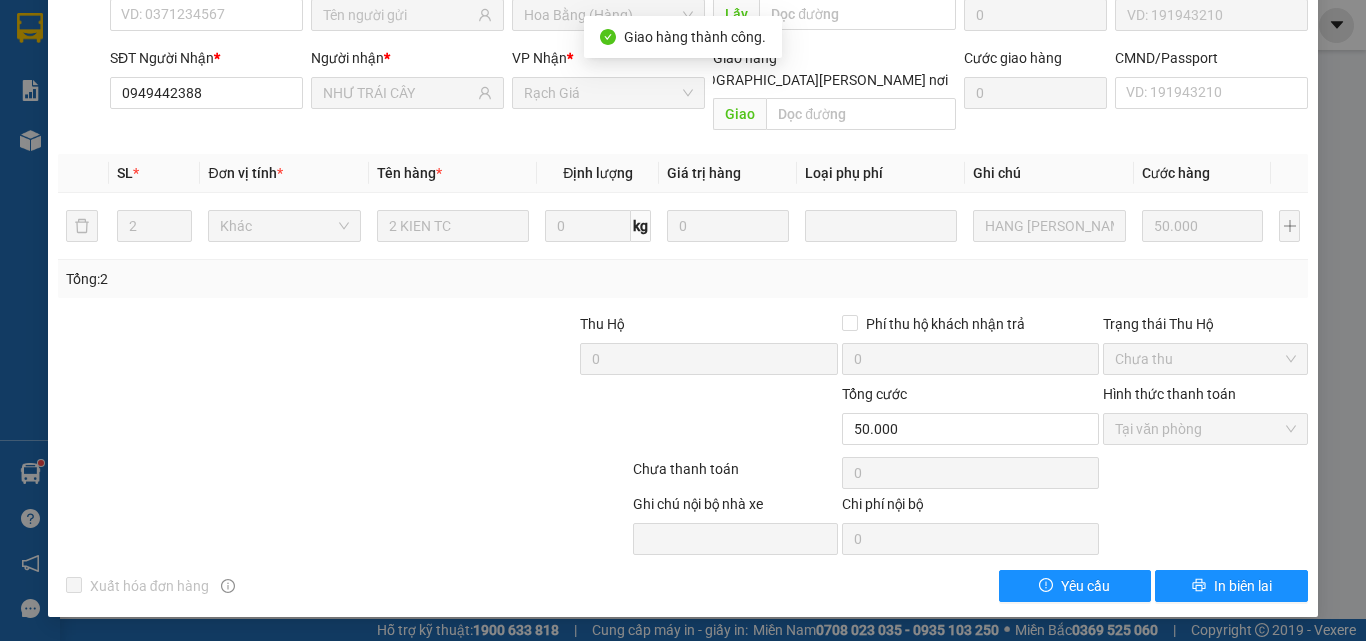 scroll, scrollTop: 0, scrollLeft: 0, axis: both 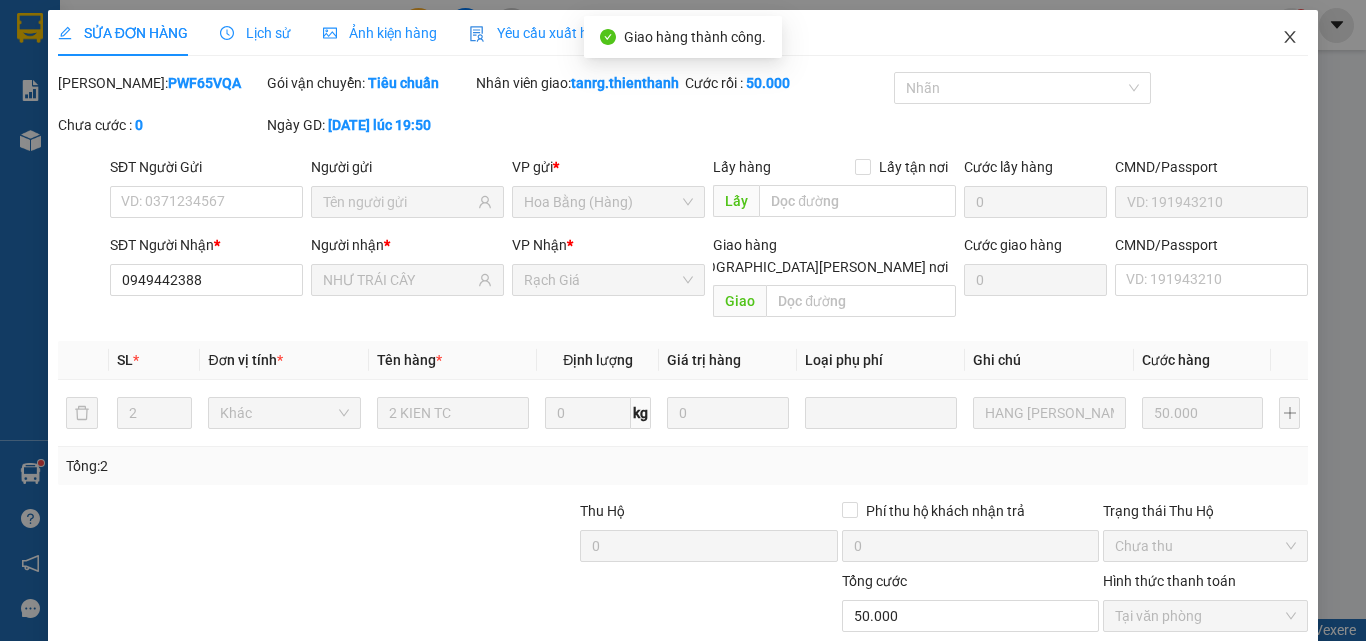 click 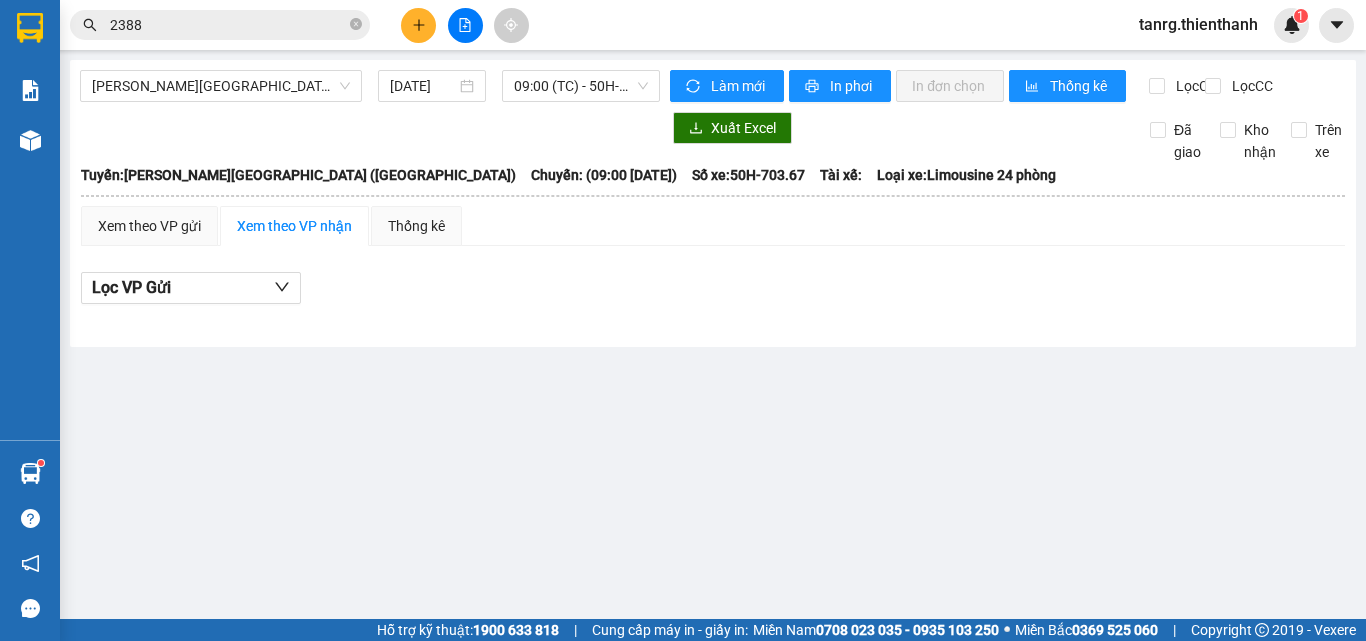click on "2388" at bounding box center [228, 25] 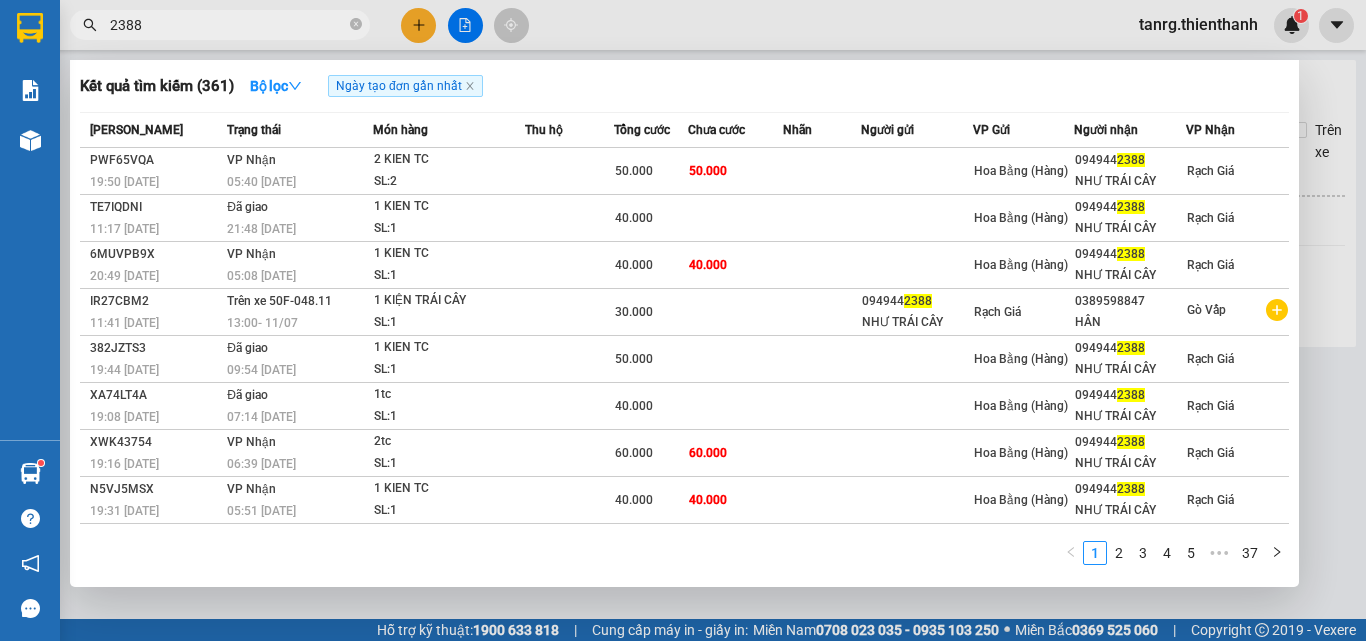 click on "2388" at bounding box center (228, 25) 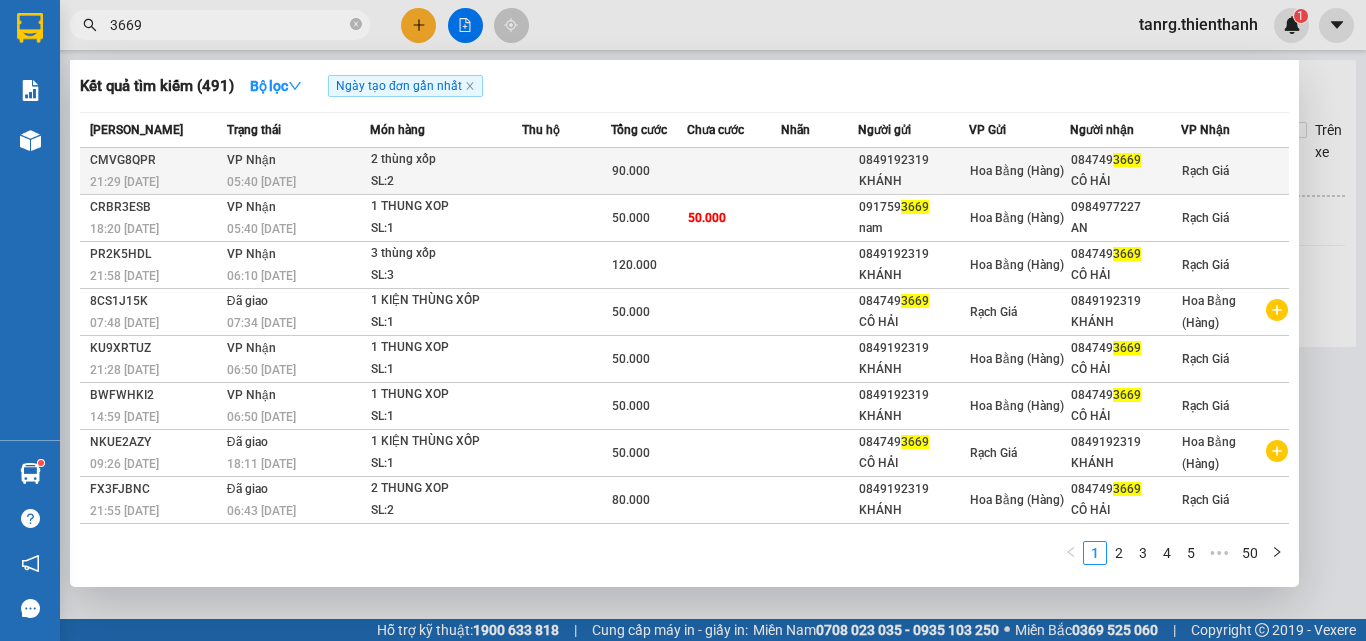 type on "3669" 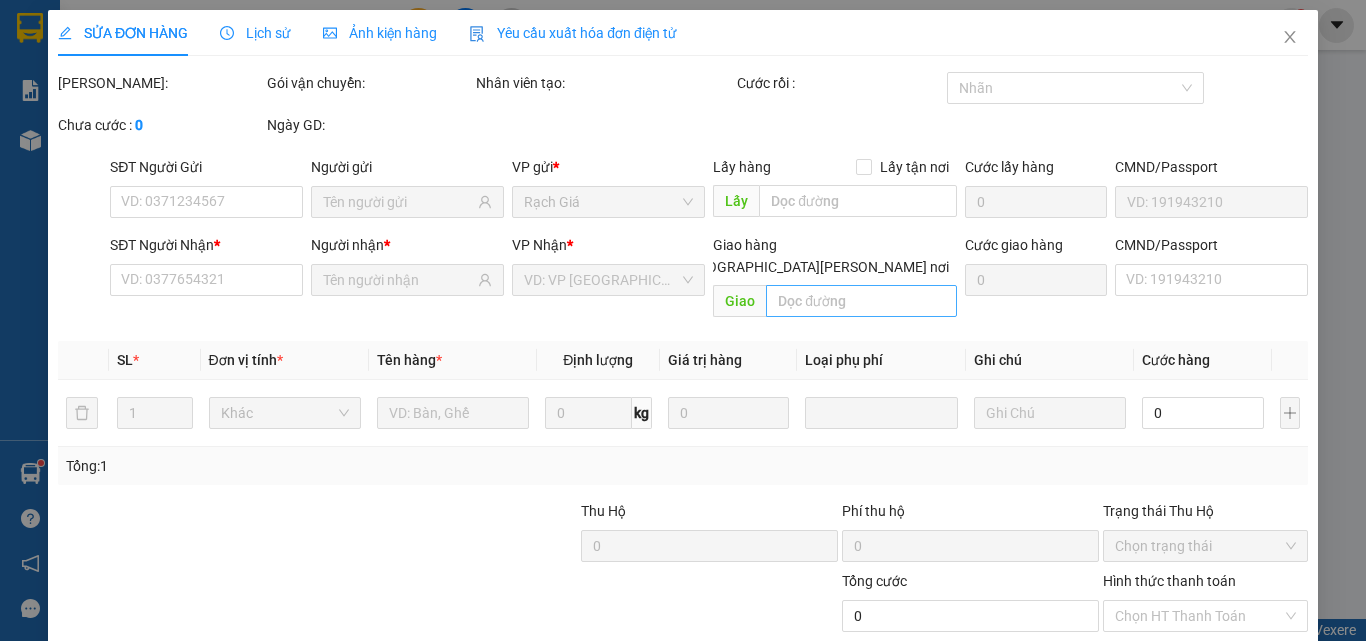 type on "0849192319" 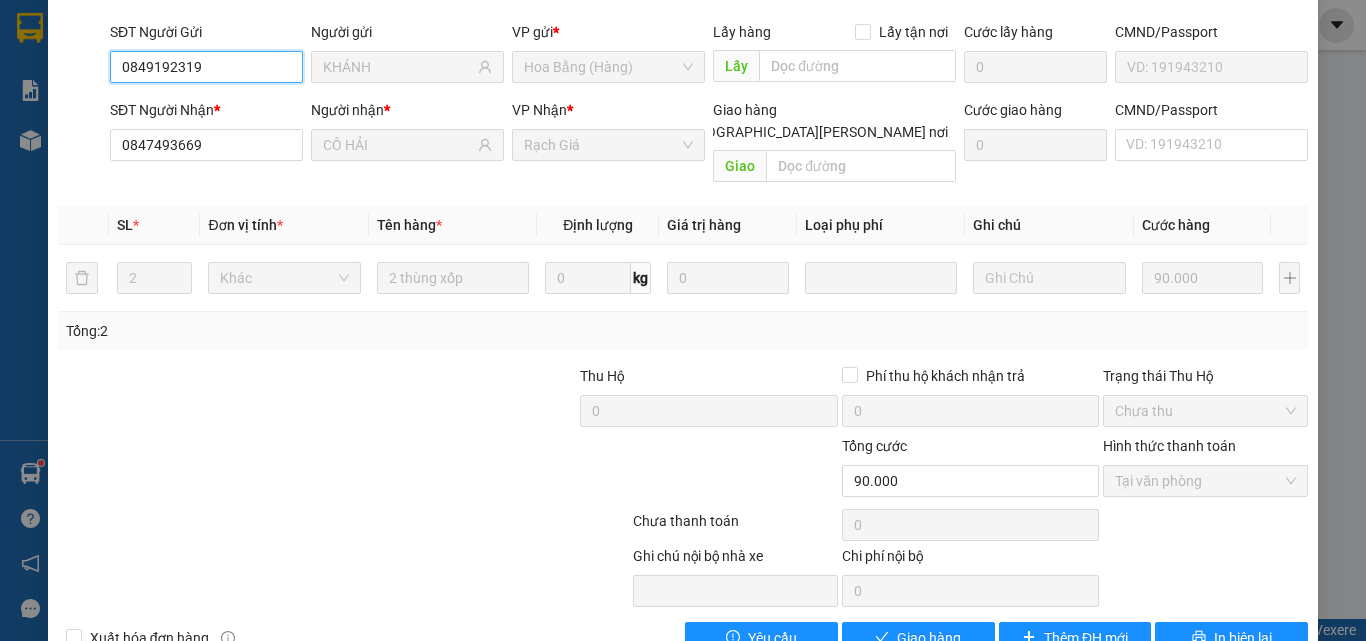 scroll, scrollTop: 165, scrollLeft: 0, axis: vertical 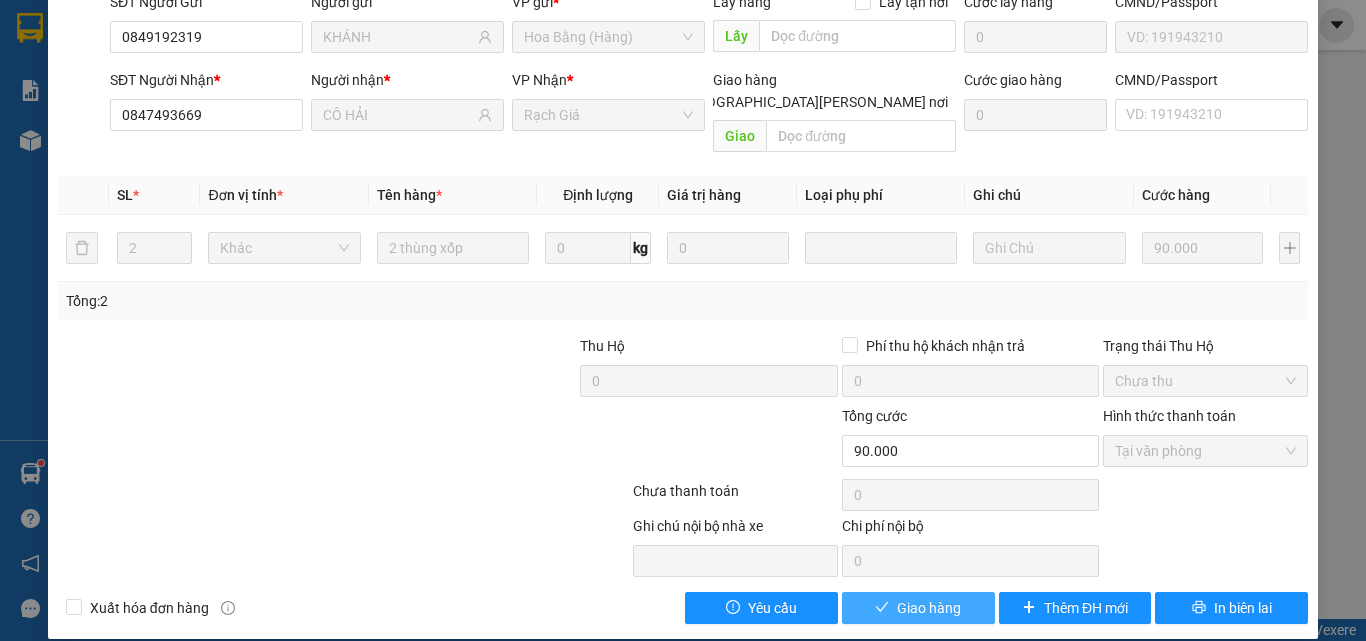 click on "Giao hàng" at bounding box center [929, 608] 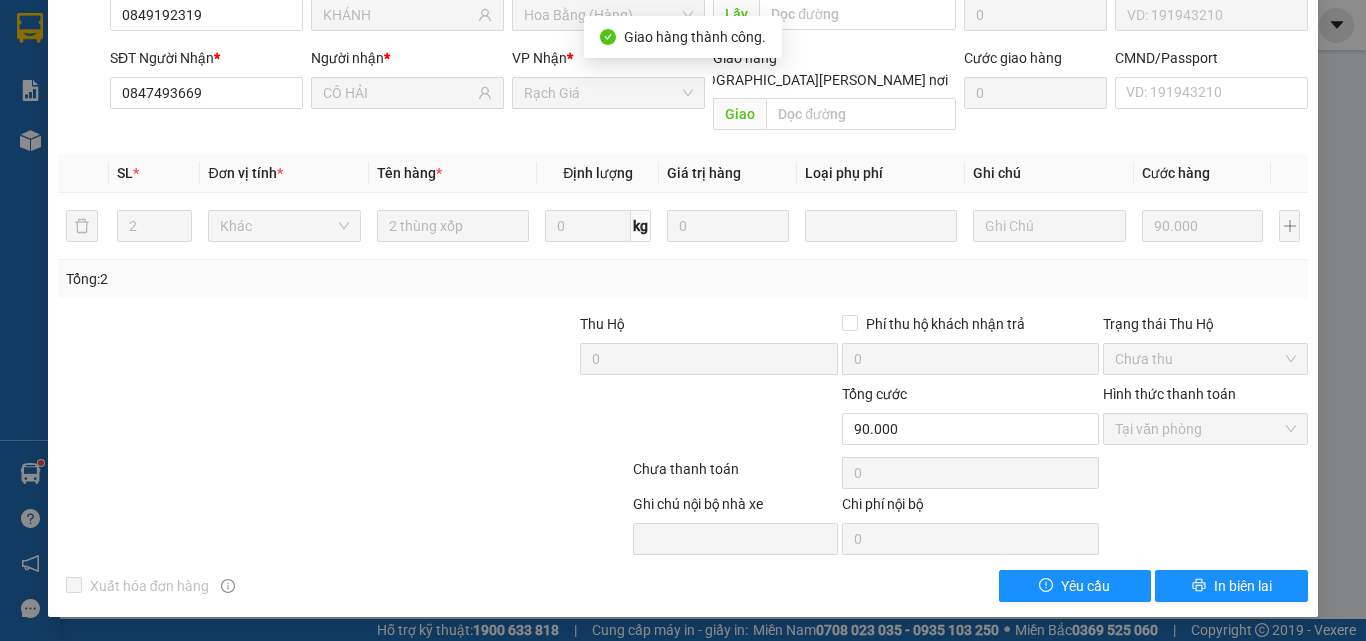 scroll, scrollTop: 0, scrollLeft: 0, axis: both 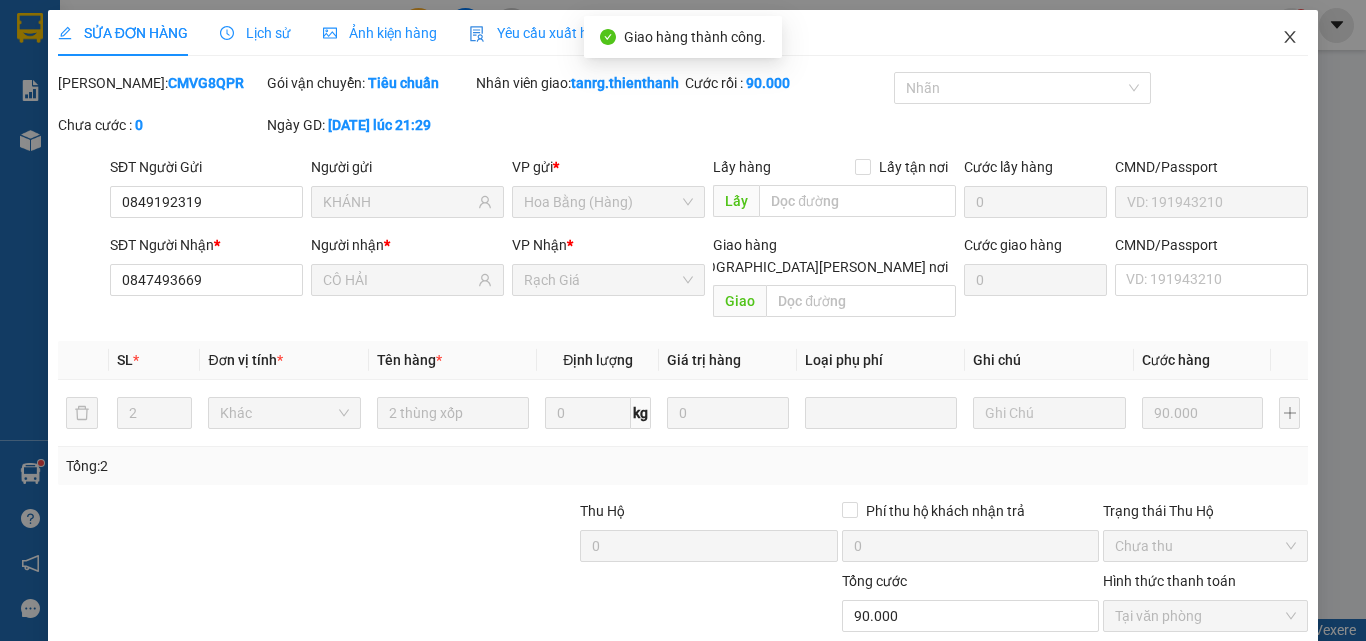 click 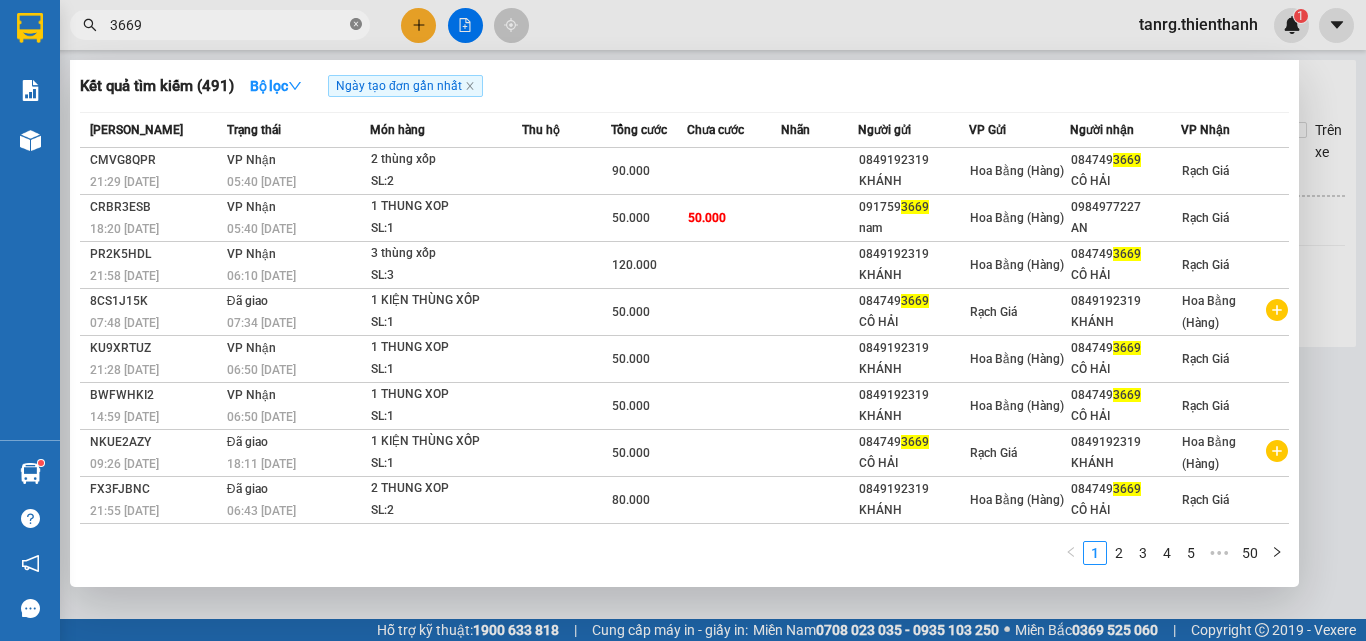 click 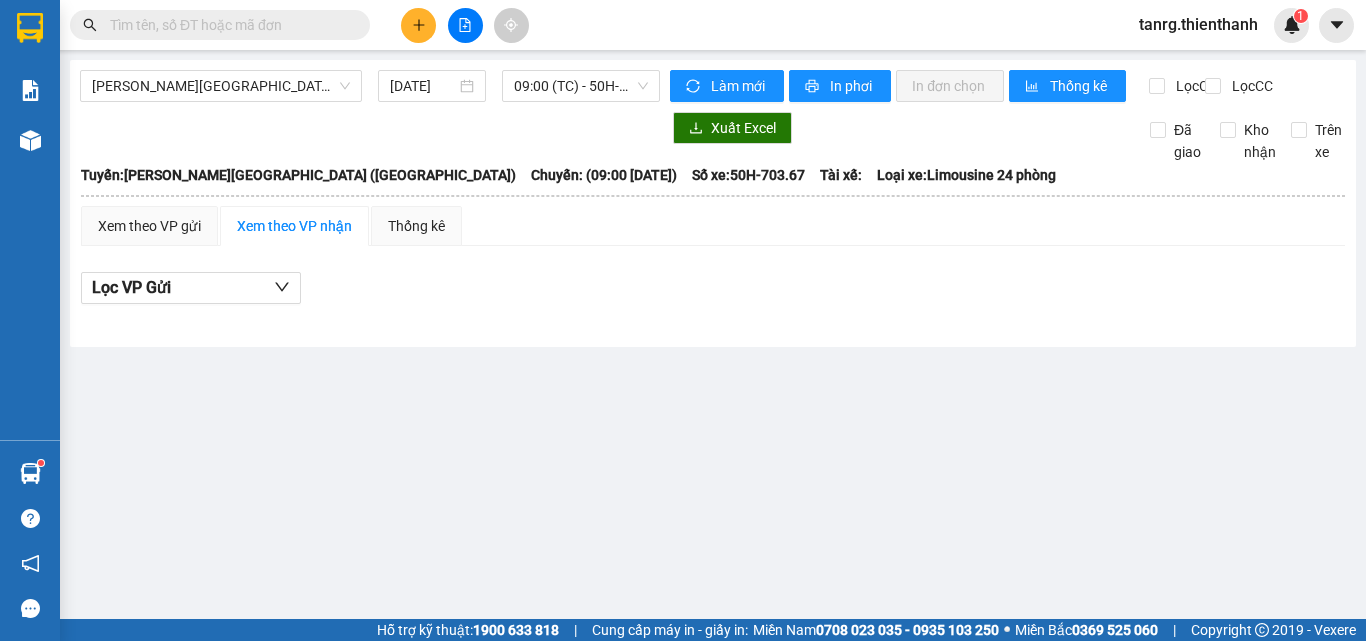 click at bounding box center [228, 25] 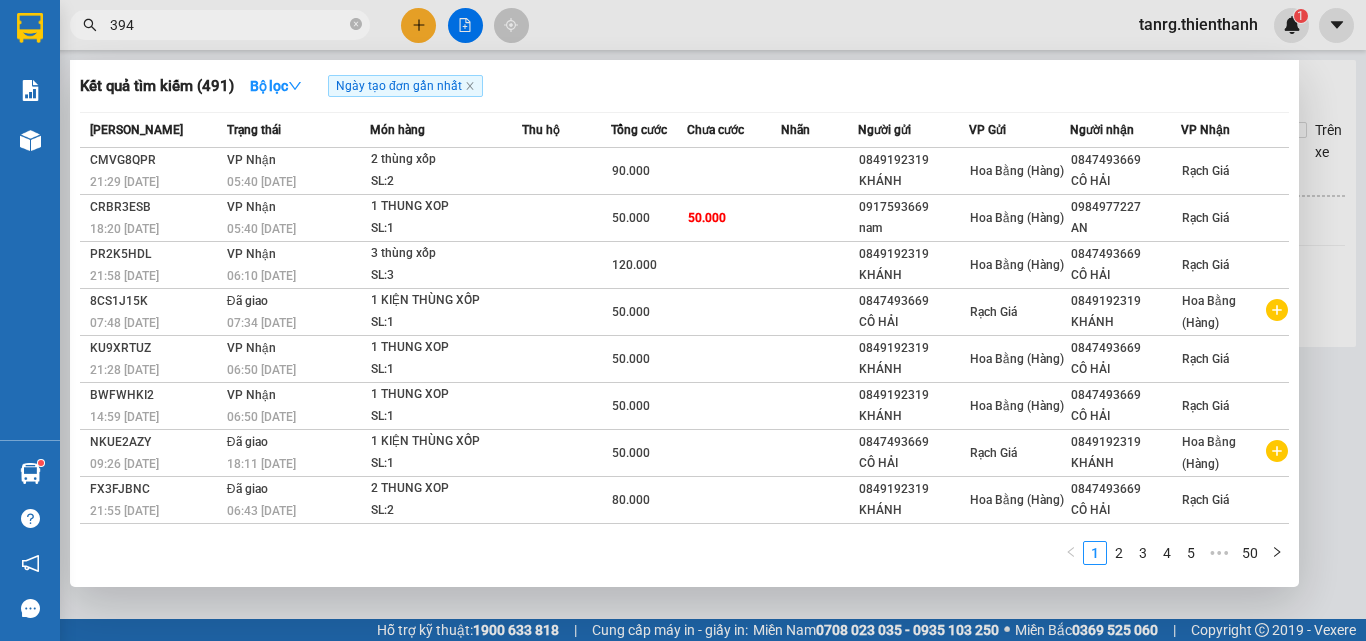 type on "3941" 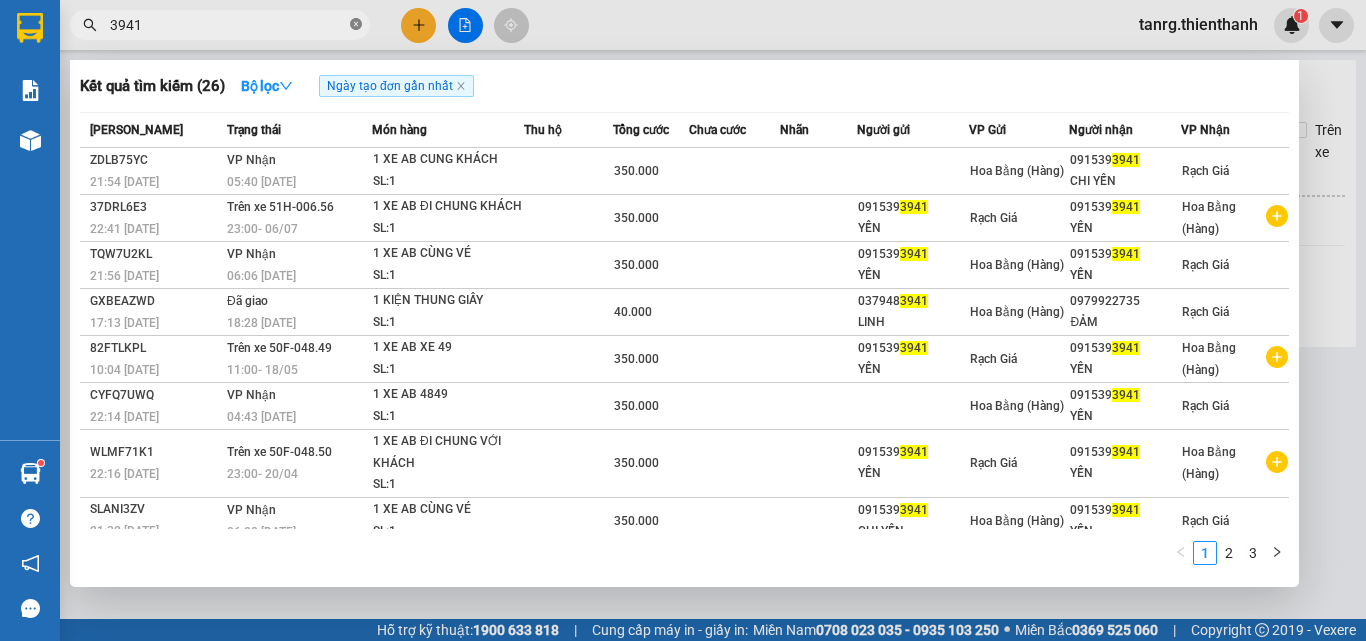 click 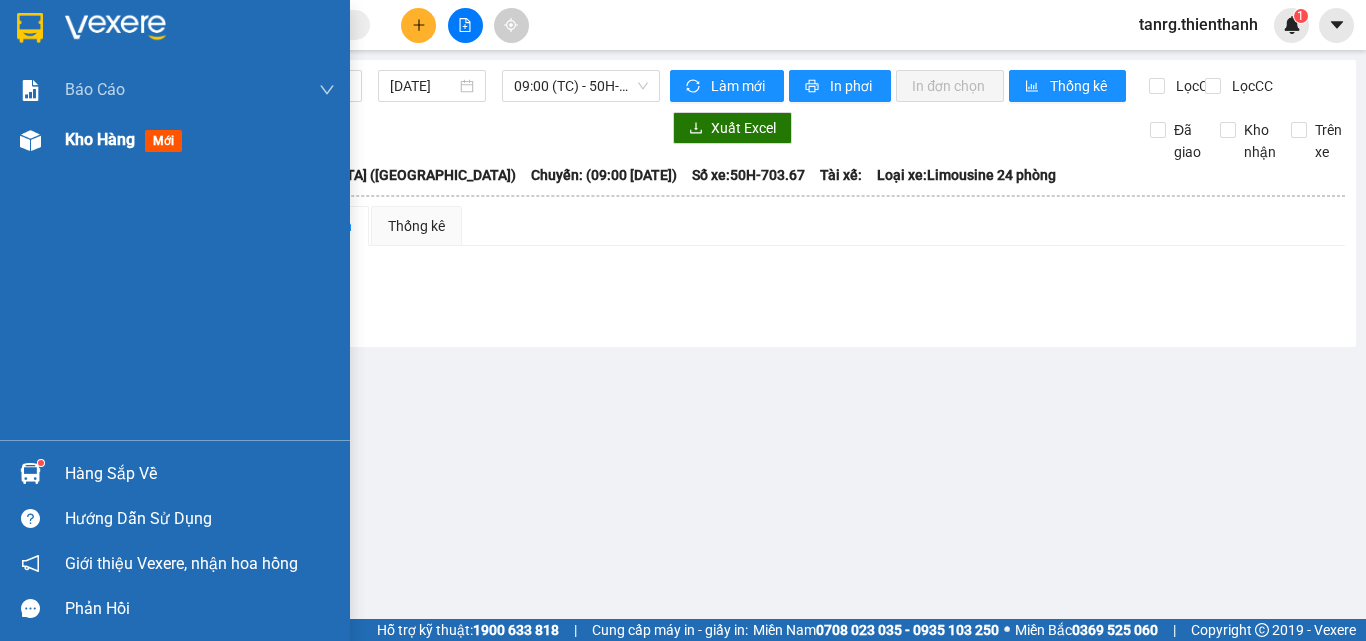 click on "Kho hàng" at bounding box center [100, 139] 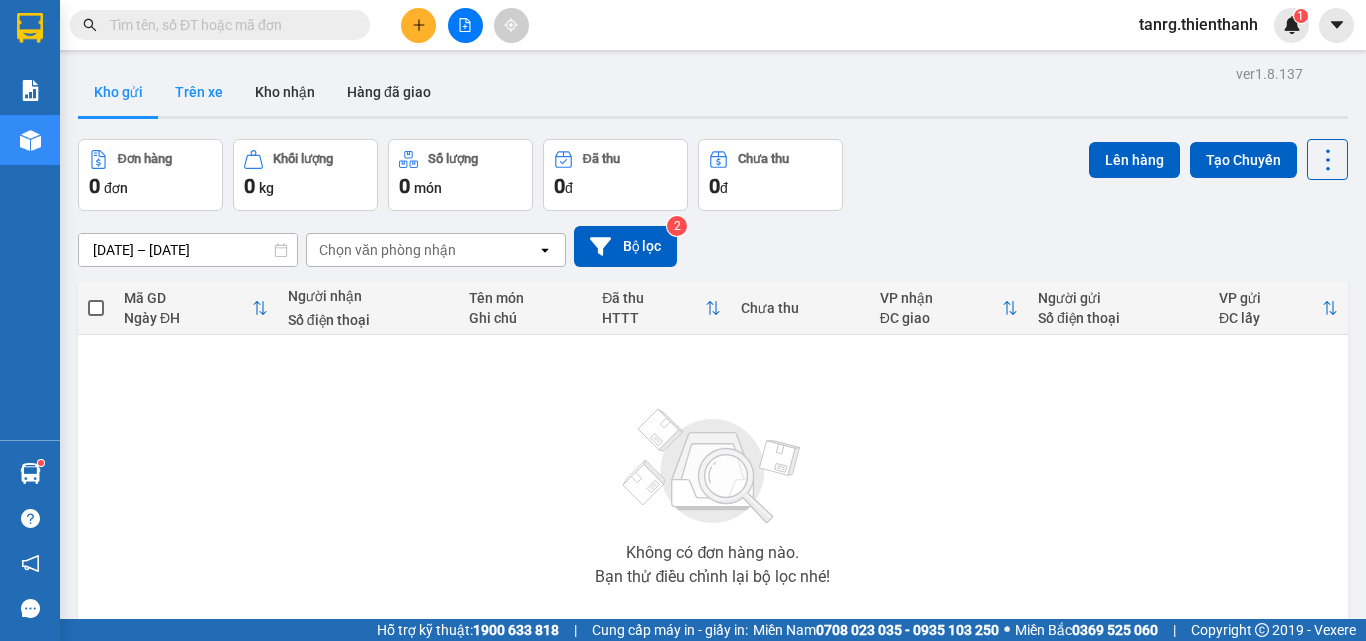 click on "Trên xe" at bounding box center (199, 92) 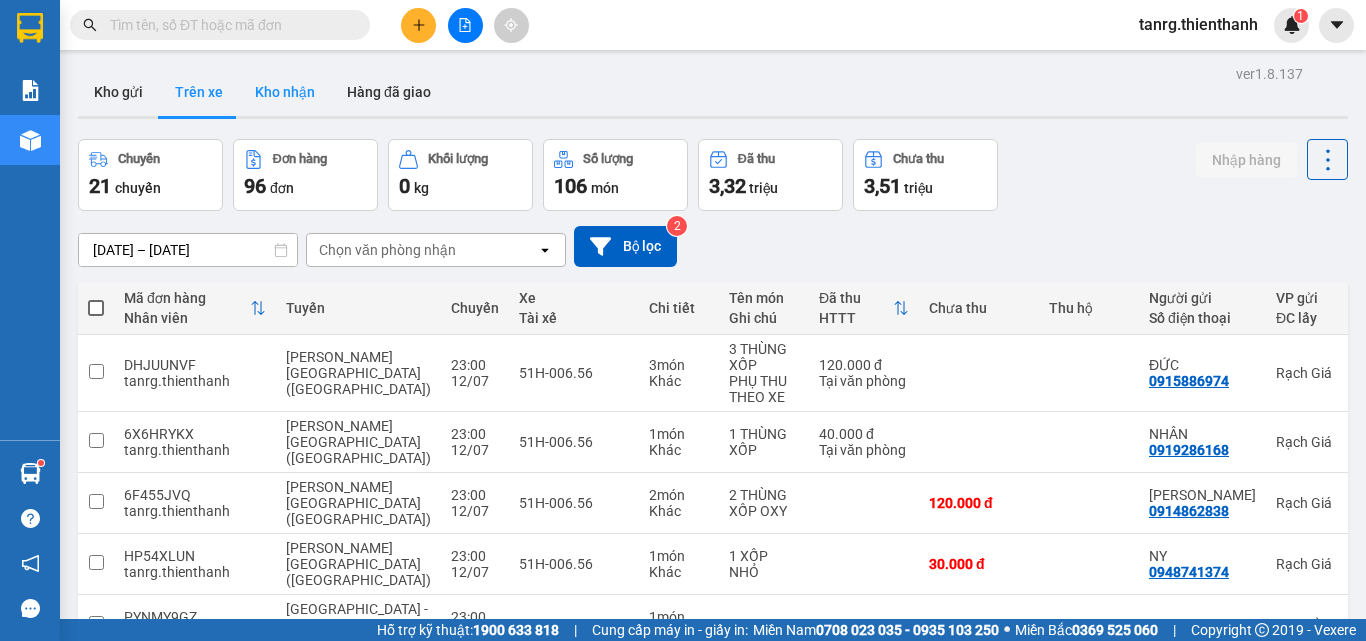 click on "Kho nhận" at bounding box center (285, 92) 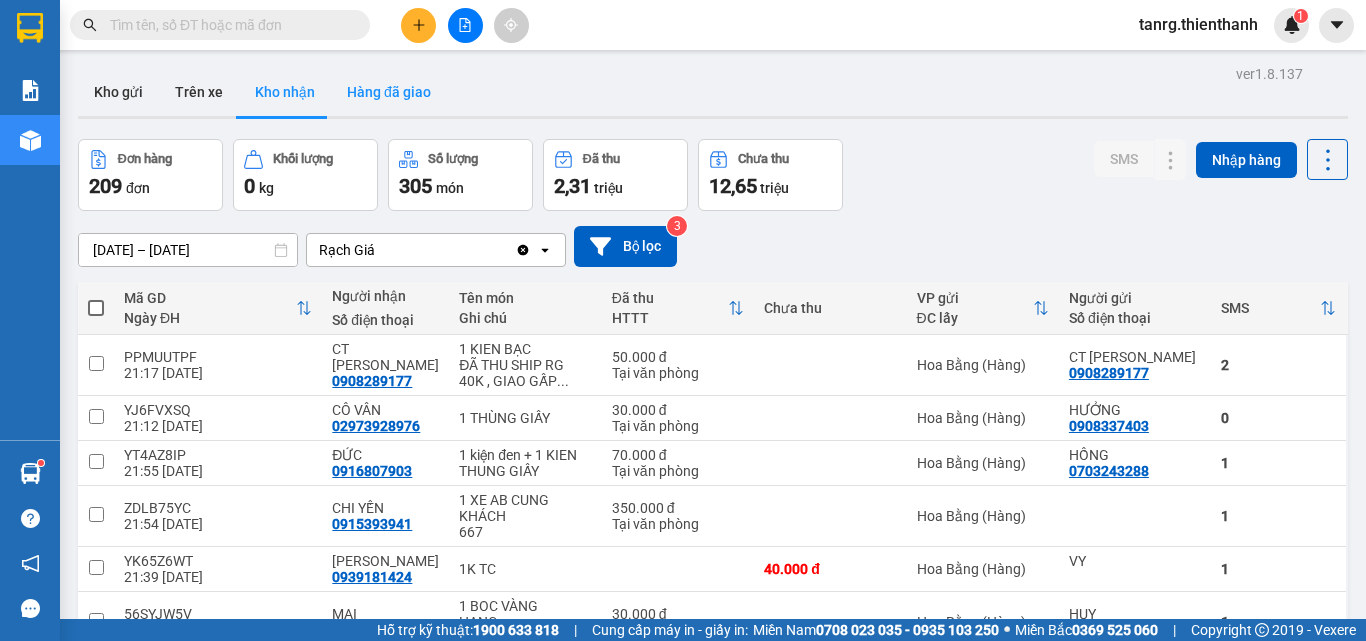 click on "Hàng đã giao" at bounding box center (389, 92) 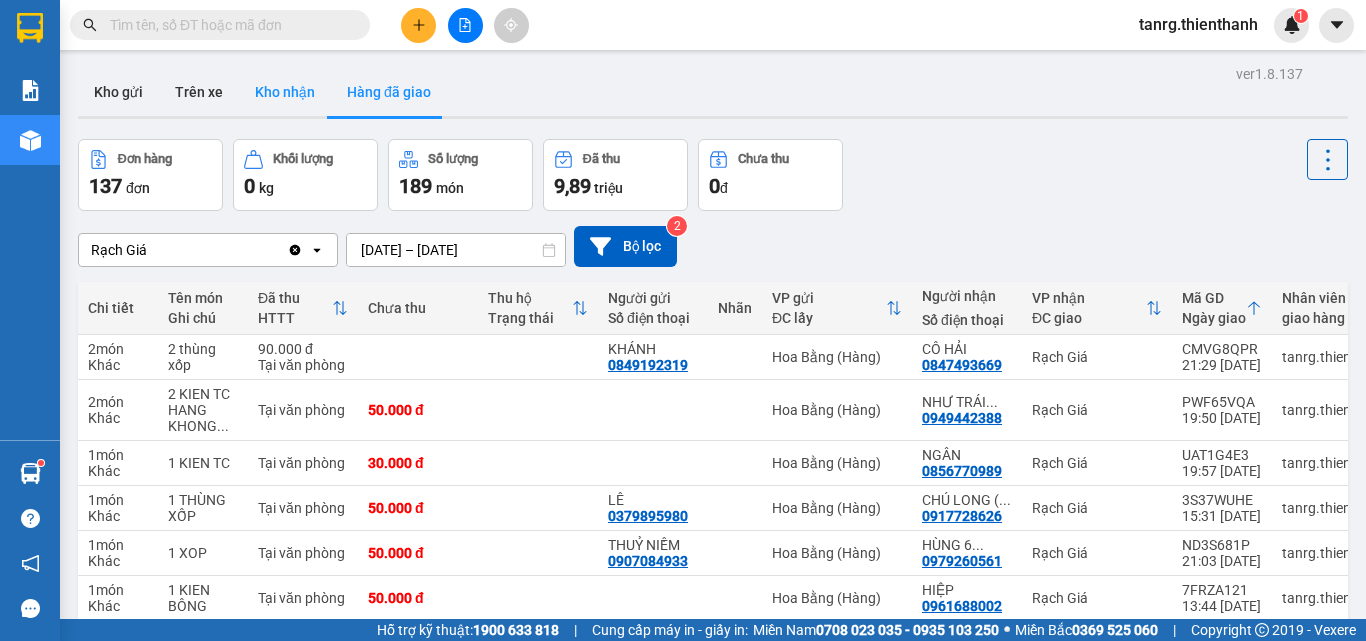 click on "Kho nhận" at bounding box center (285, 92) 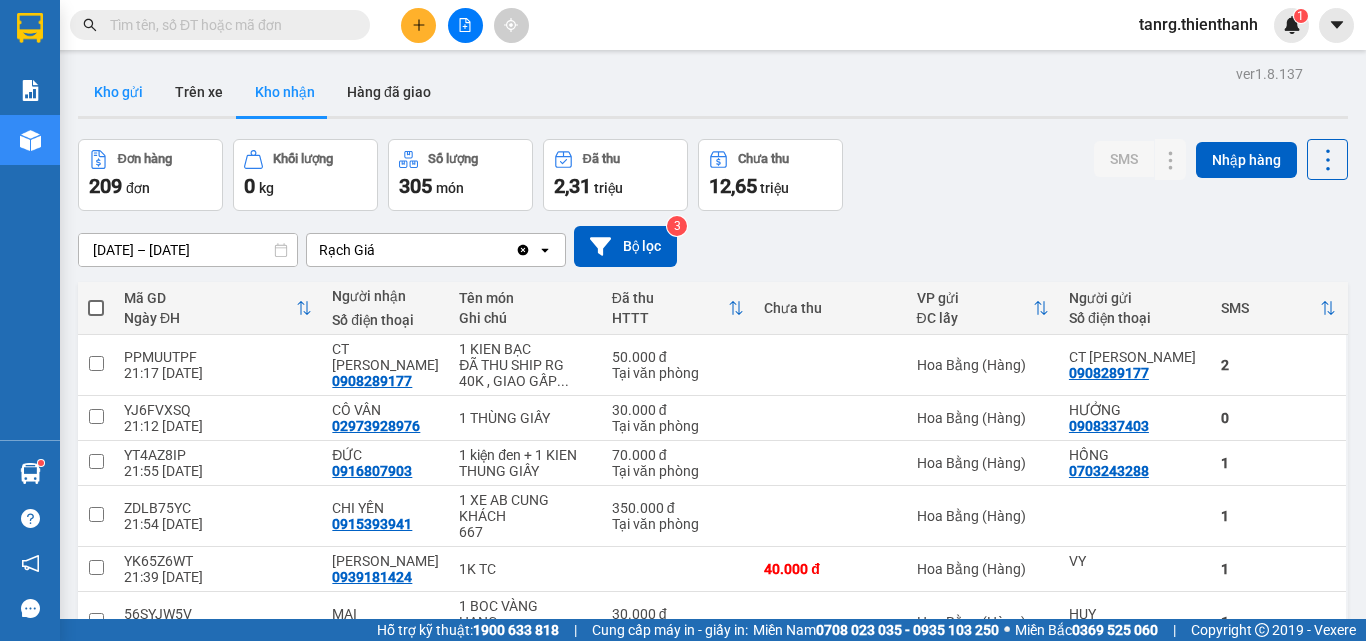 click on "Kho gửi" at bounding box center (118, 92) 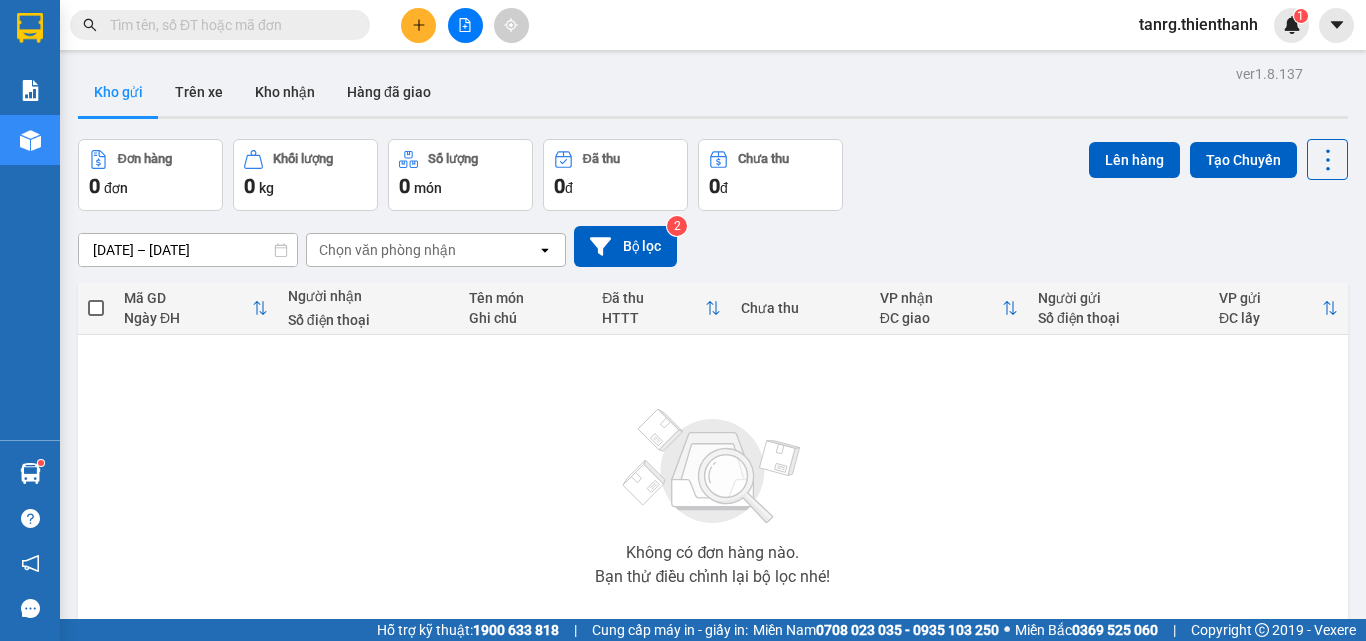 click on "Không có đơn hàng nào. Bạn thử điều chỉnh lại bộ lọc nhé!" at bounding box center [713, 491] 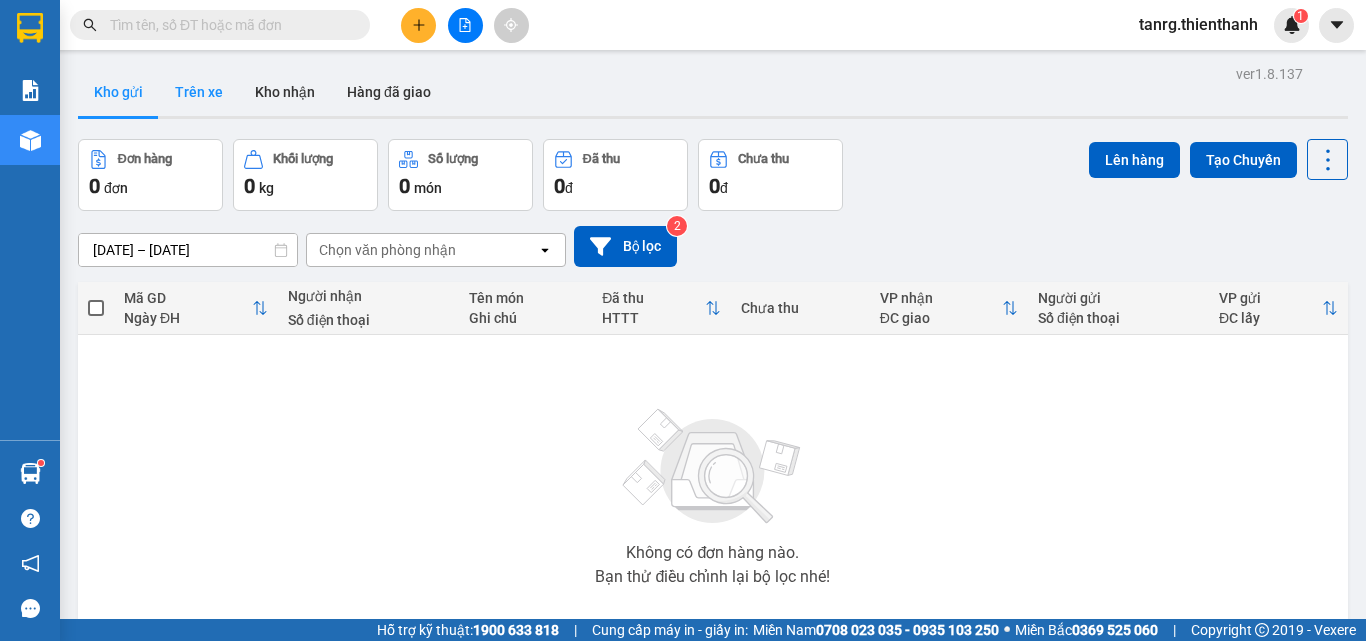 click on "Trên xe" at bounding box center [199, 92] 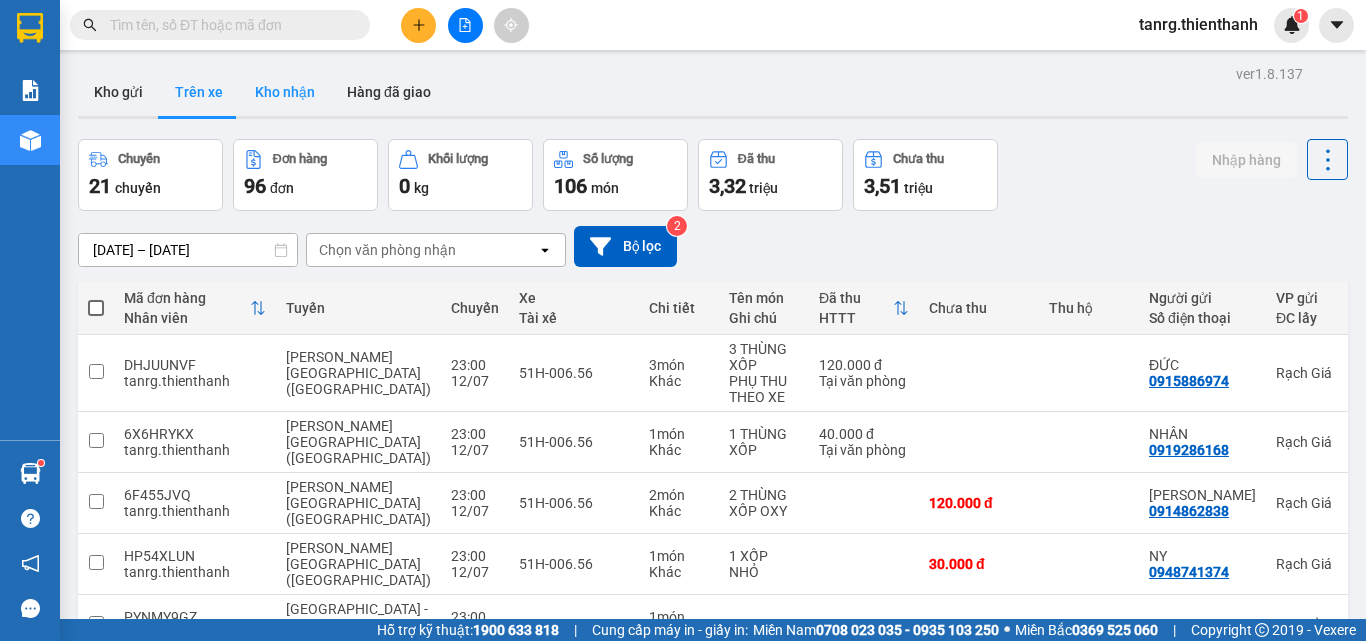 click on "Kho nhận" at bounding box center (285, 92) 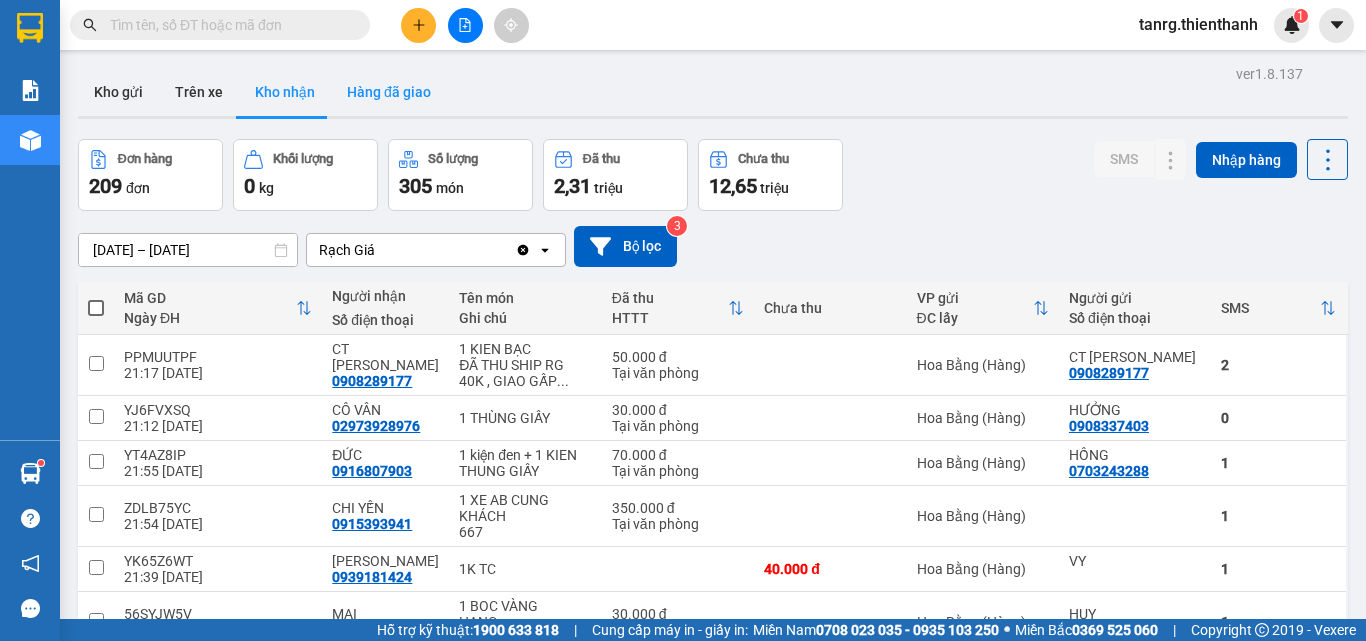 click on "Hàng đã giao" at bounding box center [389, 92] 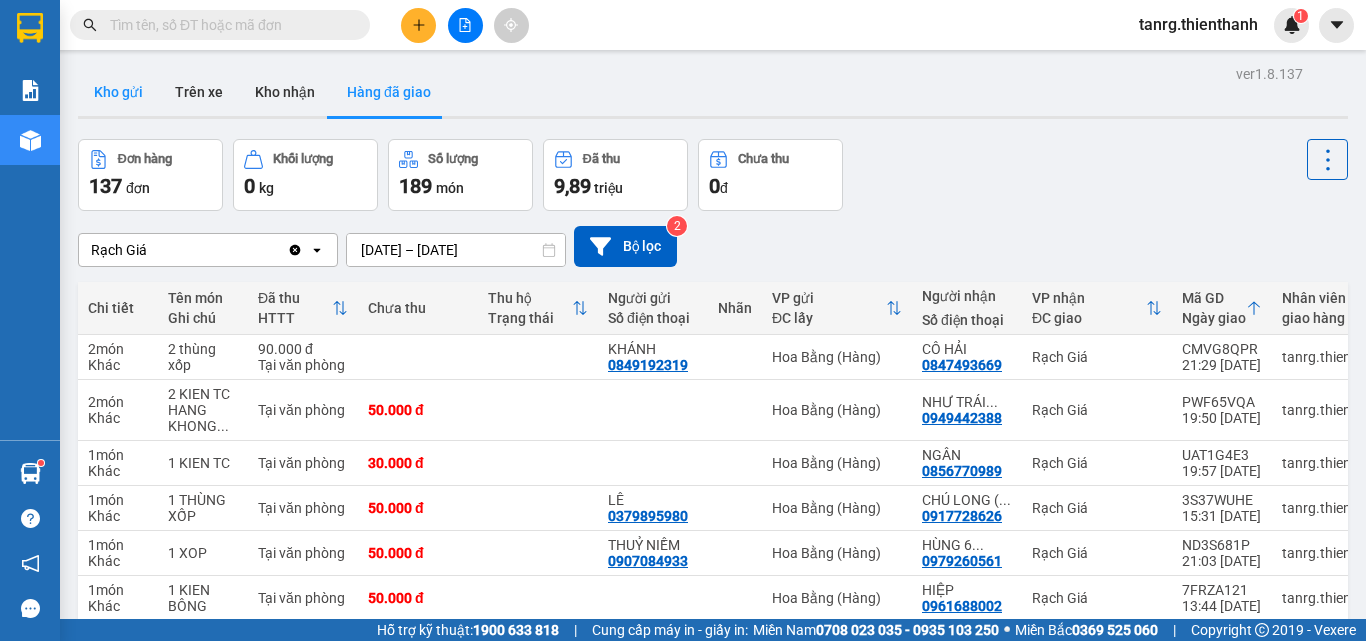 click on "Kho gửi" at bounding box center [118, 92] 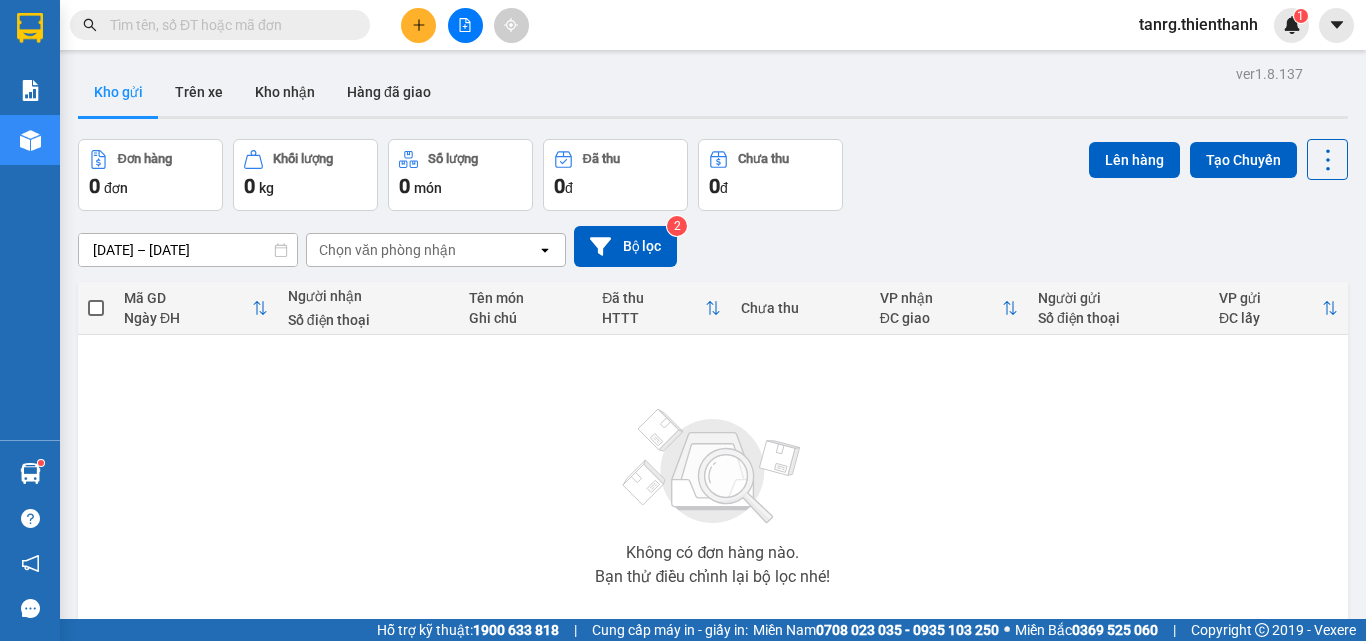 click at bounding box center (228, 25) 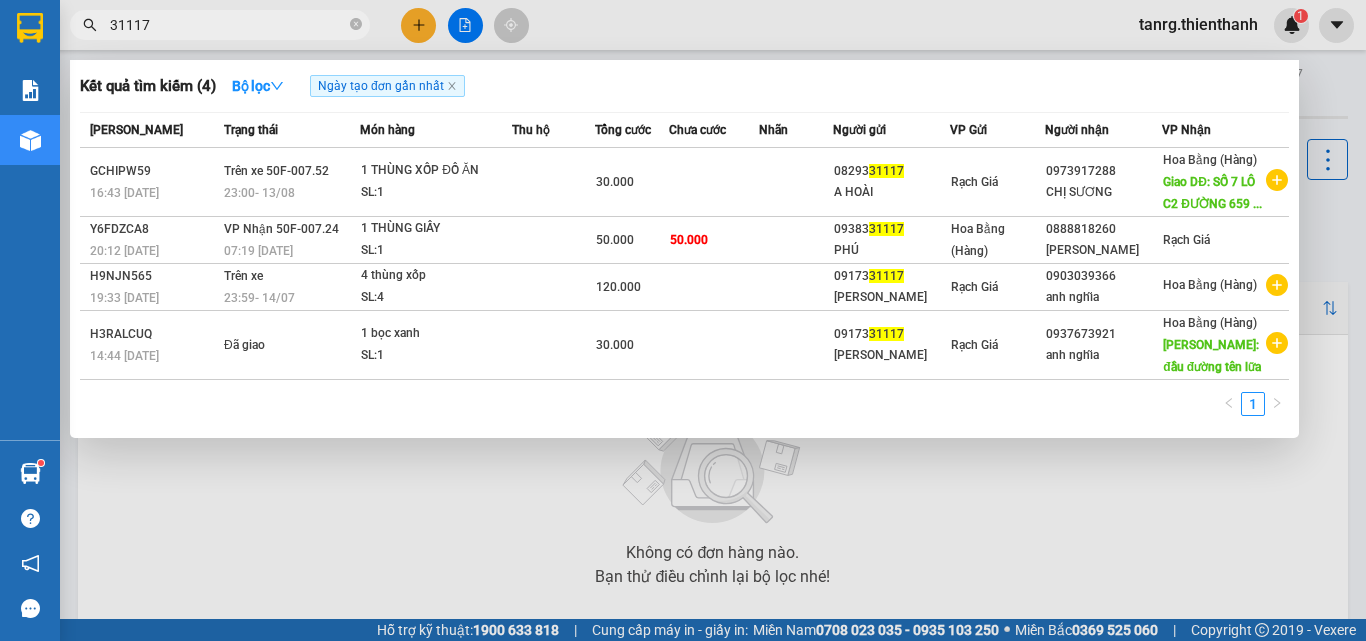 click on "31117" at bounding box center [228, 25] 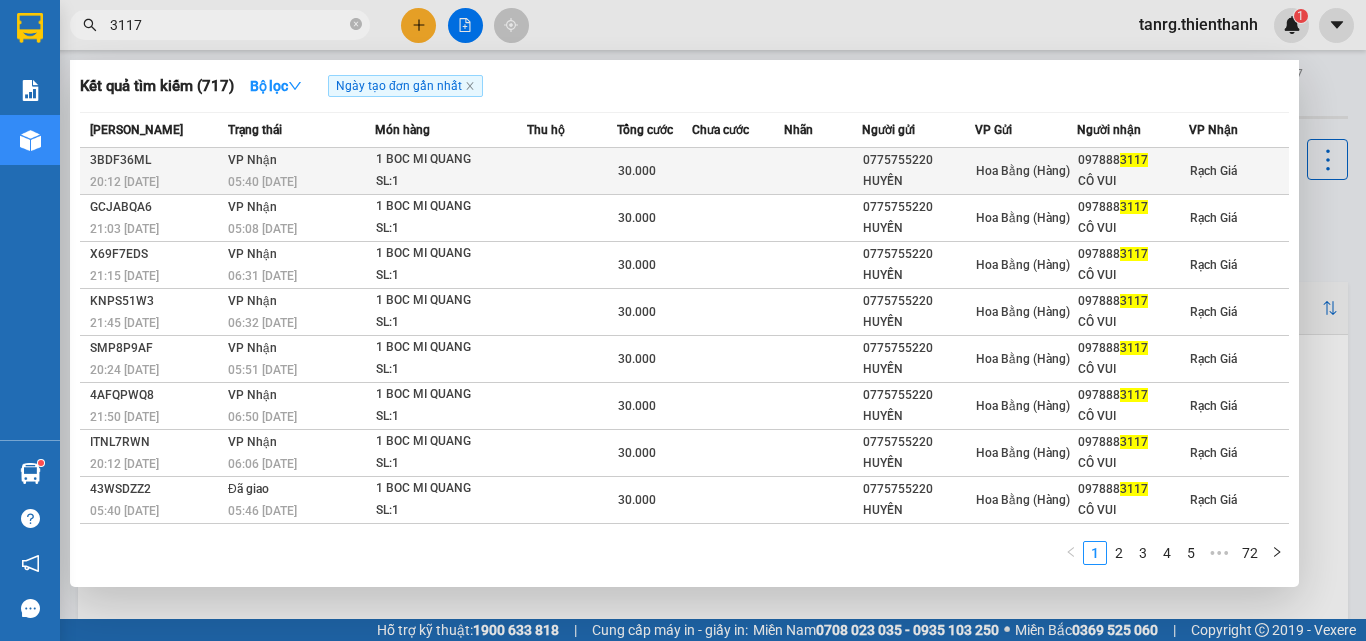type on "3117" 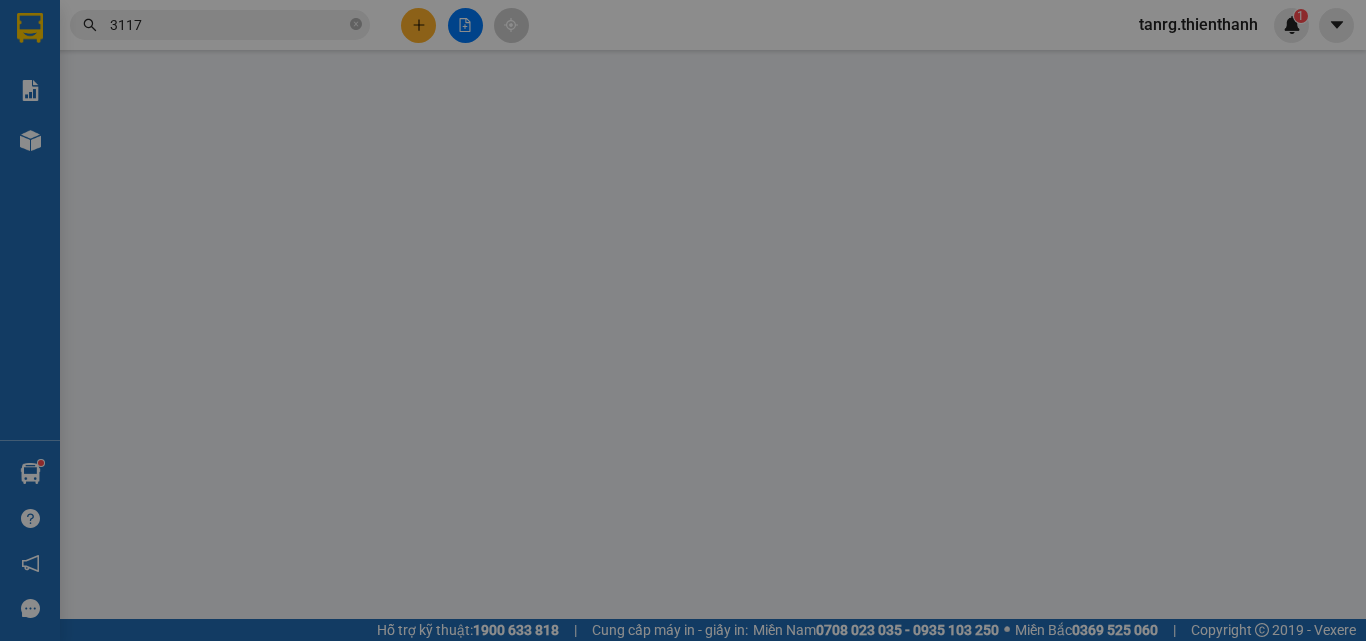 type on "0775755220" 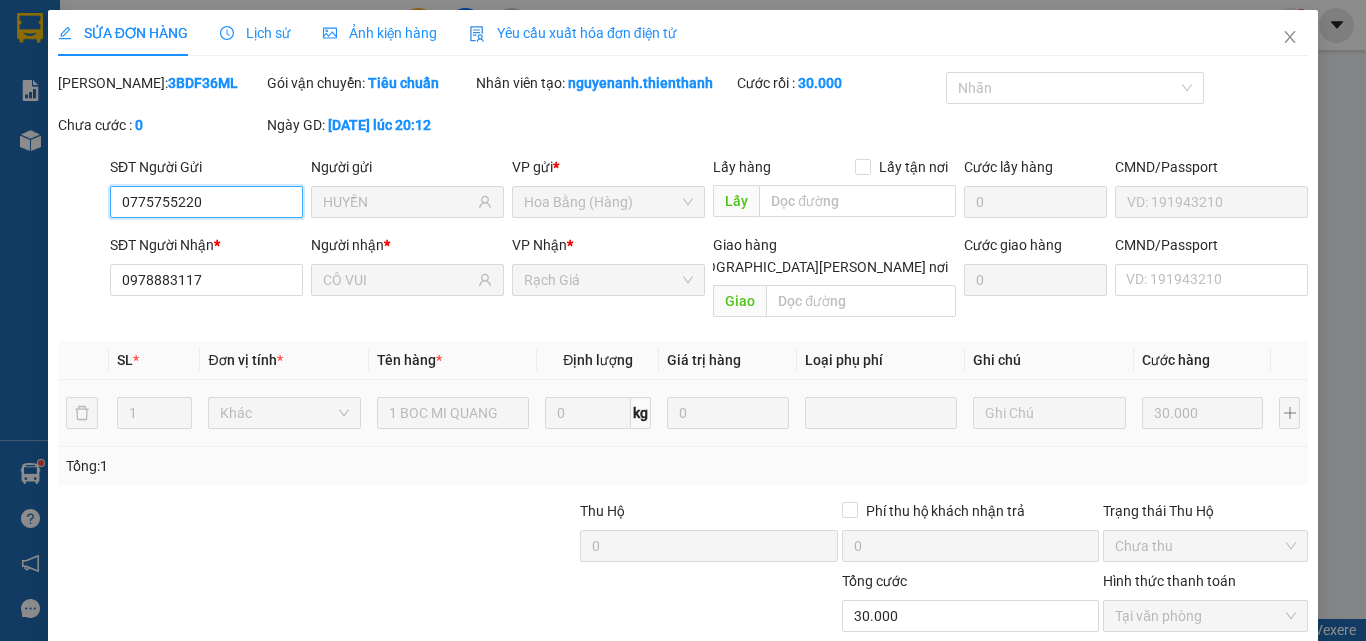 scroll, scrollTop: 165, scrollLeft: 0, axis: vertical 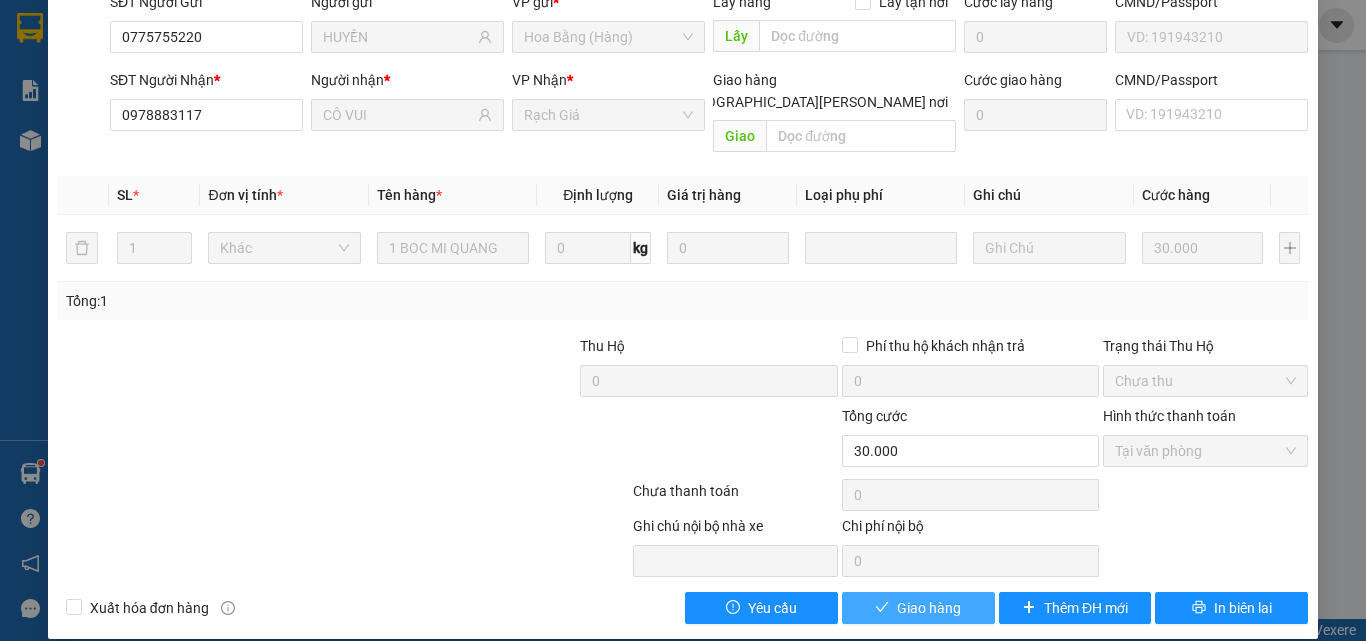 click on "Giao hàng" at bounding box center [929, 608] 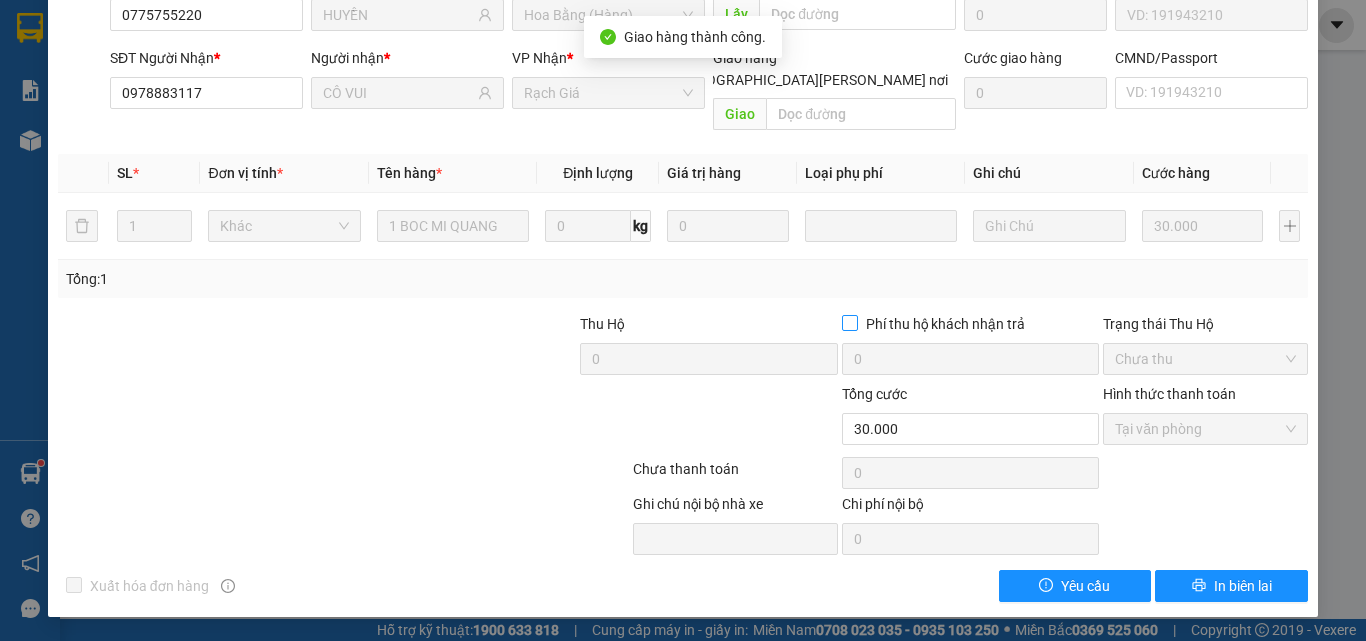 scroll, scrollTop: 0, scrollLeft: 0, axis: both 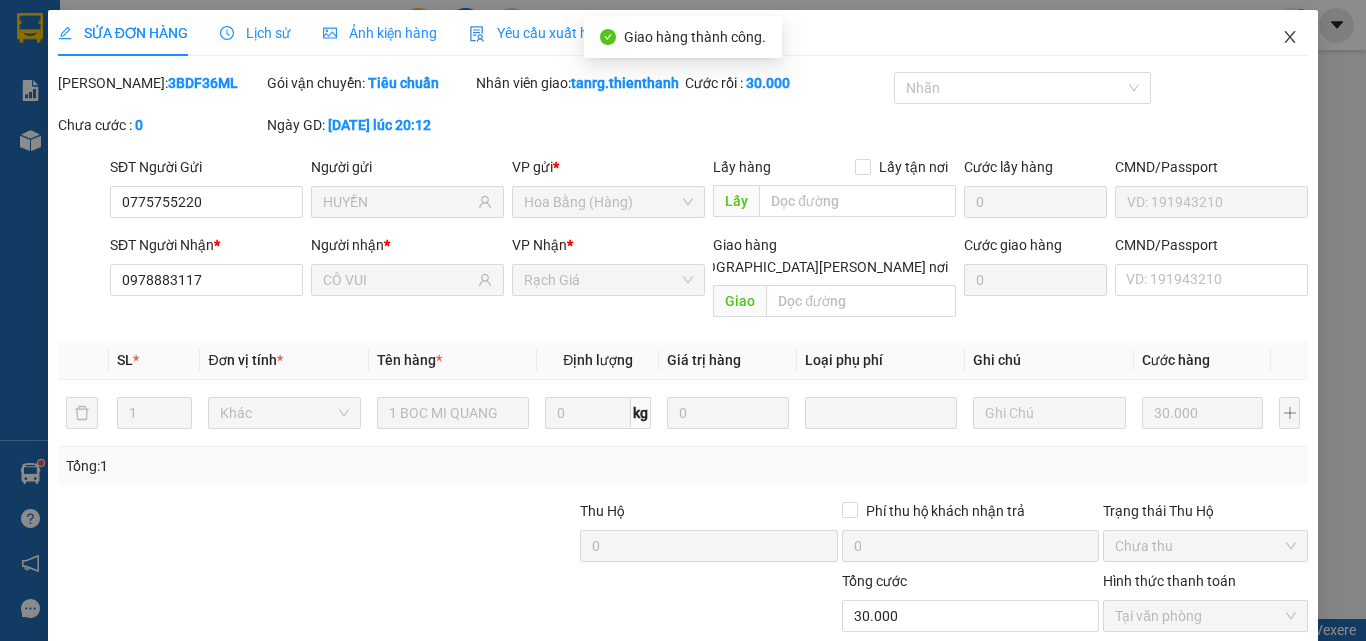 click 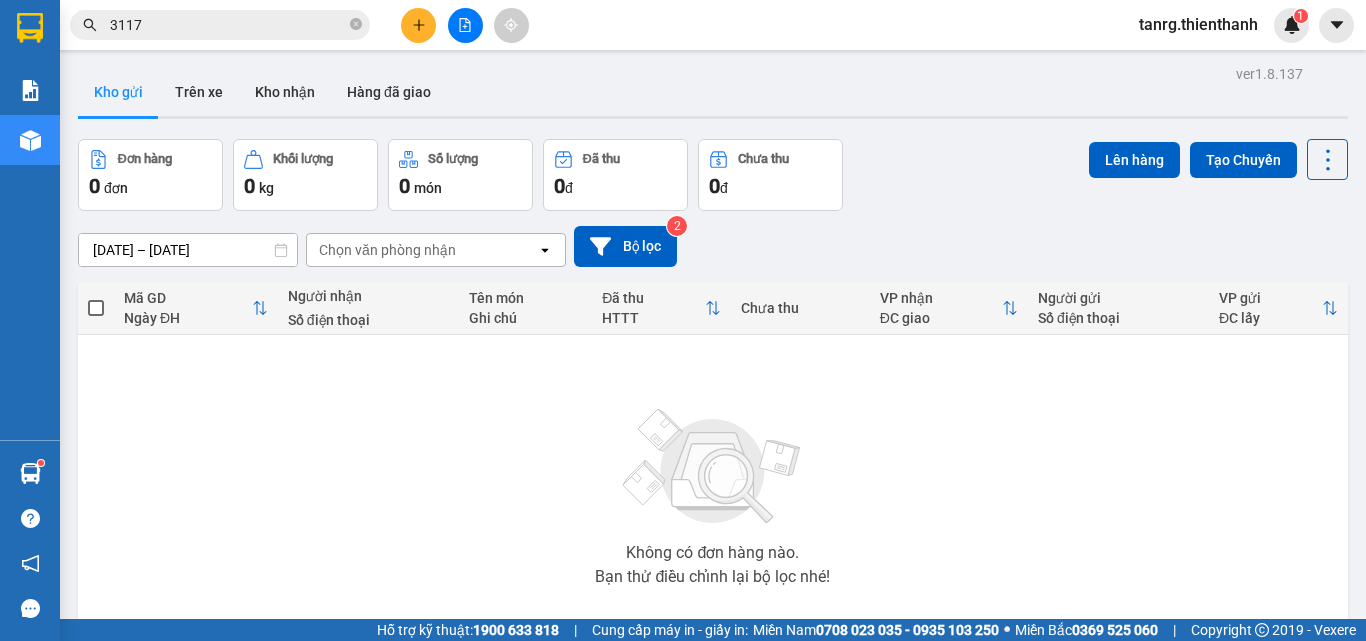 click on "3117" at bounding box center [228, 25] 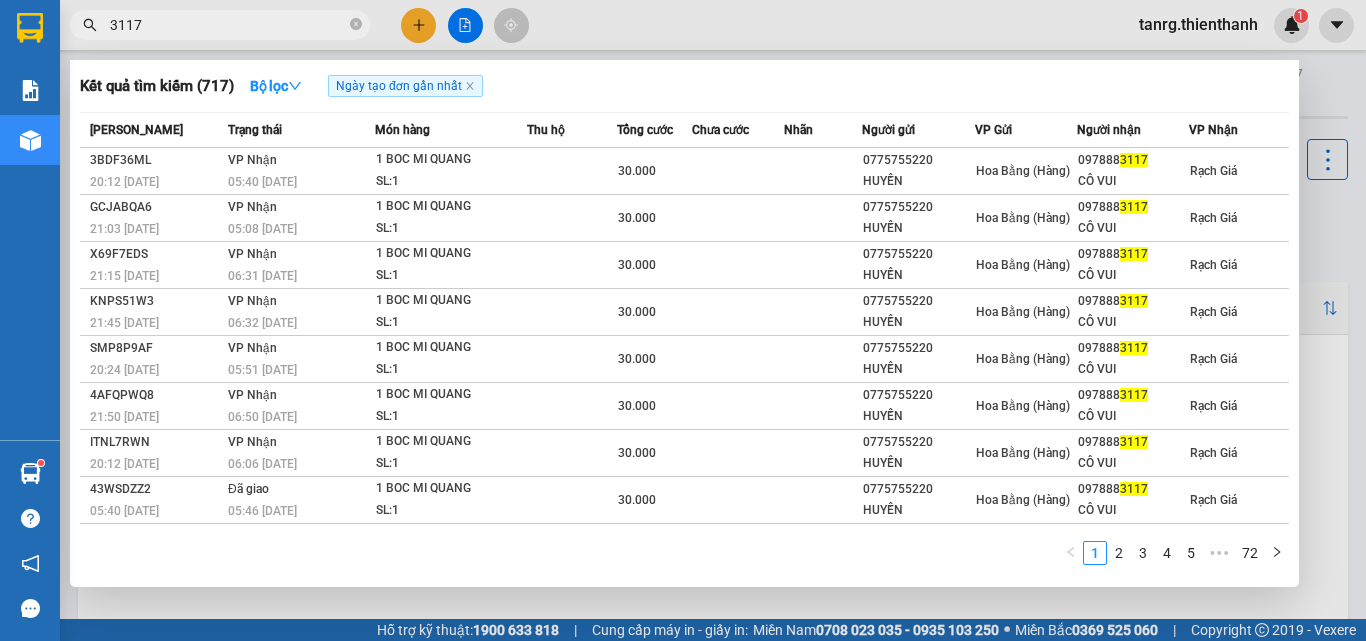 click on "3117" at bounding box center (228, 25) 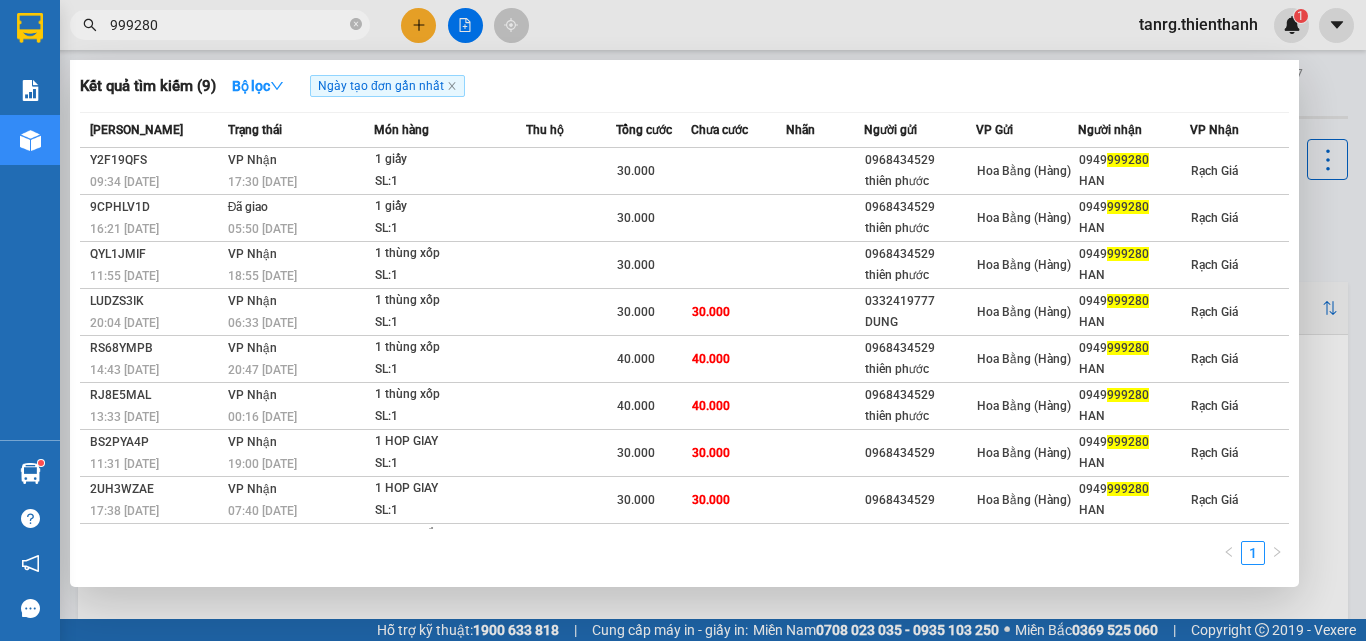 type on "999280" 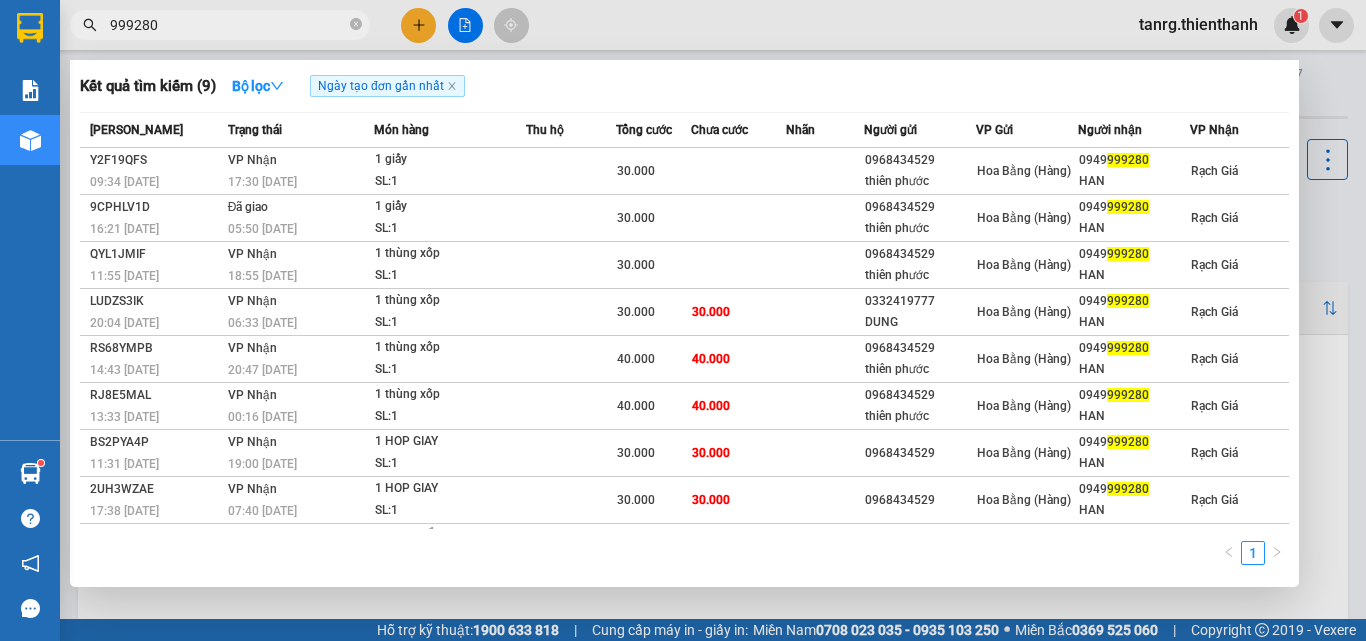 click on "999280" at bounding box center (220, 25) 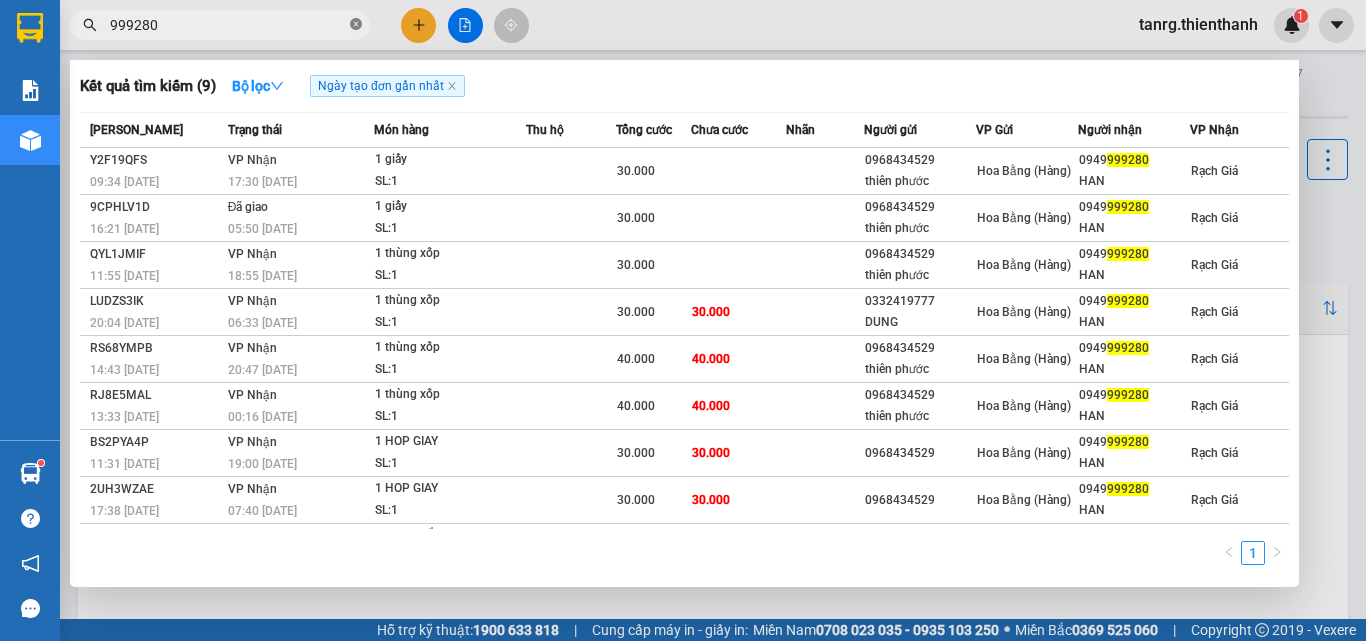click 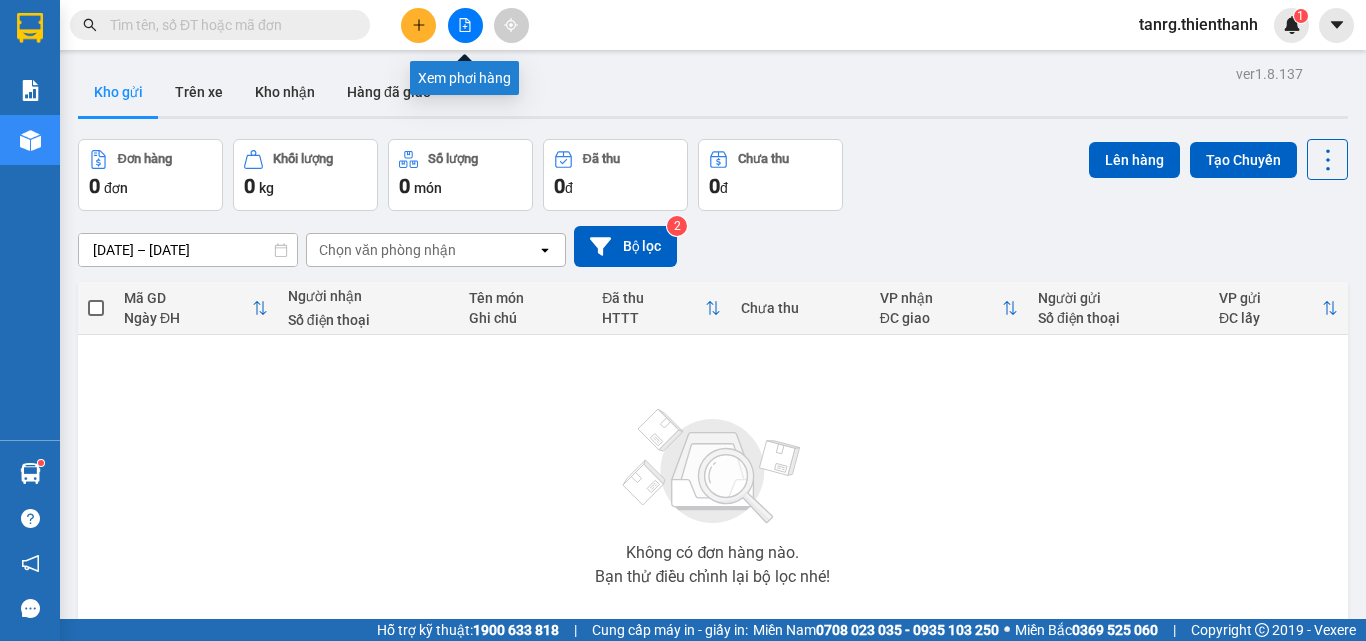 click 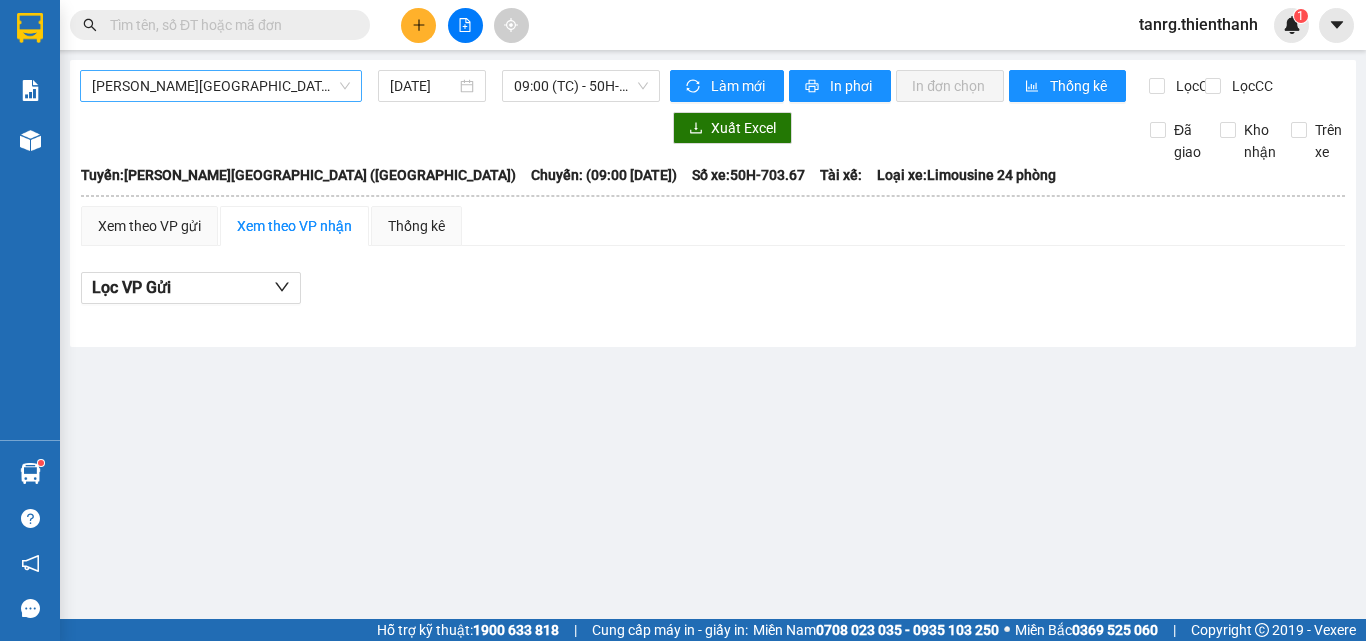 click on "Rạch Giá - [GEOGRAPHIC_DATA] ([GEOGRAPHIC_DATA])" at bounding box center [221, 86] 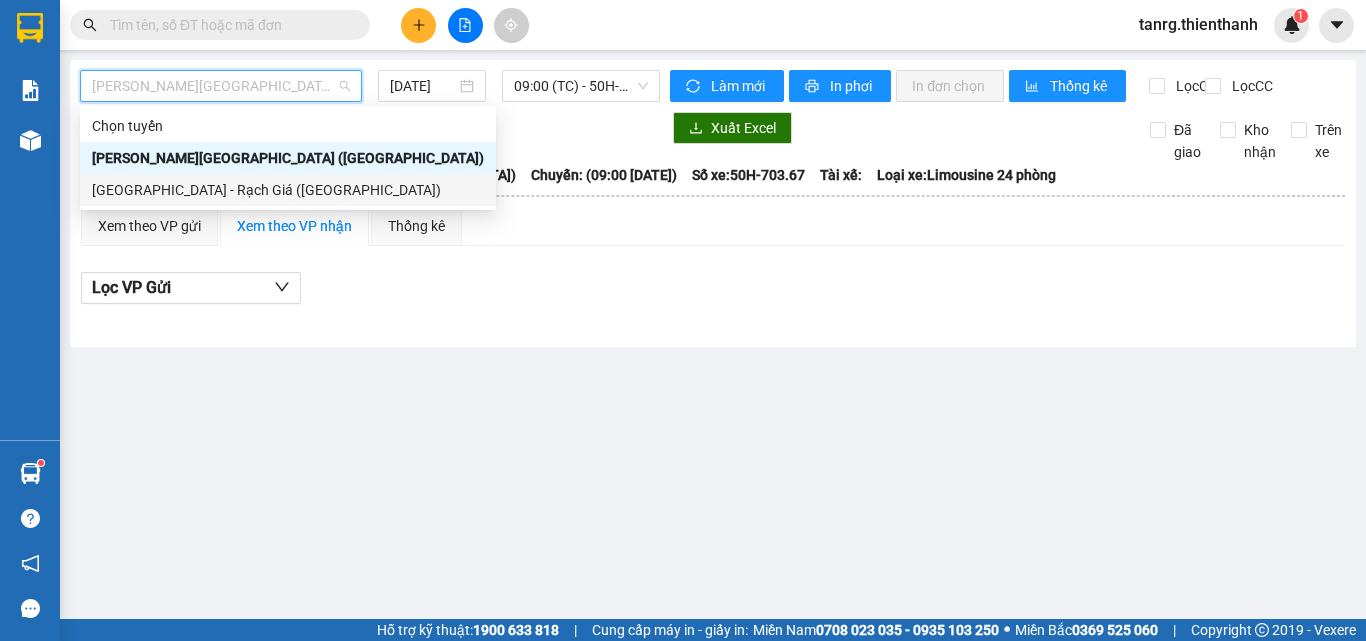 click on "[GEOGRAPHIC_DATA] - Rạch Giá ([GEOGRAPHIC_DATA])" at bounding box center (288, 190) 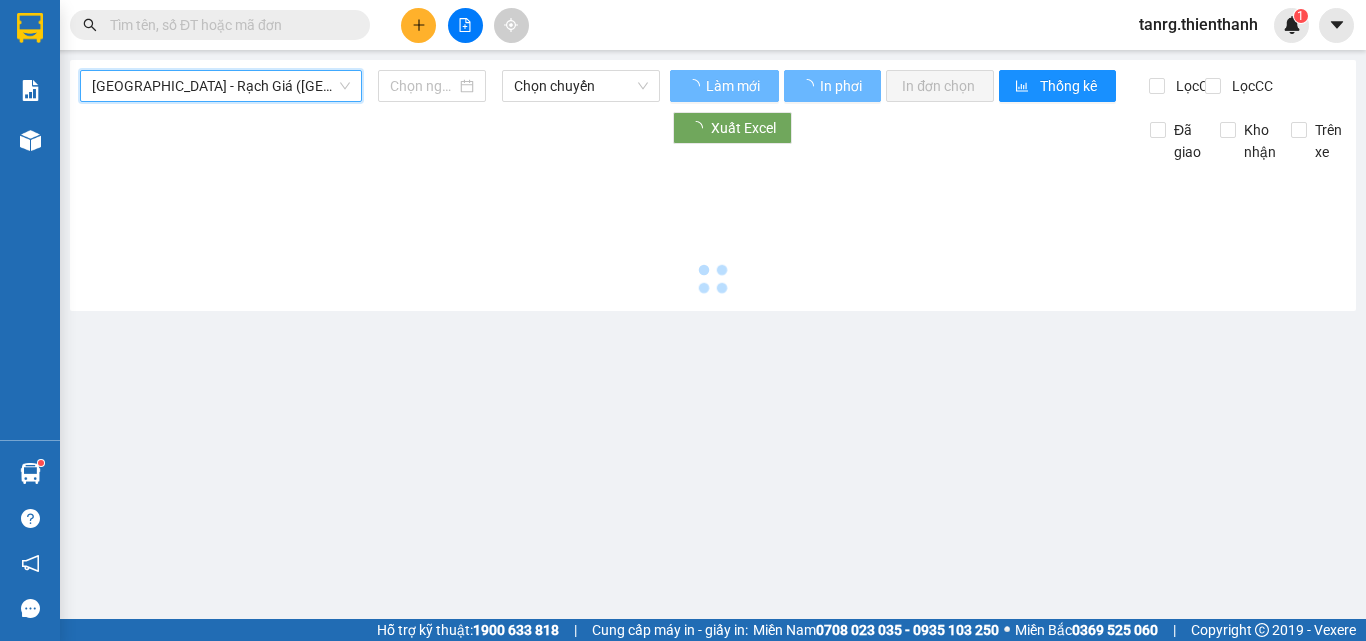 type on "[DATE]" 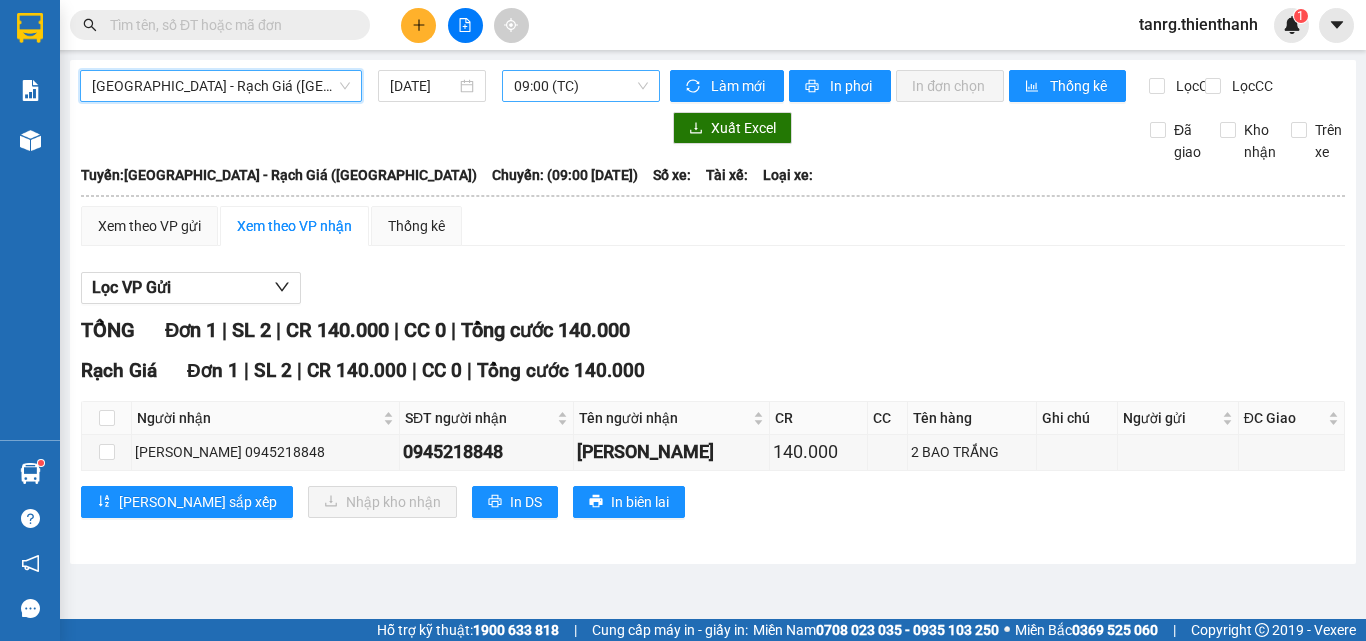 click on "09:00   (TC)" at bounding box center (581, 86) 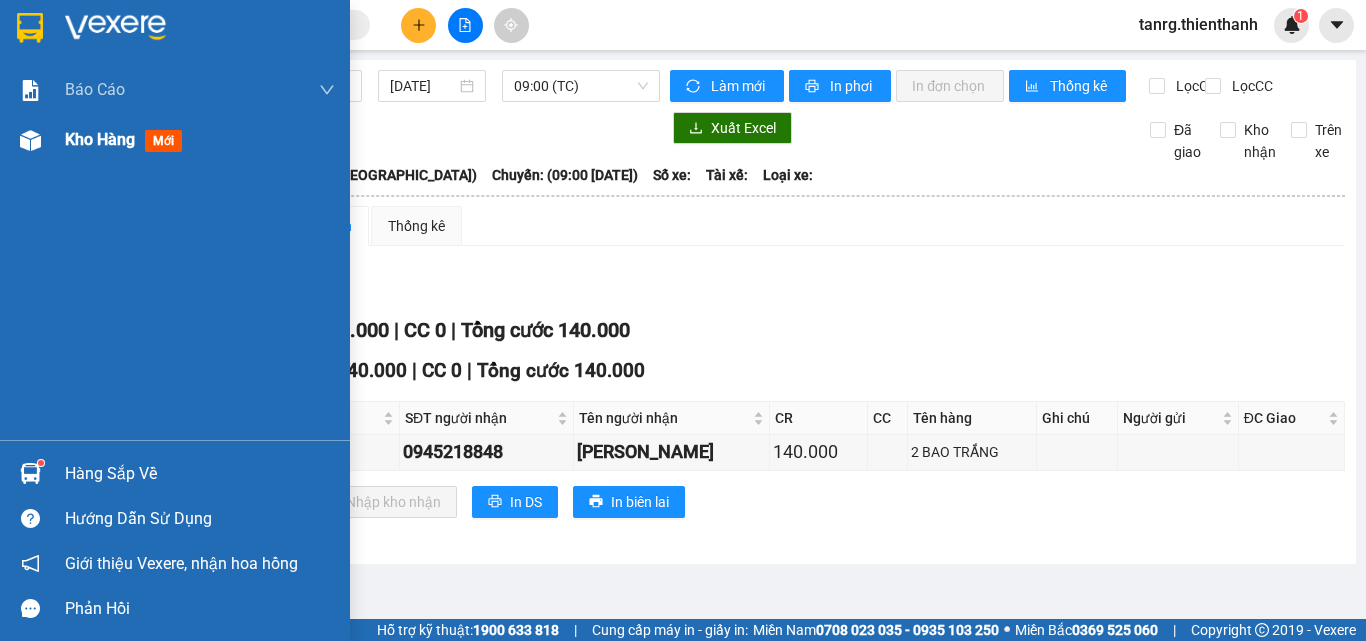 click on "Kho hàng" at bounding box center (100, 139) 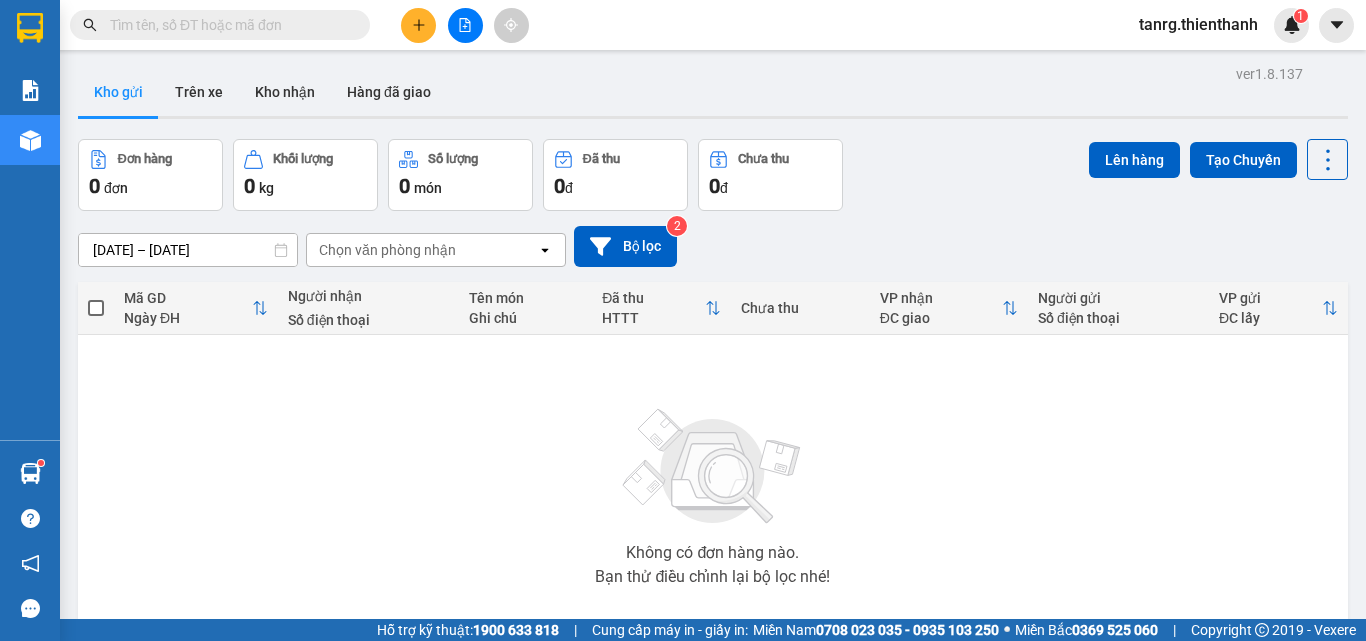 click 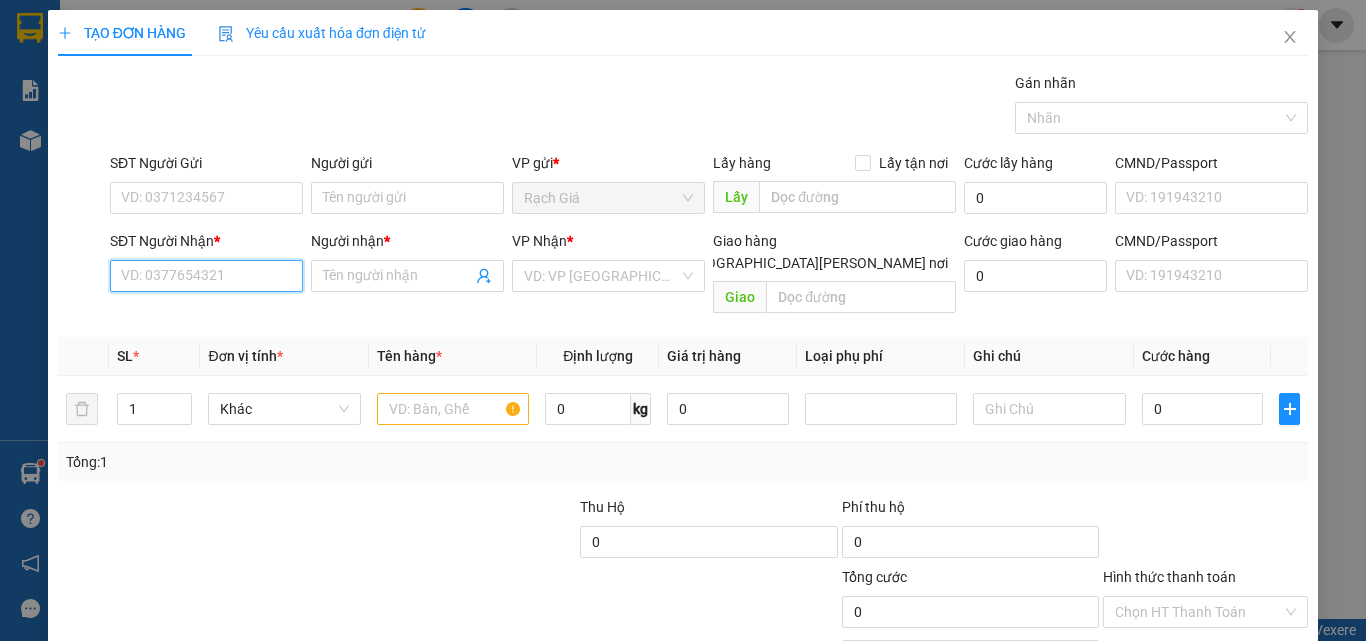 click on "SĐT Người Nhận  *" at bounding box center [206, 276] 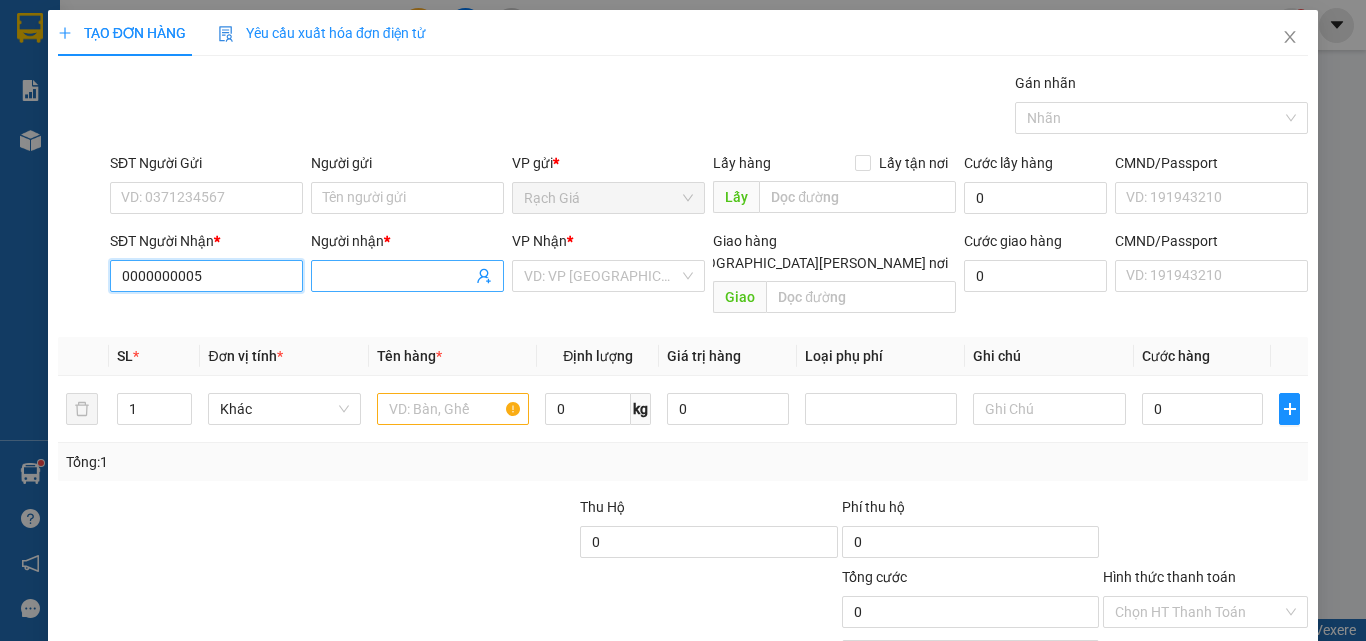 type on "0000000005" 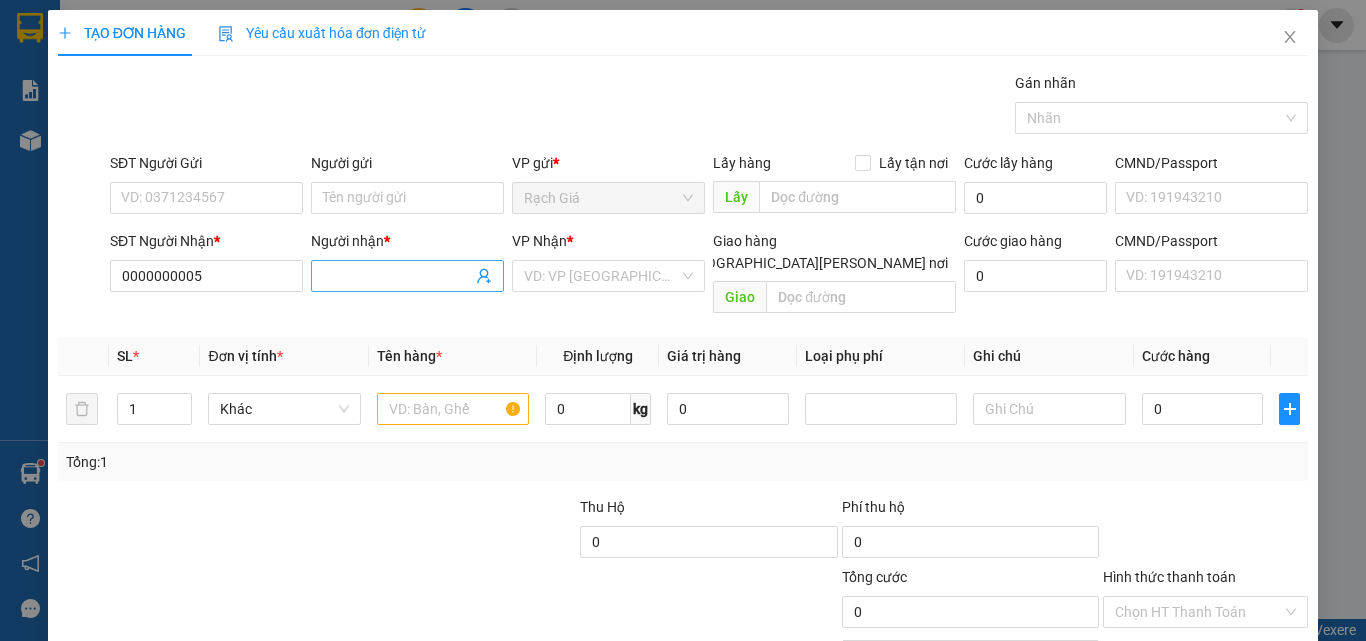 click on "Người nhận  *" at bounding box center [397, 276] 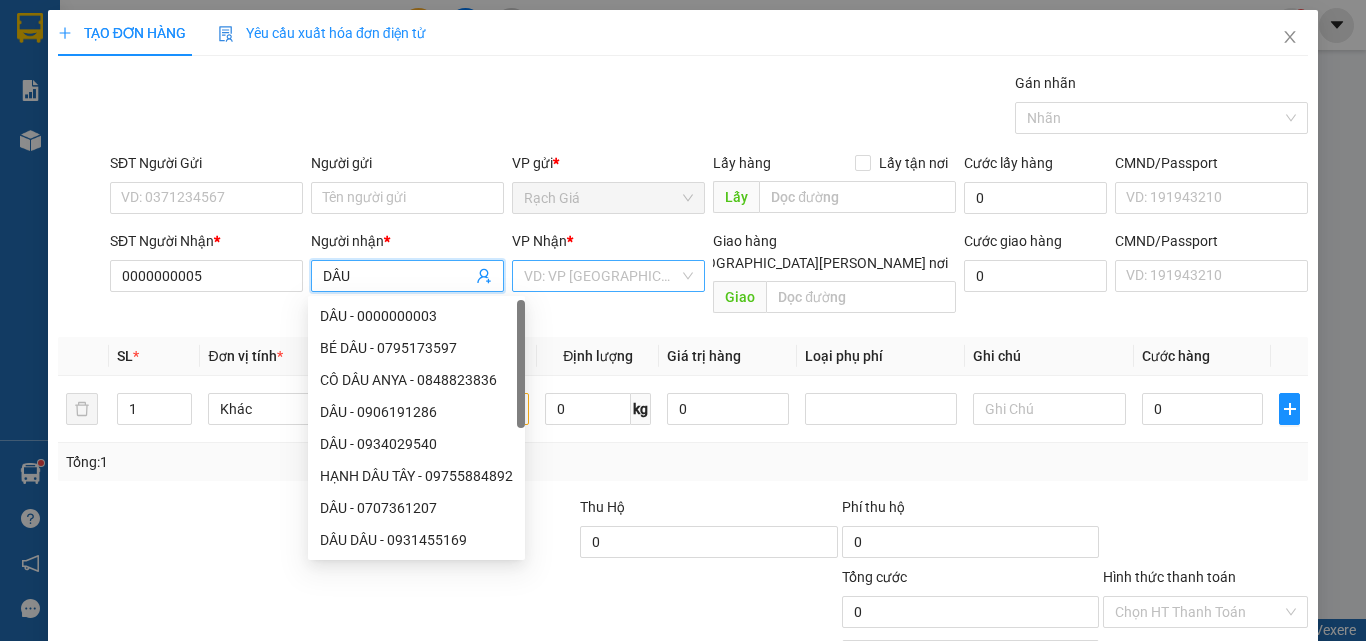 type on "DÂU" 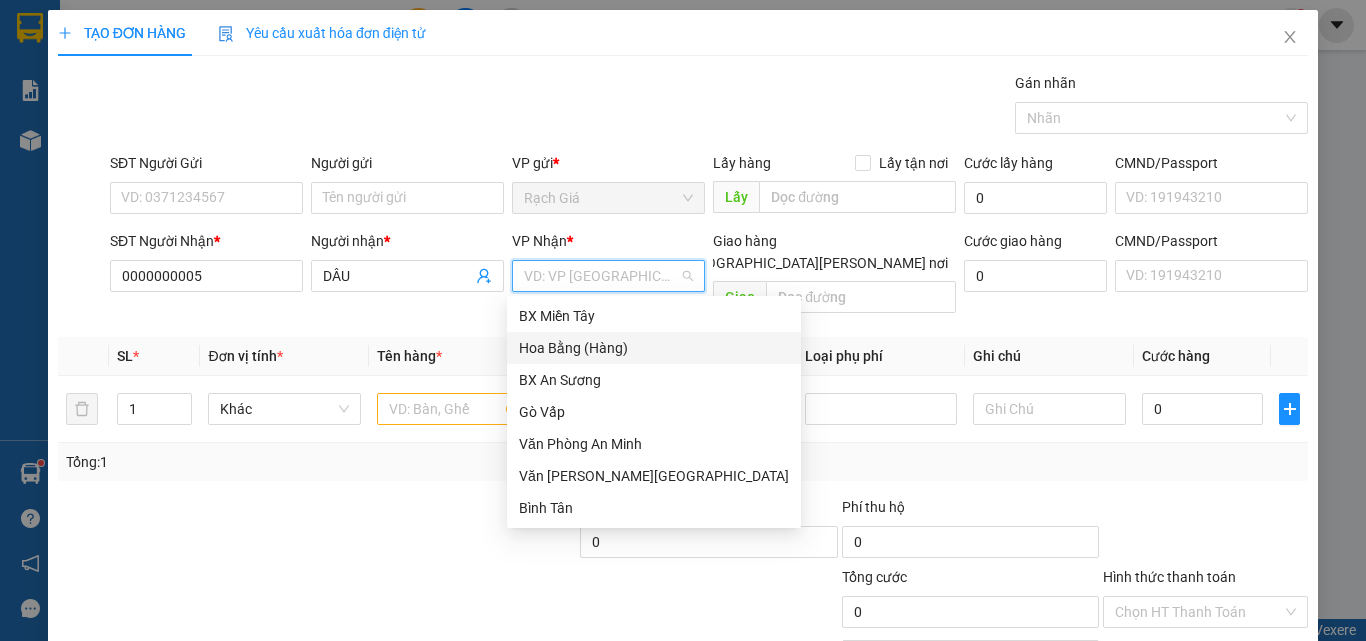click on "Hoa Bằng (Hàng)" at bounding box center [654, 348] 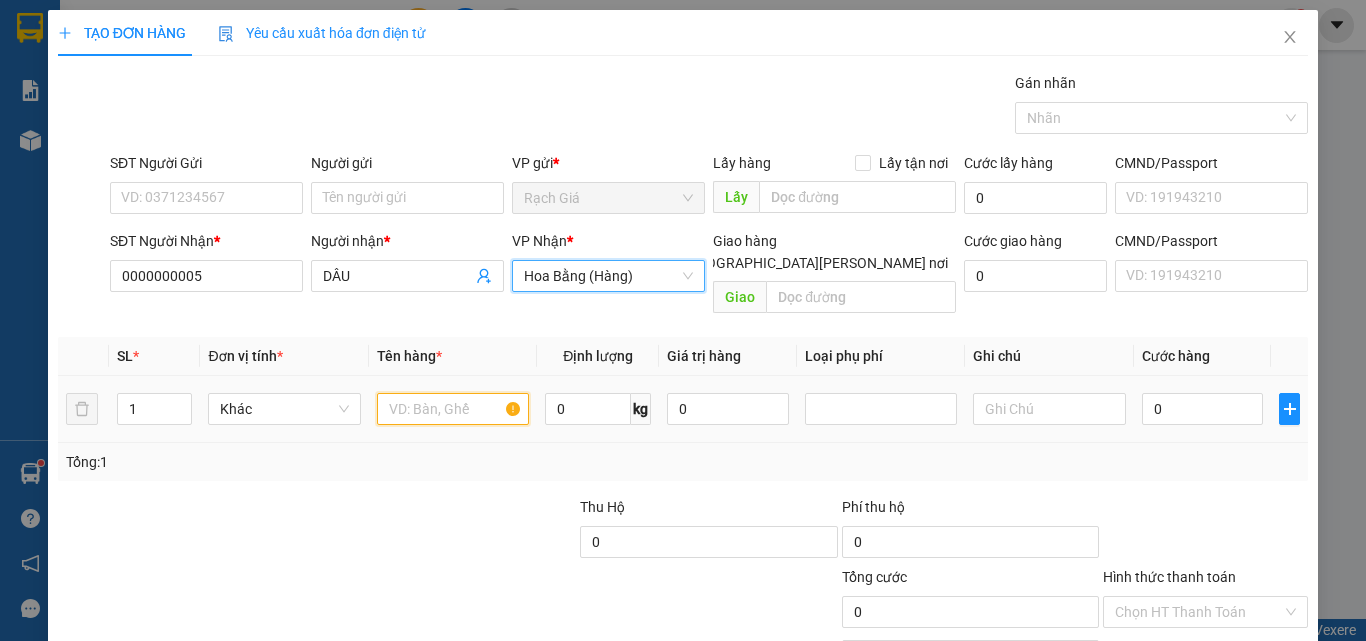 click at bounding box center (453, 409) 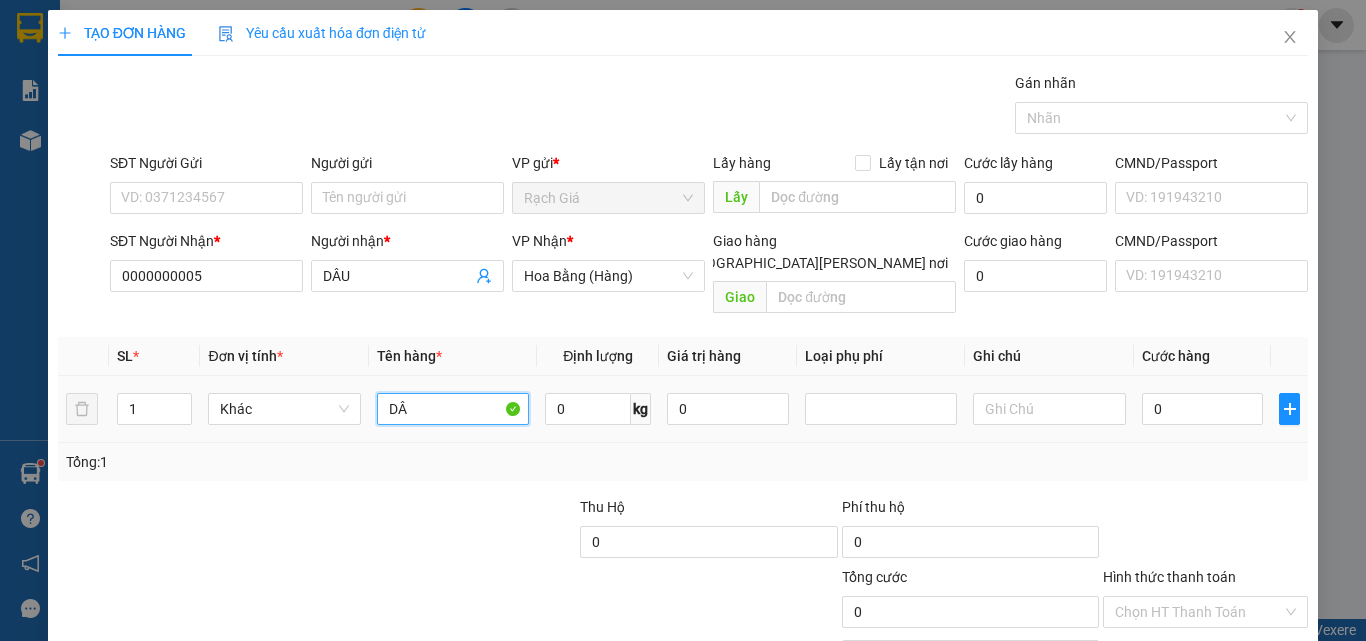 type on "D" 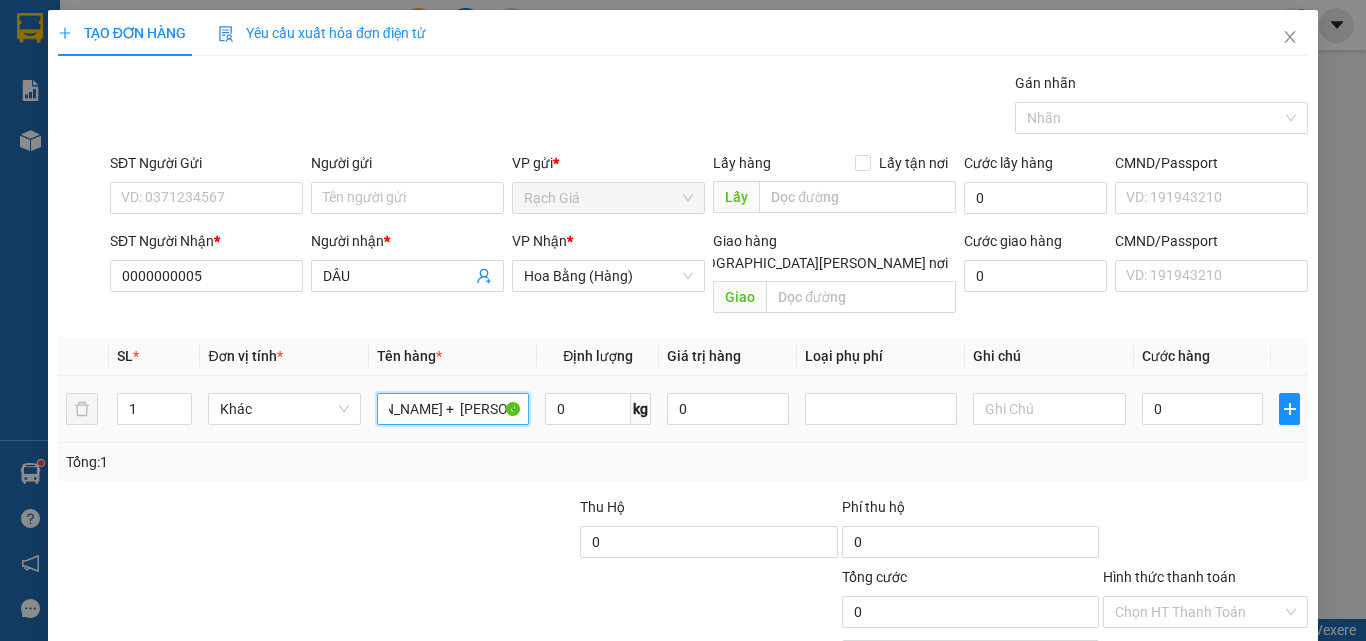 scroll, scrollTop: 0, scrollLeft: 57, axis: horizontal 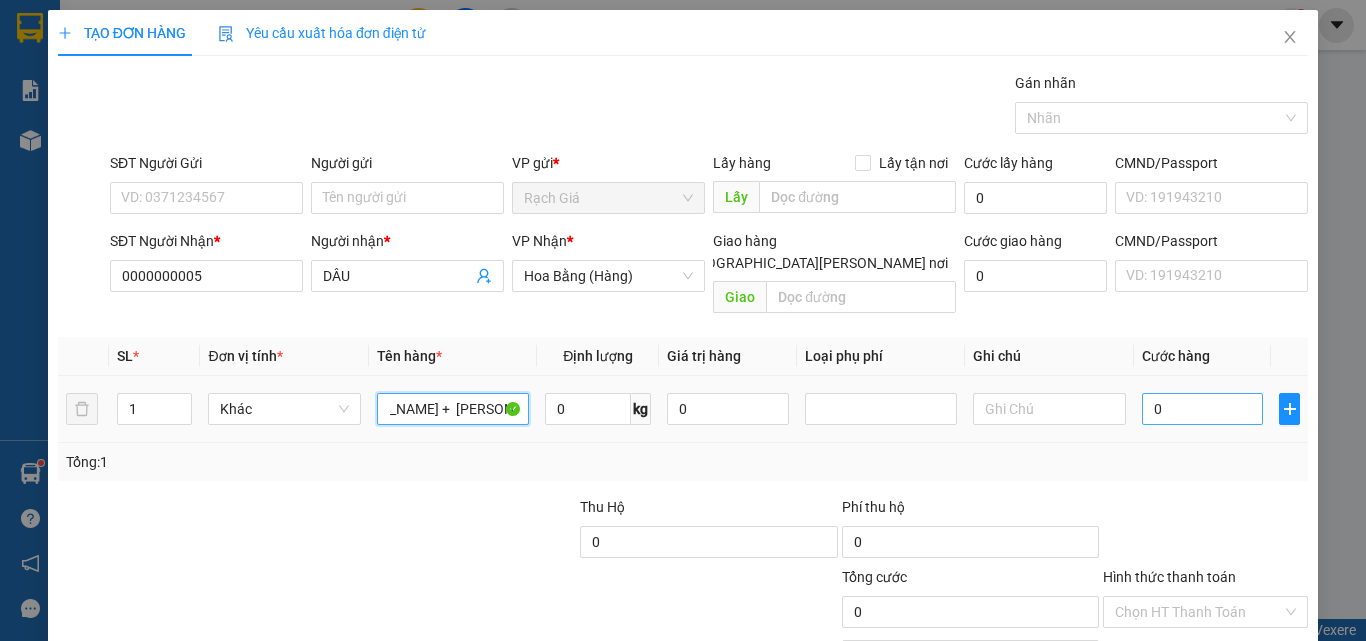 type on "HƯƠNG +  VUI + QUYÊN HÀ" 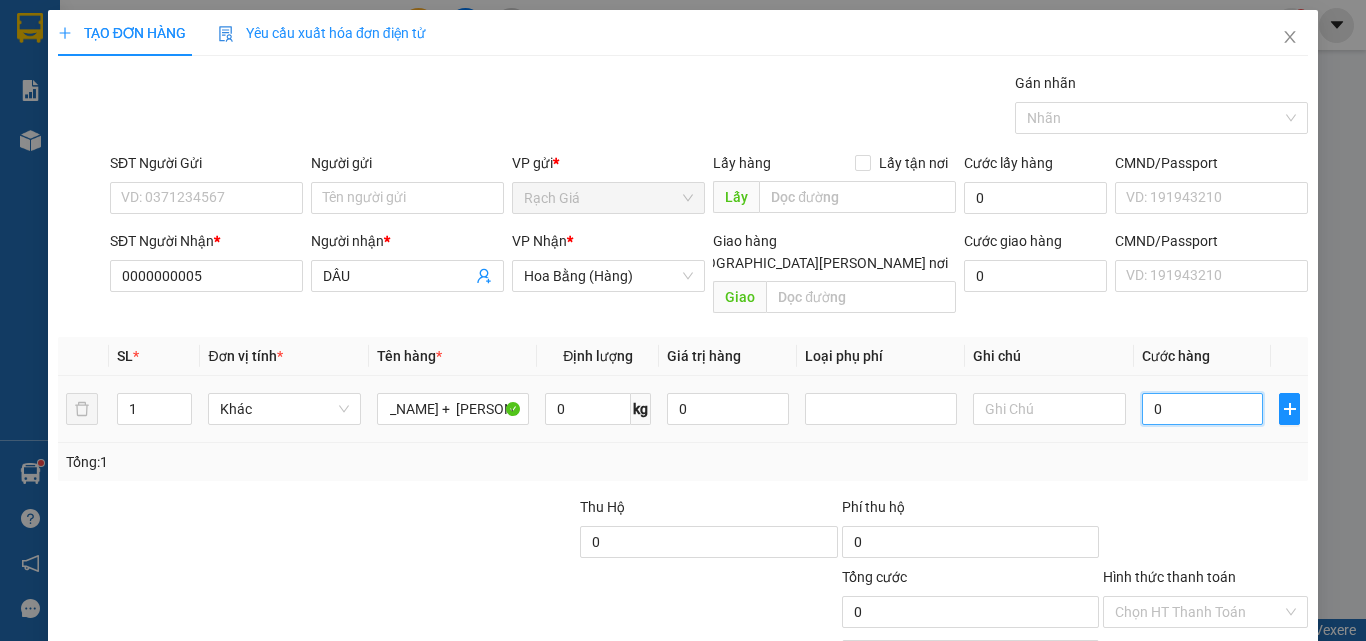 scroll, scrollTop: 0, scrollLeft: 0, axis: both 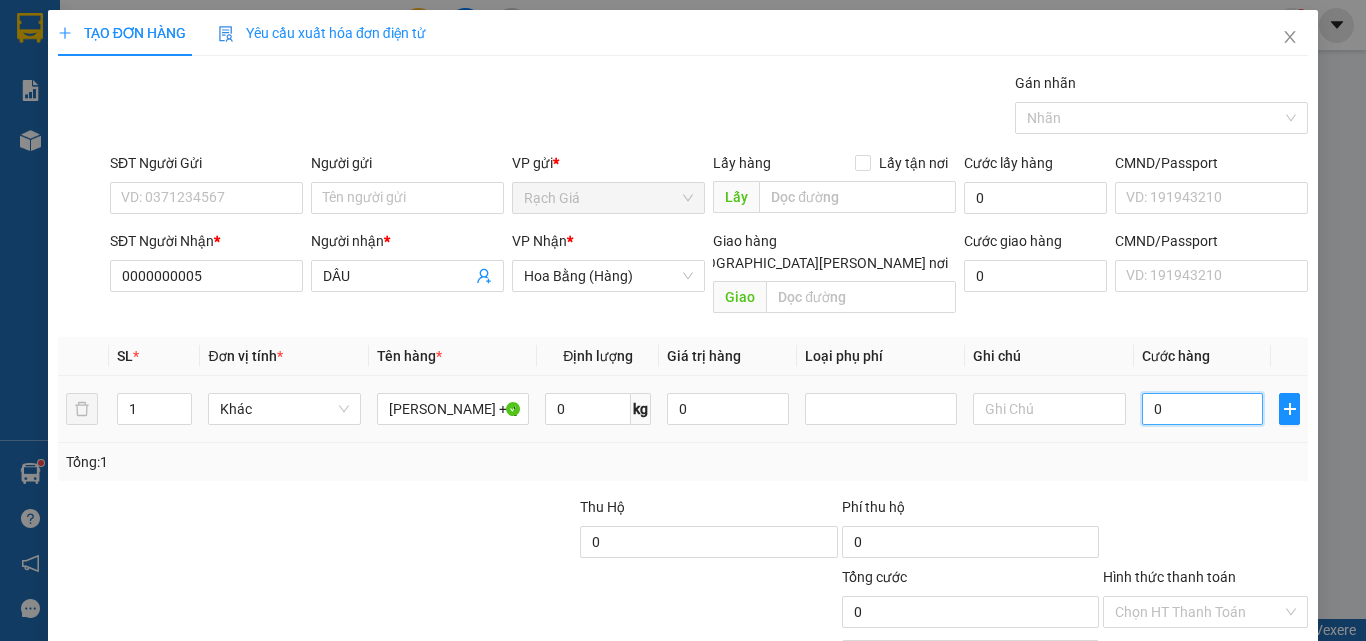 click on "0" at bounding box center (1203, 409) 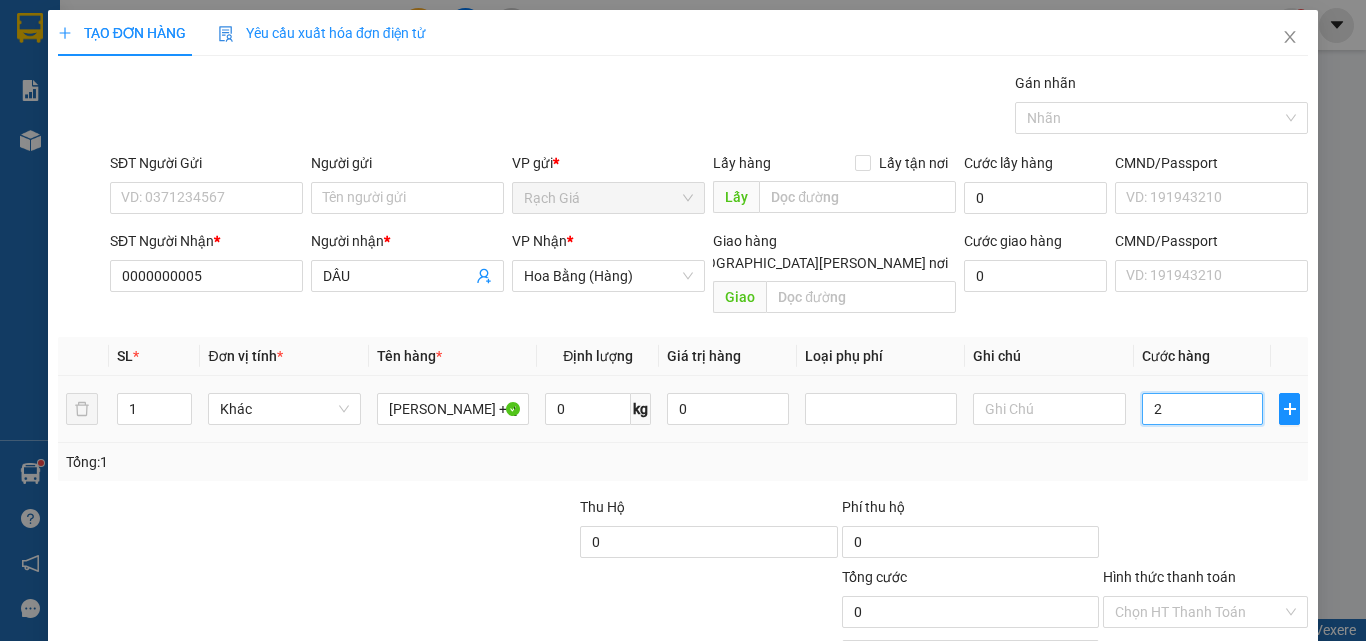 type on "2" 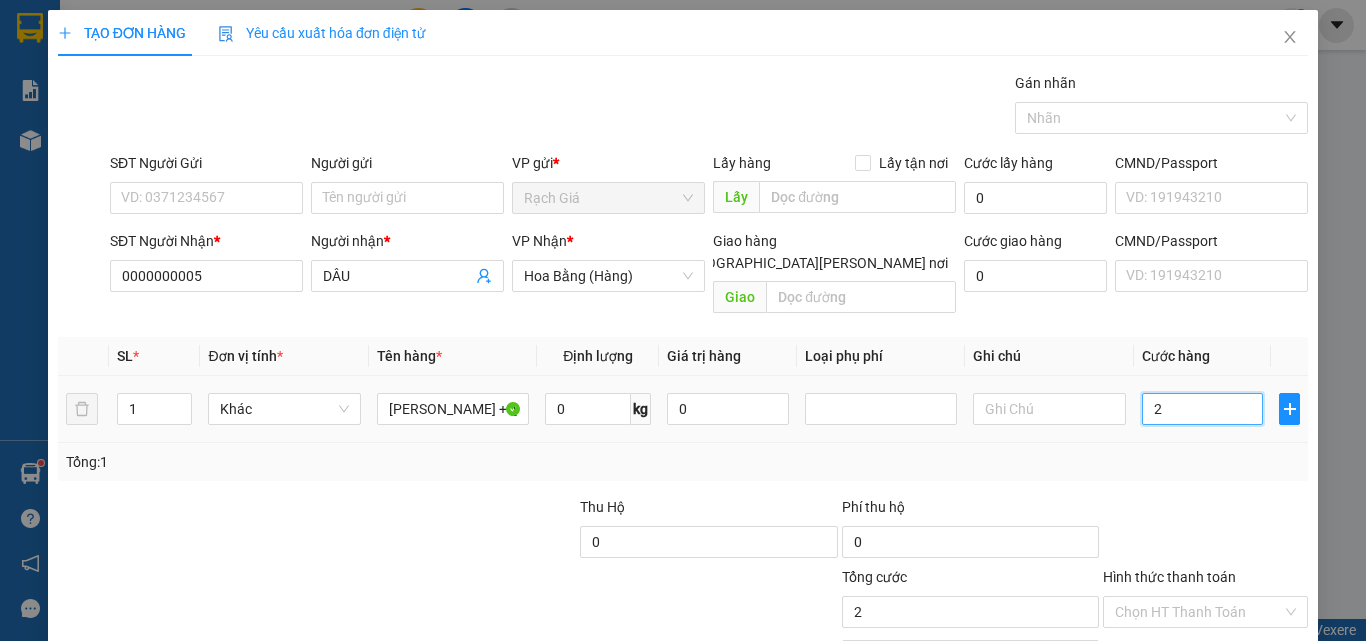 type on "26" 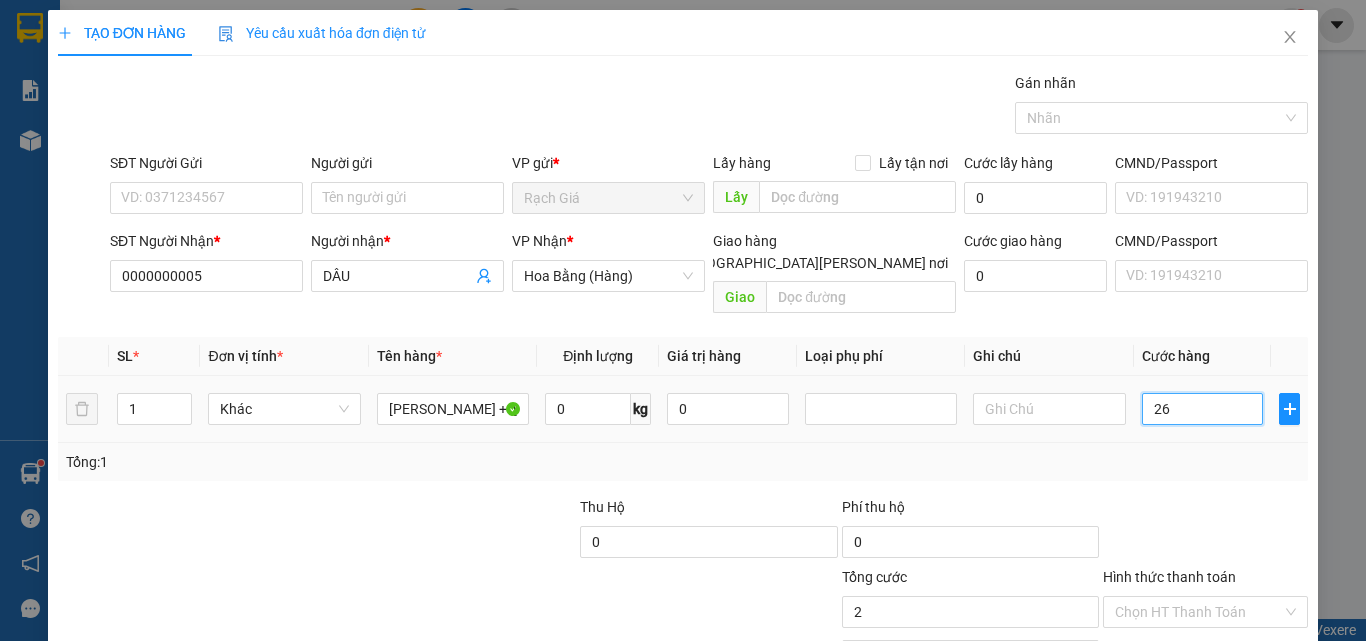 type on "26" 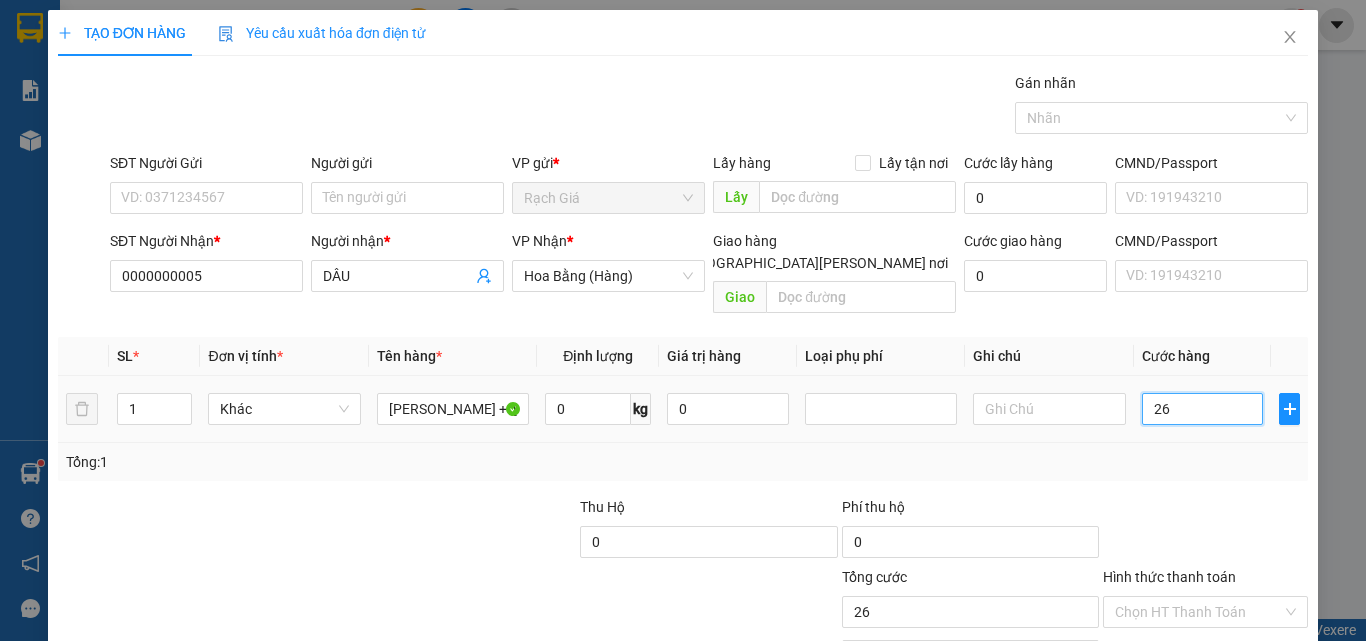 type on "260" 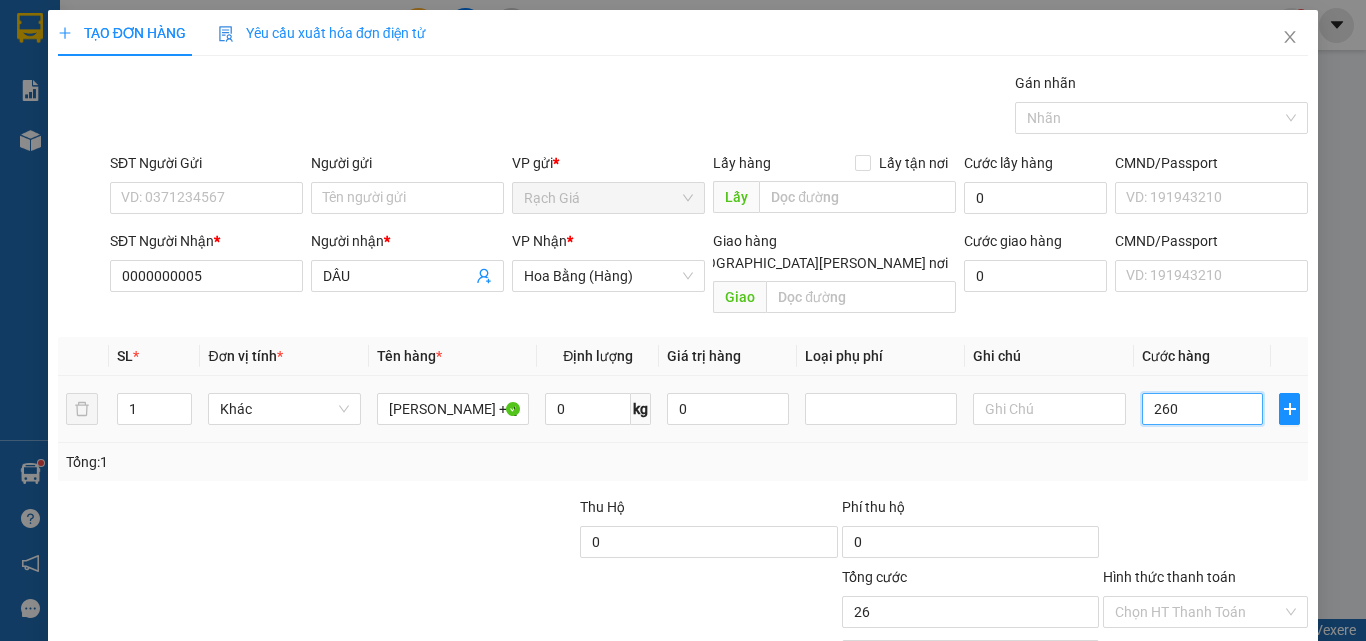 type on "260" 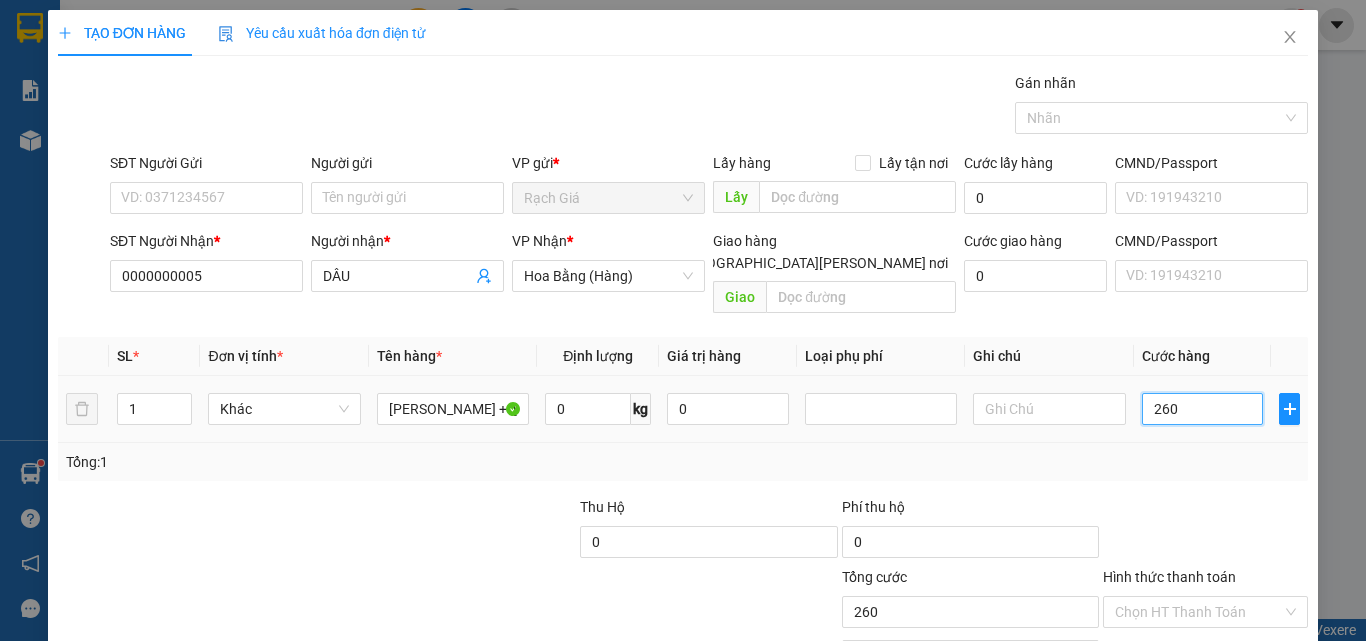 type on "2.600" 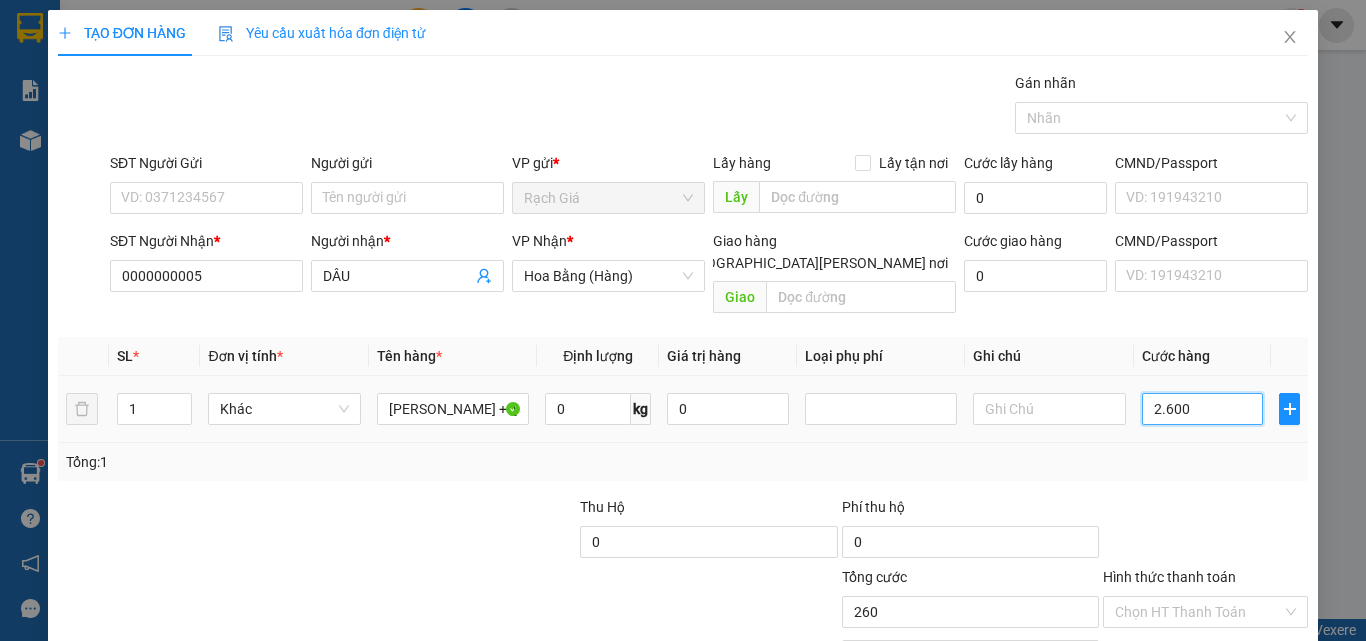 type on "2.600" 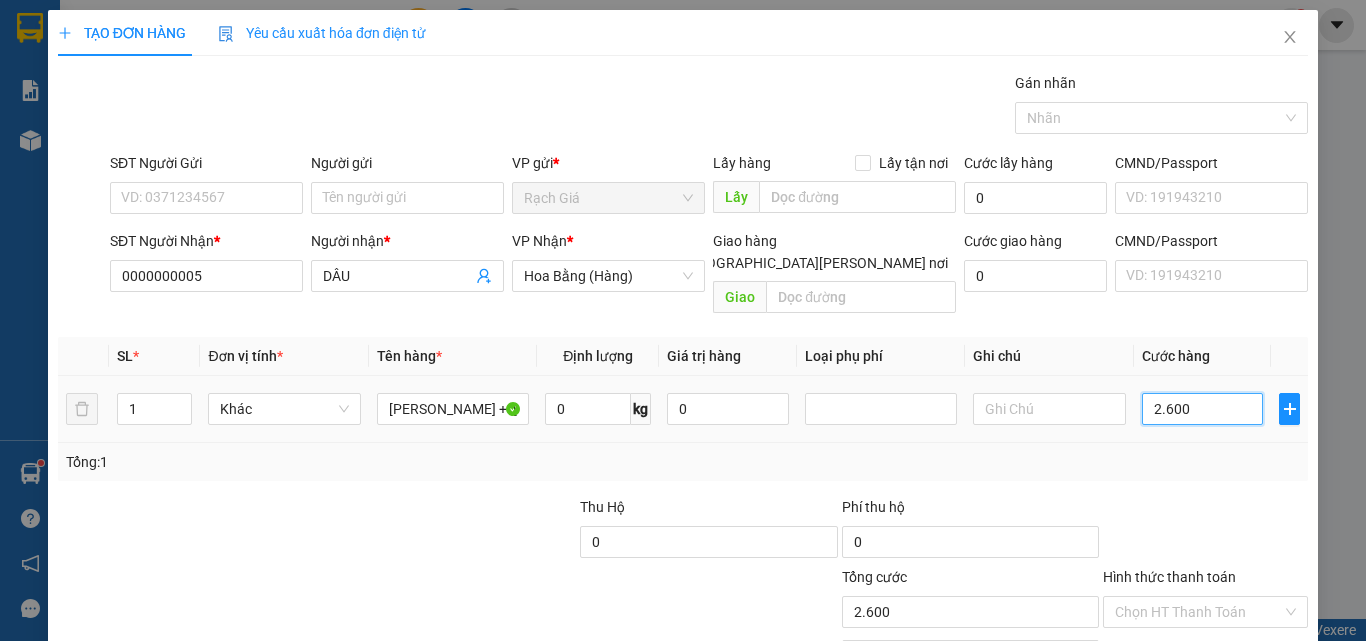 type on "26.000" 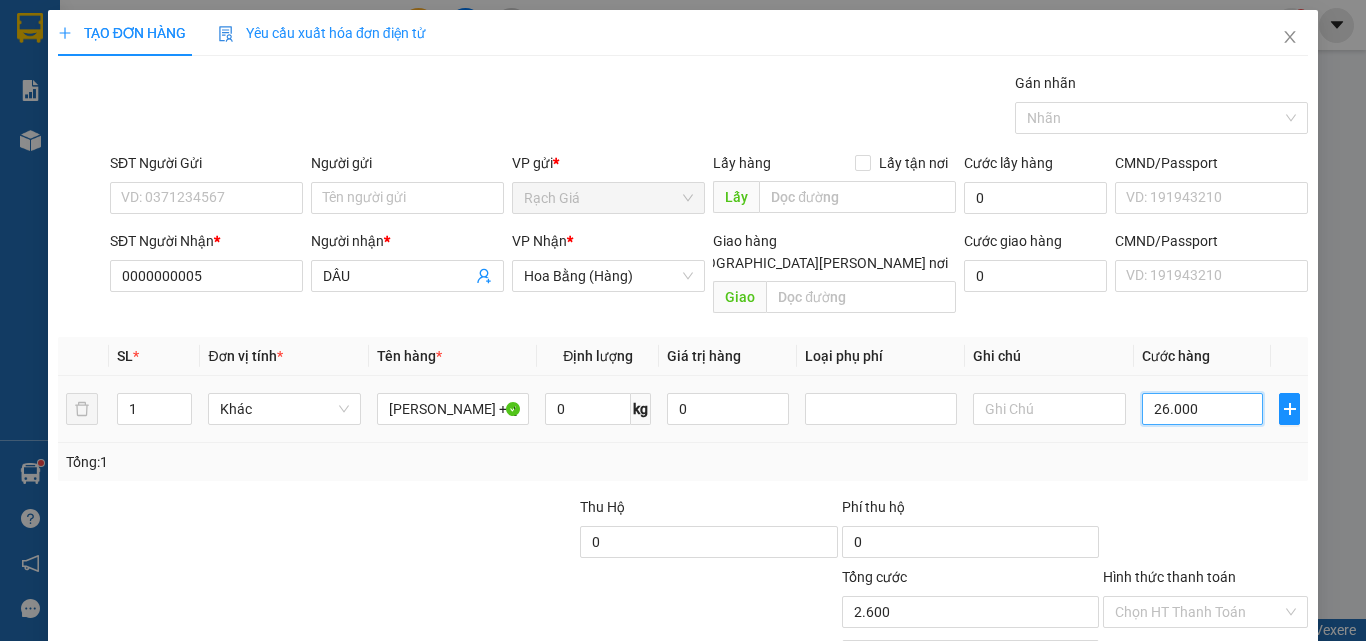 type on "26.000" 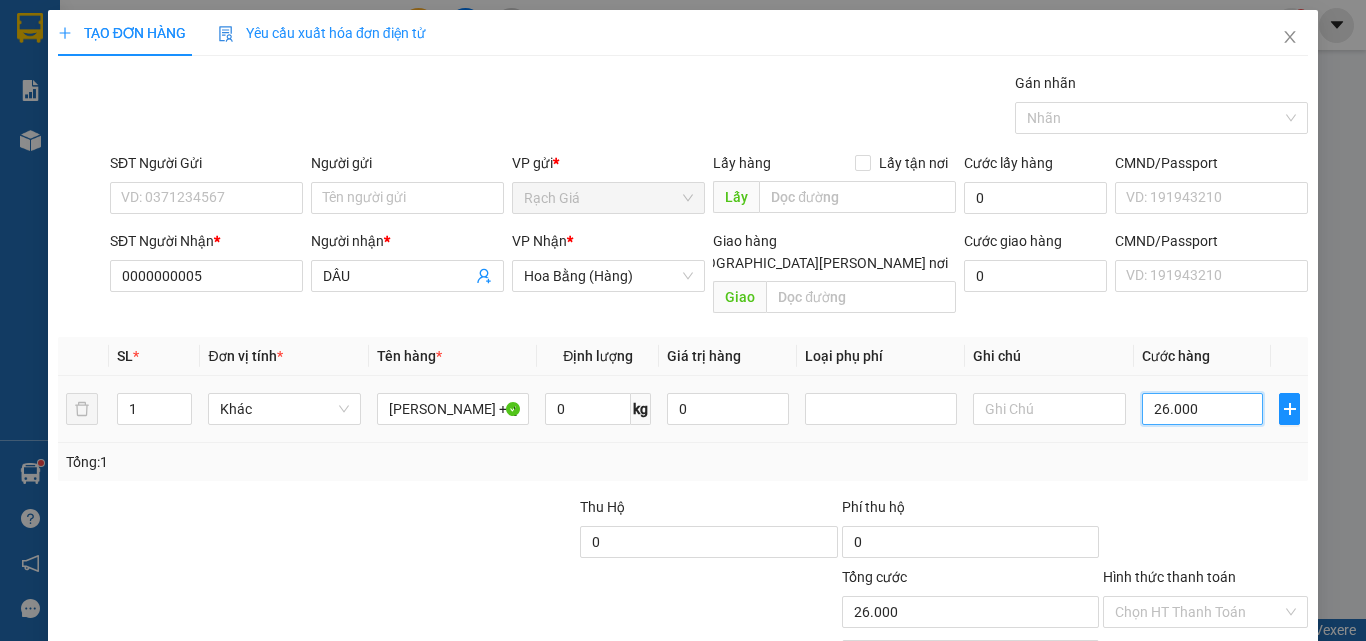 type on "260.000" 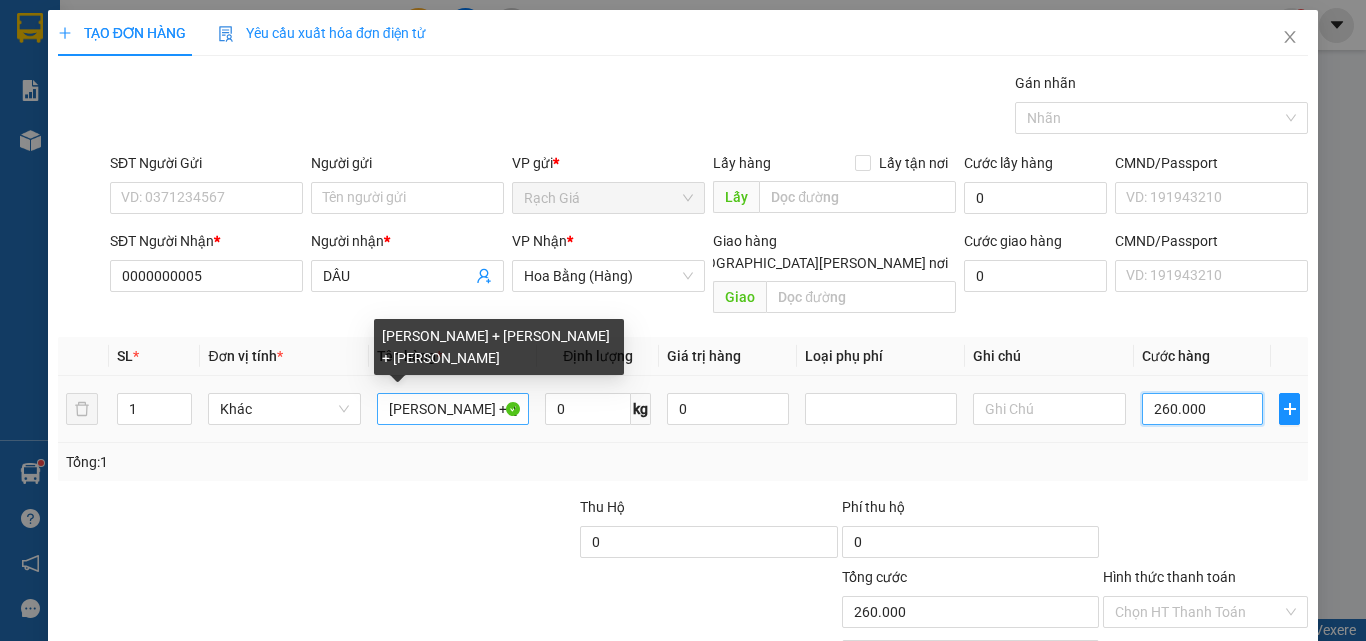 type on "260.000" 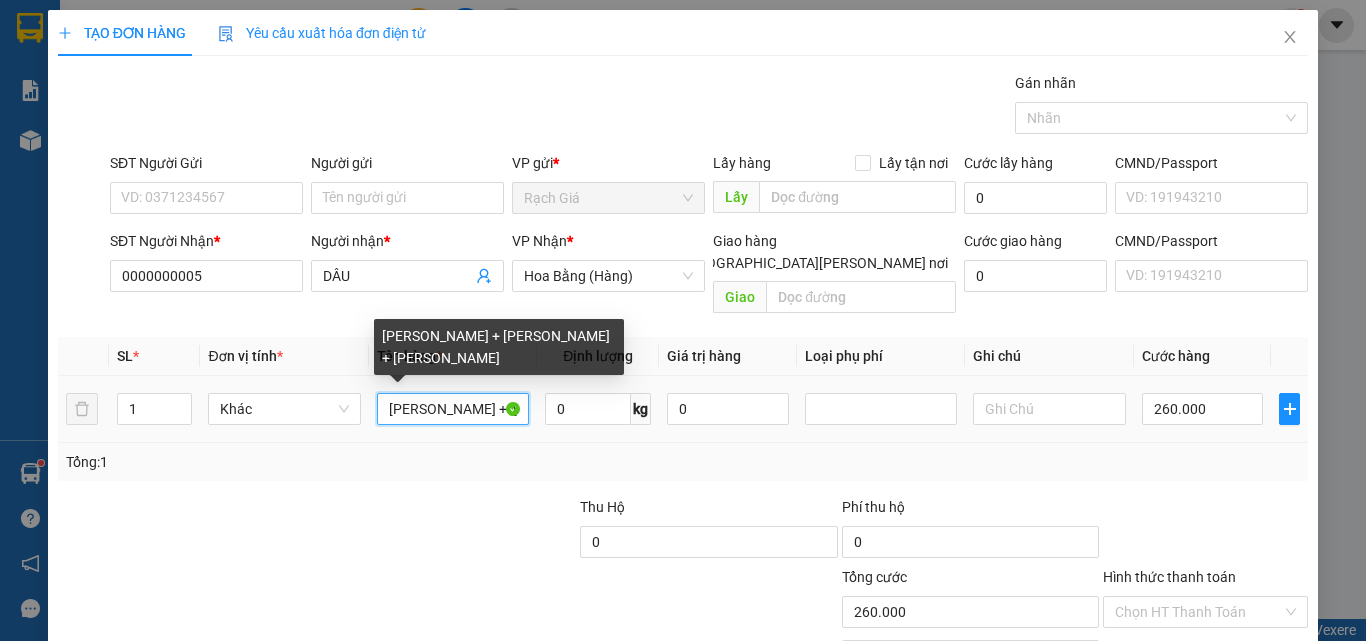 click on "HƯƠNG +  VUI + QUYÊN HÀ" at bounding box center [453, 409] 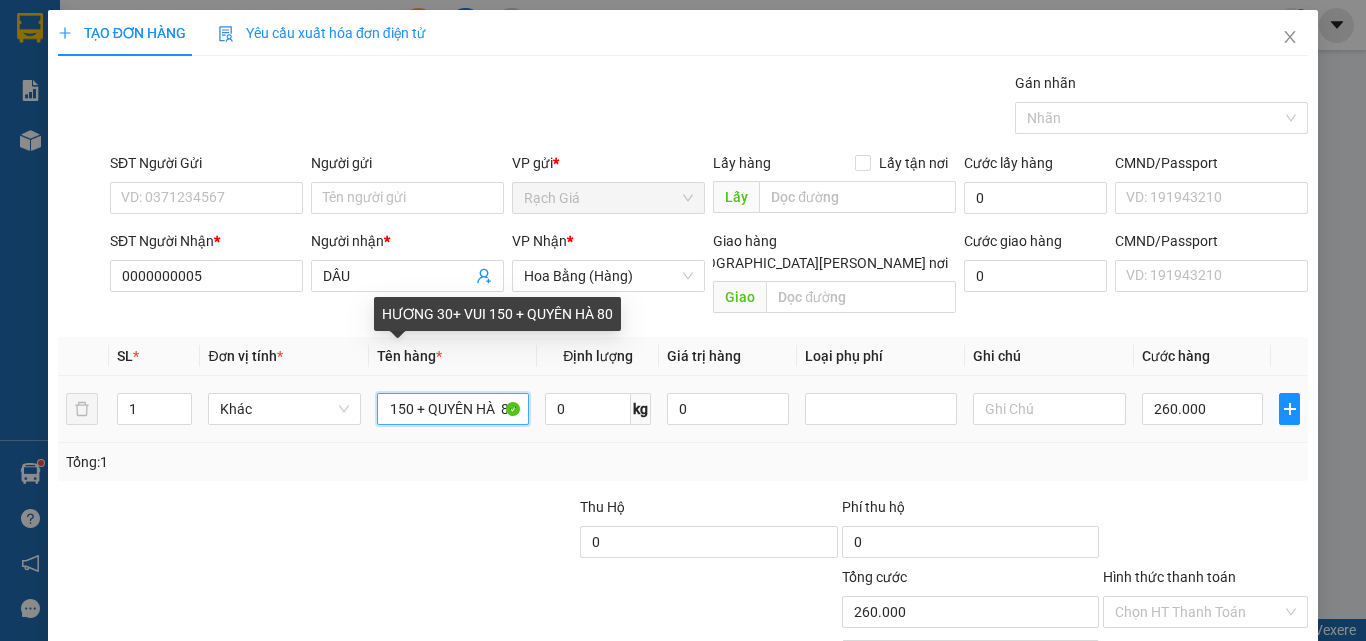 scroll, scrollTop: 0, scrollLeft: 117, axis: horizontal 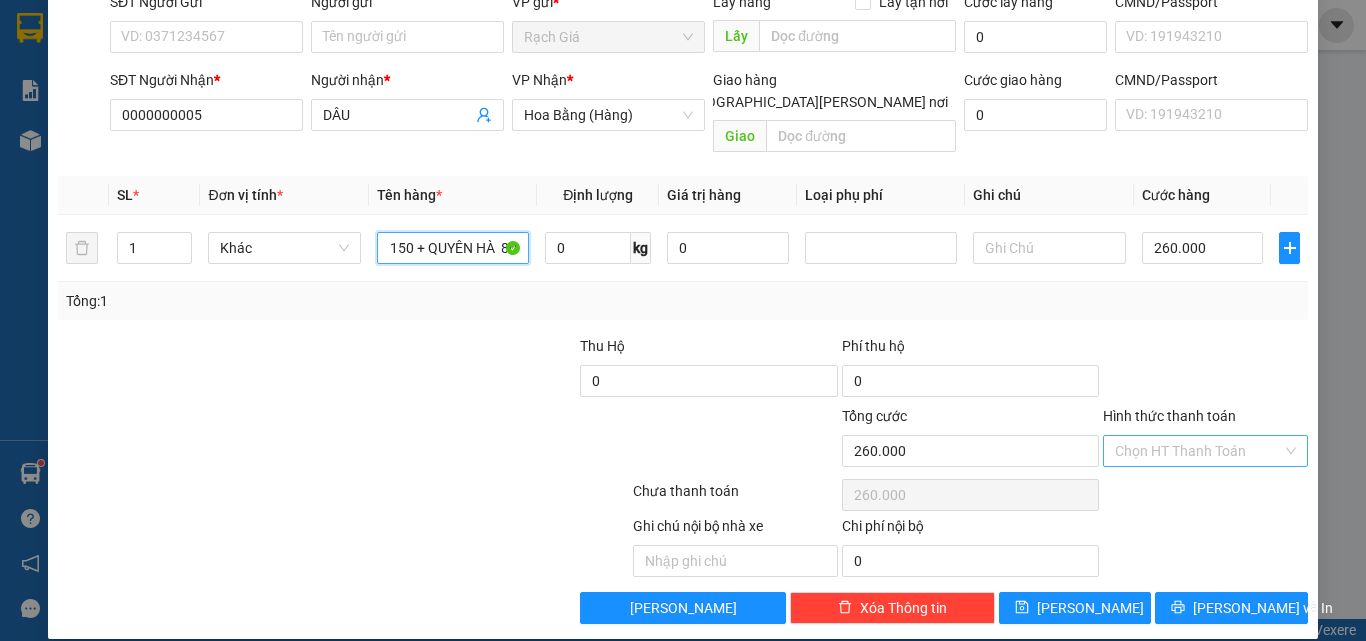 type on "HƯƠNG 30+  VUI 150 + QUYÊN HÀ  80" 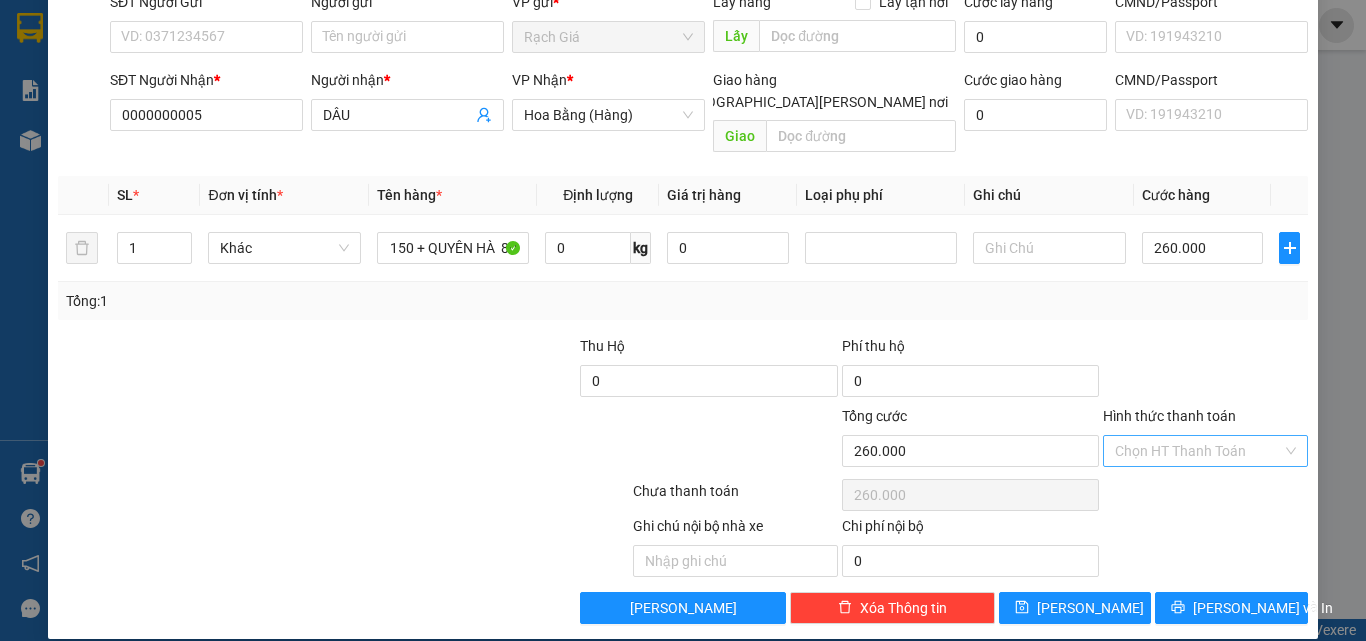 click on "Hình thức thanh toán" at bounding box center [1198, 451] 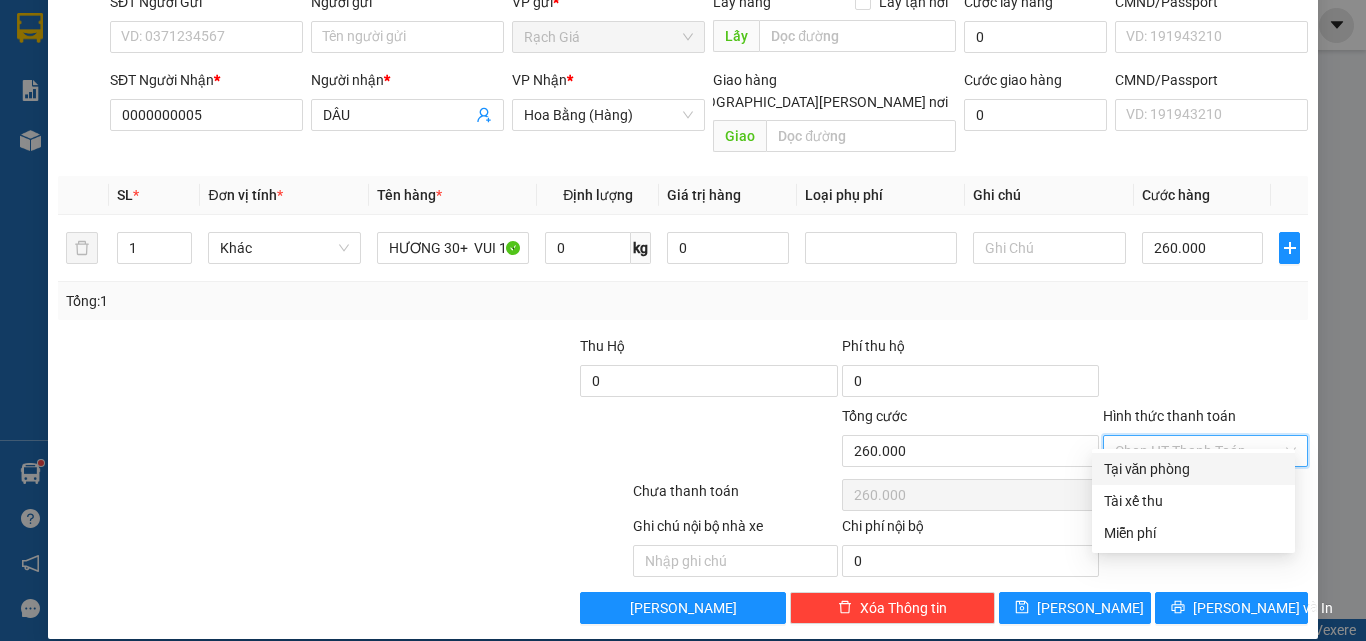 click on "Tại văn phòng" at bounding box center (1193, 469) 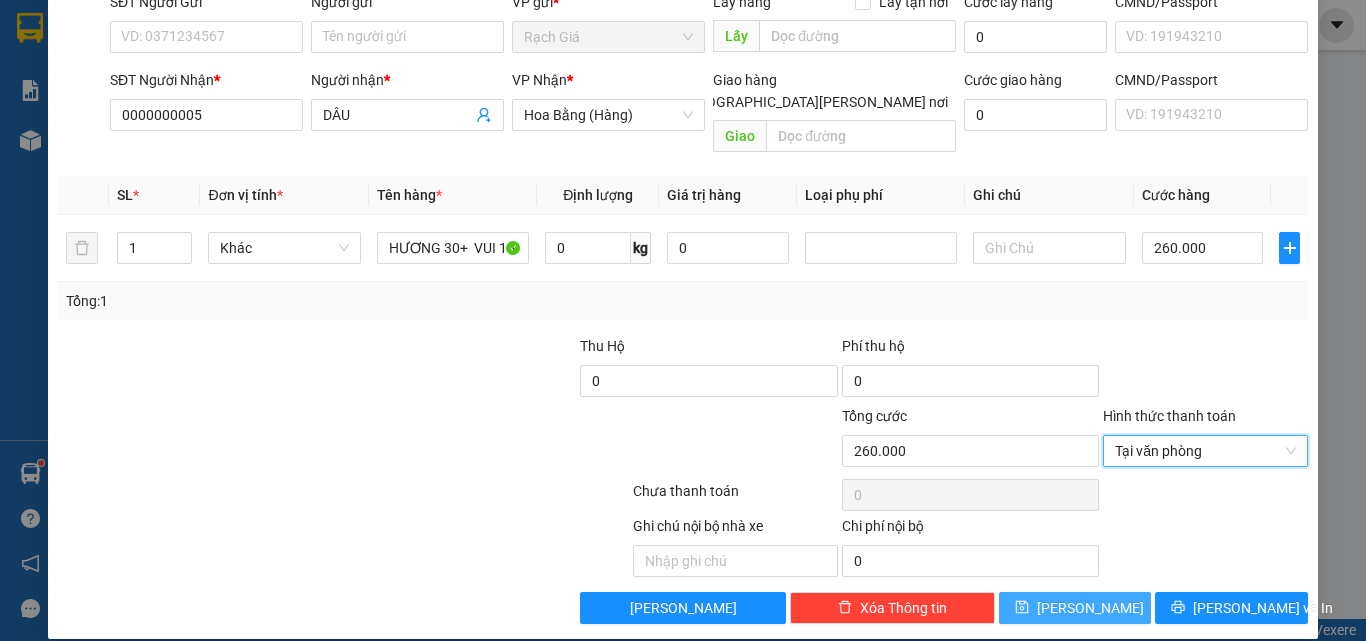 click on "[PERSON_NAME]" at bounding box center (1075, 608) 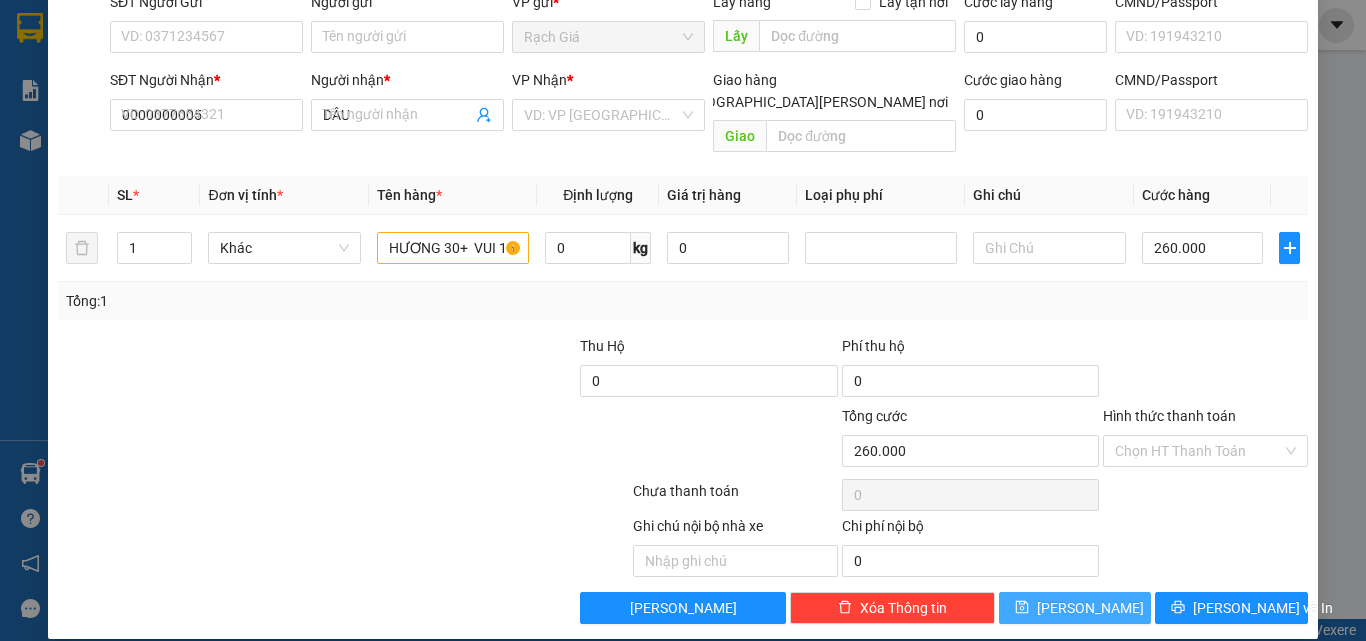 type 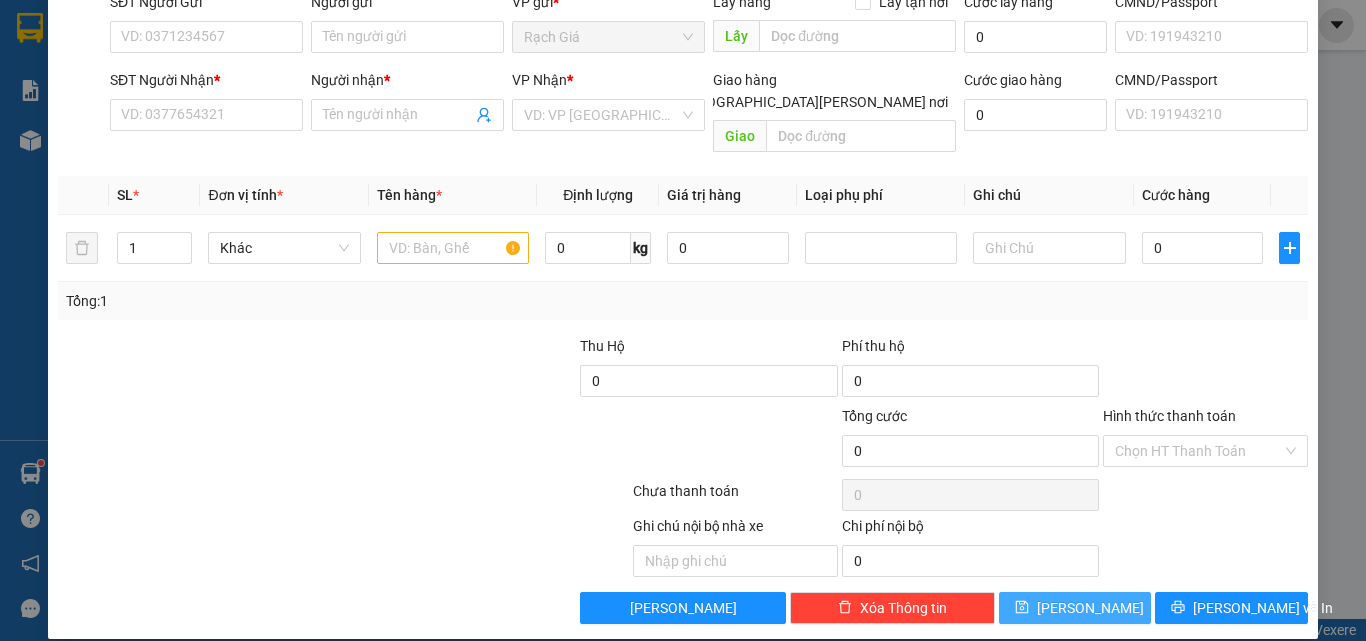scroll, scrollTop: 0, scrollLeft: 0, axis: both 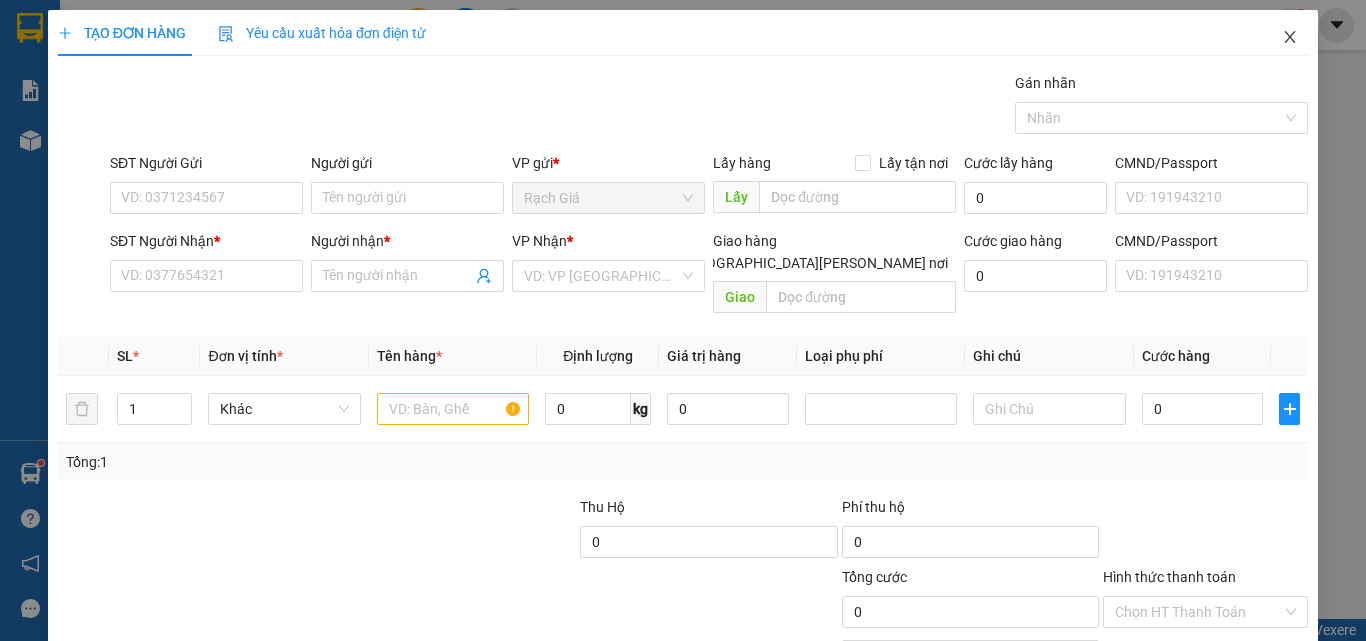 click 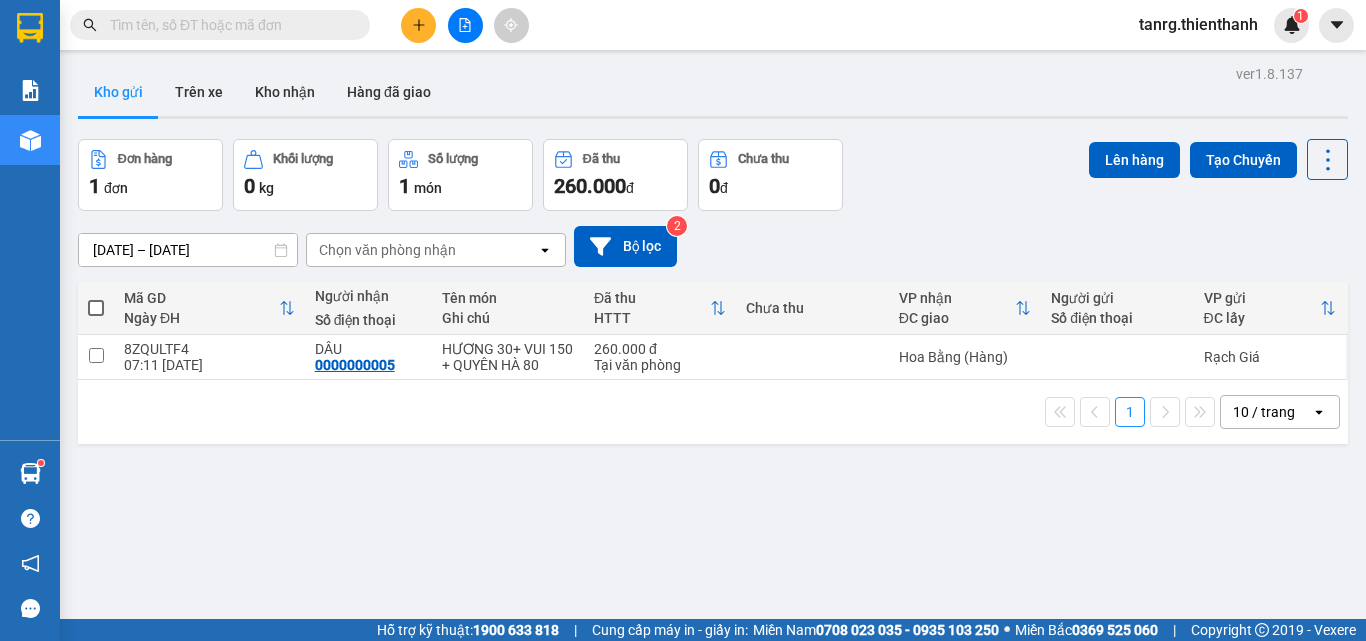 click at bounding box center [228, 25] 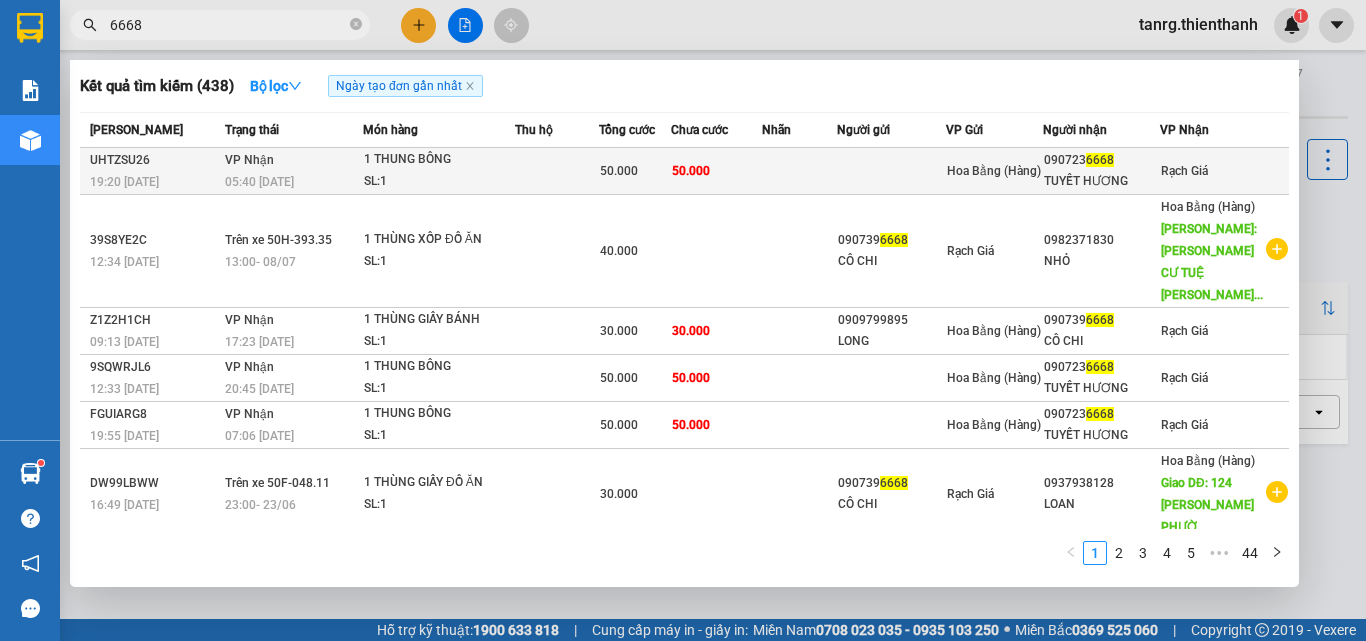 type on "6668" 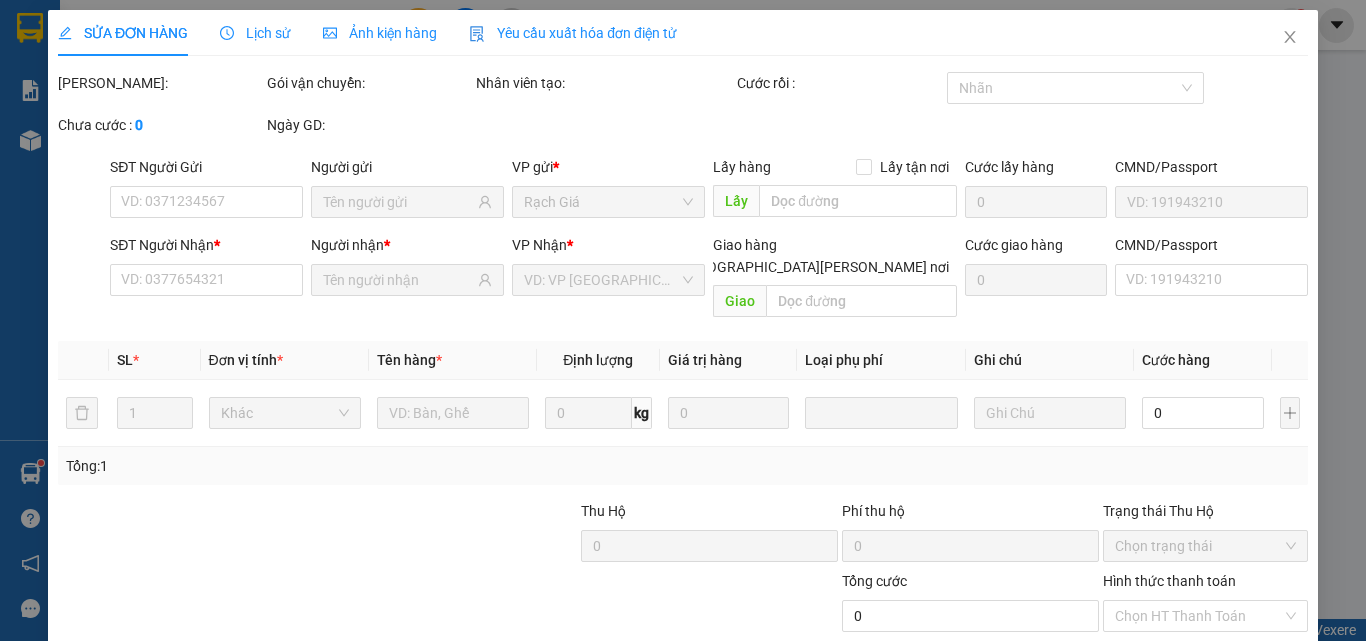 type on "0907236668" 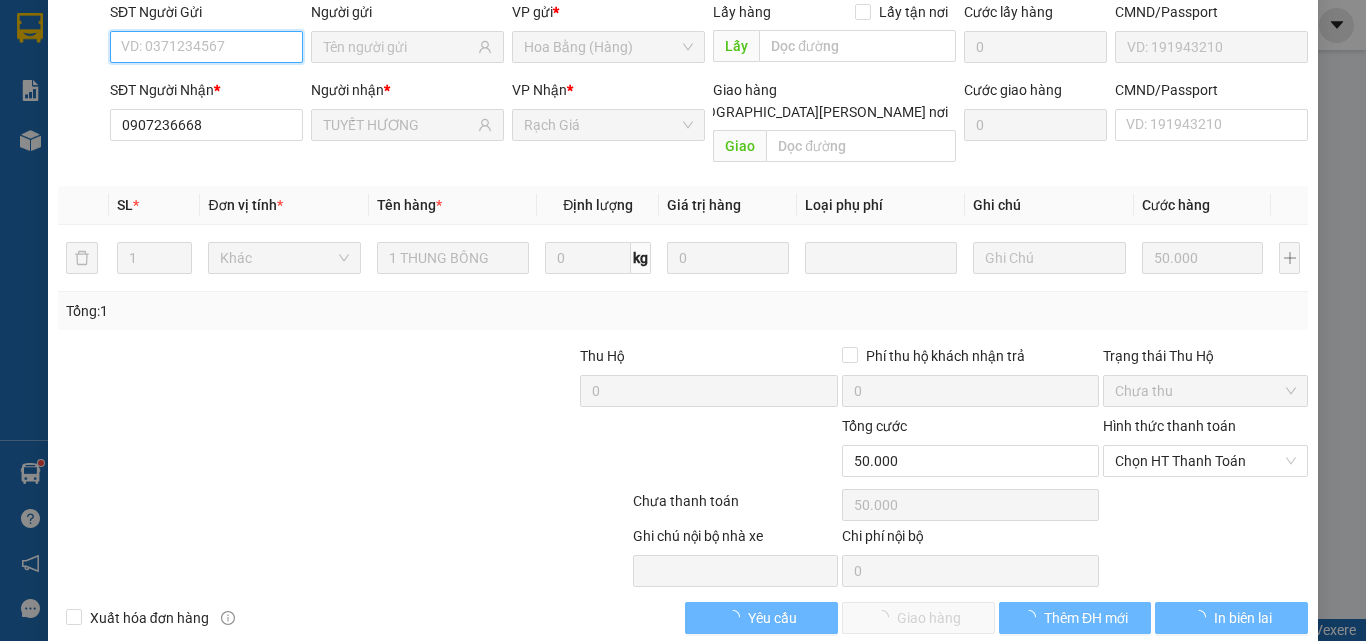 scroll, scrollTop: 165, scrollLeft: 0, axis: vertical 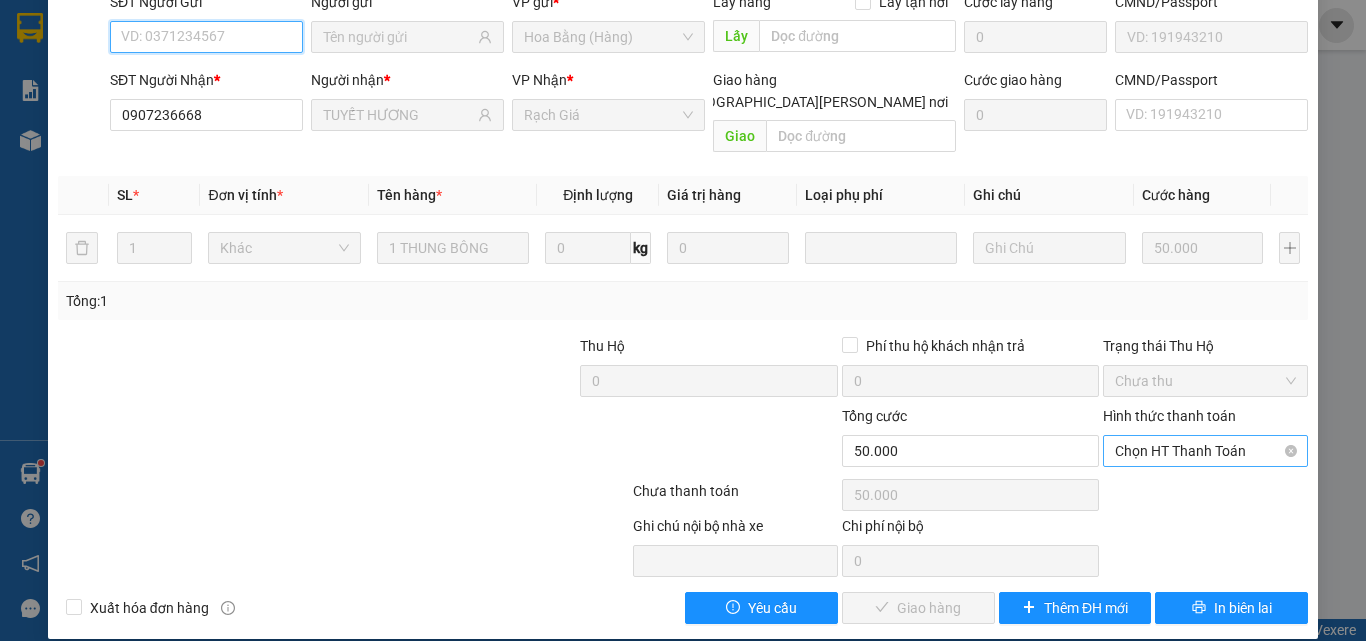click on "Chọn HT Thanh Toán" at bounding box center [1205, 451] 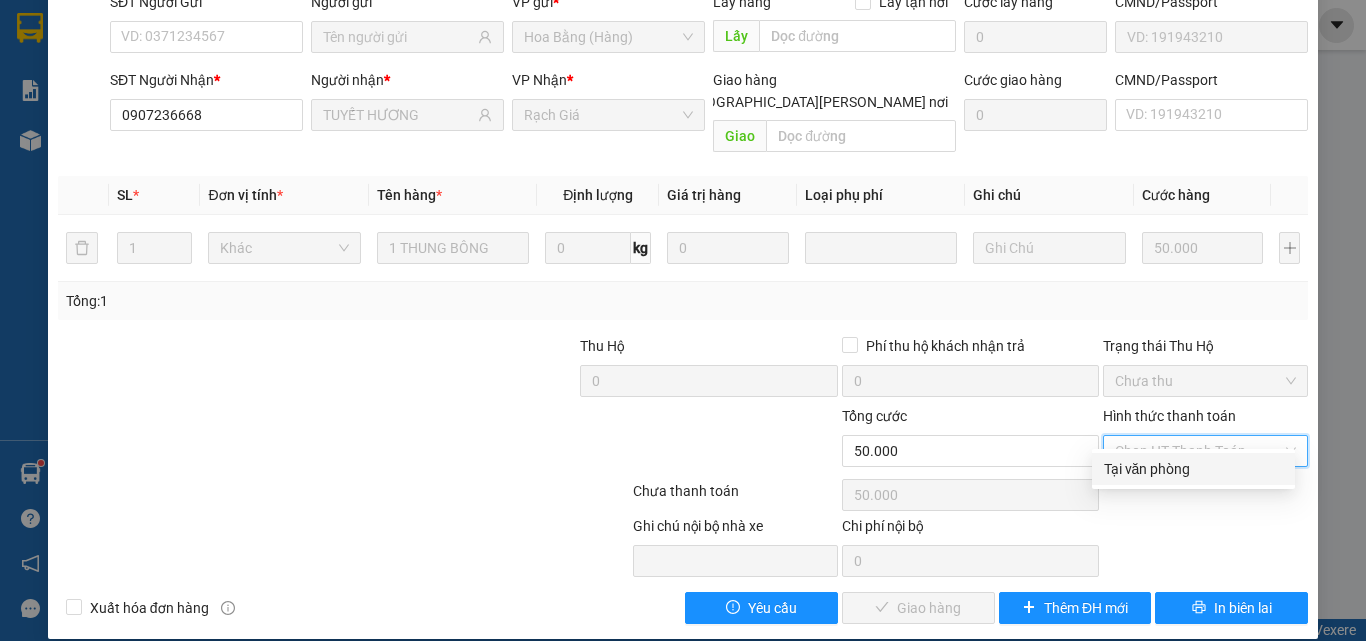 click on "Tại văn phòng" at bounding box center [1193, 469] 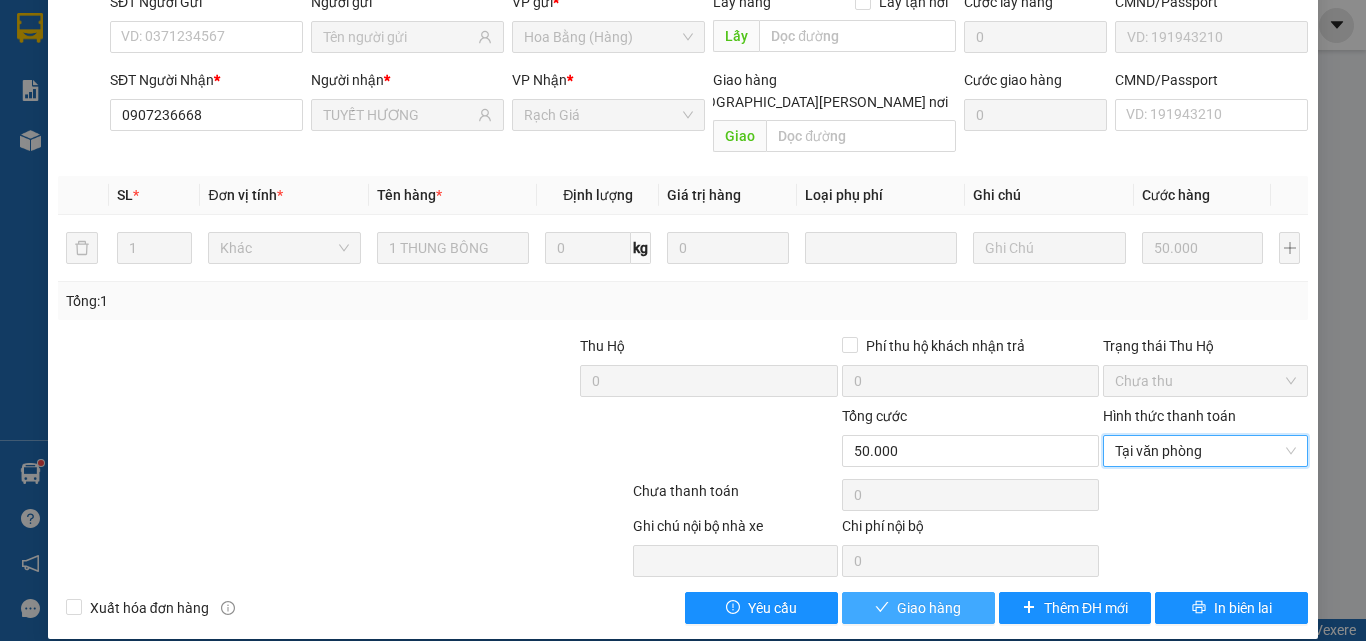 click on "Giao hàng" at bounding box center [929, 608] 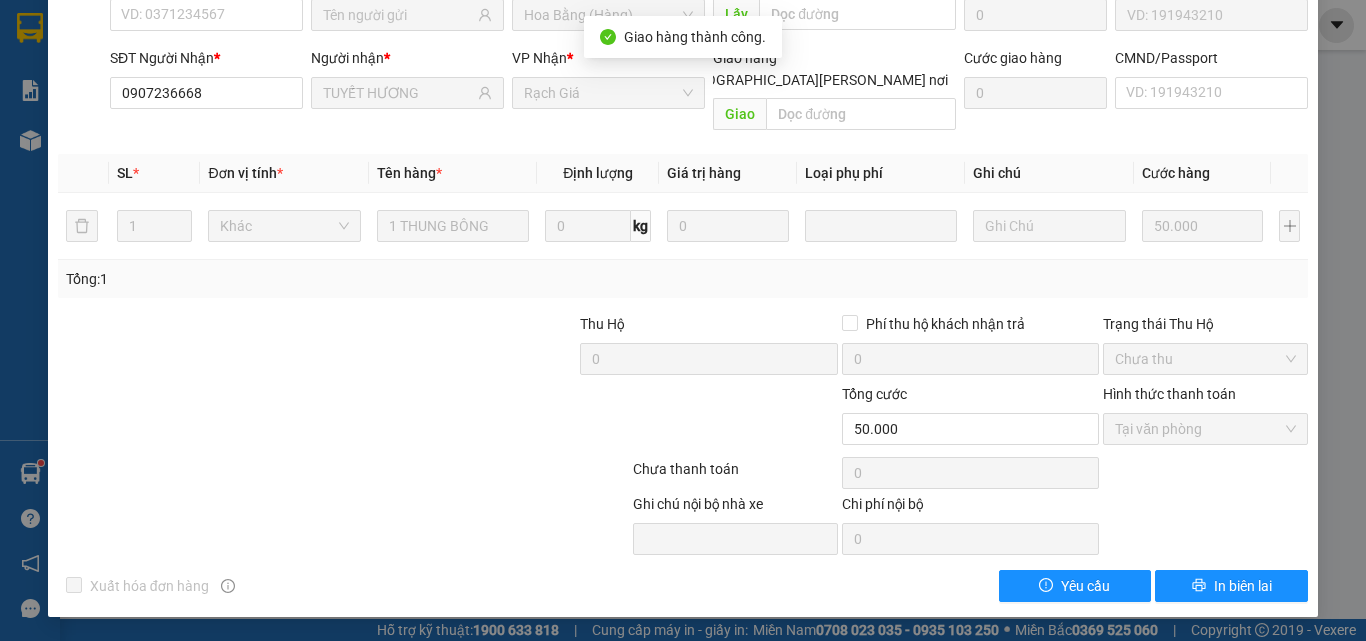 scroll, scrollTop: 0, scrollLeft: 0, axis: both 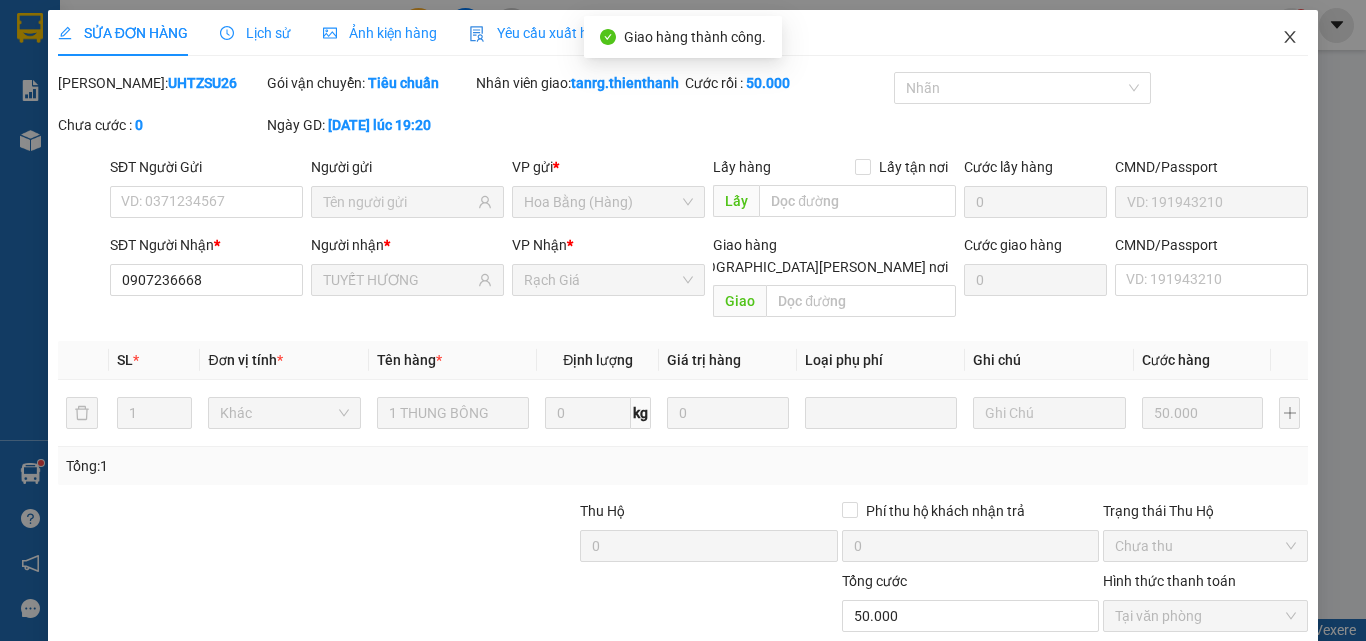 click 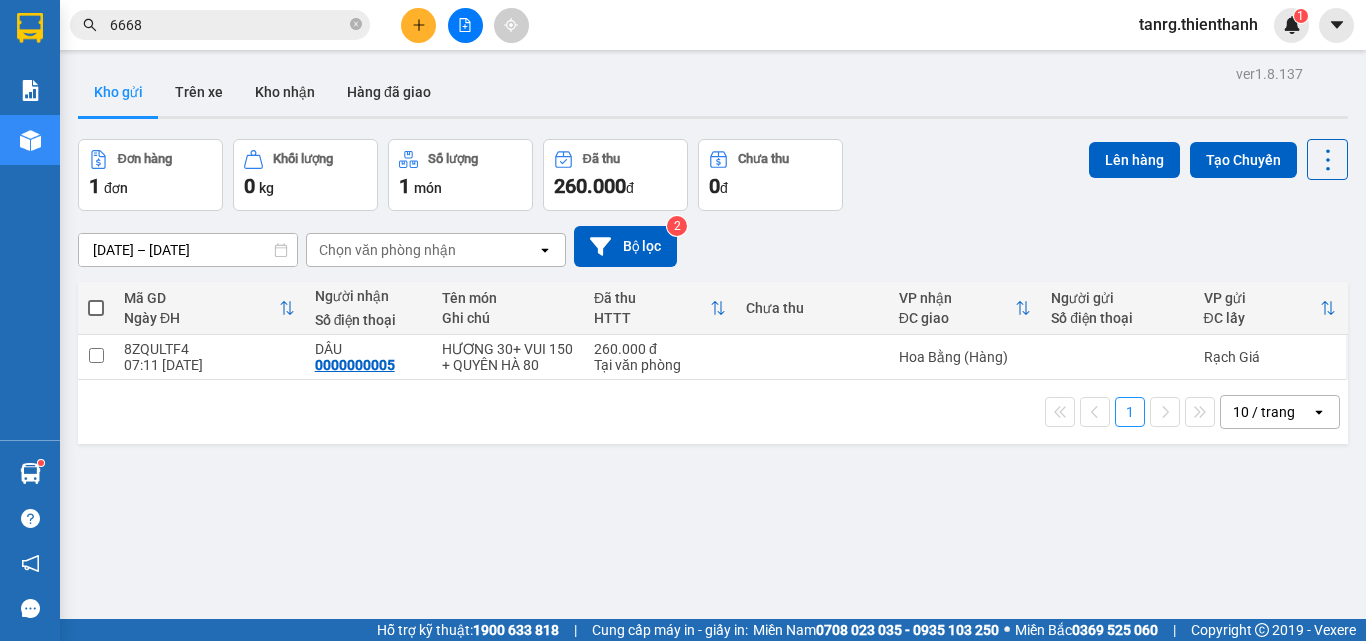 click 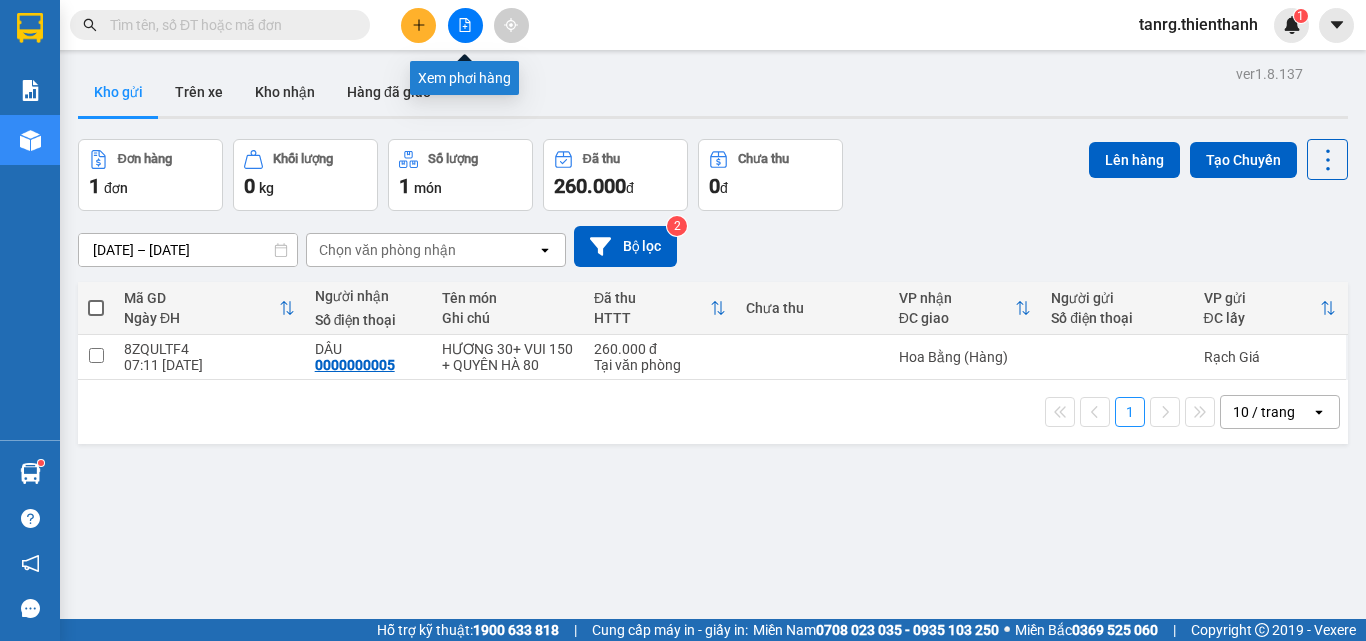 click 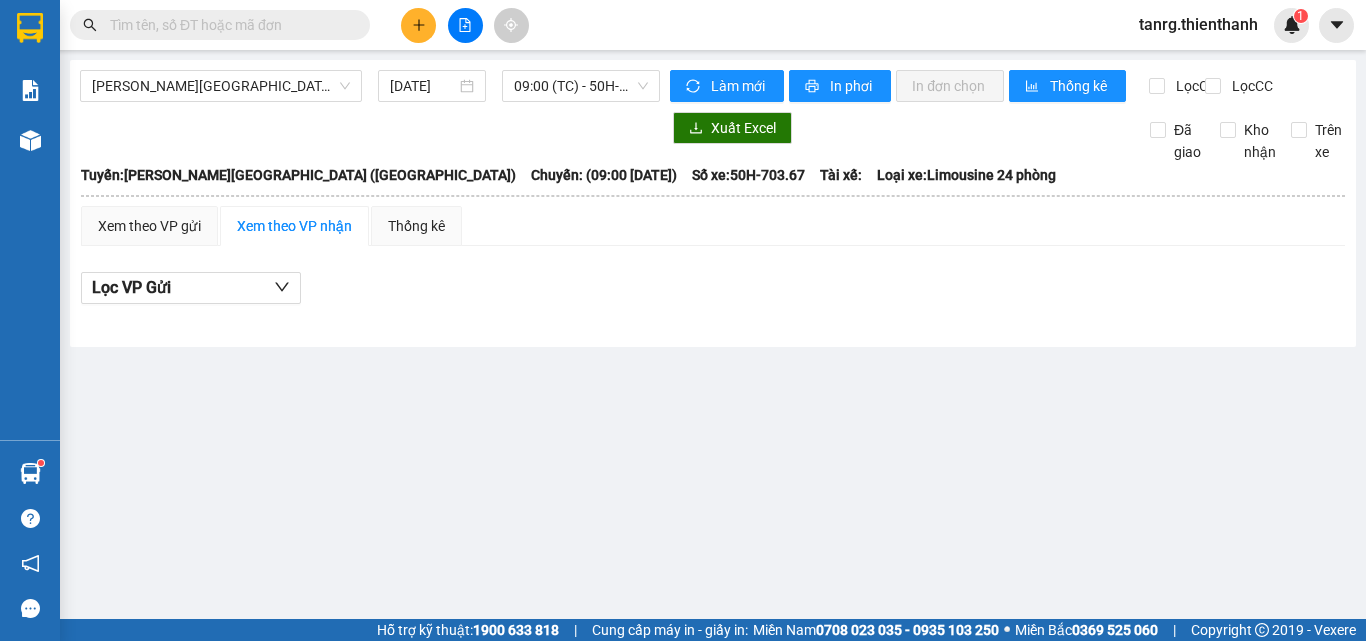 click at bounding box center (228, 25) 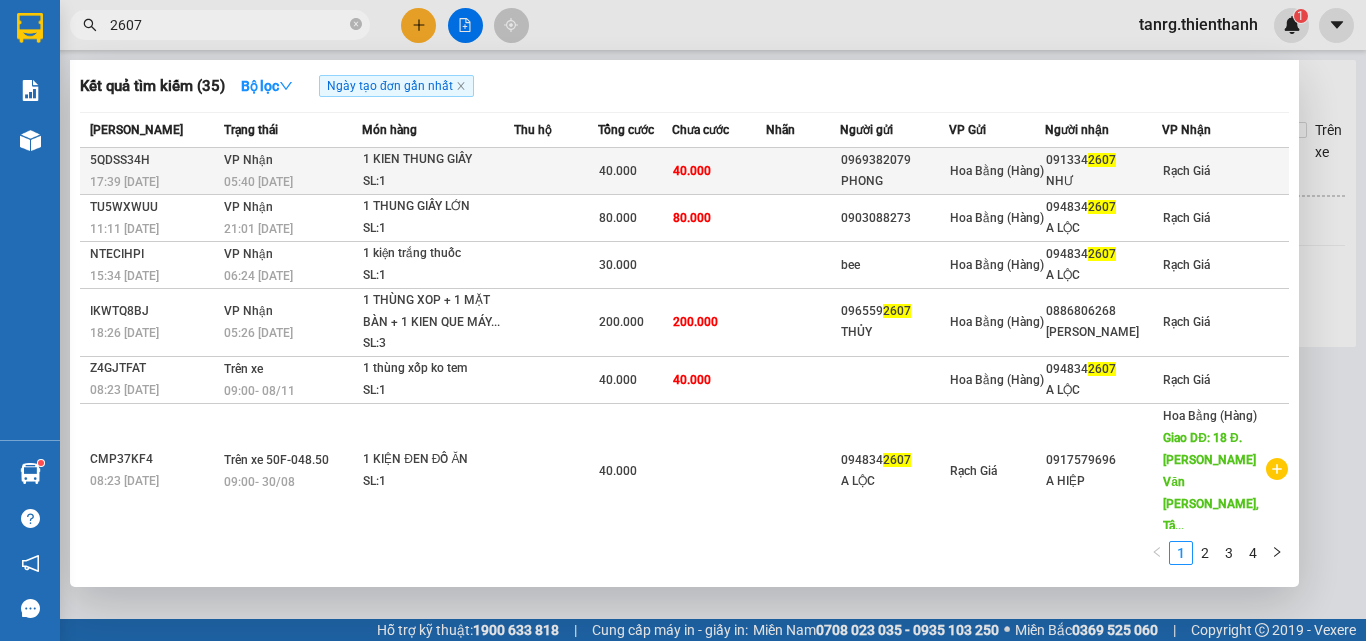 type on "2607" 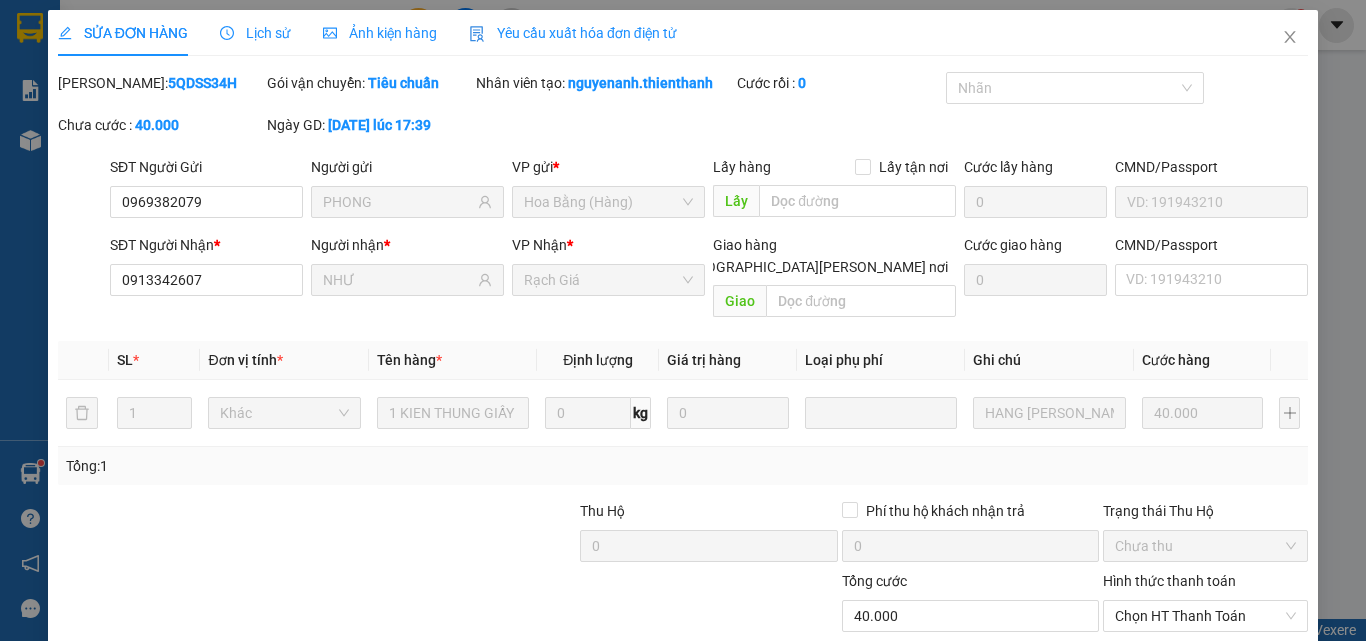 type on "0969382079" 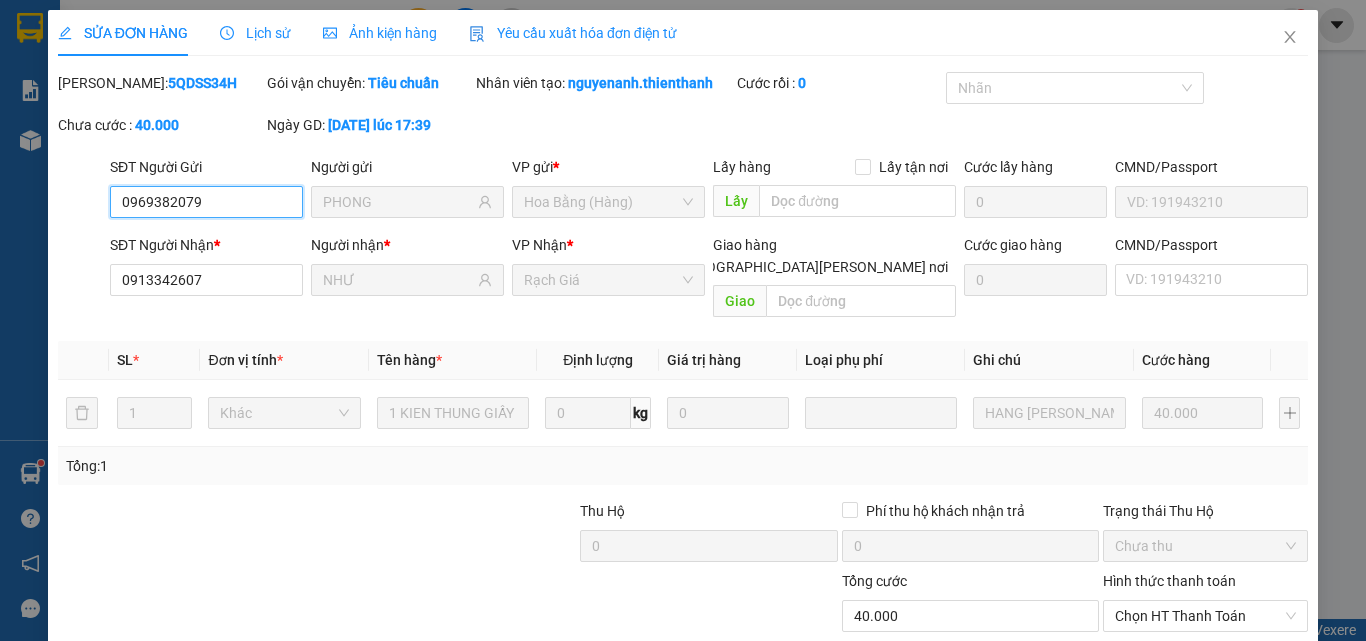 scroll, scrollTop: 165, scrollLeft: 0, axis: vertical 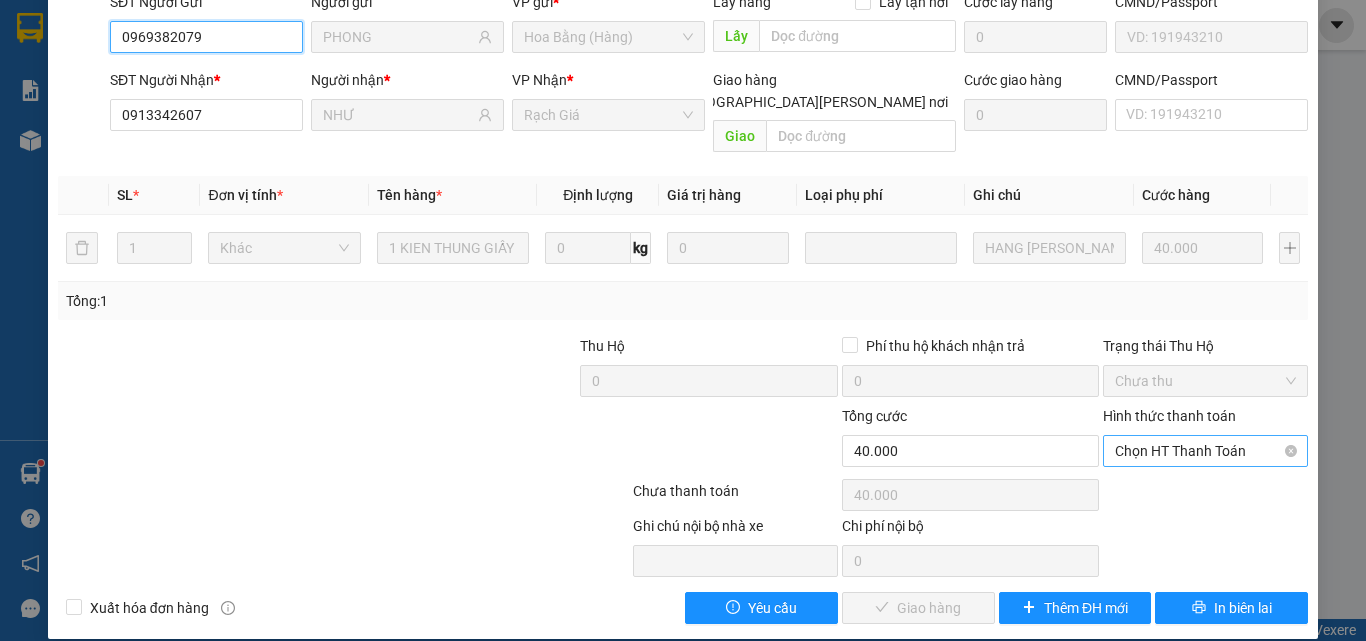 click on "Chọn HT Thanh Toán" at bounding box center [1205, 451] 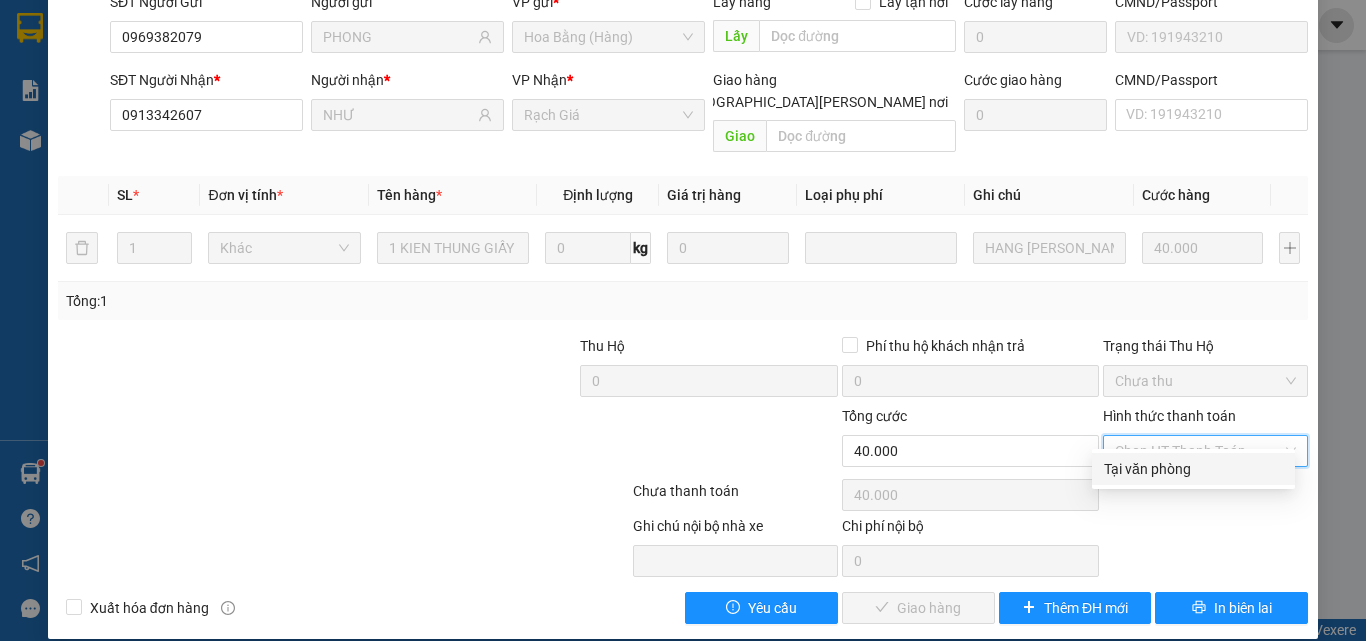 click on "Tại văn phòng" at bounding box center (1193, 469) 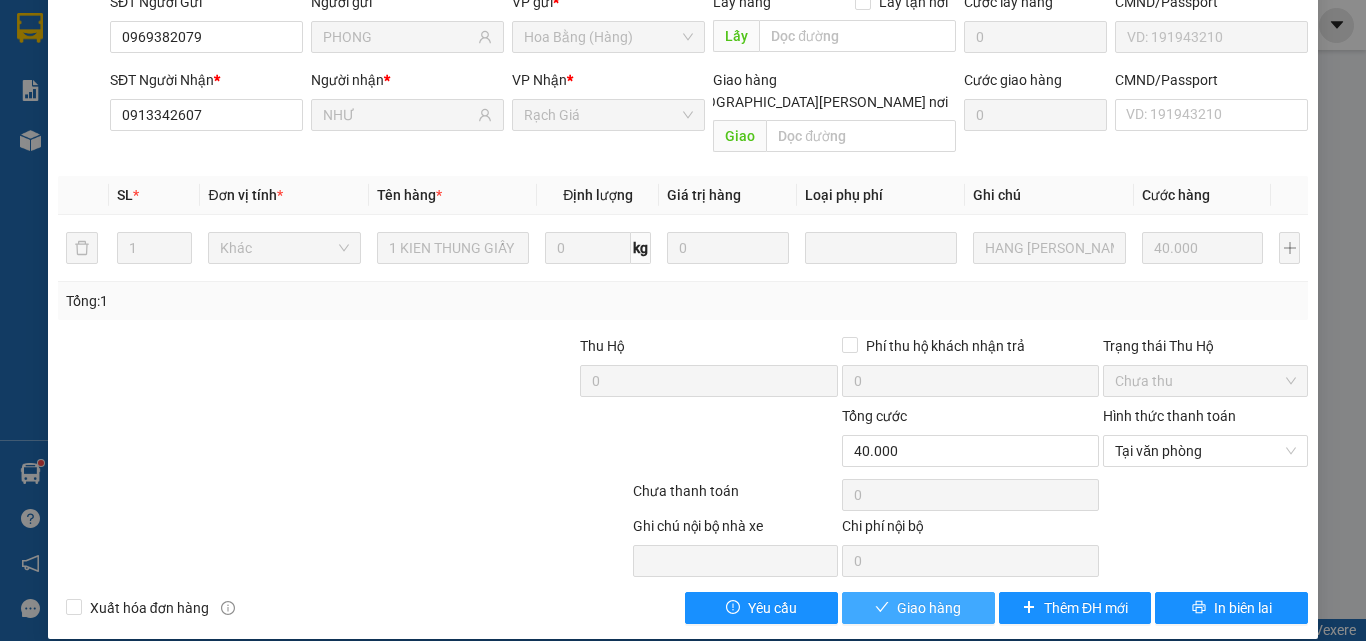 click on "Giao hàng" at bounding box center [929, 608] 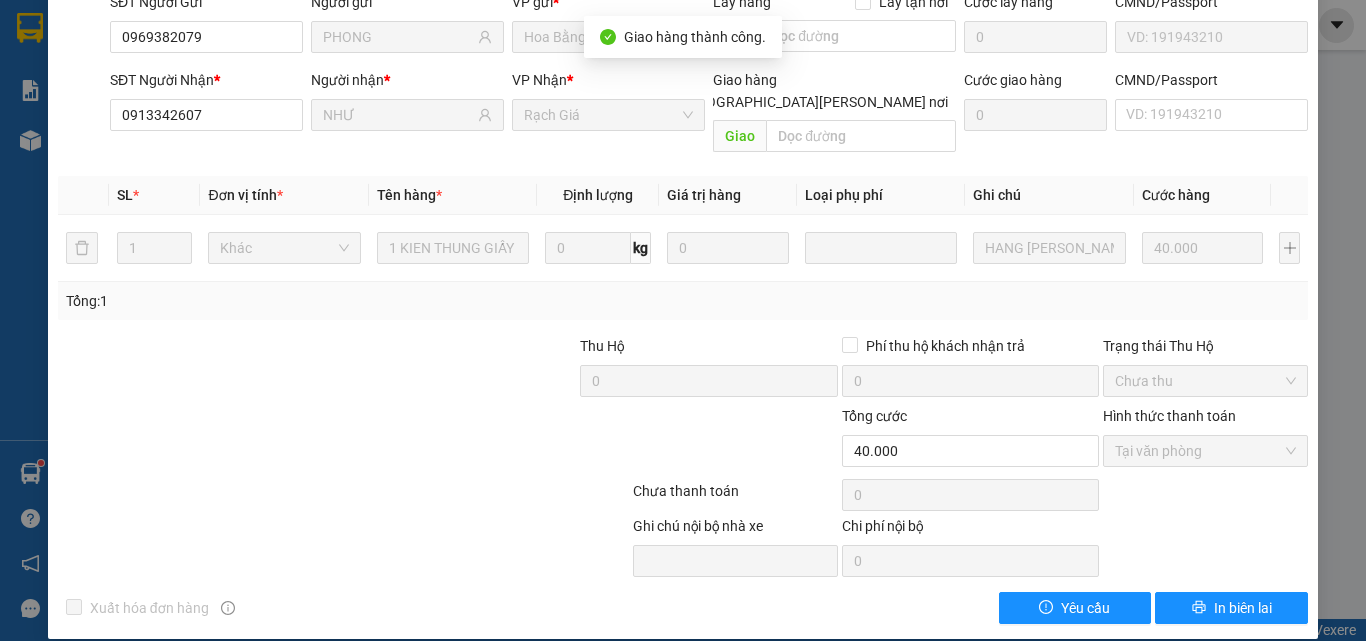 scroll, scrollTop: 0, scrollLeft: 0, axis: both 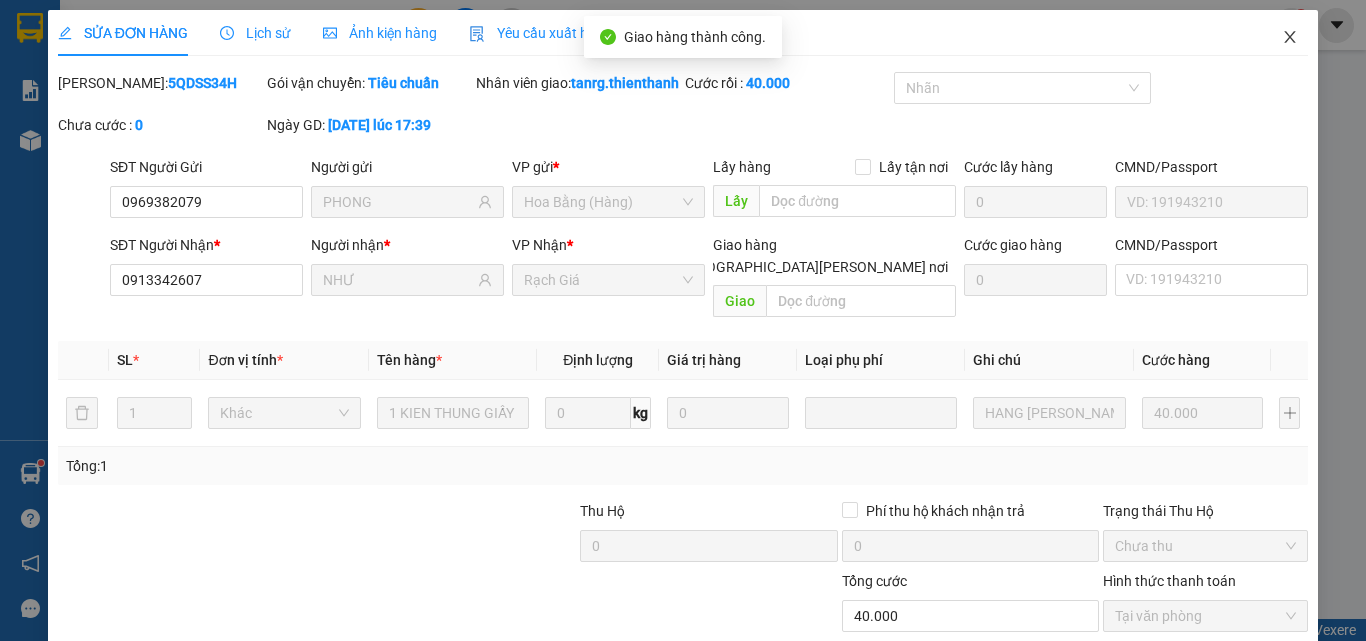 click 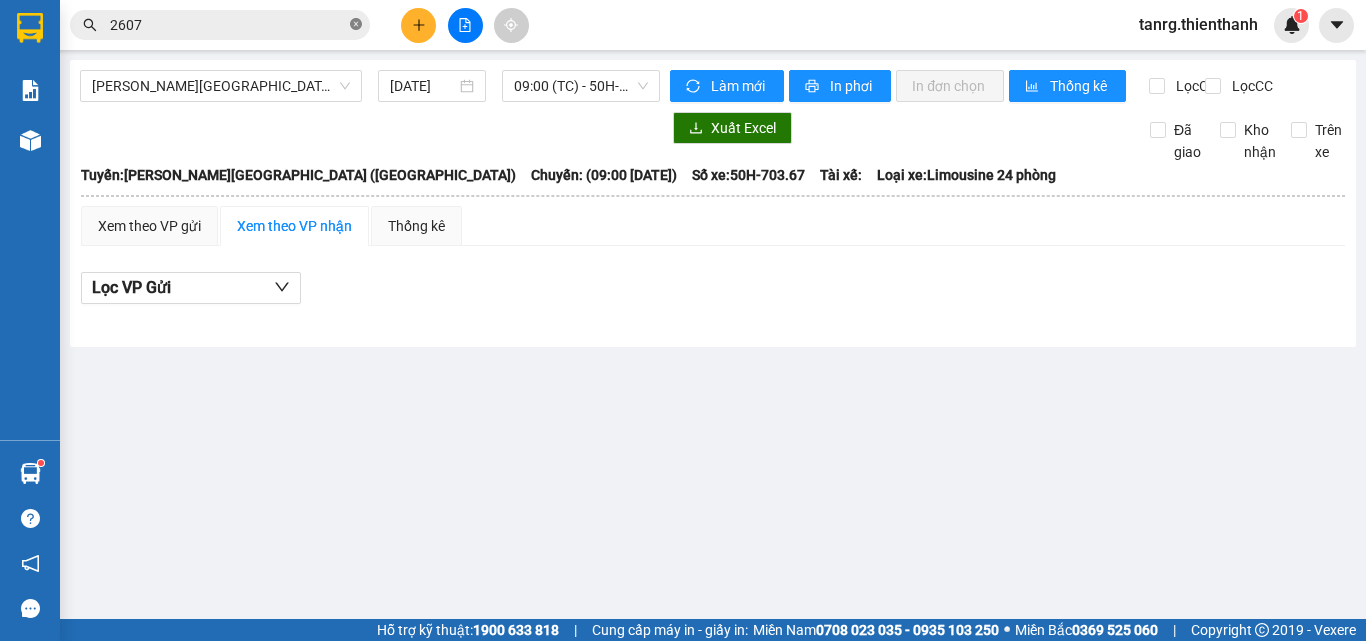 click at bounding box center [356, 25] 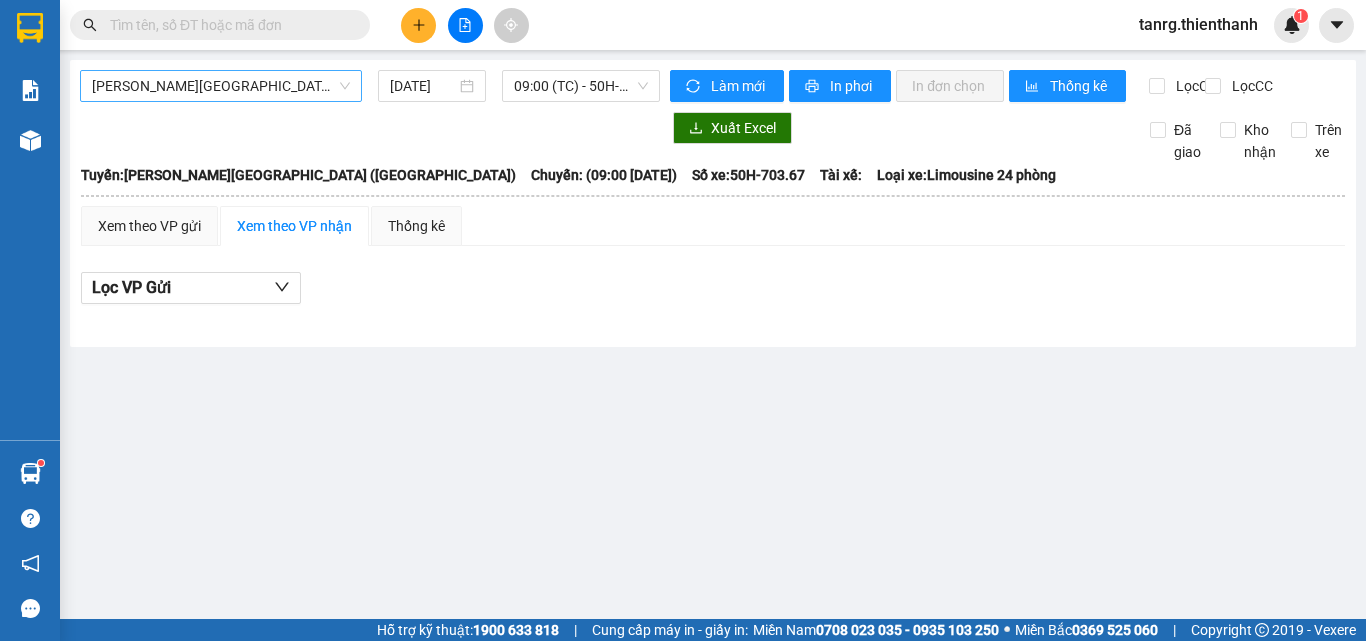 click on "Rạch Giá - [GEOGRAPHIC_DATA] ([GEOGRAPHIC_DATA])" at bounding box center (221, 86) 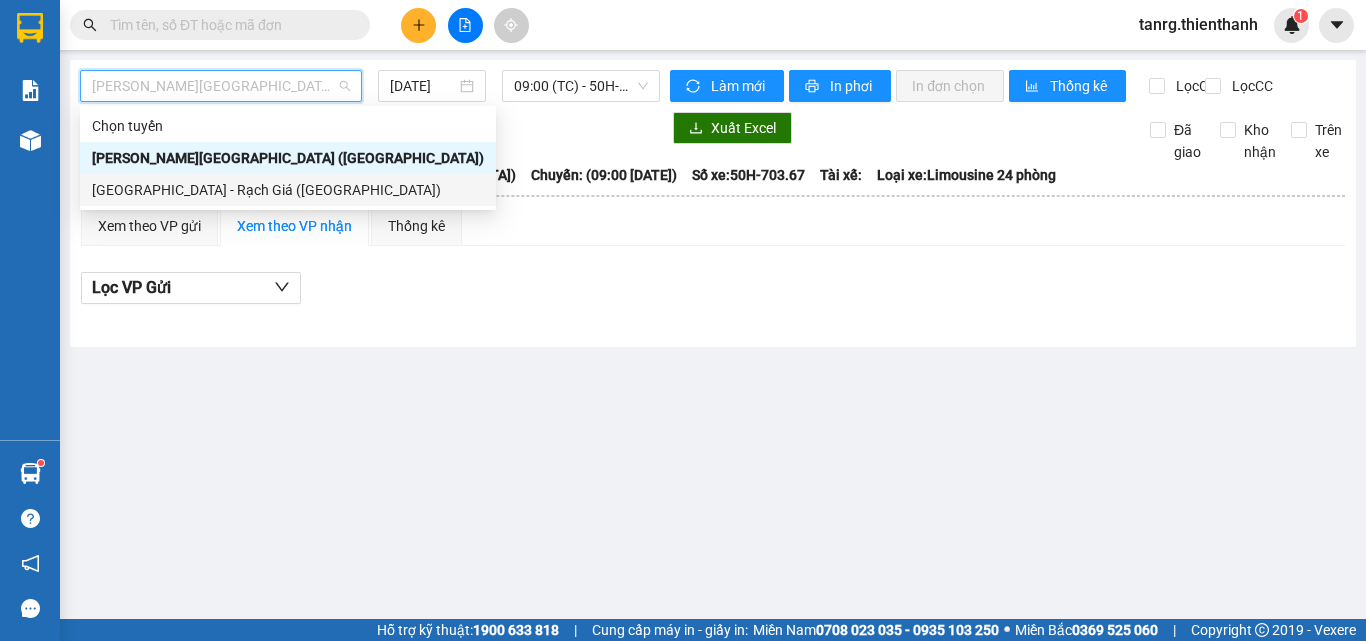 click on "[GEOGRAPHIC_DATA] - Rạch Giá ([GEOGRAPHIC_DATA])" at bounding box center [288, 190] 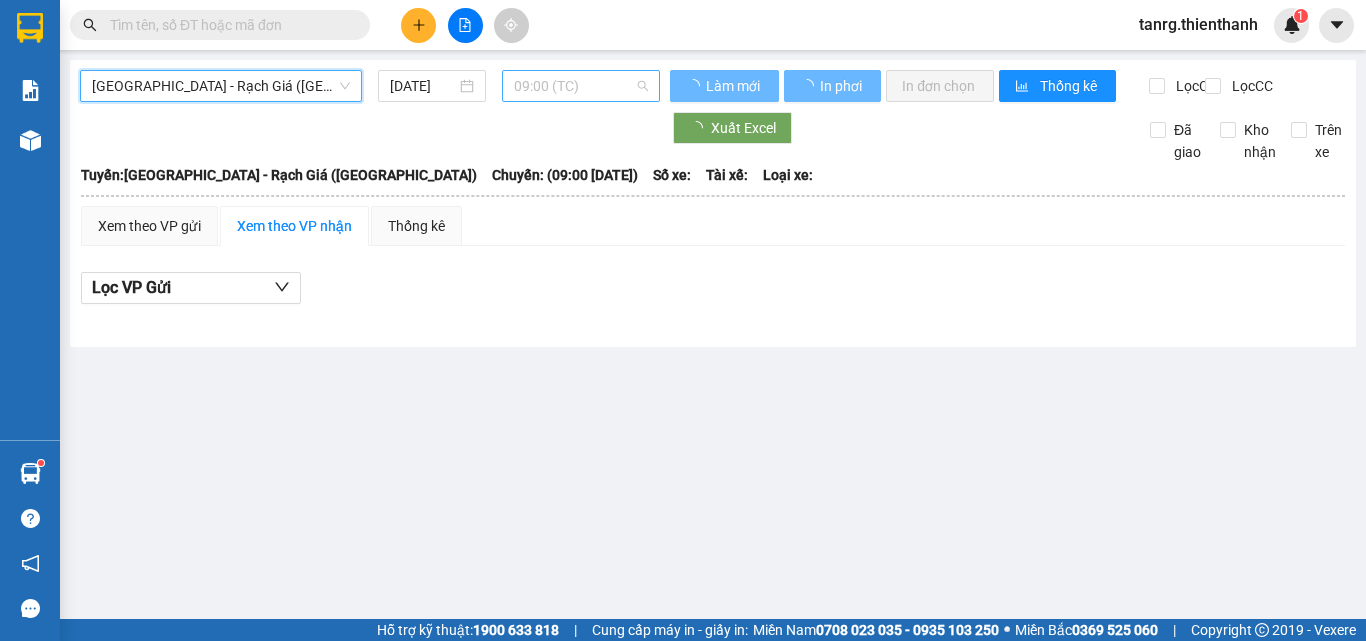 click on "09:00   (TC)" at bounding box center (581, 86) 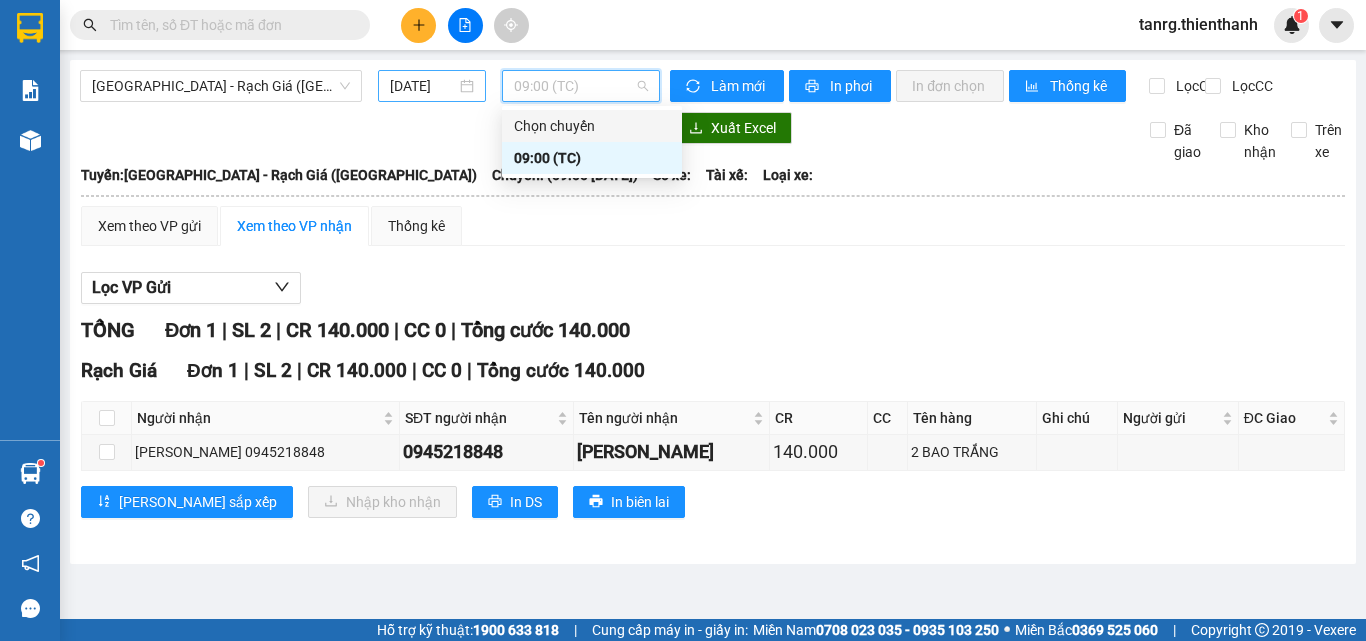 click on "[DATE]" at bounding box center [423, 86] 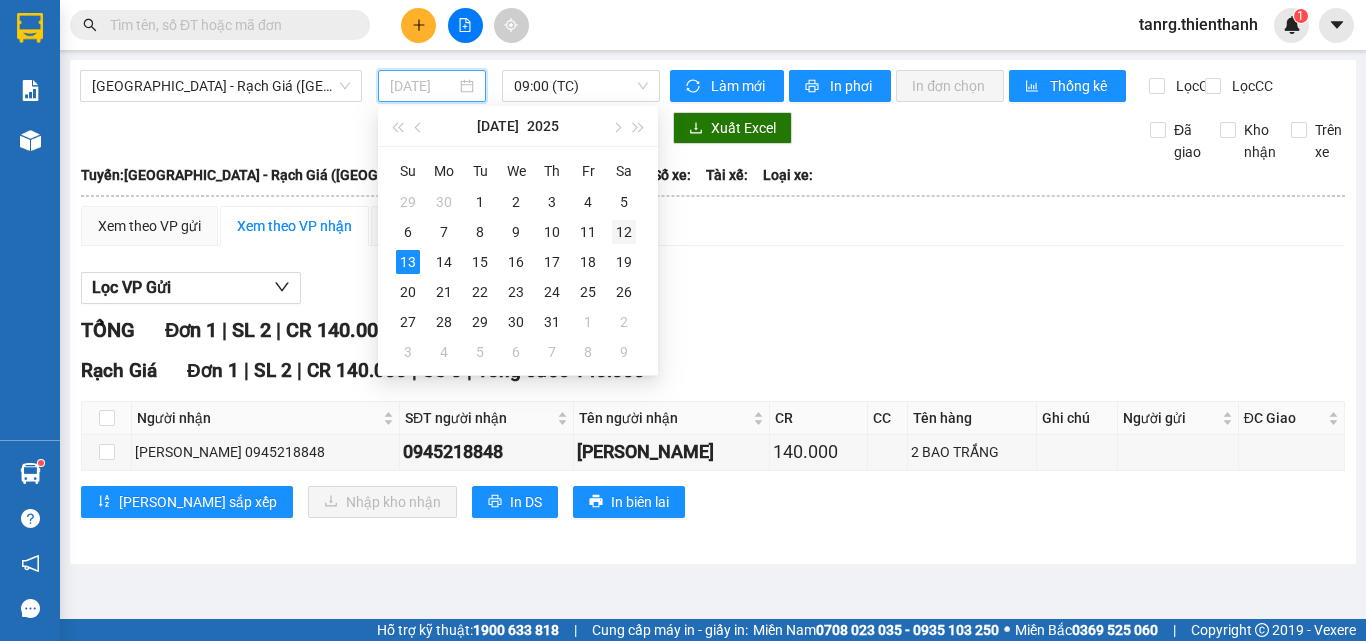 drag, startPoint x: 627, startPoint y: 233, endPoint x: 575, endPoint y: 111, distance: 132.61975 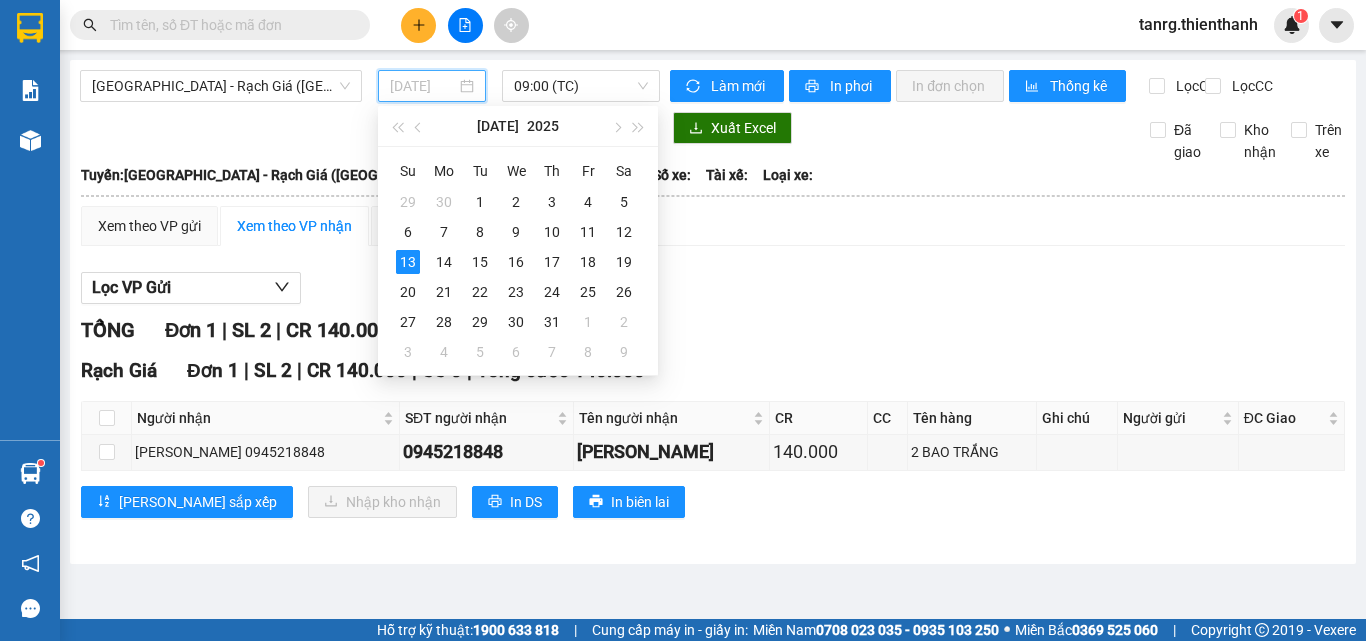 type on "[DATE]" 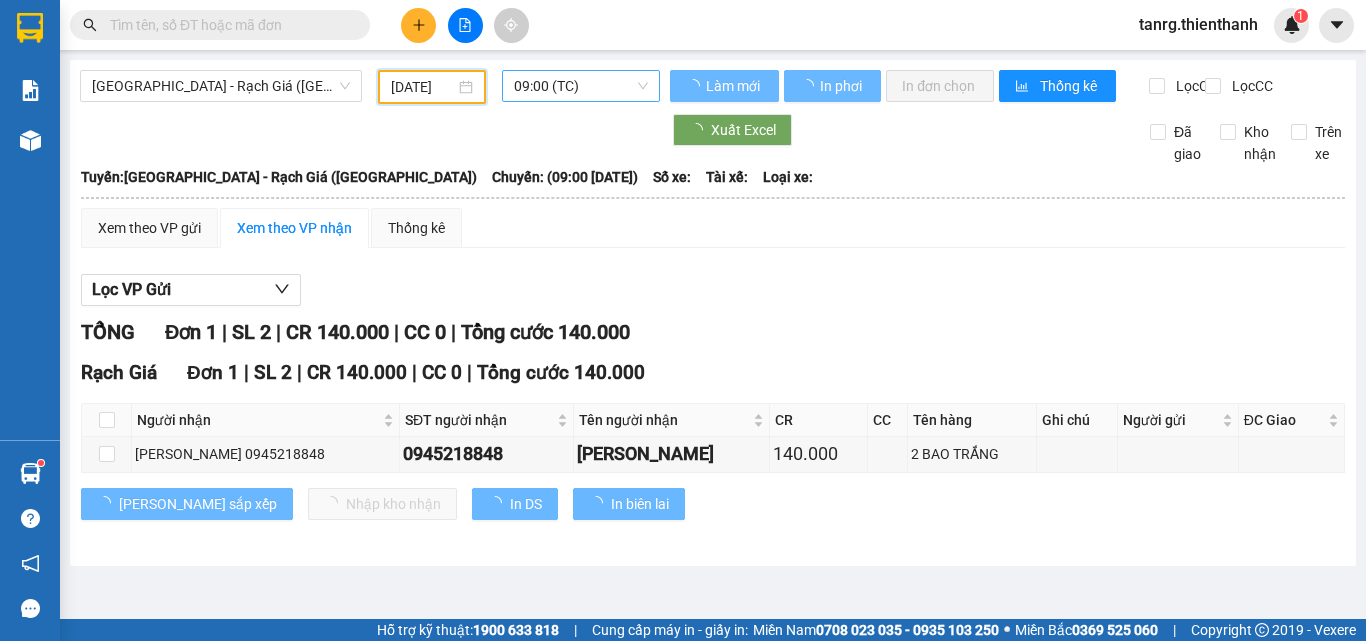 click on "09:00   (TC)" at bounding box center [581, 86] 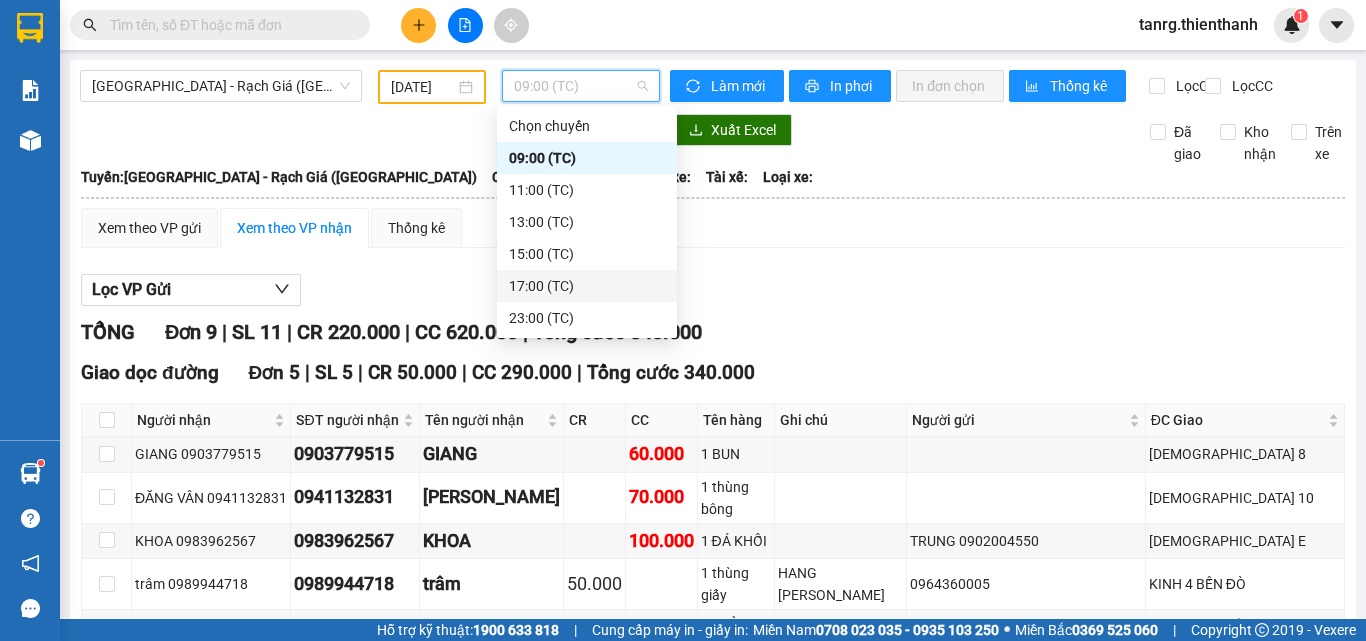 click on "17:00   (TC)" at bounding box center (587, 286) 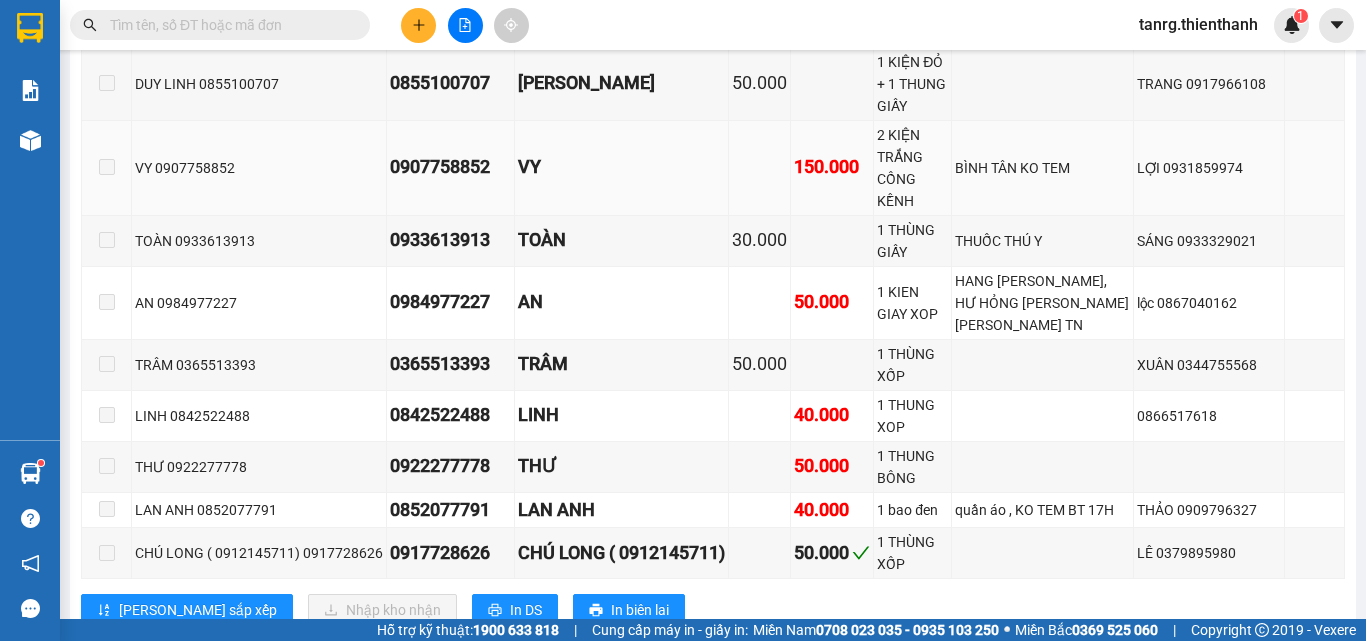 scroll, scrollTop: 667, scrollLeft: 0, axis: vertical 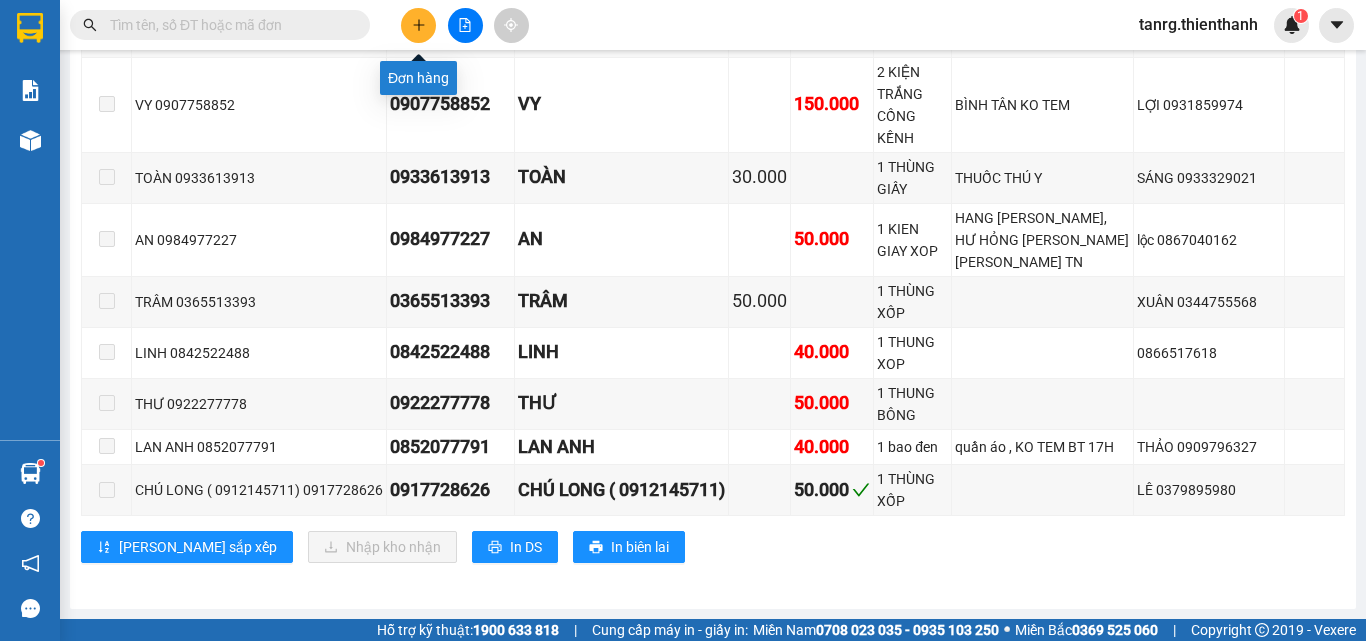 click 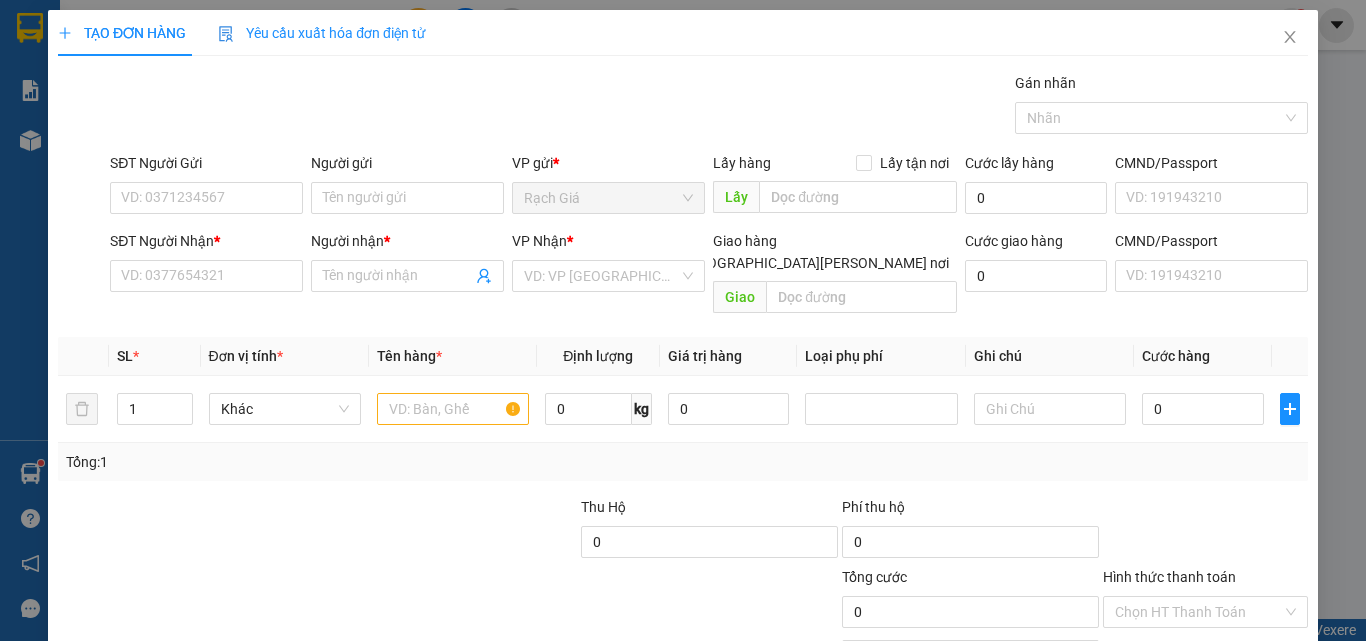 scroll, scrollTop: 0, scrollLeft: 0, axis: both 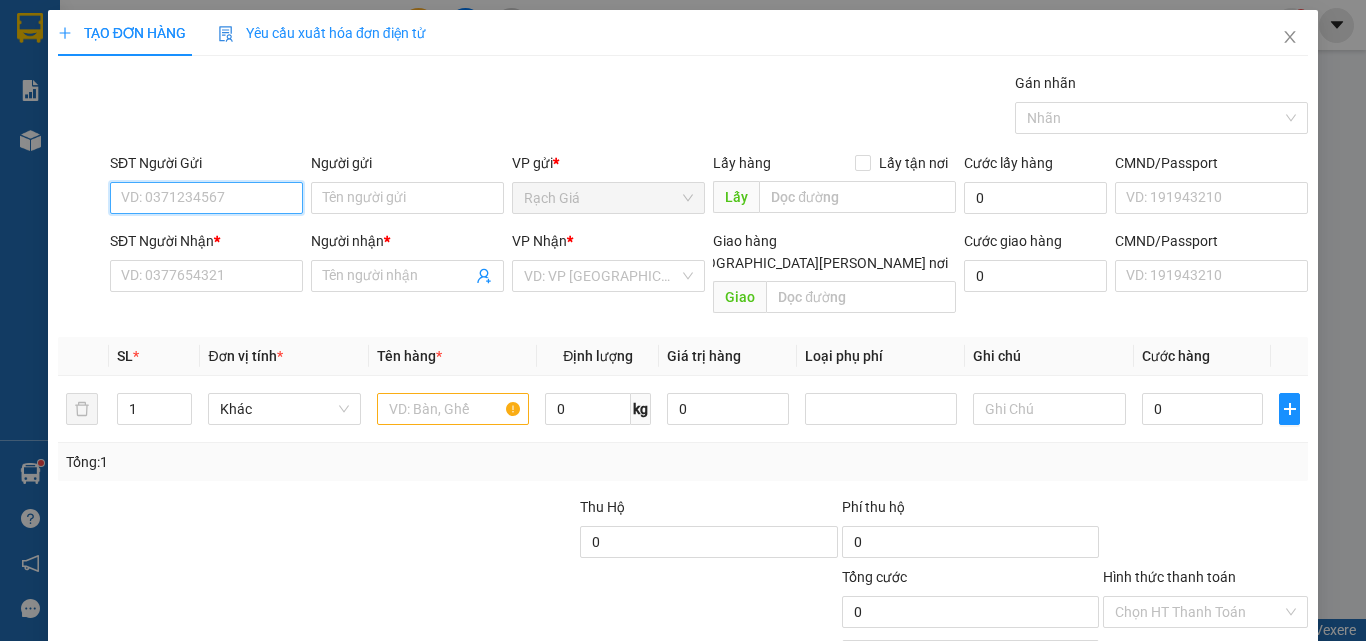 click on "SĐT Người Gửi" at bounding box center [206, 198] 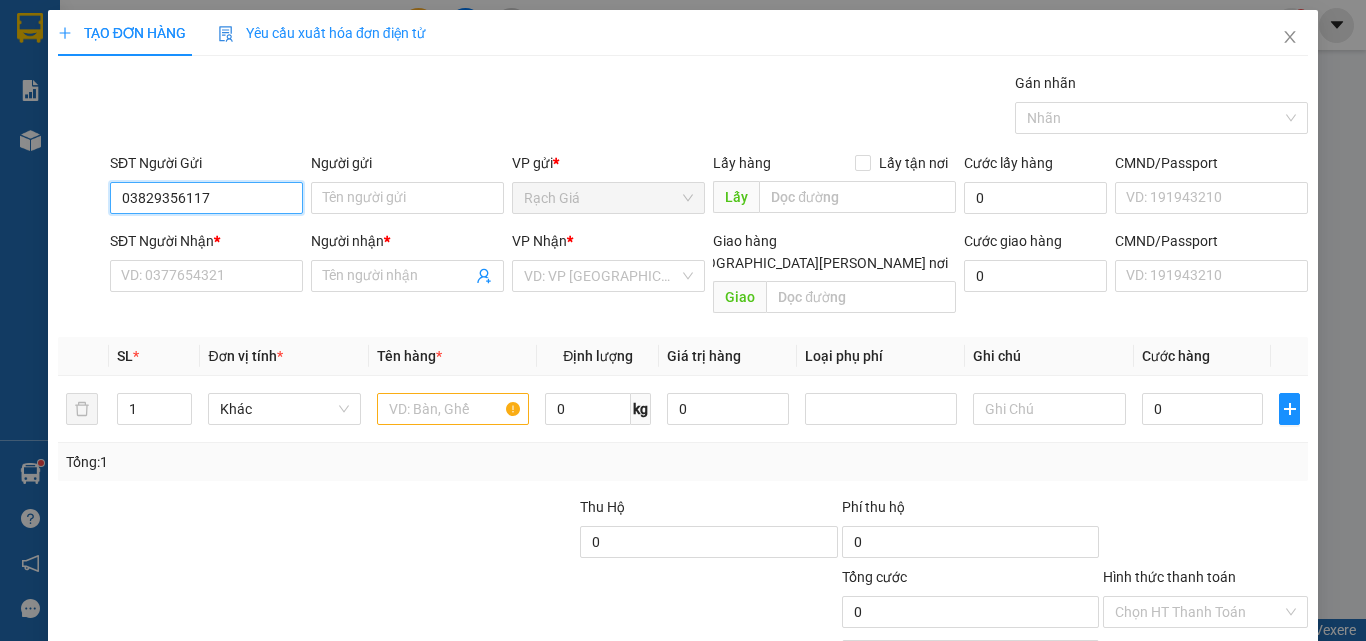 click on "03829356117" at bounding box center [206, 198] 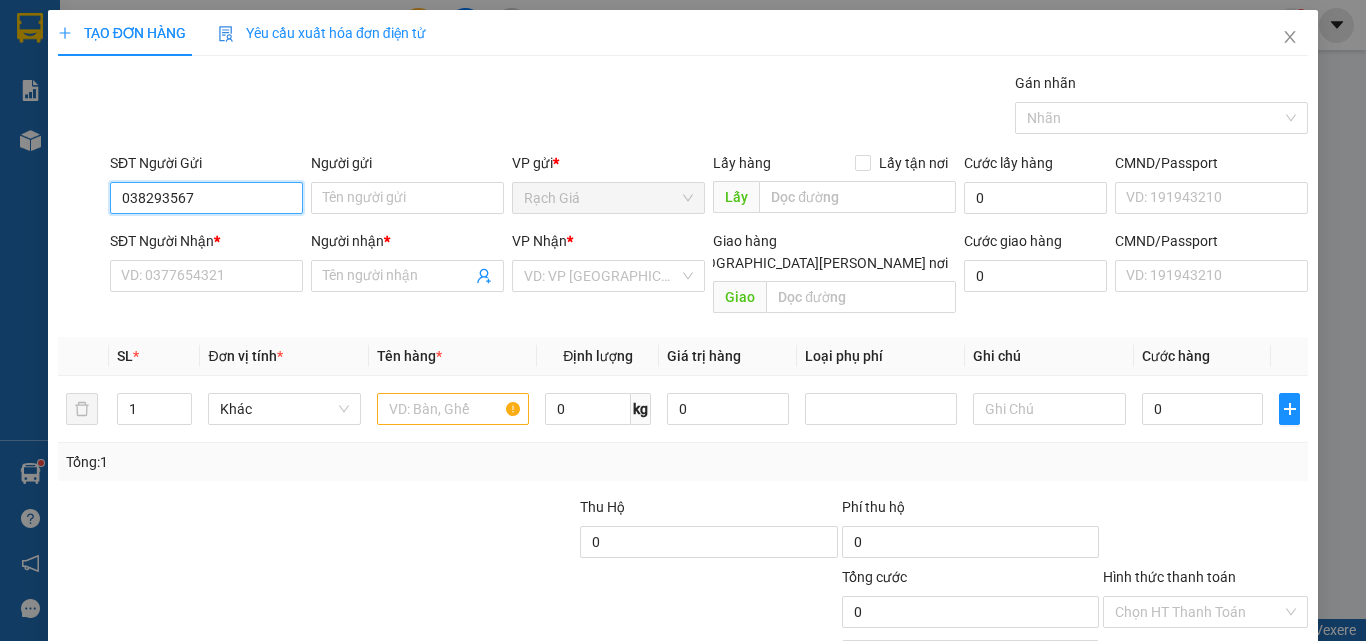 type 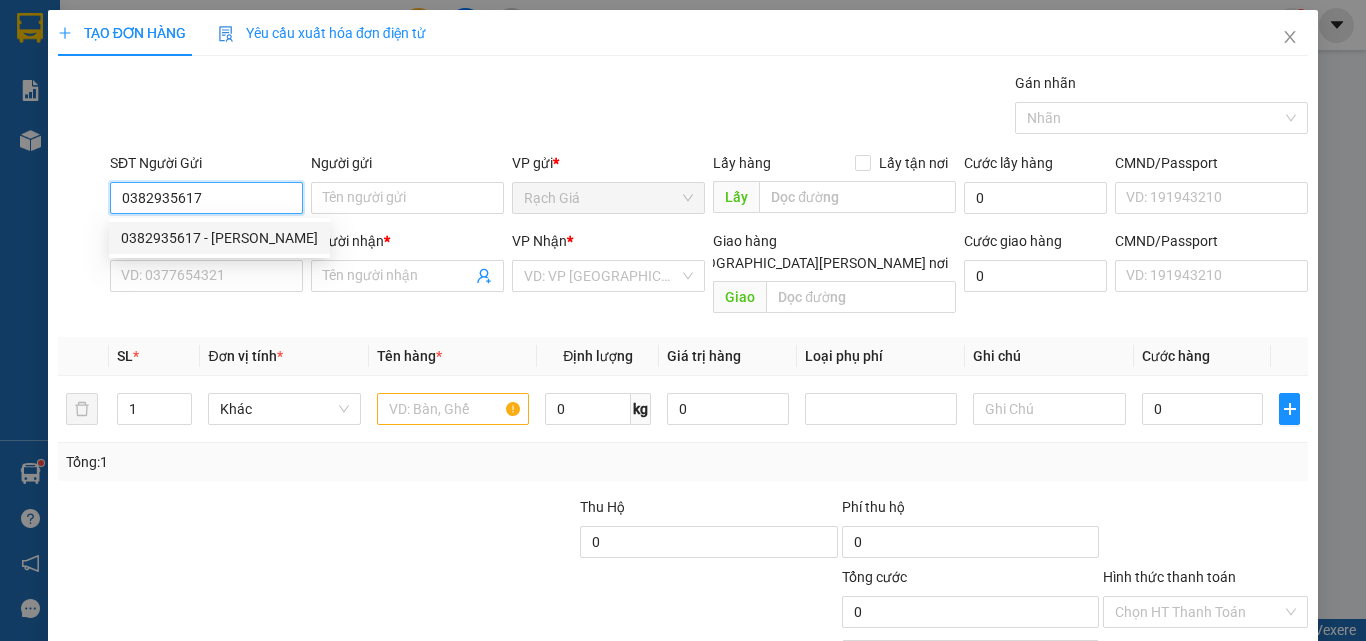 click on "0382935617 - CHI NHUNG" at bounding box center (219, 238) 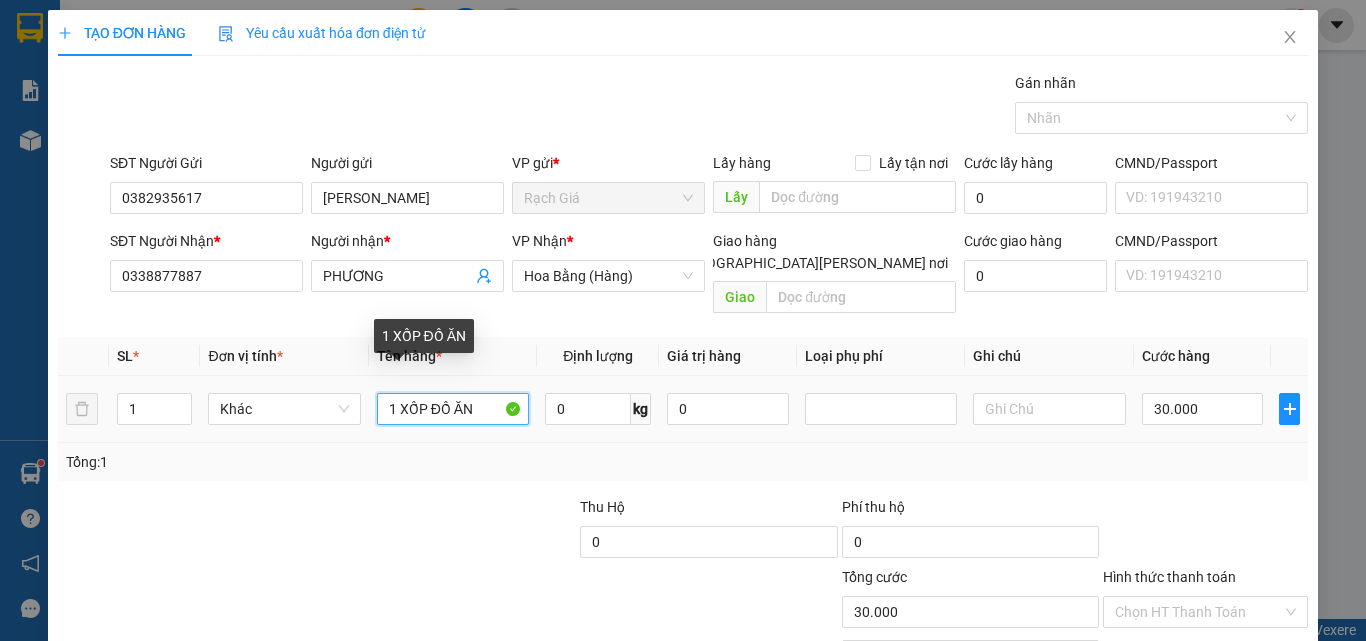 click on "1 XỐP ĐỒ ĂN" at bounding box center [453, 409] 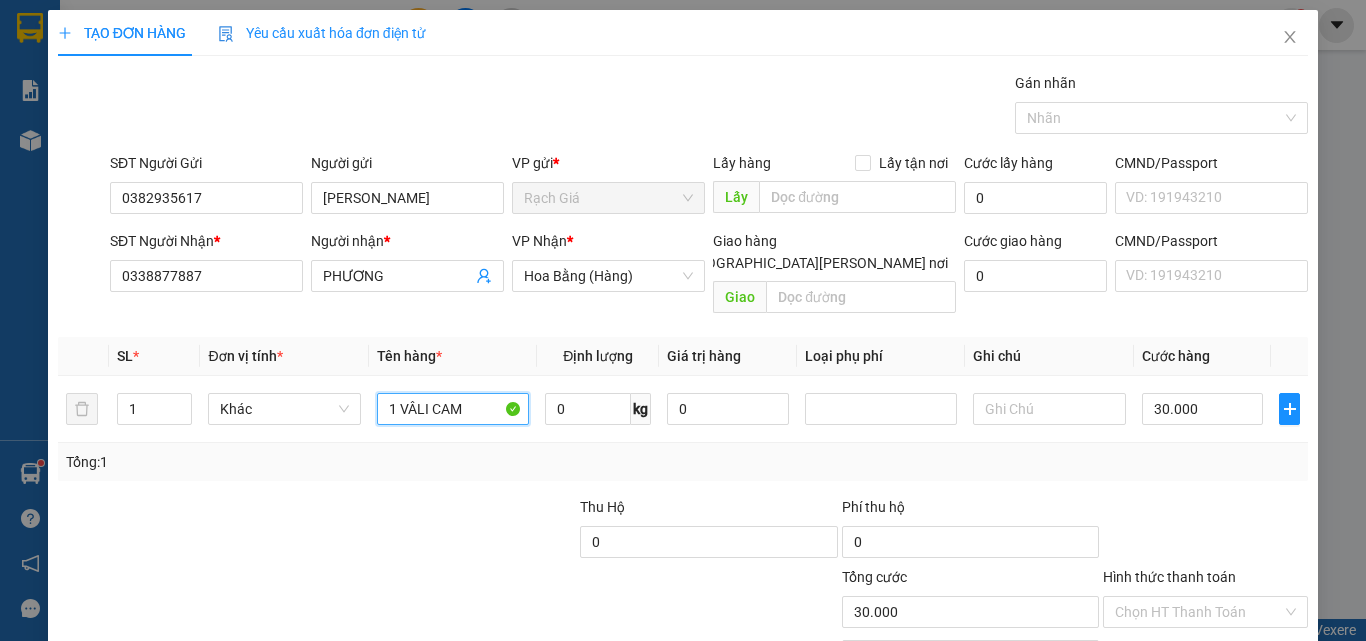 scroll, scrollTop: 161, scrollLeft: 0, axis: vertical 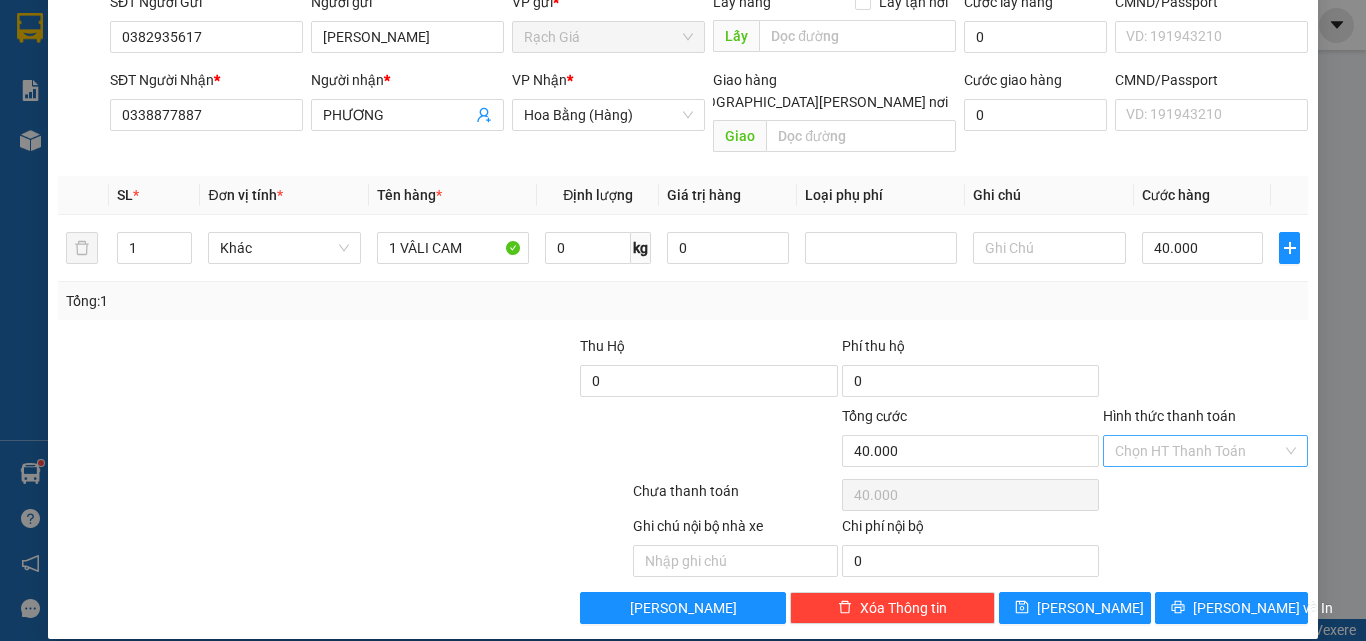 click on "Hình thức thanh toán" at bounding box center [1198, 451] 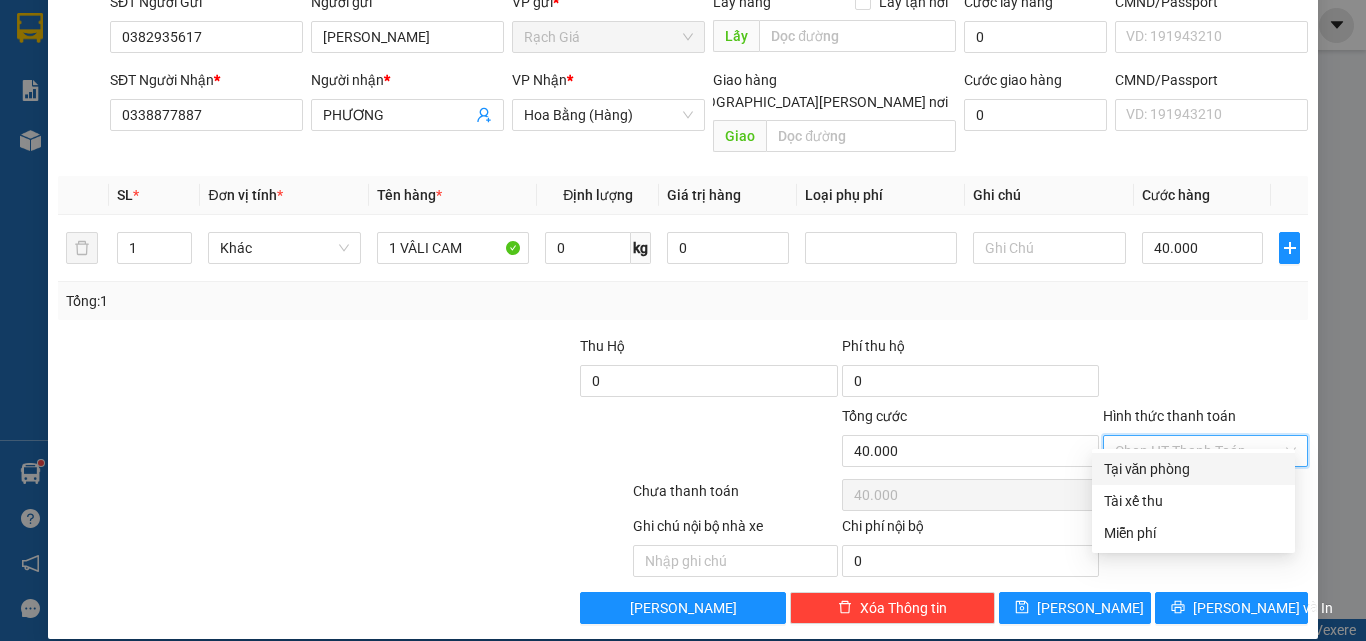 click on "Tại văn phòng" at bounding box center (1193, 469) 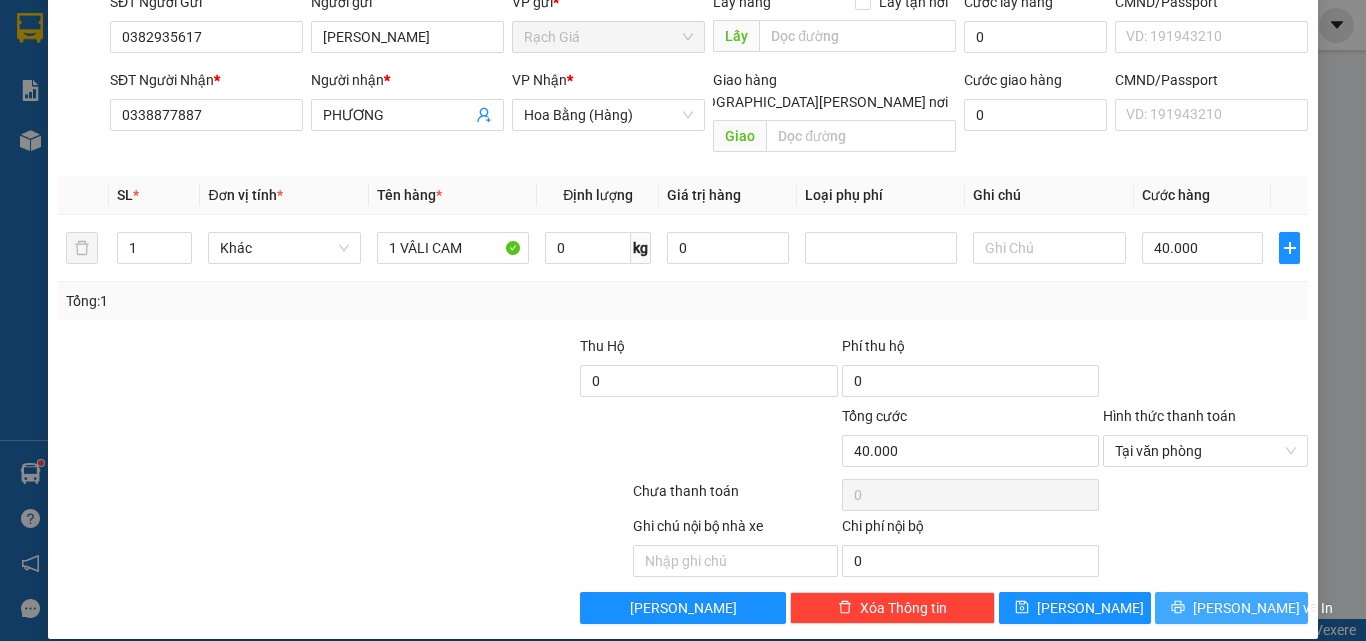 click on "[PERSON_NAME] và In" at bounding box center [1263, 608] 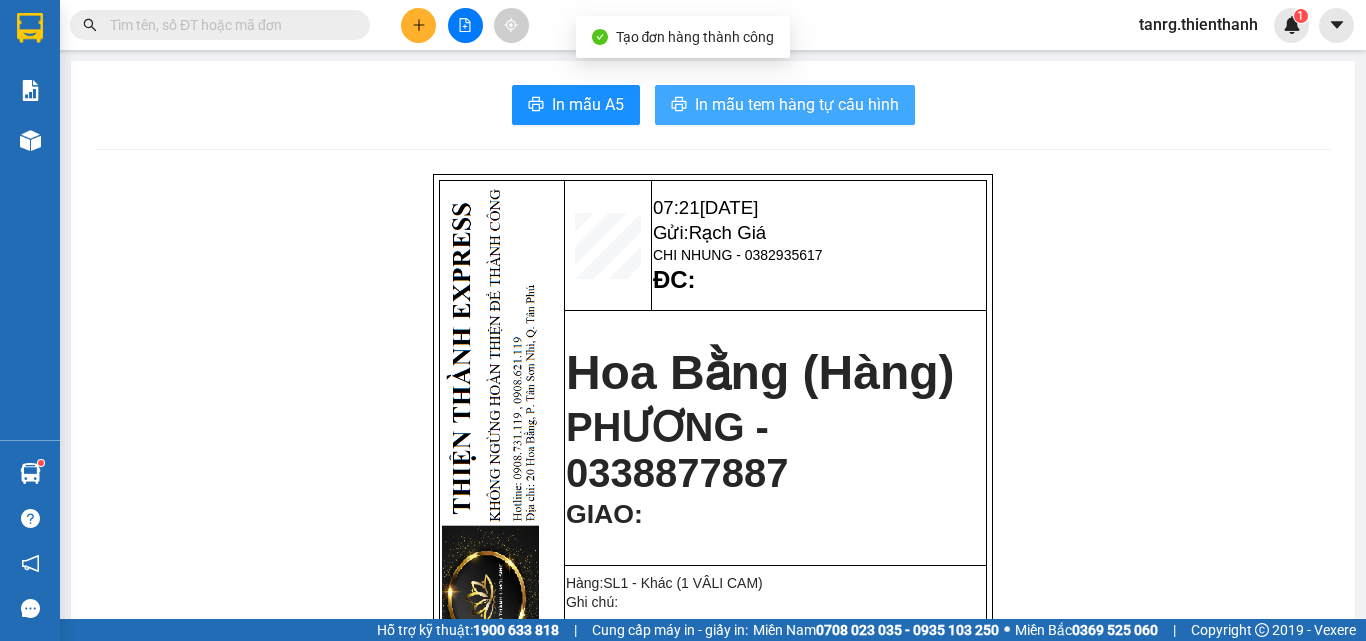 click on "In mẫu tem hàng tự cấu hình" at bounding box center [797, 104] 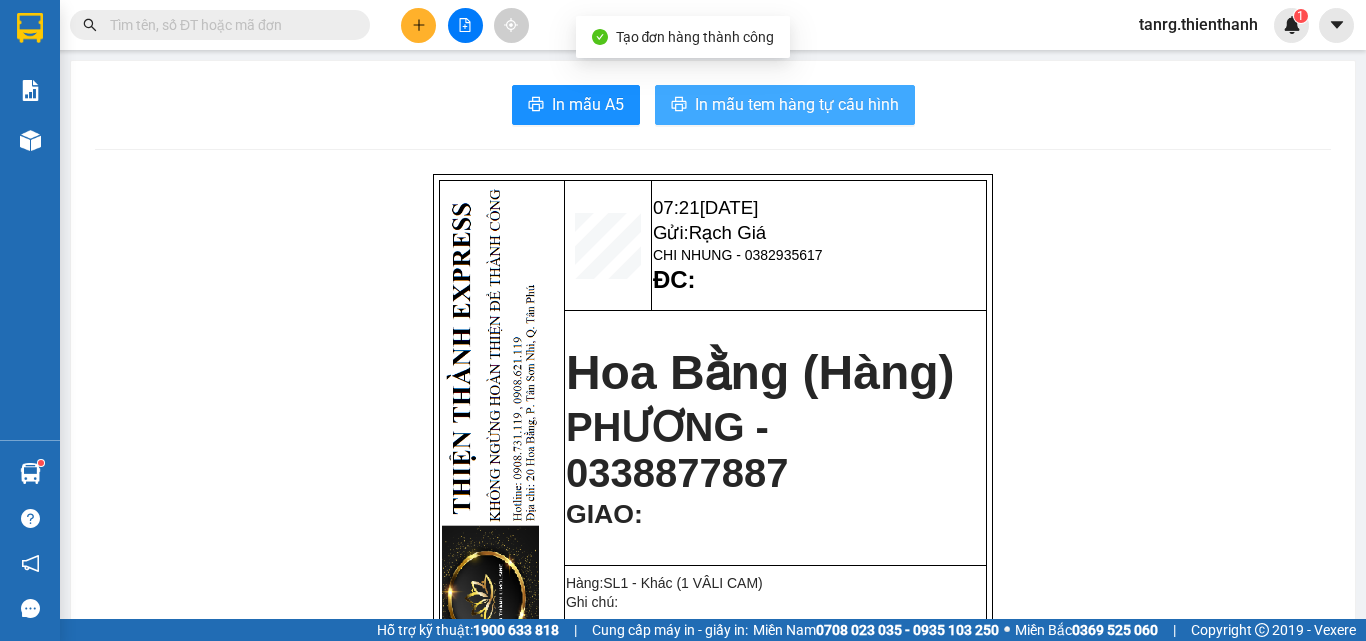 scroll, scrollTop: 0, scrollLeft: 0, axis: both 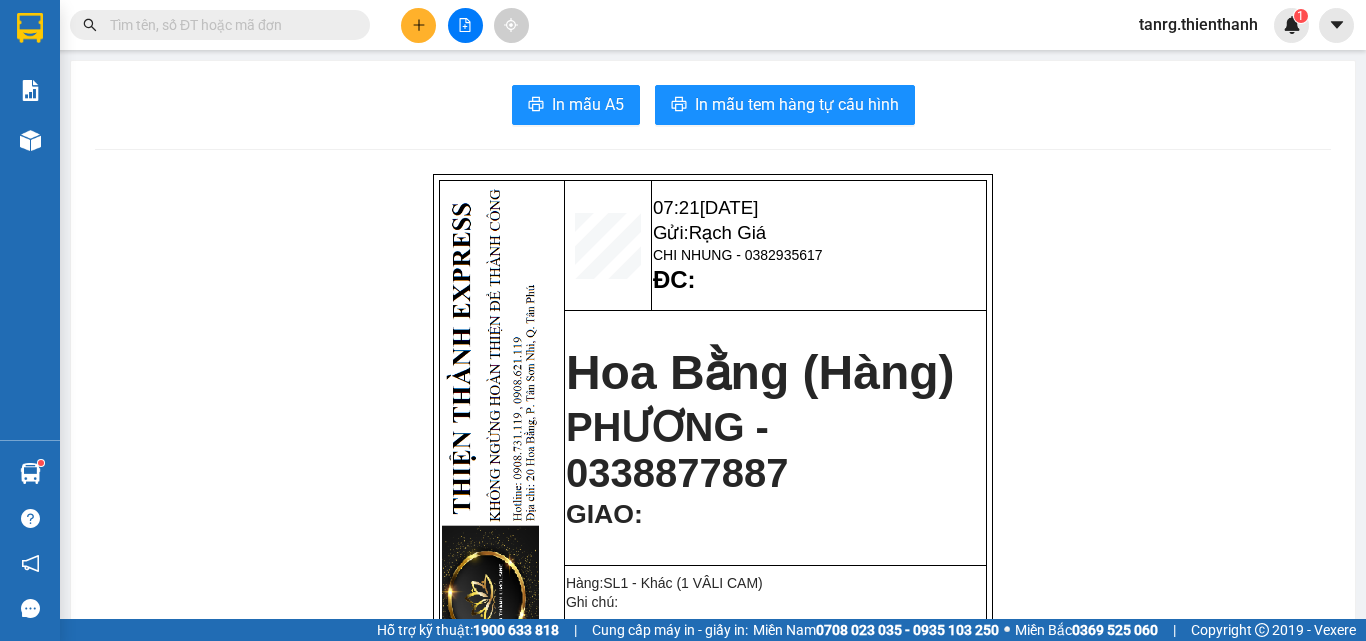click at bounding box center (228, 25) 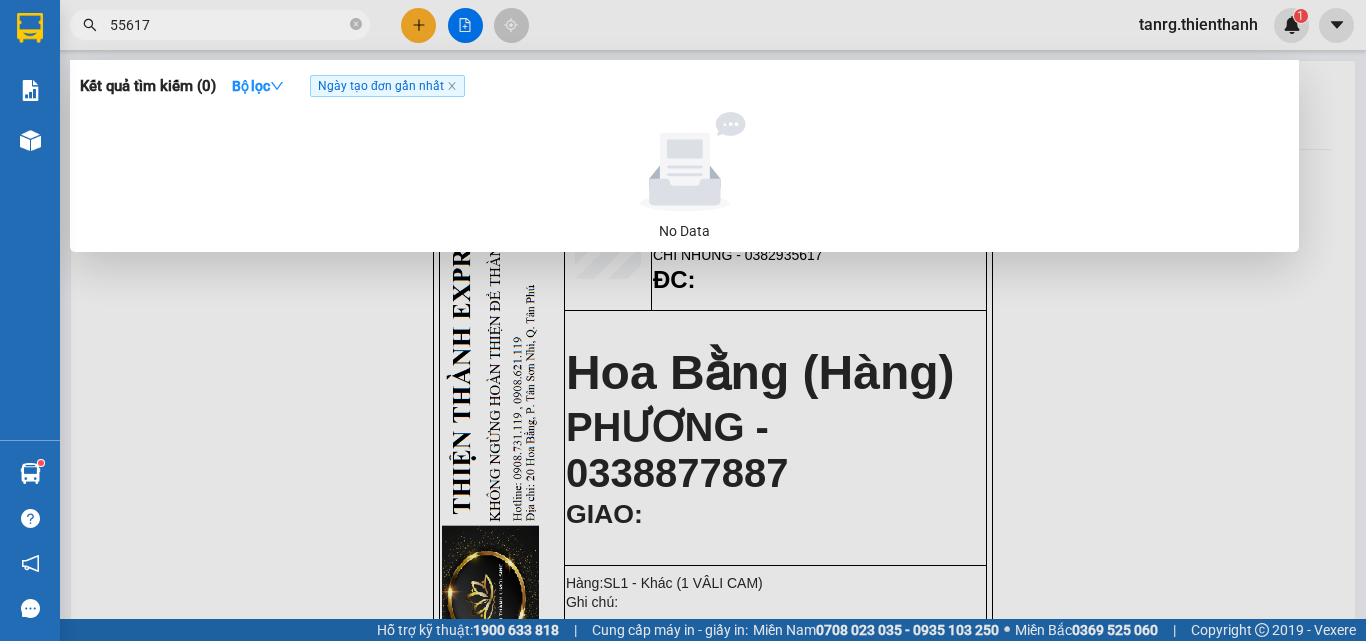click on "55617" at bounding box center (228, 25) 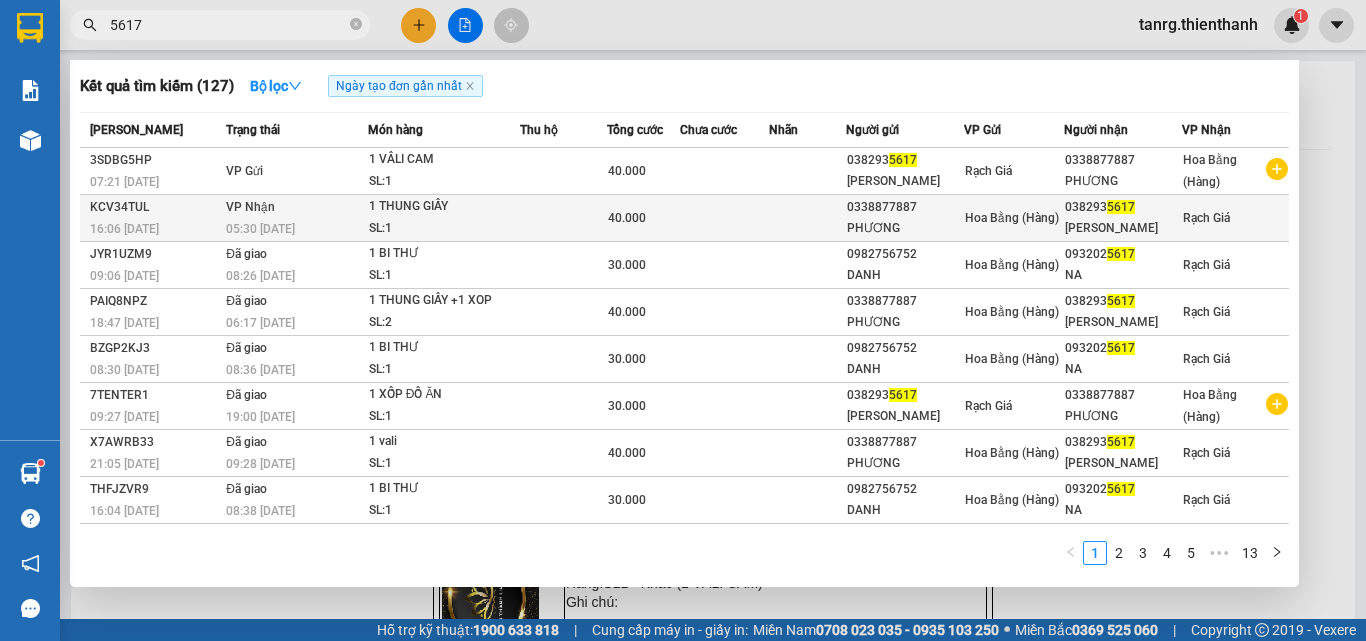 click on "SL:  1" at bounding box center (444, 229) 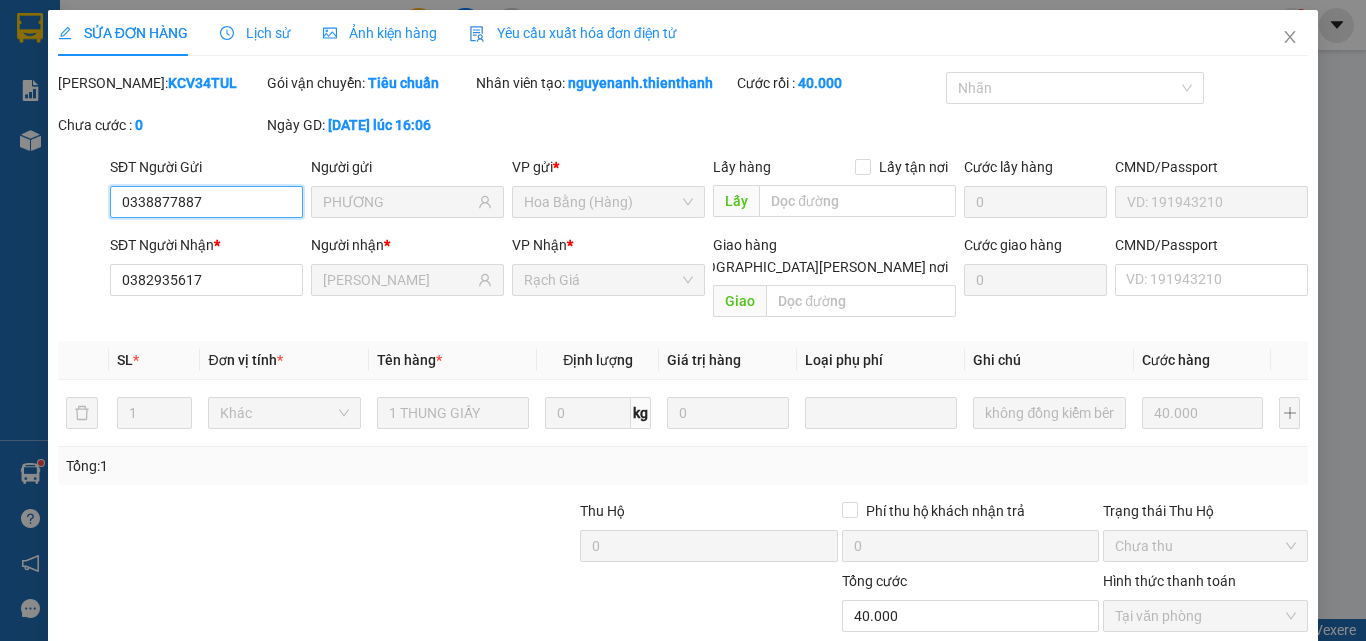 scroll, scrollTop: 165, scrollLeft: 0, axis: vertical 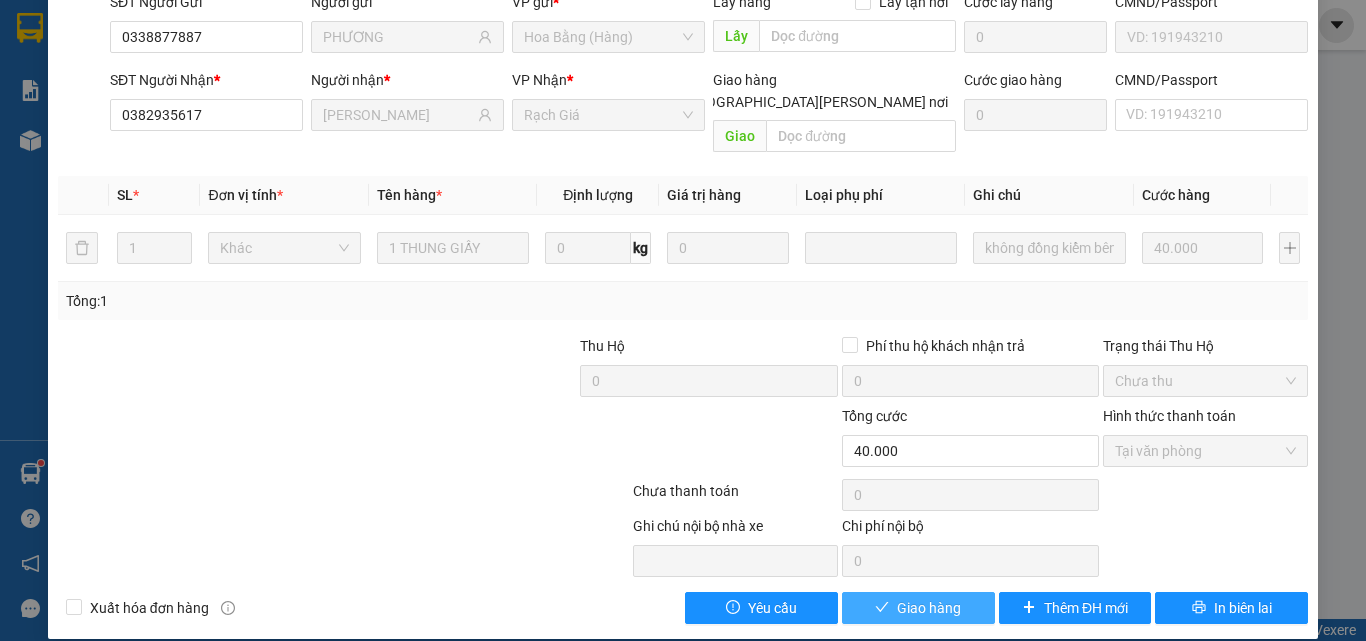 click on "Giao hàng" at bounding box center [929, 608] 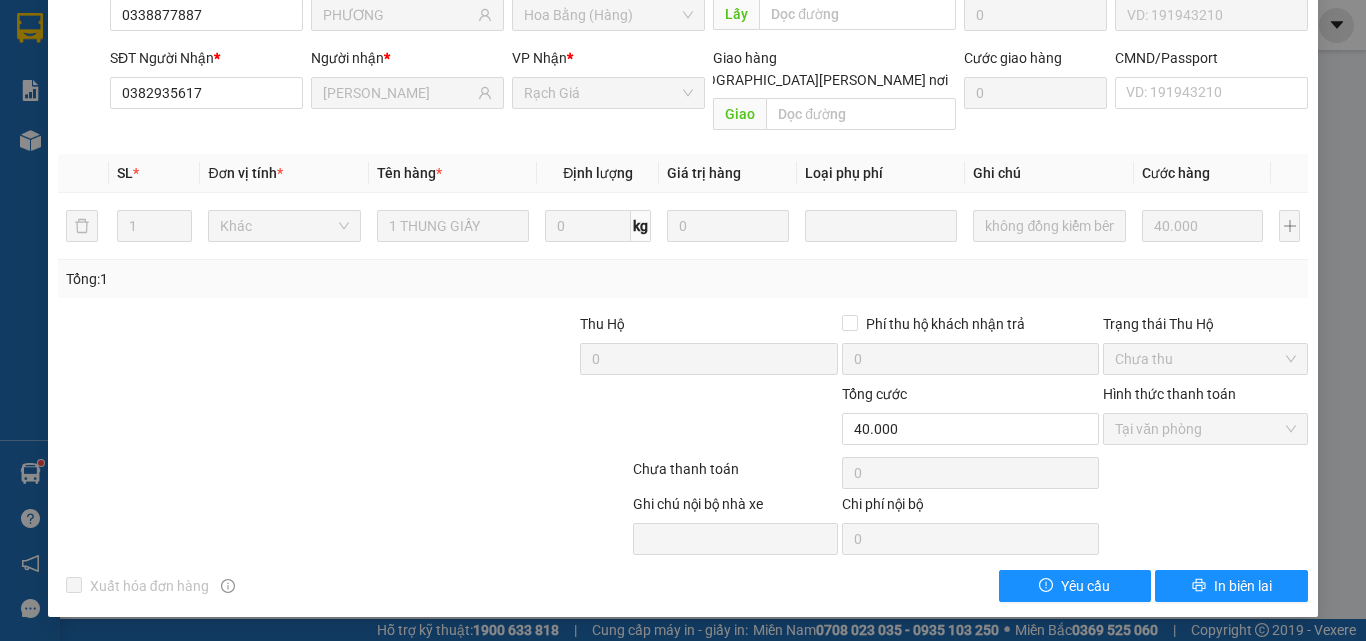 scroll, scrollTop: 0, scrollLeft: 0, axis: both 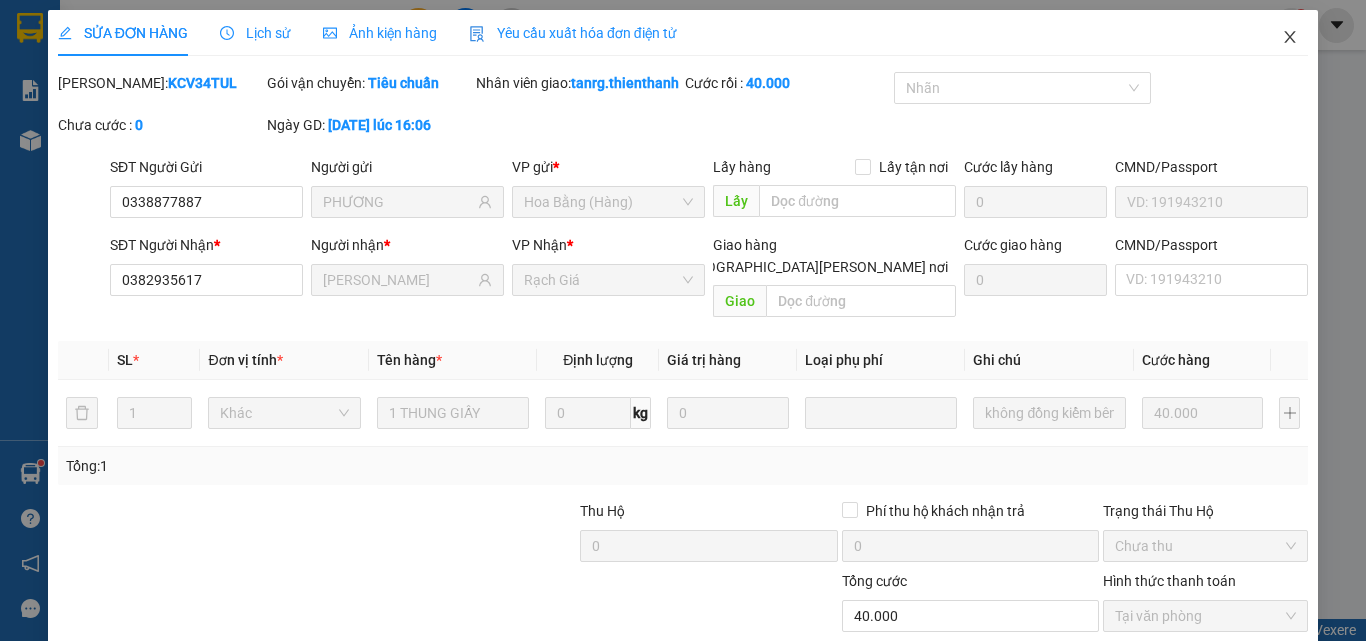 click 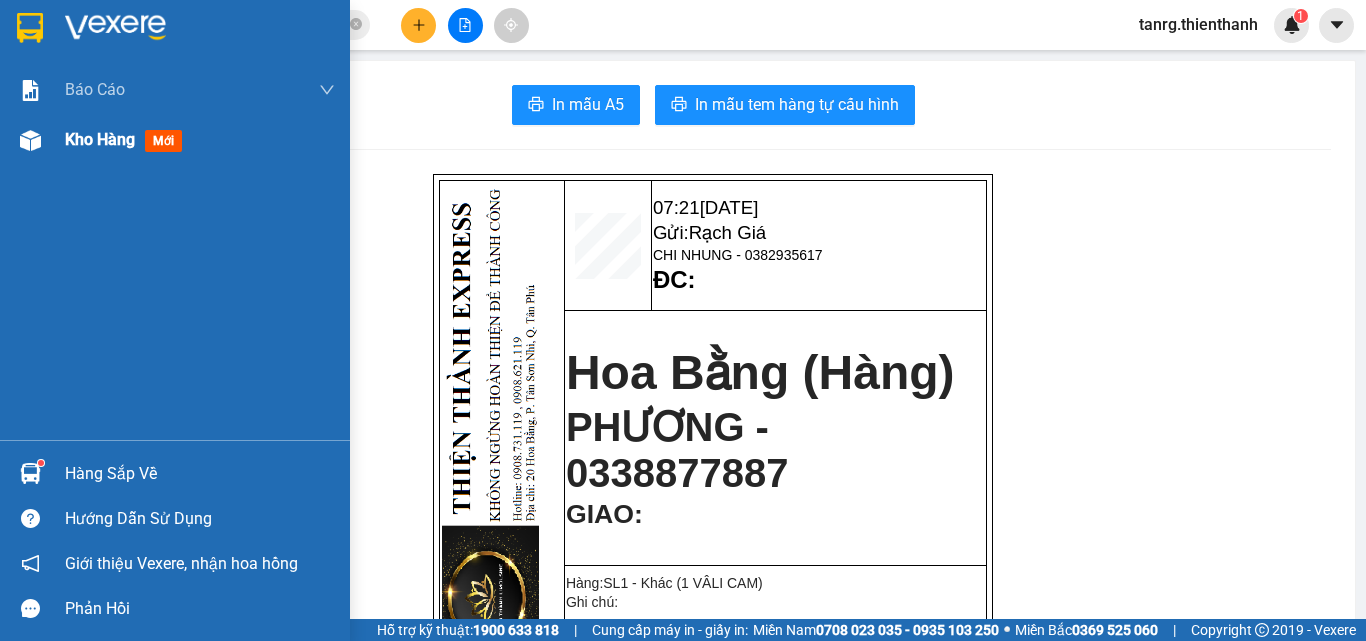 click on "Kho hàng" at bounding box center [100, 139] 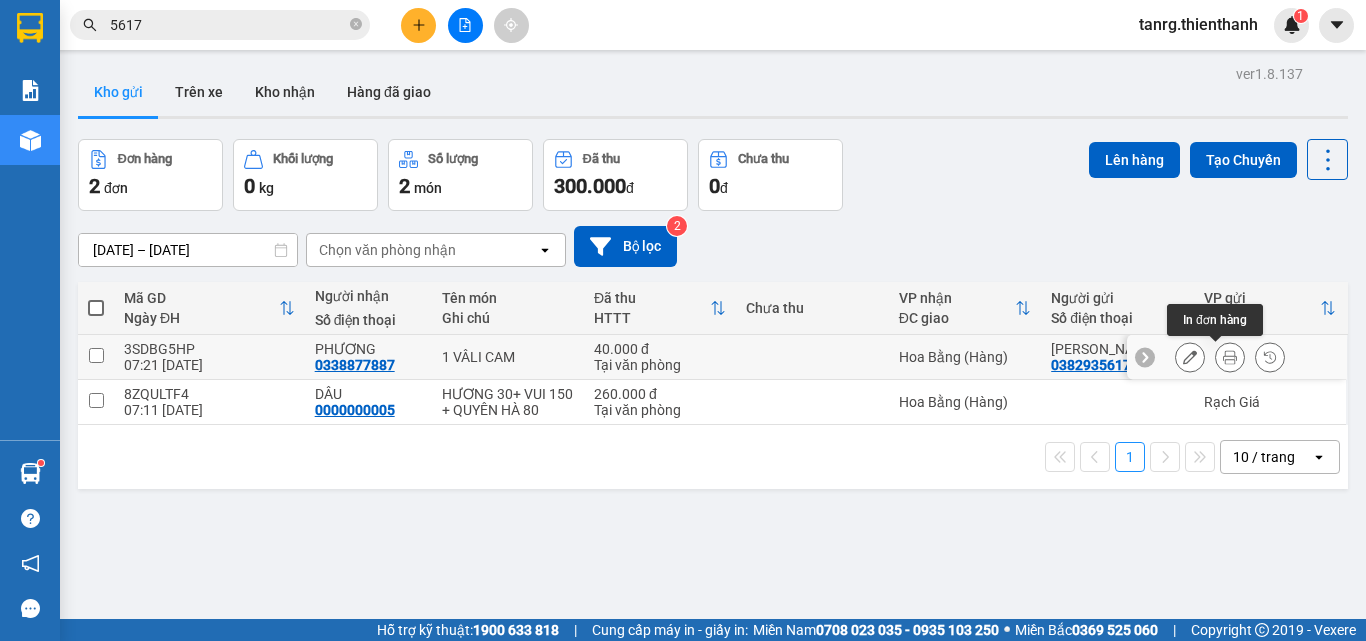 click 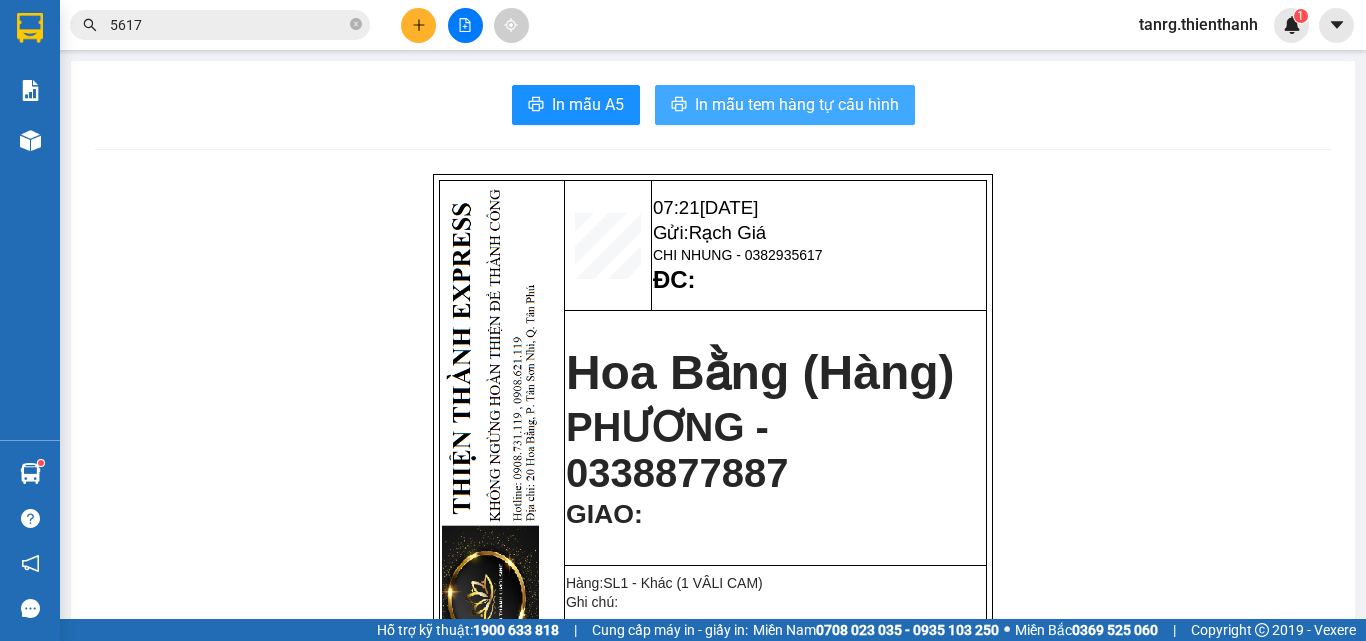 click on "In mẫu tem hàng tự cấu hình" at bounding box center (785, 105) 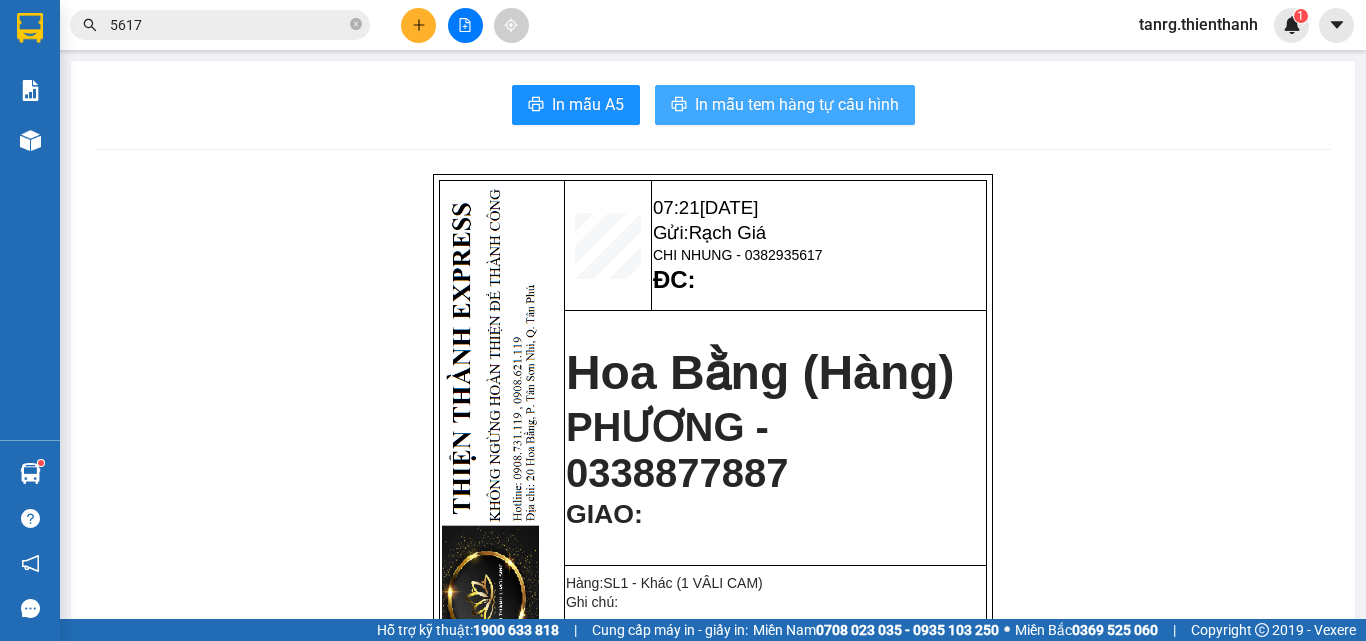 scroll, scrollTop: 0, scrollLeft: 0, axis: both 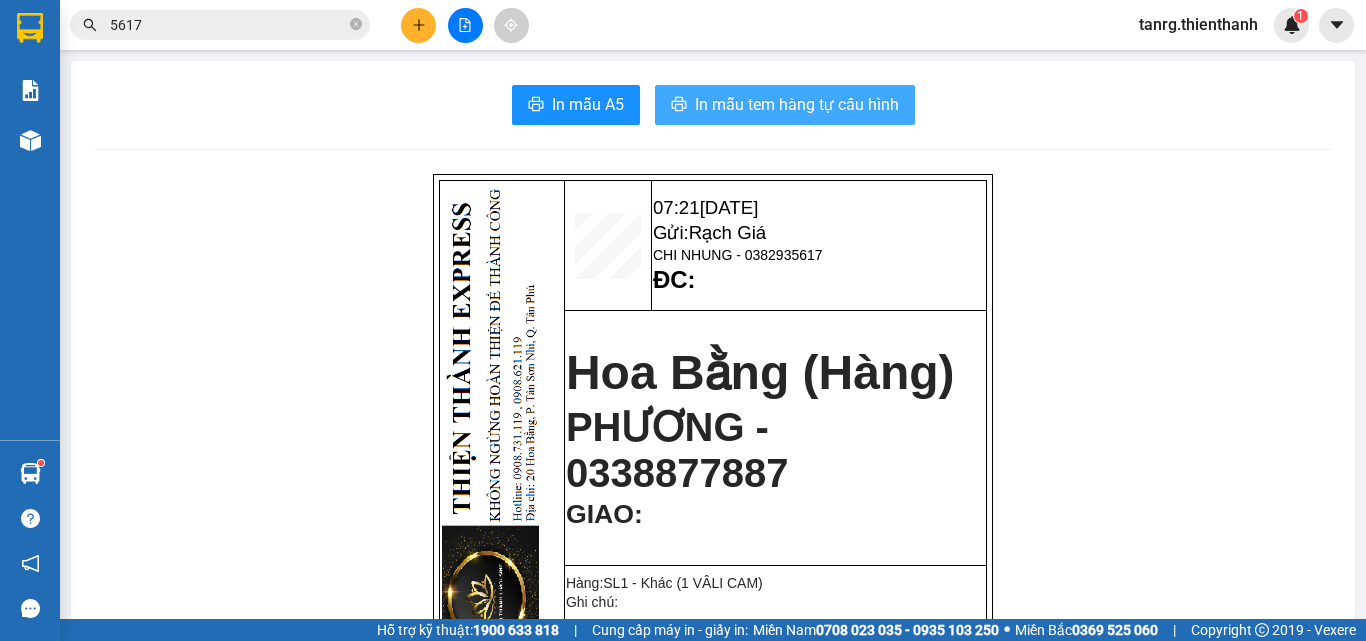 click on "In mẫu tem hàng tự cấu hình" at bounding box center (785, 105) 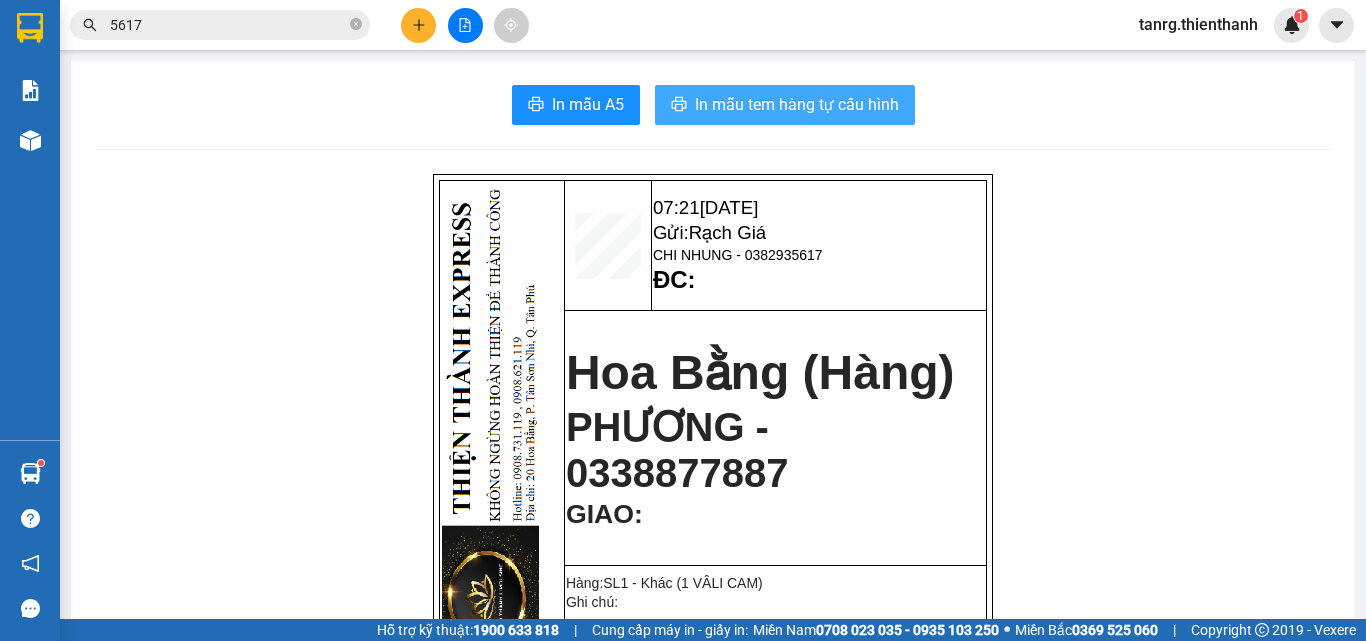 scroll, scrollTop: 0, scrollLeft: 0, axis: both 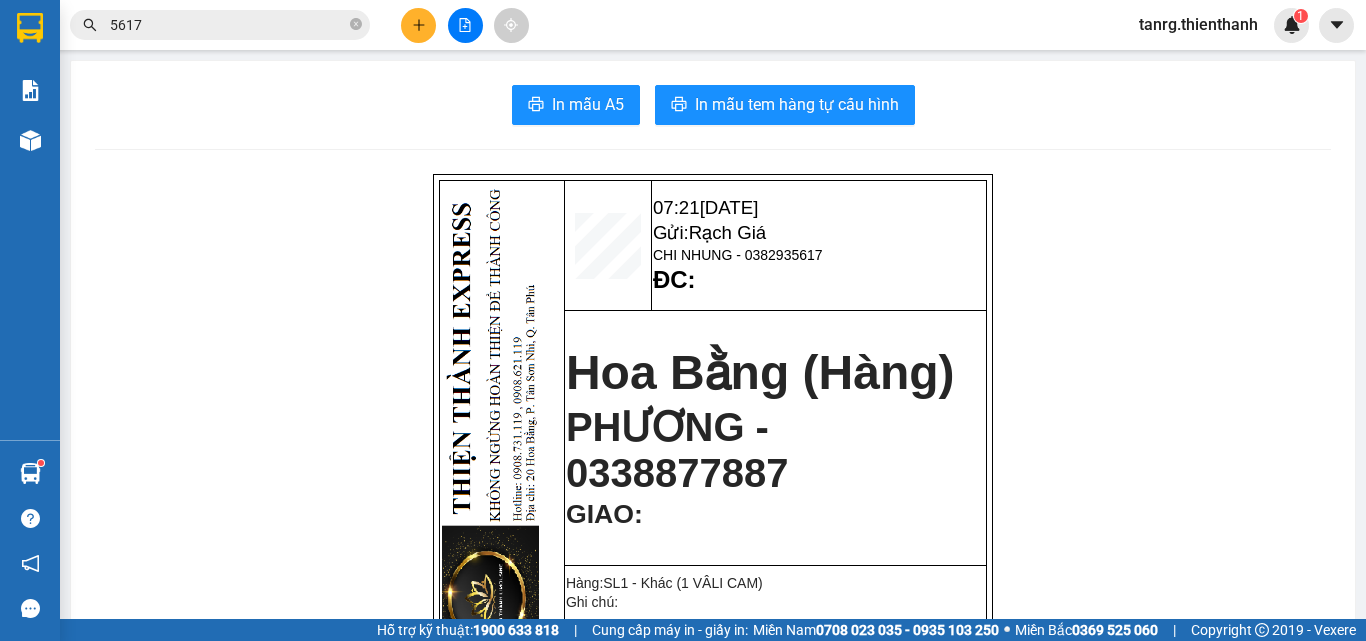 click on "Kết quả tìm kiếm ( 127 )  Bộ lọc  Ngày tạo đơn gần nhất Mã ĐH Trạng thái Món hàng Thu hộ Tổng cước Chưa cước Nhãn Người gửi VP Gửi Người nhận VP Nhận 3SDBG5HP 07:21 - 13/07 VP Gửi   1 VÂLI CAM SL:  1 40.000 038293 5617 CHI NHUNG  Rạch Giá 0338877887 PHƯƠNG Hoa Bằng (Hàng) KCV34TUL 16:06 - 12/07 VP Nhận   05:30 - 13/07 1 THUNG GIẤY SL:  1 40.000 0338877887 PHƯƠNG Hoa Bằng (Hàng) 038293 5617 CHI NHUNG  Rạch Giá JYR1UZM9 09:06 - 08/07 Đã giao   08:26 - 09/07 1 BI THƯ SL:  1 30.000 0982756752 DANH Hoa Bằng (Hàng) 093202 5617 NA Rạch Giá PAIQ8NPZ 18:47 - 29/06 Đã giao   06:17 - 30/06 1 THUNG GIẤY +1 XOP SL:  2 40.000 0338877887 PHƯƠNG Hoa Bằng (Hàng) 038293 5617 CHI NHUNG  Rạch Giá BZGP2KJ3 08:30 - 26/06 Đã giao   08:36 - 27/06 1 BI THƯ SL:  1 30.000 0982756752 DANH Hoa Bằng (Hàng) 093202 5617 NA Rạch Giá 7TENTER1 09:27 - 14/06 Đã giao   19:00 - 14/06 1 XỐP ĐỒ ĂN SL:  1 30.000 038293 5617 CHI NHUNG" at bounding box center [683, 25] 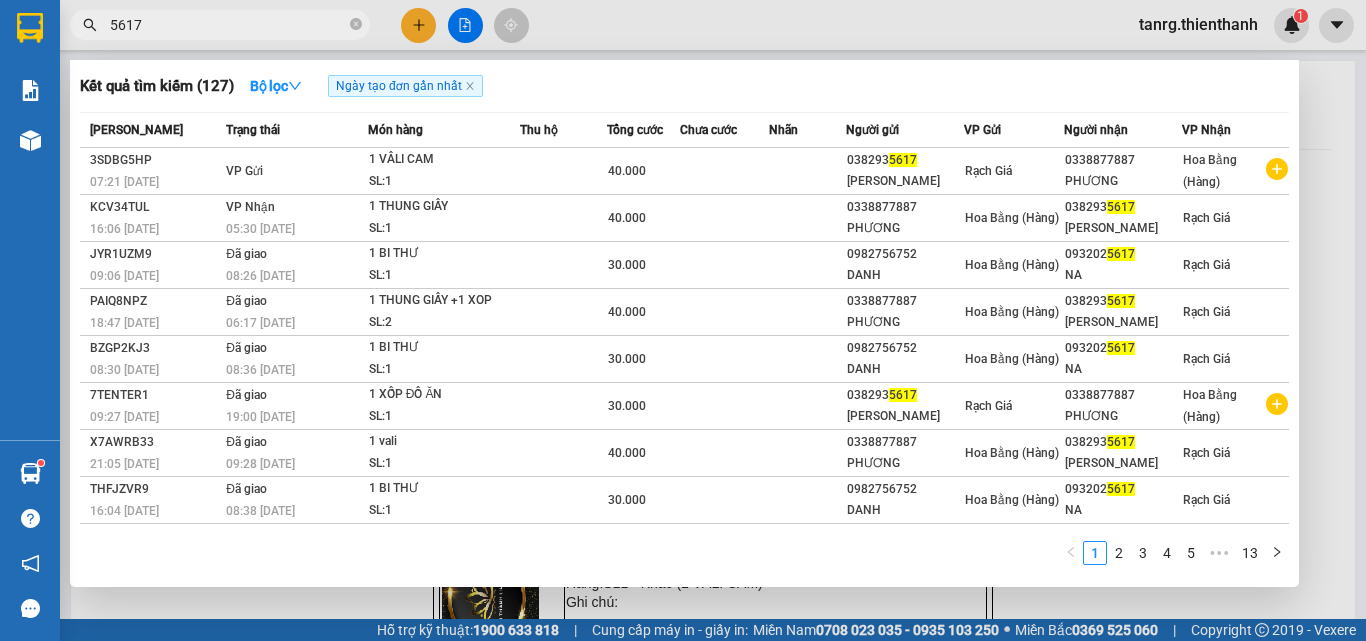 click on "5617" at bounding box center (228, 25) 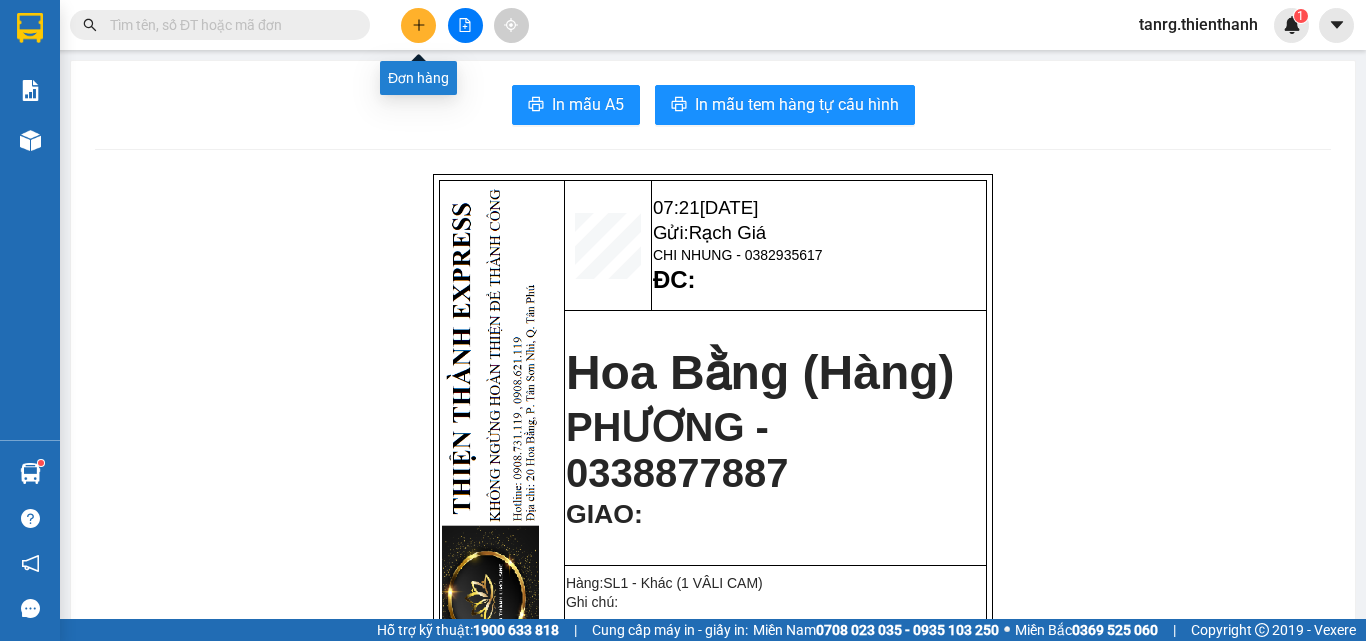 click 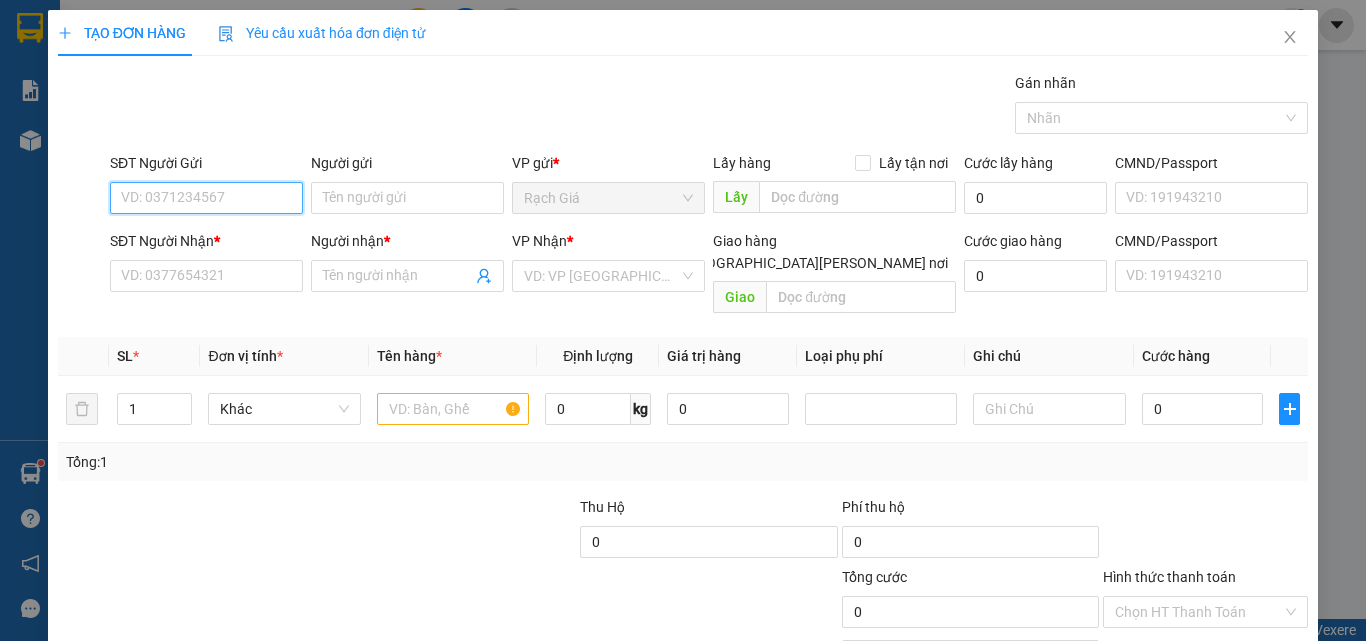 click on "SĐT Người Gửi" at bounding box center (206, 198) 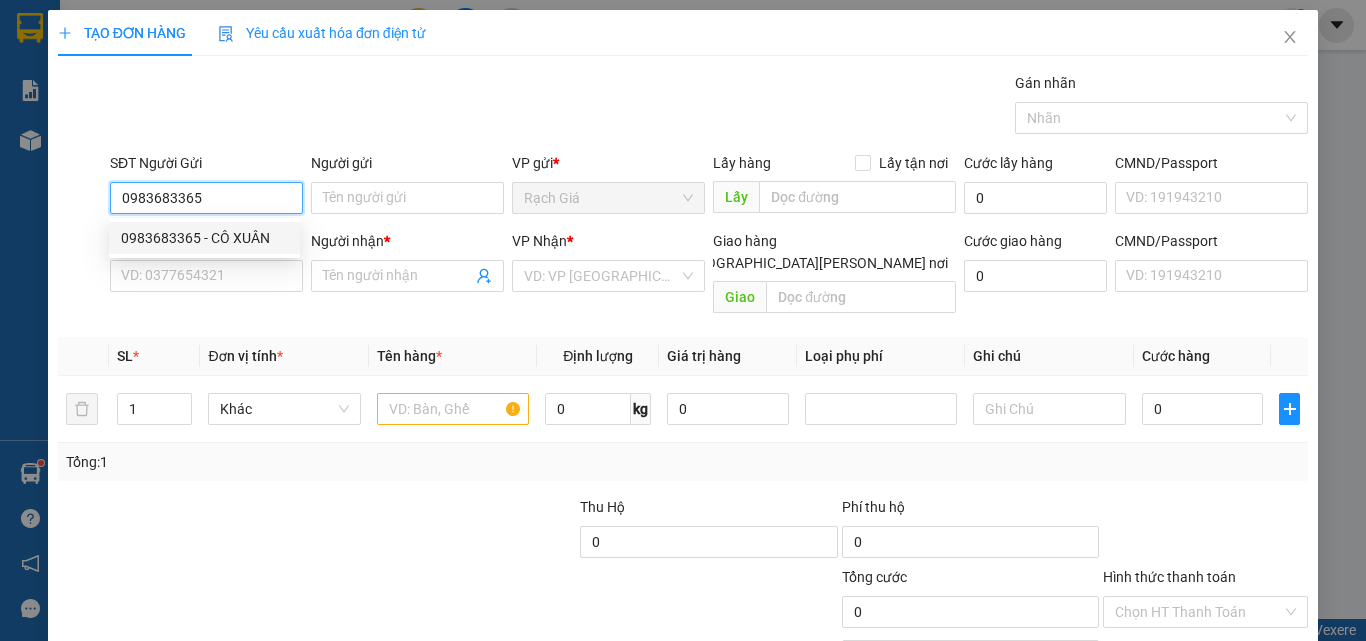 click on "0983683365 - CÔ XUÂN" at bounding box center (204, 238) 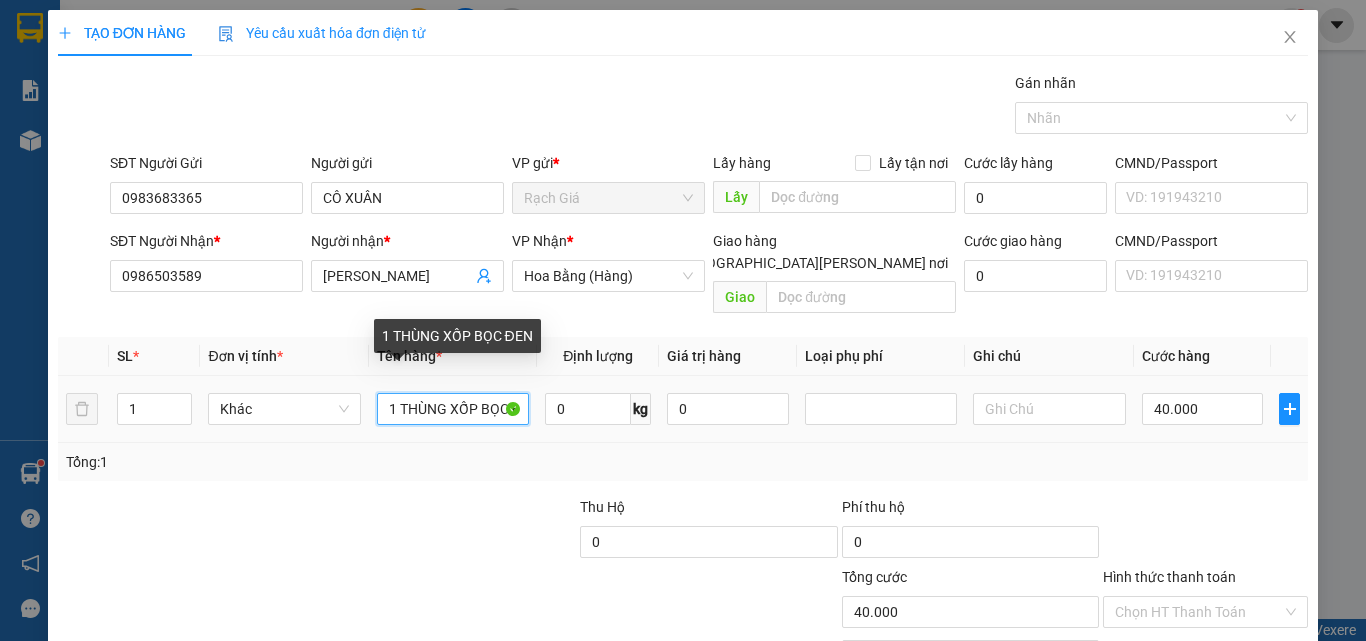 click on "1 THÙNG XỐP BỌC ĐEN" at bounding box center (453, 409) 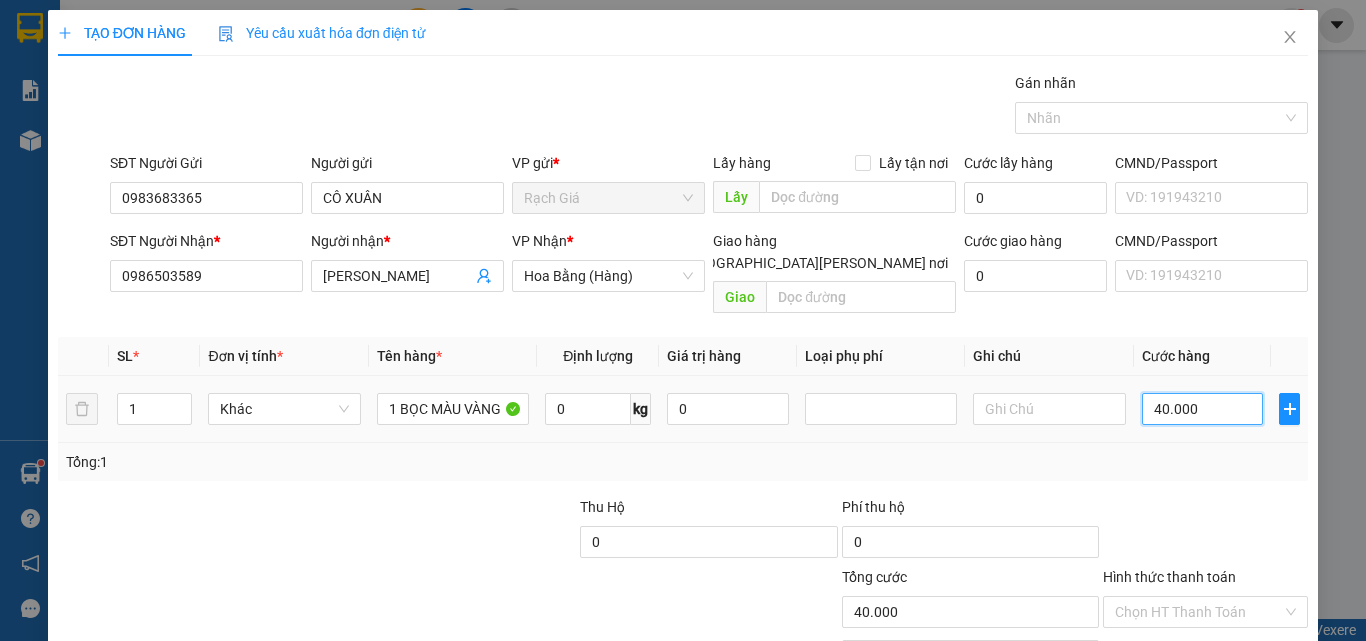 click on "40.000" at bounding box center [1203, 409] 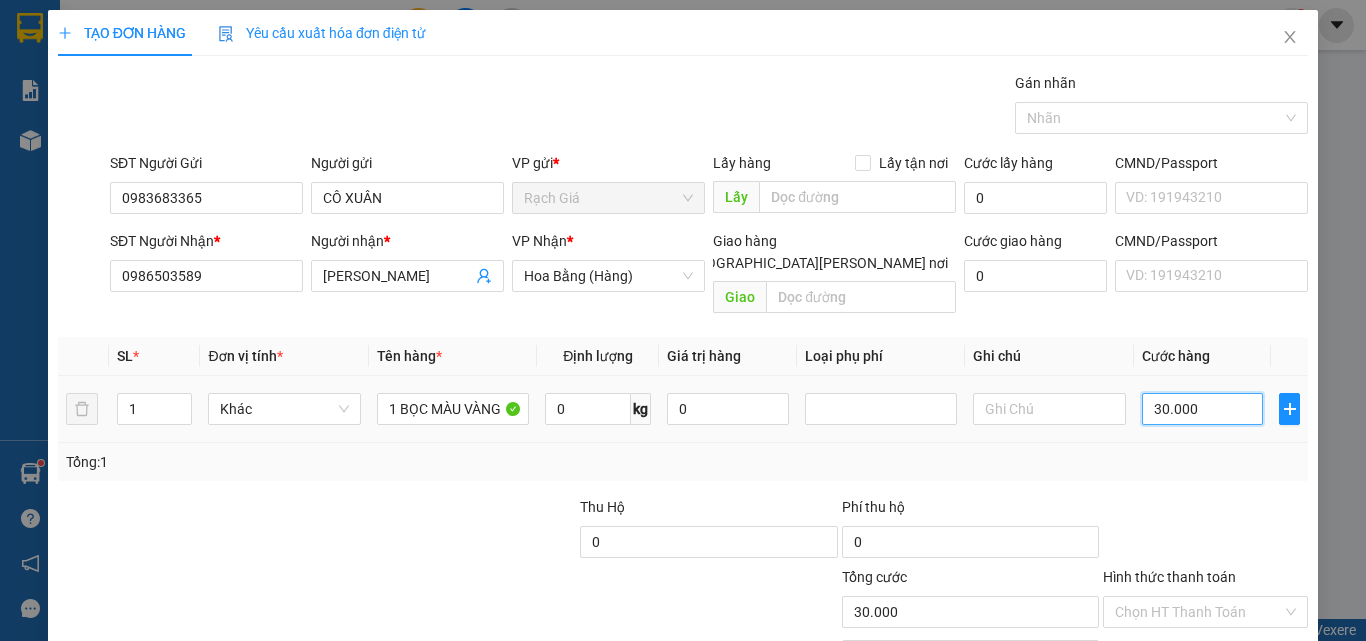 scroll, scrollTop: 161, scrollLeft: 0, axis: vertical 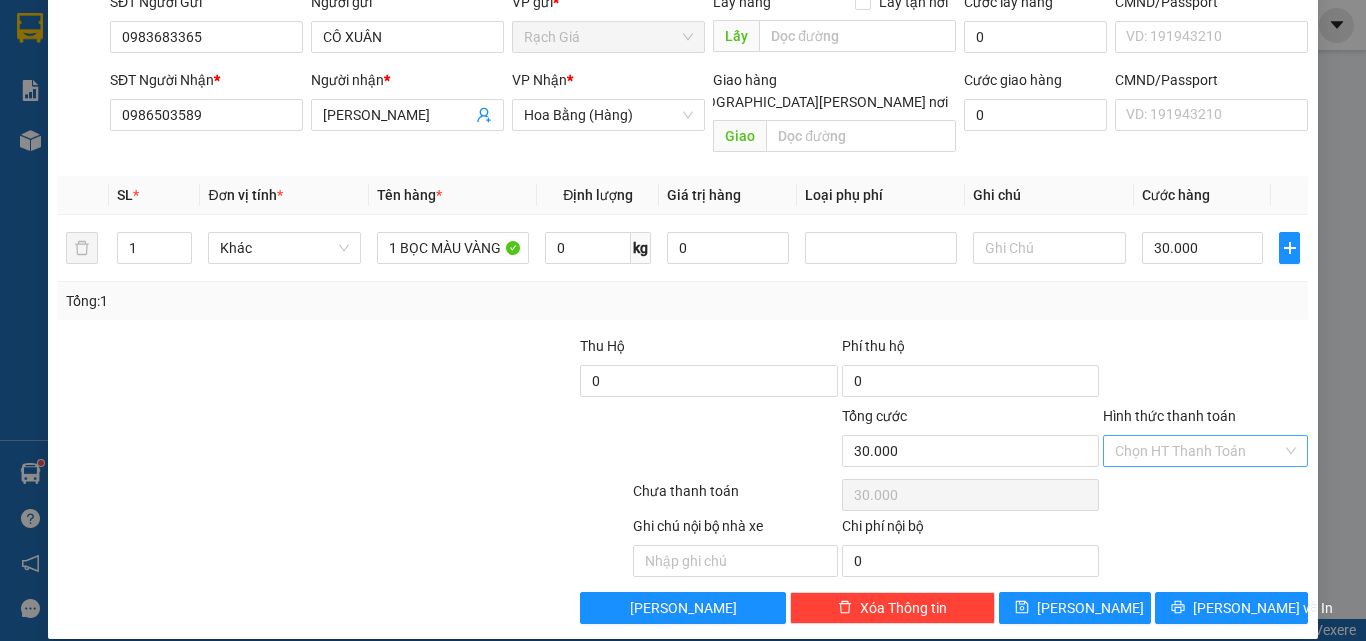 click on "Hình thức thanh toán" at bounding box center [1198, 451] 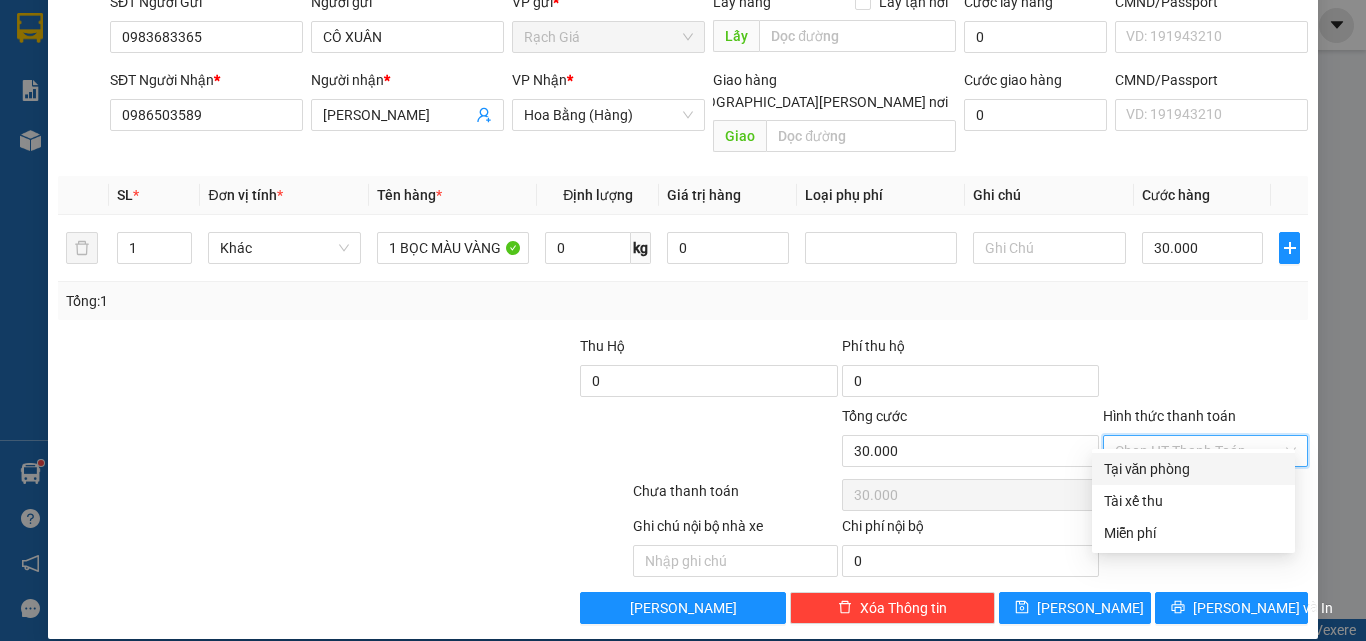 click on "Tại văn phòng" at bounding box center [1193, 469] 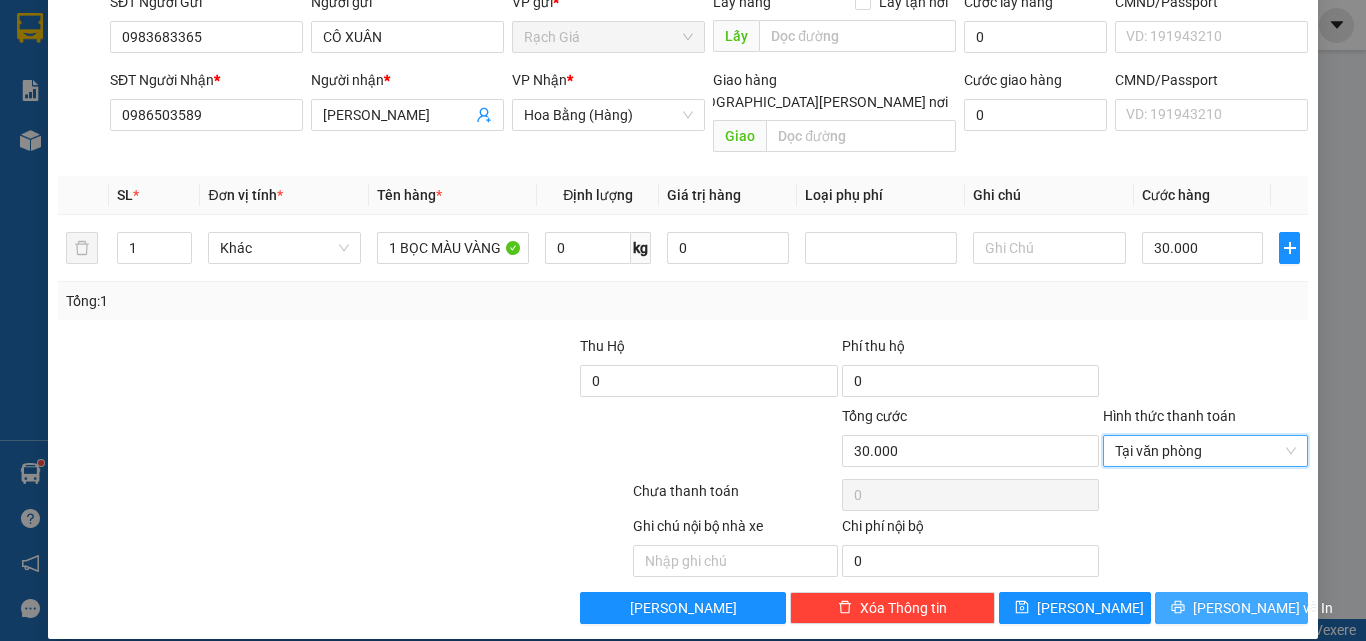 click on "[PERSON_NAME] và In" at bounding box center (1231, 608) 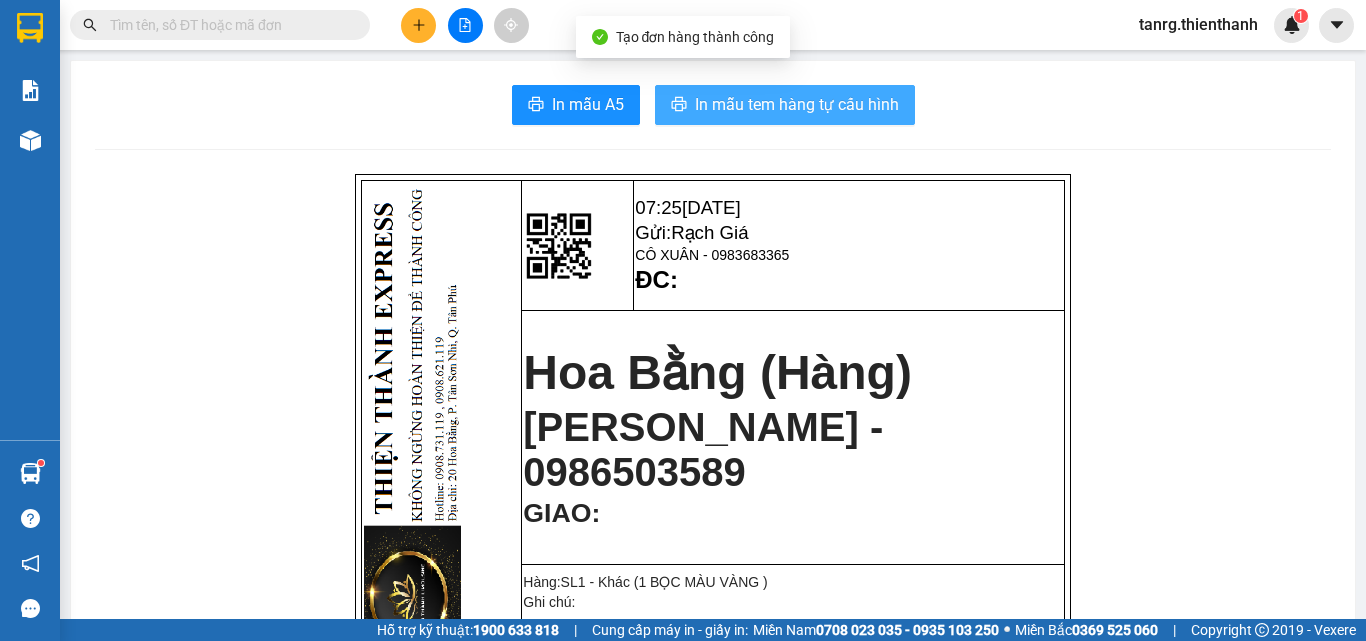 click on "In mẫu tem hàng tự cấu hình" at bounding box center [797, 104] 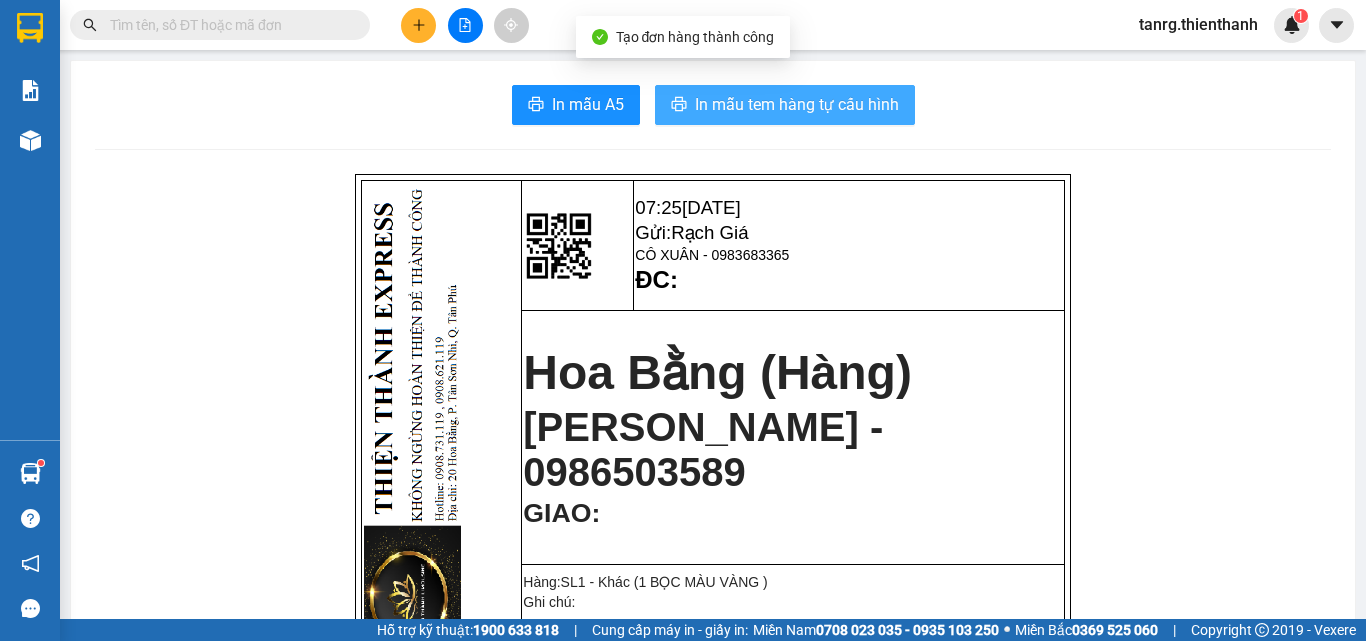 scroll, scrollTop: 0, scrollLeft: 0, axis: both 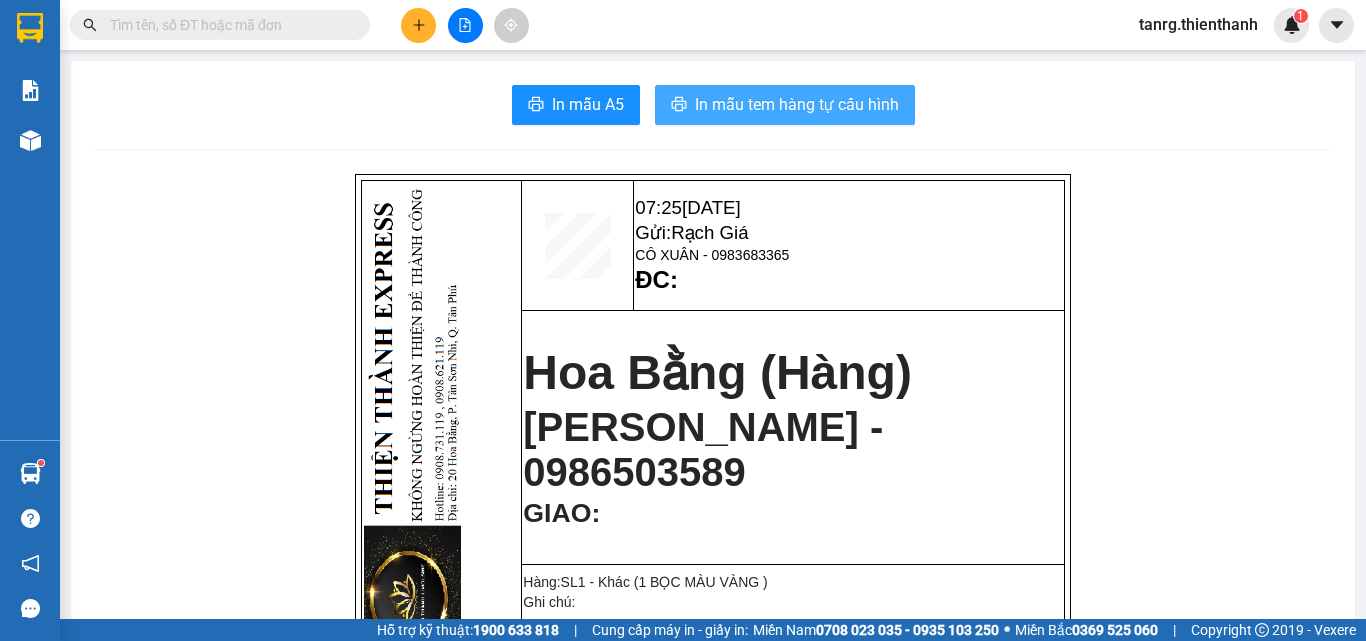 click on "In mẫu tem hàng tự cấu hình" at bounding box center (797, 104) 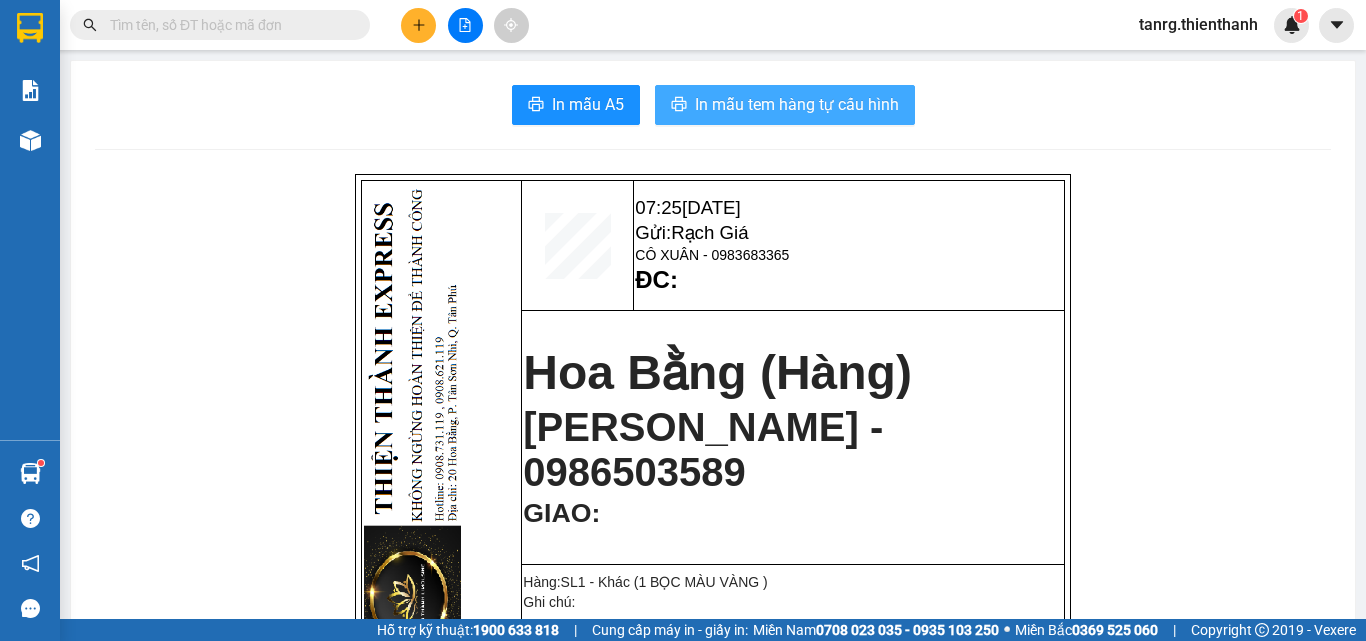 scroll, scrollTop: 0, scrollLeft: 0, axis: both 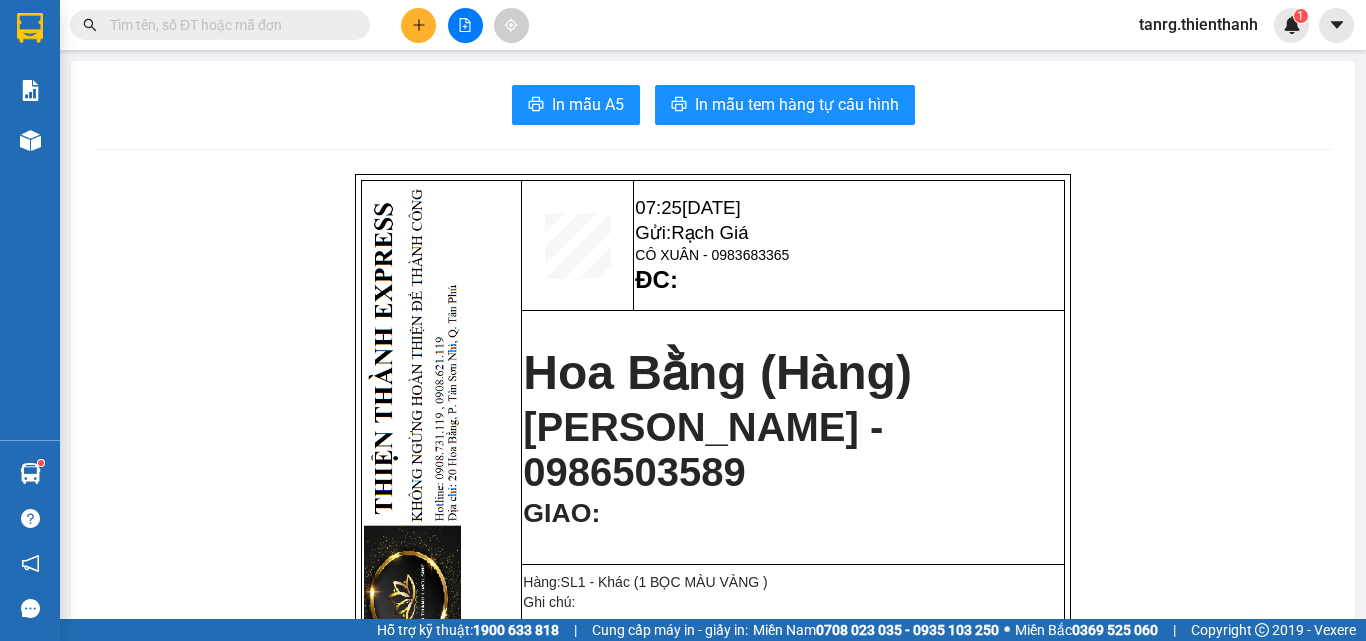 click at bounding box center [228, 25] 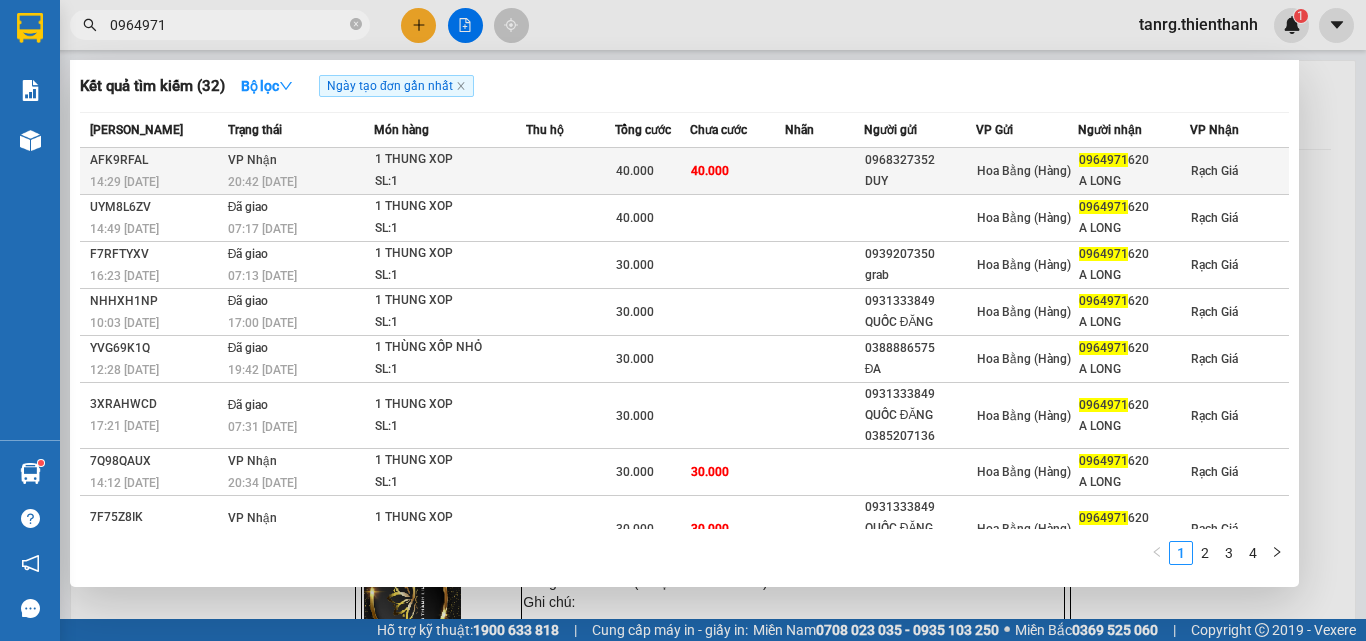 click at bounding box center [571, 171] 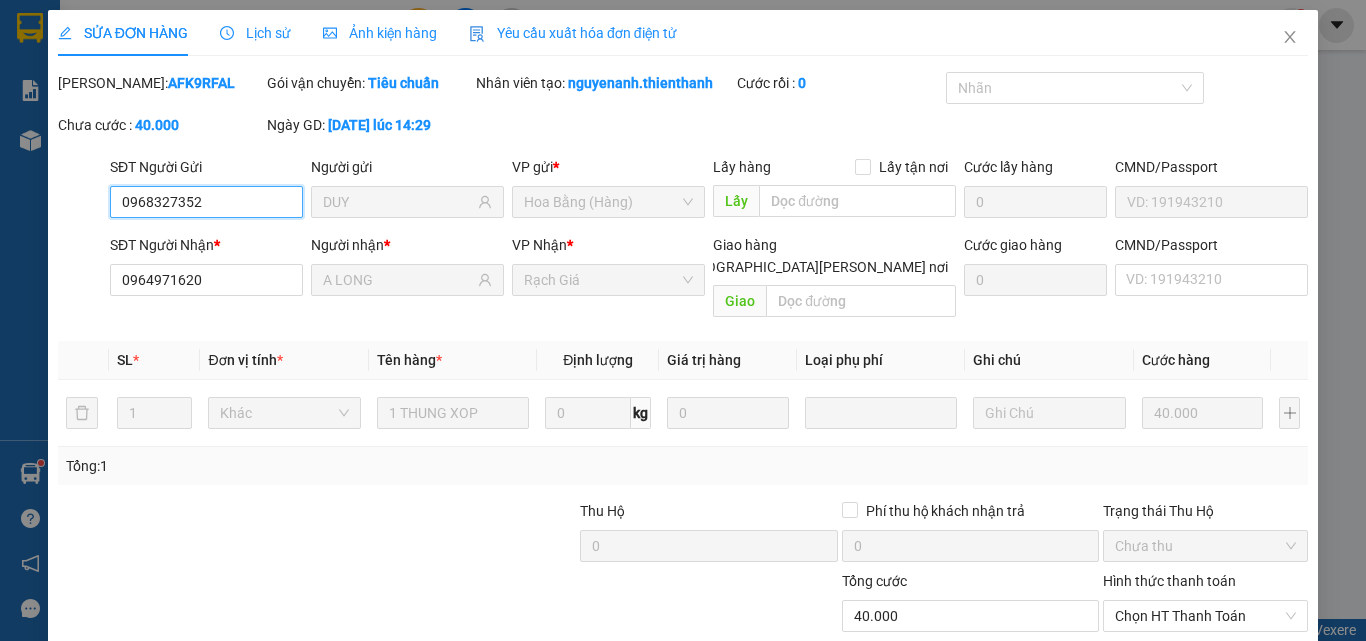 scroll, scrollTop: 165, scrollLeft: 0, axis: vertical 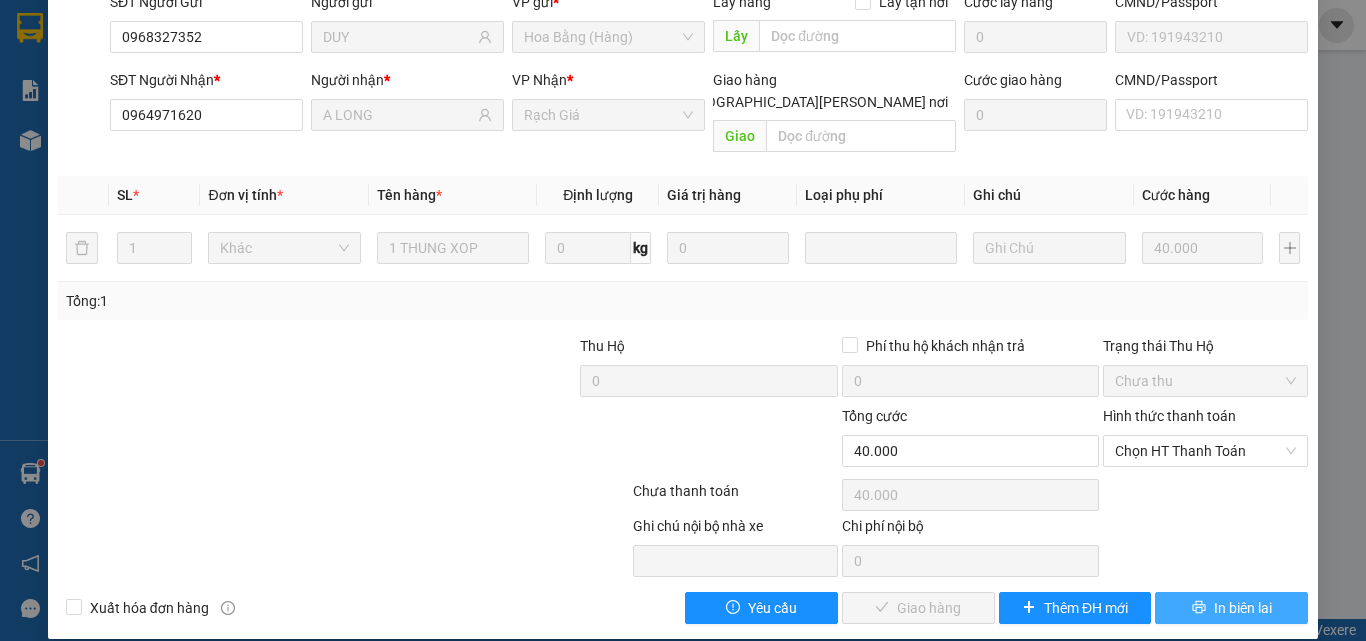 click on "In biên lai" at bounding box center [1243, 608] 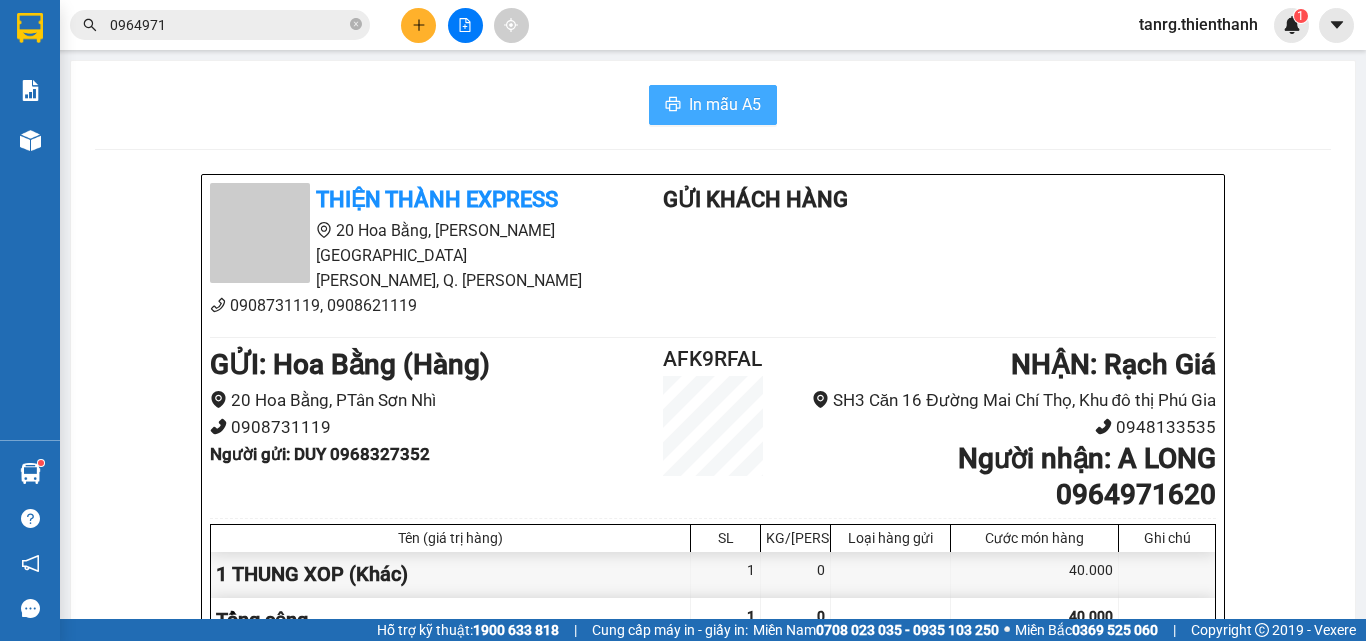 click on "In mẫu A5" at bounding box center (725, 104) 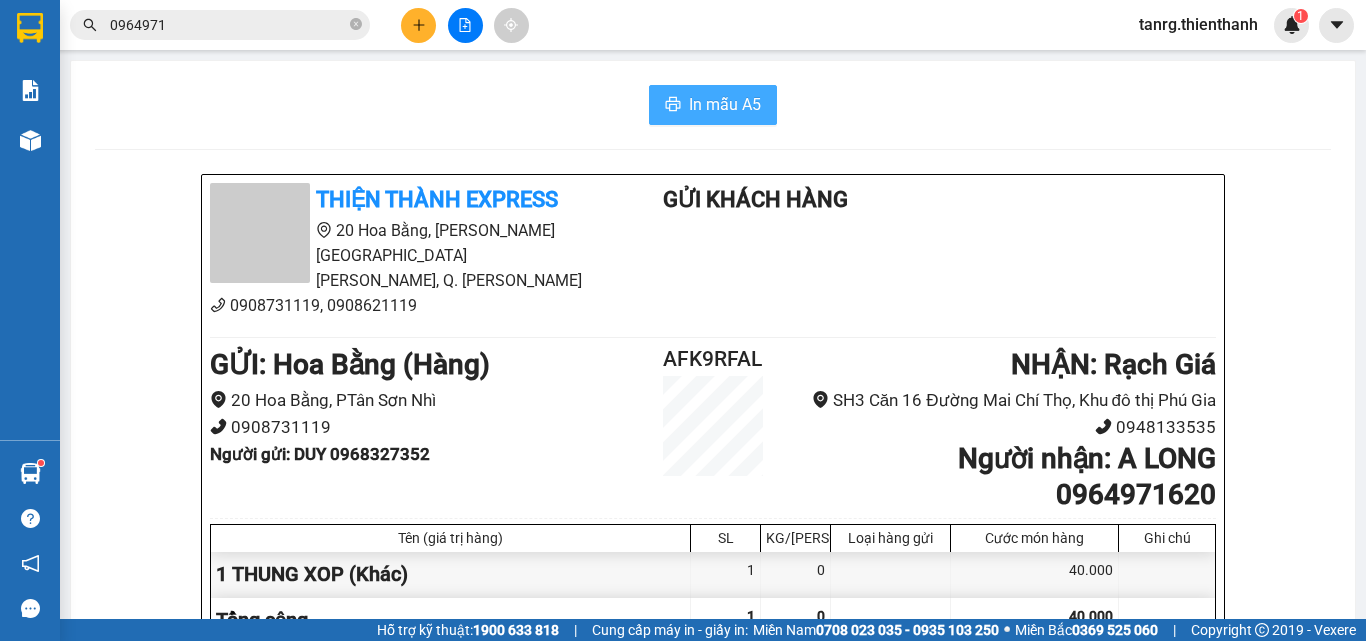 scroll, scrollTop: 0, scrollLeft: 0, axis: both 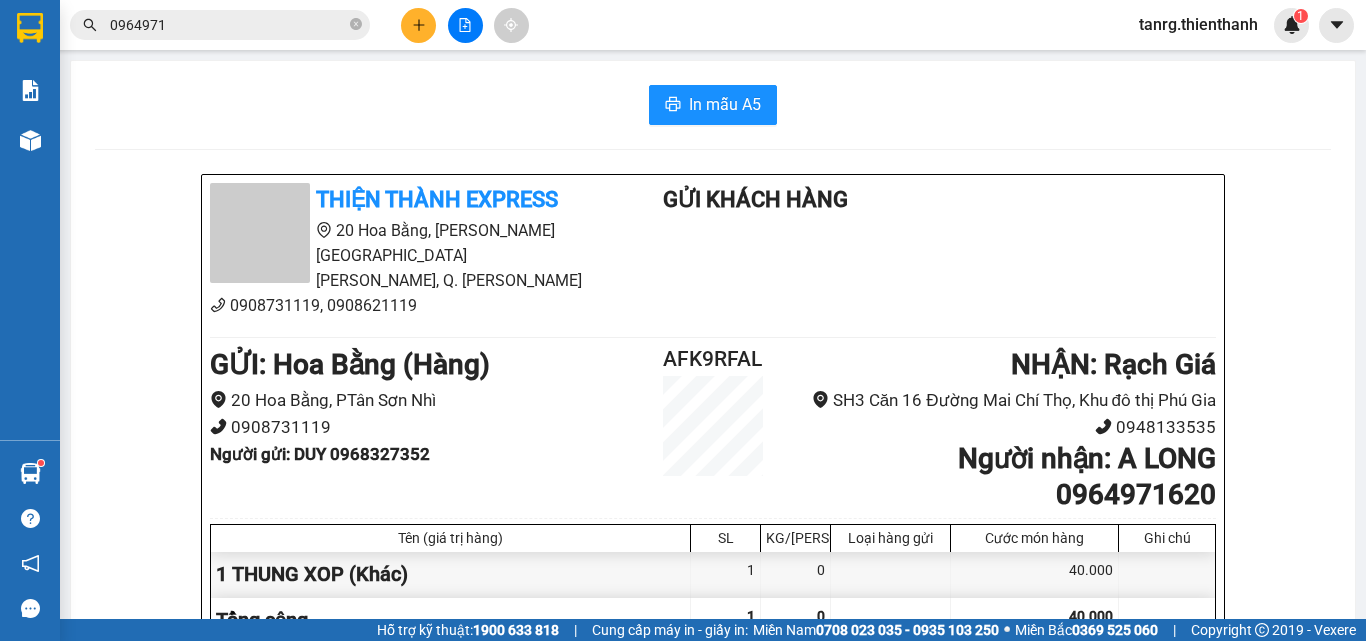click on "In mẫu A5
Thiện Thành Express   20 Hoa Bằng, P.Tân Sơn Nhì, Q. Tân Phú   0908731119, 0908621119 Gửi khách hàng GỬI :   Hoa Bằng (Hàng)   20 Hoa Bằng, PTân Sơn Nhì   0908731119 Người gửi :   DUY 0968327352 AFK9RFAL NHẬN :   Rạch Giá   SH3 Căn 16 Đường Mai Chí Thọ, Khu đô thị Phú Gia   0948133535 Người nhận :   A LONG 0964971620 Tên (giá trị hàng) SL KG/Món Loại hàng gửi Cước món hàng Ghi chú 1 THUNG XOP  (Khác) 1 0 40.000 Tổng cộng 1 0 40.000 Loading... Chưa cước : 40.000 Tổng phải thu: 40.000 Người gửi hàng xác nhận (Tôi đã đọc và đồng ý nộp dung phiếu gửi hàng) NV kiểm tra hàng (Kí và ghi rõ họ tên) 07:26, ngày 13 tháng 07 năm 2025 NV nhận hàng (Kí và ghi rõ họ tên) Tân RG NV nhận hàng (Kí và ghi rõ họ tên) Quy định nhận/gửi hàng : Không chở hàng quốc cấm Hàng dễ vỡ, hư bể không đền" at bounding box center (713, 576) 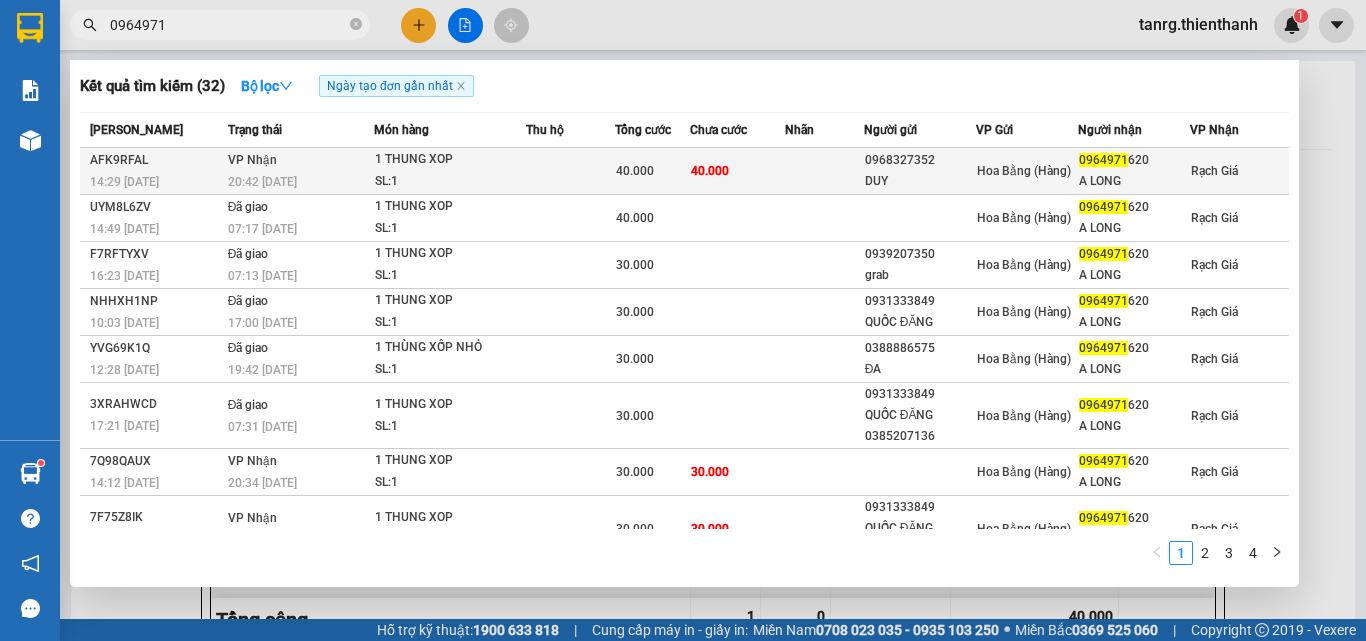 click on "40.000" at bounding box center [737, 171] 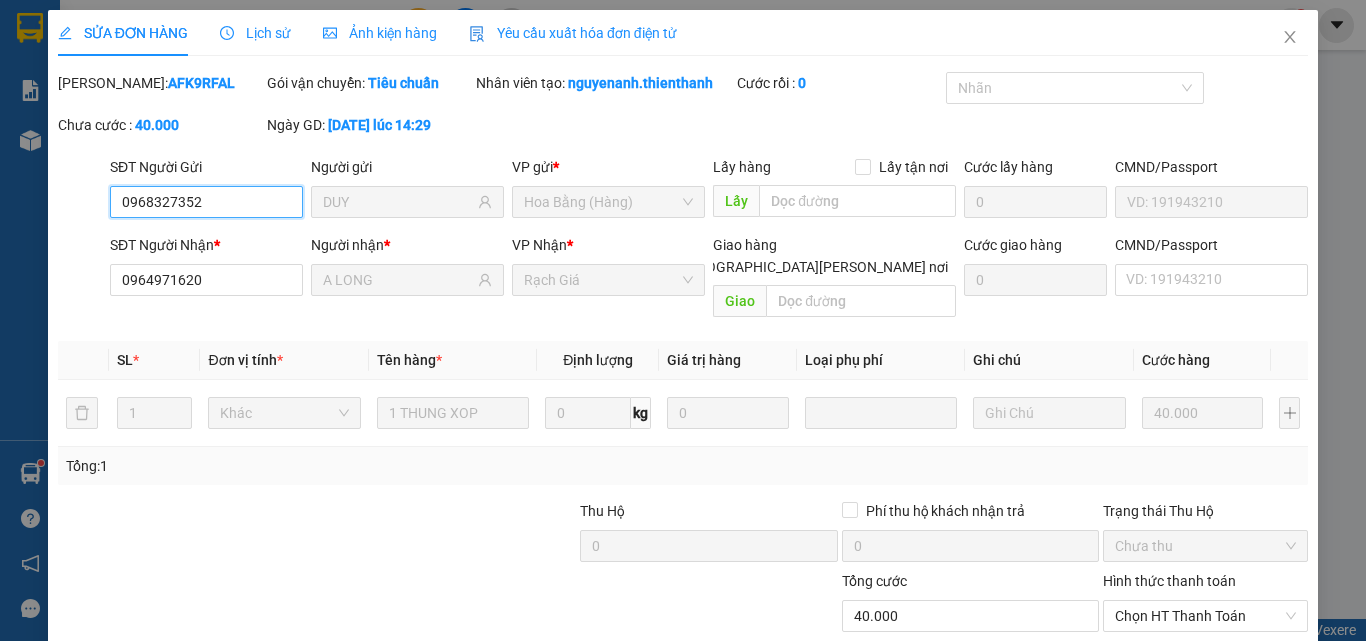 scroll, scrollTop: 88, scrollLeft: 0, axis: vertical 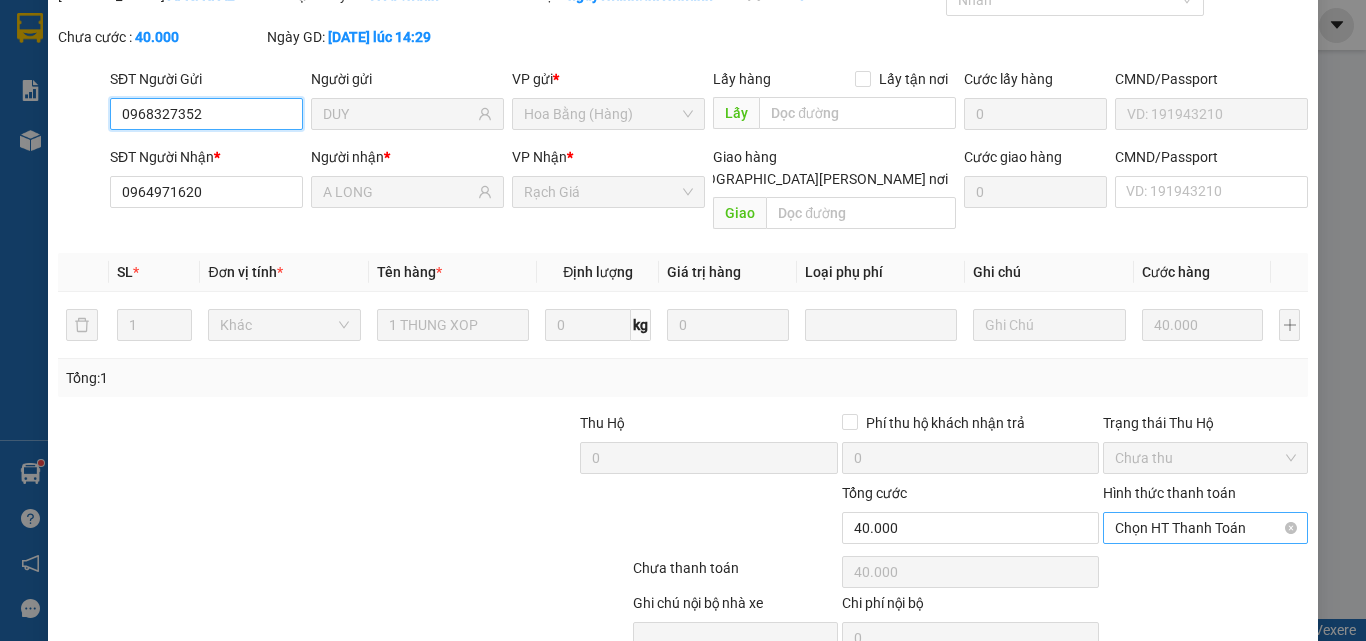 click on "Chọn HT Thanh Toán" at bounding box center (1205, 528) 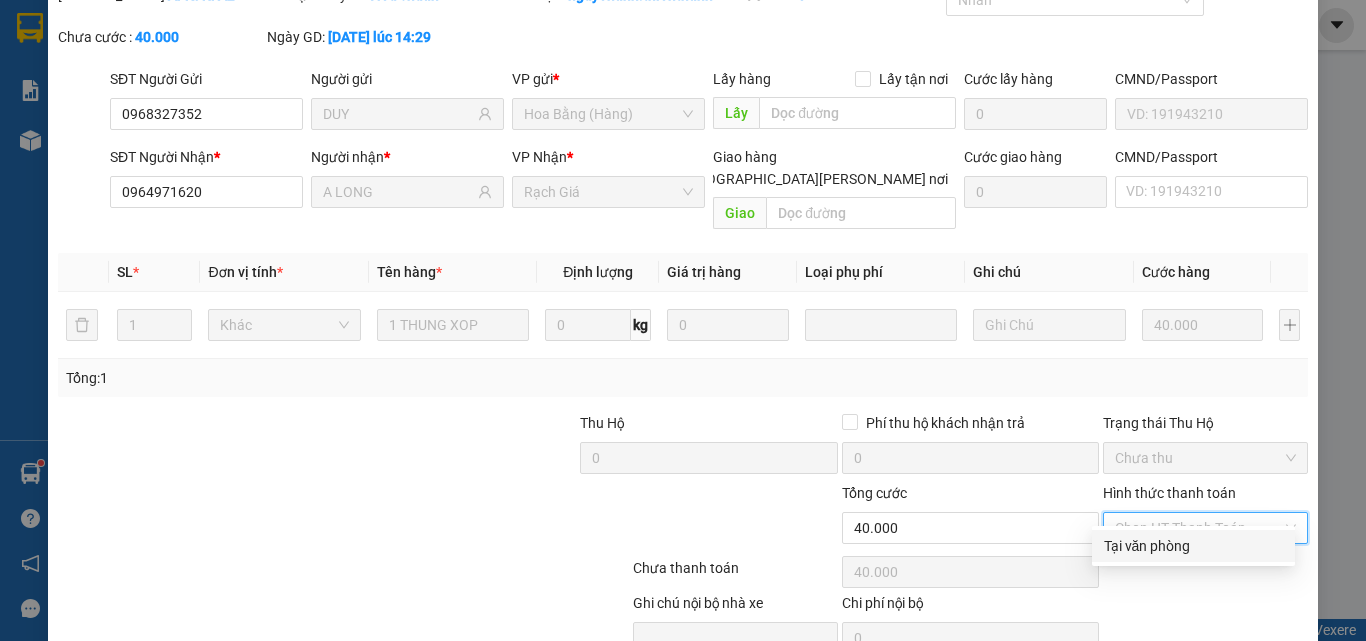 click on "Tại văn phòng" at bounding box center (1193, 546) 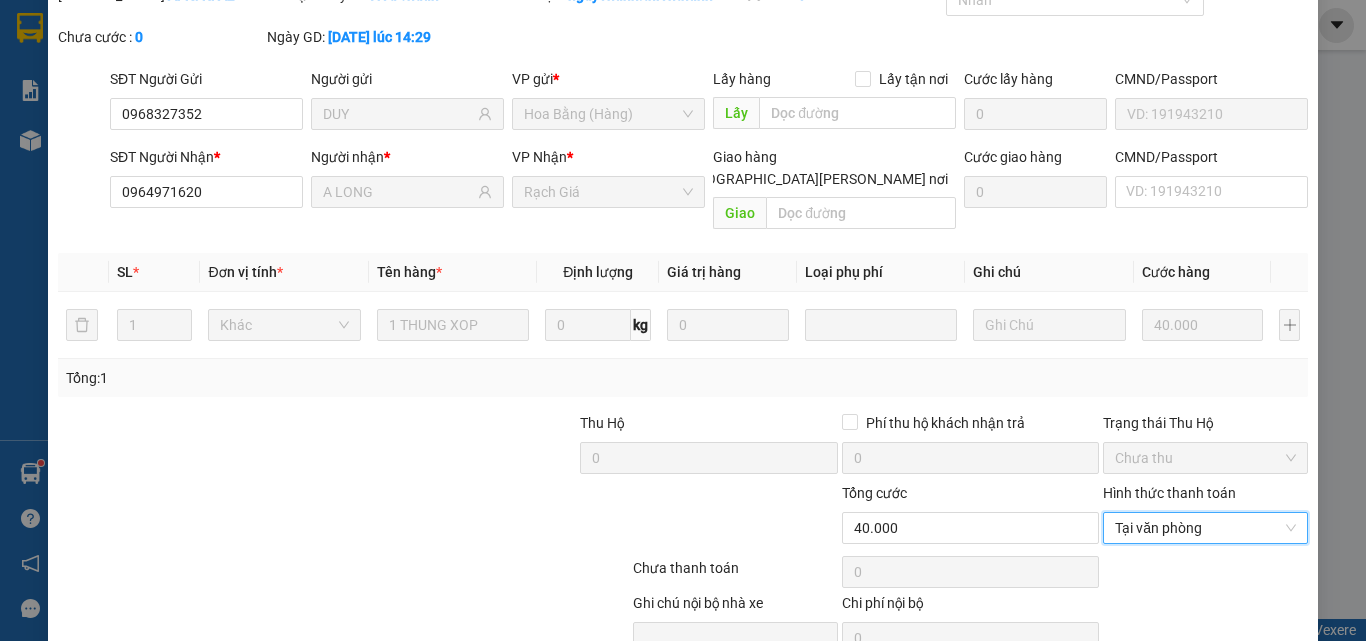 scroll, scrollTop: 165, scrollLeft: 0, axis: vertical 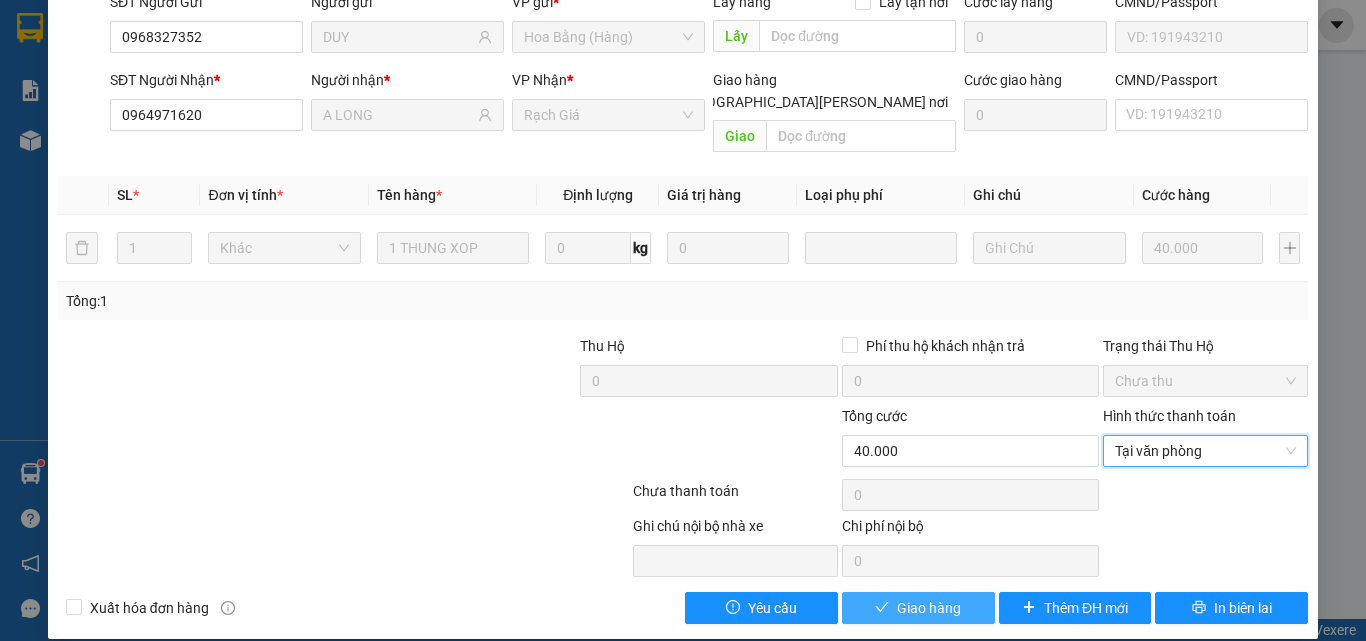 click on "Giao hàng" at bounding box center [929, 608] 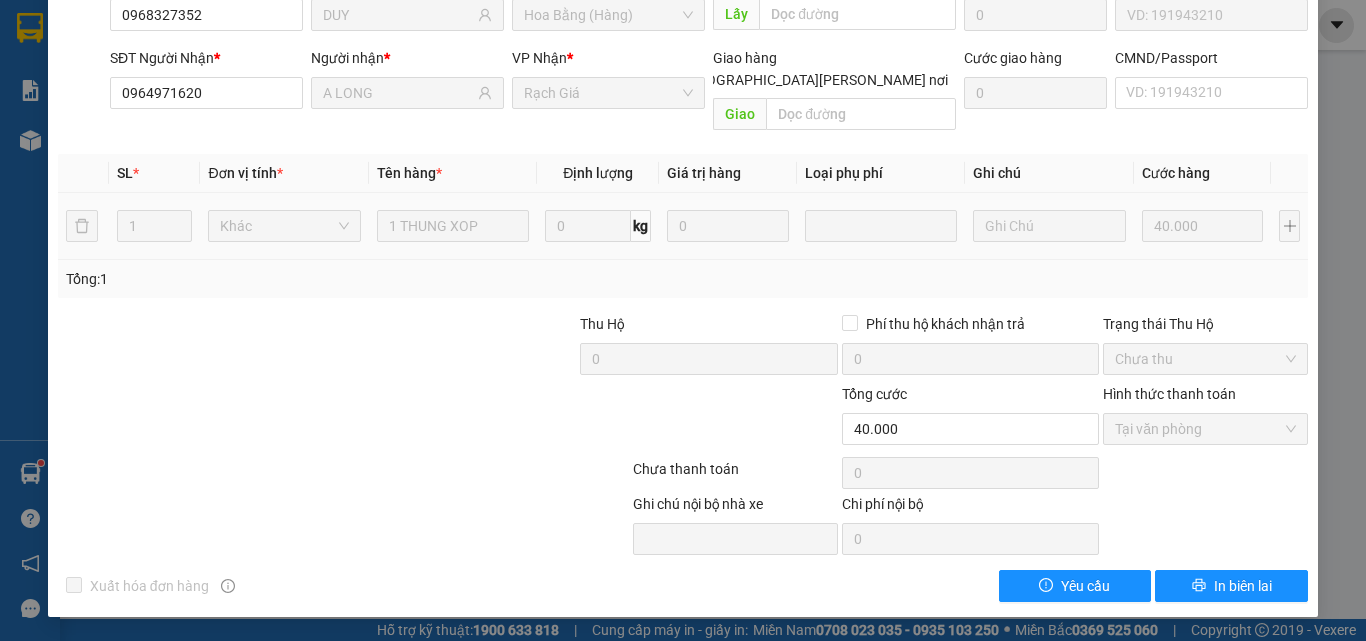 scroll, scrollTop: 0, scrollLeft: 0, axis: both 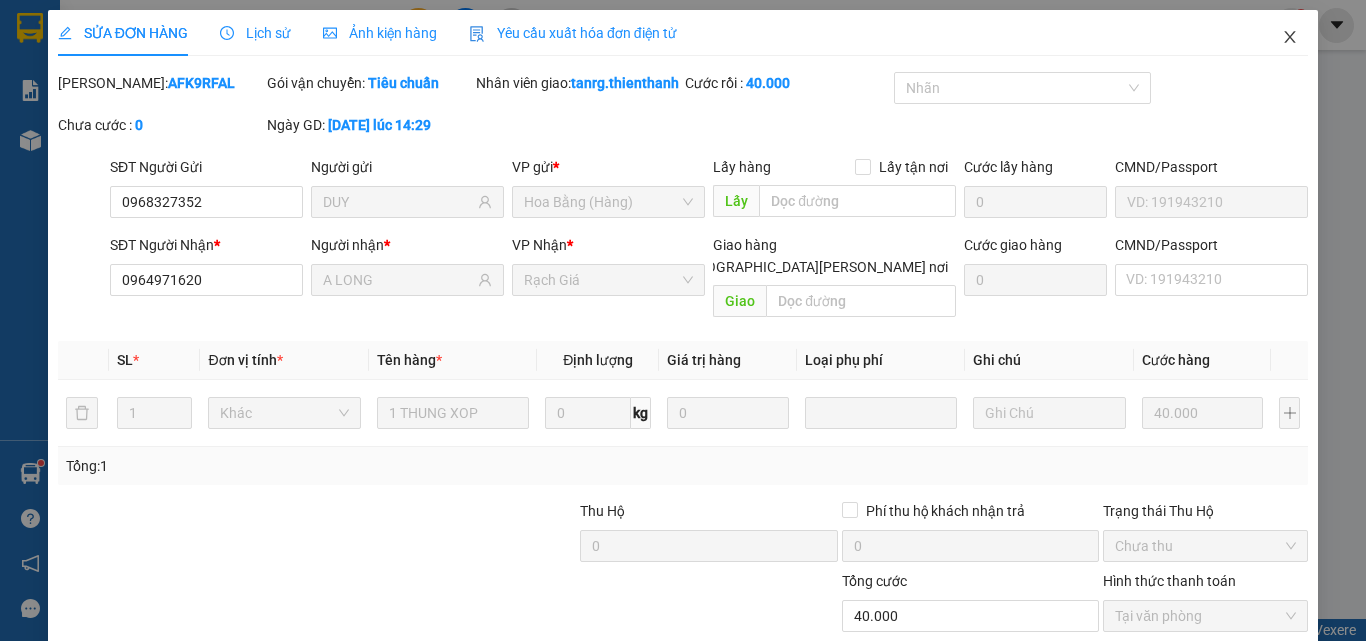 click 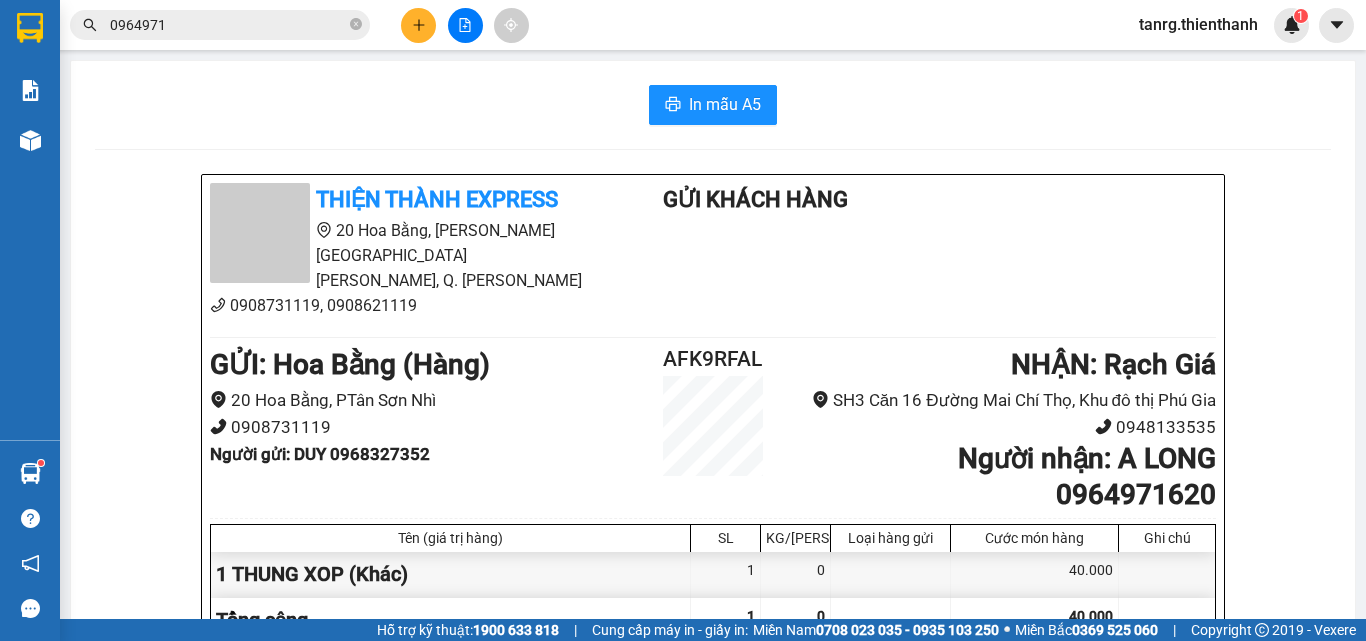 click on "0964971" at bounding box center [228, 25] 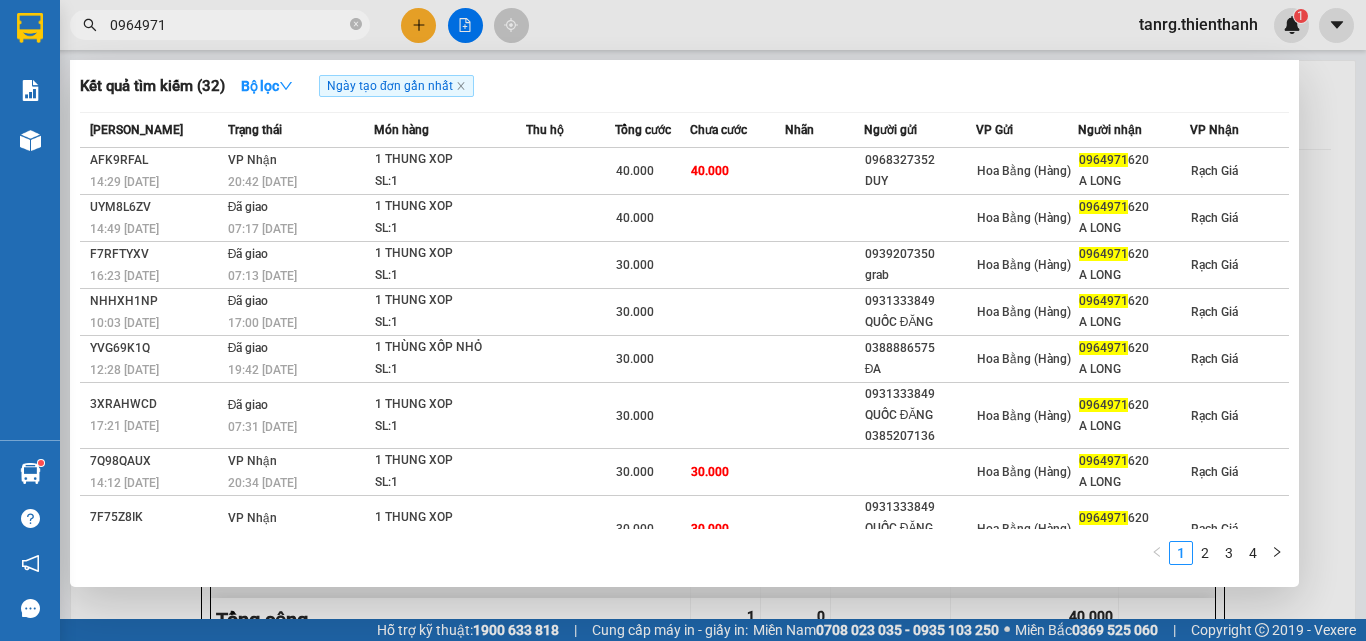 click on "0964971" at bounding box center [228, 25] 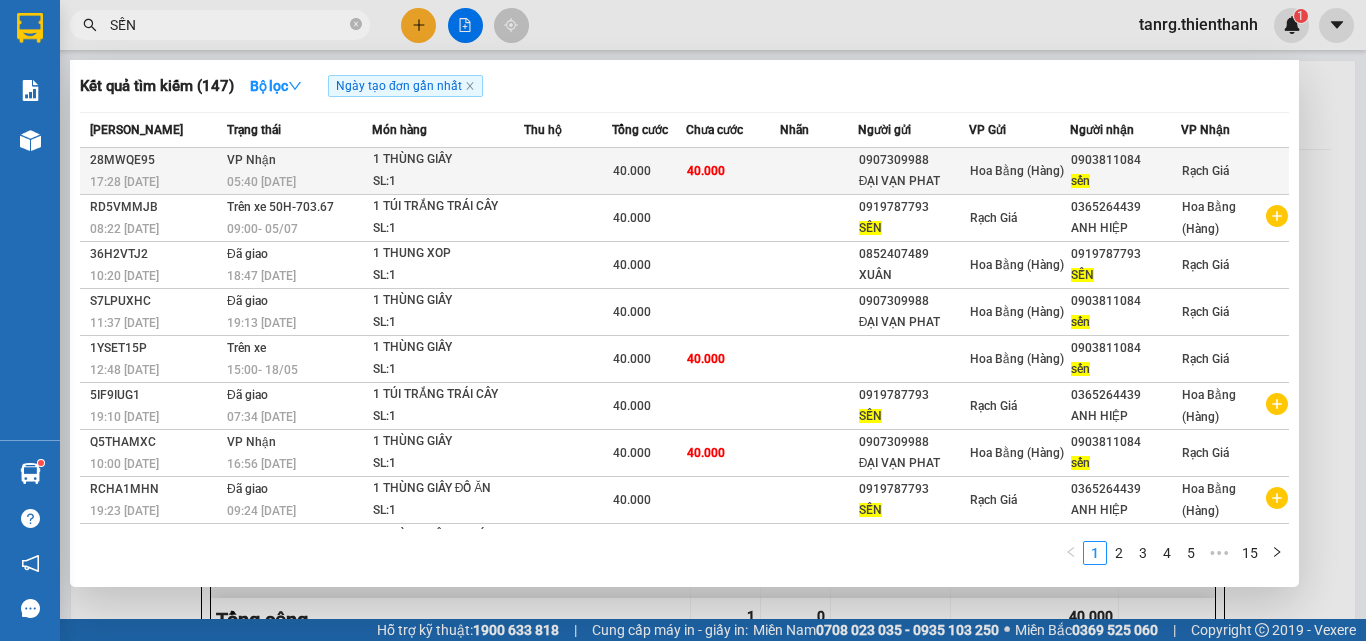 click on "SL:  1" at bounding box center (448, 182) 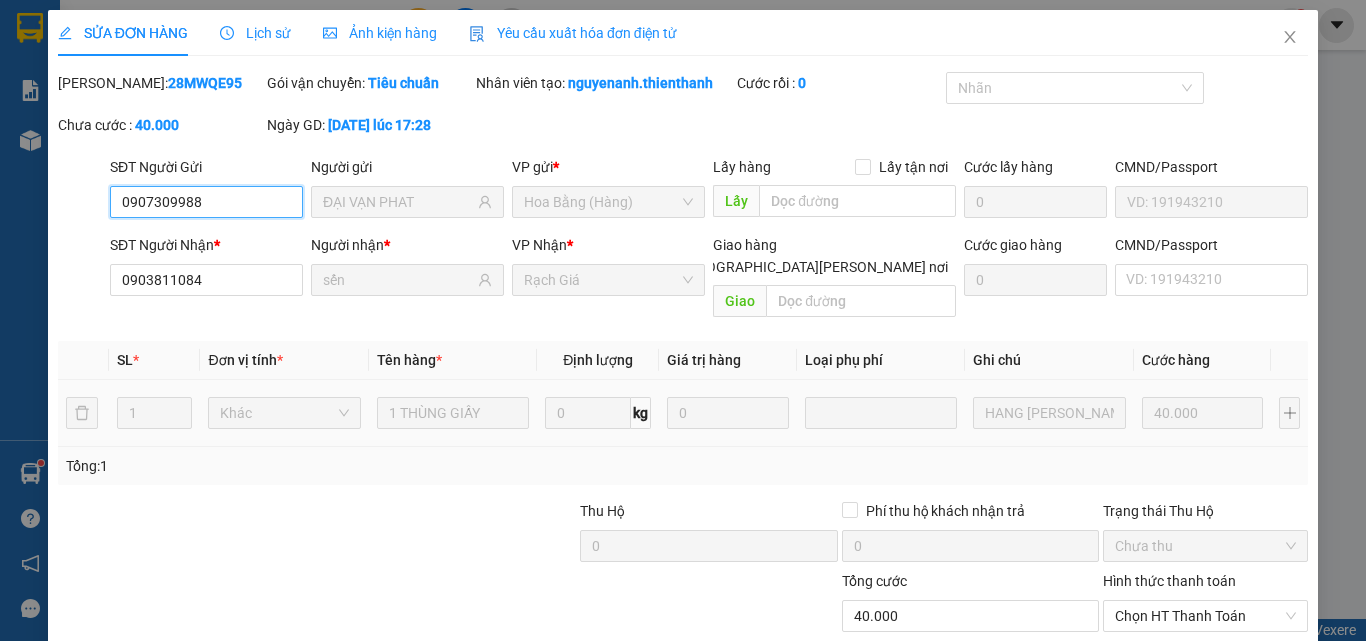 scroll, scrollTop: 165, scrollLeft: 0, axis: vertical 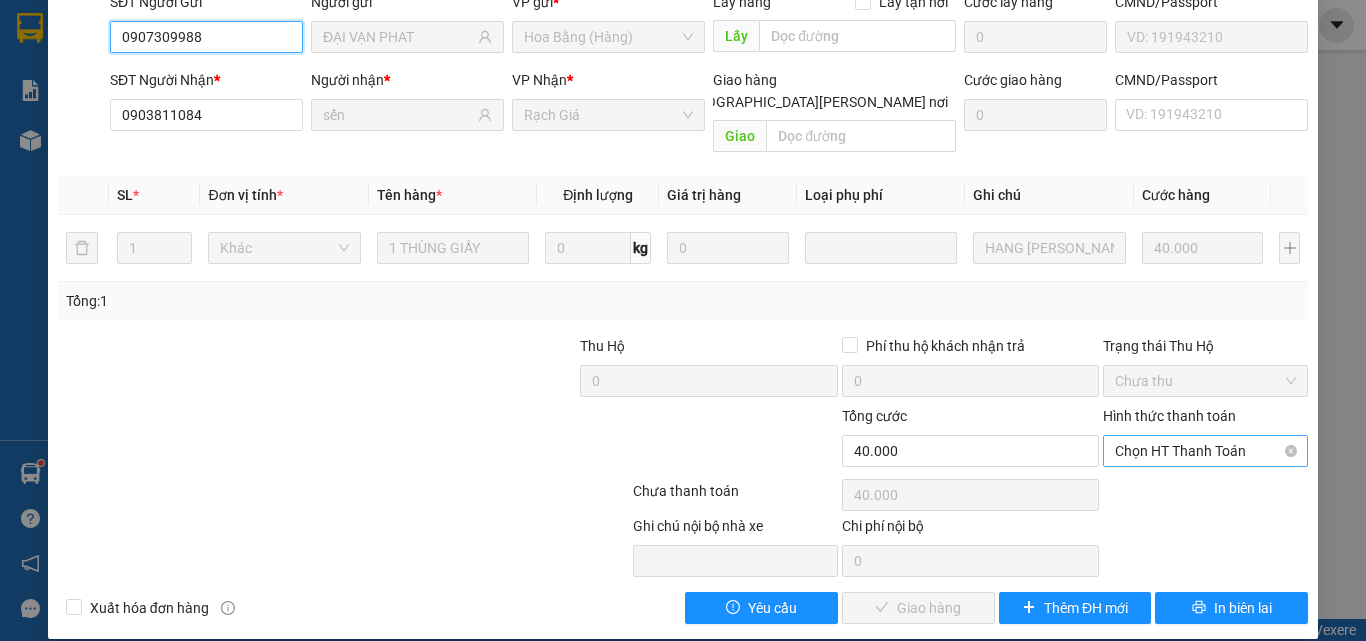 click on "Chọn HT Thanh Toán" at bounding box center (1205, 451) 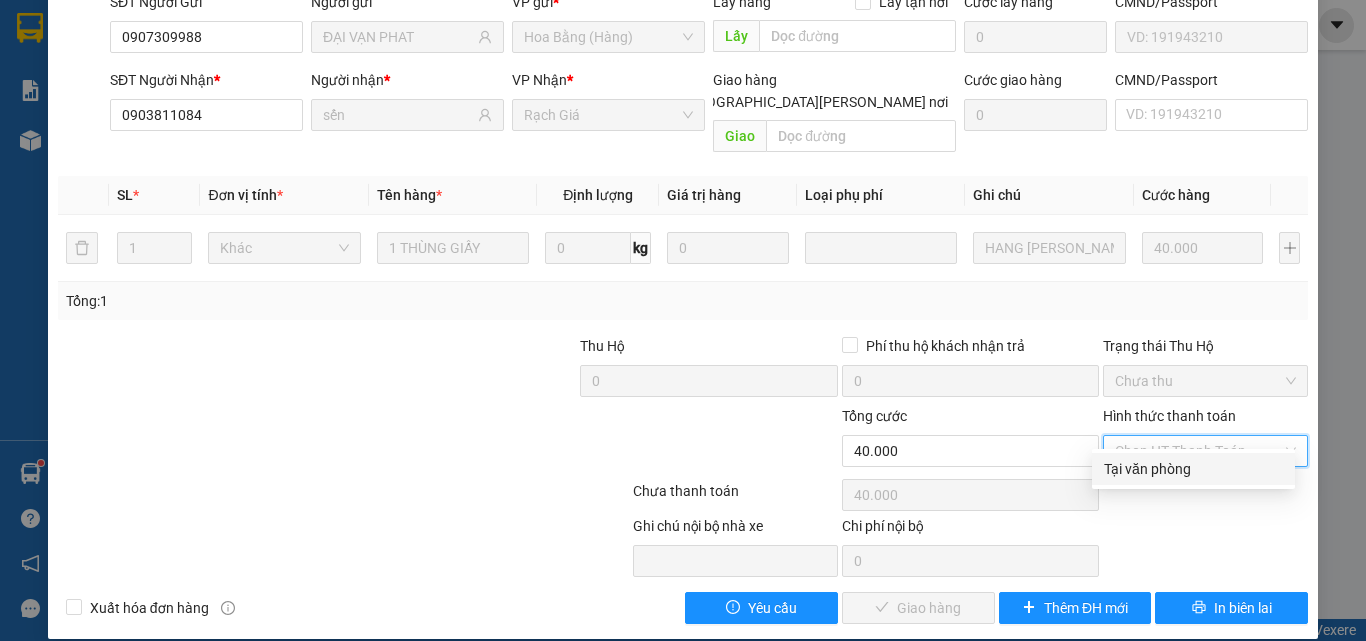 click on "Tại văn phòng" at bounding box center (1193, 469) 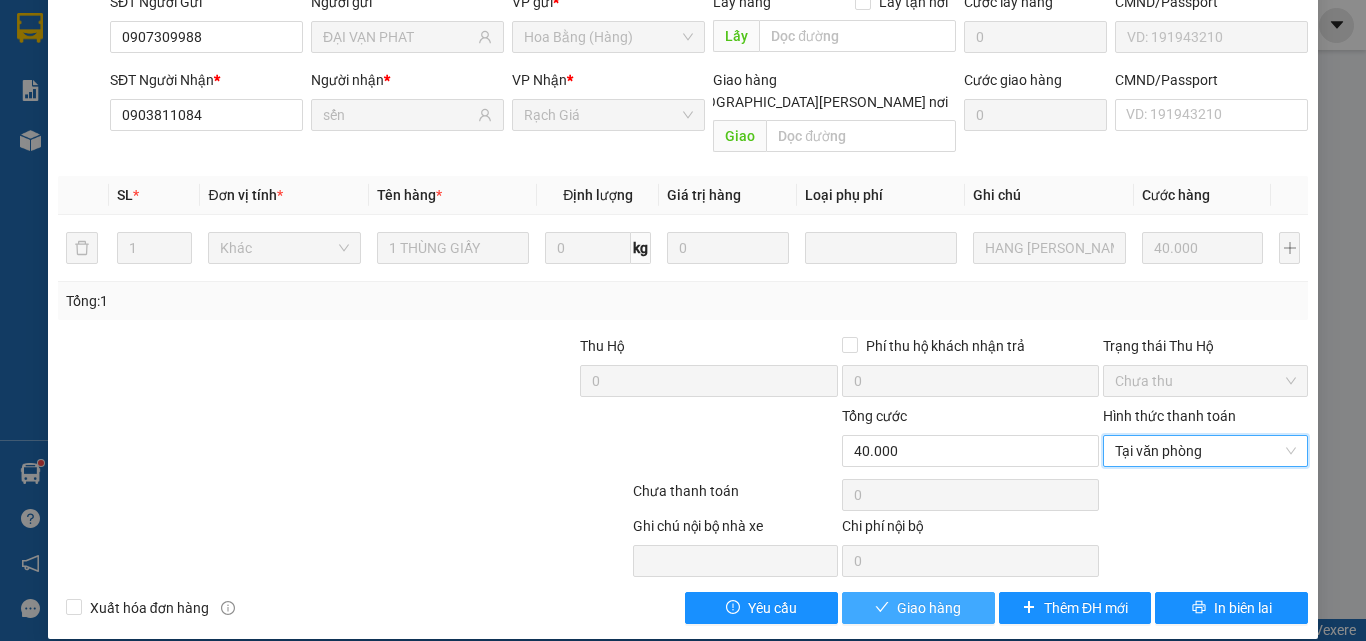 click on "Giao hàng" at bounding box center [929, 608] 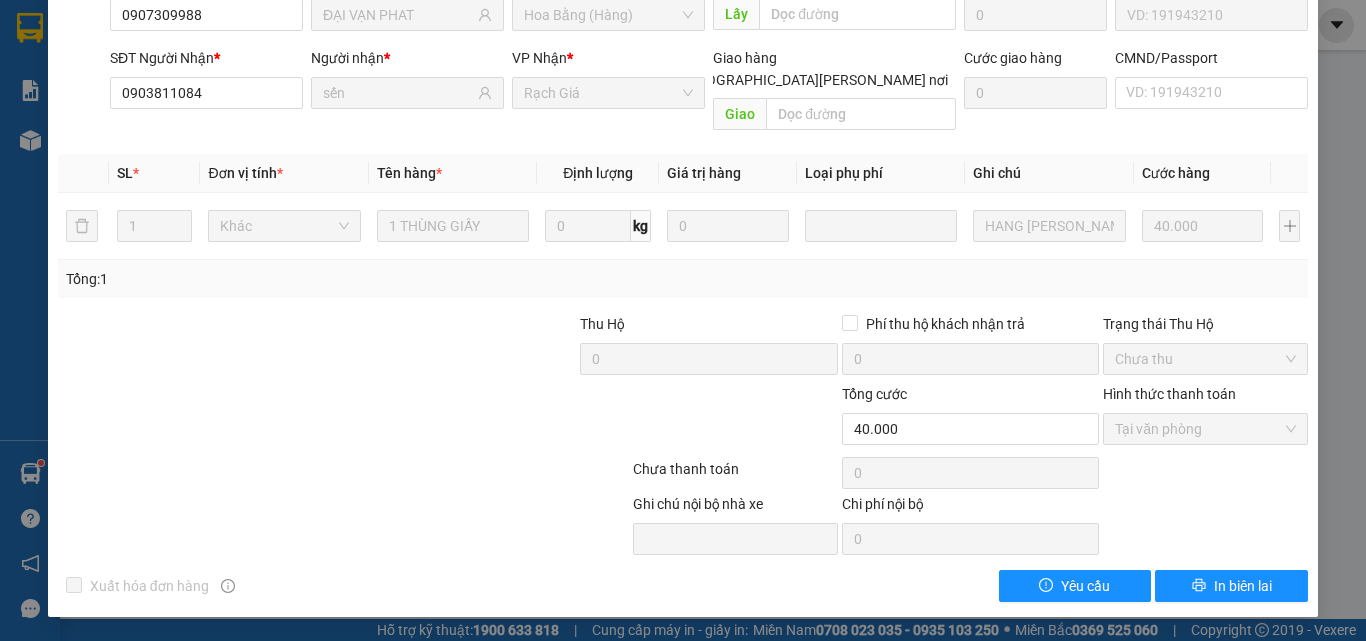scroll, scrollTop: 0, scrollLeft: 0, axis: both 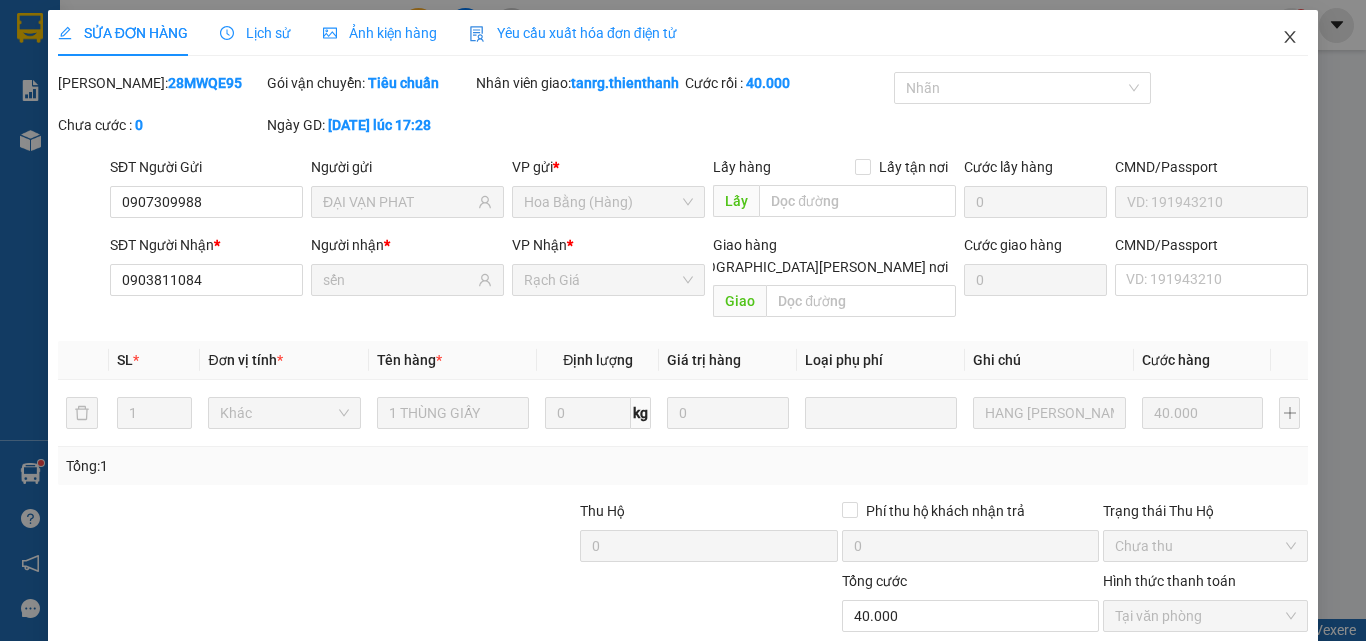 click 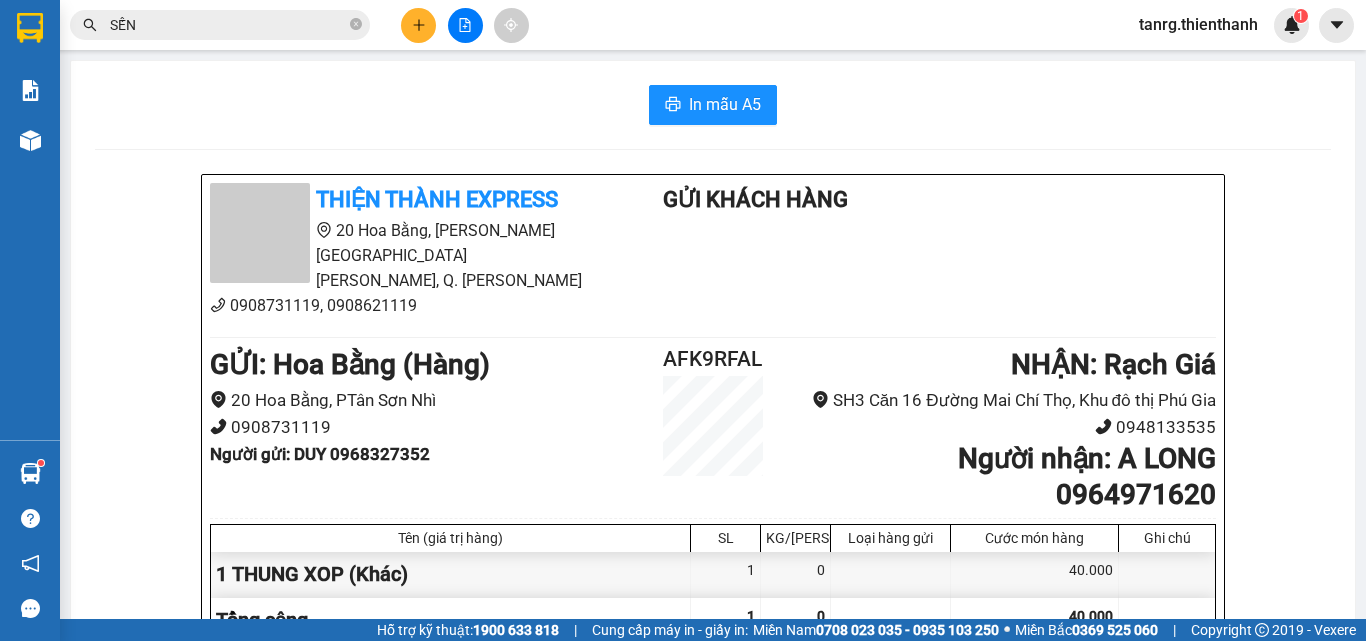 click on "SẾN" at bounding box center (228, 25) 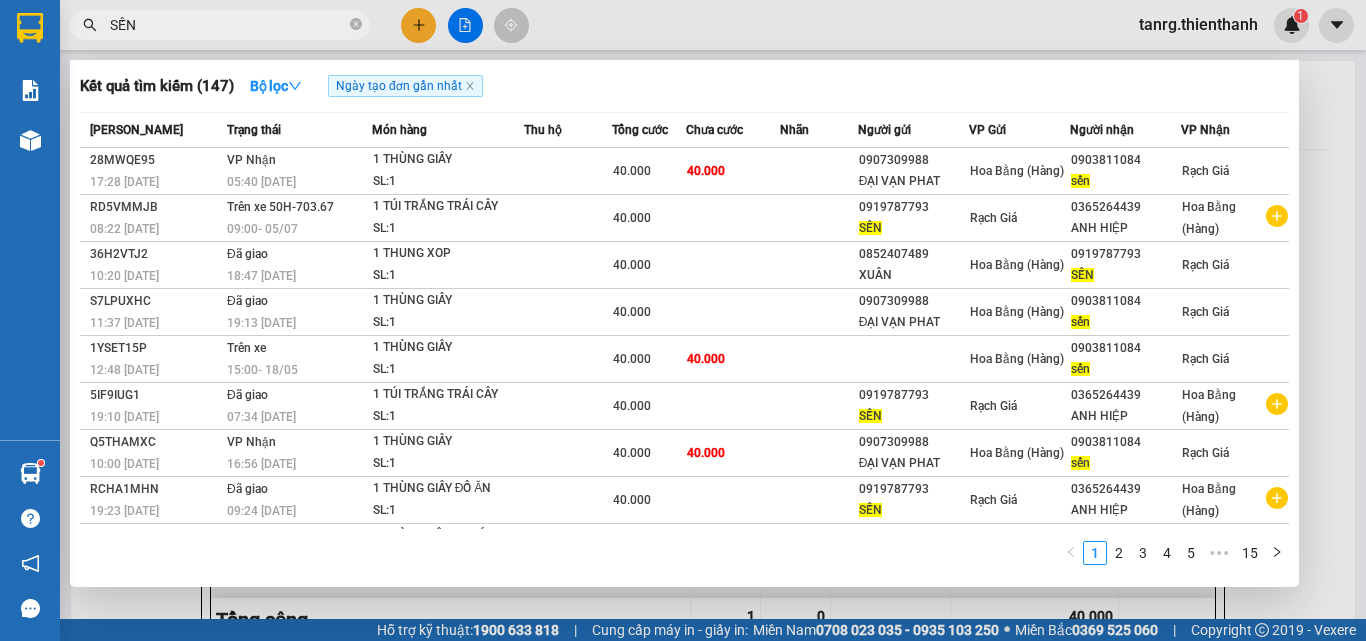 click on "SẾN" at bounding box center [228, 25] 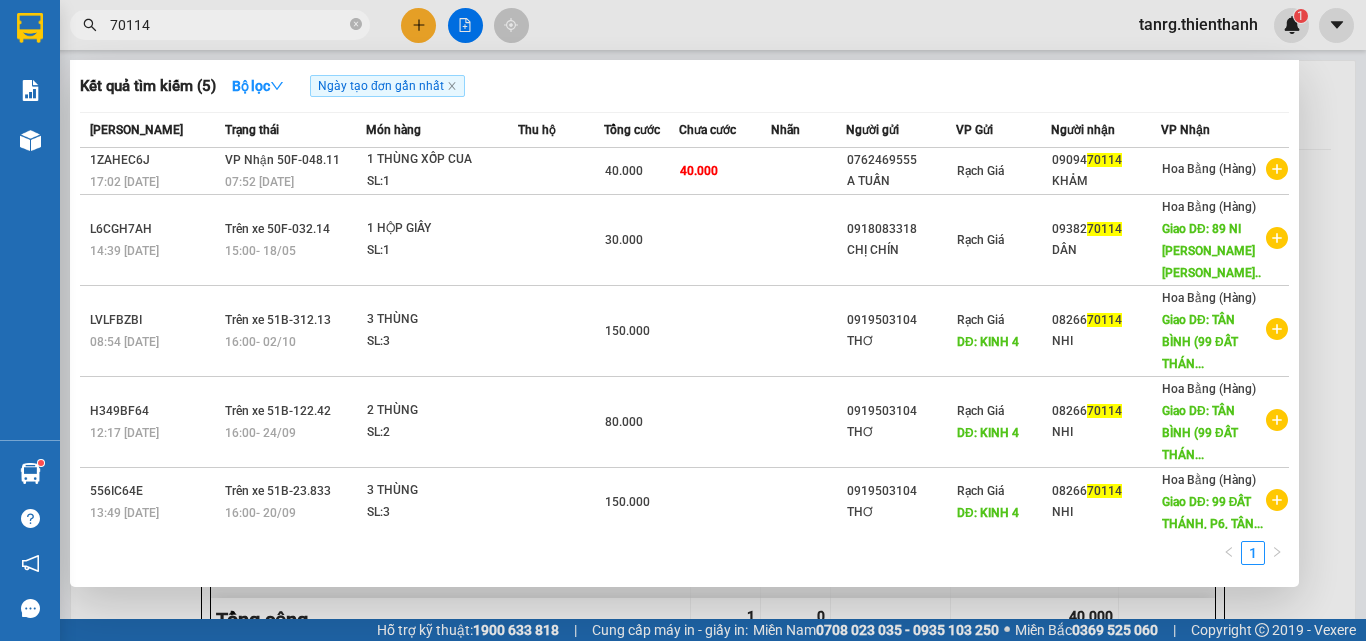 click on "70114" at bounding box center [228, 25] 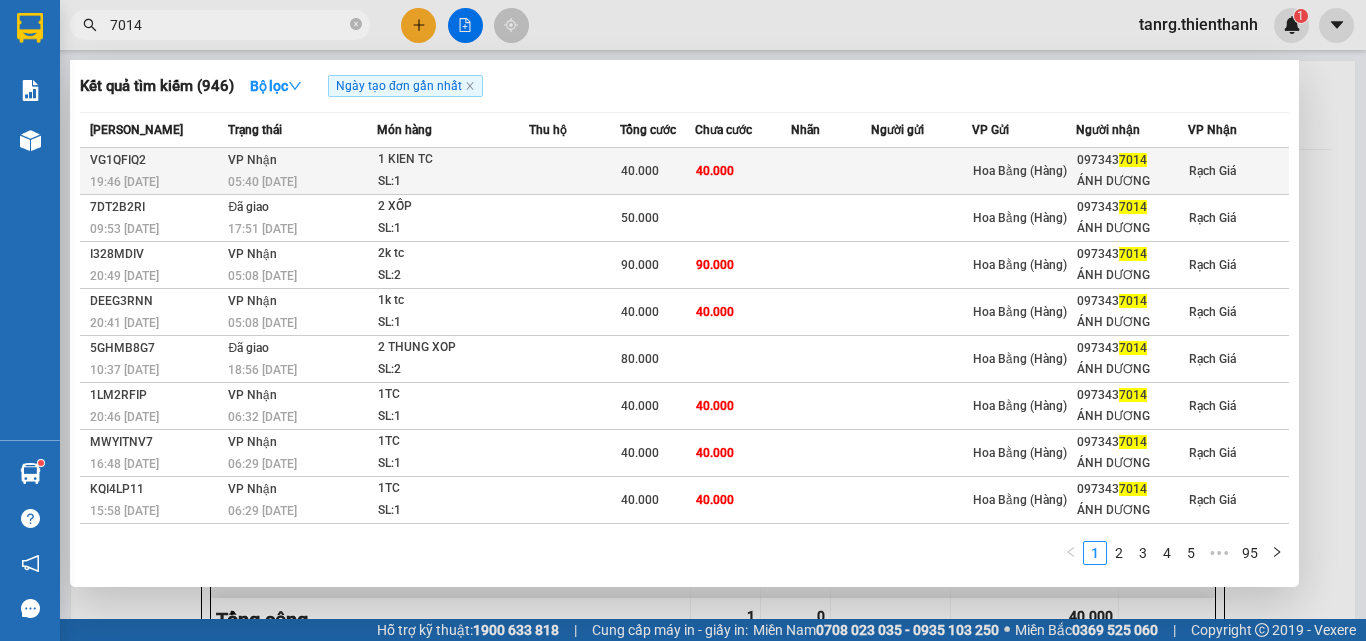 click on "40.000" at bounding box center [715, 171] 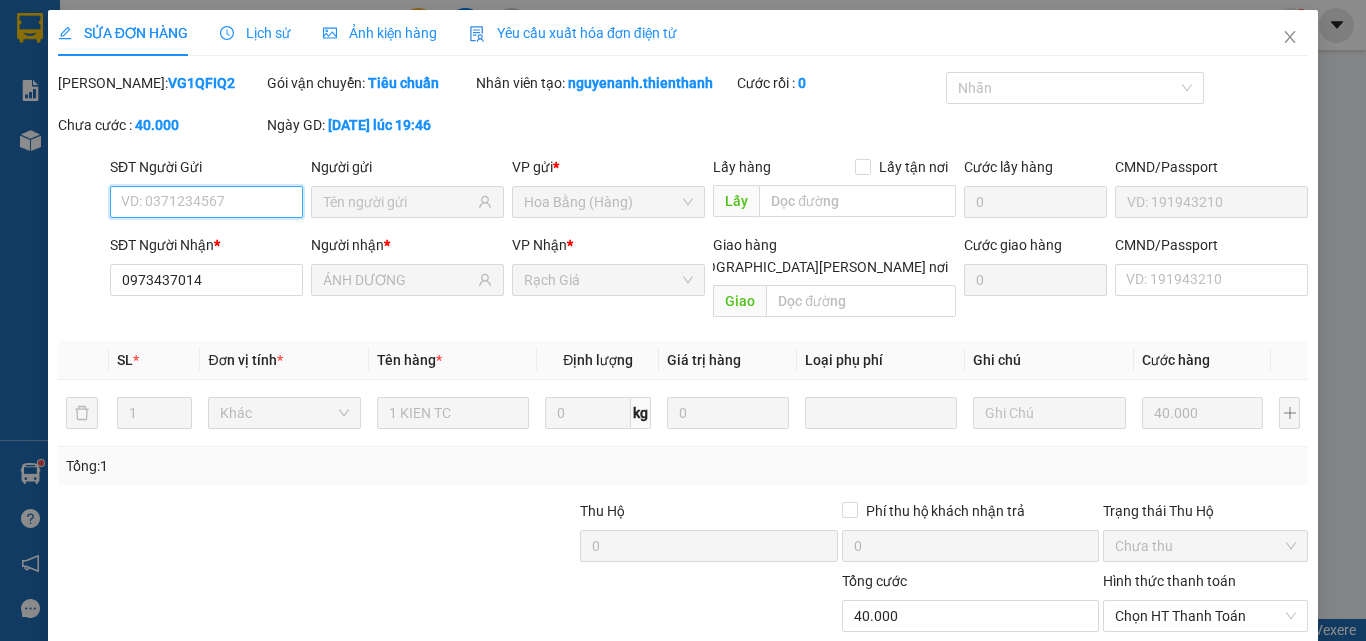 scroll, scrollTop: 165, scrollLeft: 0, axis: vertical 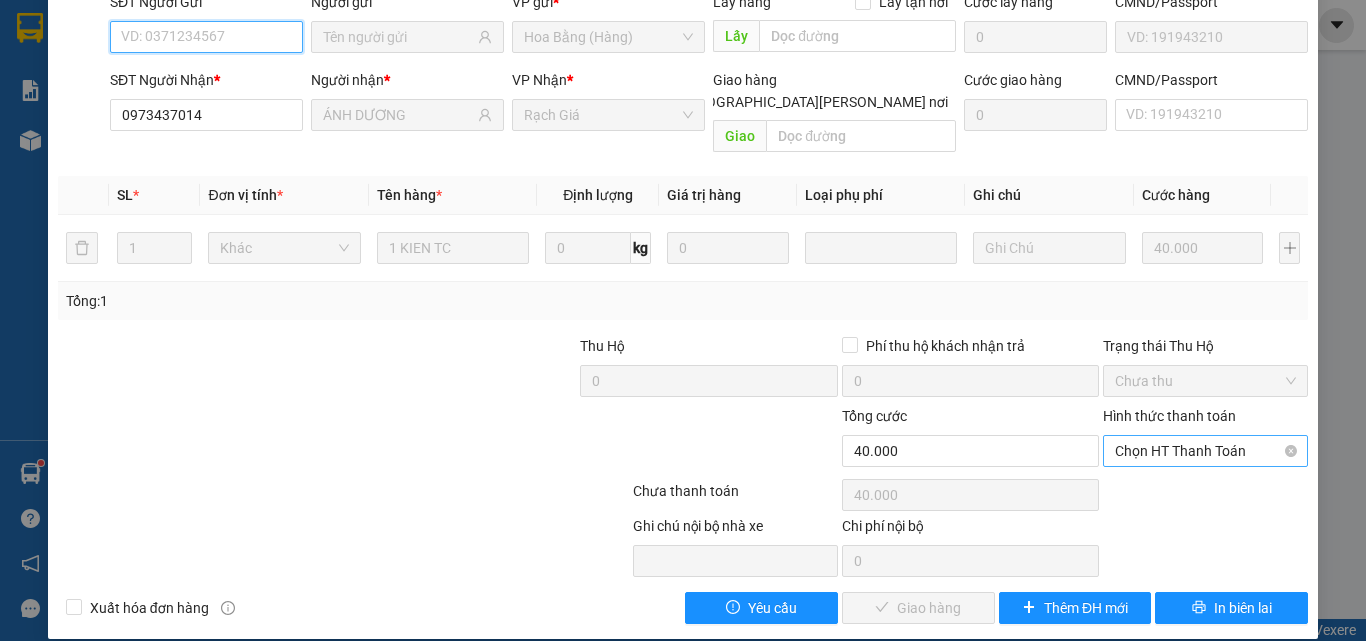 click on "Chọn HT Thanh Toán" at bounding box center (1205, 451) 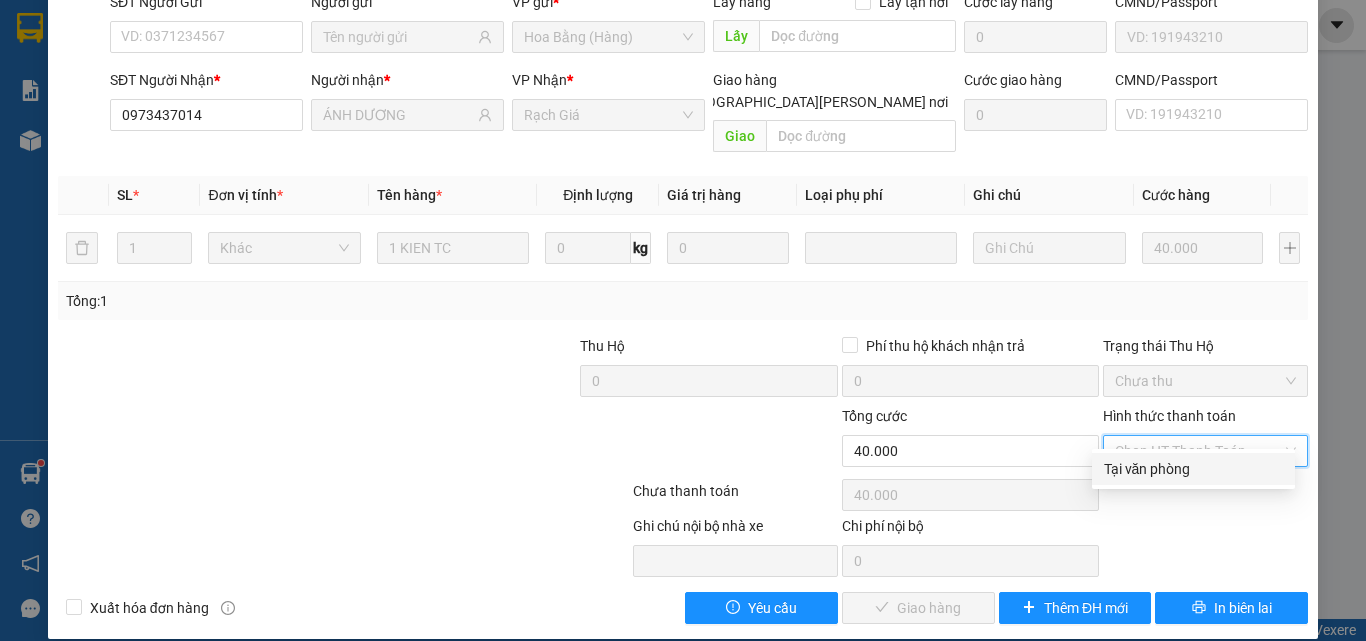 click on "Tại văn phòng" at bounding box center (1193, 469) 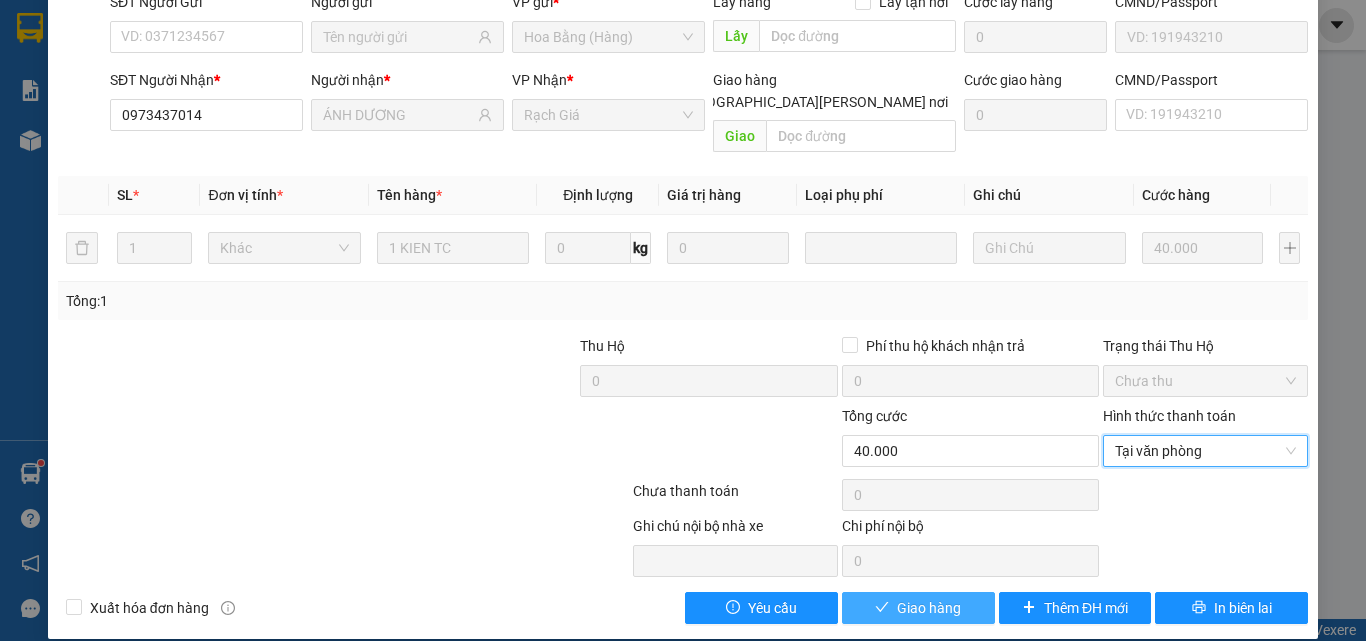 click on "Giao hàng" at bounding box center [929, 608] 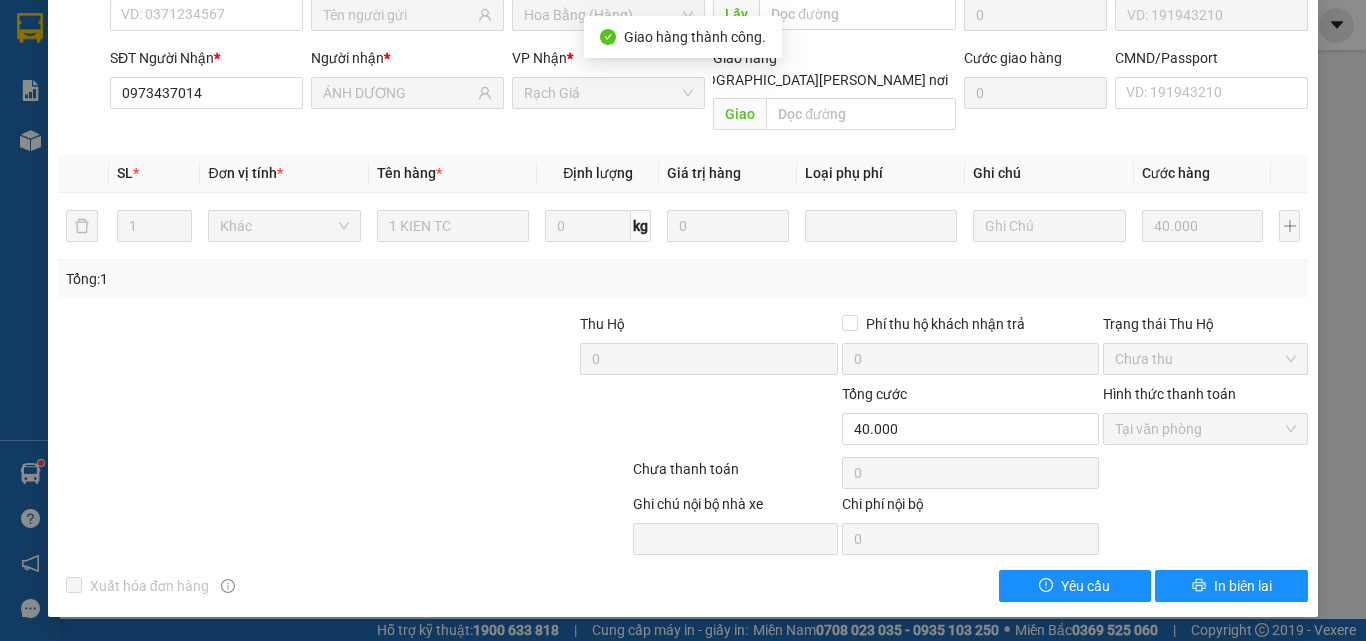 scroll, scrollTop: 0, scrollLeft: 0, axis: both 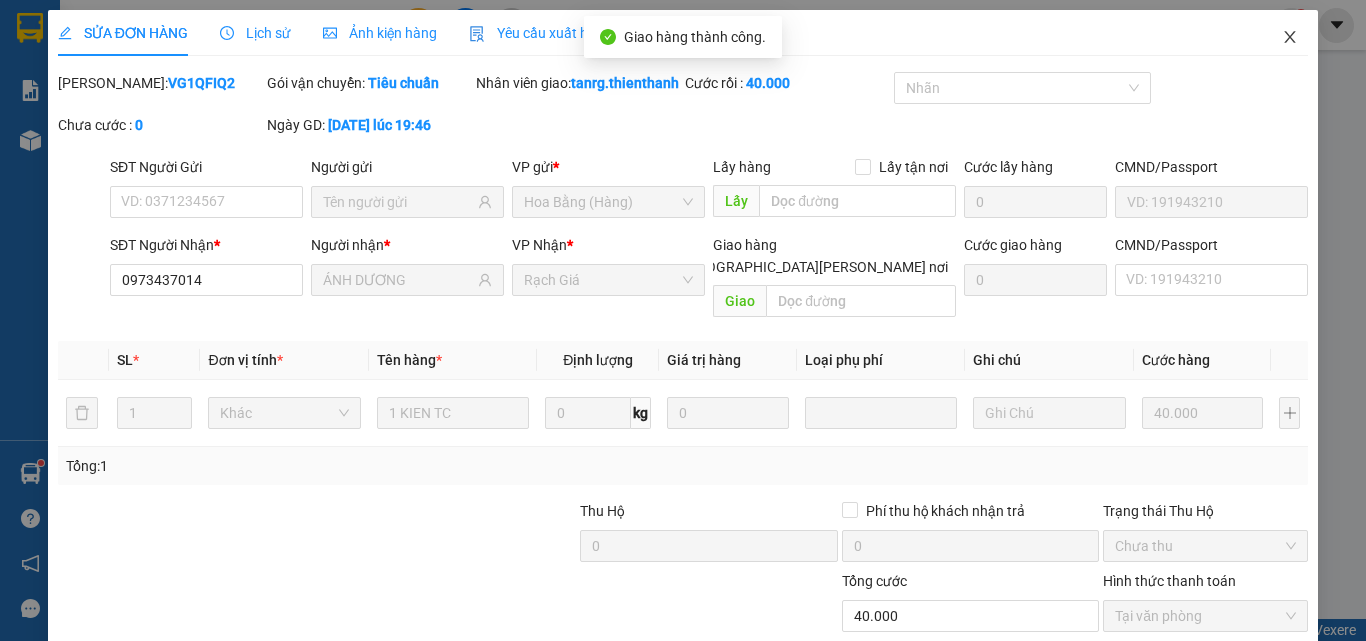 click 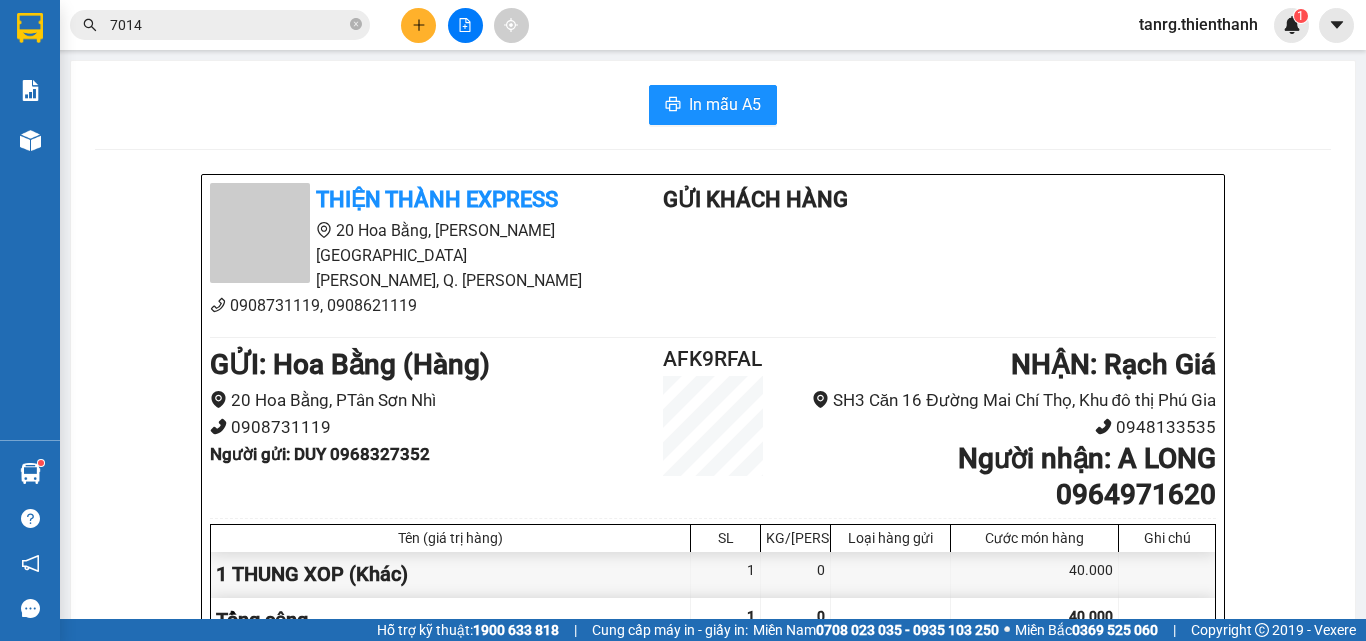 click 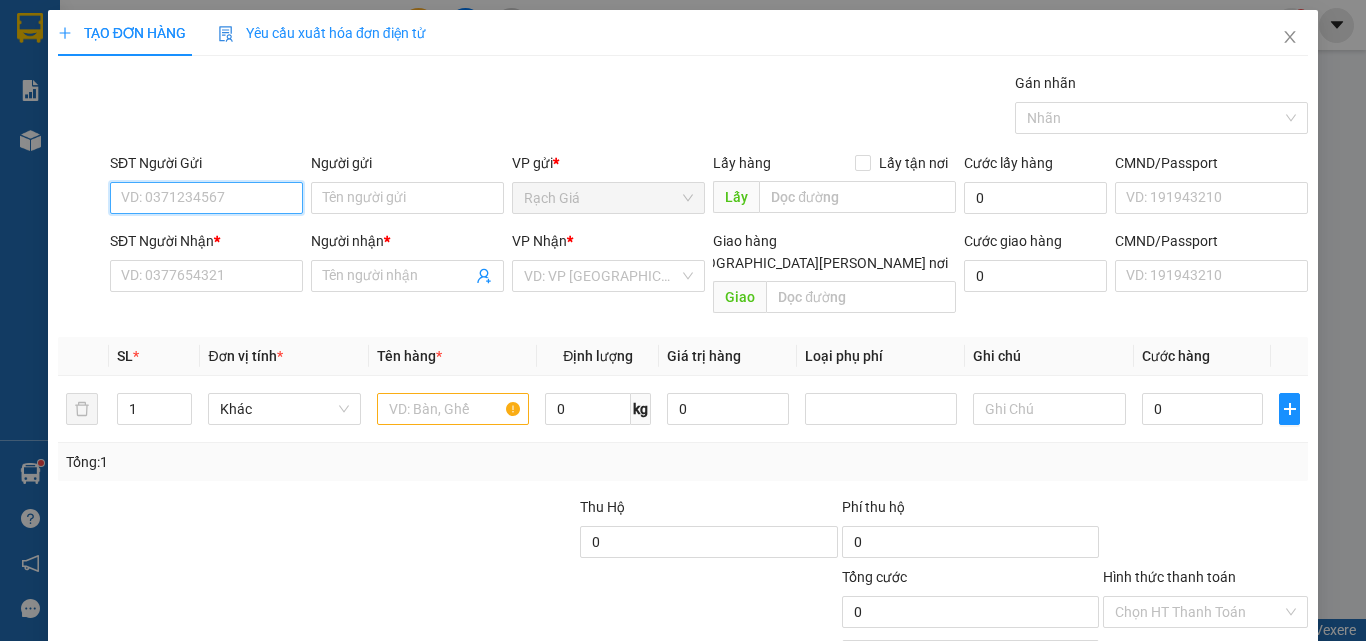 click on "SĐT Người Gửi" at bounding box center (206, 198) 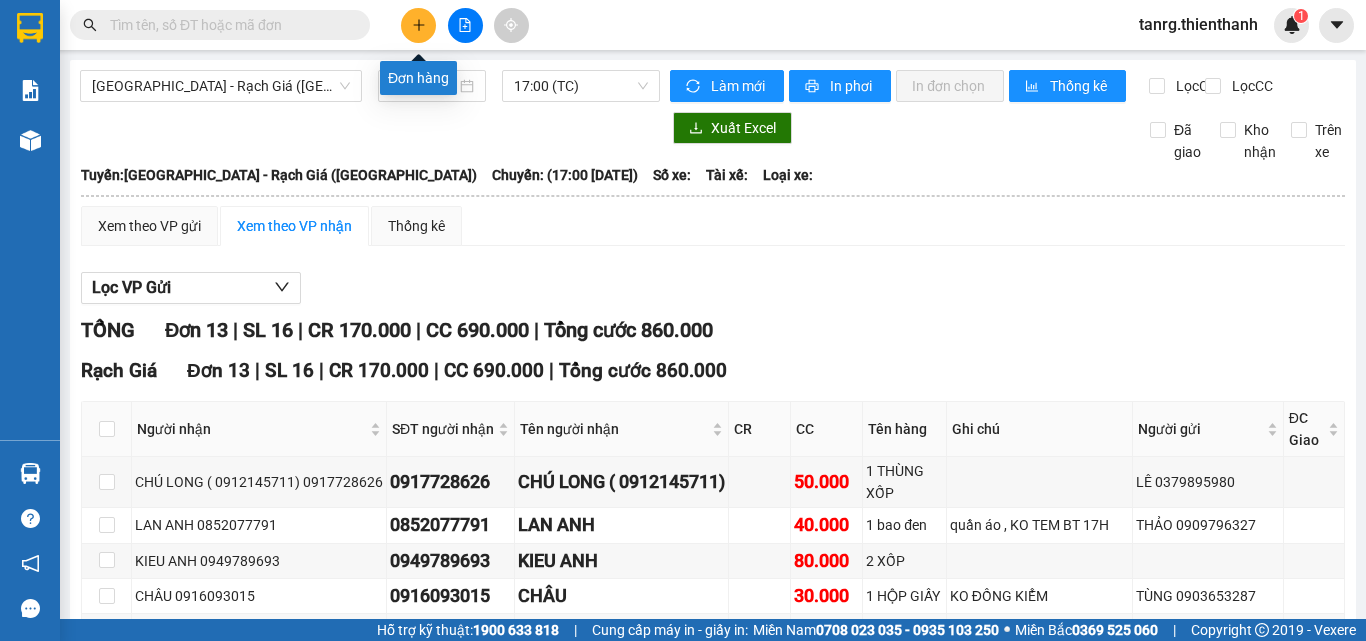 scroll, scrollTop: 0, scrollLeft: 0, axis: both 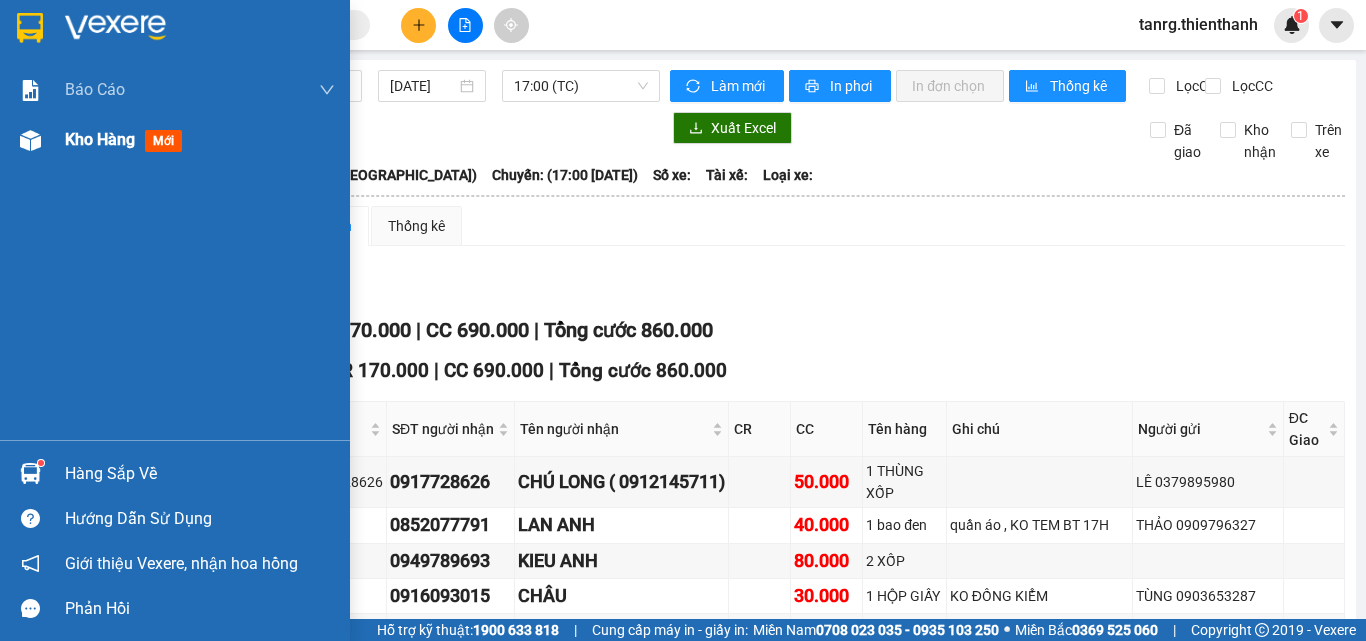 click on "Kho hàng mới" at bounding box center [175, 140] 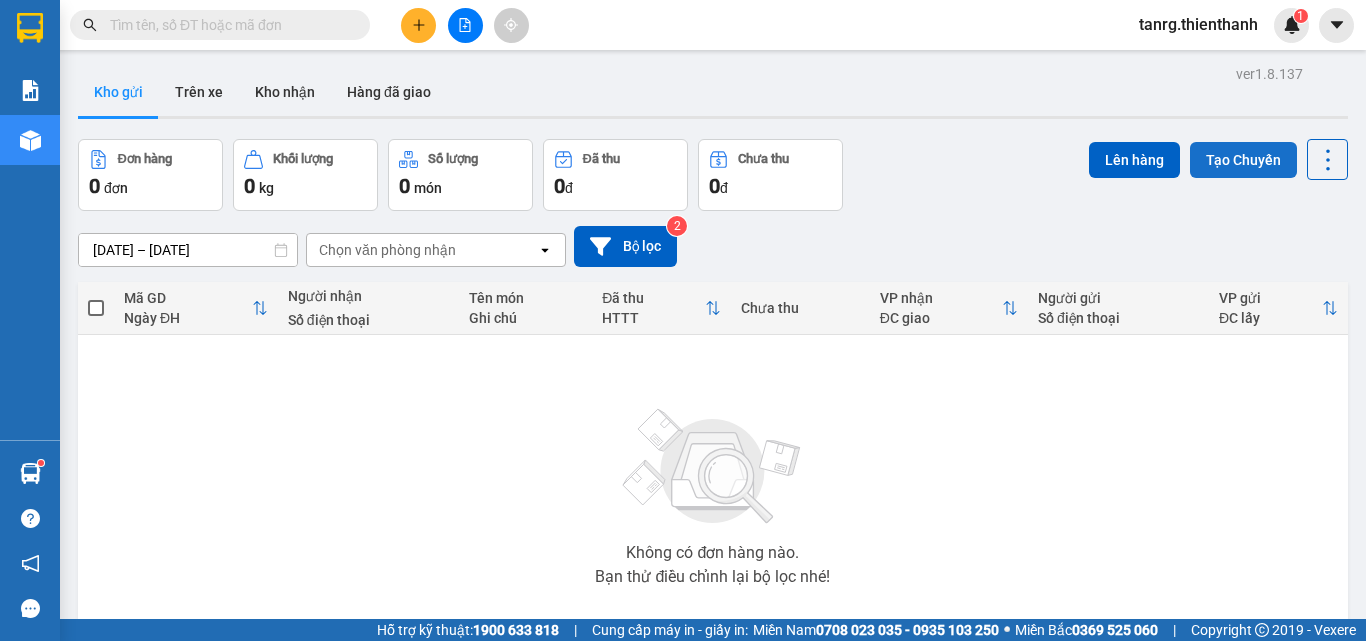 click on "Tạo Chuyến" at bounding box center [1243, 160] 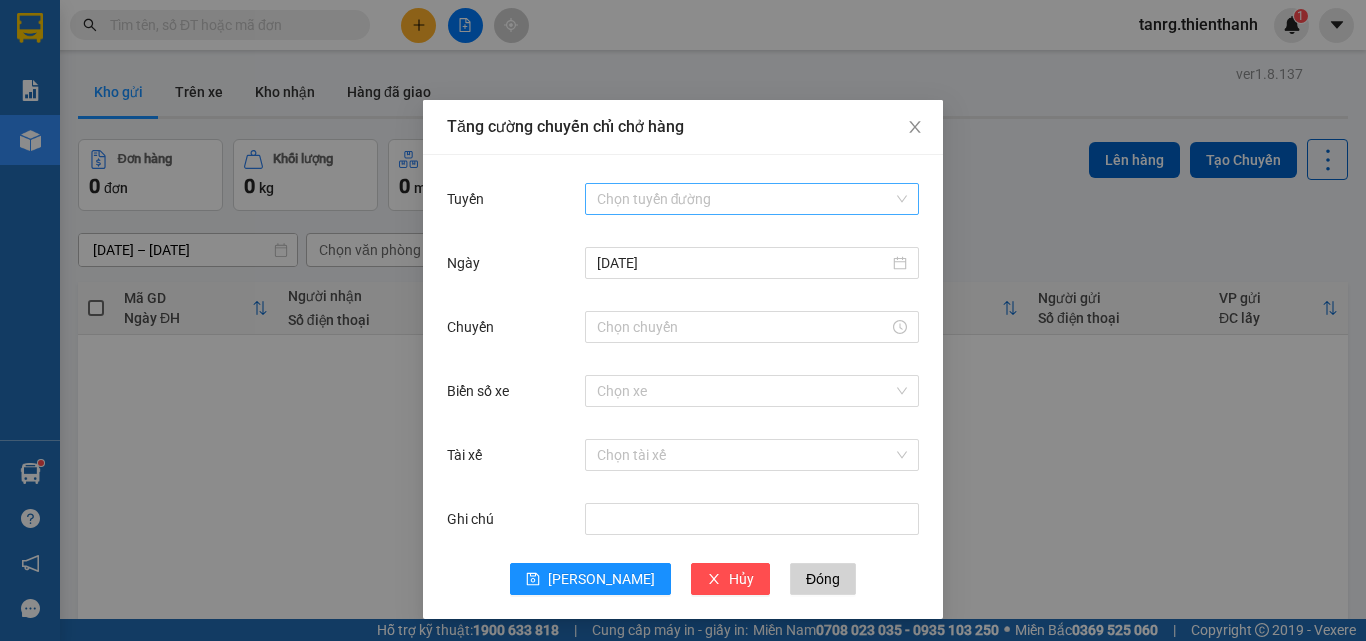 click on "Tuyến" at bounding box center (745, 199) 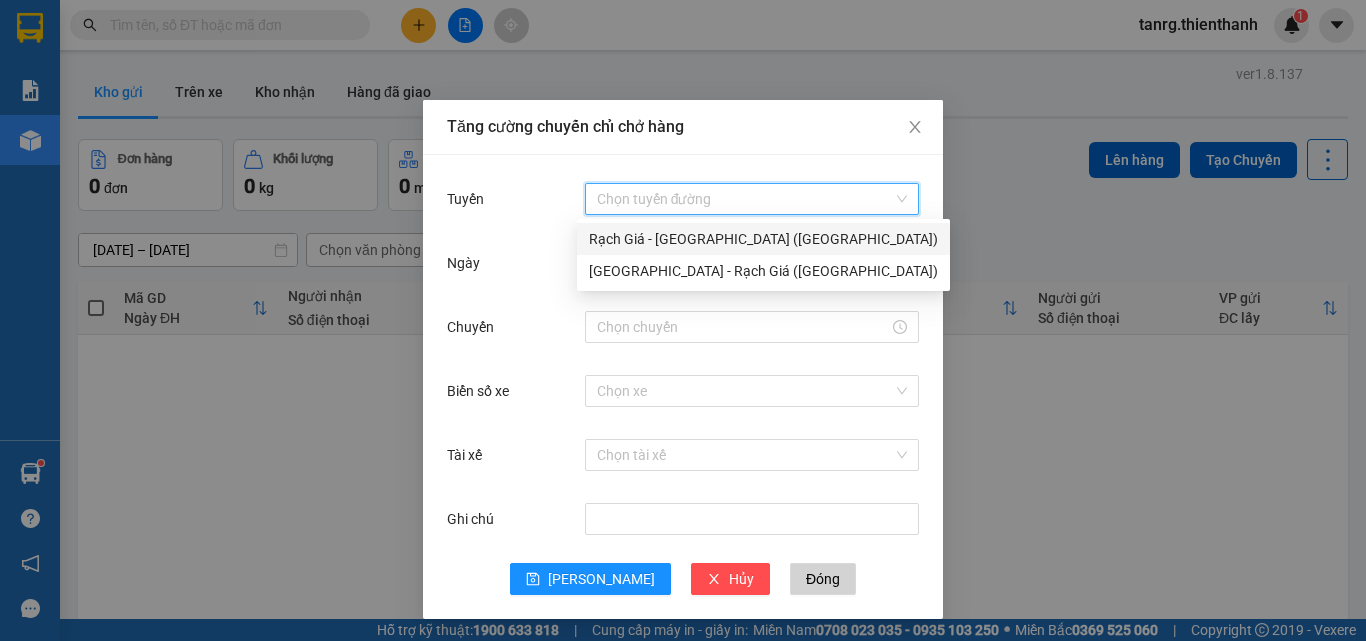 click on "Rạch Giá - [GEOGRAPHIC_DATA] ([GEOGRAPHIC_DATA])" at bounding box center [763, 239] 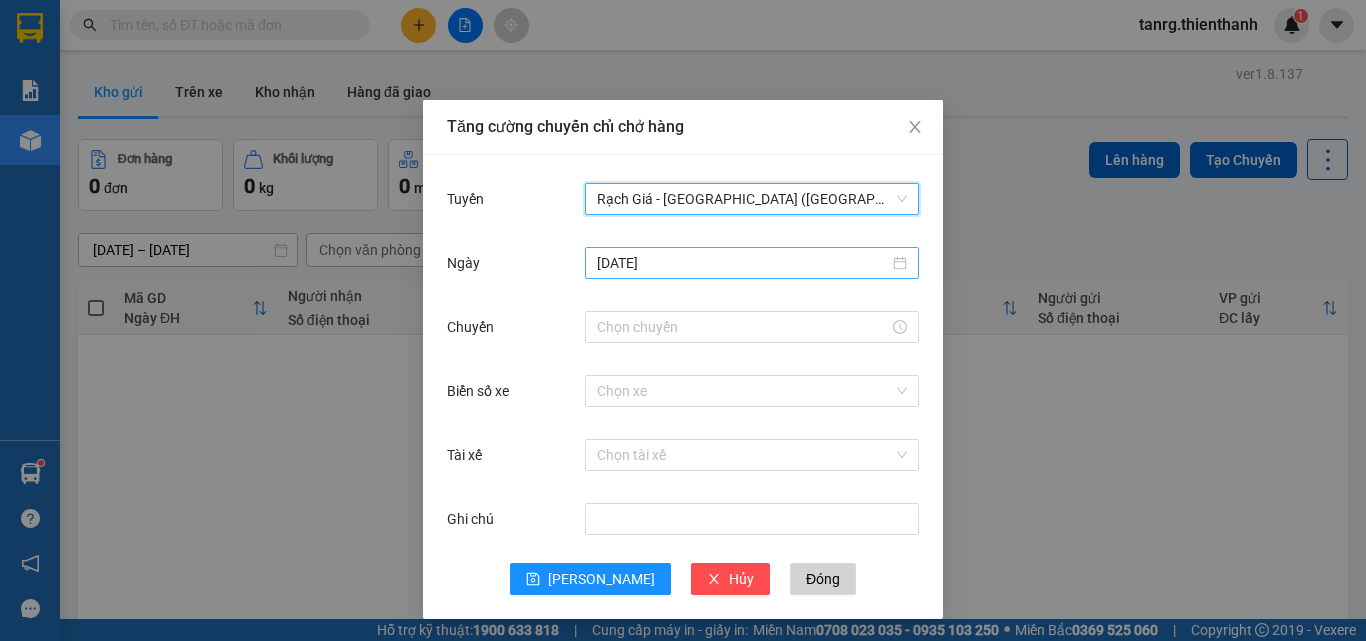 click on "[DATE]" at bounding box center (743, 263) 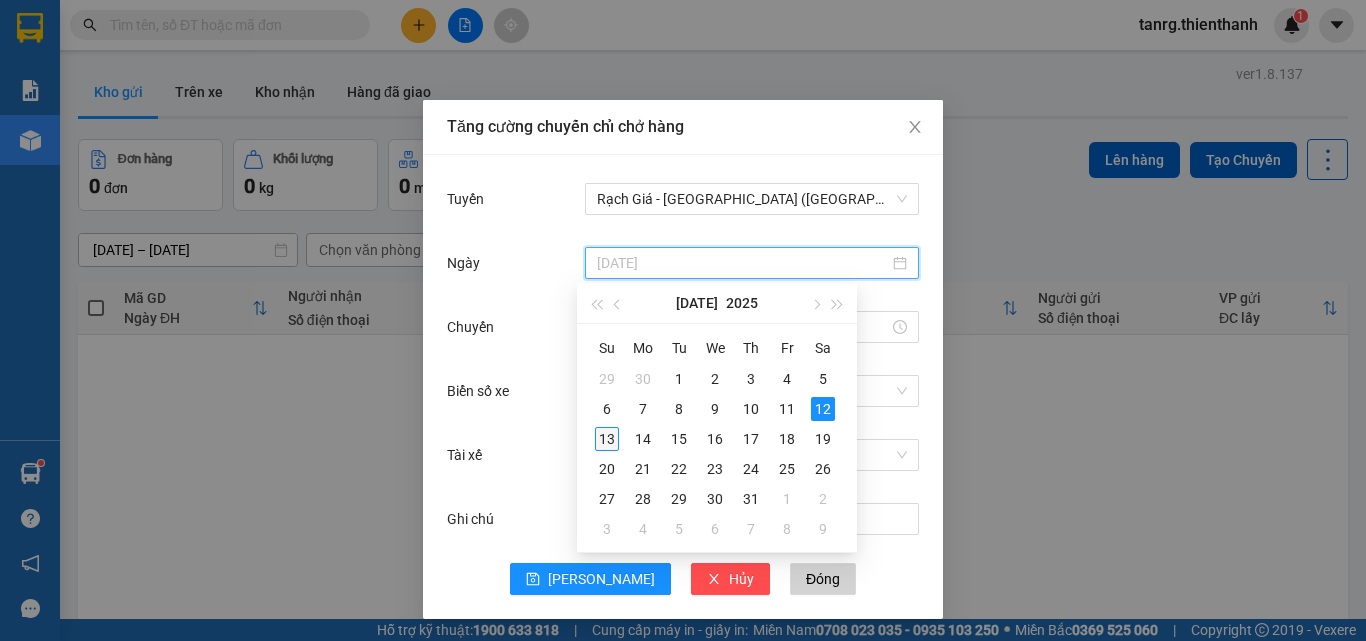 type on "[DATE]" 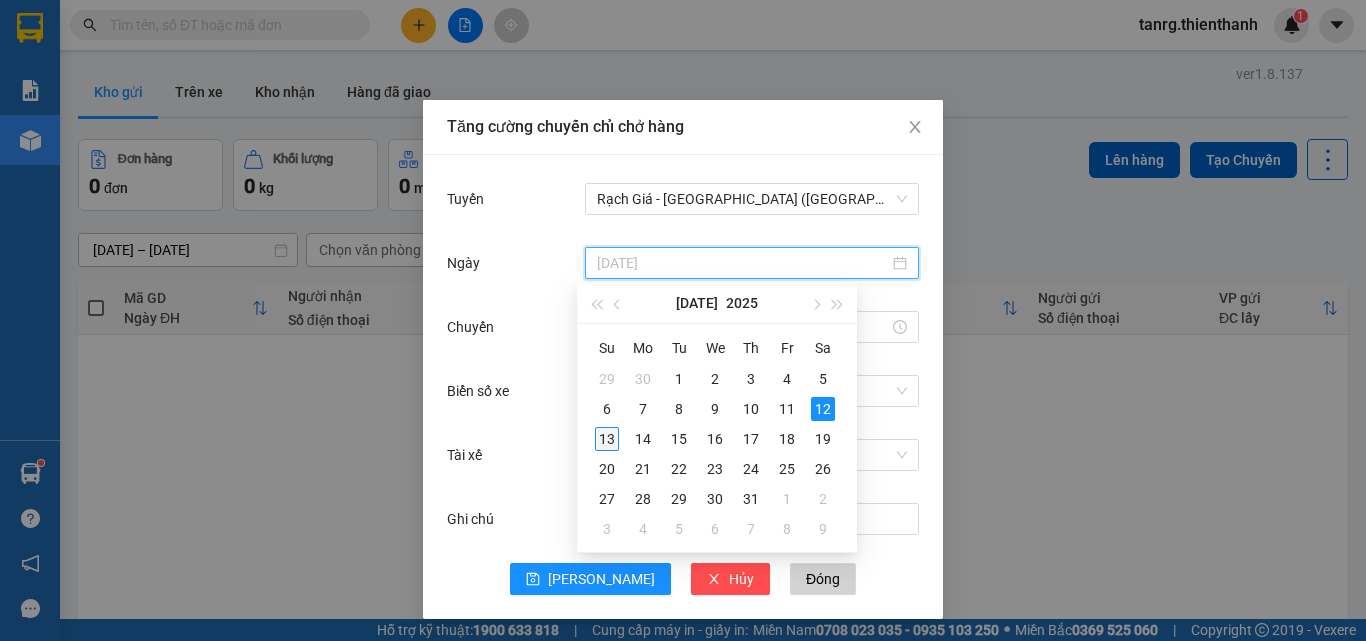 click on "13" at bounding box center [607, 439] 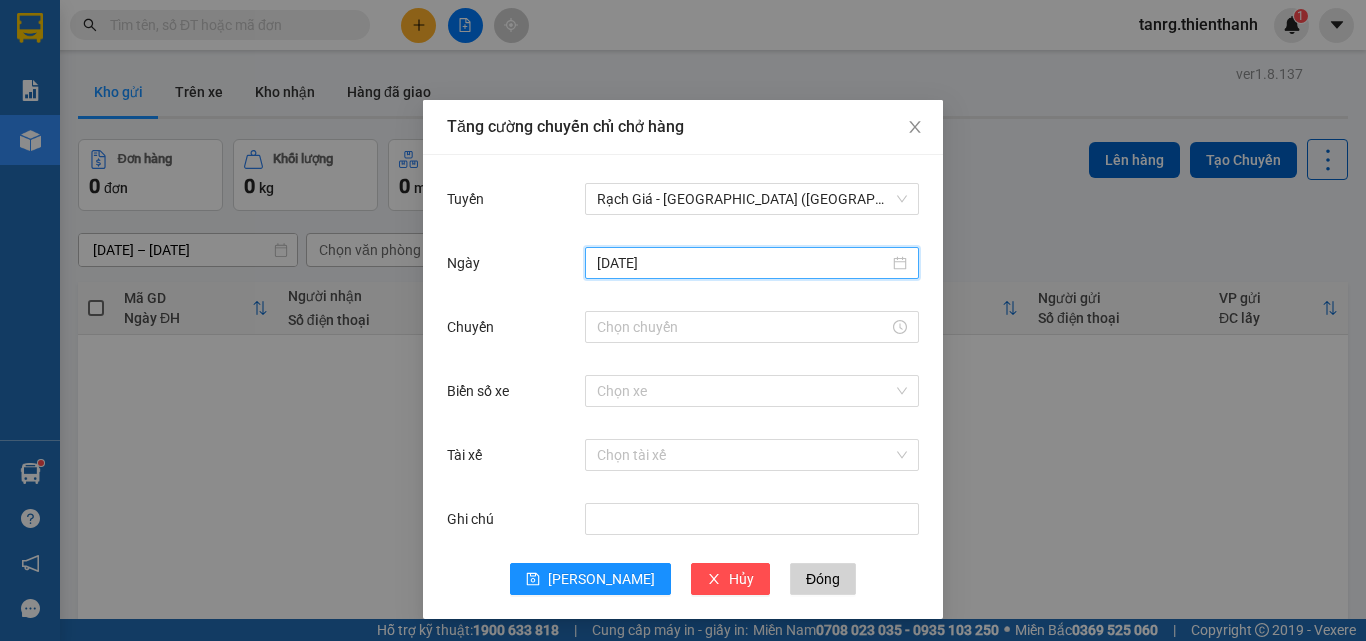 click at bounding box center [752, 327] 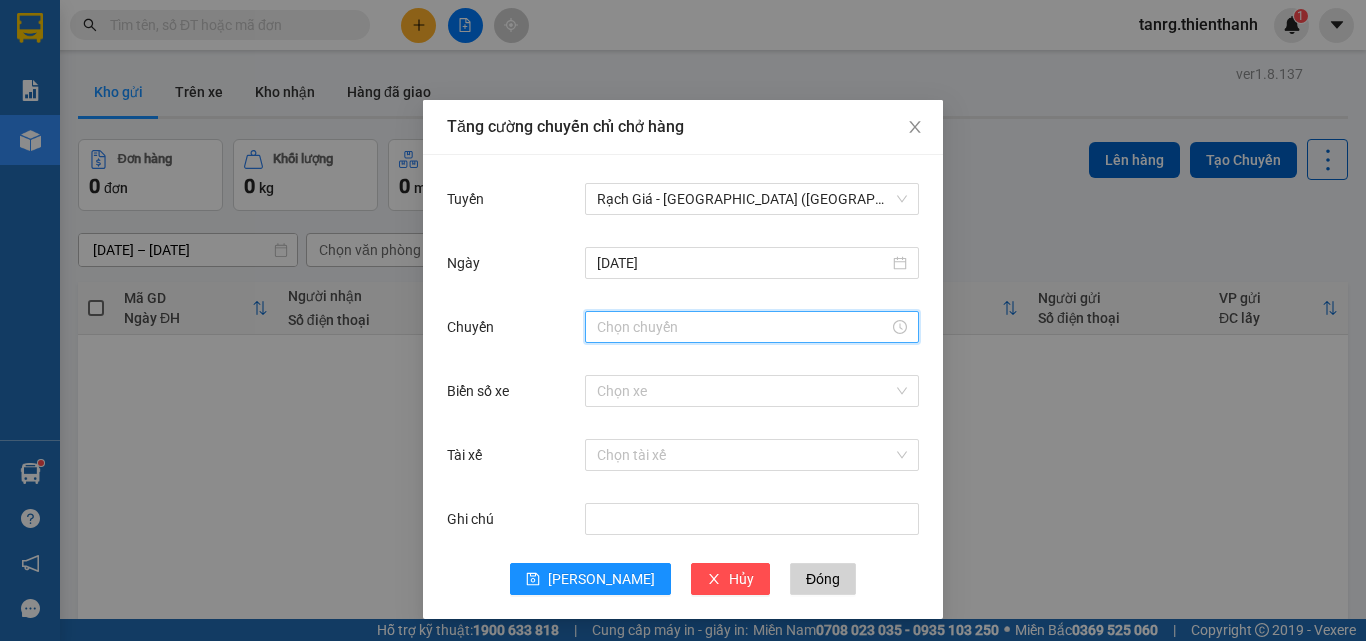 click on "Chuyến" at bounding box center (743, 327) 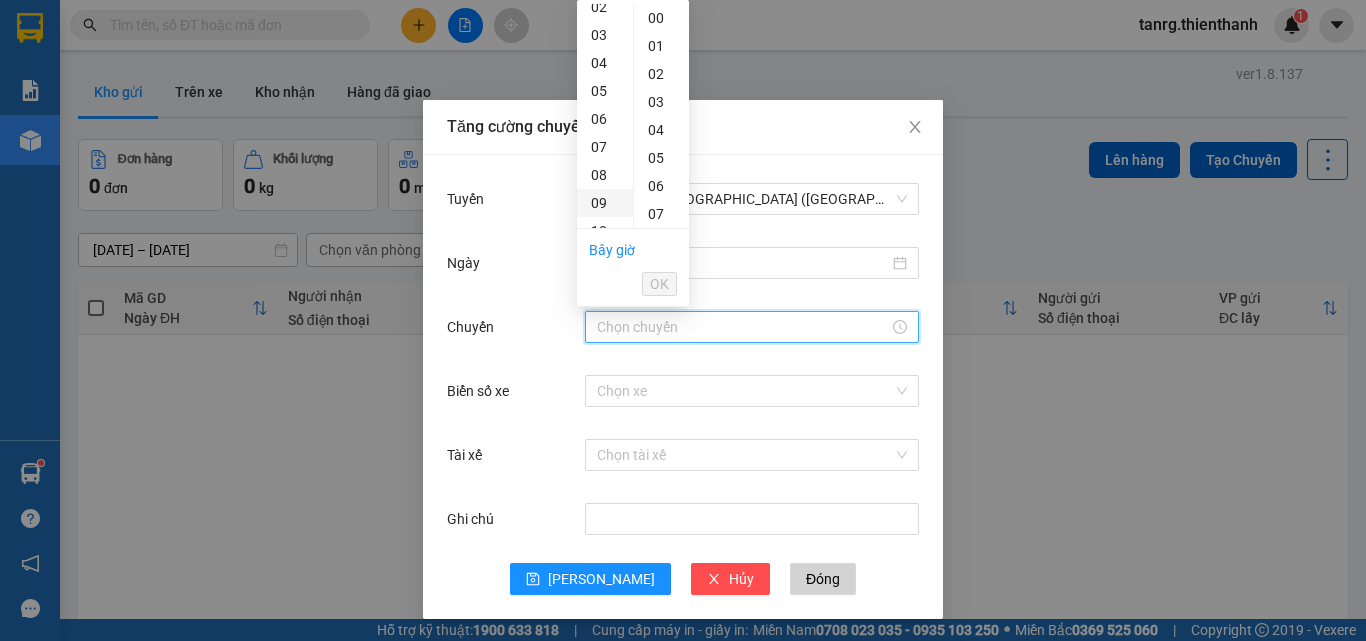 click on "09" at bounding box center (605, 203) 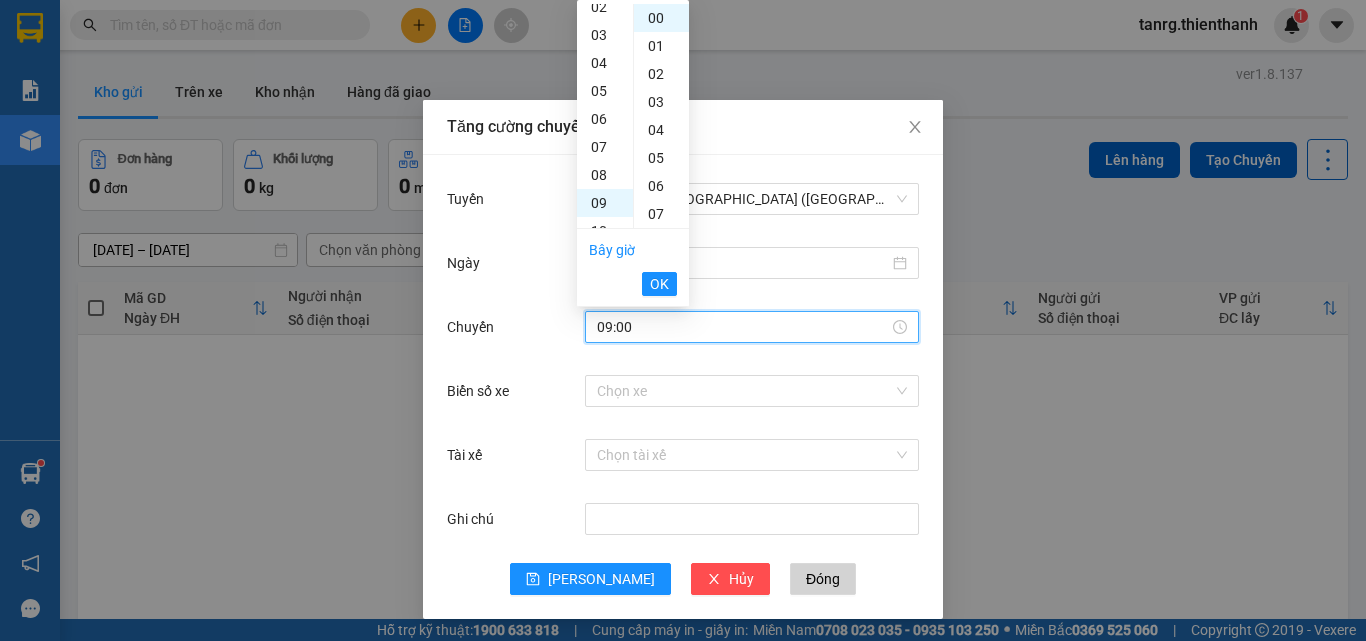 scroll, scrollTop: 252, scrollLeft: 0, axis: vertical 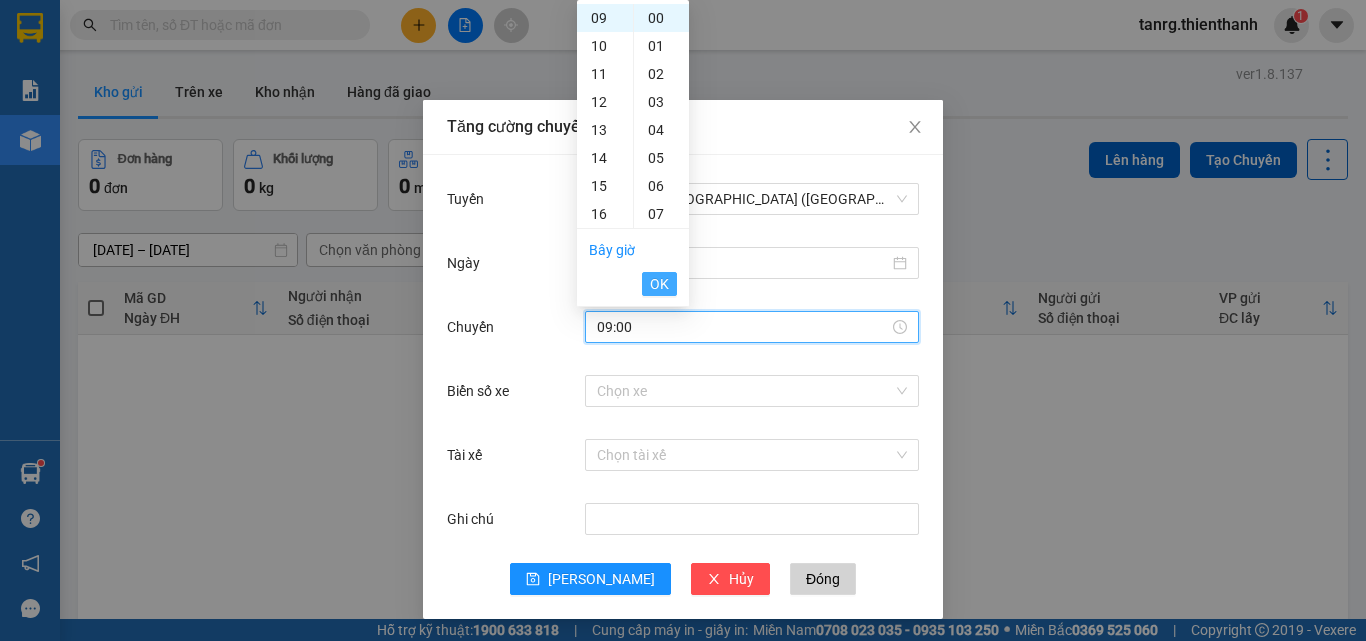 click on "OK" at bounding box center [659, 284] 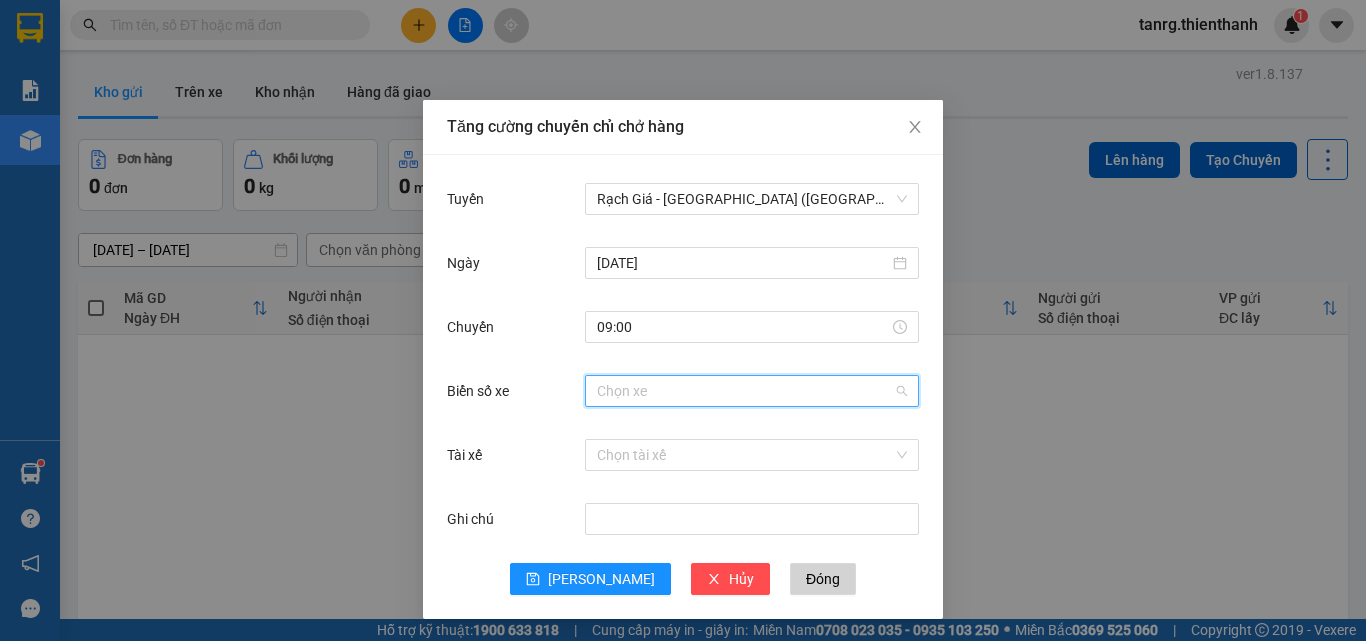 click on "Biển số xe" at bounding box center [745, 391] 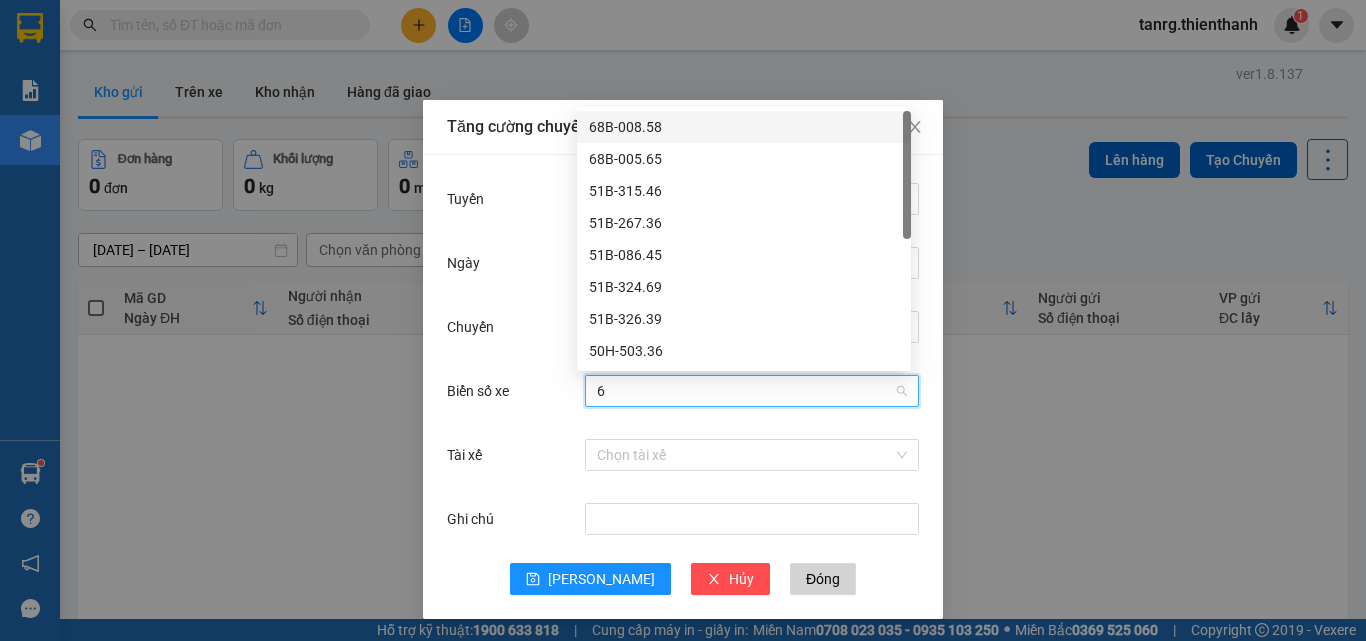 type on "67" 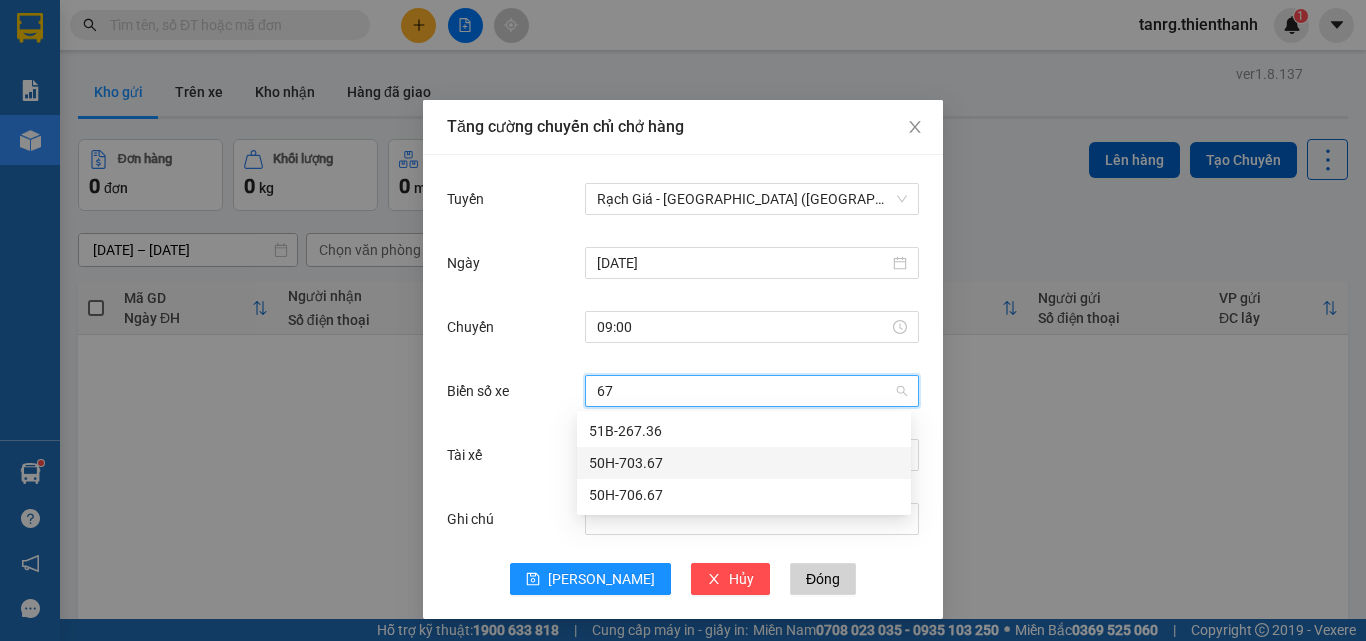 click on "50H-703.67" at bounding box center [744, 463] 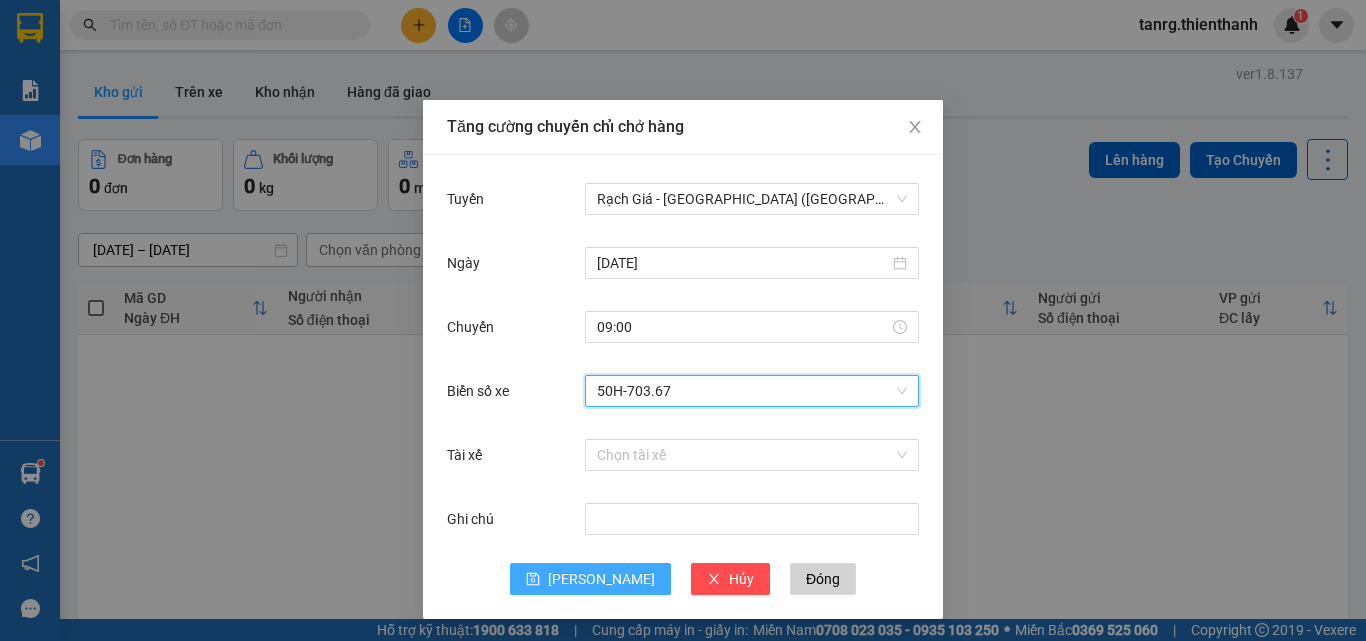 click on "[PERSON_NAME]" at bounding box center [601, 579] 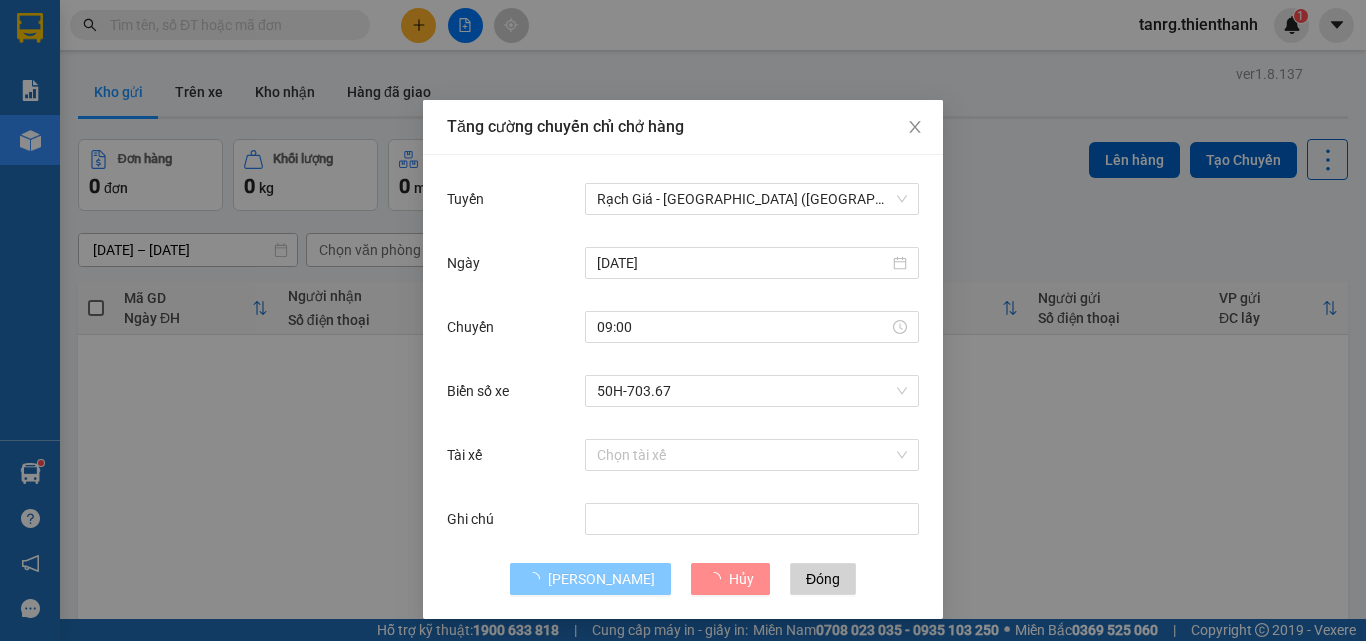 type 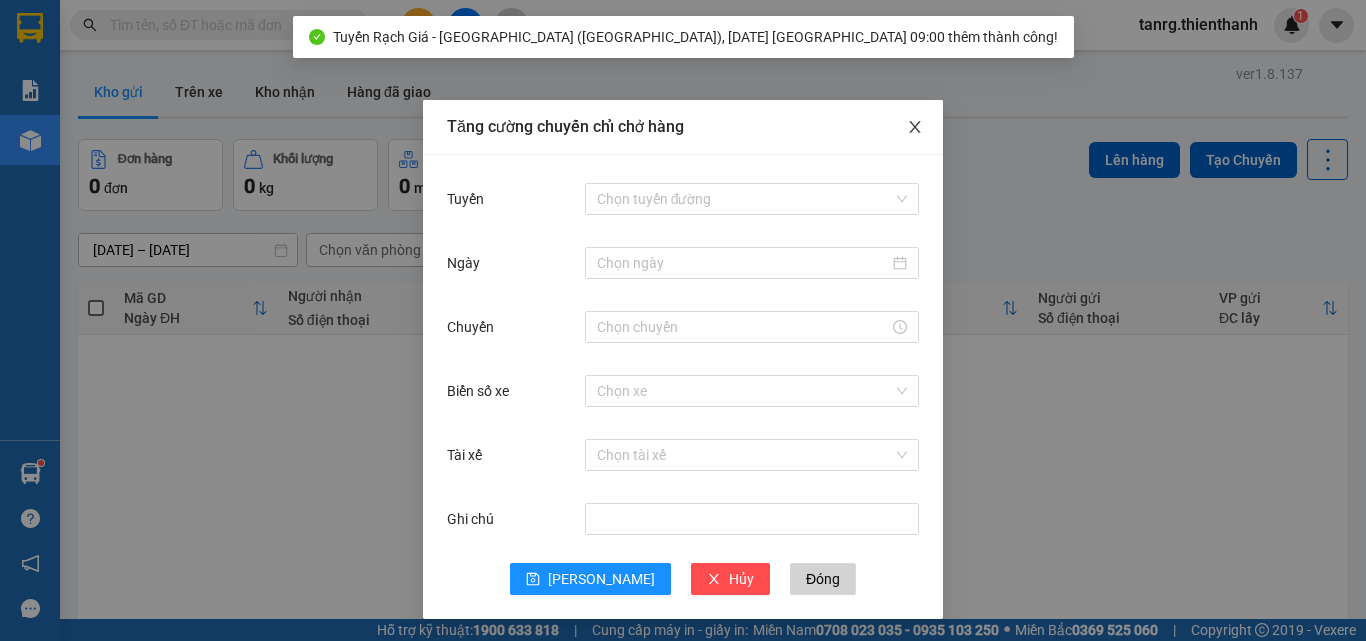 click 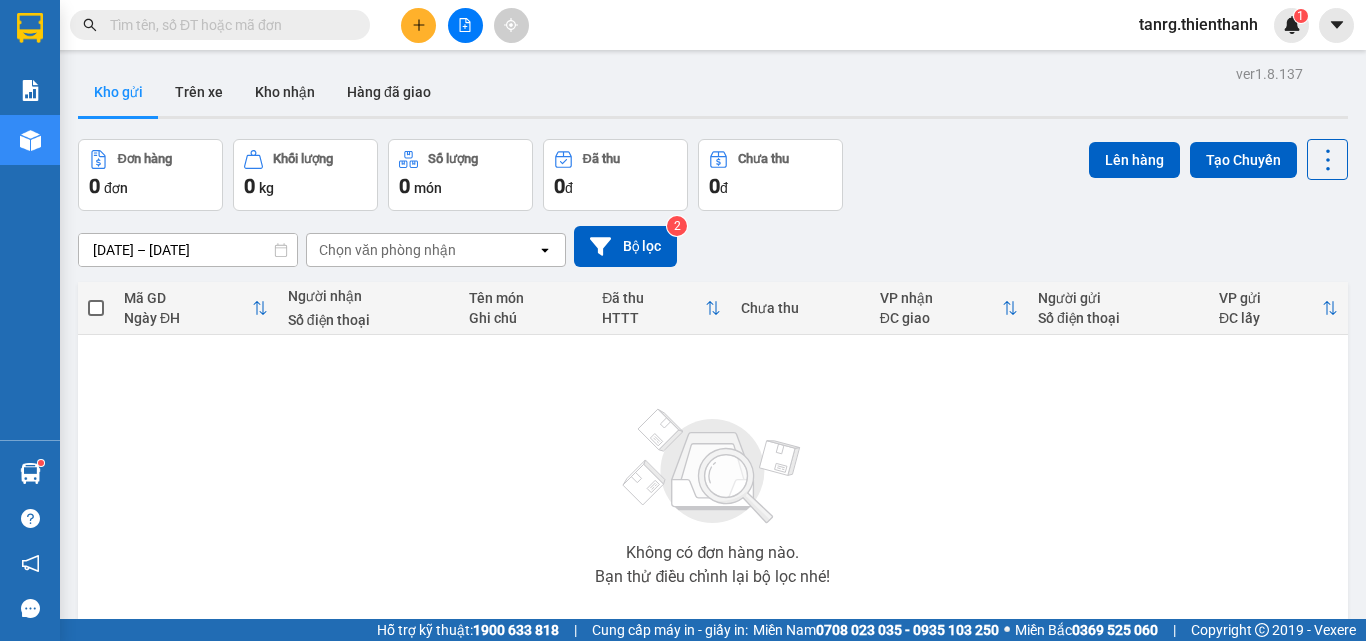 click at bounding box center (465, 25) 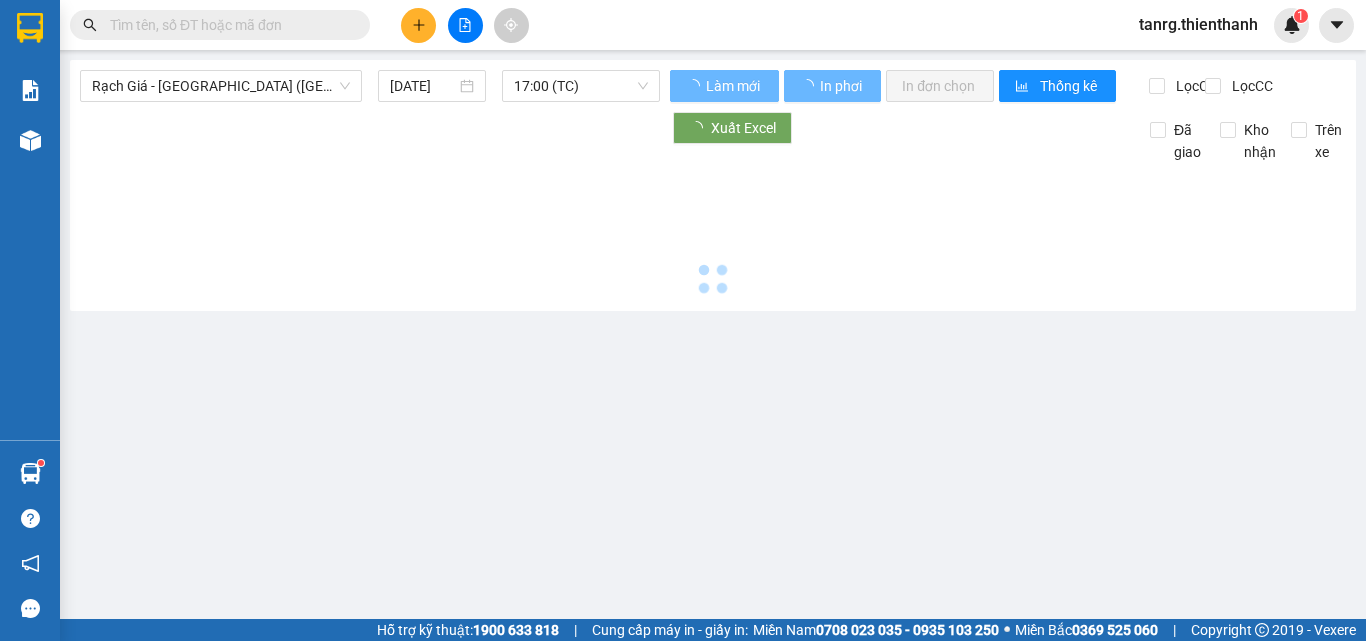 type on "[DATE]" 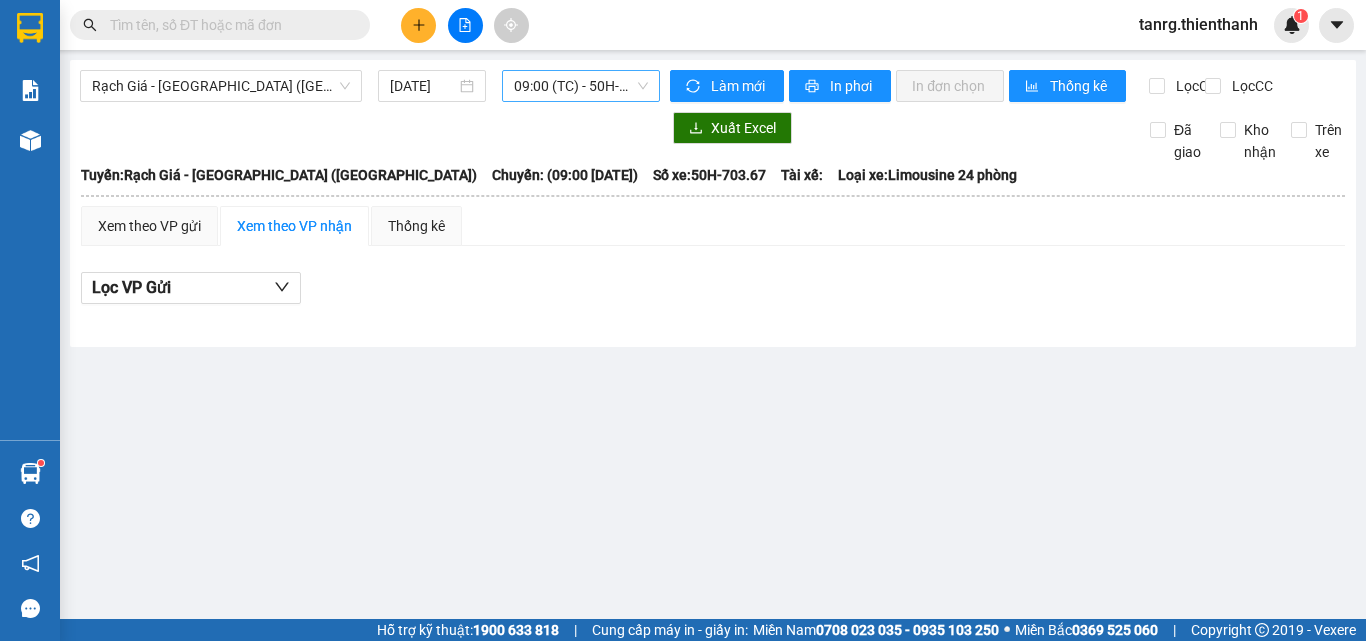 click on "09:00   (TC)   - 50H-703.67" at bounding box center (581, 86) 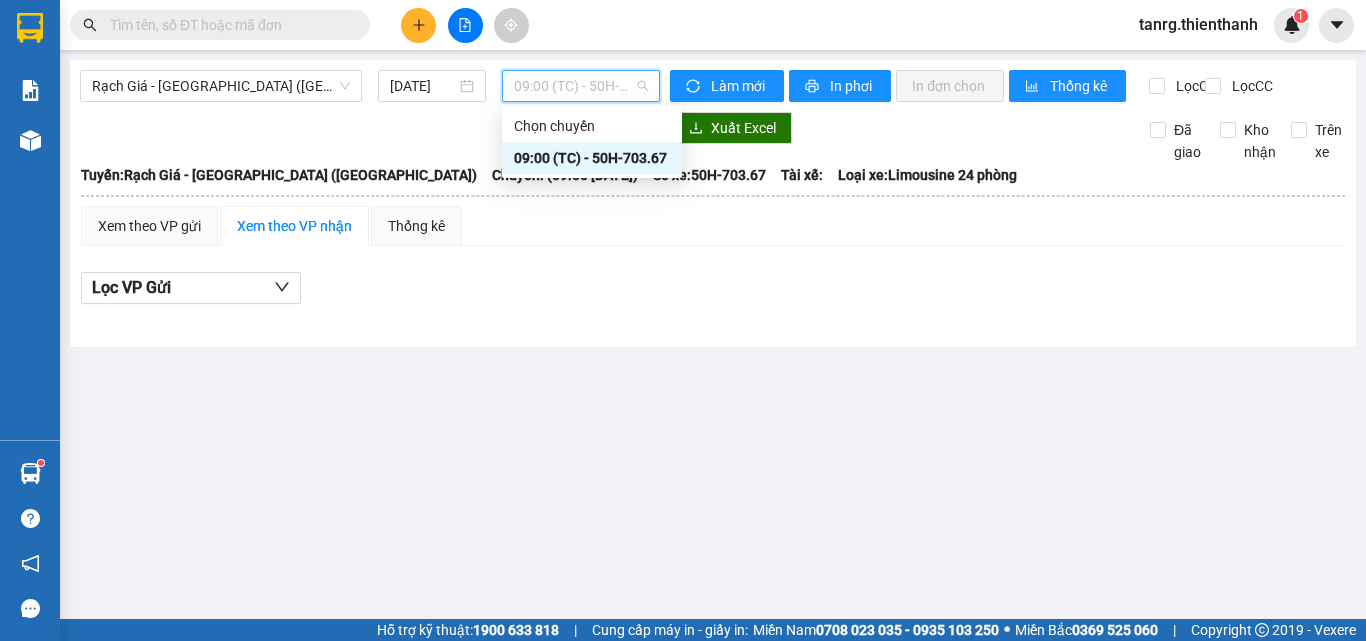 click on "09:00   (TC)   - 50H-703.67" at bounding box center (581, 86) 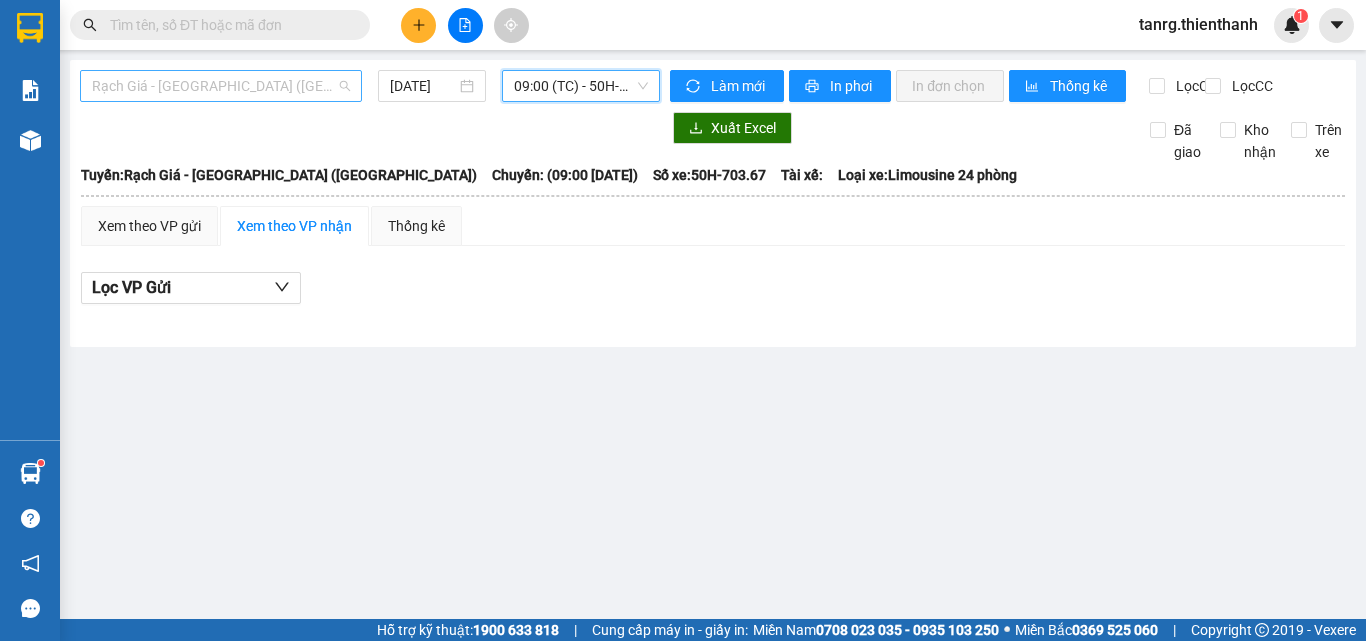 click on "Rạch Giá - [GEOGRAPHIC_DATA] ([GEOGRAPHIC_DATA])" at bounding box center (221, 86) 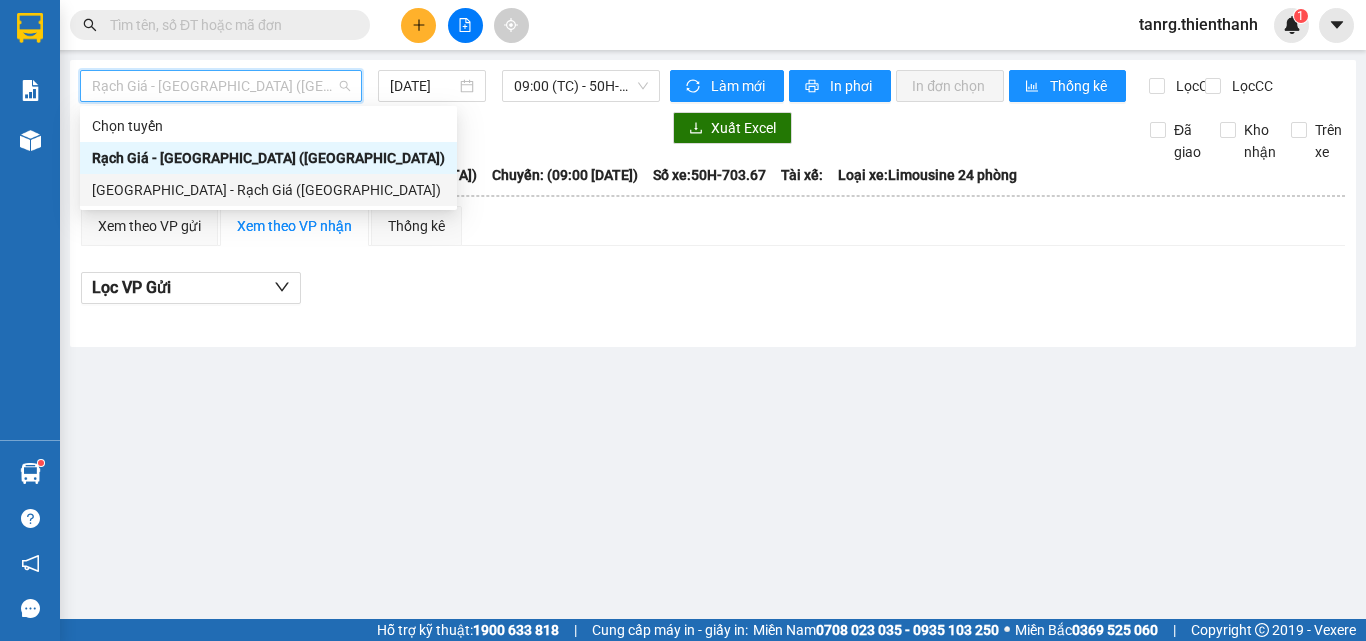 click on "[GEOGRAPHIC_DATA] - Rạch Giá ([GEOGRAPHIC_DATA])" at bounding box center [268, 190] 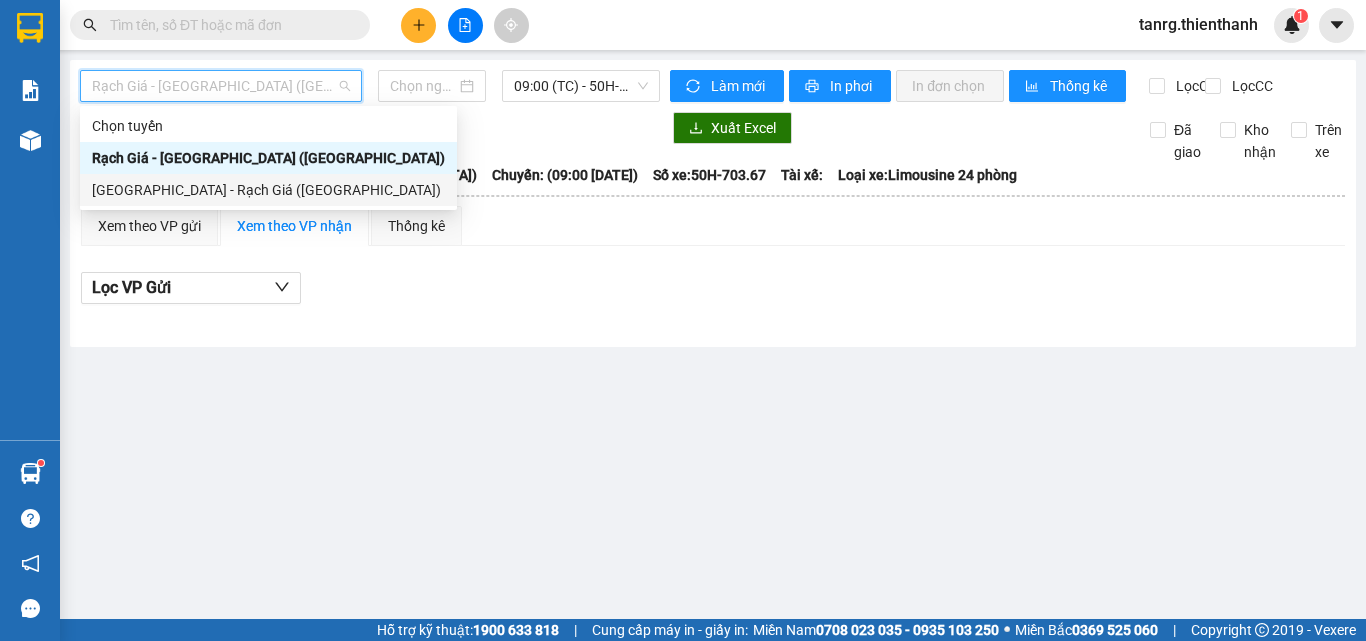 type on "[DATE]" 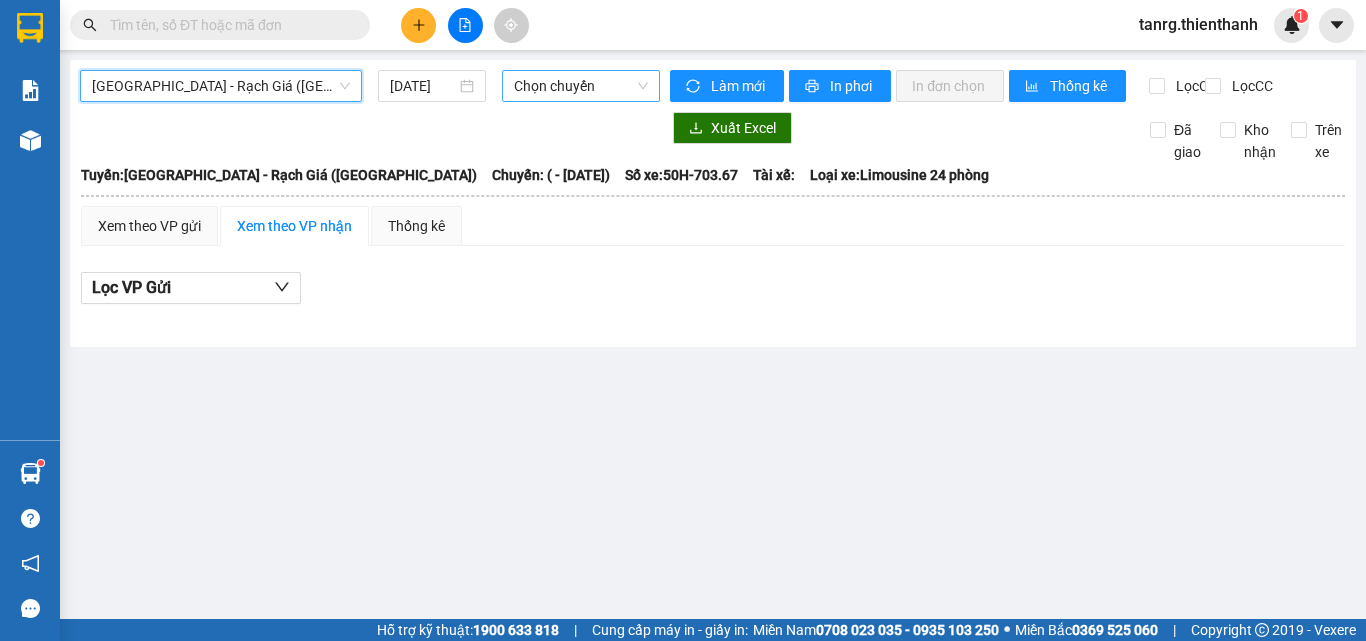 click on "Chọn chuyến" at bounding box center (581, 86) 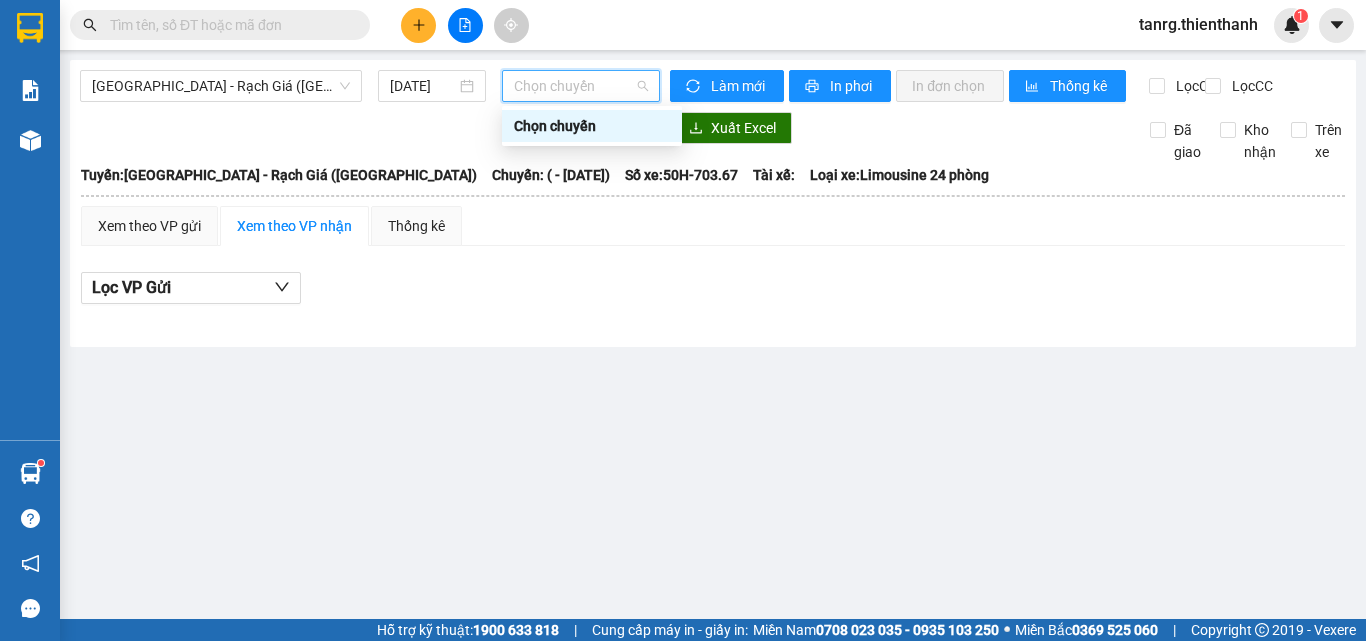 click on "Chọn chuyến" at bounding box center (581, 86) 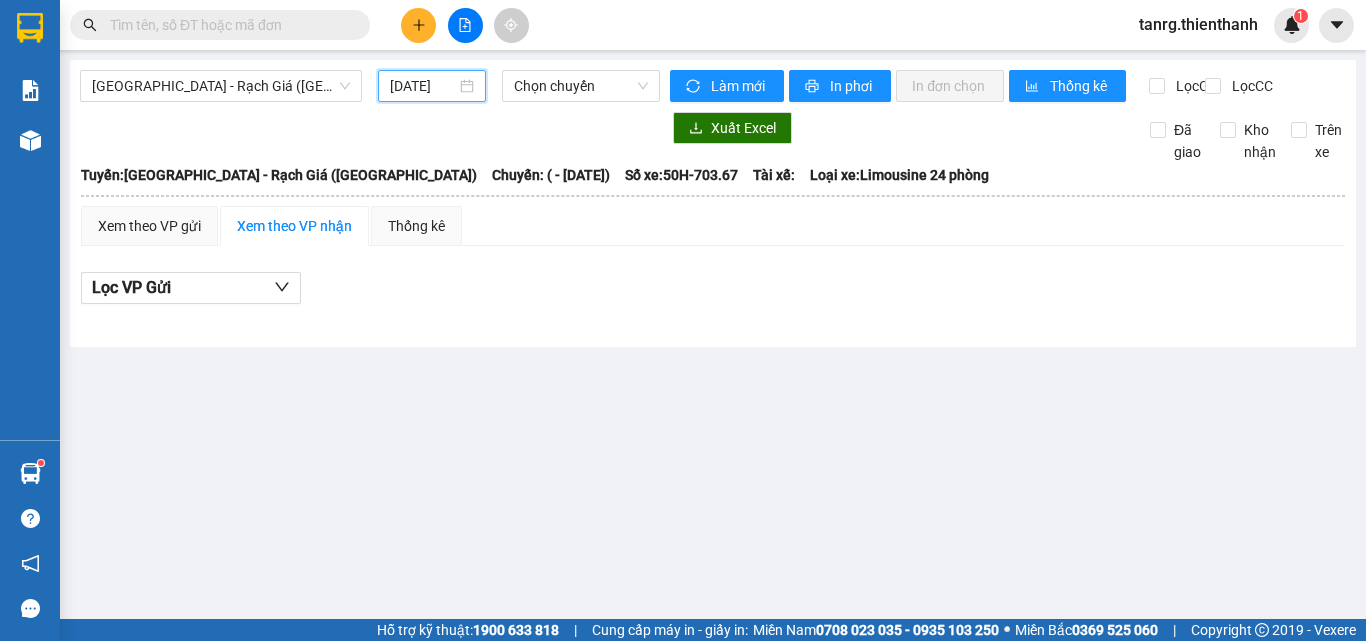 click on "[DATE]" at bounding box center [423, 86] 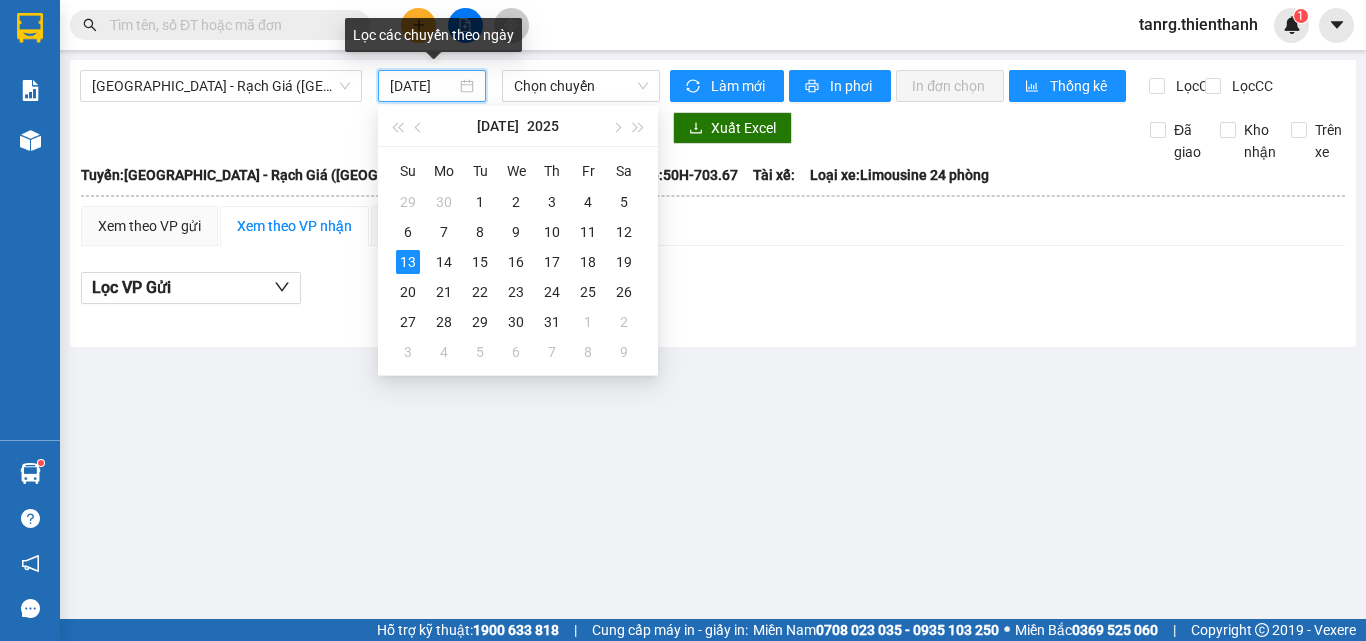 click on "[DATE]" at bounding box center [423, 86] 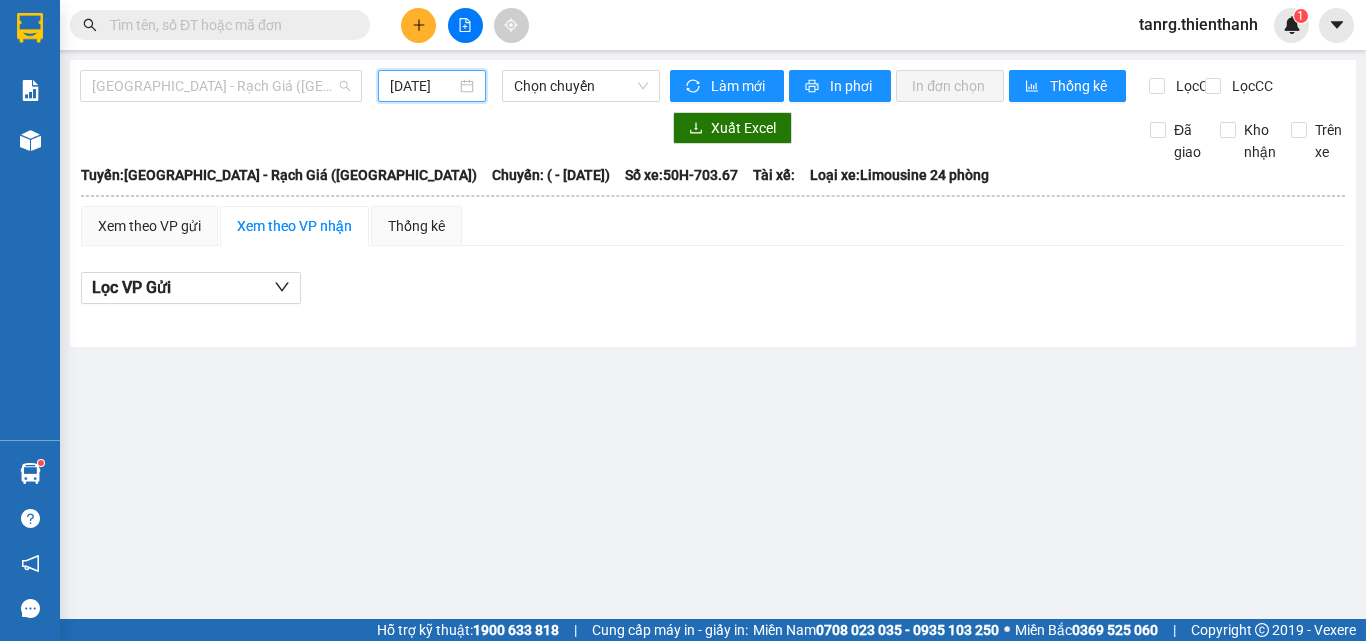 drag, startPoint x: 189, startPoint y: 85, endPoint x: 170, endPoint y: 120, distance: 39.824615 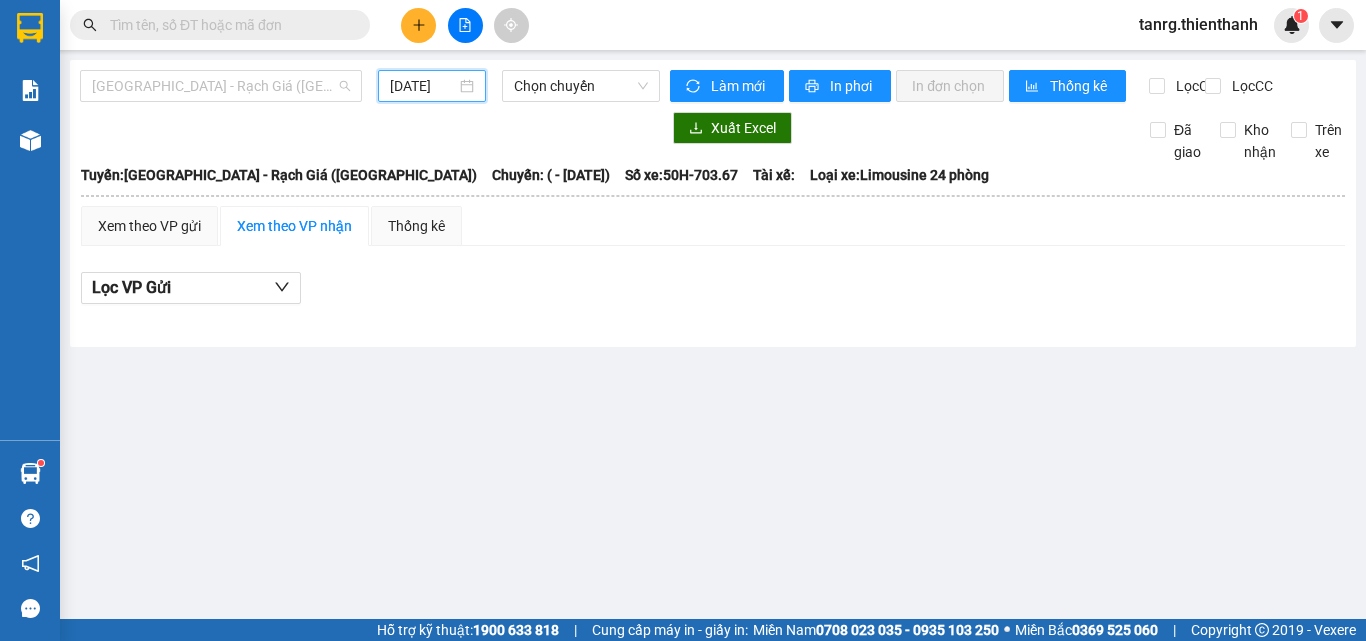 click on "[GEOGRAPHIC_DATA] - Rạch Giá ([GEOGRAPHIC_DATA])" at bounding box center [221, 86] 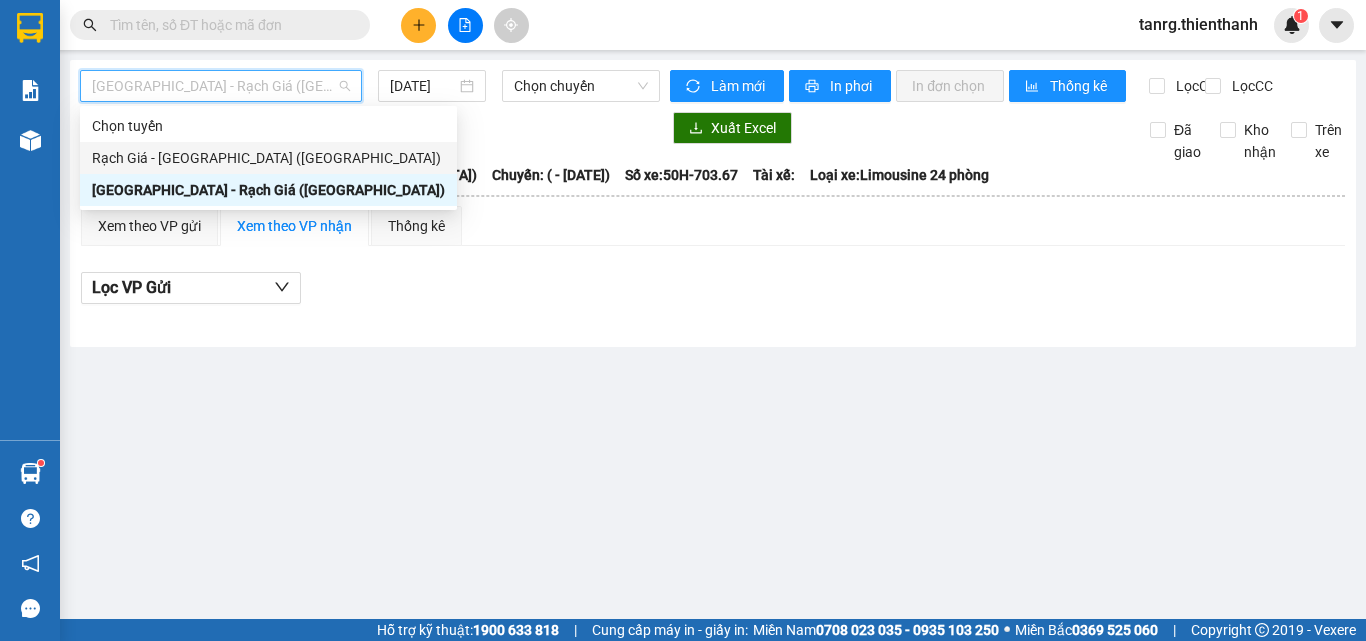 drag, startPoint x: 154, startPoint y: 158, endPoint x: 187, endPoint y: 173, distance: 36.249138 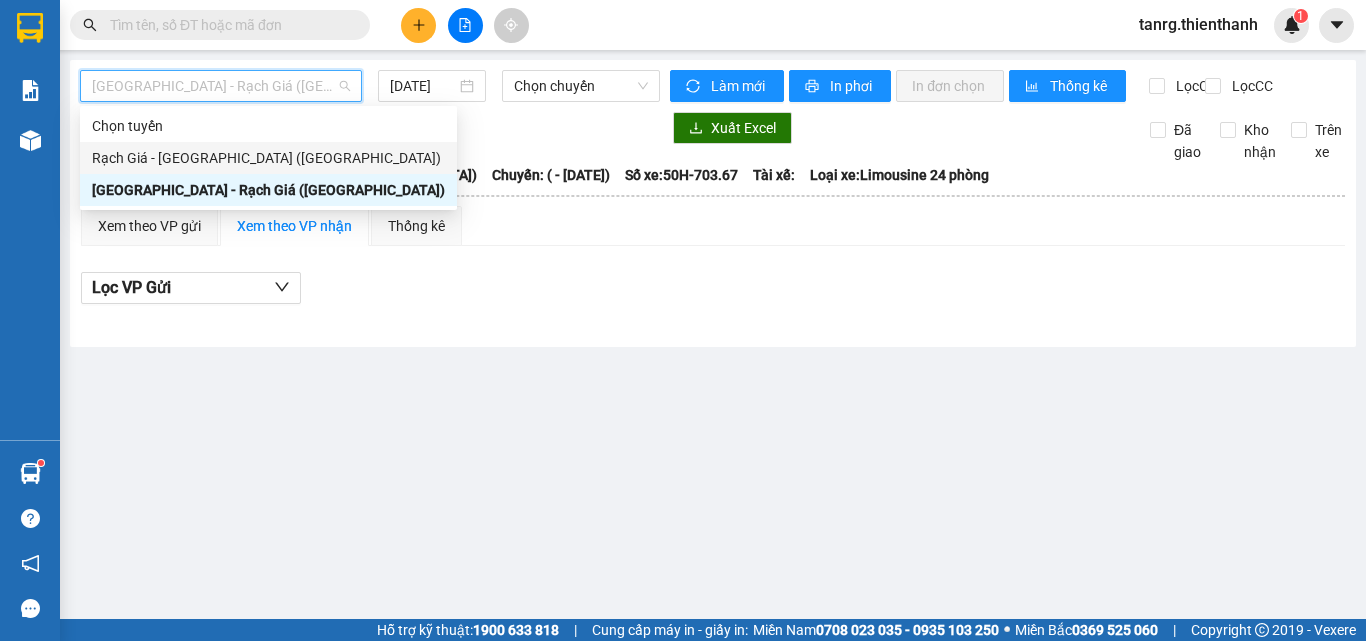 click on "Rạch Giá - [GEOGRAPHIC_DATA] ([GEOGRAPHIC_DATA])" at bounding box center (268, 158) 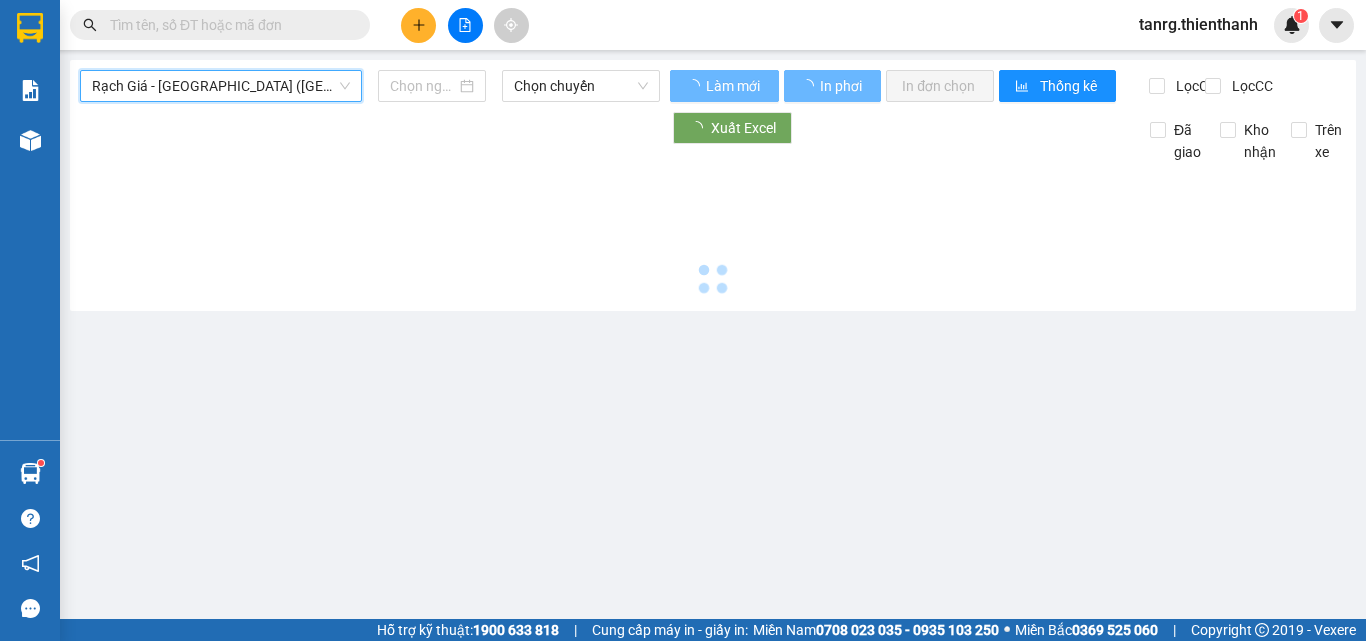 type on "[DATE]" 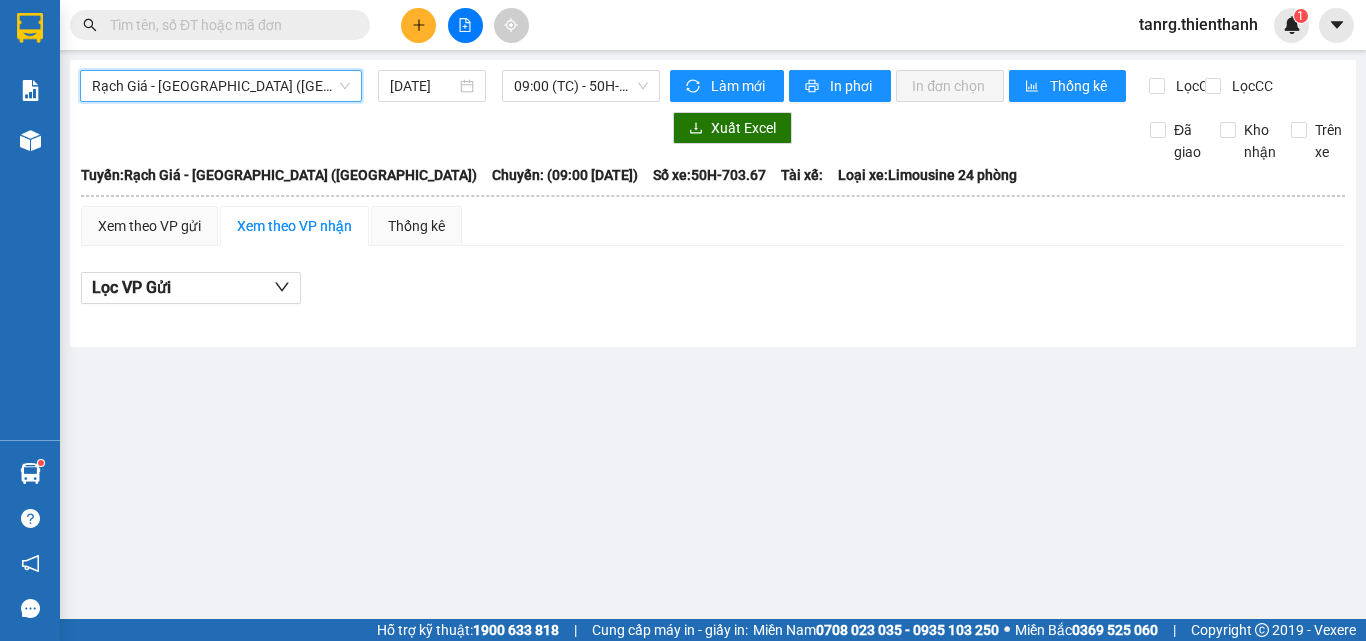 scroll, scrollTop: 0, scrollLeft: 0, axis: both 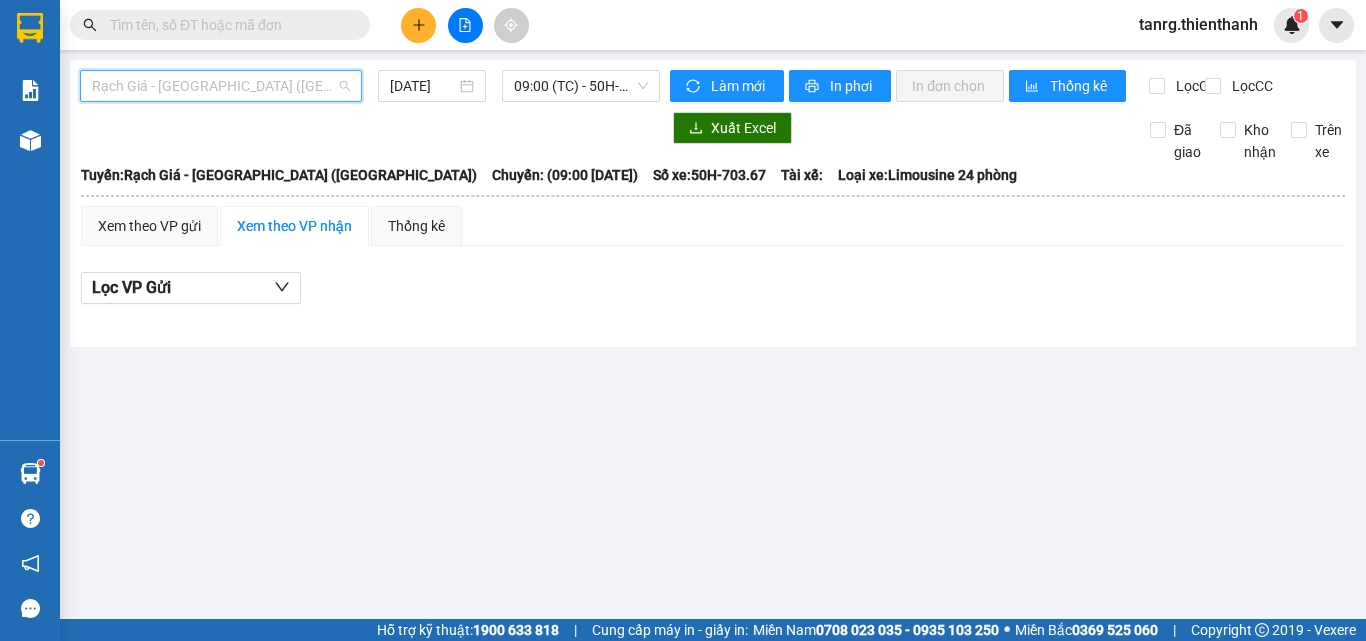 click on "Rạch Giá - [GEOGRAPHIC_DATA] ([GEOGRAPHIC_DATA])" at bounding box center [221, 86] 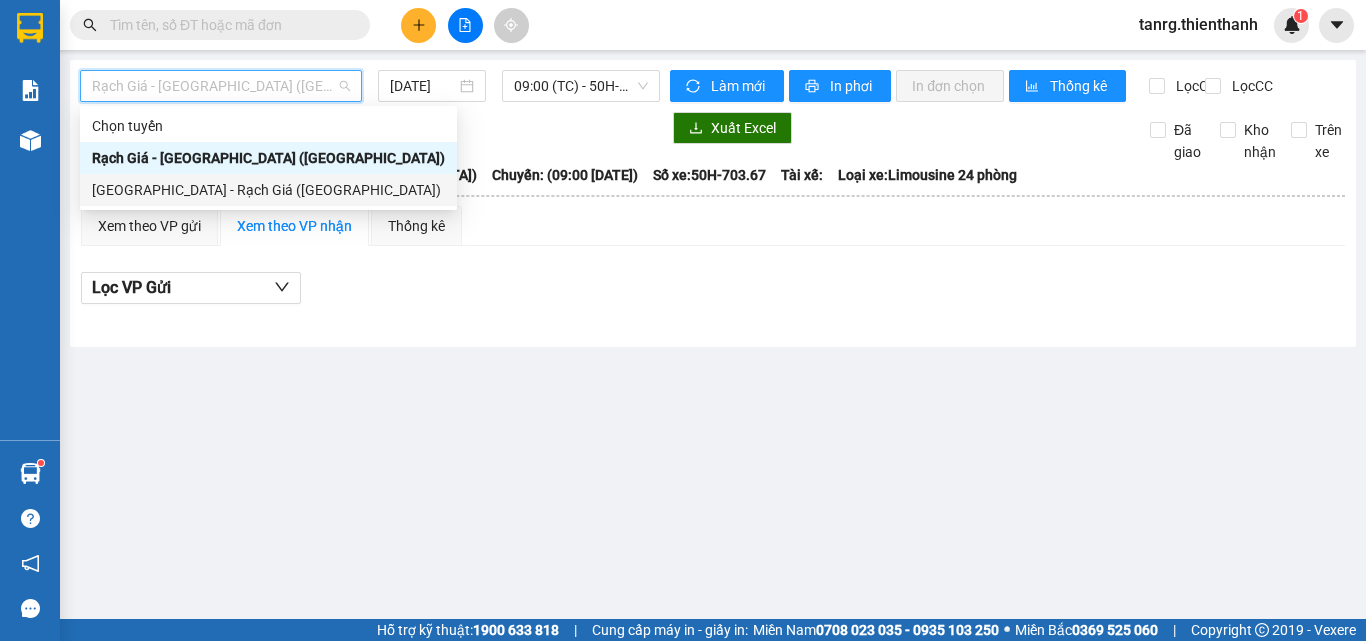 click on "[GEOGRAPHIC_DATA] - Rạch Giá ([GEOGRAPHIC_DATA])" at bounding box center [268, 190] 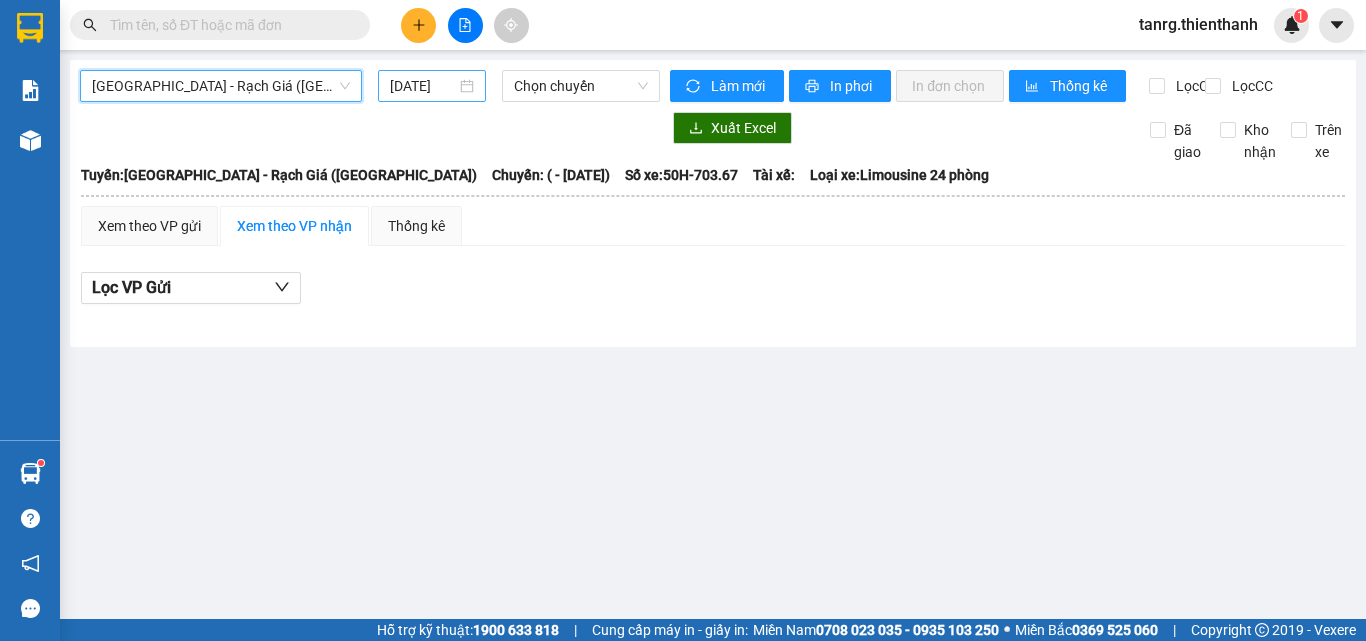 click on "[DATE]" at bounding box center (423, 86) 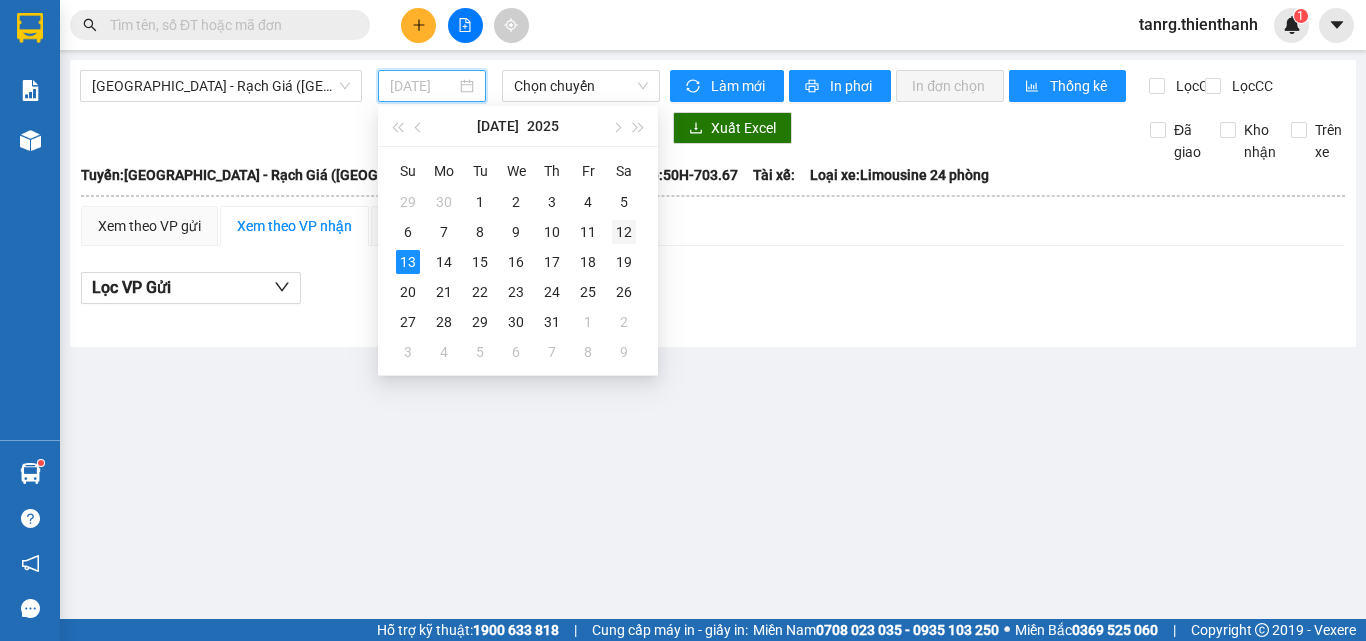 click on "12" at bounding box center (624, 232) 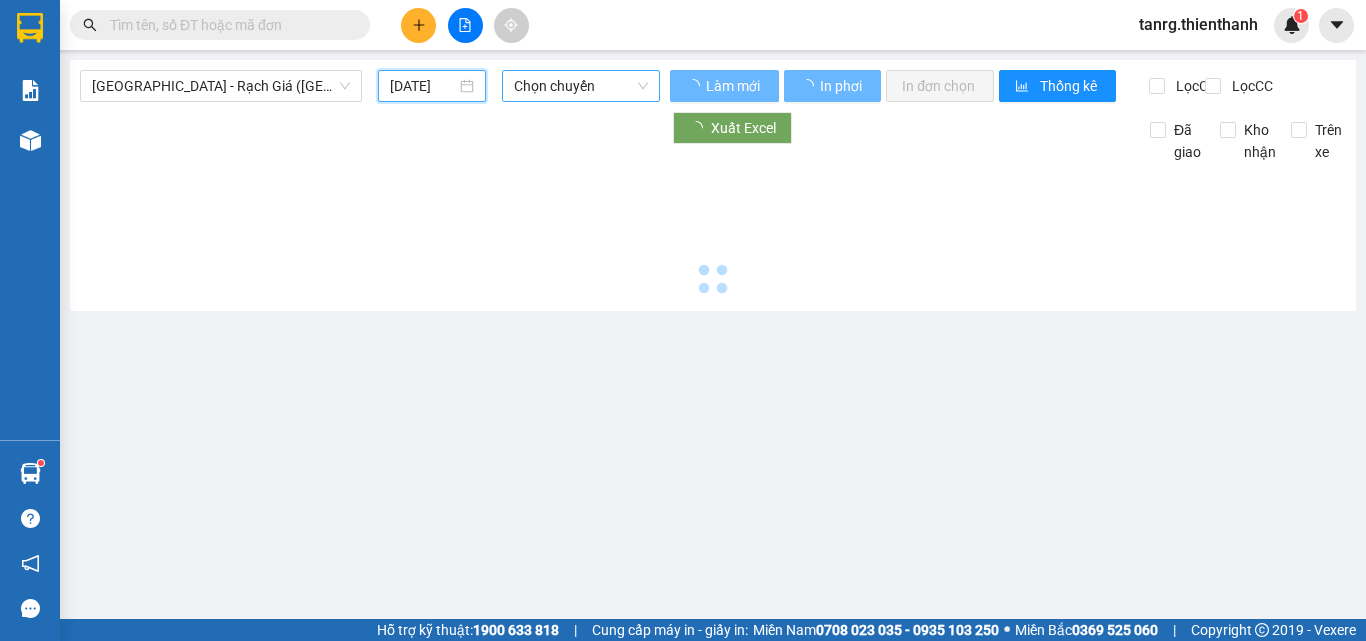 type on "[DATE]" 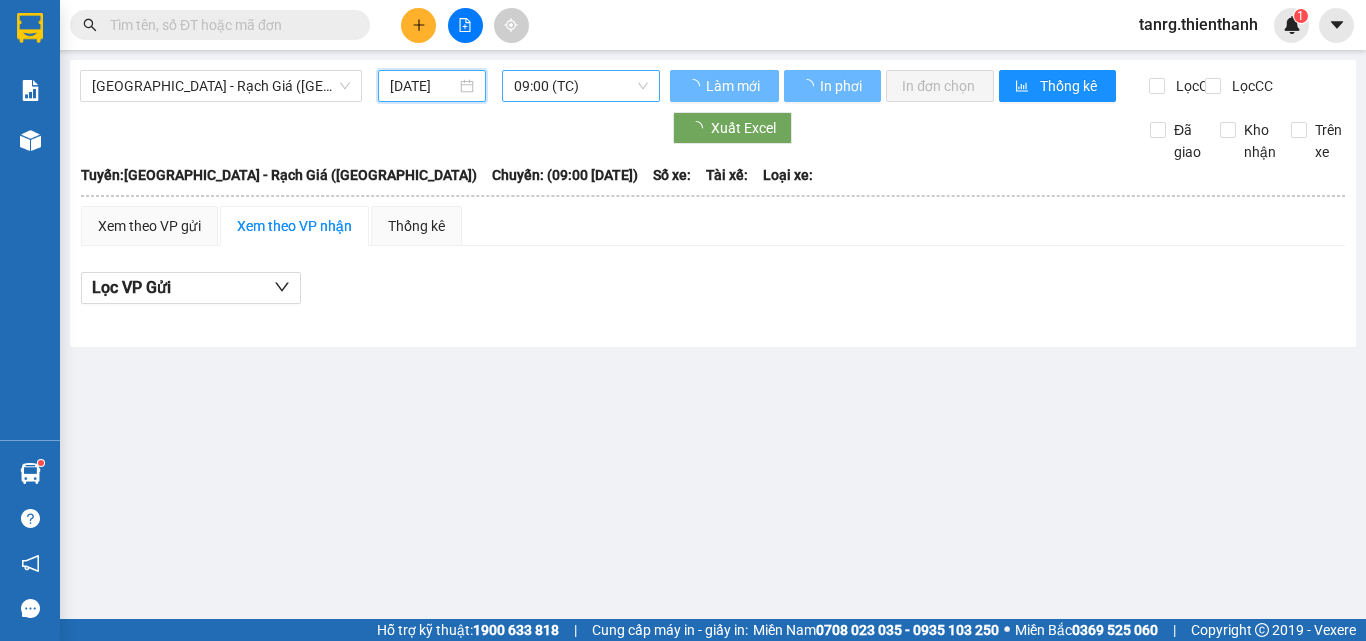 click on "09:00   (TC)" at bounding box center [581, 86] 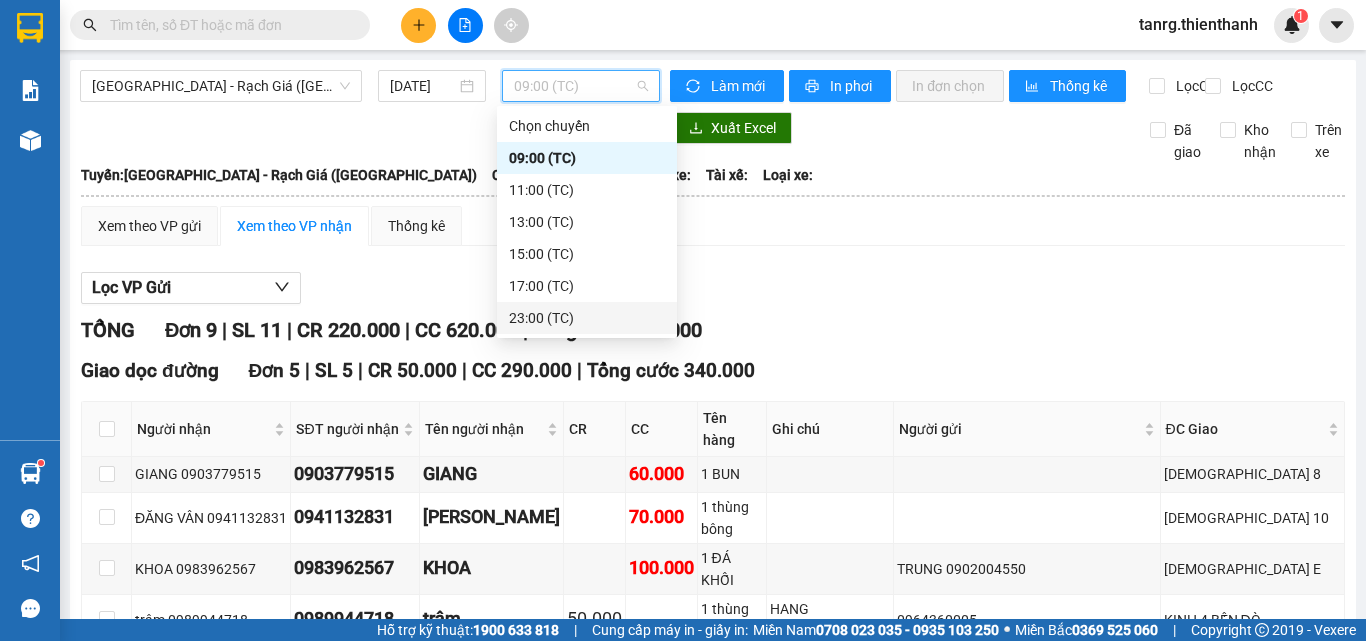 click on "23:00   (TC)" at bounding box center (587, 318) 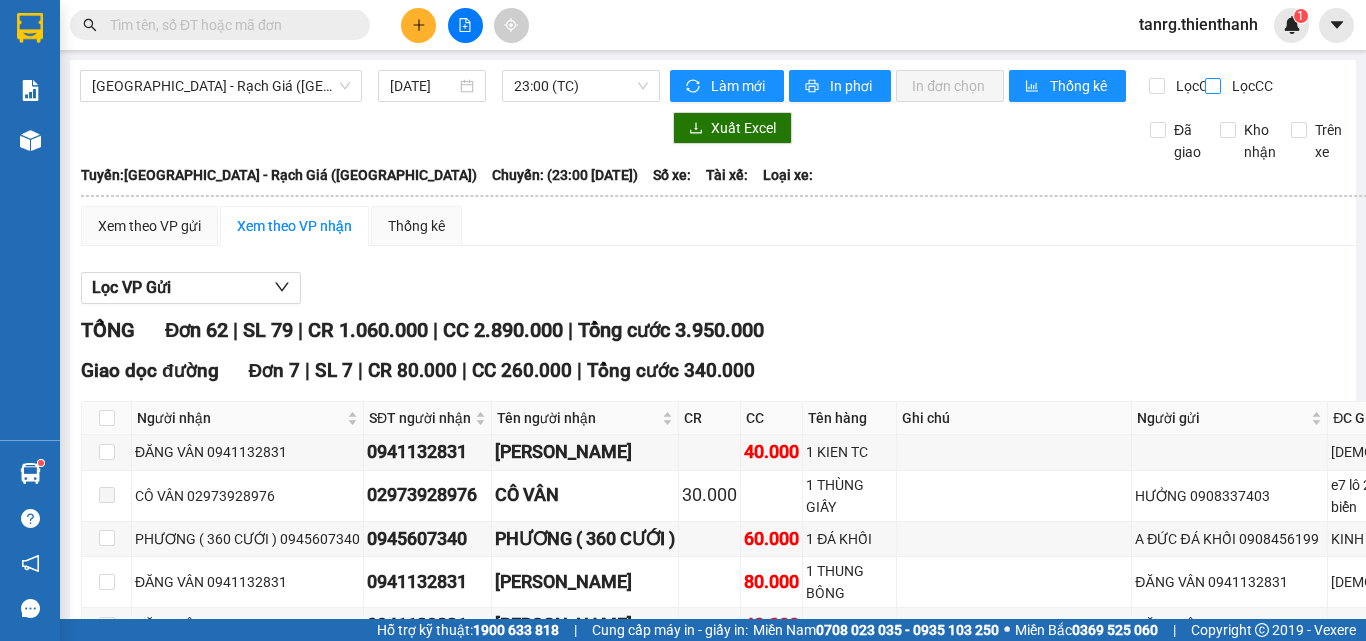 click on "Lọc  CC" at bounding box center [1214, 86] 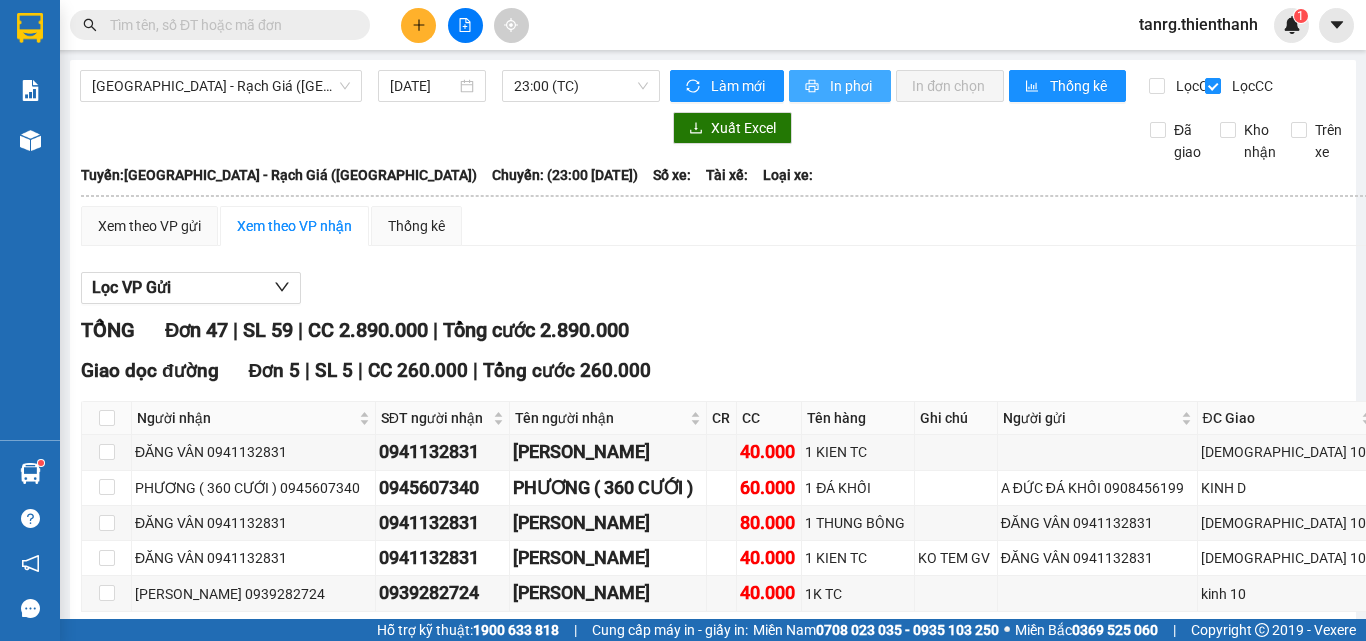 click on "In phơi" at bounding box center [852, 86] 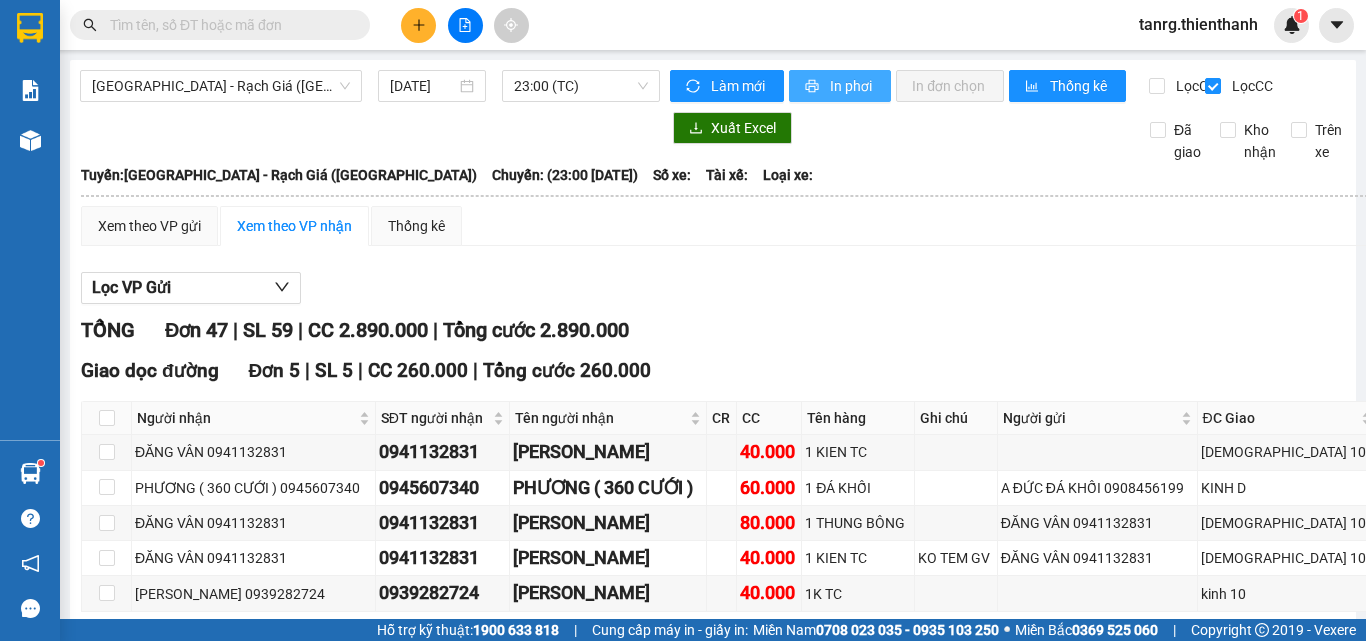 scroll, scrollTop: 0, scrollLeft: 0, axis: both 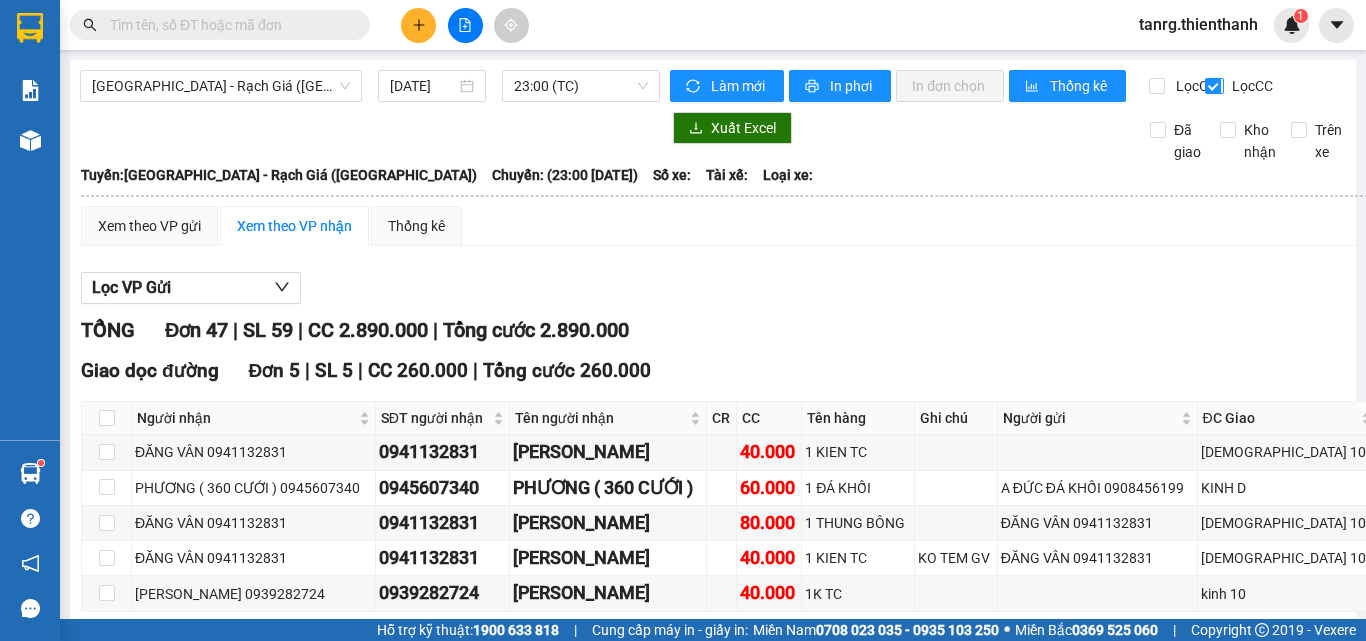 click on "Lọc  CC" at bounding box center (1214, 86) 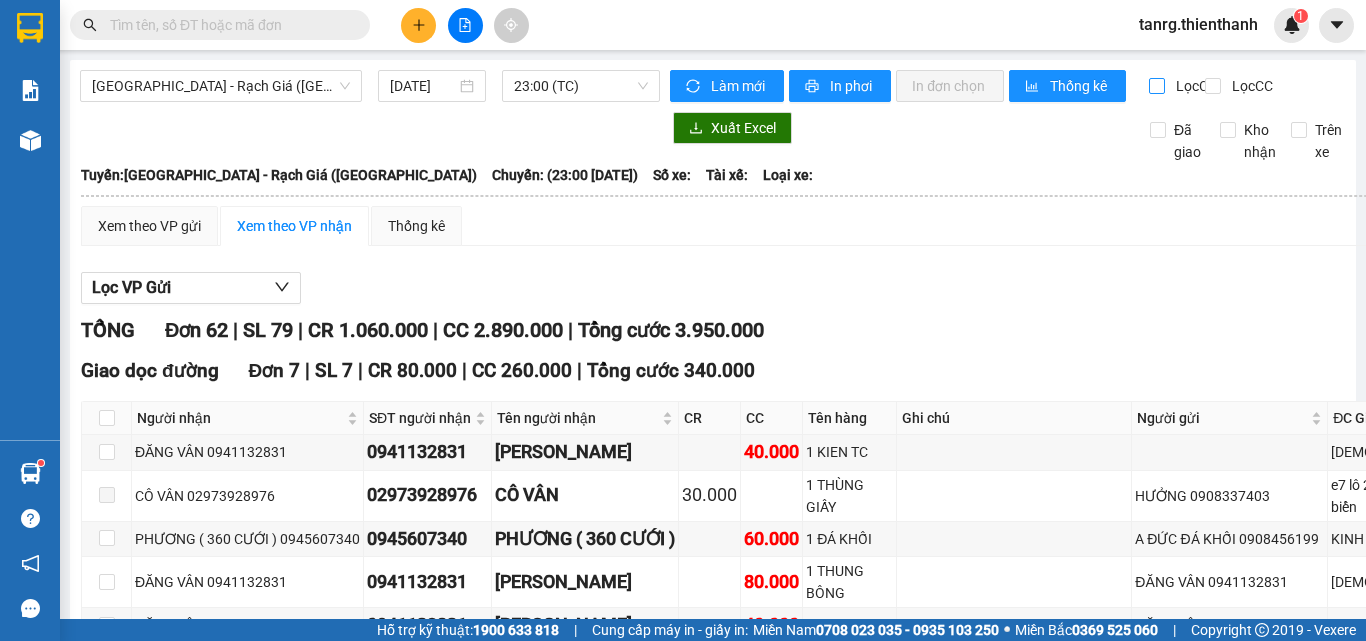 click on "Lọc  CR" at bounding box center [1158, 86] 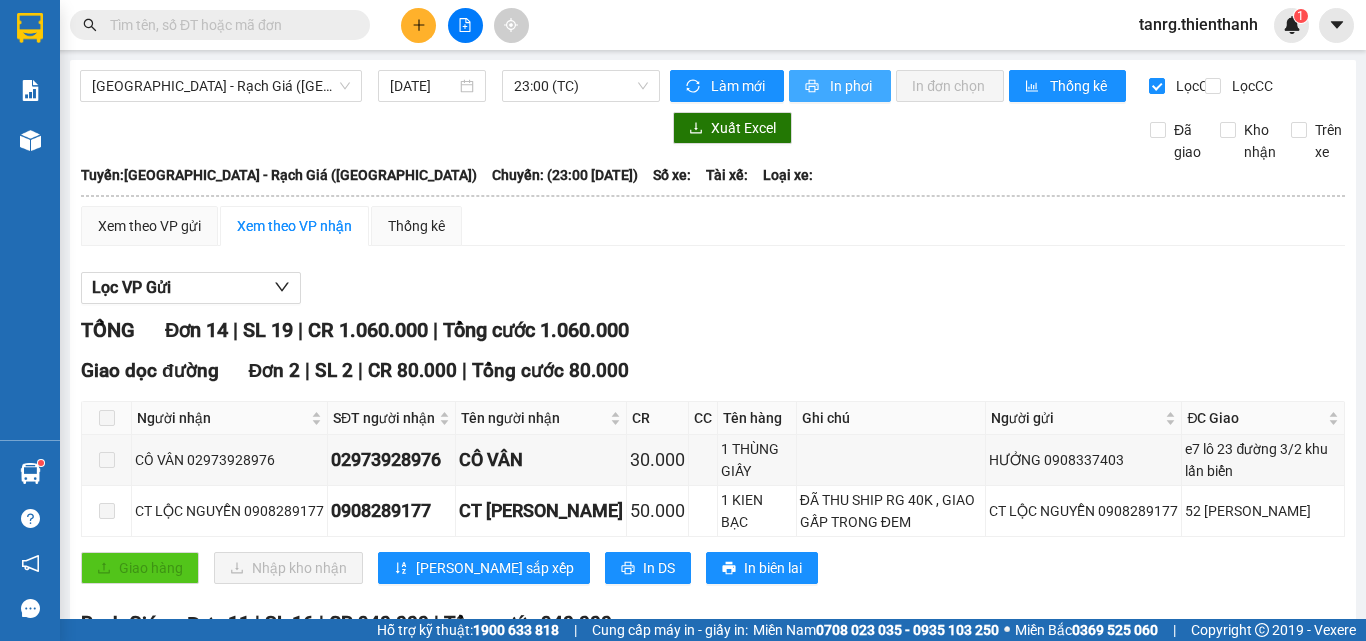 click on "In phơi" at bounding box center (852, 86) 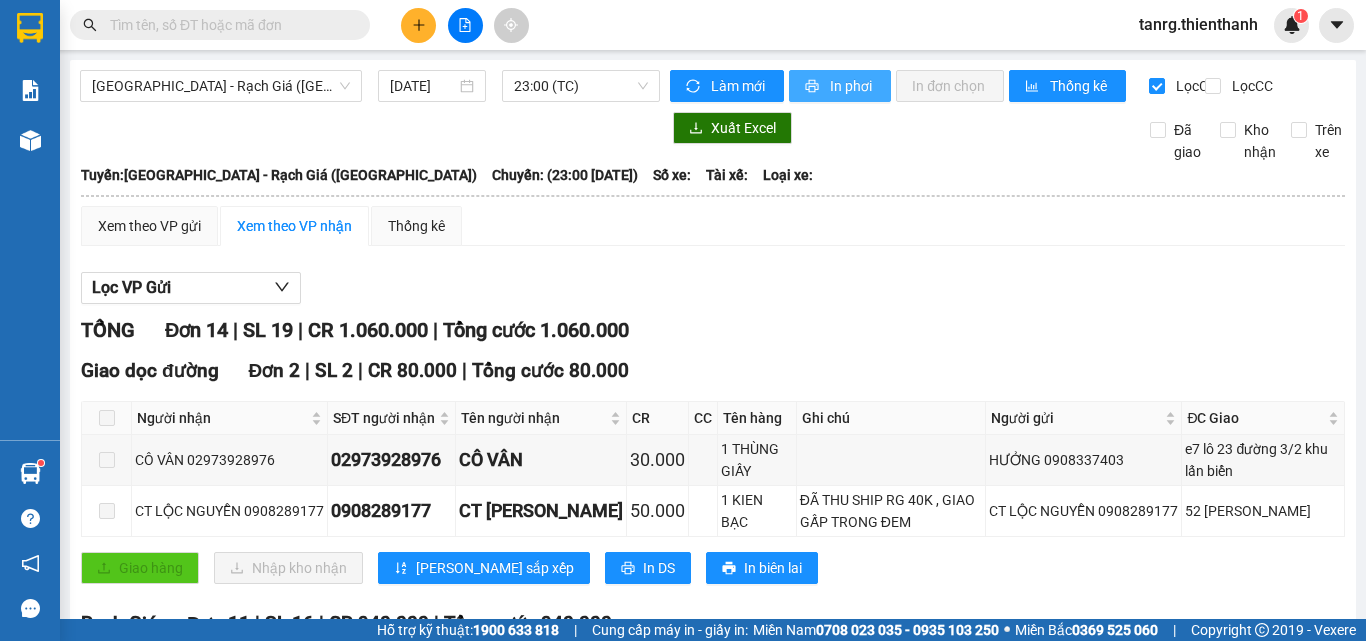 scroll, scrollTop: 0, scrollLeft: 0, axis: both 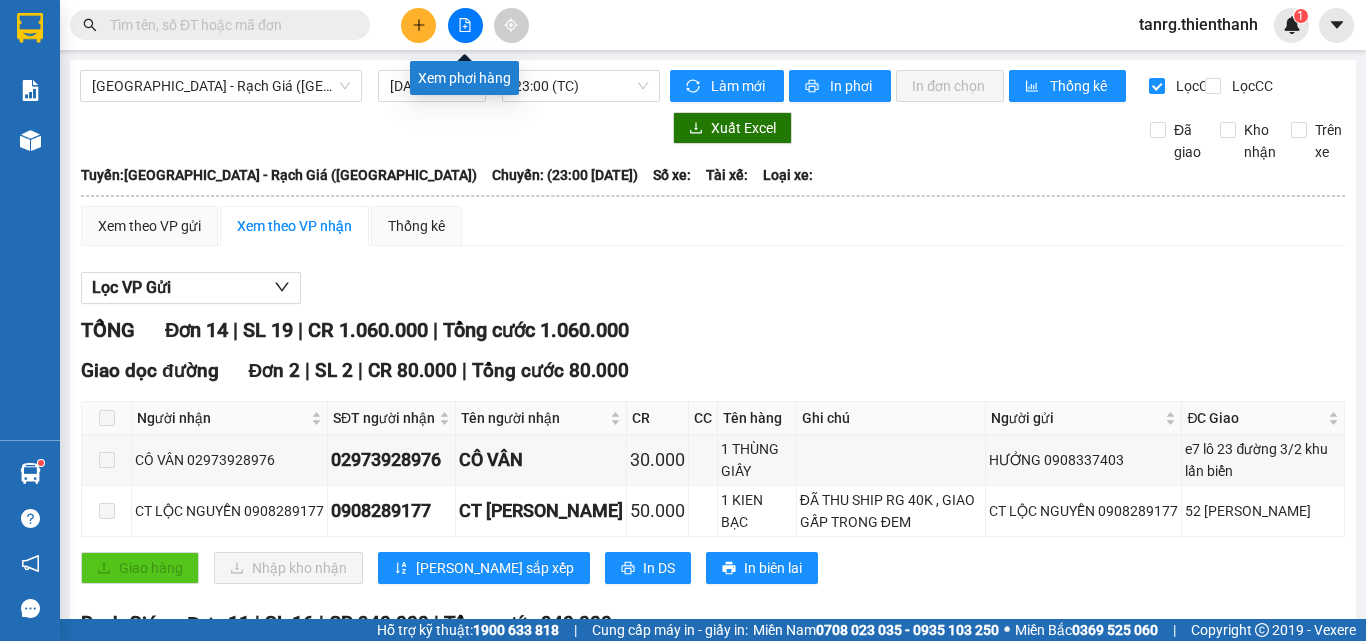 click 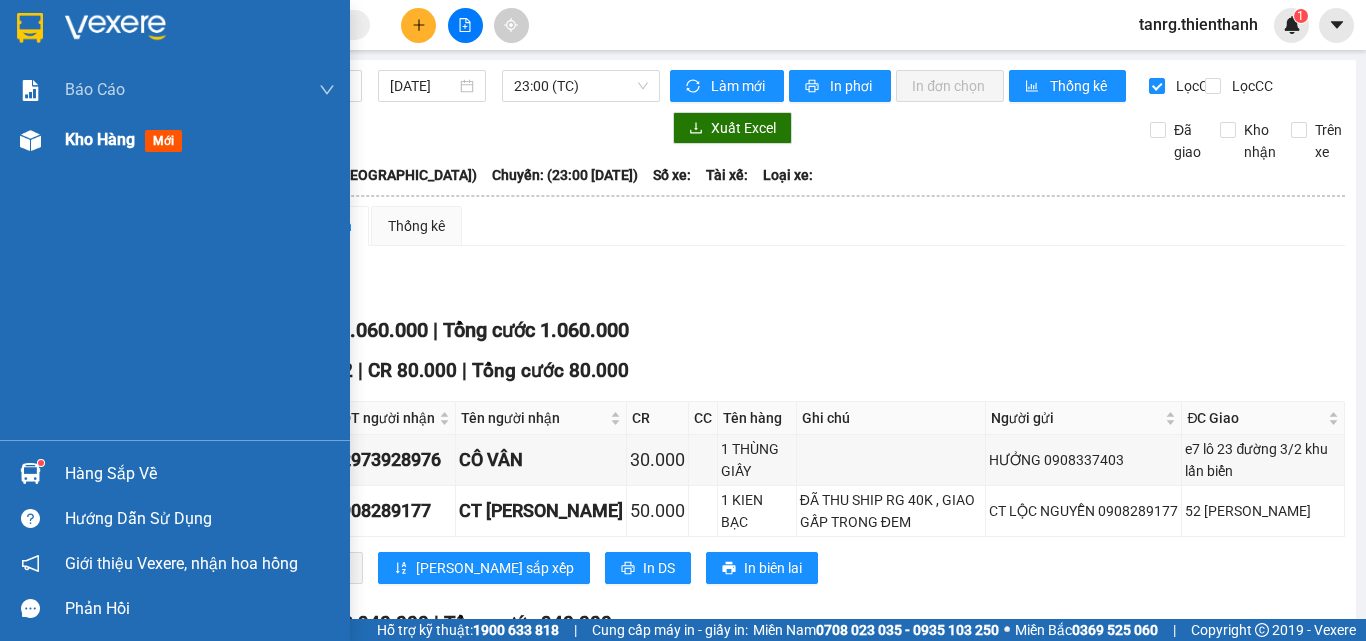 click on "Kho hàng" at bounding box center [100, 139] 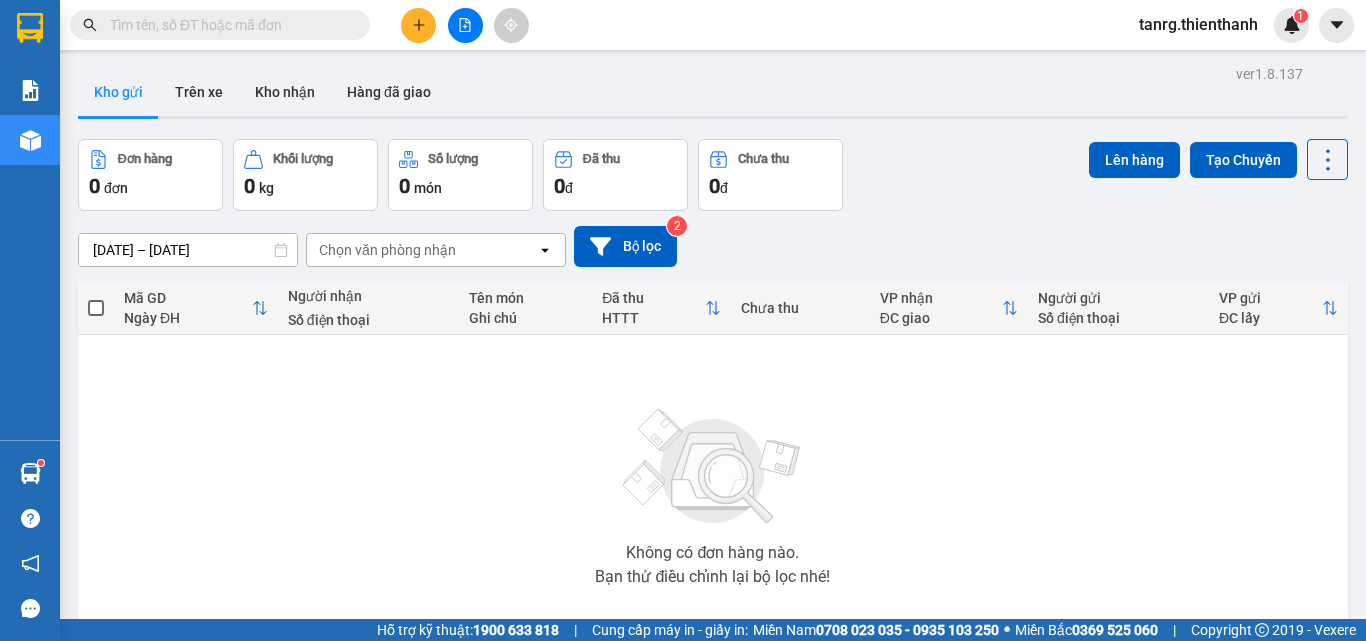 click 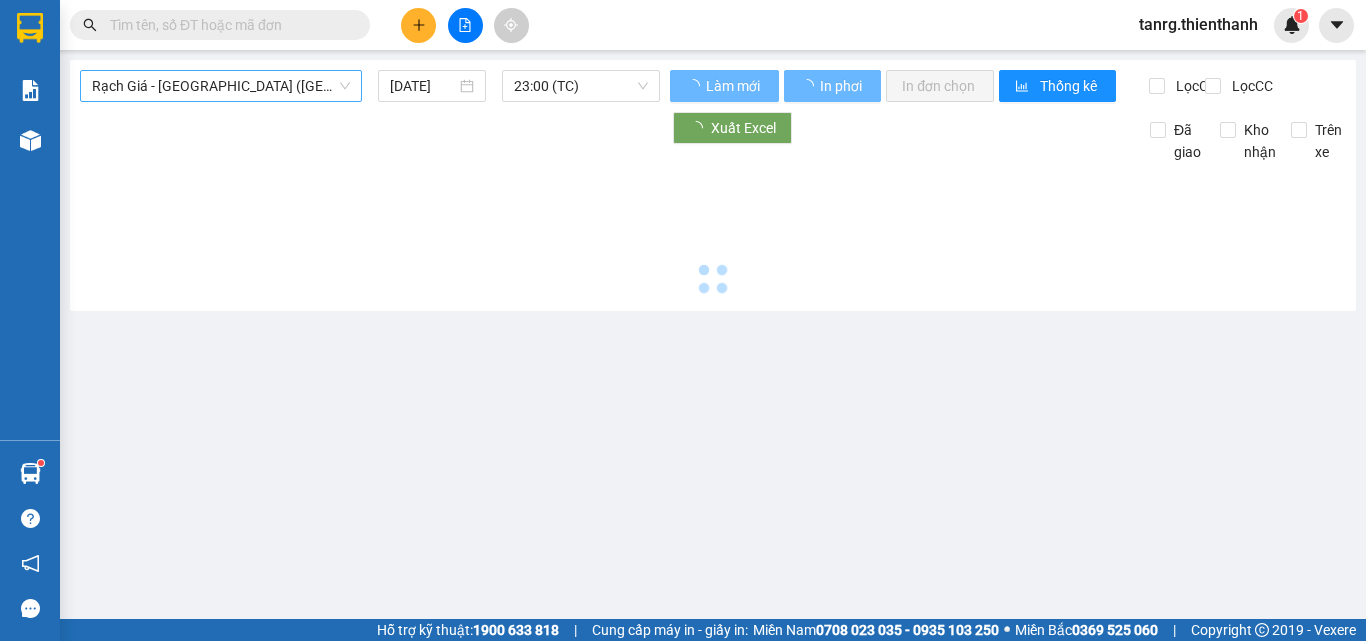type on "[DATE]" 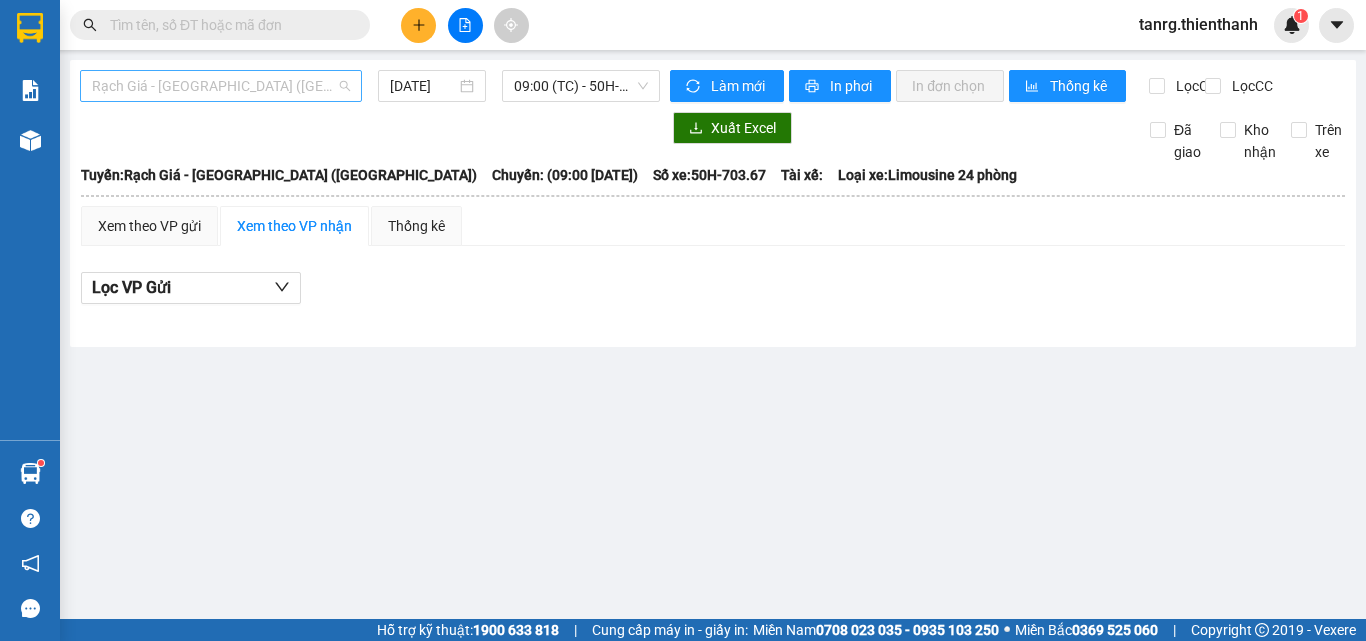 click on "Rạch Giá - [GEOGRAPHIC_DATA] ([GEOGRAPHIC_DATA])" at bounding box center [221, 86] 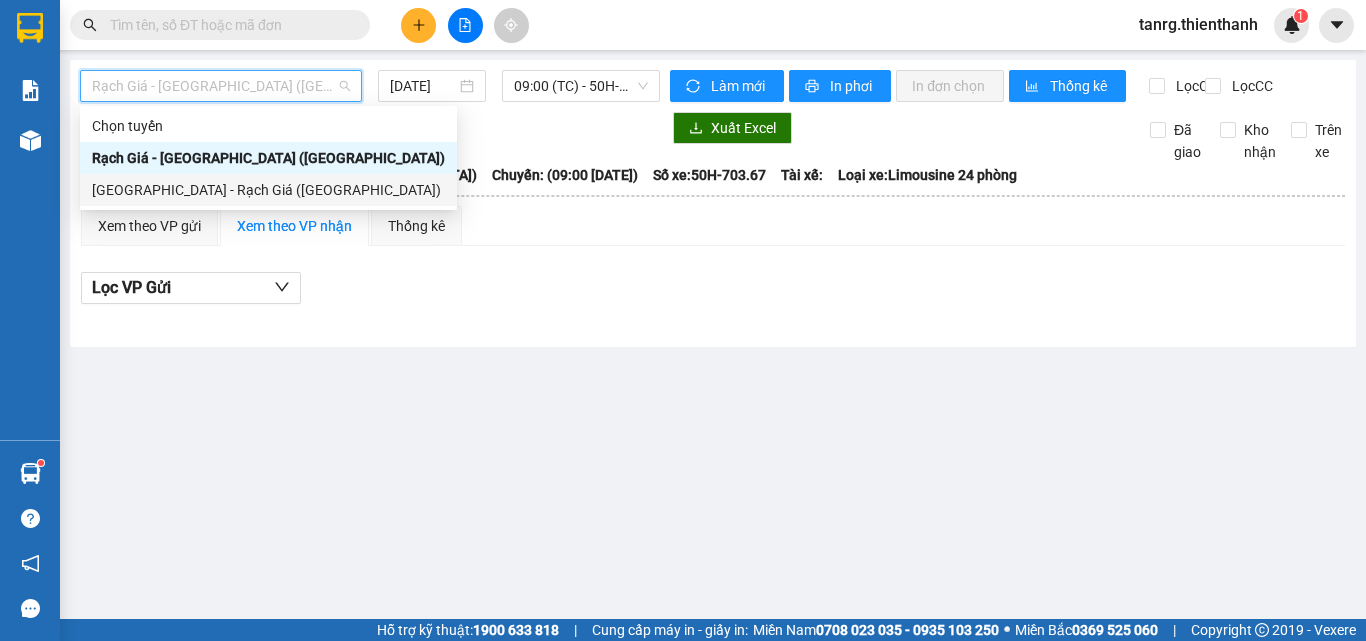 click on "[GEOGRAPHIC_DATA] - Rạch Giá ([GEOGRAPHIC_DATA])" at bounding box center [268, 190] 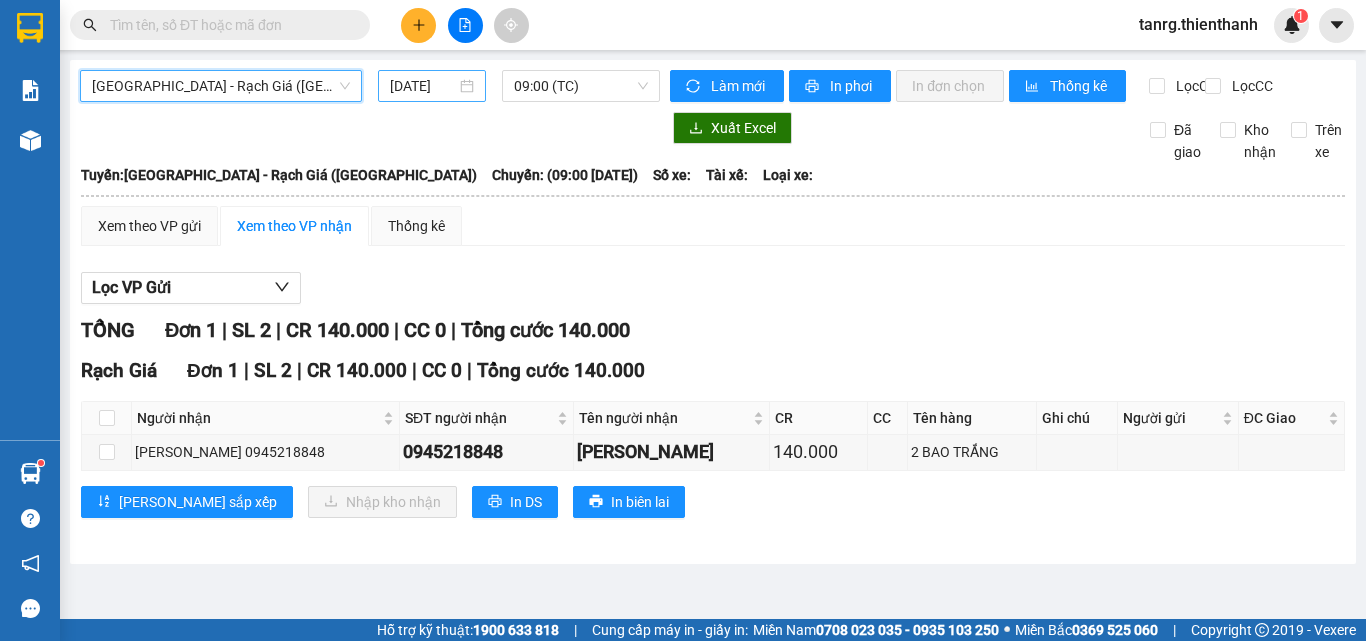 click on "[DATE]" at bounding box center [423, 86] 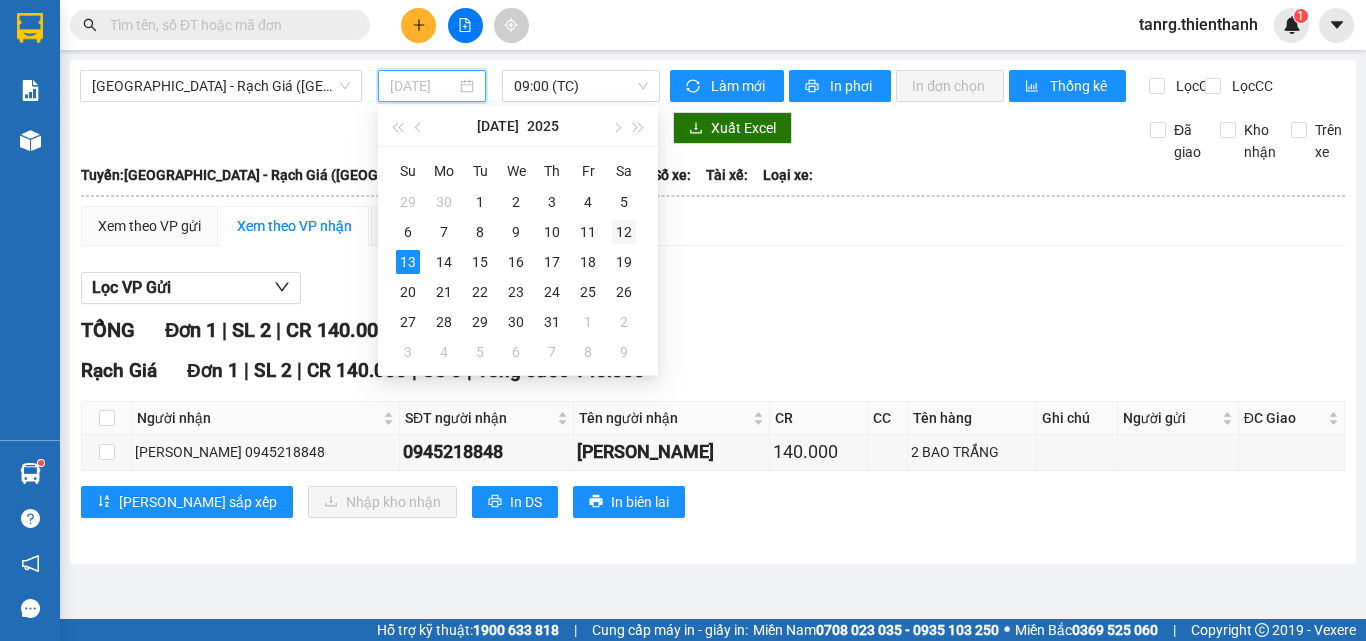 click on "12" at bounding box center [624, 232] 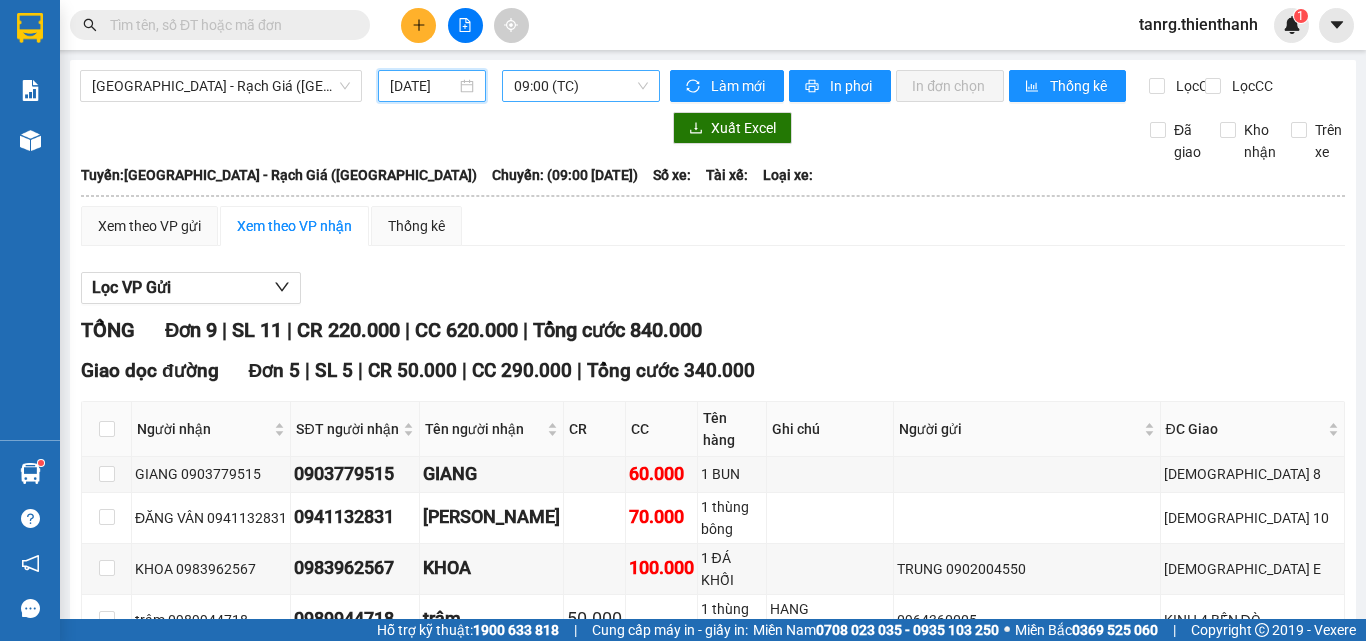 click on "09:00   (TC)" at bounding box center [581, 86] 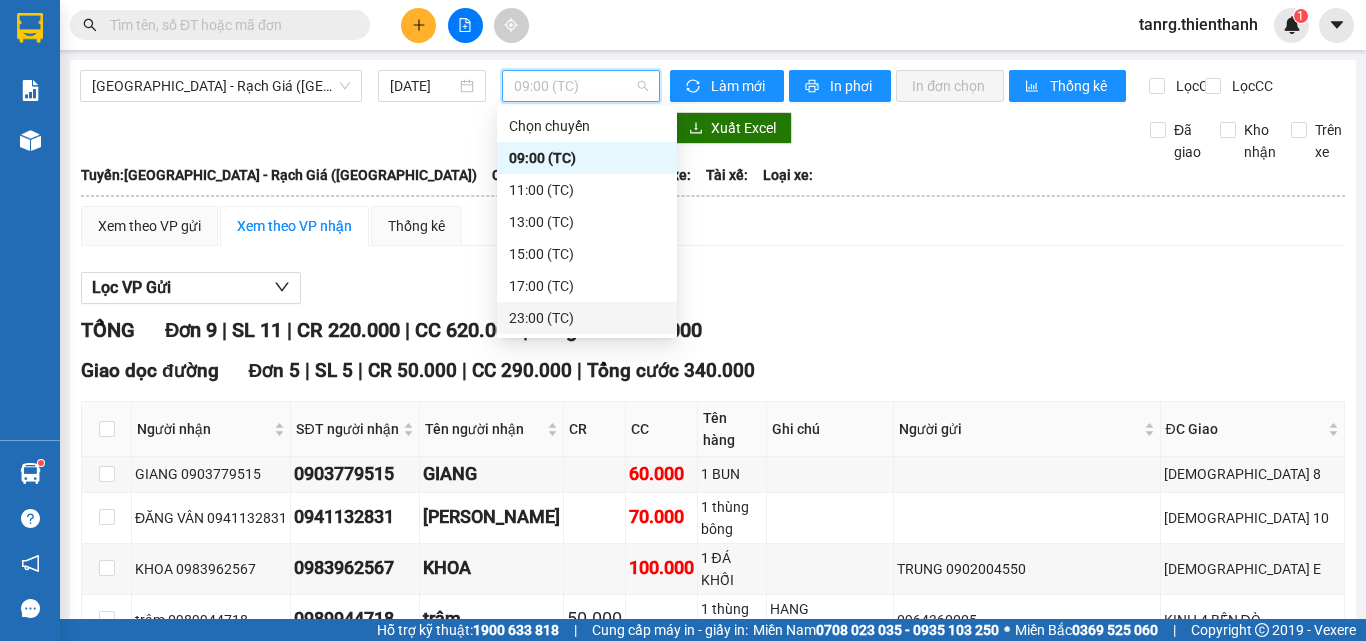 click on "23:00   (TC)" at bounding box center (587, 318) 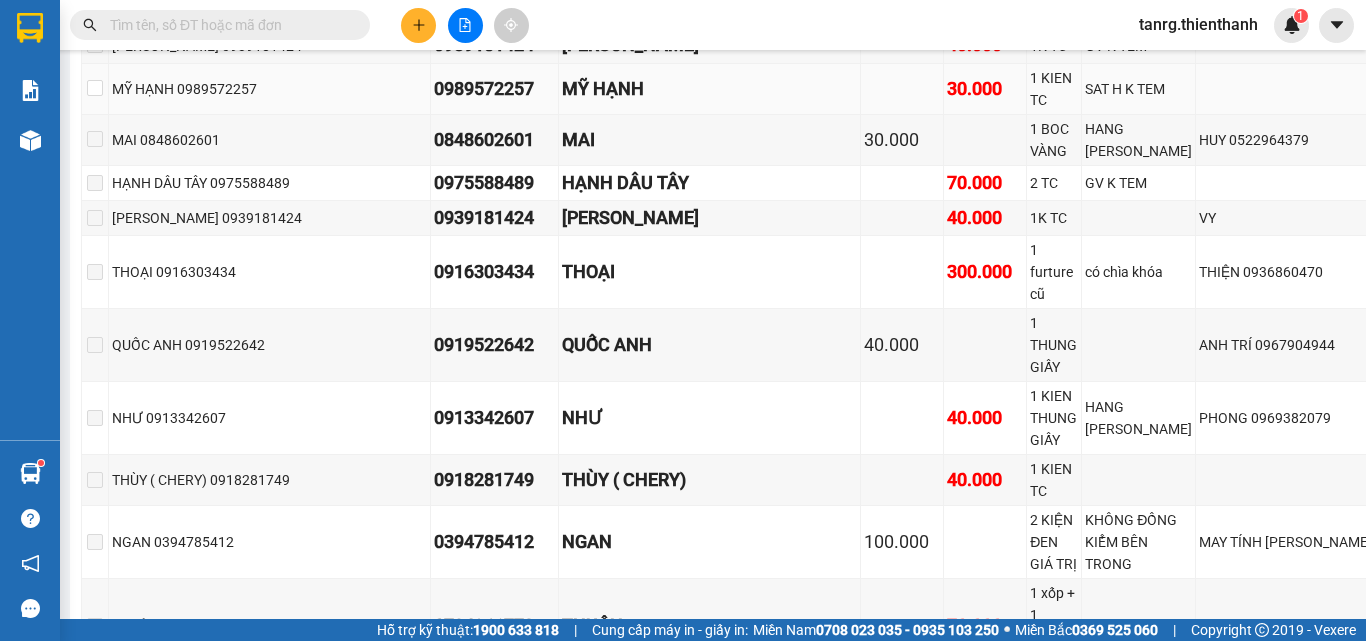 scroll, scrollTop: 2600, scrollLeft: 0, axis: vertical 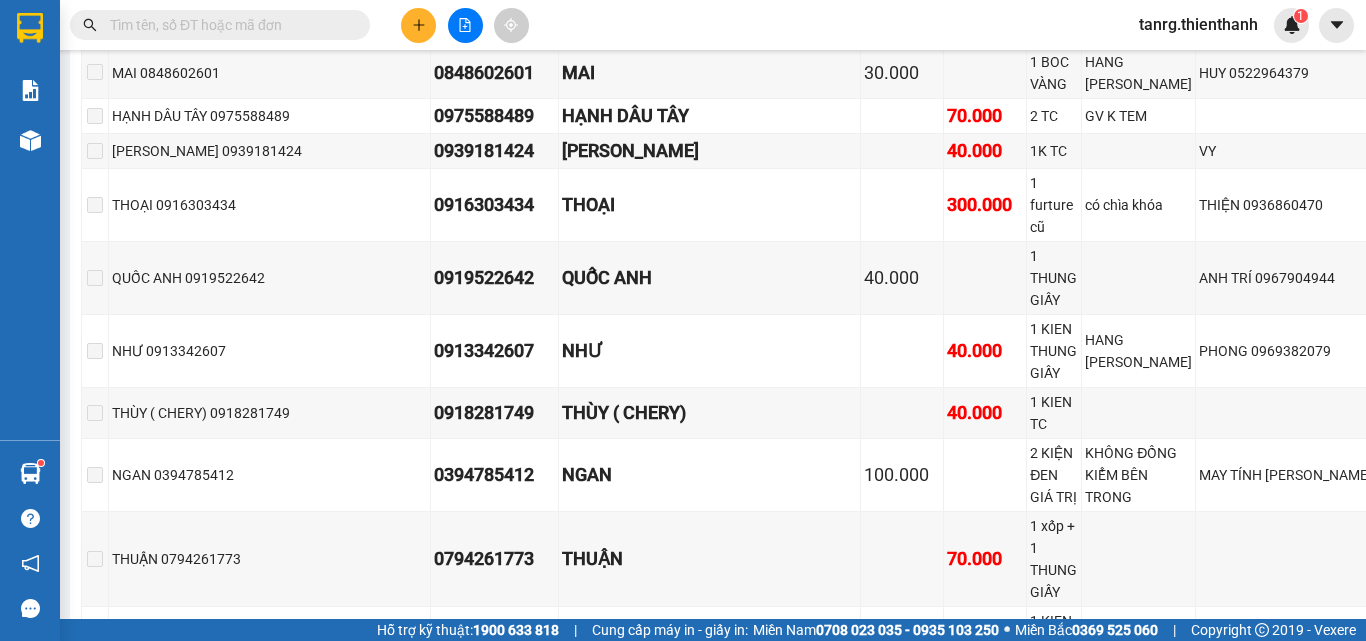 click at bounding box center (95, 22) 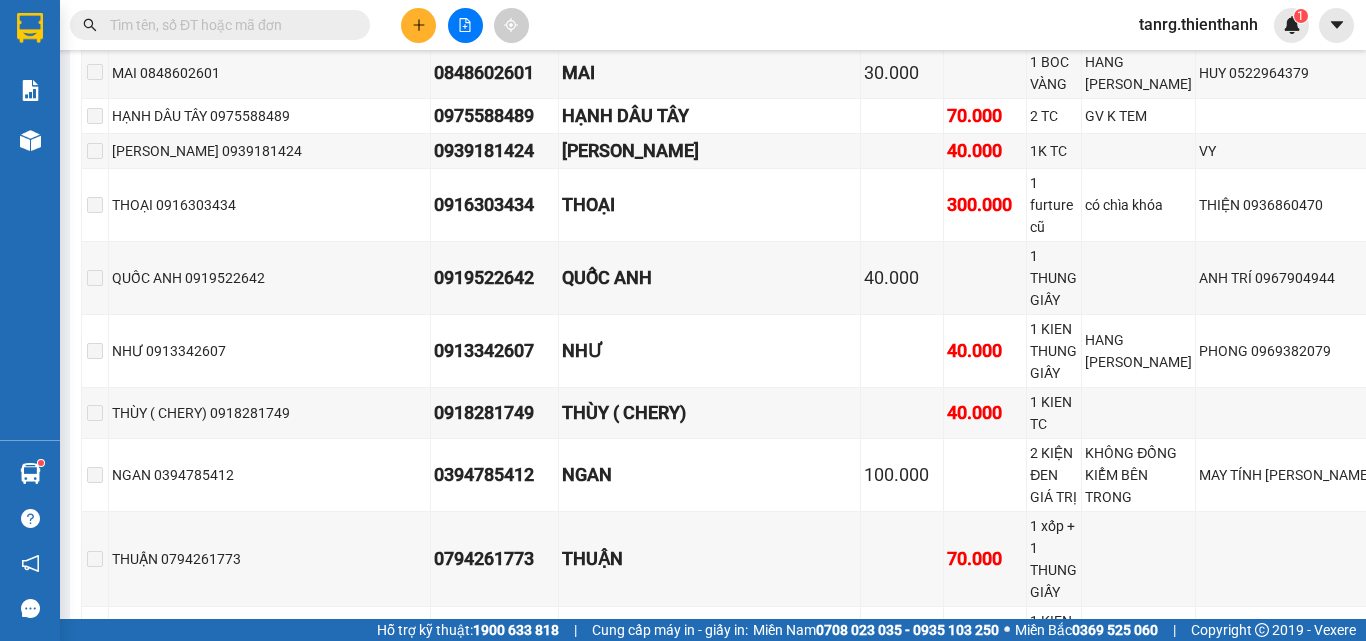 click at bounding box center (95, 21) 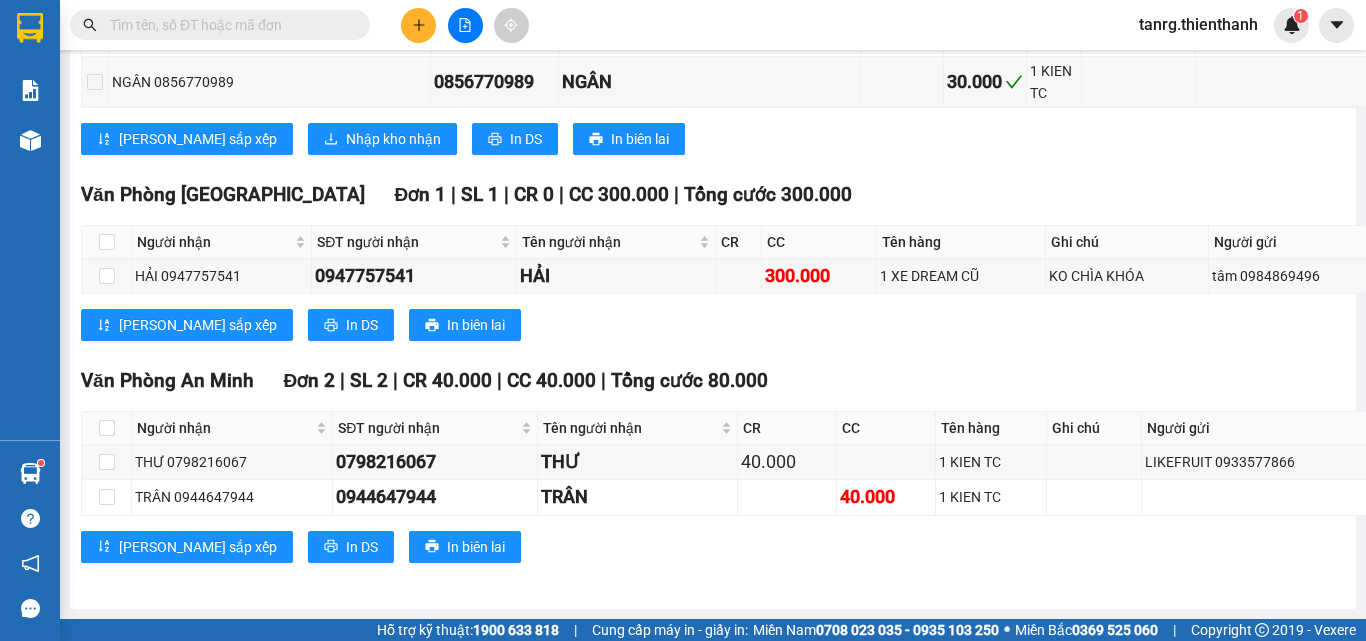 scroll, scrollTop: 4161, scrollLeft: 0, axis: vertical 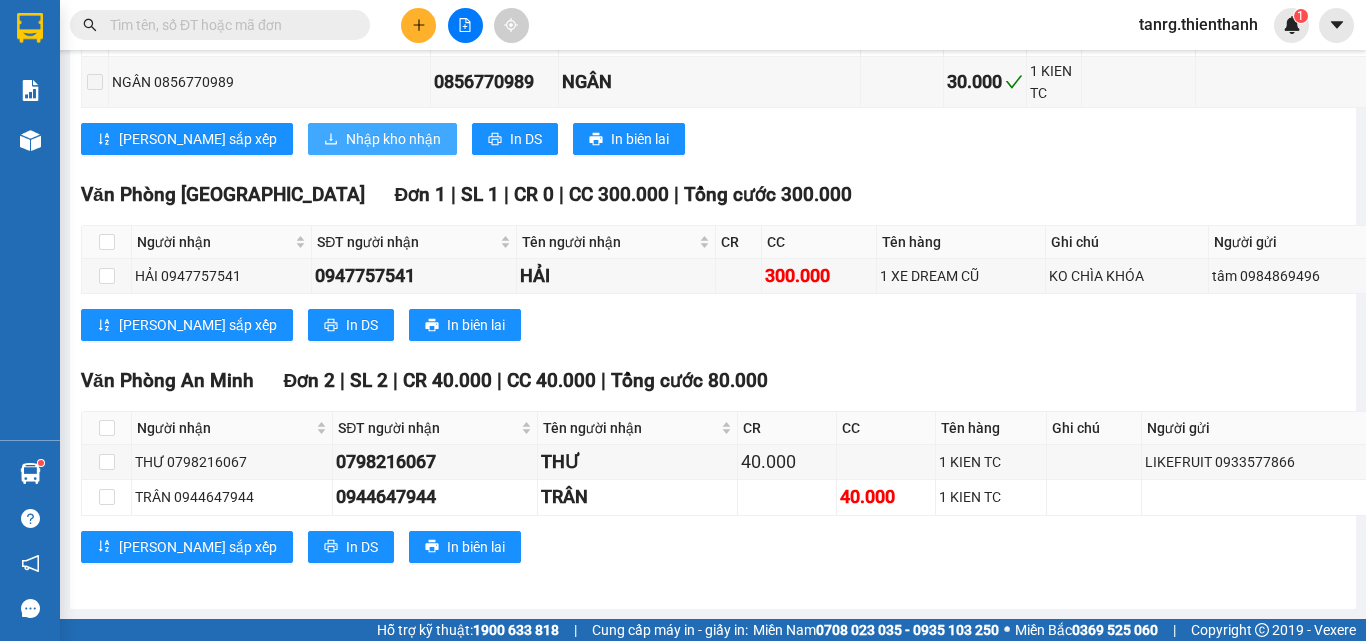 click on "Nhập kho nhận" at bounding box center (393, 139) 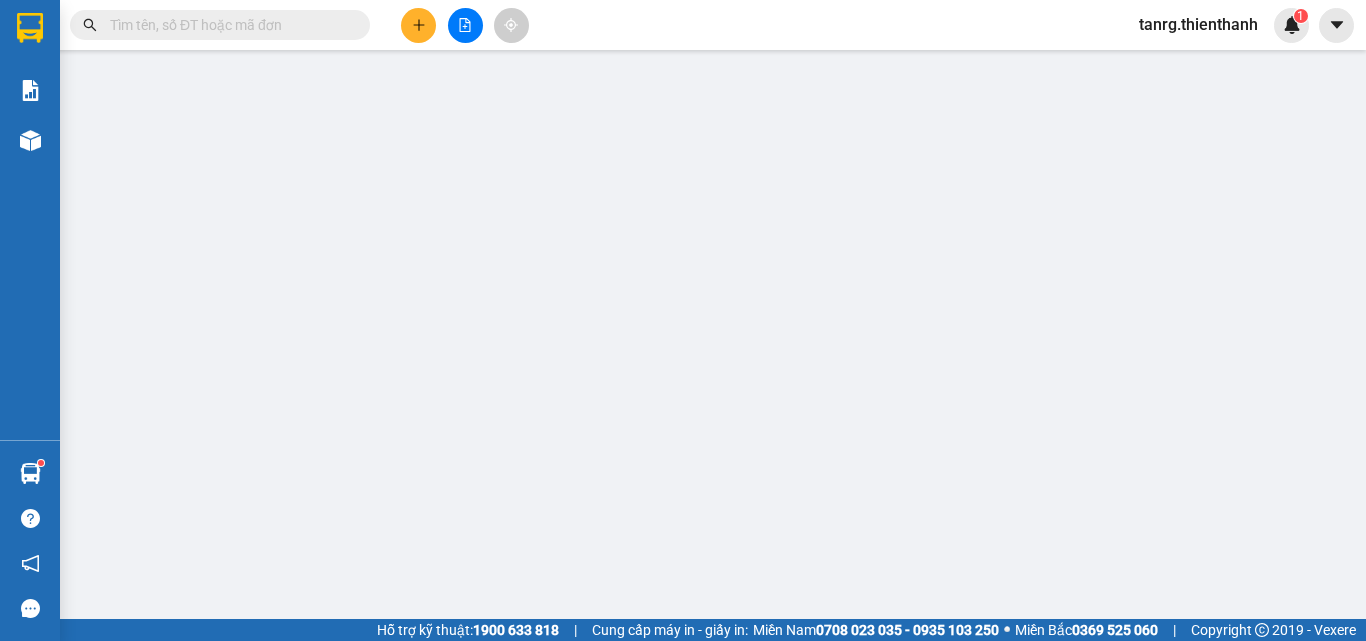 scroll, scrollTop: 0, scrollLeft: 0, axis: both 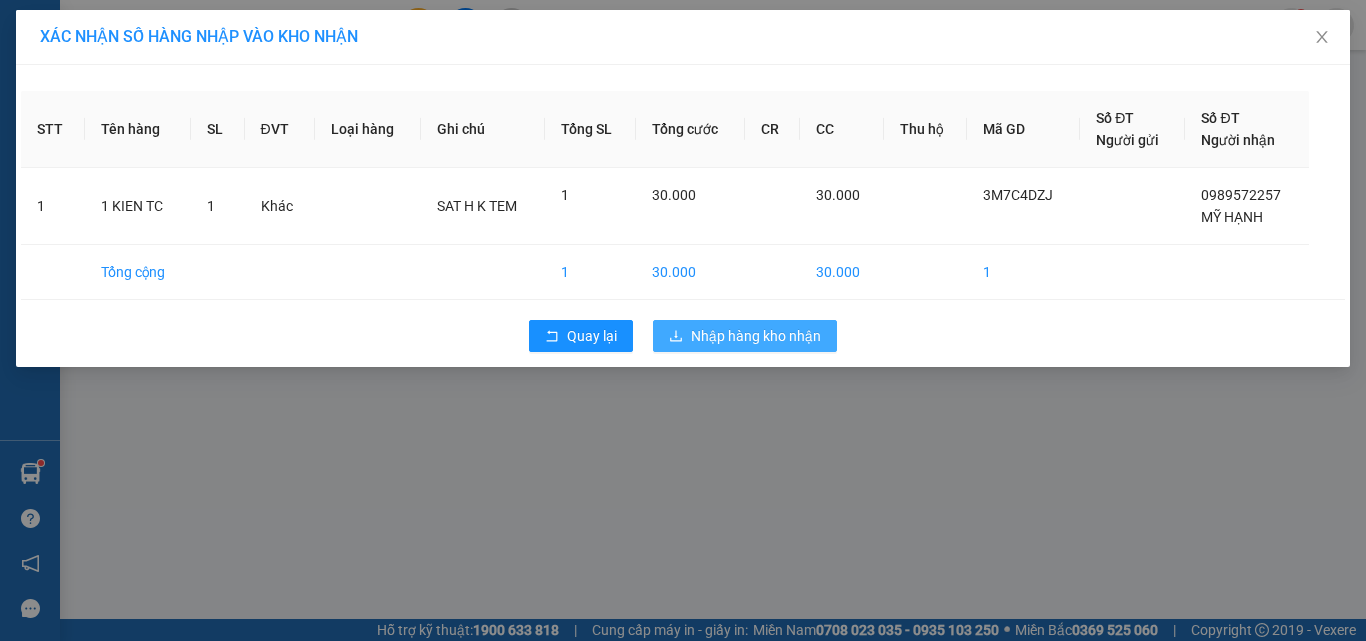 click on "Nhập hàng kho nhận" at bounding box center [756, 336] 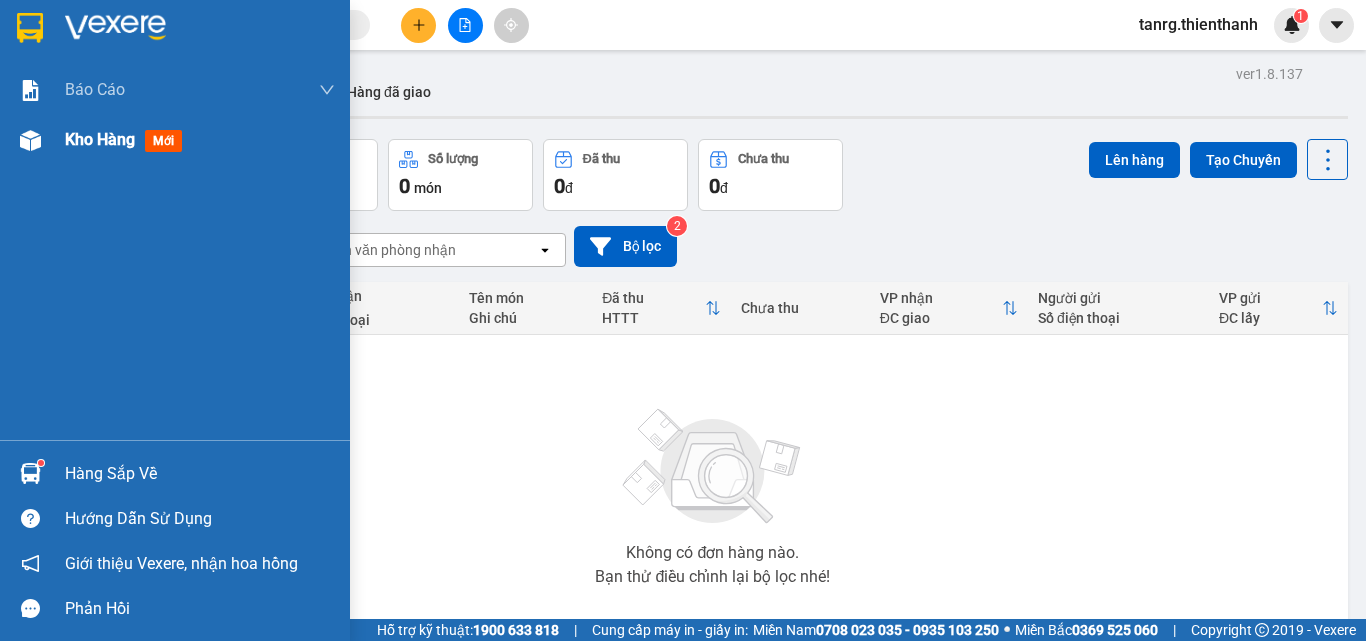 click on "Kho hàng mới" at bounding box center (175, 140) 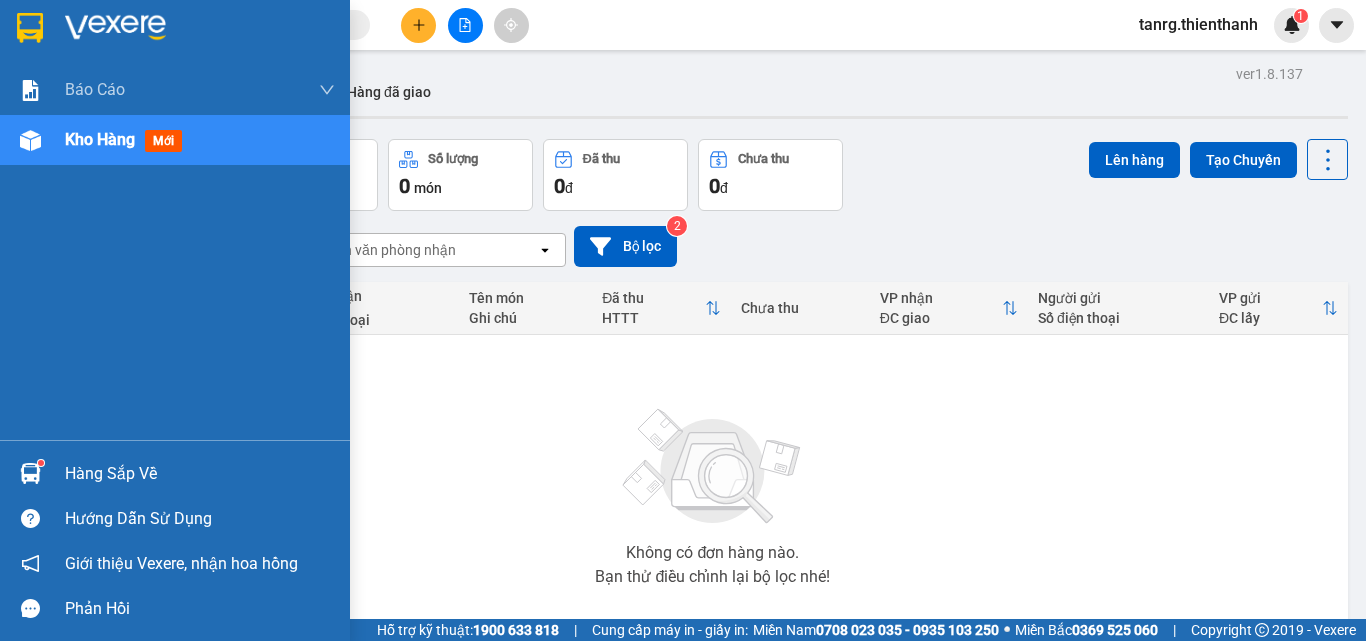 click on "mới" at bounding box center (163, 141) 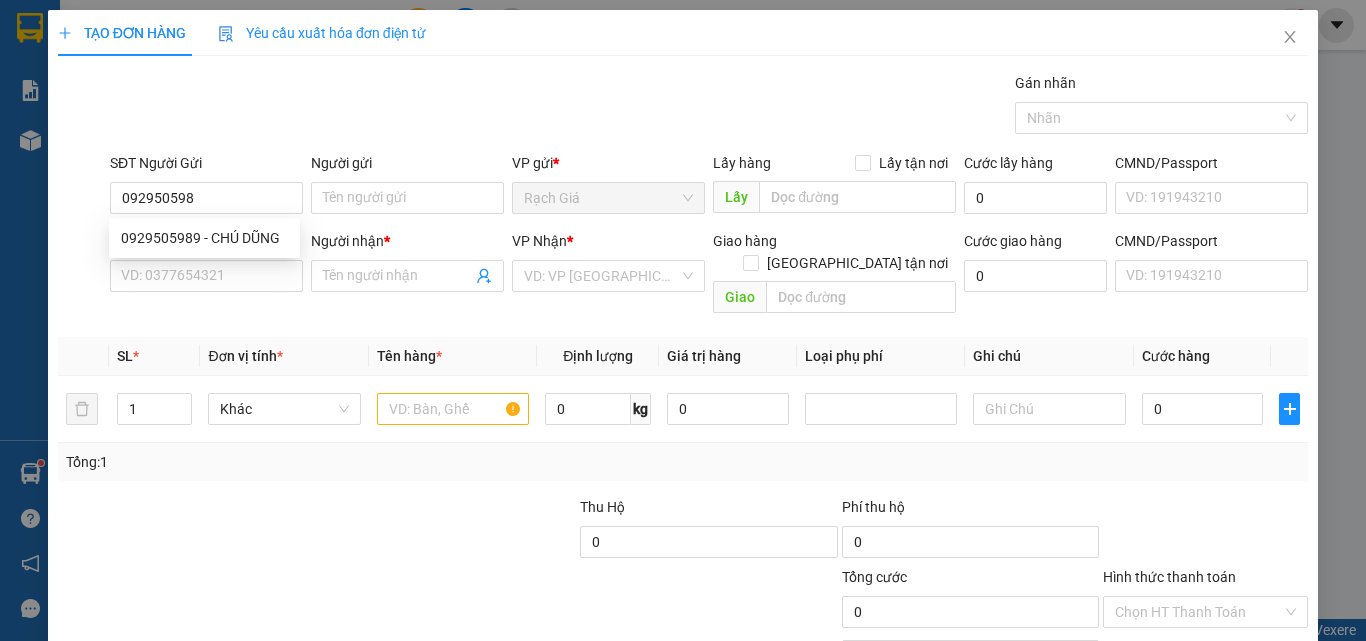 scroll, scrollTop: 0, scrollLeft: 0, axis: both 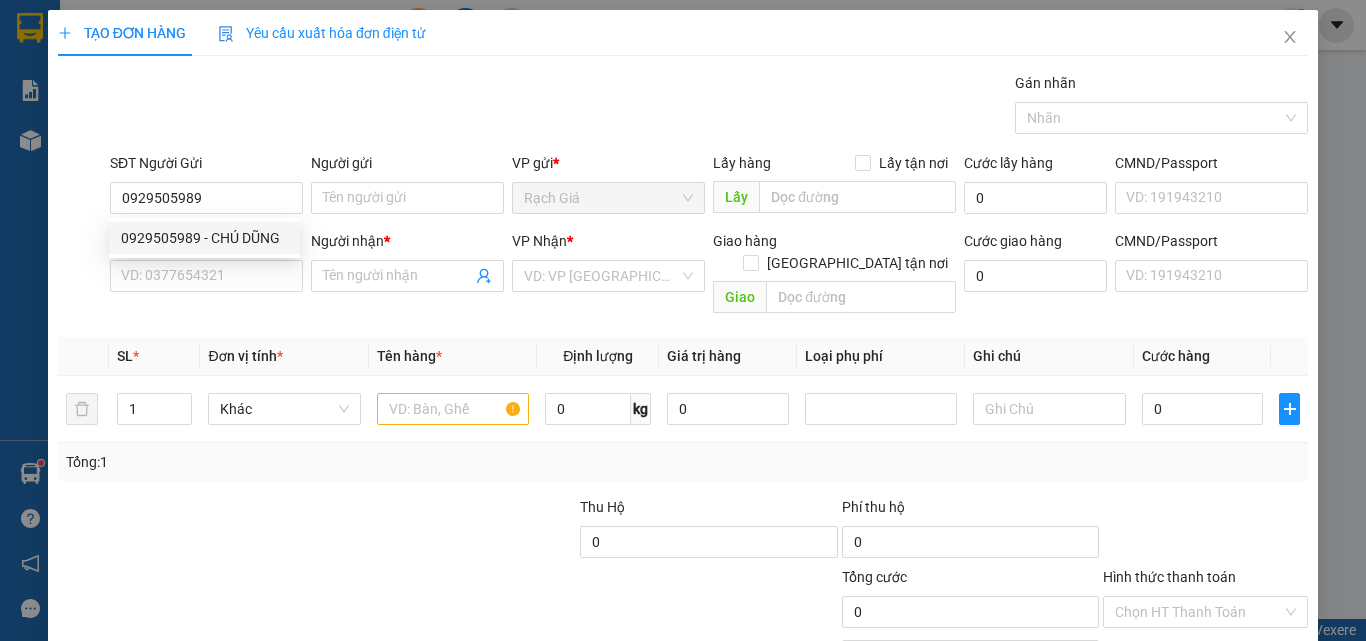 click on "0929505989 - CHÚ DŨNG" at bounding box center [204, 238] 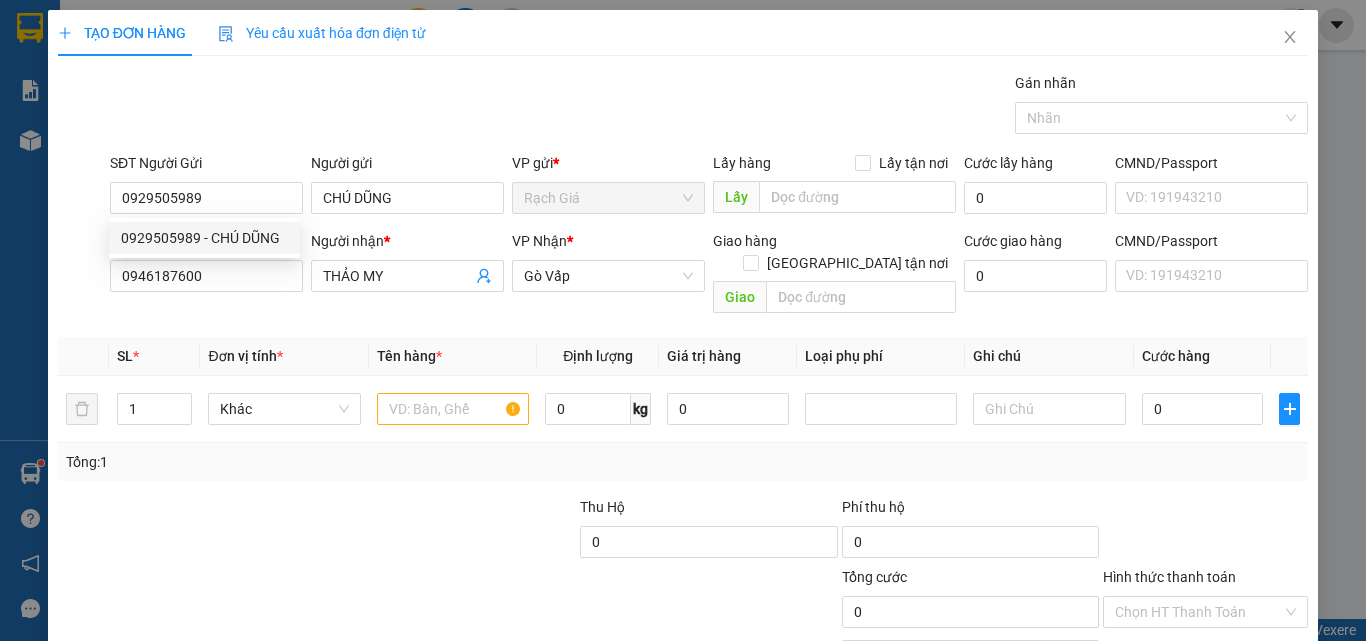 type on "30.000" 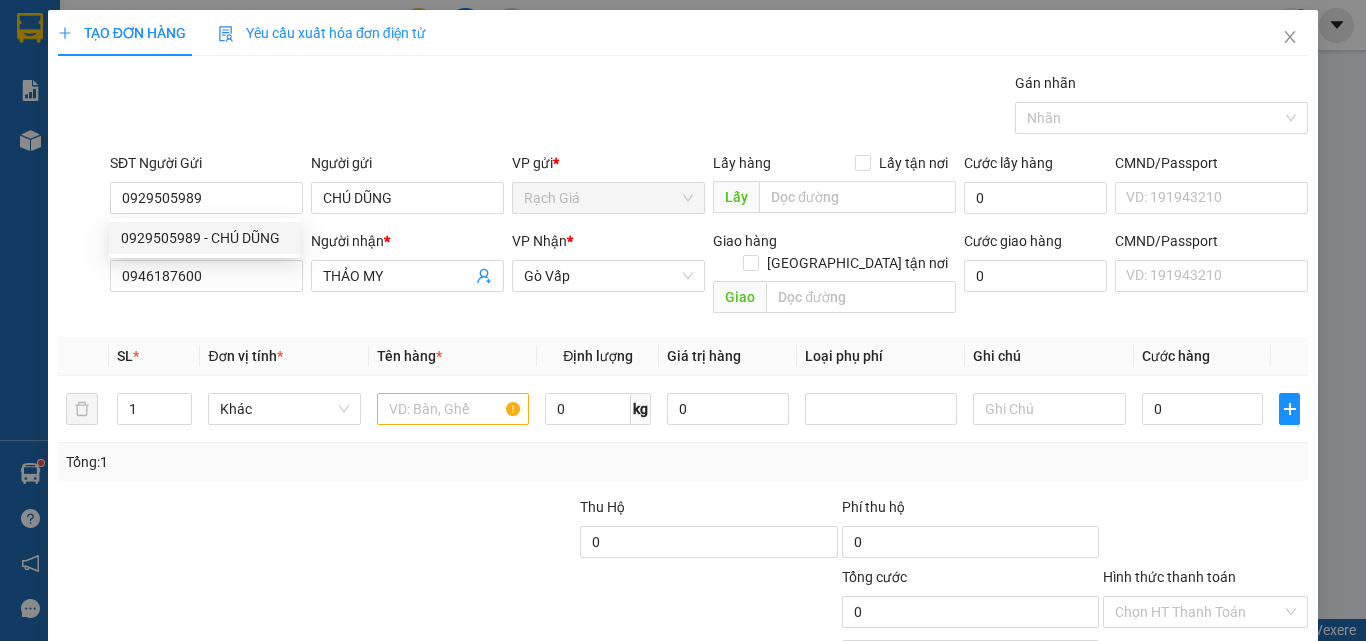 type on "30.000" 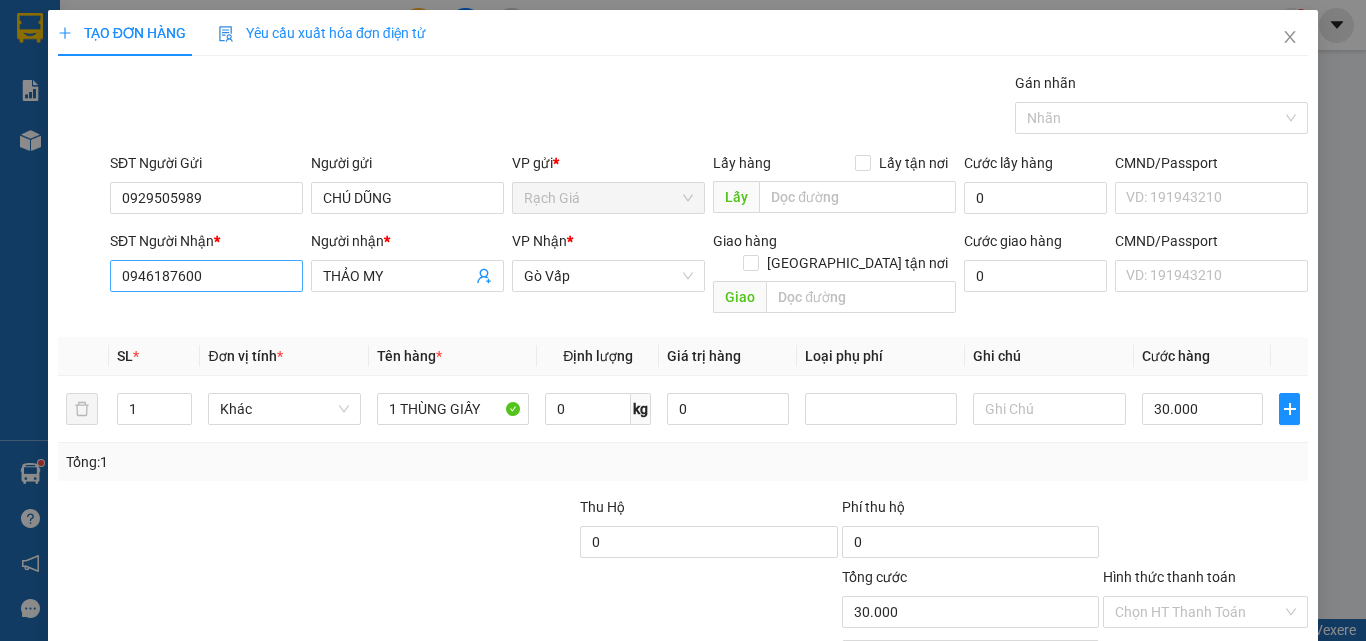type on "0929505989" 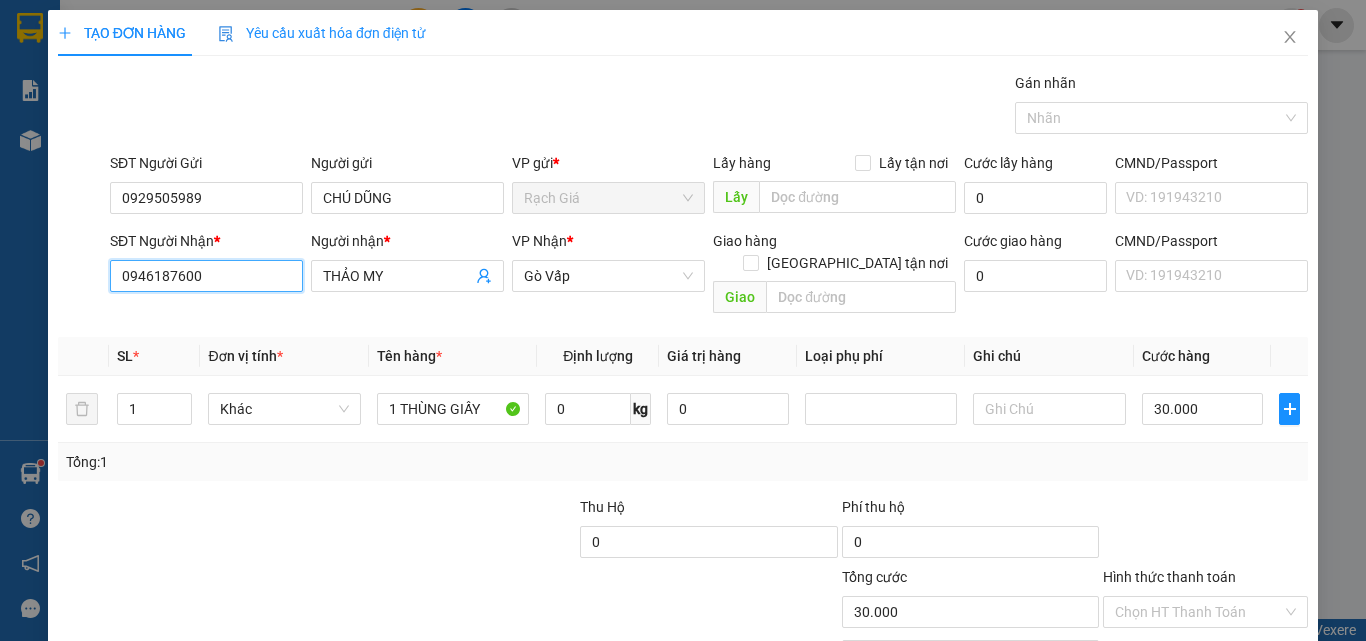 click on "0946187600" at bounding box center (206, 276) 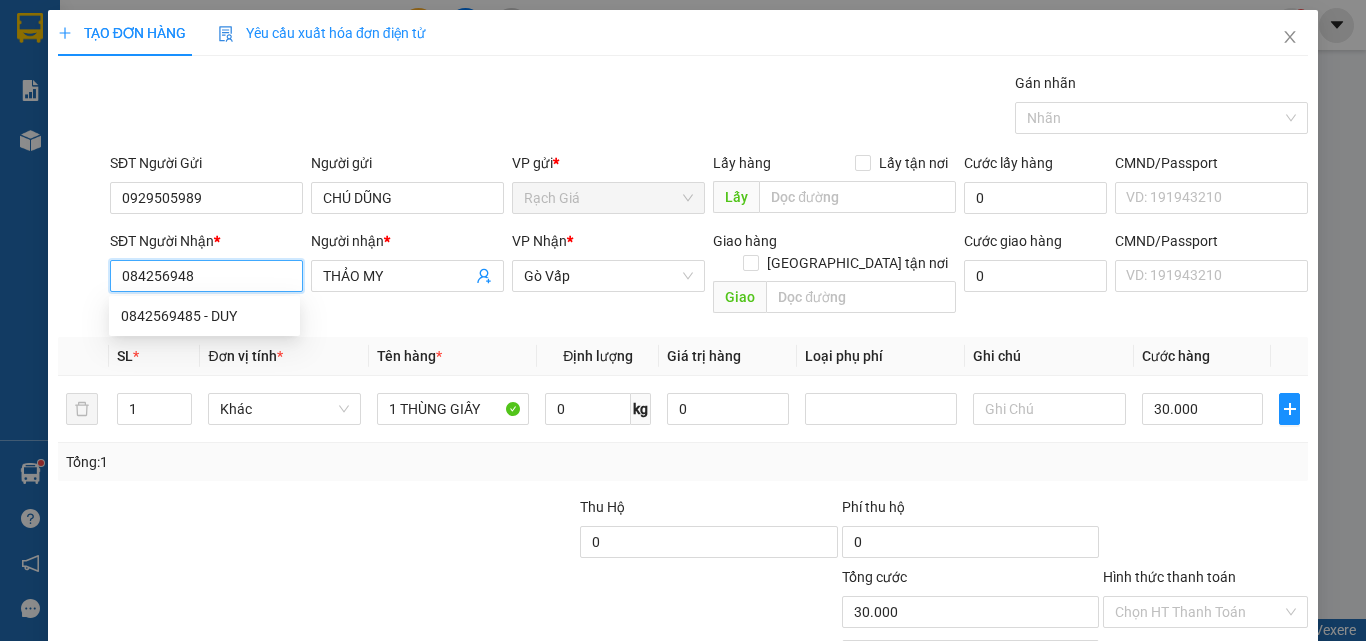 type on "0842569485" 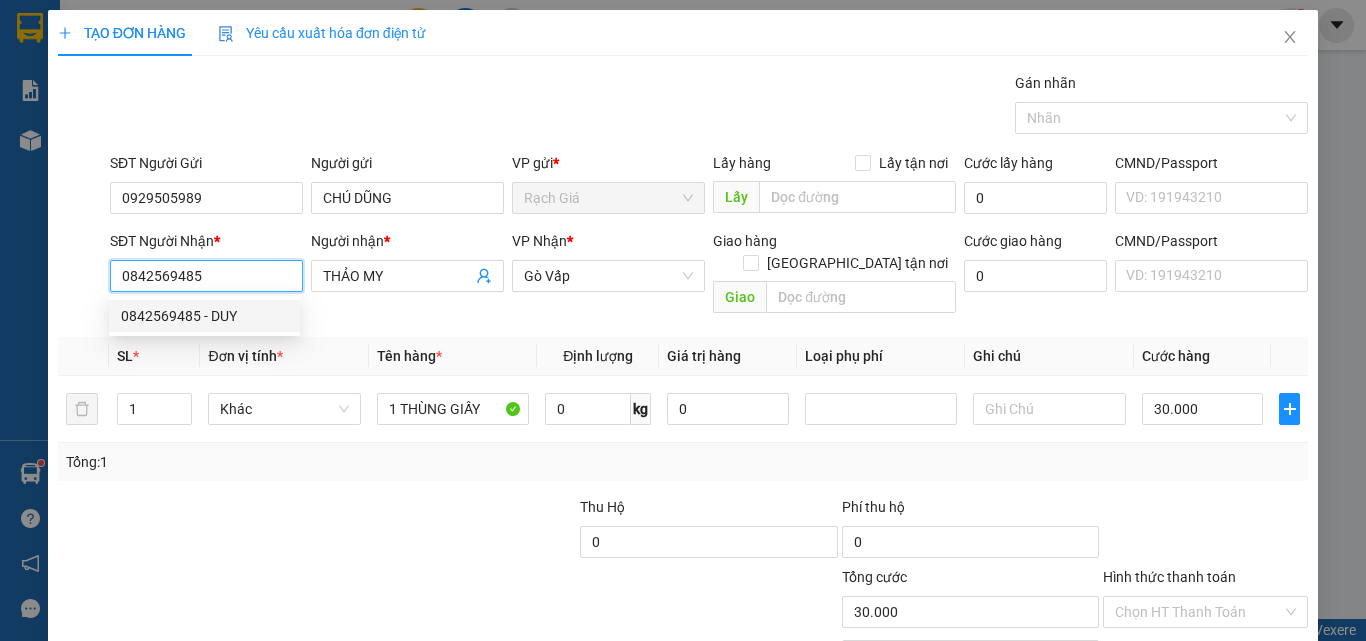 click on "0842569485 - DUY" at bounding box center (204, 316) 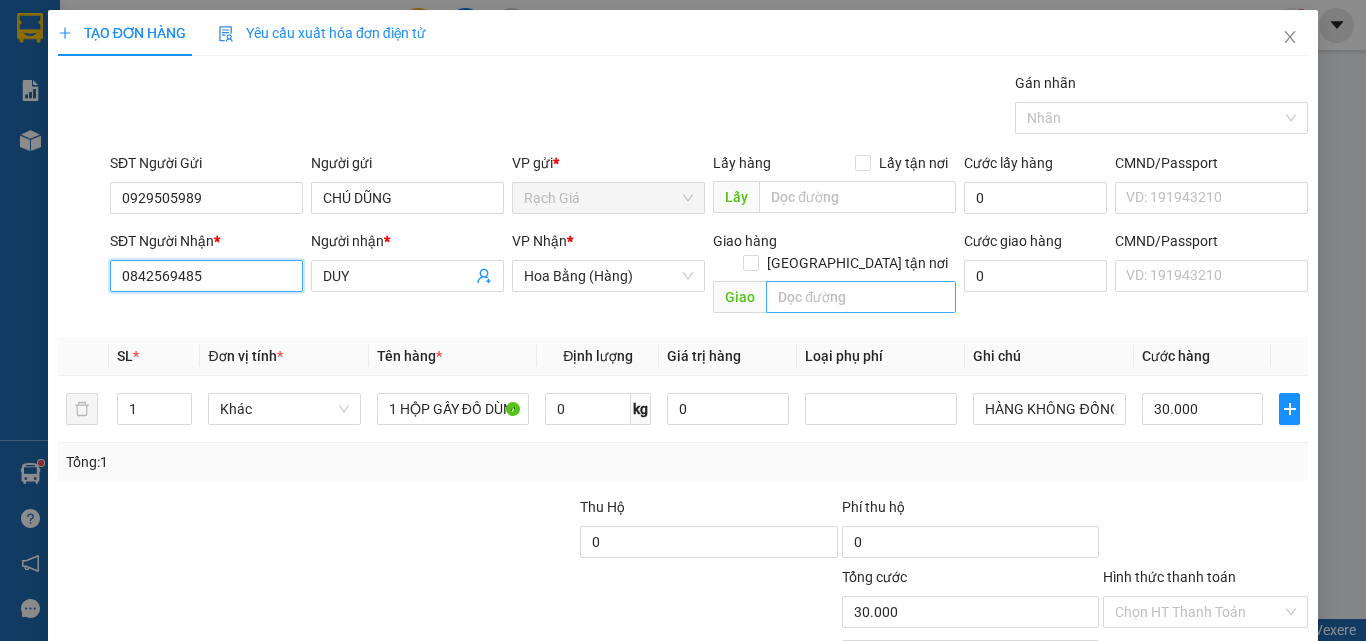 type on "0842569485" 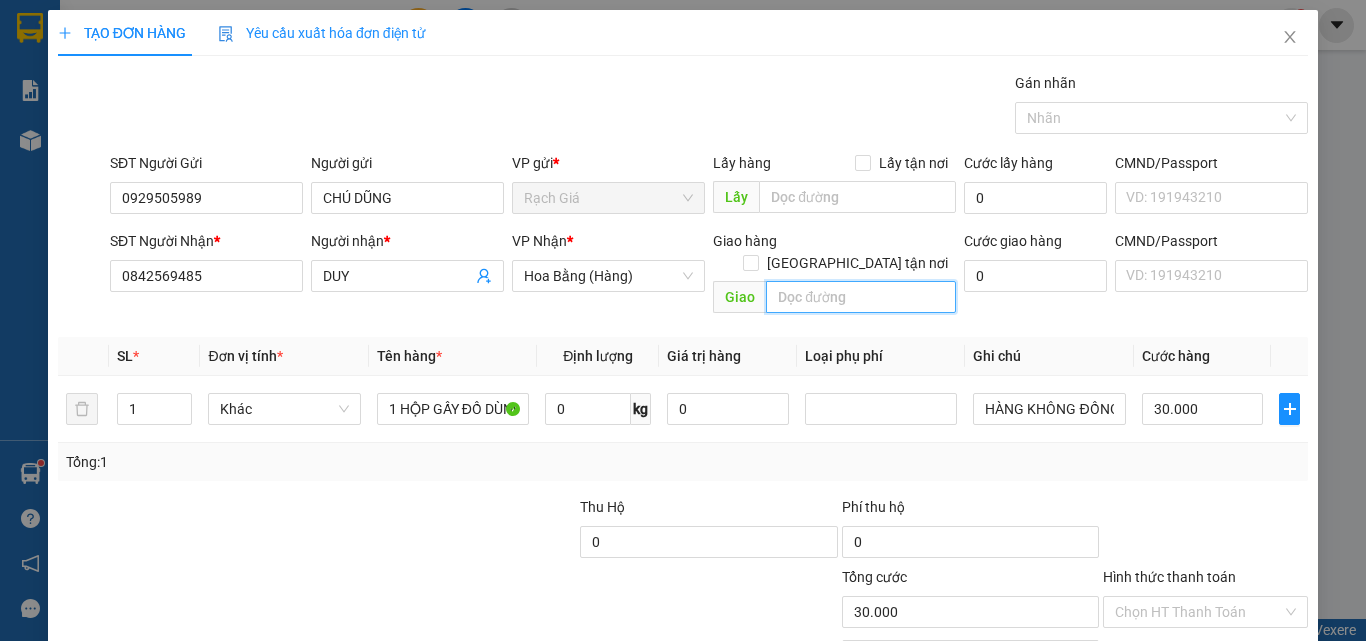 click at bounding box center (861, 297) 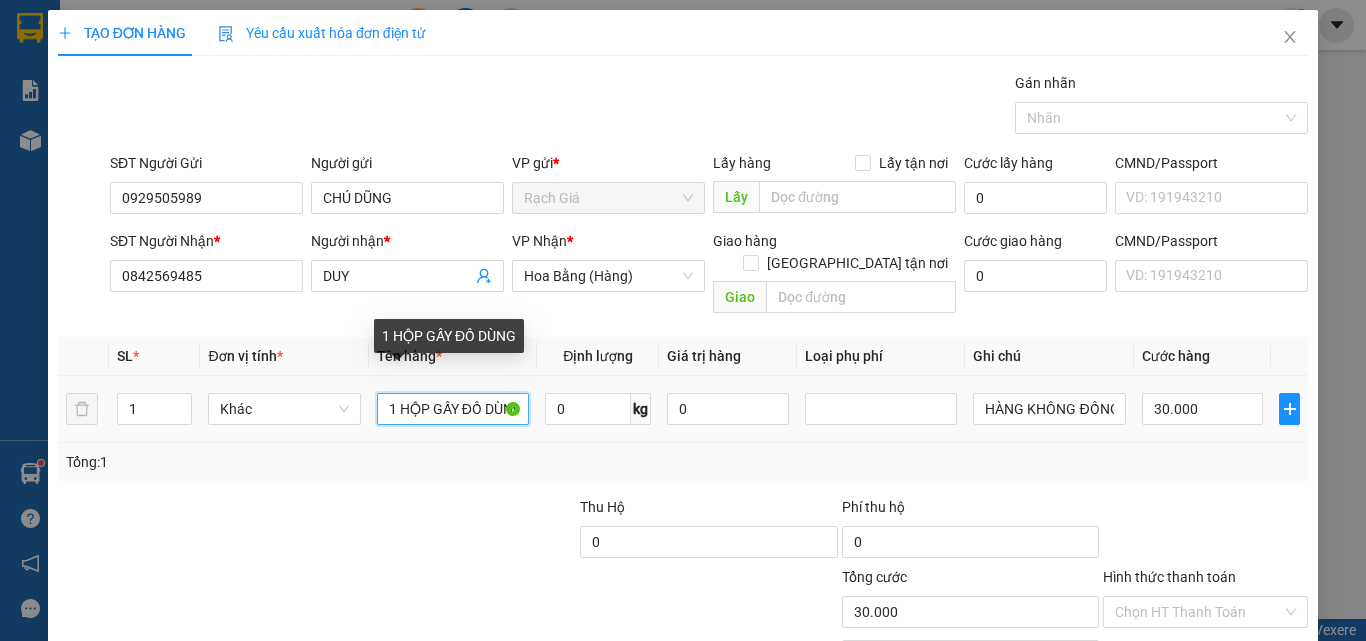 click on "1 HỘP GẤY ĐỒ DÙNG" at bounding box center (453, 409) 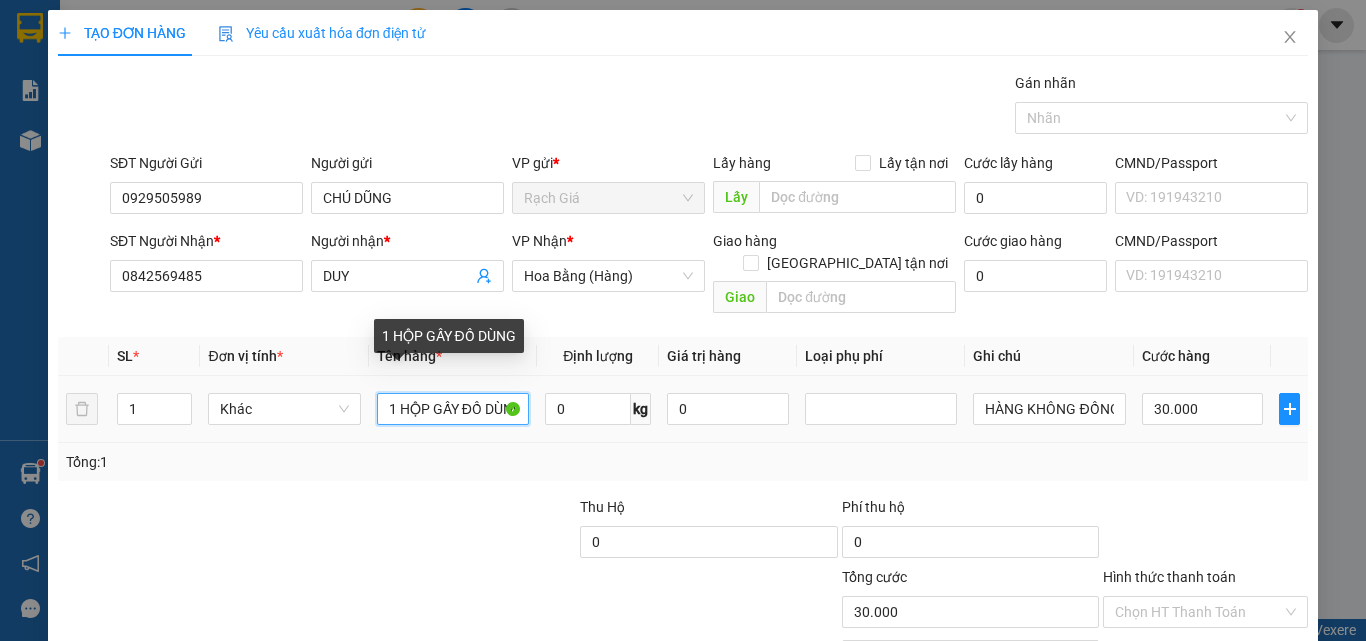 click on "1 HỘP GẤY ĐỒ DÙNG" at bounding box center [453, 409] 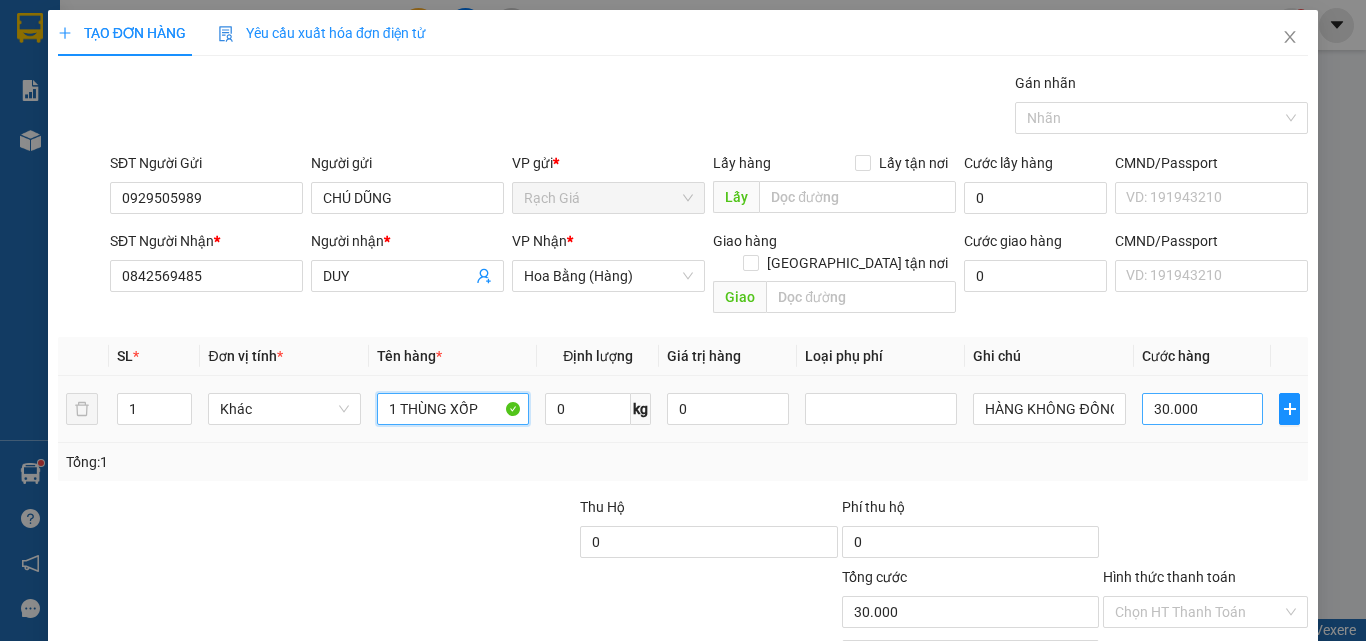 type on "1 THÙNG XỐP" 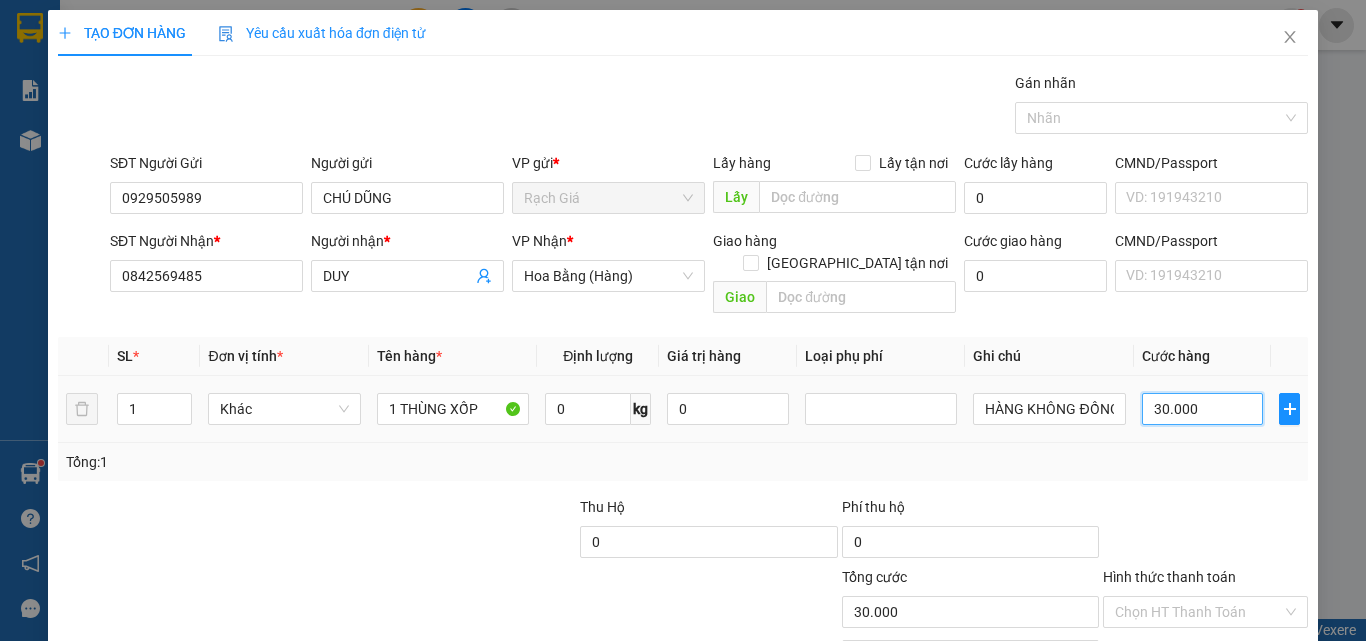 click on "30.000" at bounding box center [1203, 409] 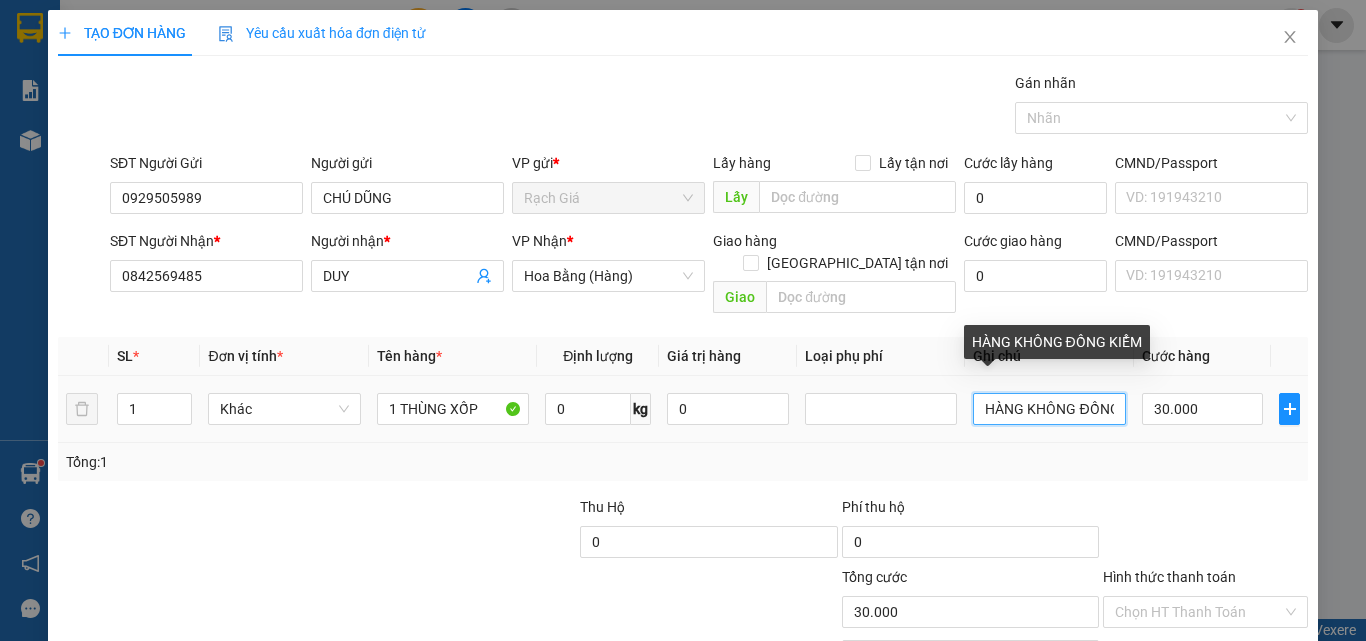 click on "HÀNG KHÔNG ĐỒNG KIỂM" at bounding box center [1049, 409] 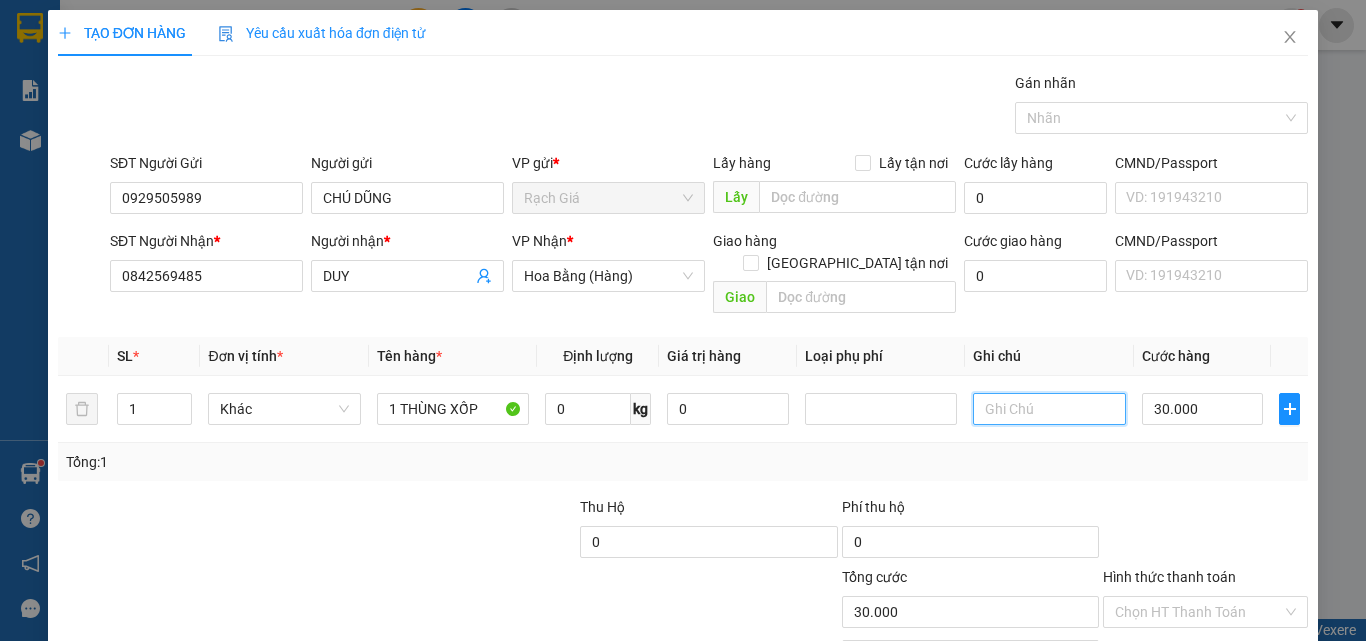 scroll, scrollTop: 161, scrollLeft: 0, axis: vertical 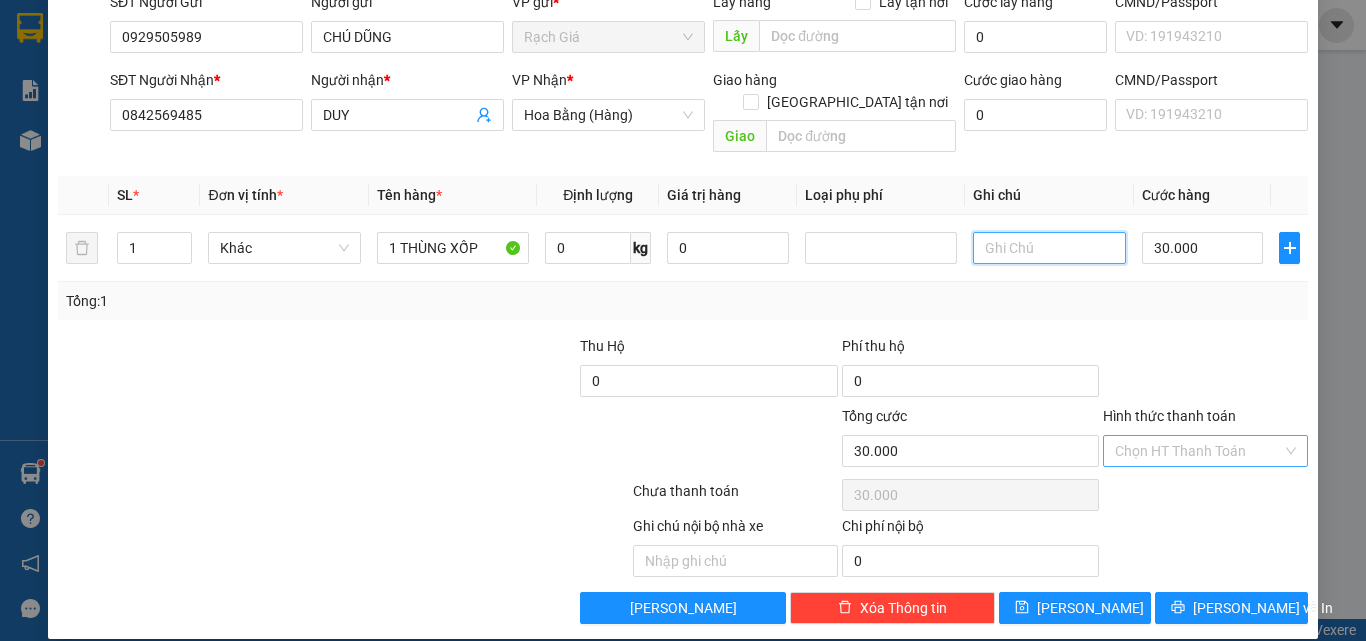 type 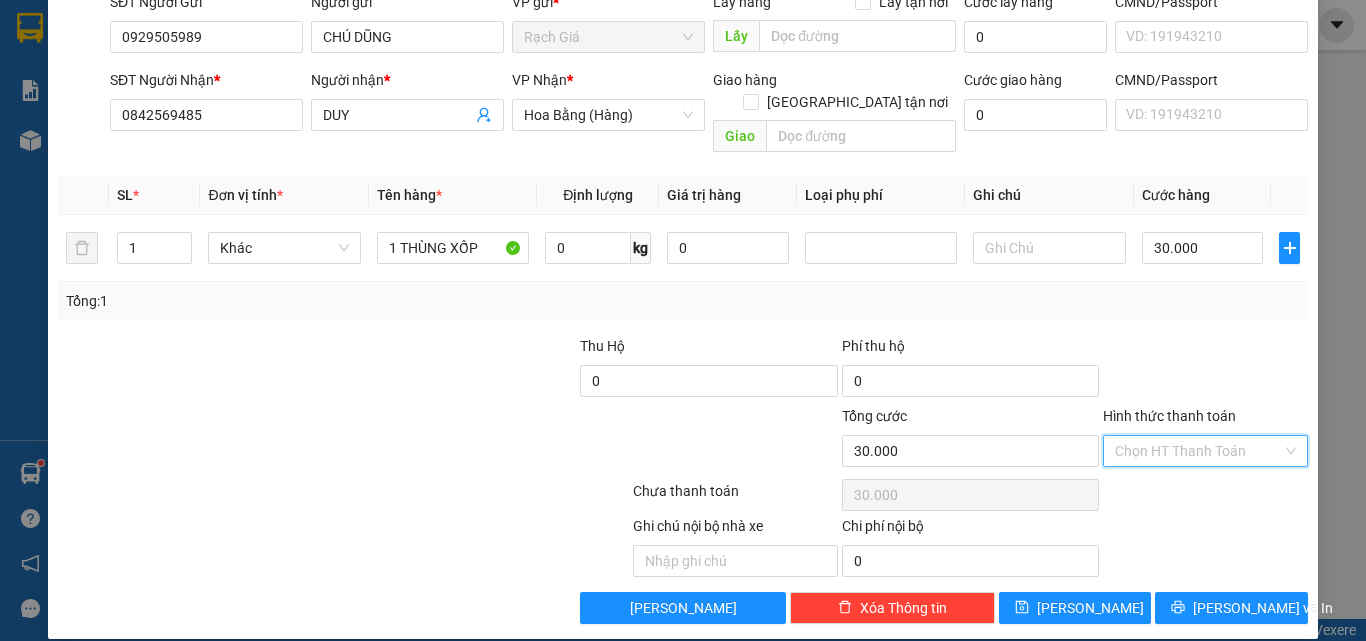 click on "Hình thức thanh toán" at bounding box center [1198, 451] 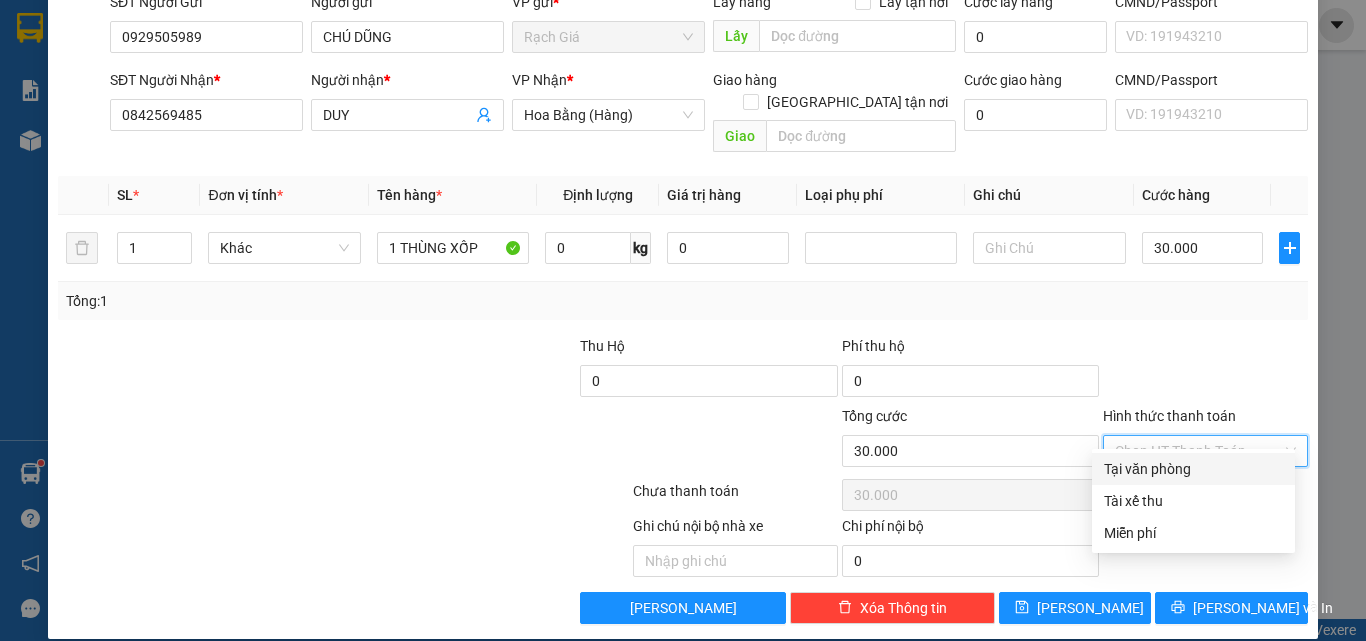drag, startPoint x: 1200, startPoint y: 459, endPoint x: 1201, endPoint y: 469, distance: 10.049875 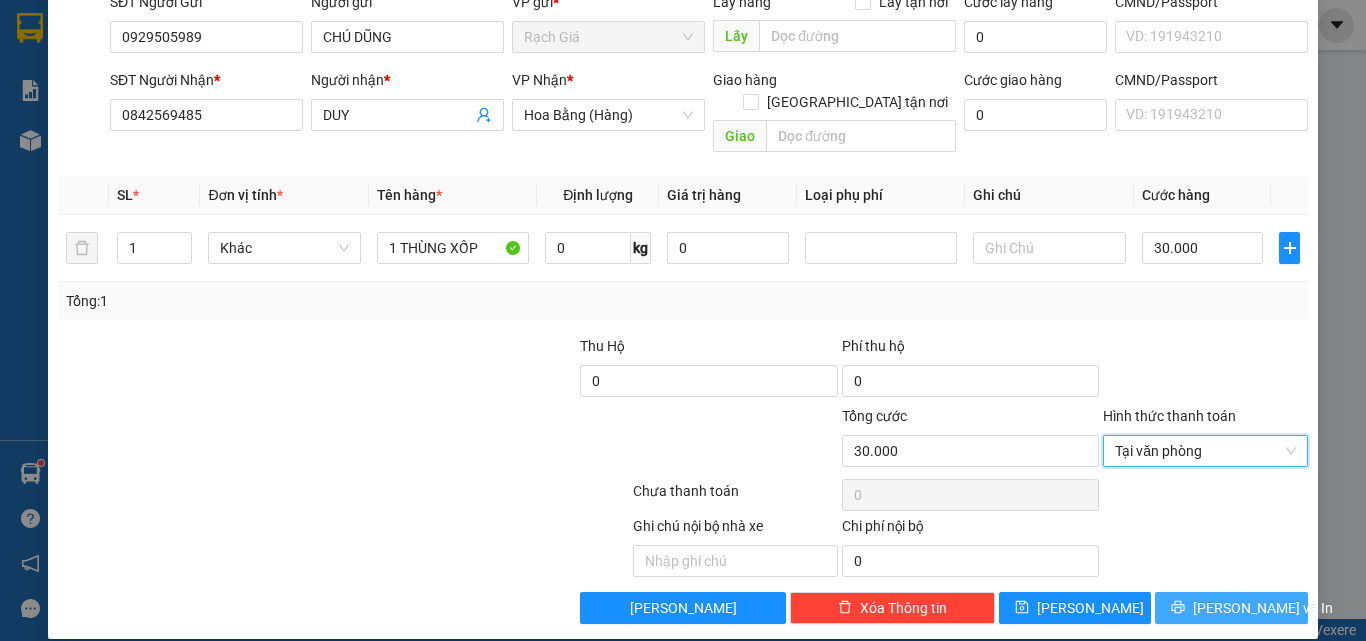 click on "[PERSON_NAME] và In" at bounding box center [1231, 608] 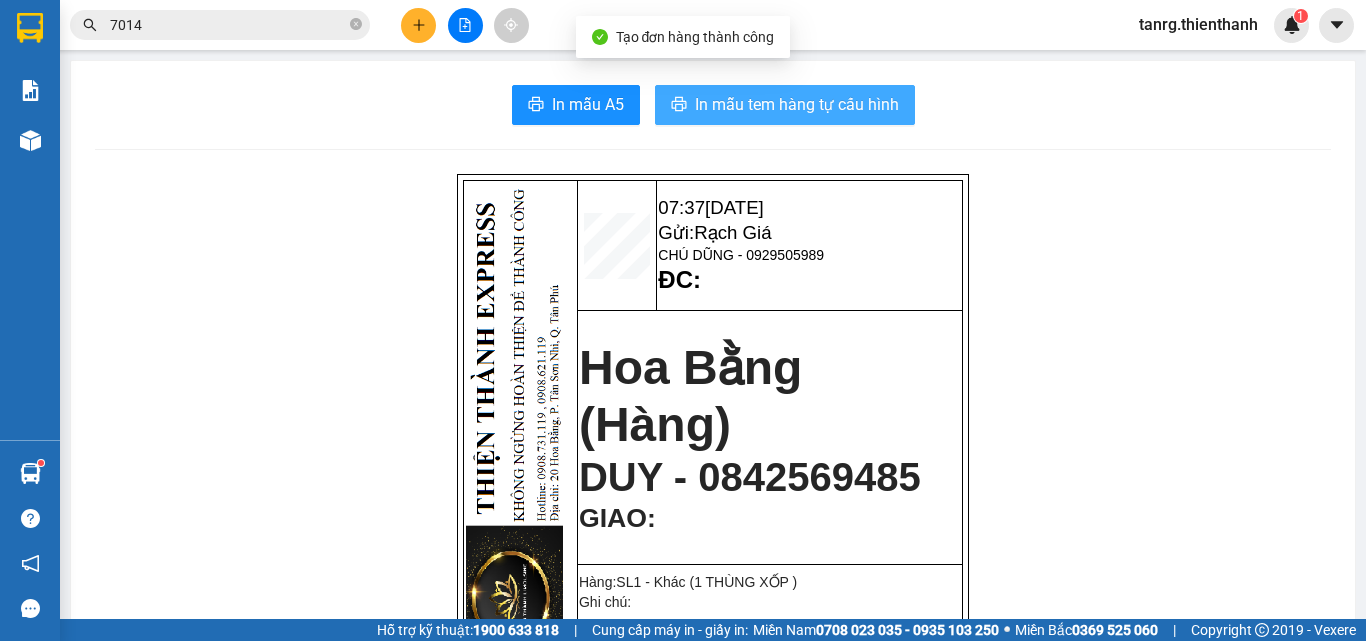 click on "In mẫu tem hàng tự cấu hình" at bounding box center [797, 104] 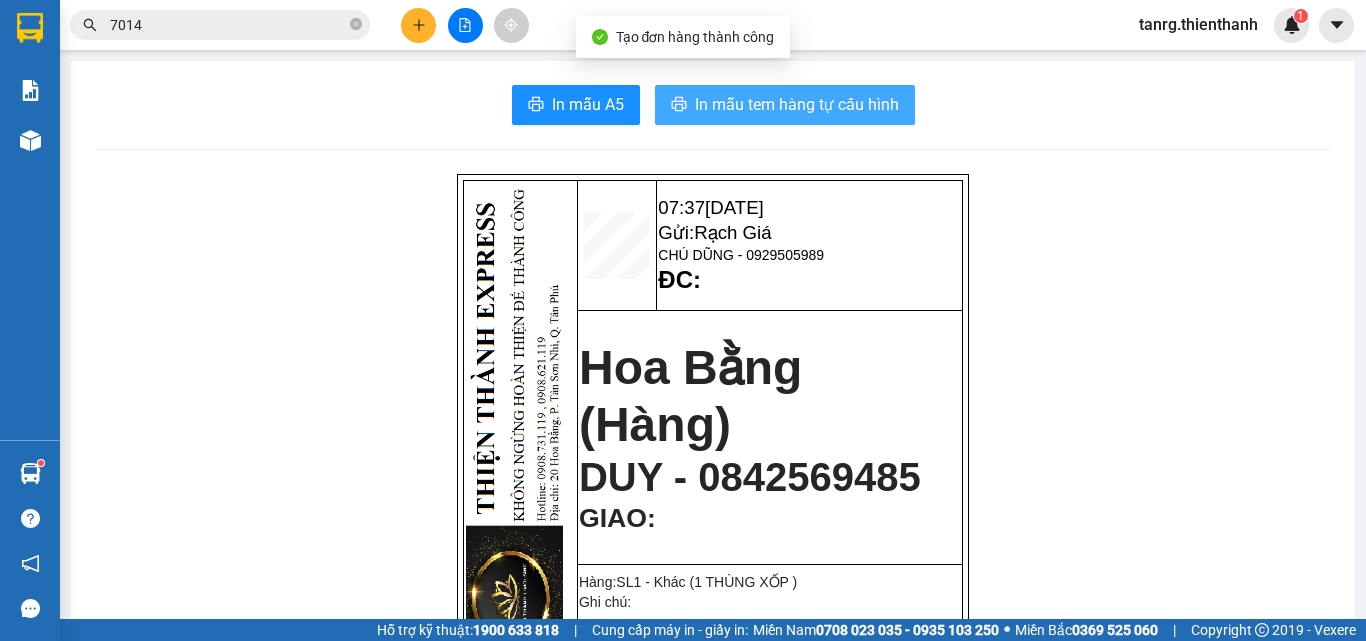 scroll, scrollTop: 0, scrollLeft: 0, axis: both 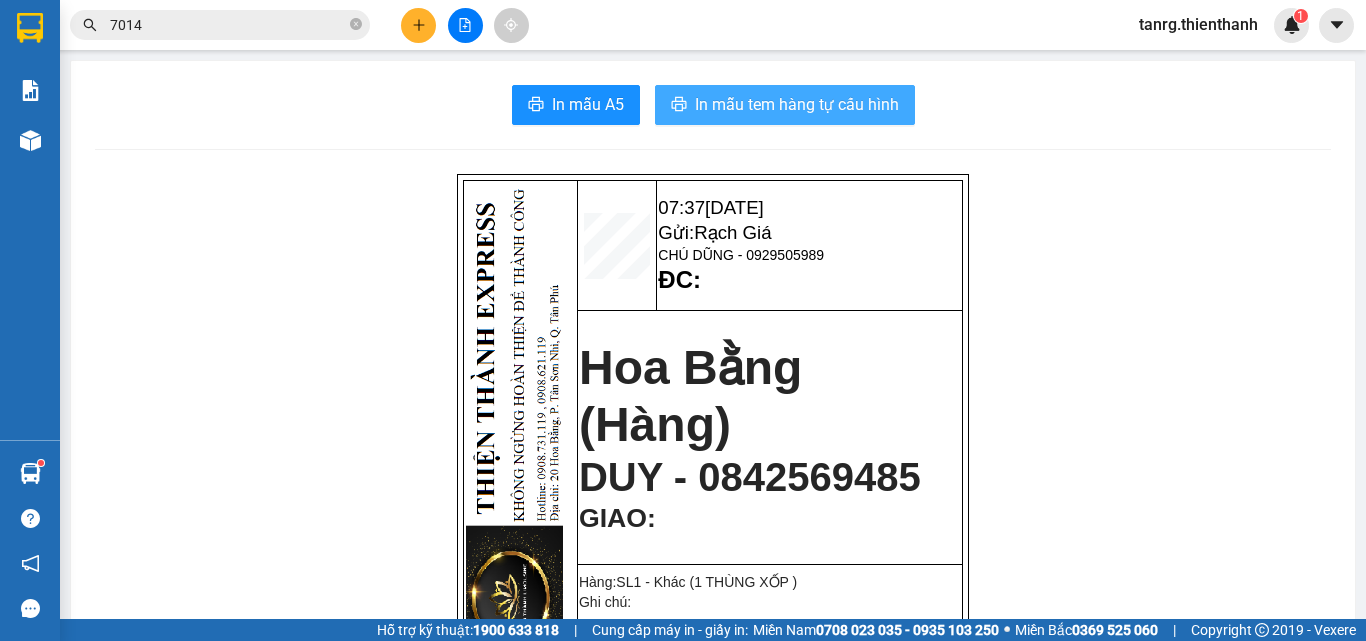 click on "In mẫu tem hàng tự cấu hình" at bounding box center (785, 105) 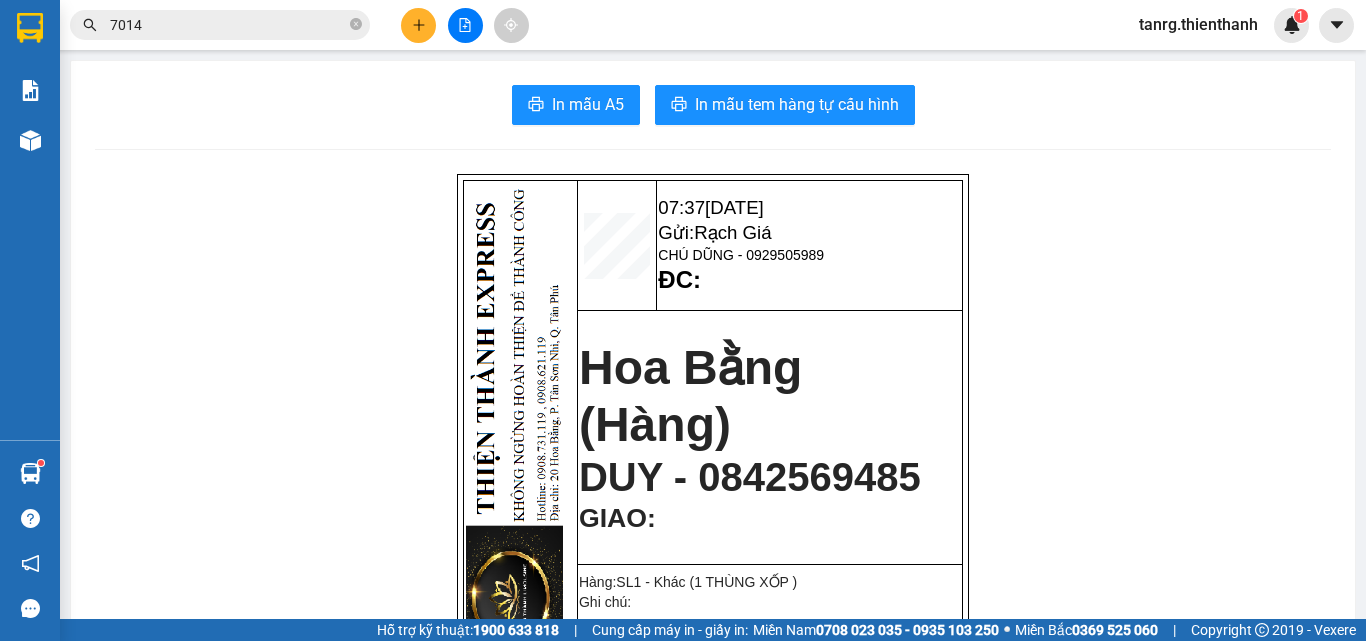 click on "7014" at bounding box center [228, 25] 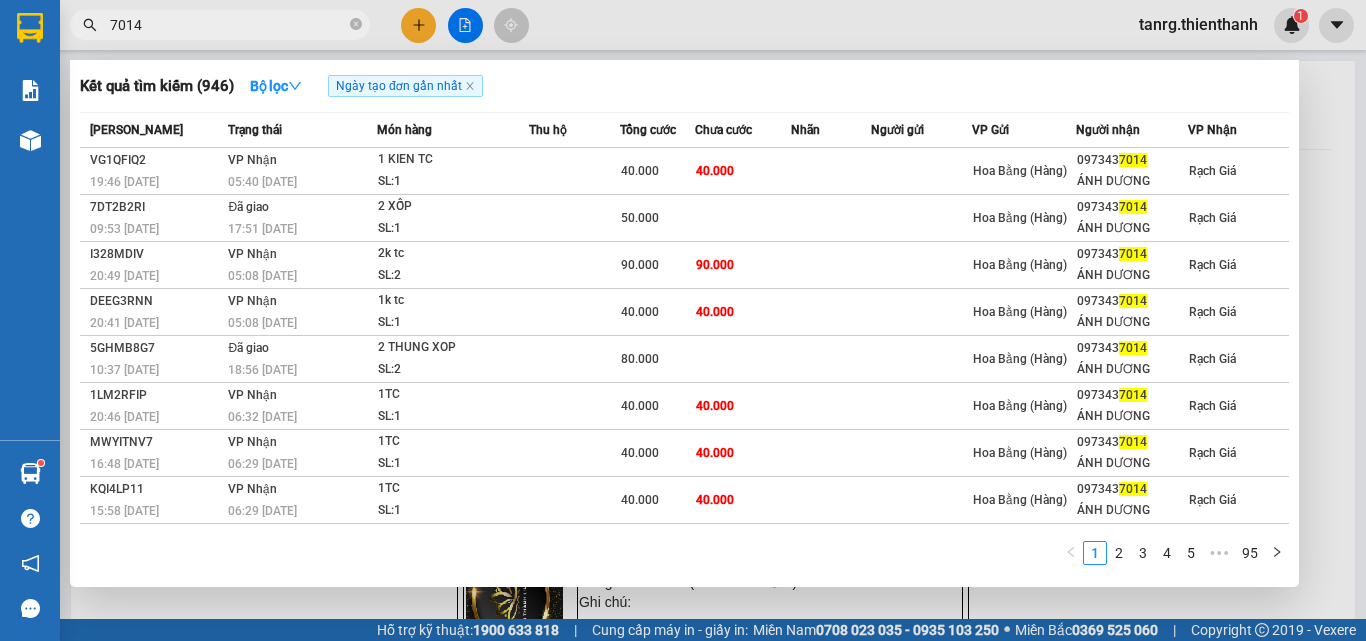 click on "7014" at bounding box center (228, 25) 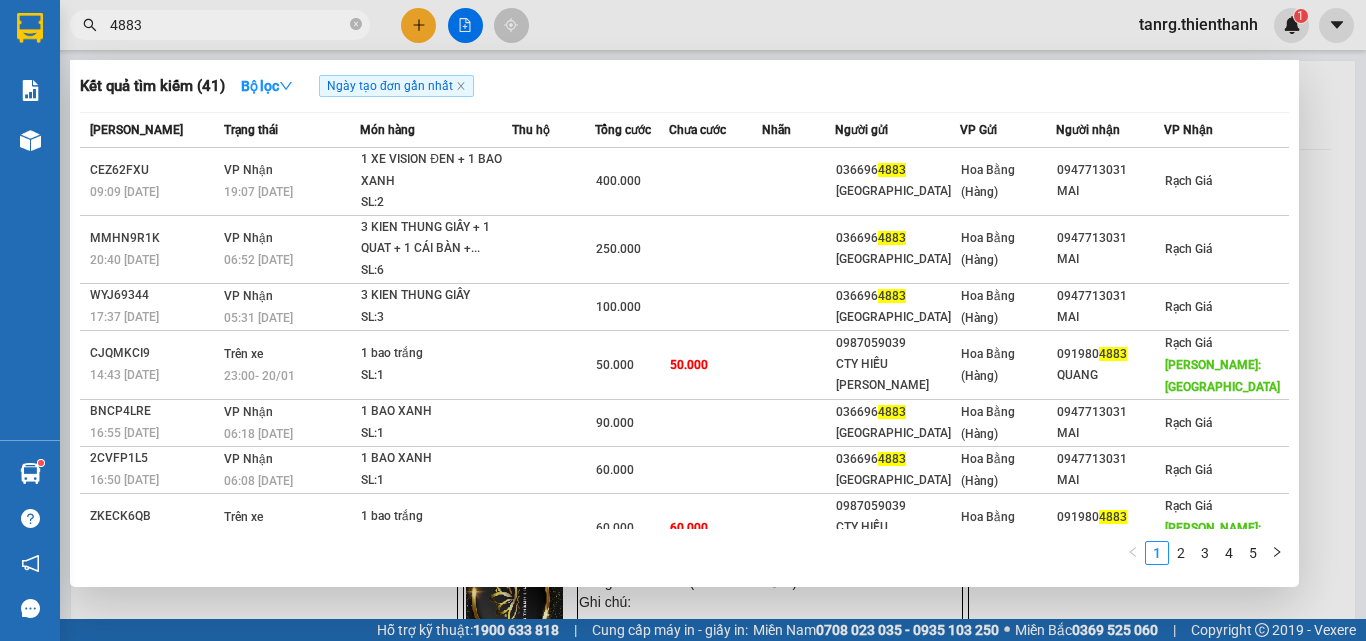 click on "4883" at bounding box center [228, 25] 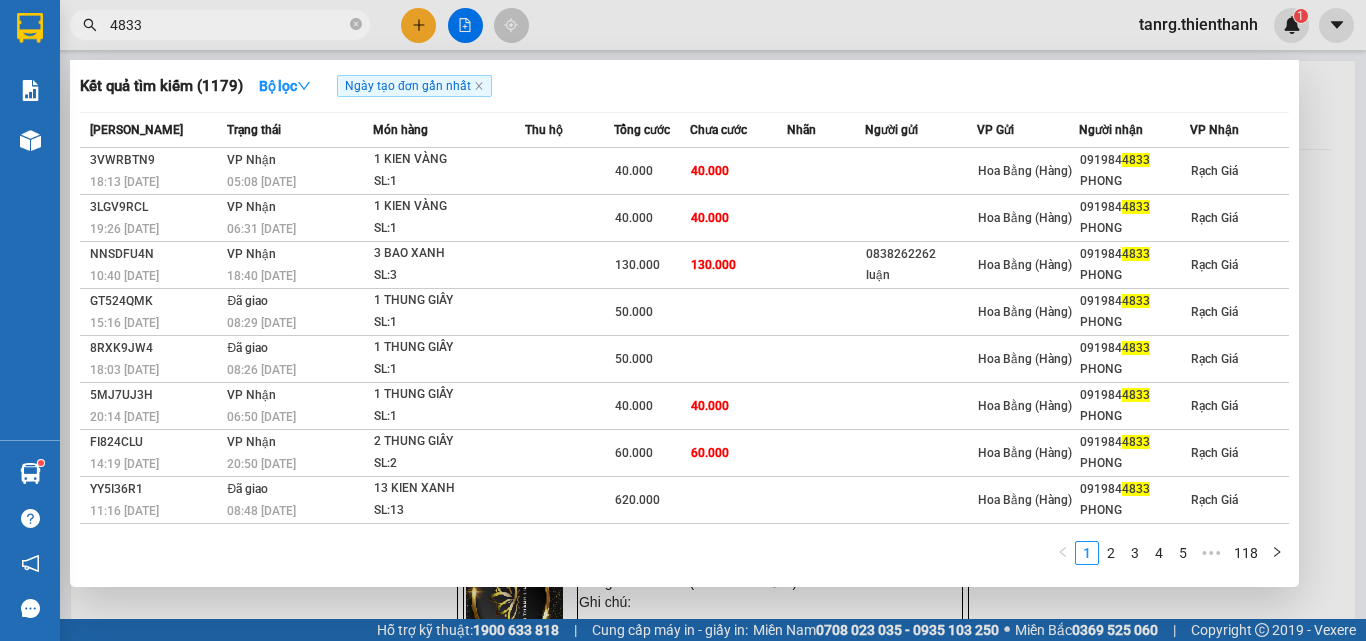 type on "4833" 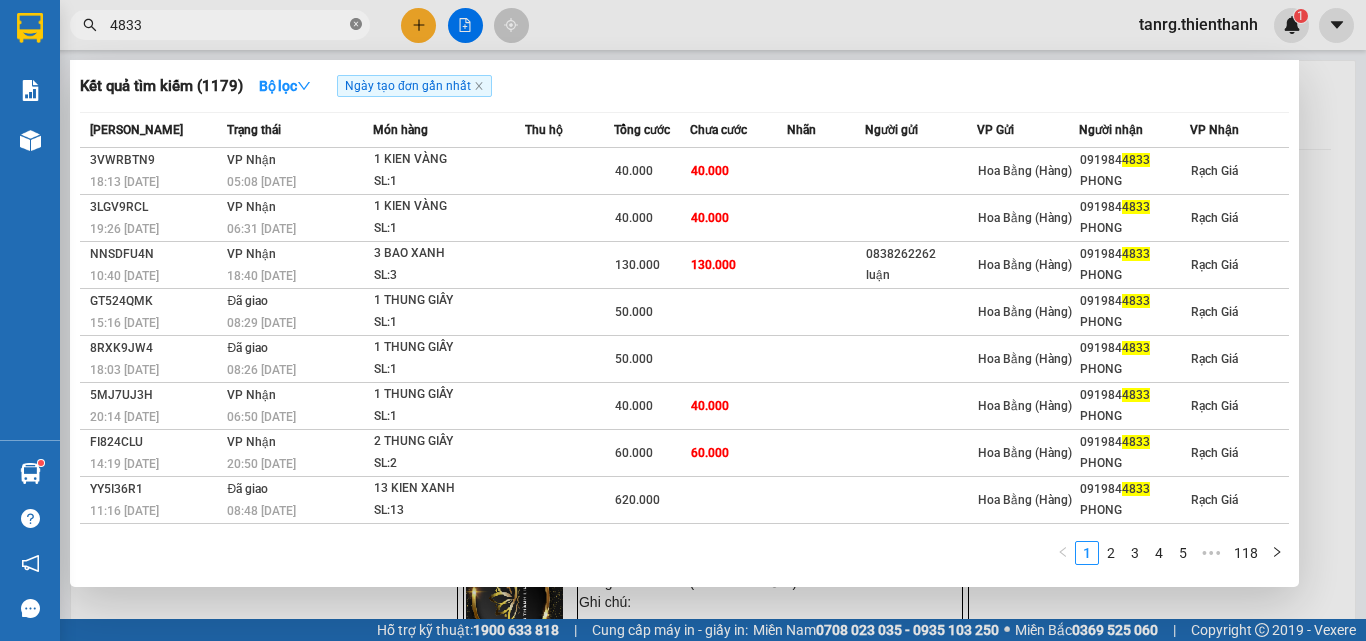 click 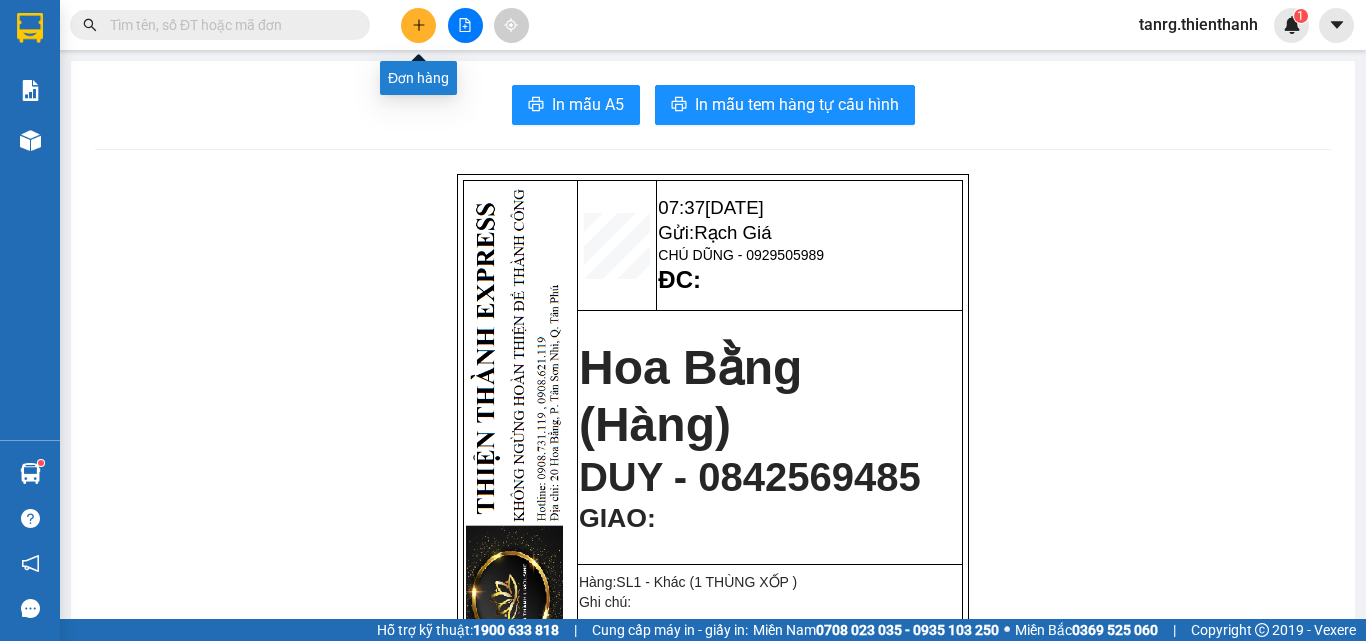 click 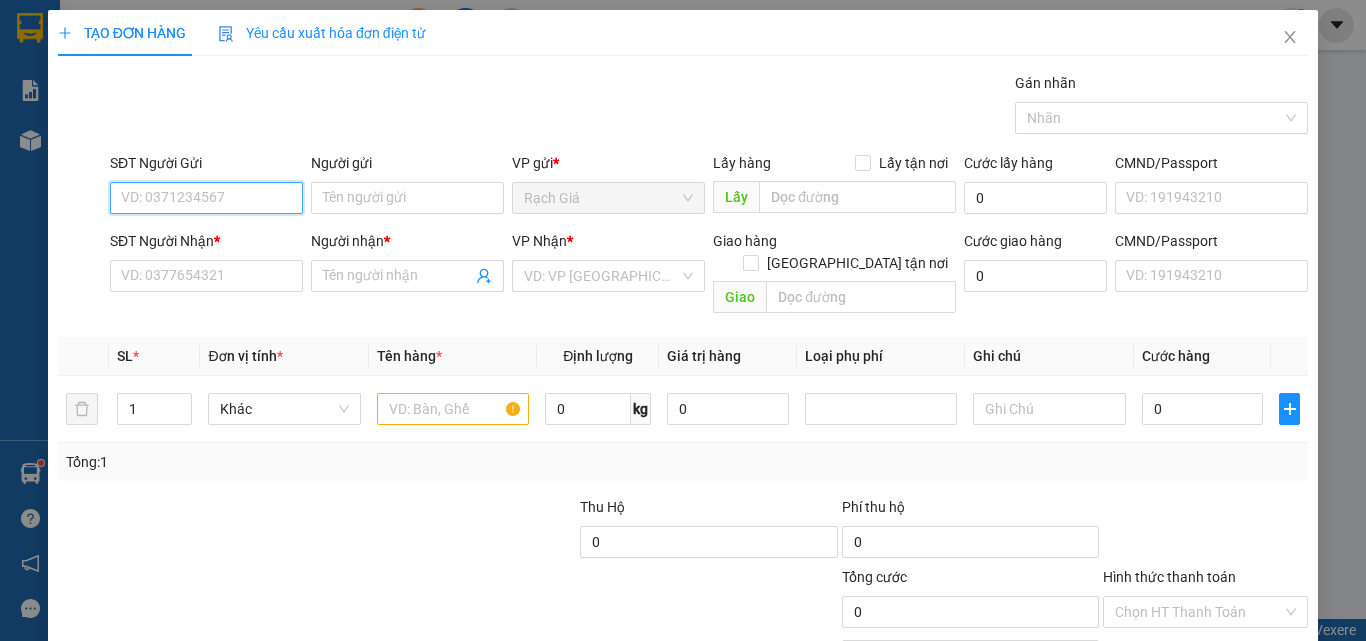 click on "SĐT Người Gửi" at bounding box center (206, 198) 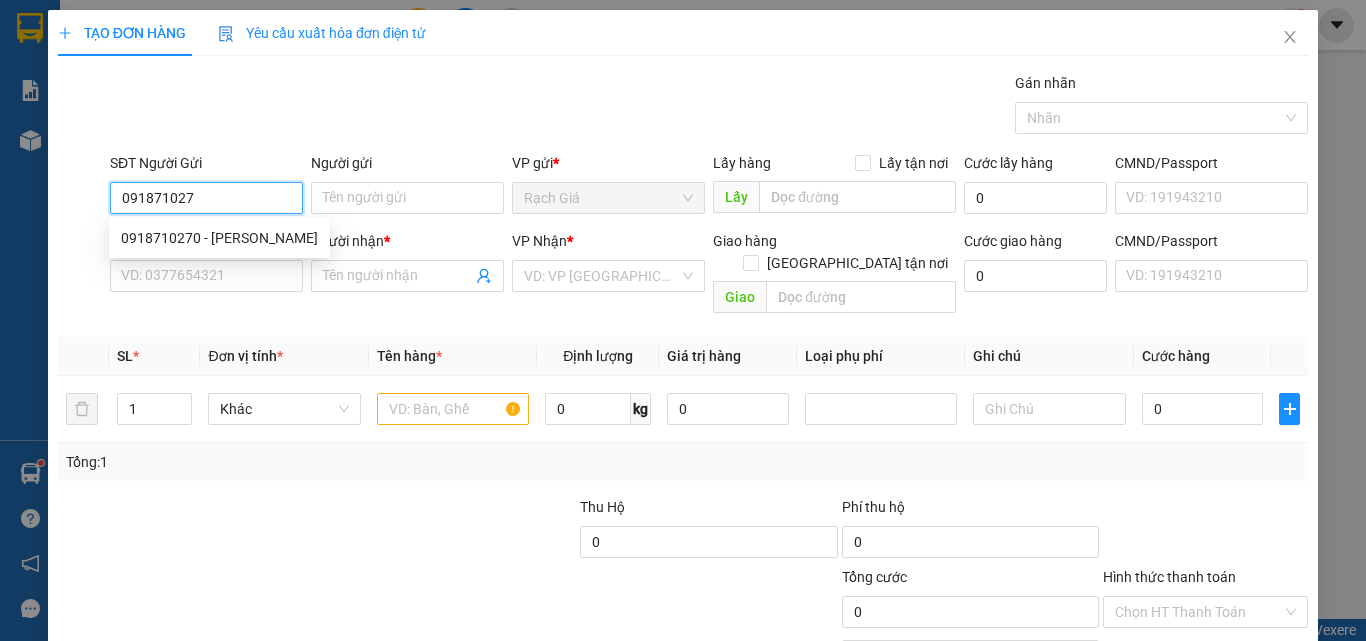 type on "0918710270" 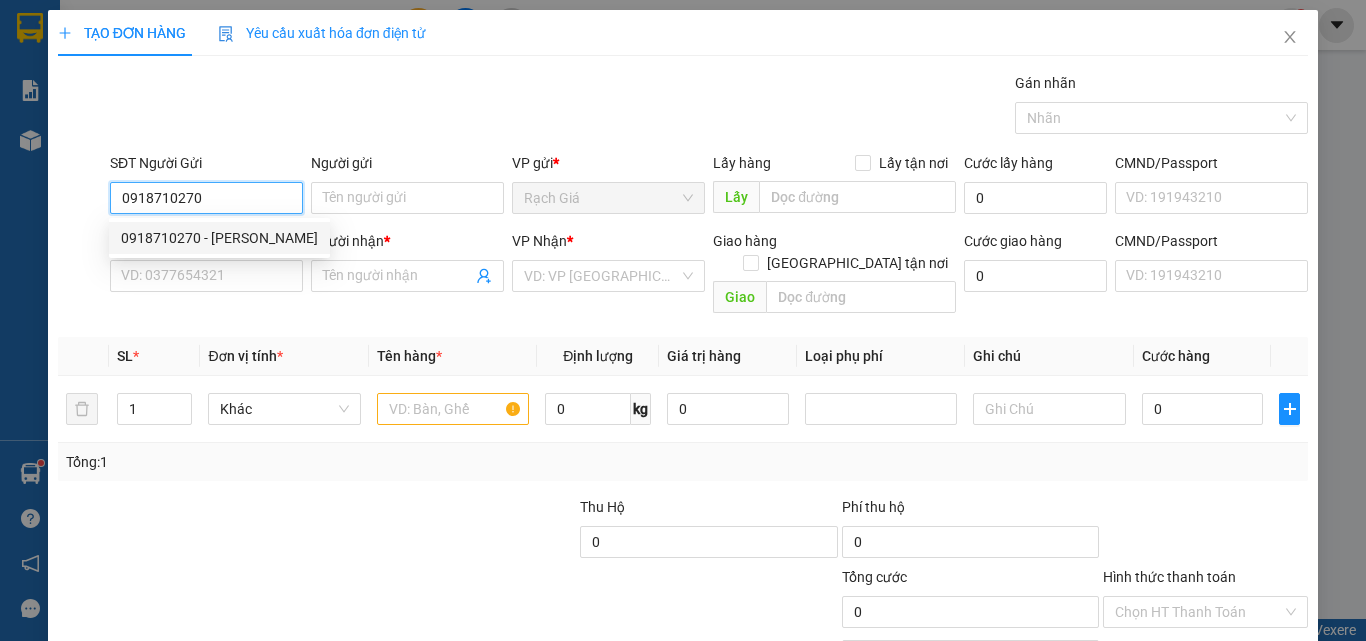 click on "0918710270 - [PERSON_NAME]" at bounding box center (219, 238) 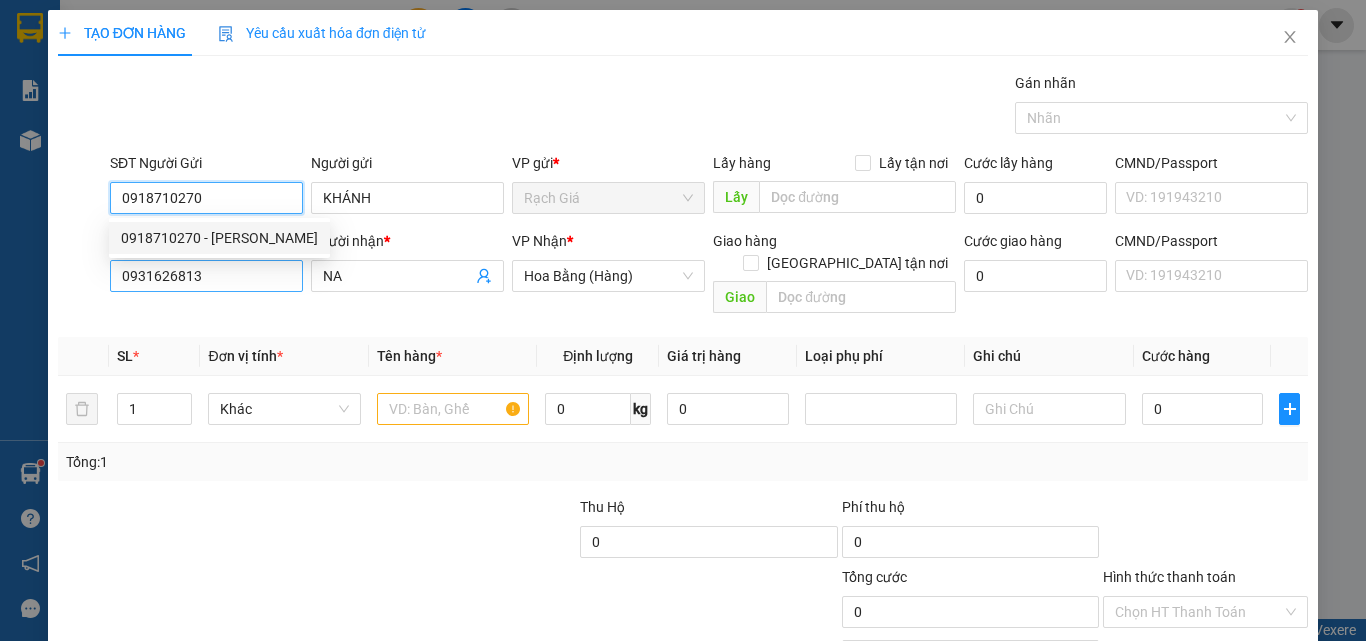 type on "40.000" 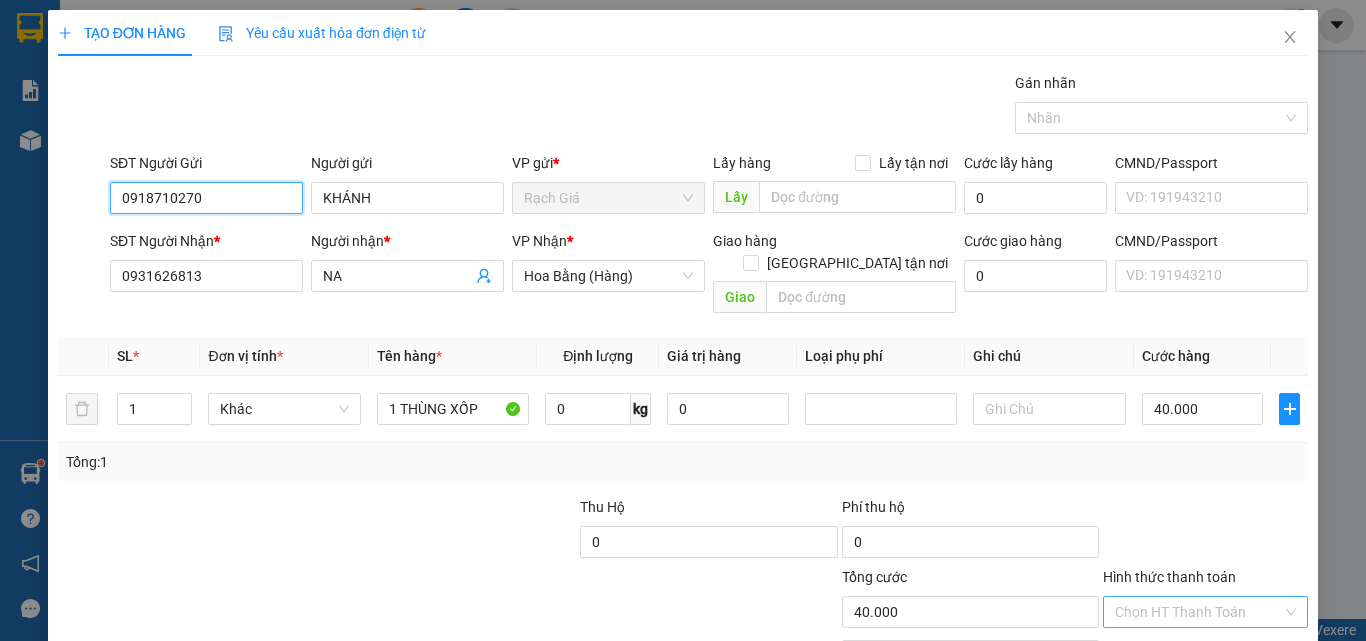 type on "0918710270" 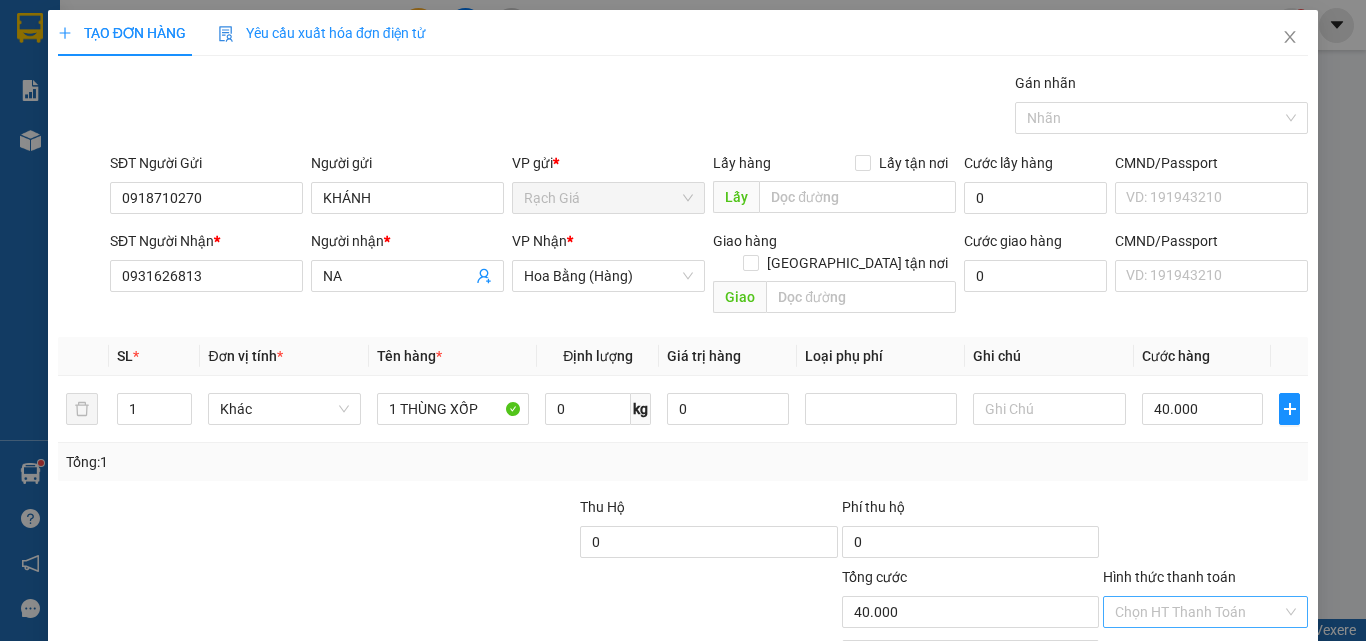 click on "Hình thức thanh toán" at bounding box center [1198, 612] 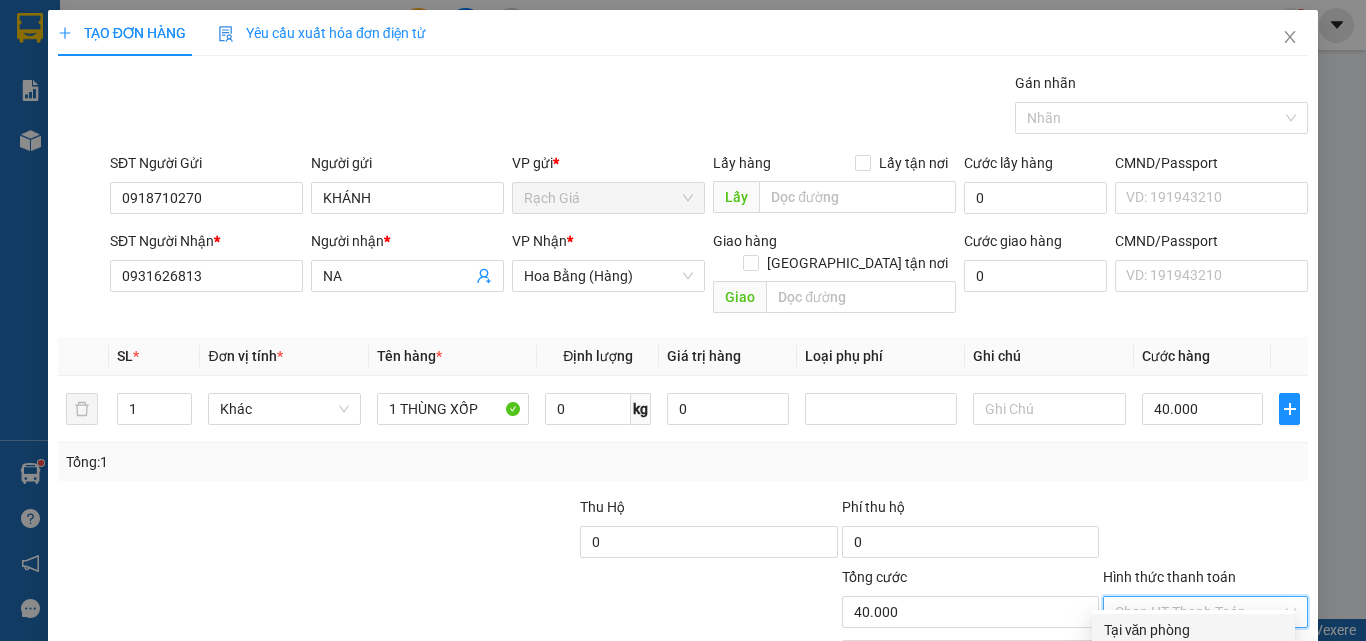 click on "Tại văn phòng" at bounding box center [1193, 630] 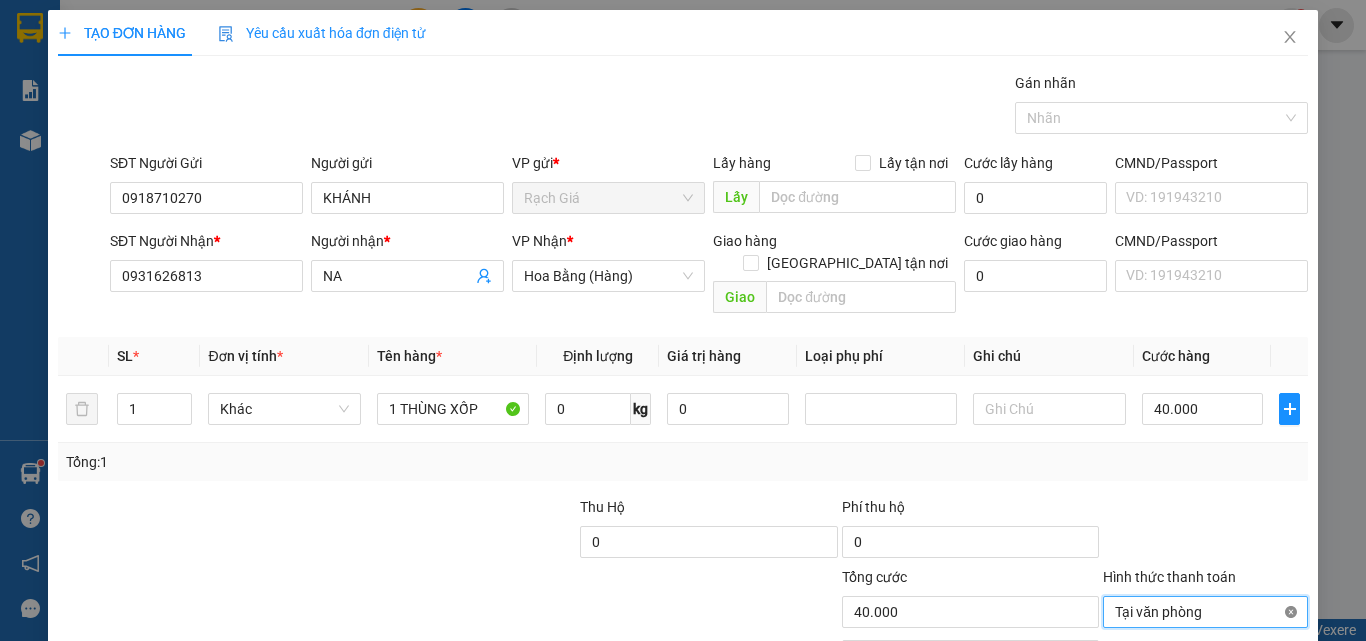type on "40.000" 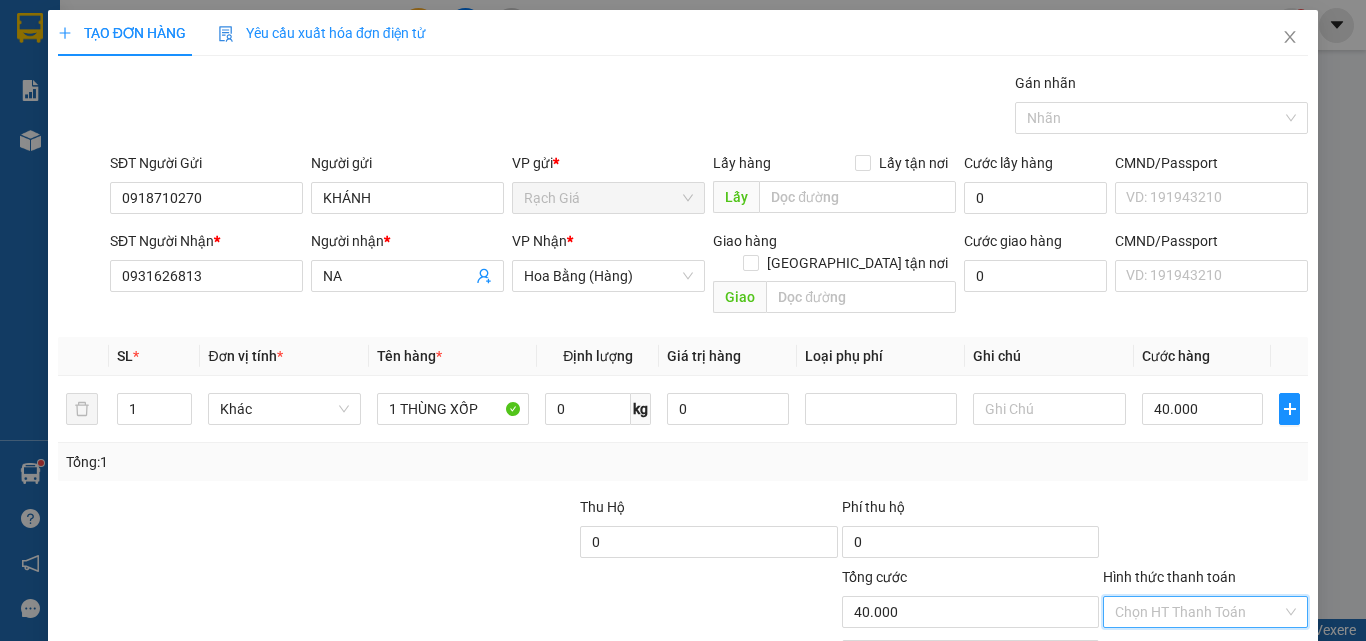 click at bounding box center [1205, 531] 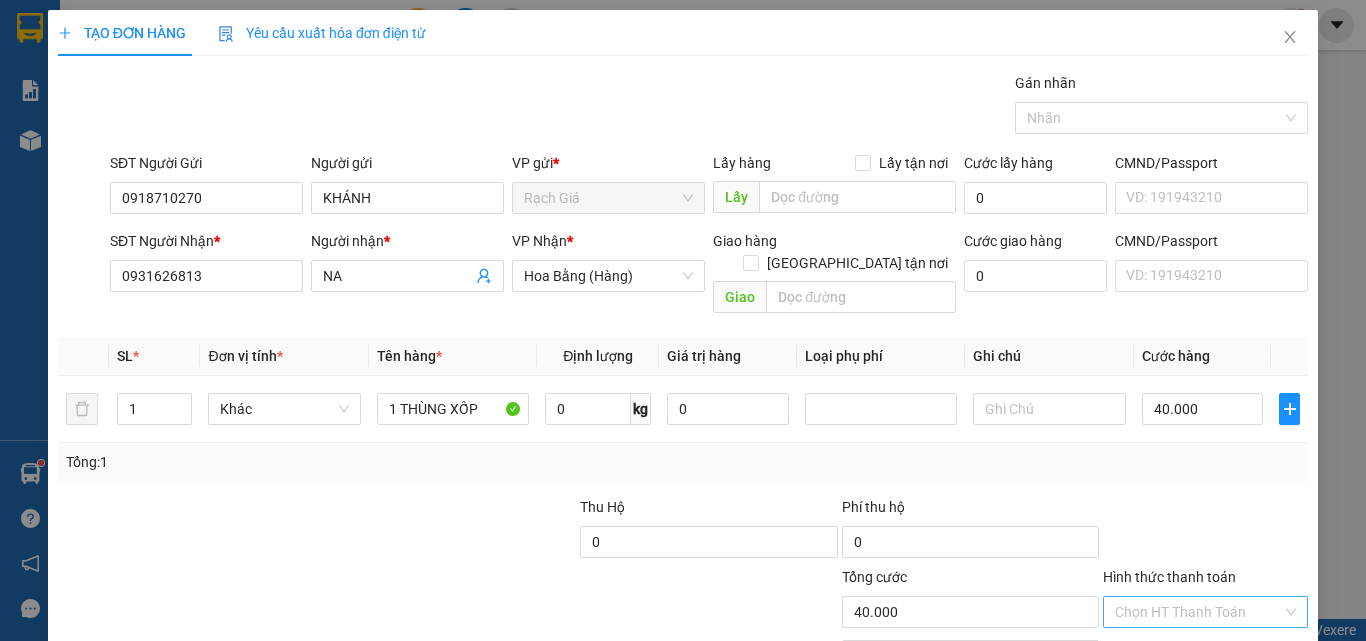 click on "[PERSON_NAME] và In" at bounding box center (1263, 769) 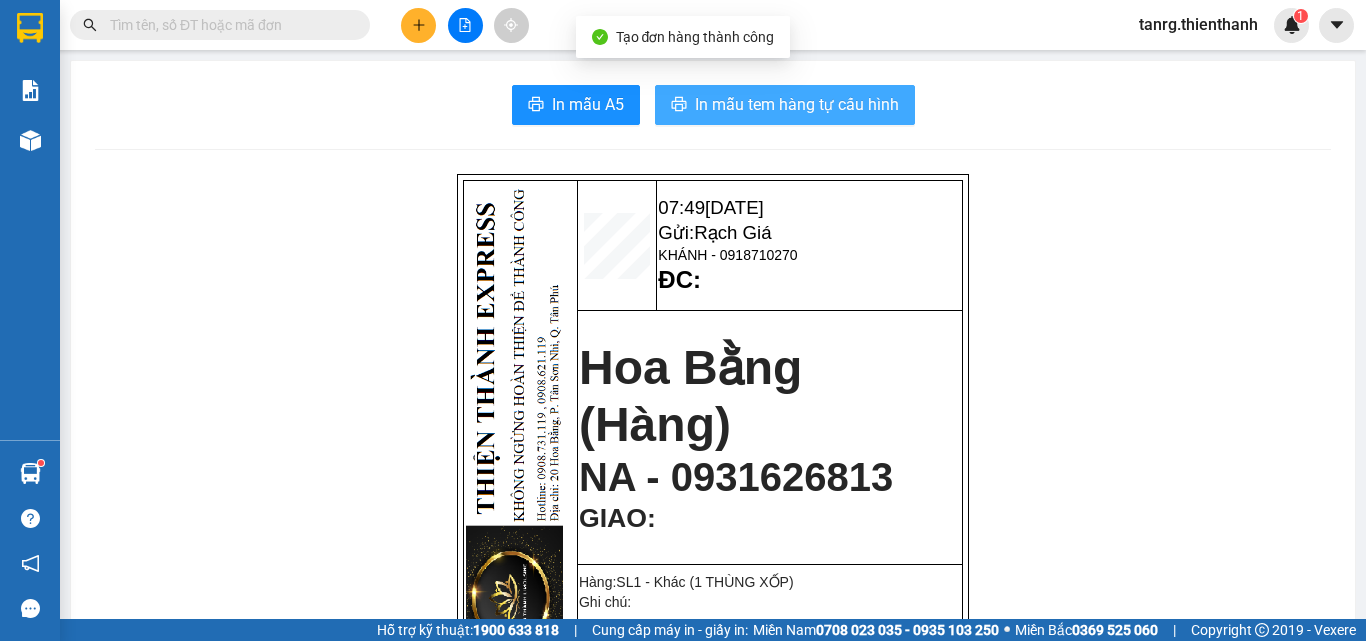 click on "In mẫu tem hàng tự cấu hình" at bounding box center (797, 104) 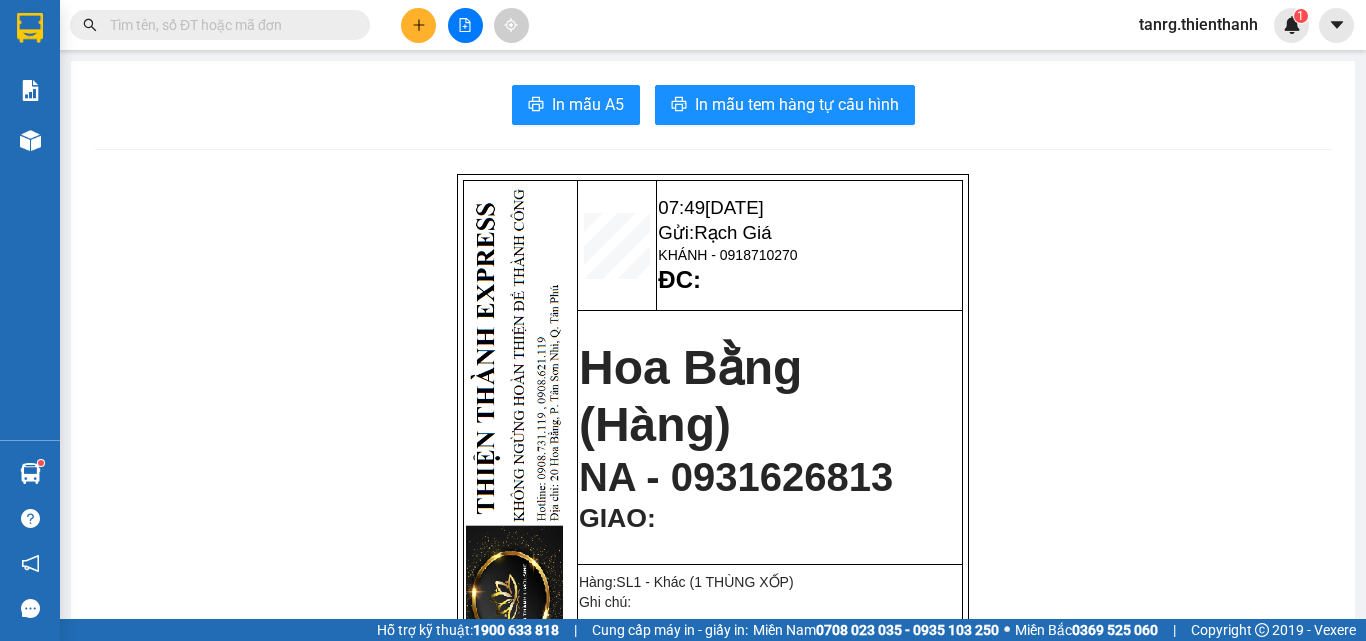 click at bounding box center [228, 25] 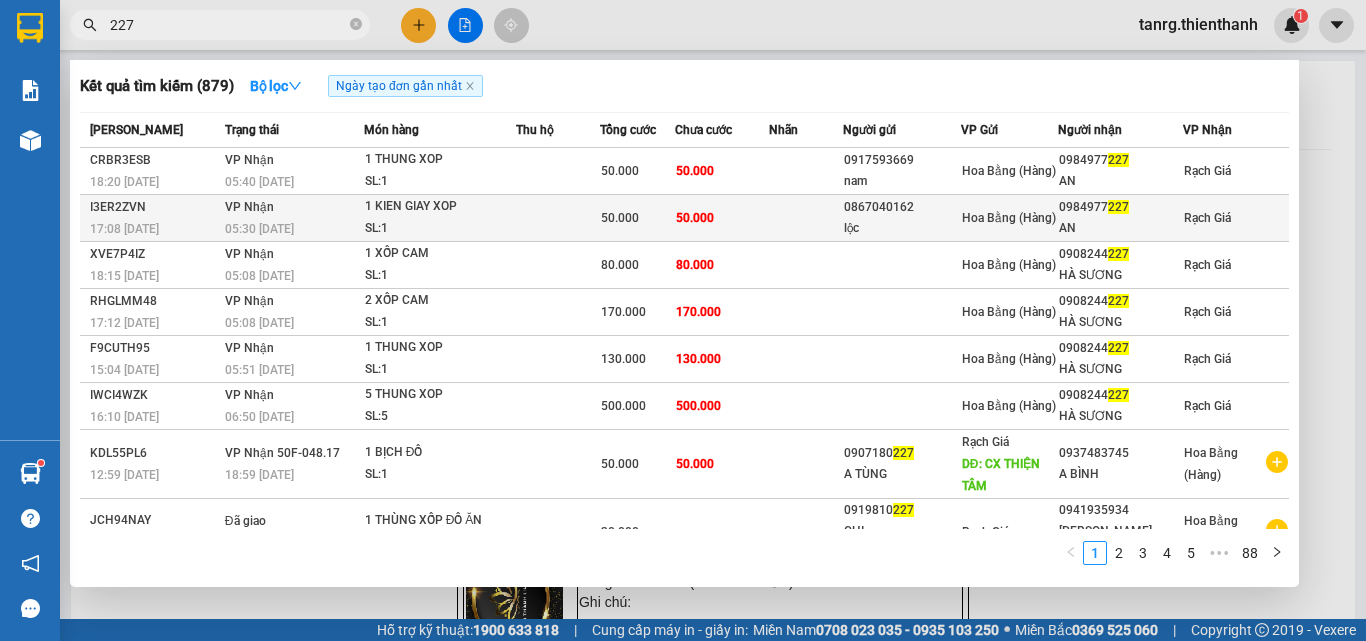 type on "227" 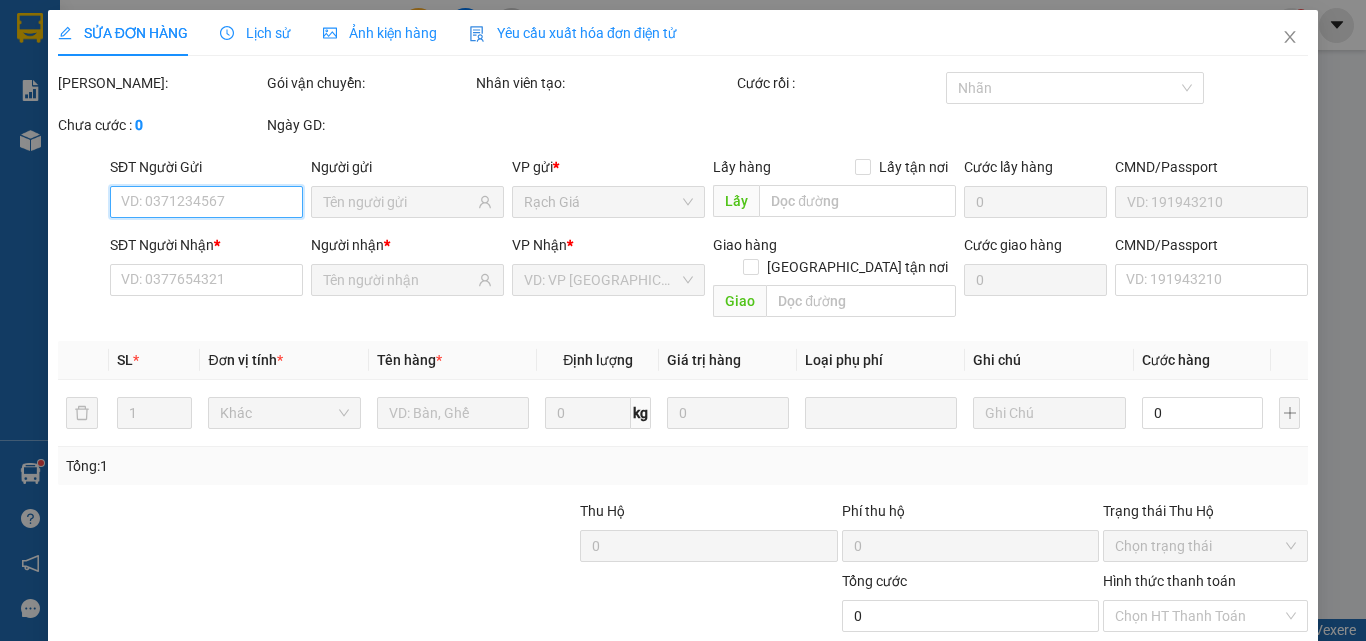 type on "0867040162" 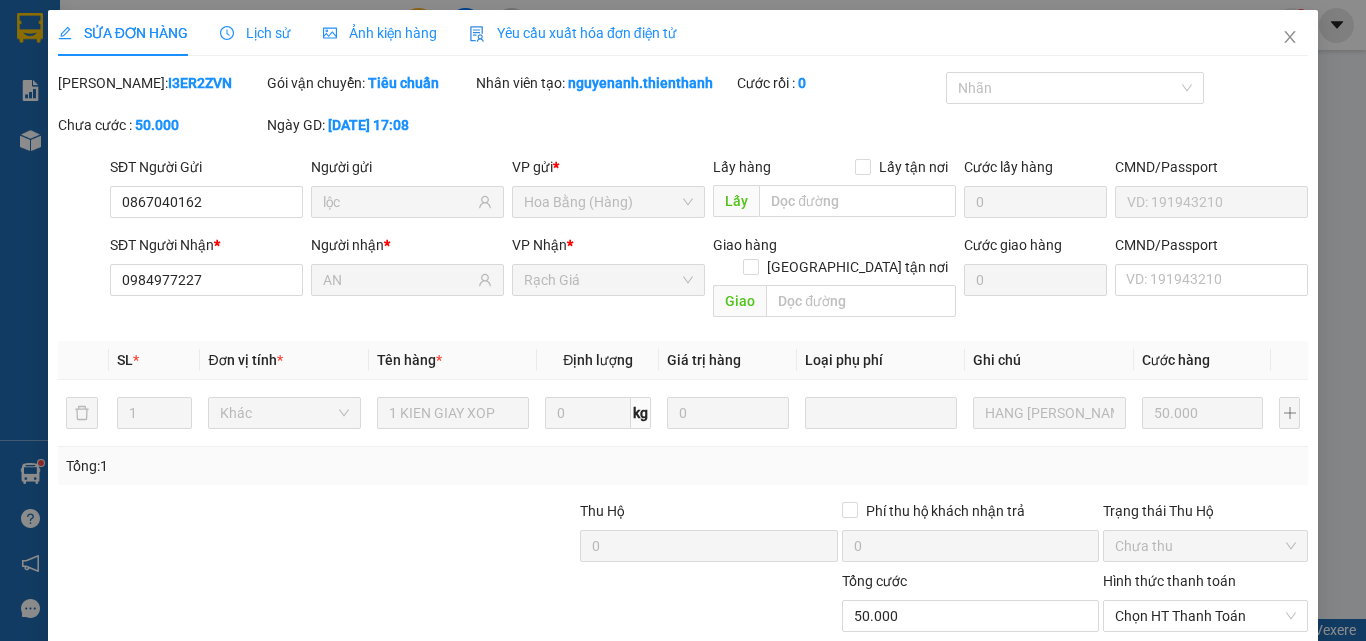 click on "Hình thức thanh toán Chọn HT Thanh Toán" at bounding box center (1205, 605) 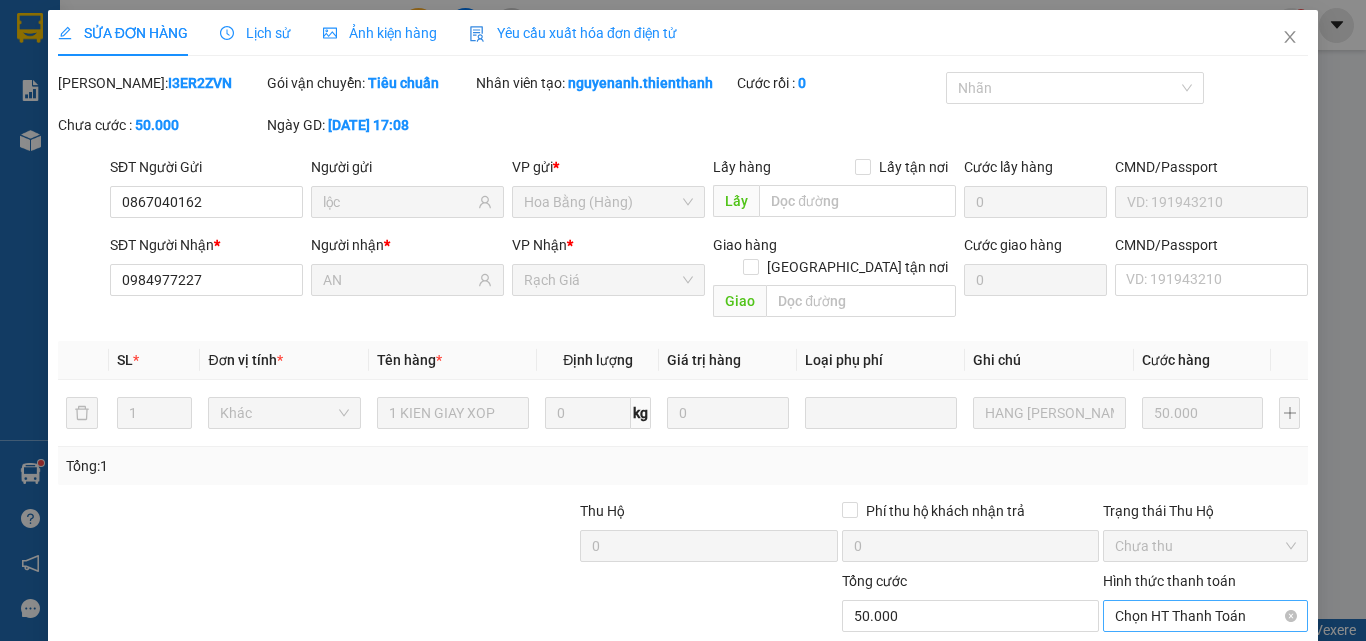 click on "Chọn HT Thanh Toán" at bounding box center (1205, 616) 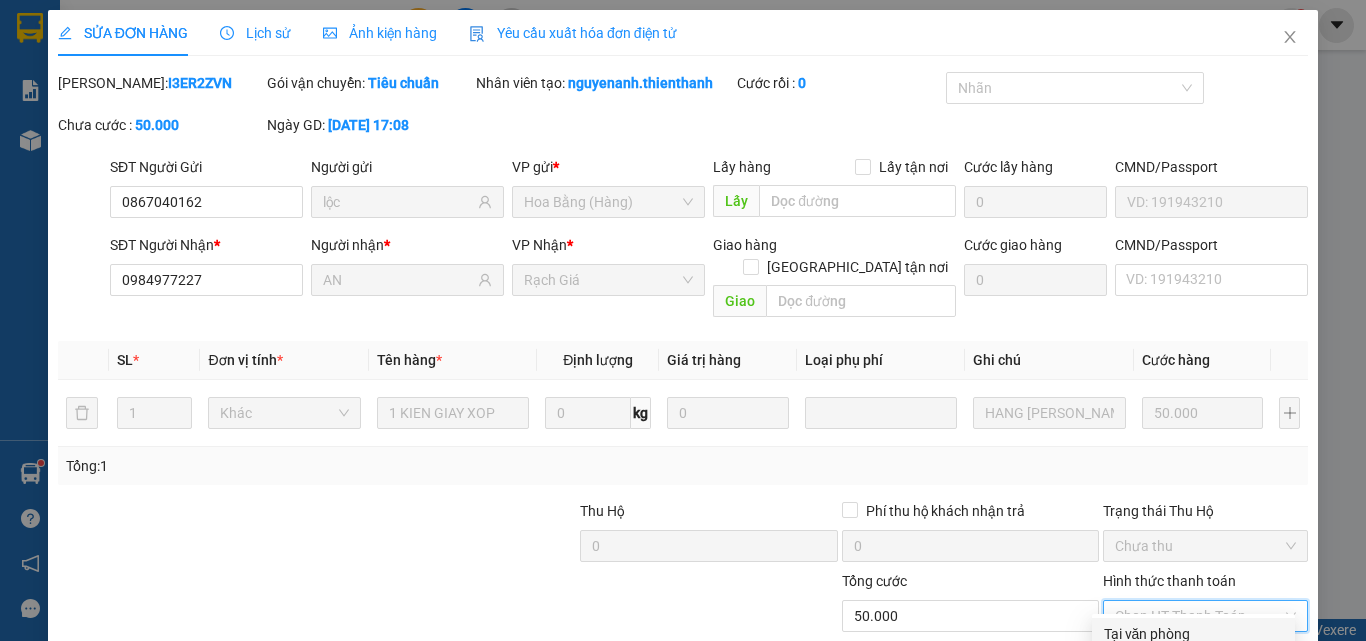 click on "Tại văn phòng" at bounding box center (1193, 634) 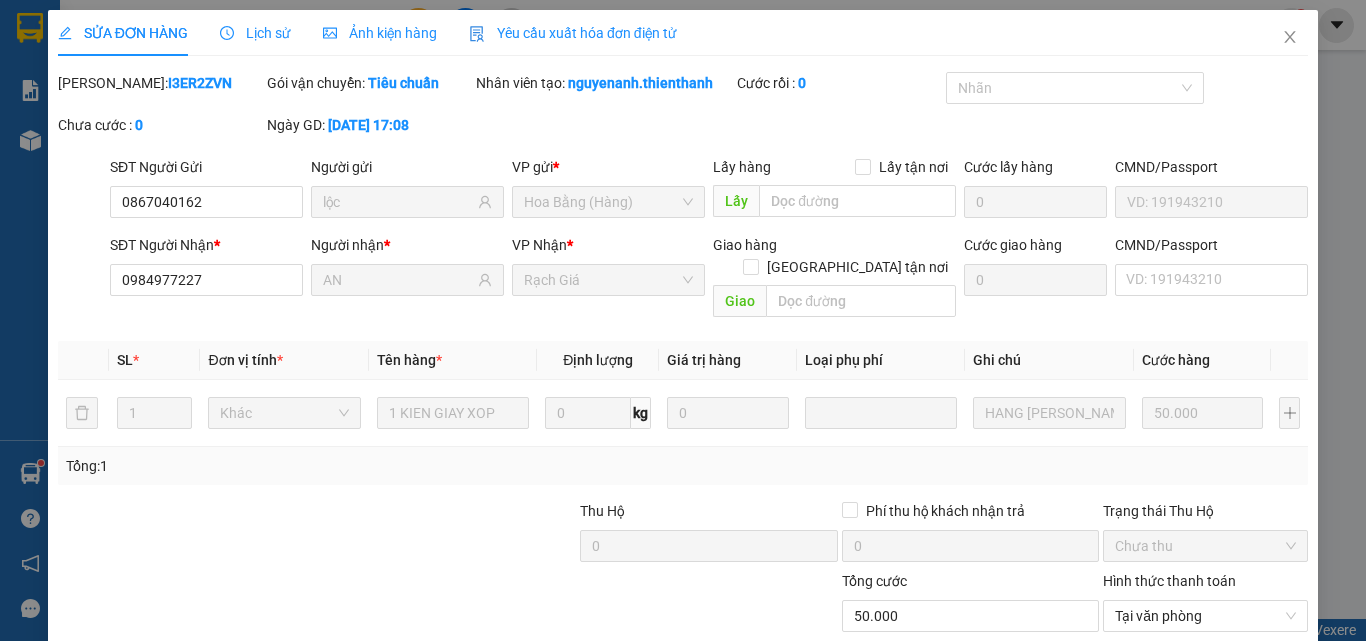 click on "Giao hàng" at bounding box center (929, 773) 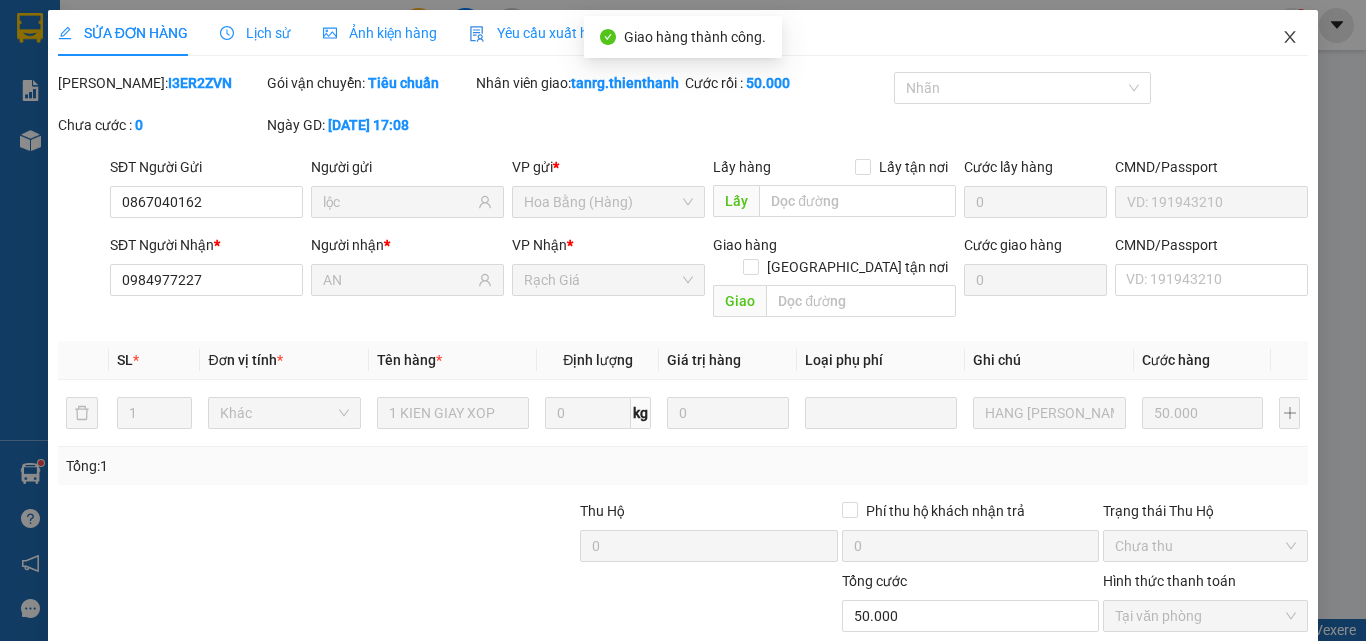 click 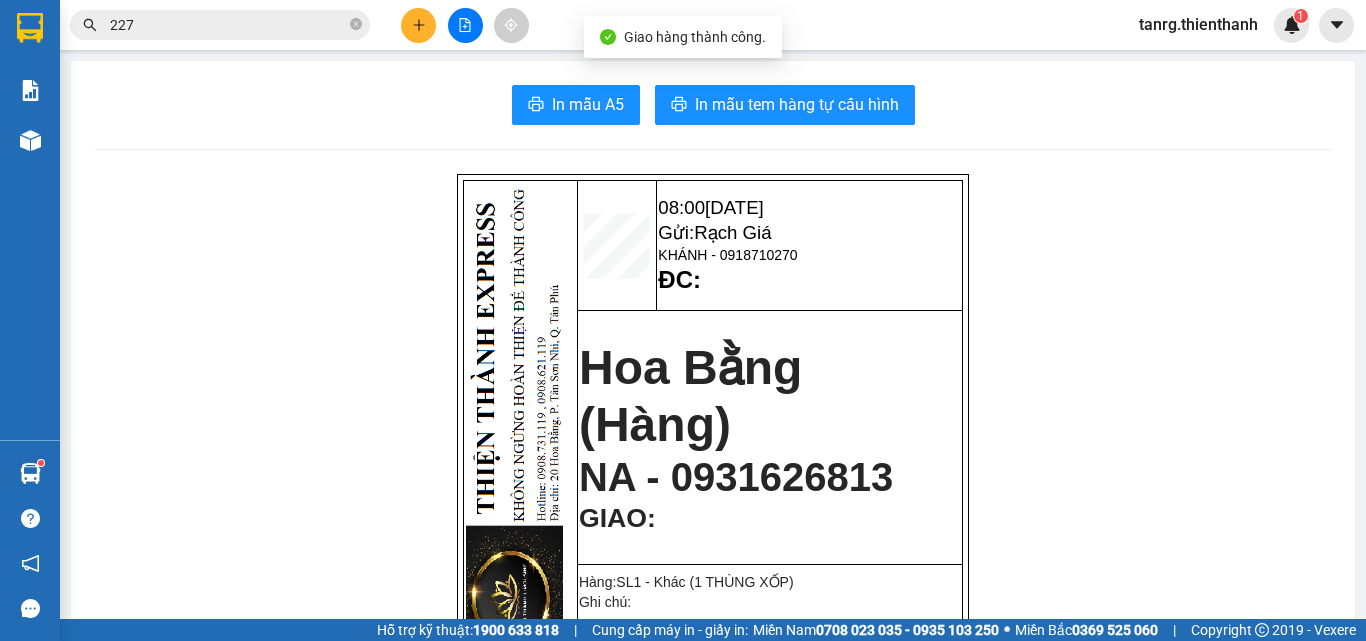 click on "227" at bounding box center [220, 25] 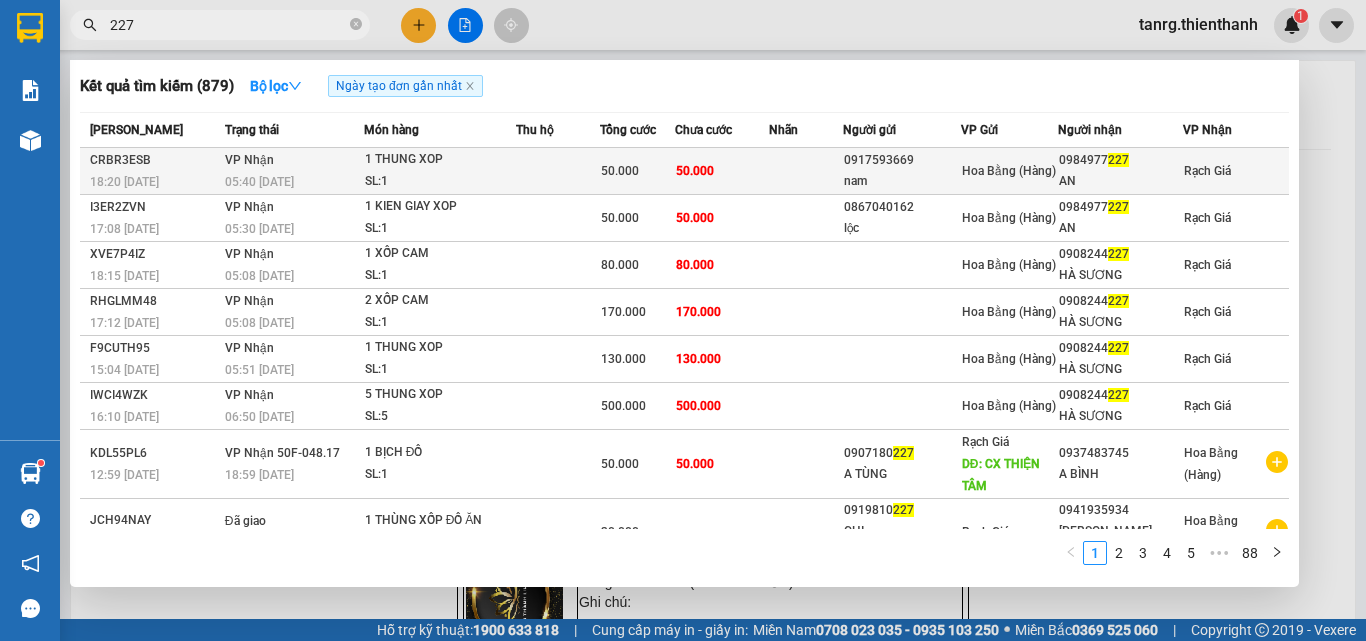 click on "VP Nhận   05:40 [DATE]" at bounding box center (292, 171) 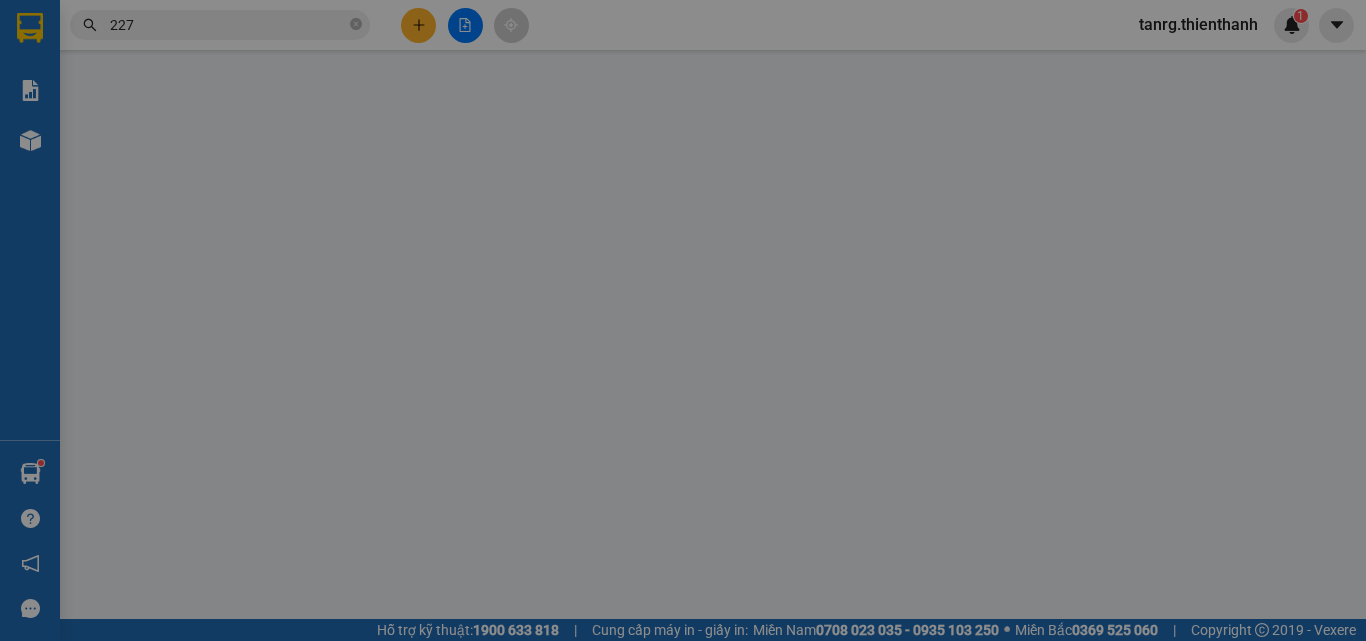 type on "0917593669" 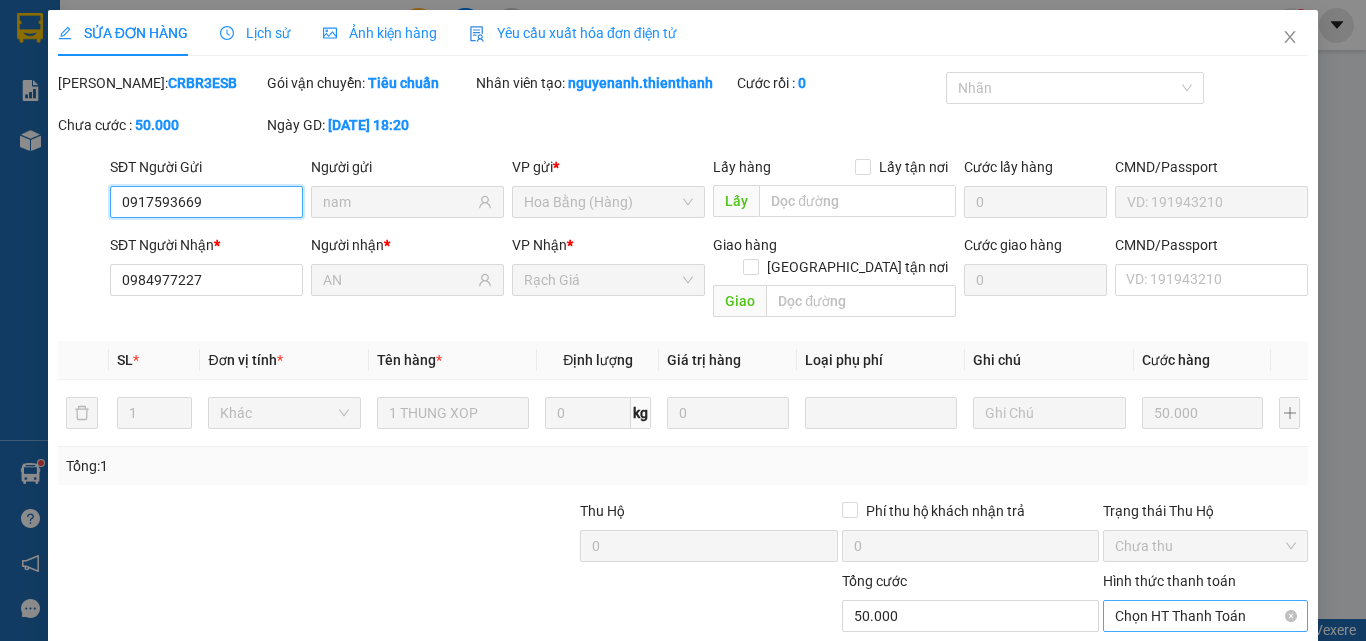 click on "Chọn HT Thanh Toán" at bounding box center (1205, 616) 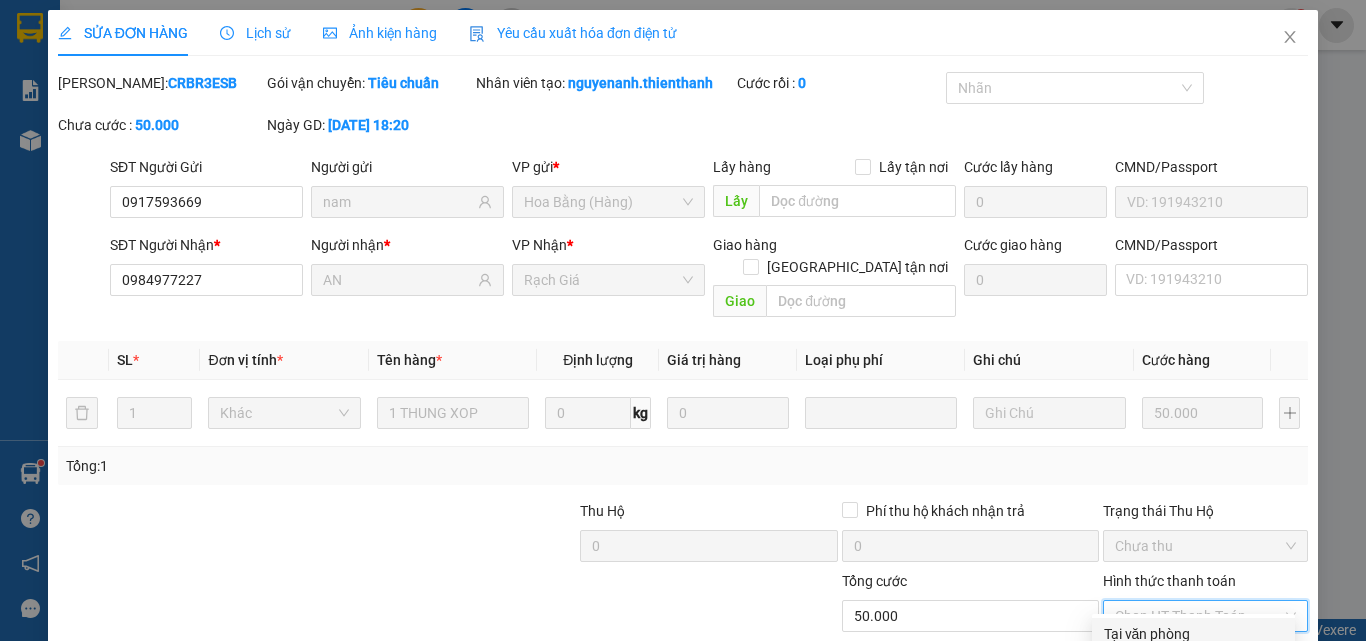 click on "Tại văn phòng" at bounding box center [1193, 634] 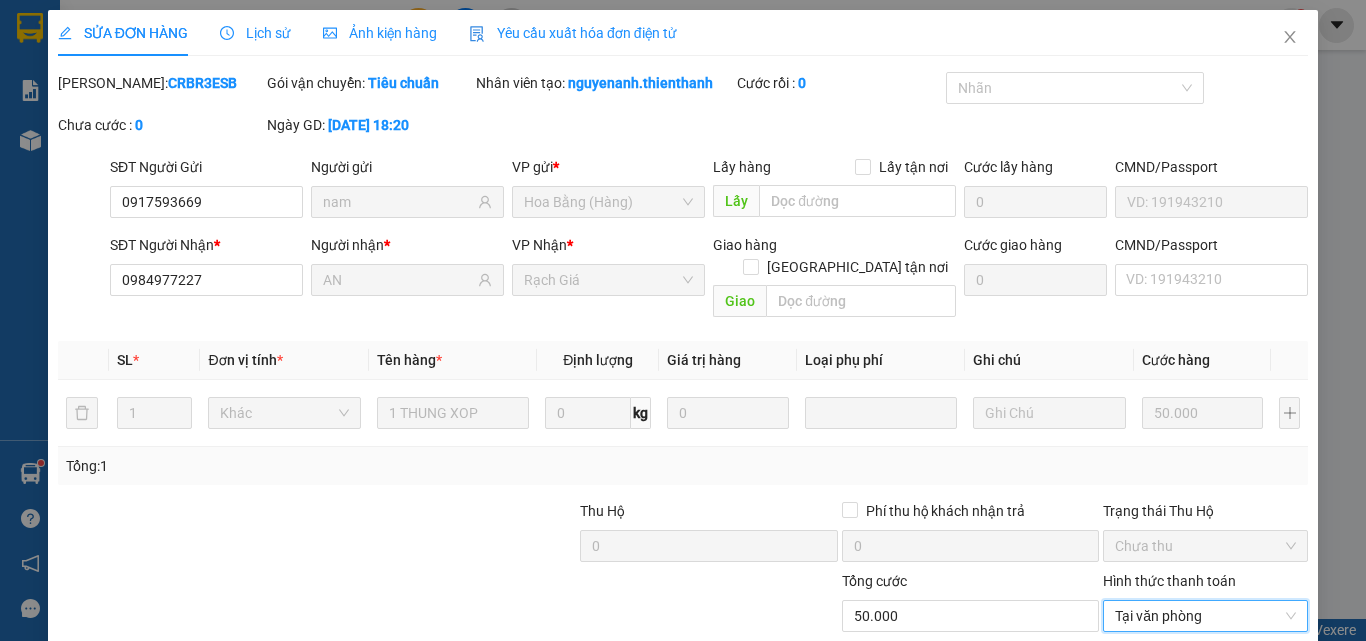 click on "Giao hàng" at bounding box center [929, 773] 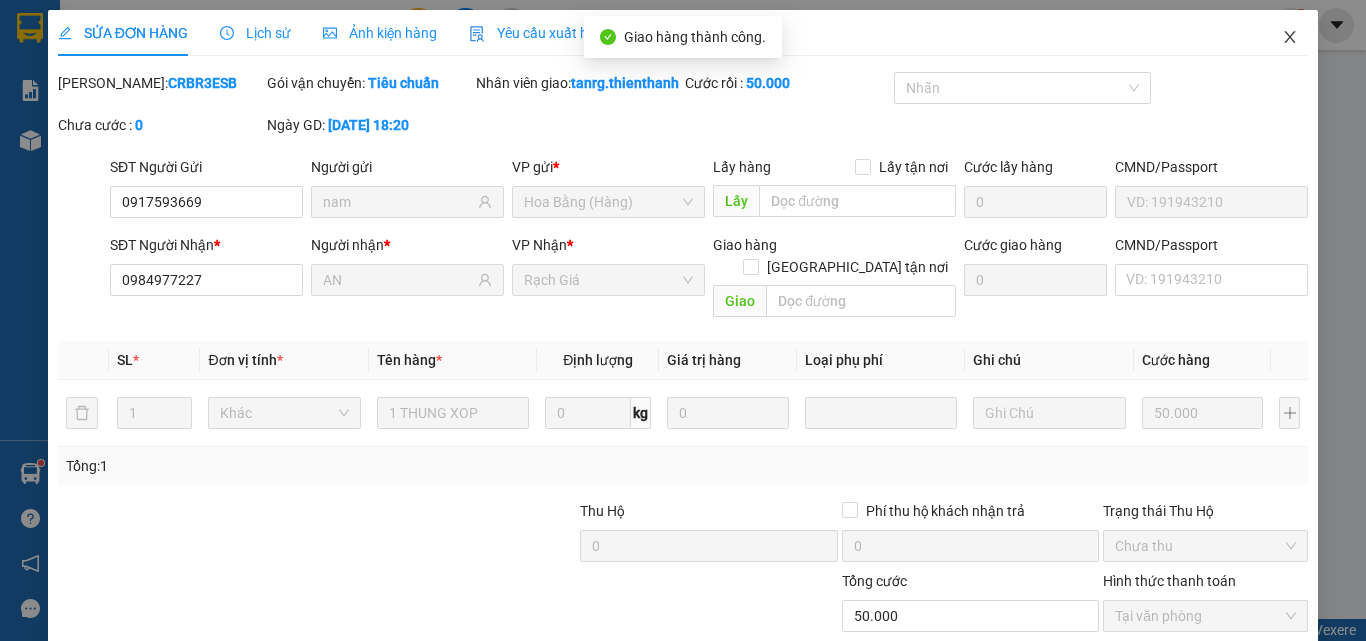 click 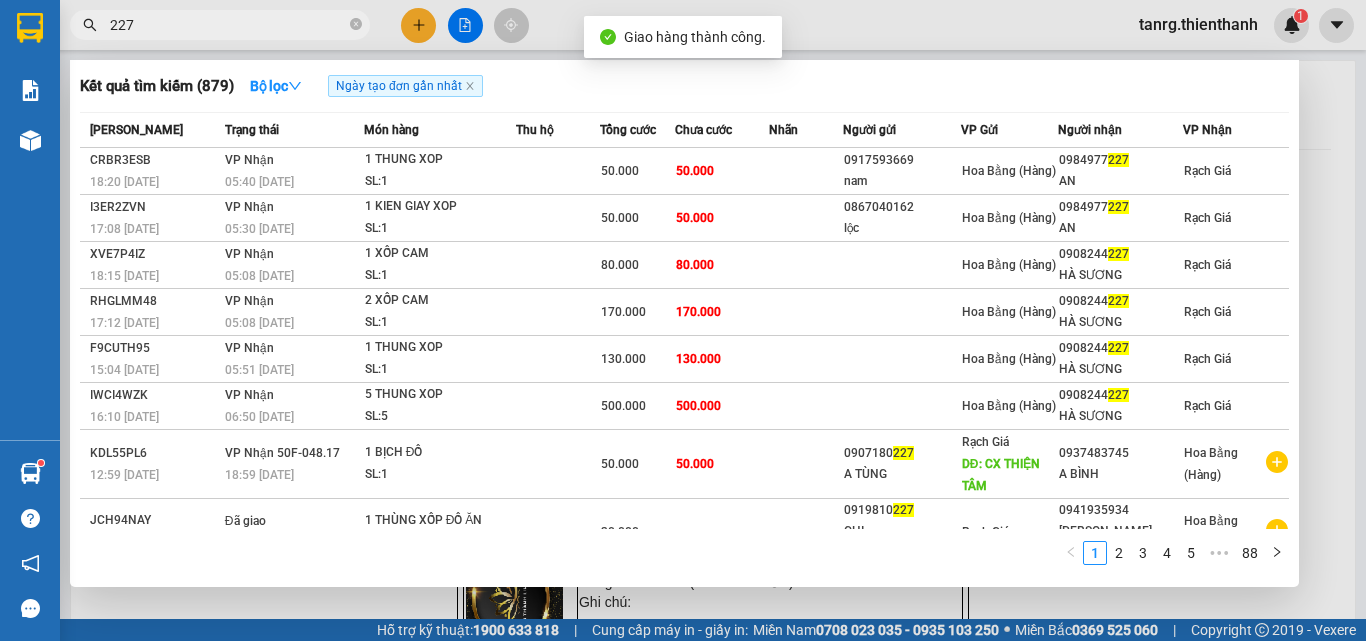 click on "227" at bounding box center (228, 25) 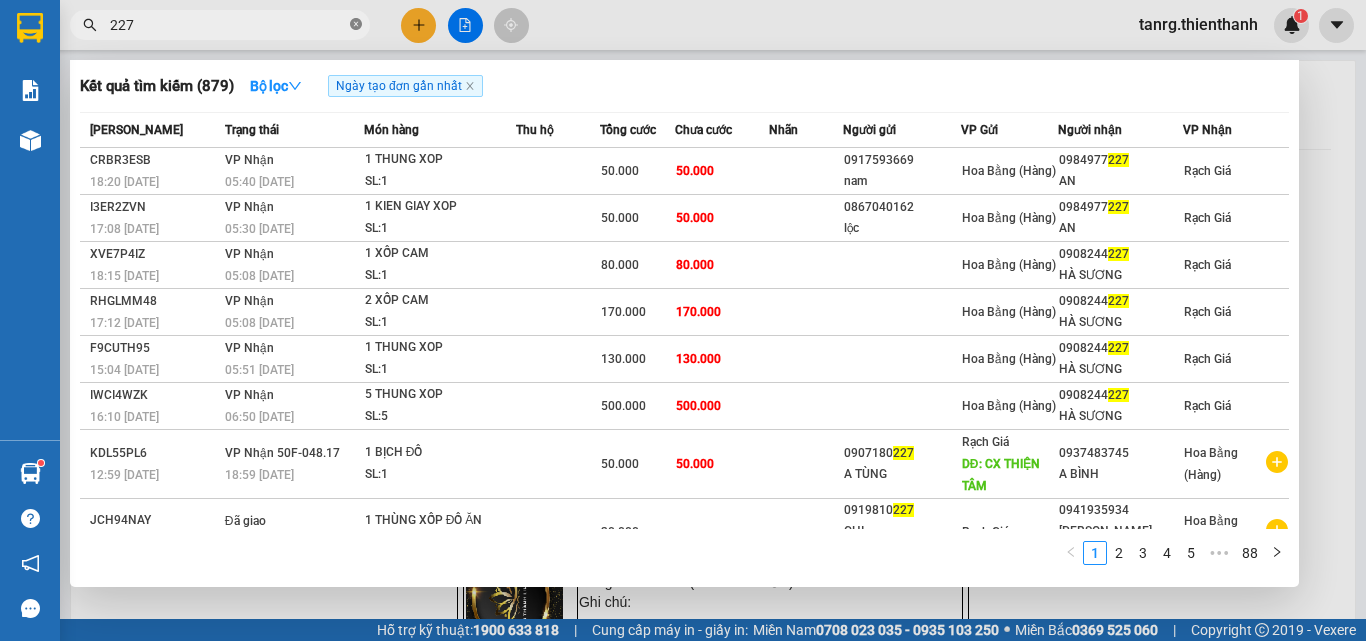 click 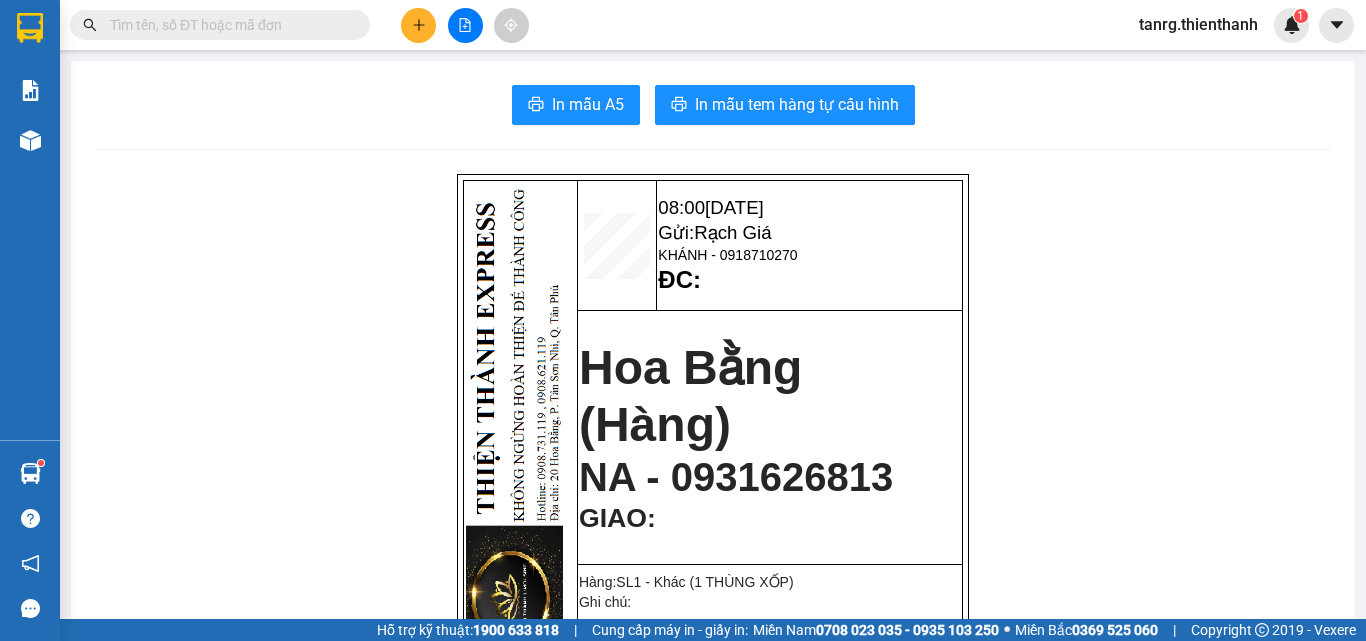 click at bounding box center [228, 25] 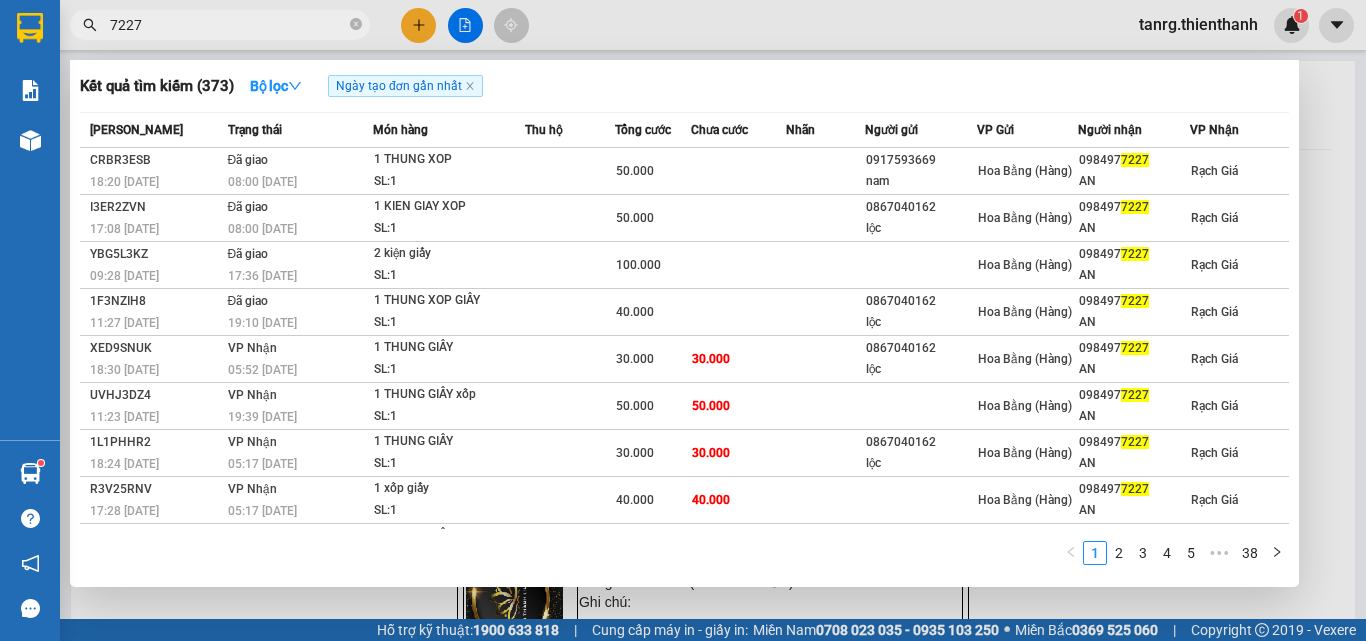 type on "7227" 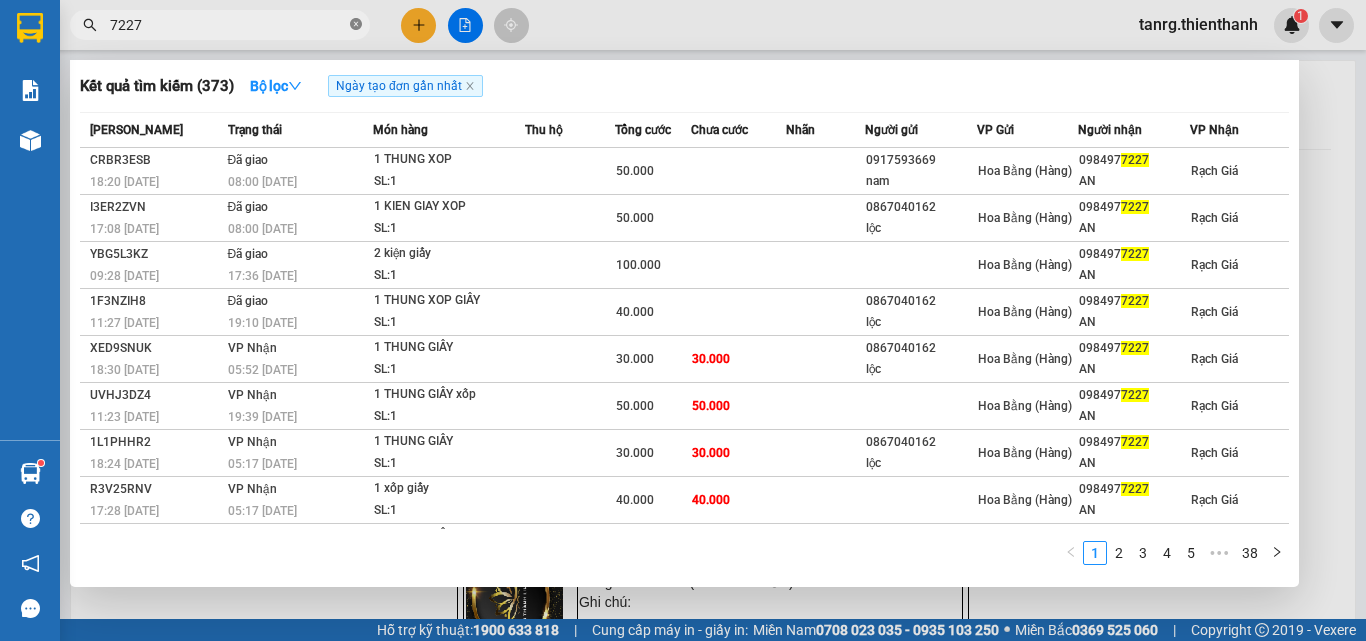 click 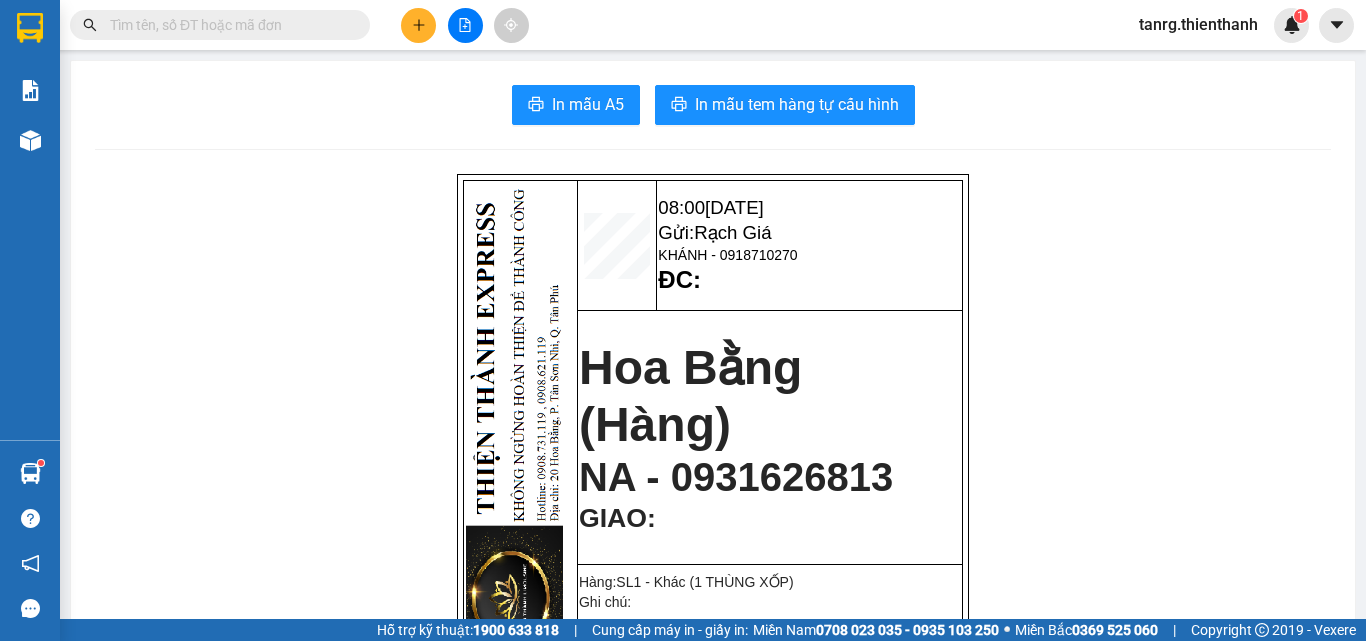 click at bounding box center (228, 25) 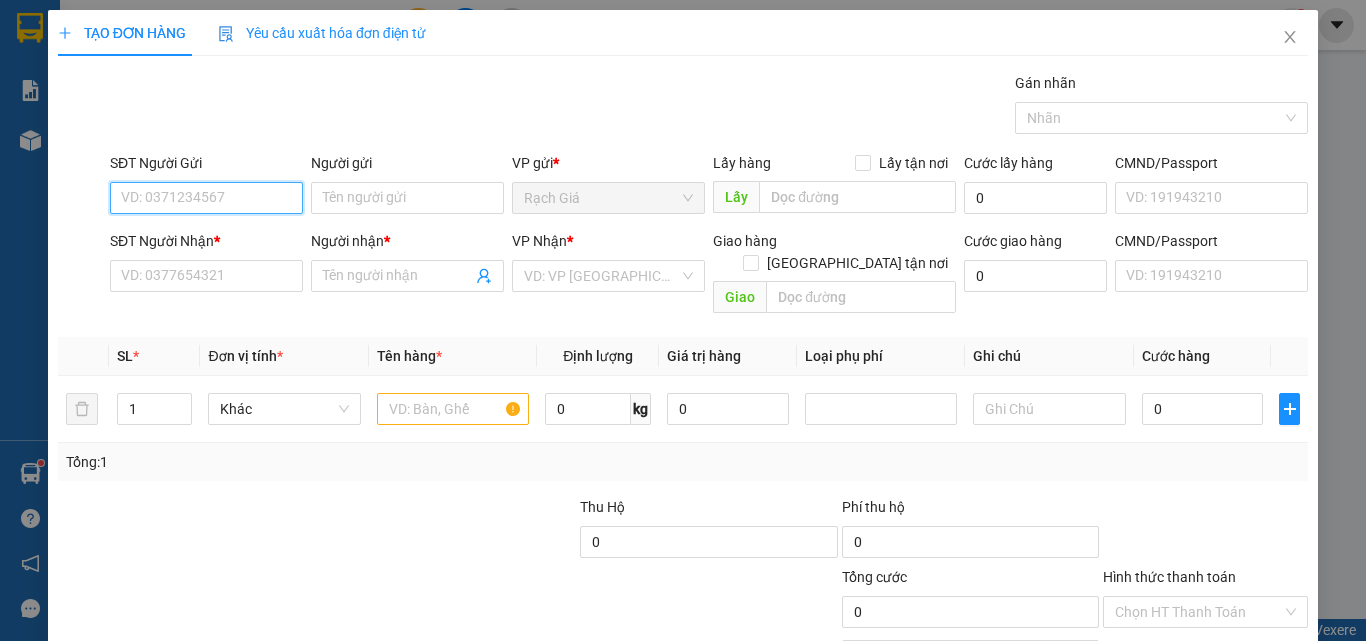 click on "SĐT Người Gửi" at bounding box center [206, 198] 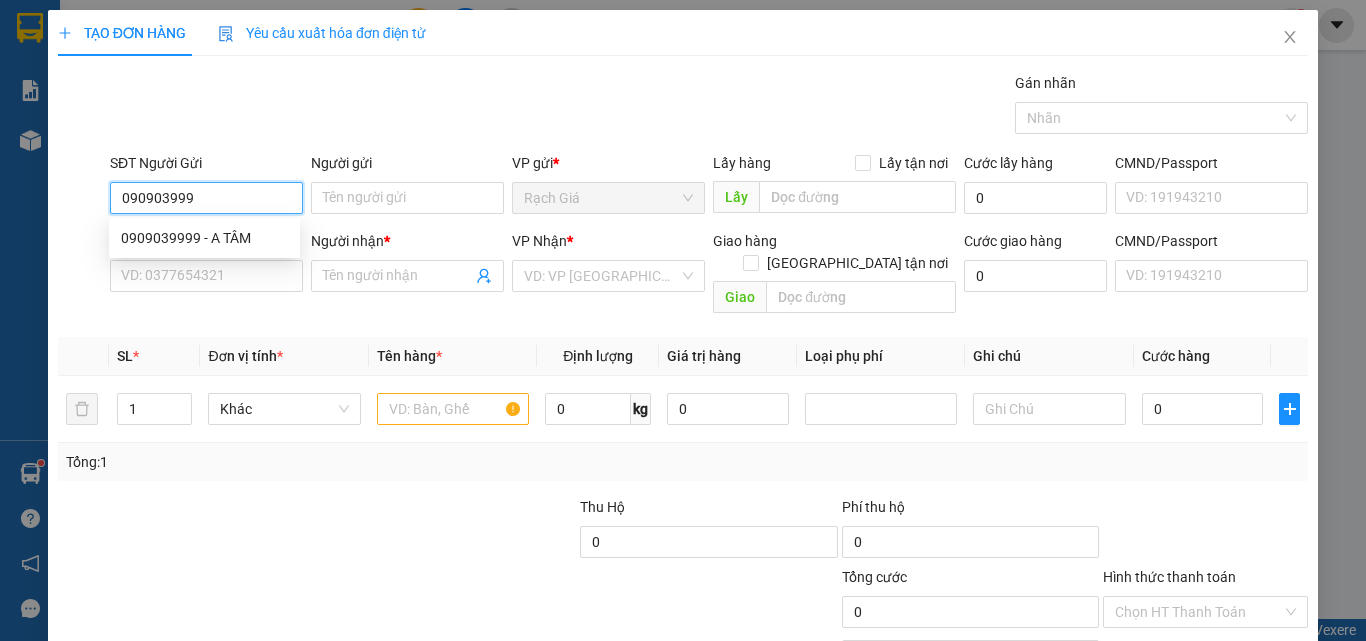 type on "0909039999" 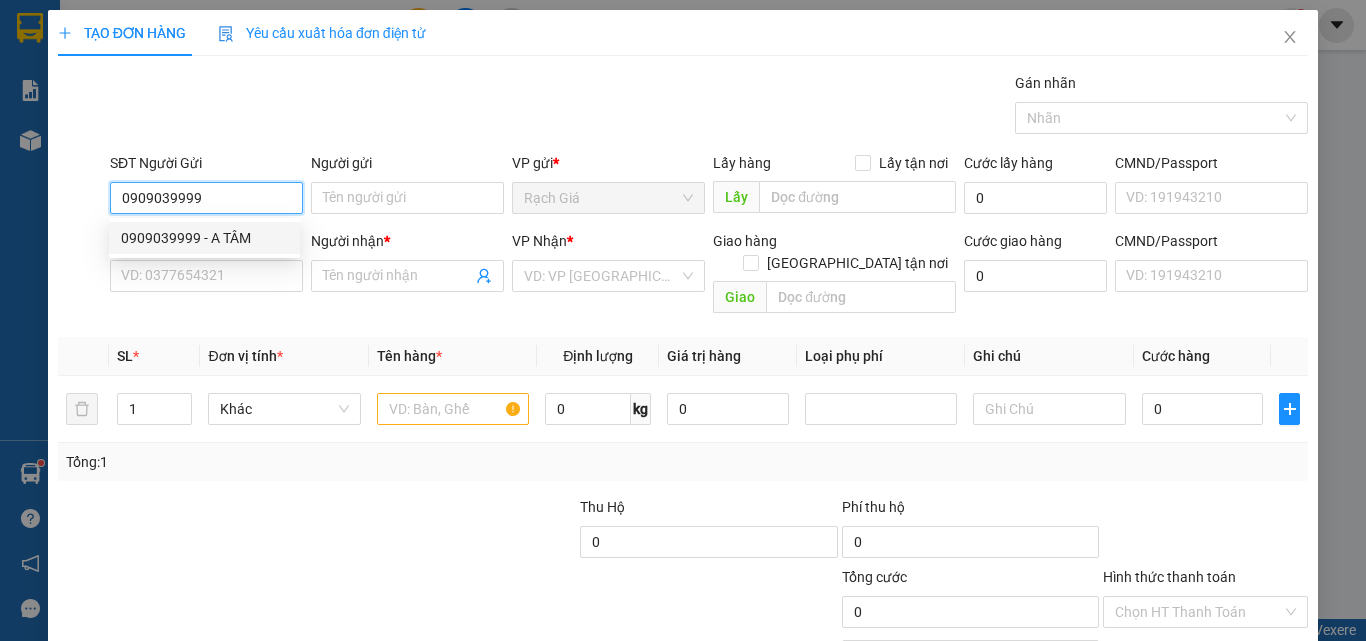 click on "0909039999 - A TÂM" at bounding box center [204, 238] 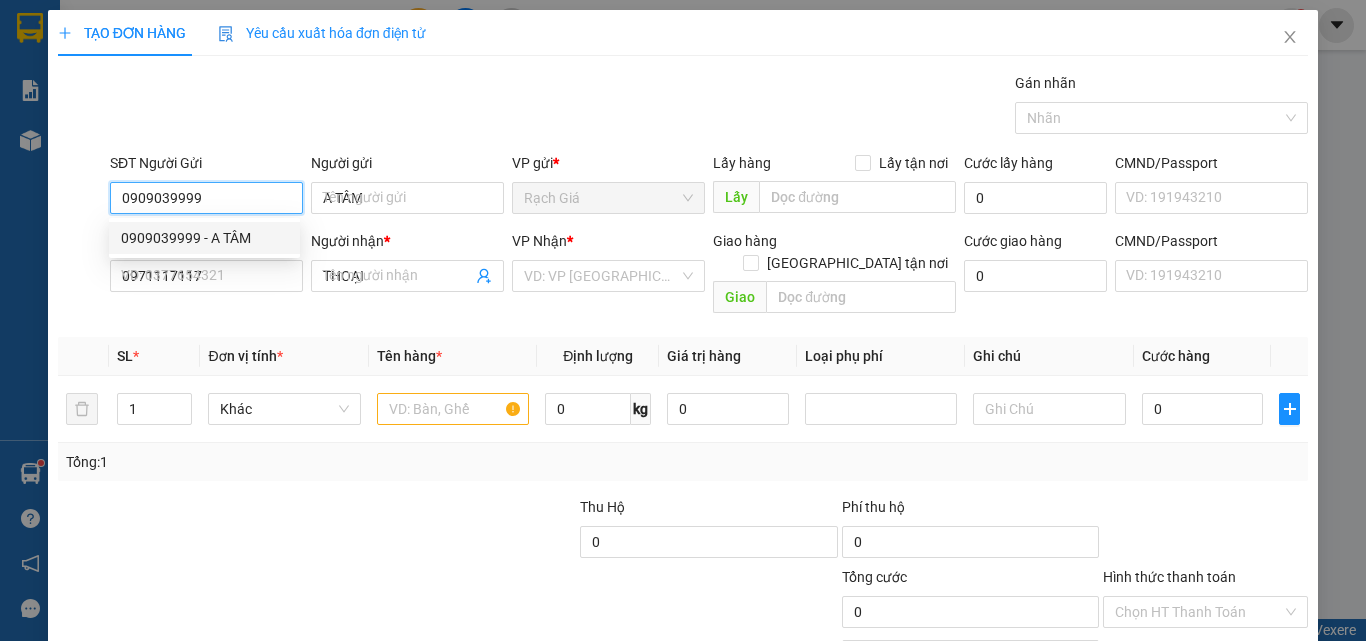 type on "30.000" 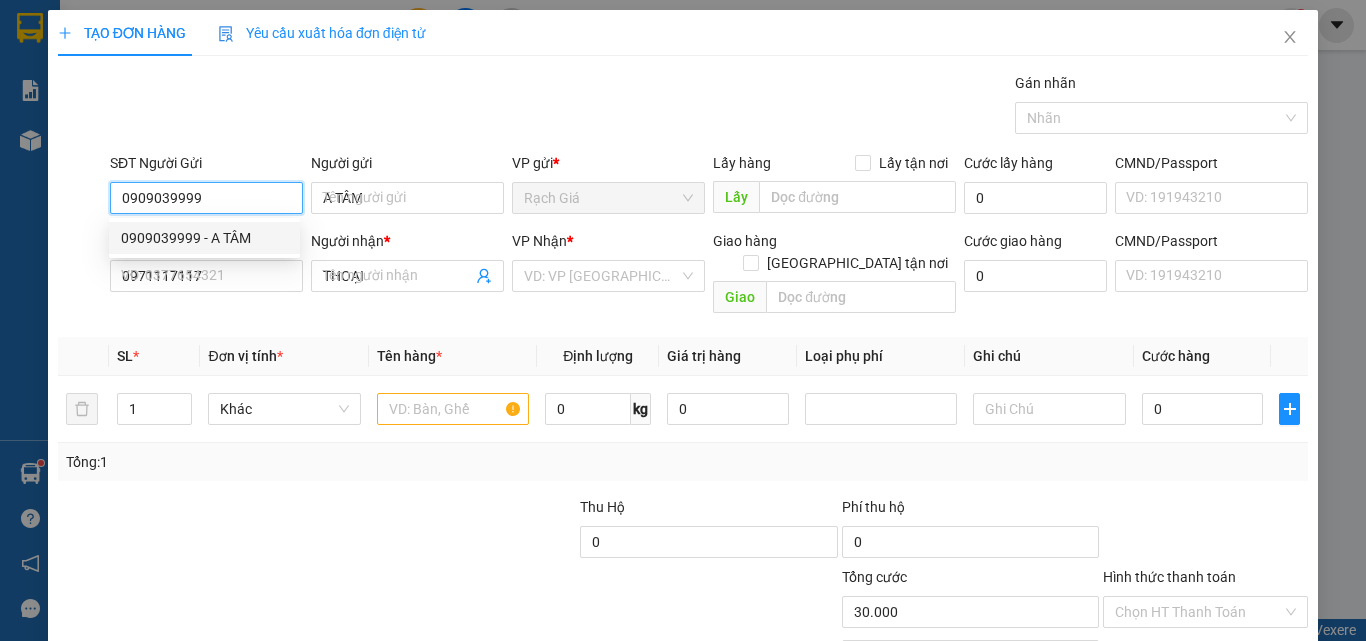 type on "30.000" 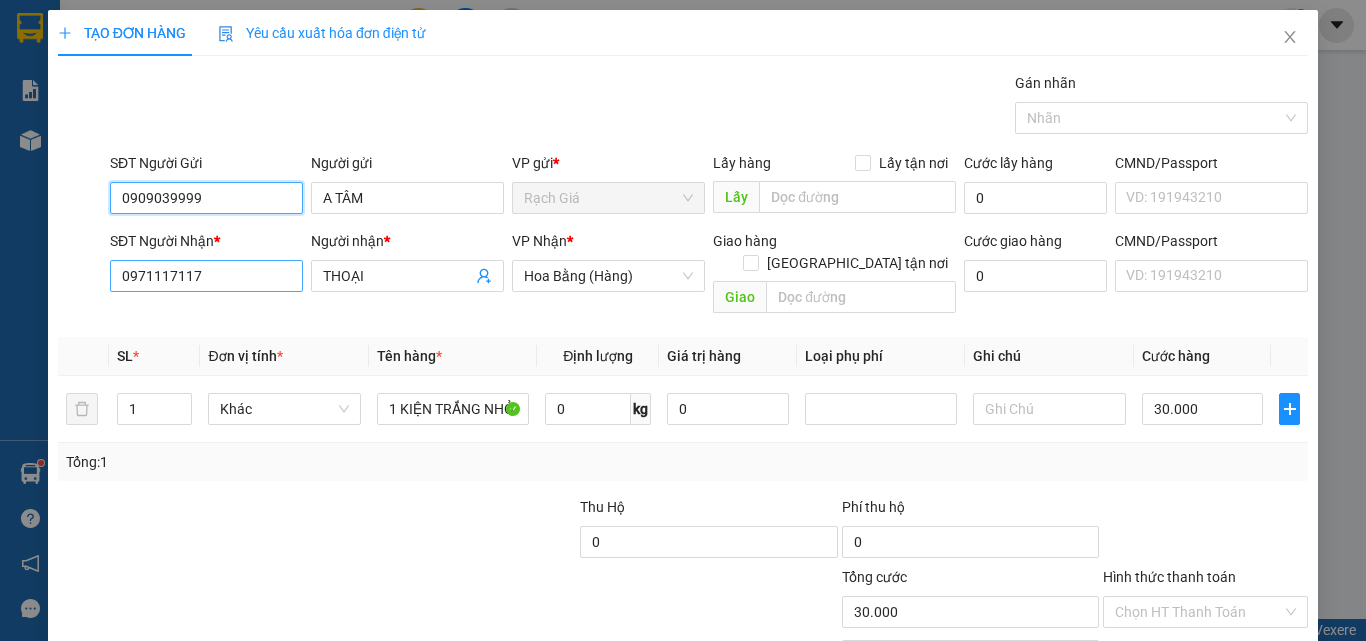 type on "0909039999" 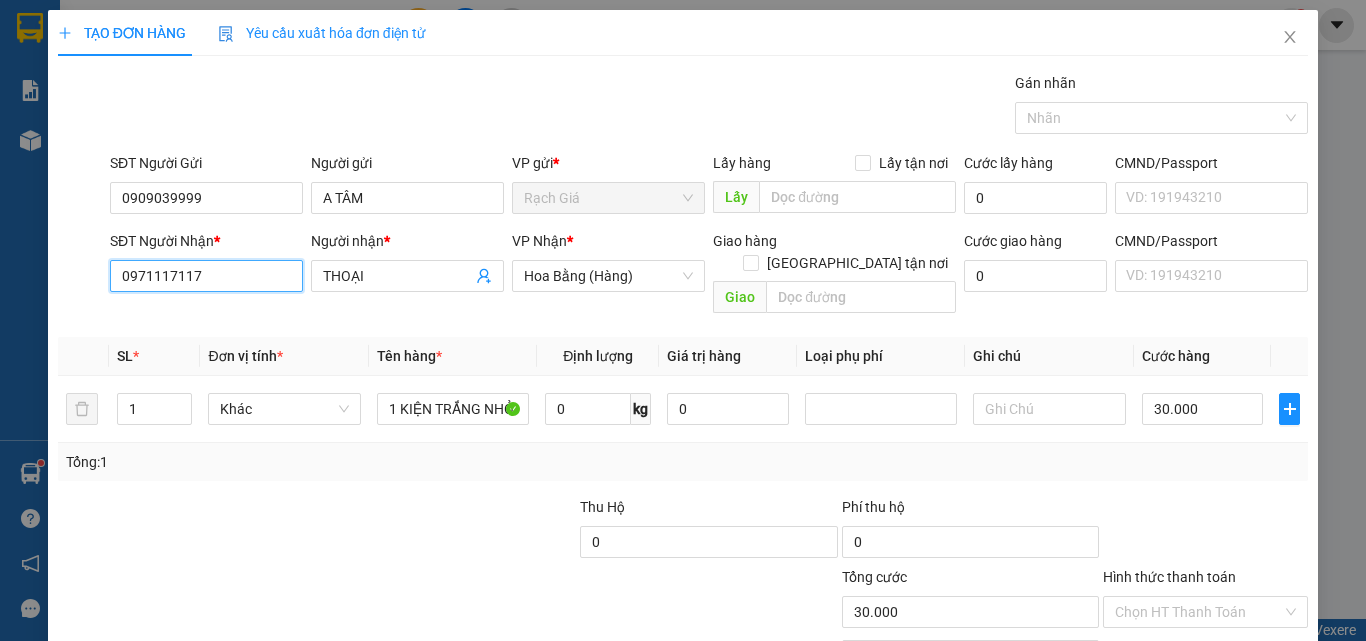 click on "0971117117" at bounding box center [206, 276] 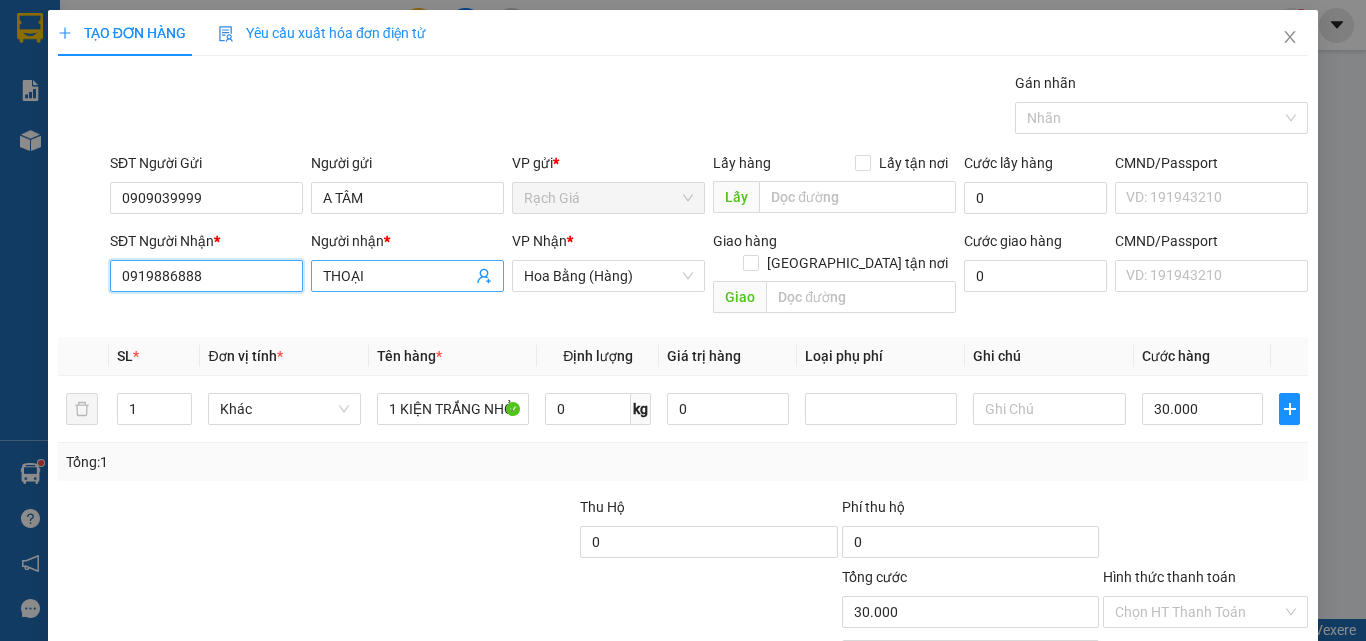 type on "0919886888" 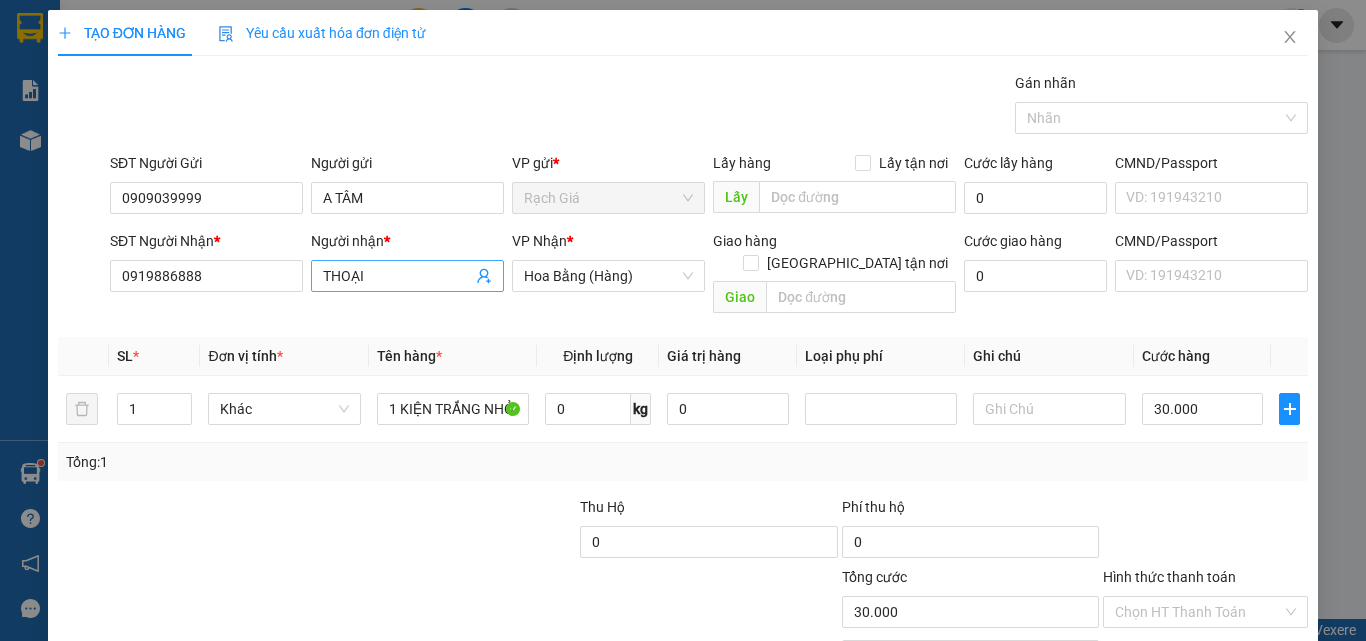 click on "THOẠI" at bounding box center (397, 276) 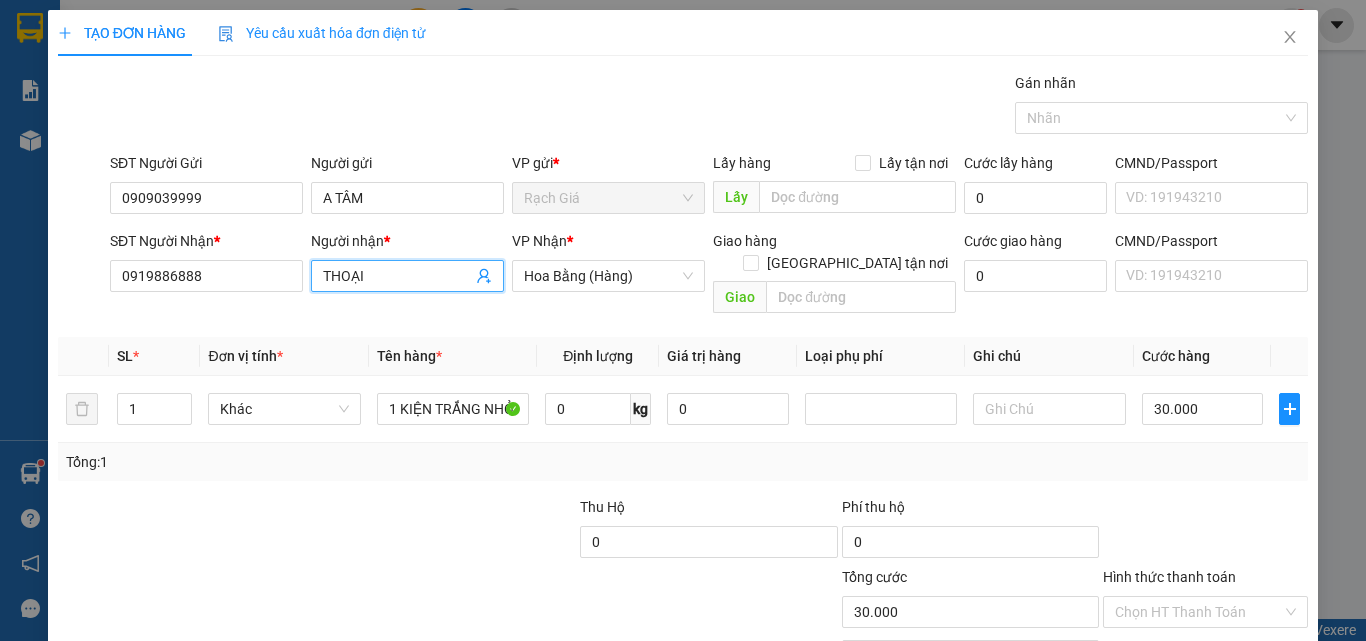 click on "THOẠI" at bounding box center (397, 276) 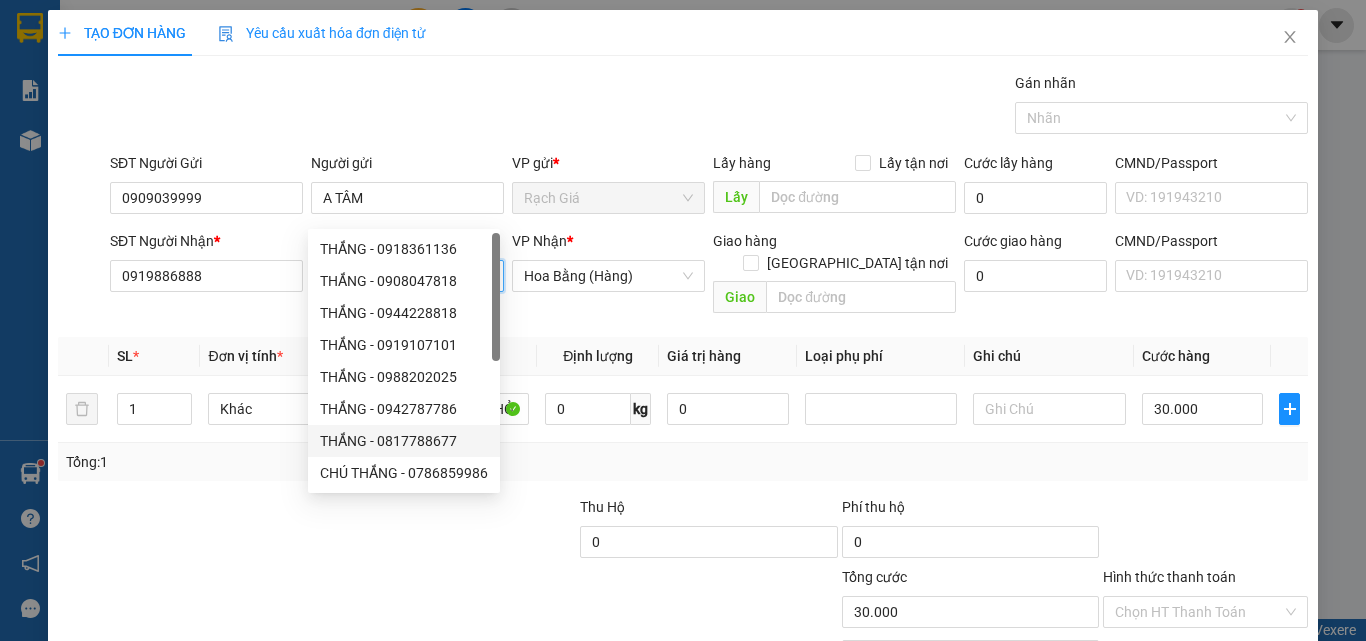 type on "THẮNG" 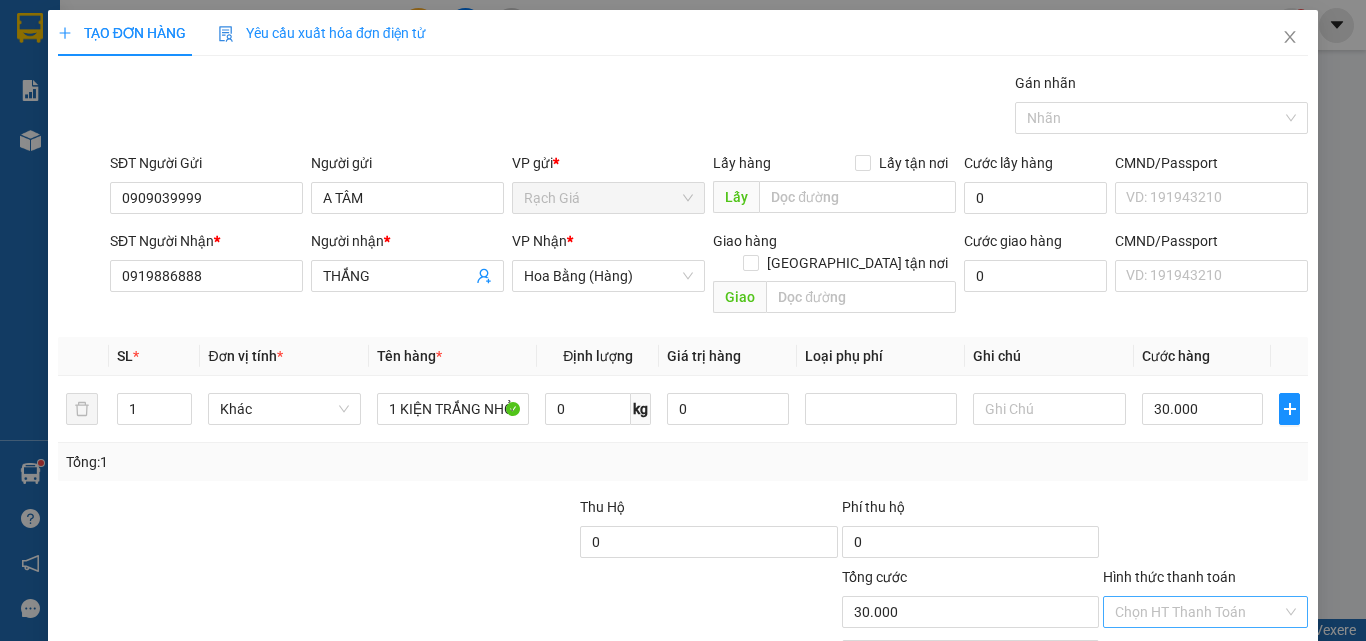 click on "Hình thức thanh toán" at bounding box center (1198, 612) 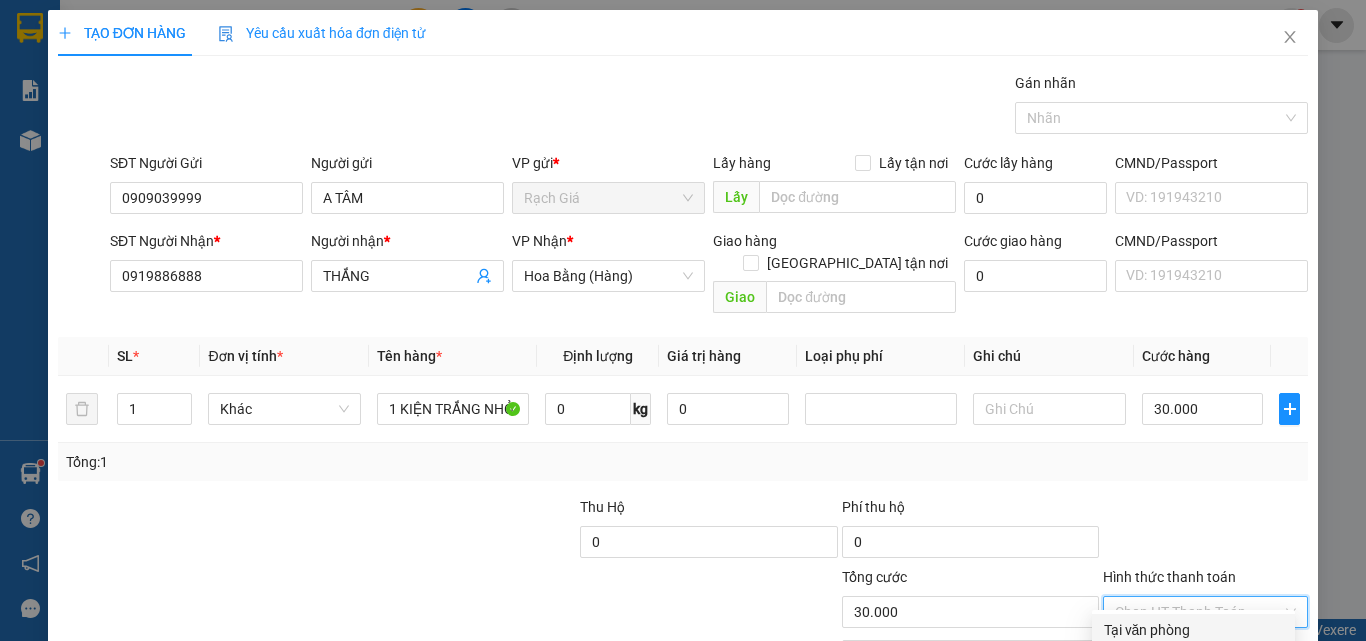 click on "Tại văn phòng" at bounding box center [1193, 630] 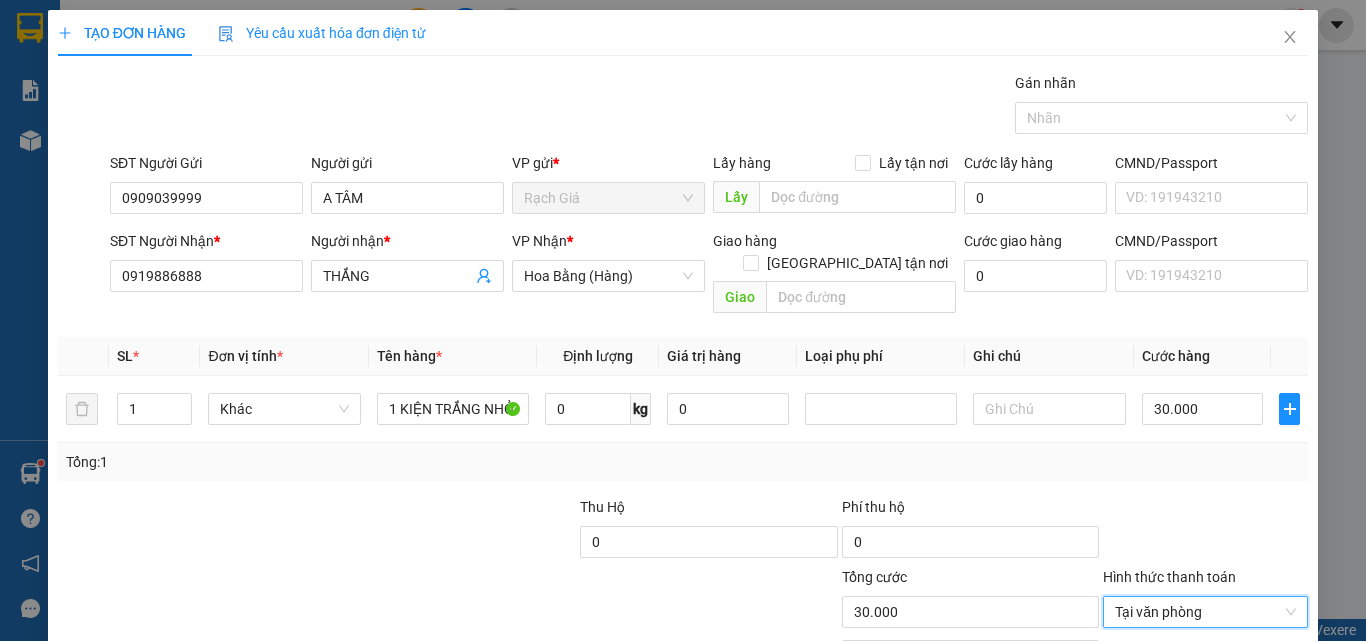 click on "[PERSON_NAME] và In" at bounding box center [1263, 769] 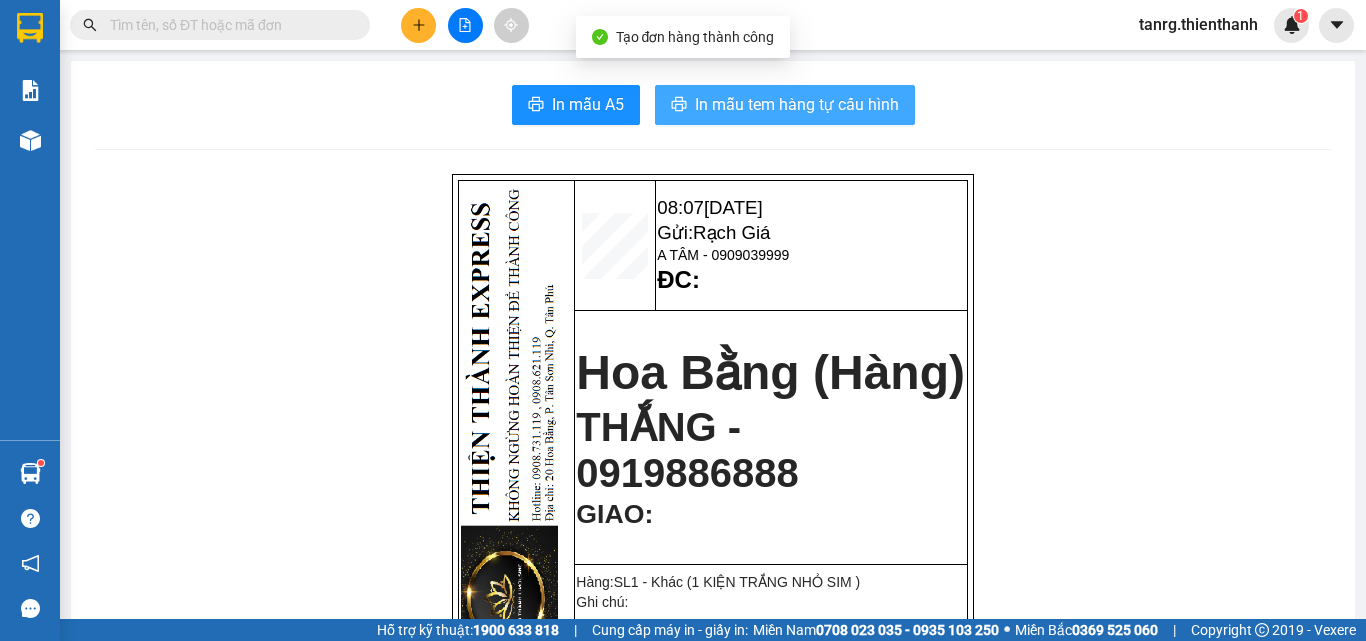 click on "In mẫu tem hàng tự cấu hình" at bounding box center [797, 104] 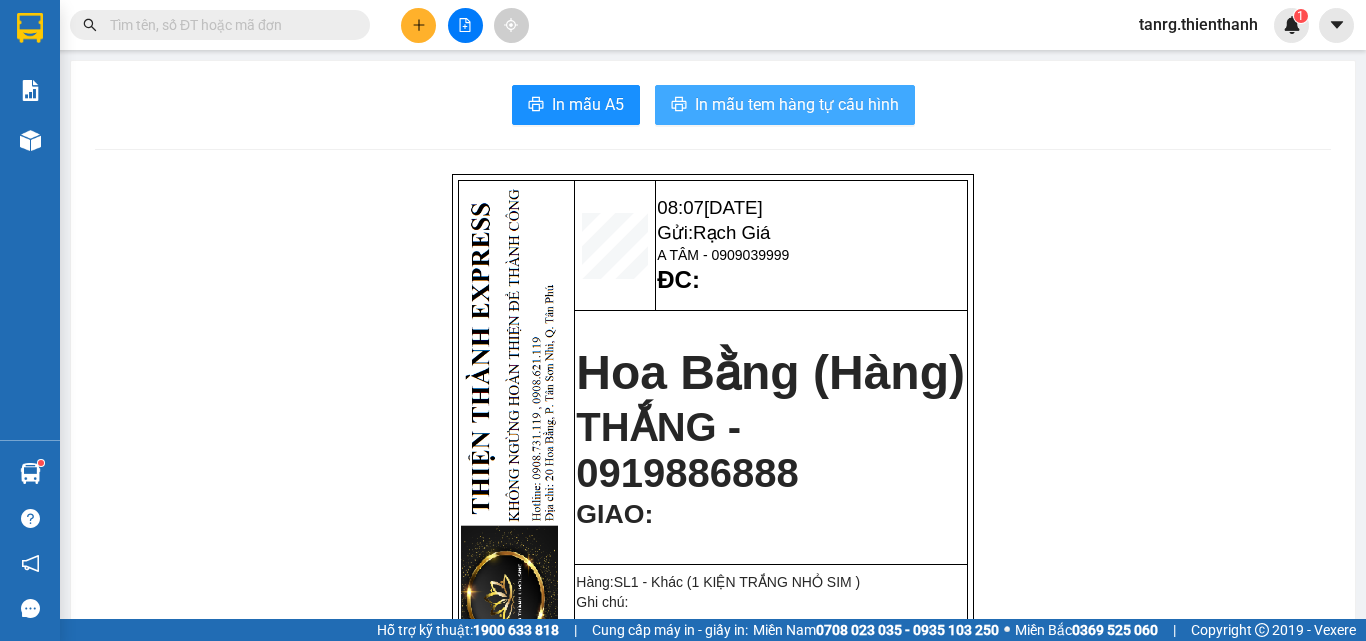 click on "In mẫu tem hàng tự cấu hình" at bounding box center [797, 104] 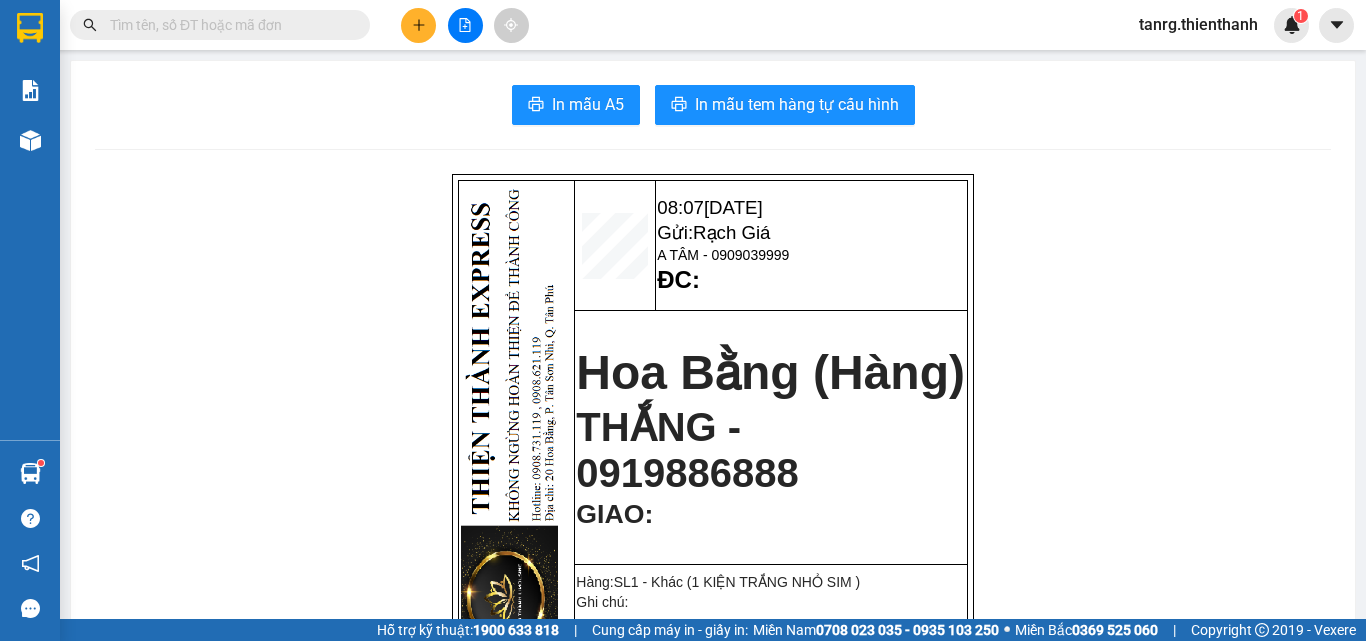 drag, startPoint x: 218, startPoint y: 32, endPoint x: 235, endPoint y: 8, distance: 29.410883 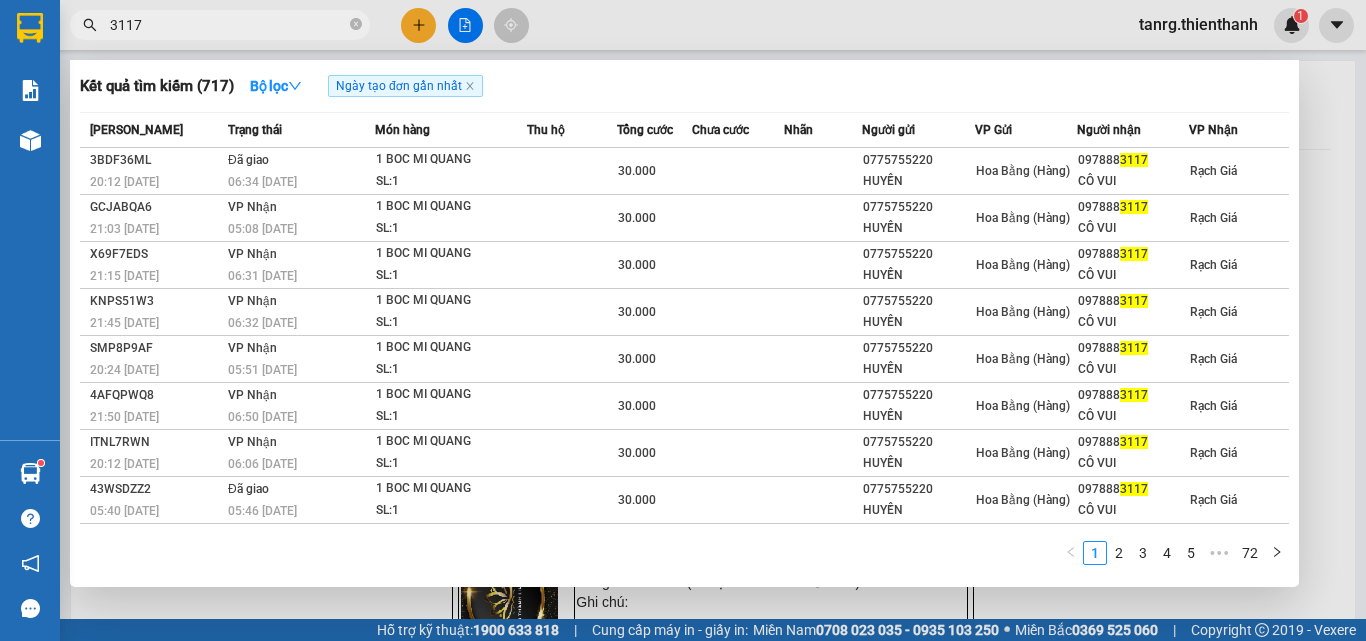click on "3117" at bounding box center (228, 25) 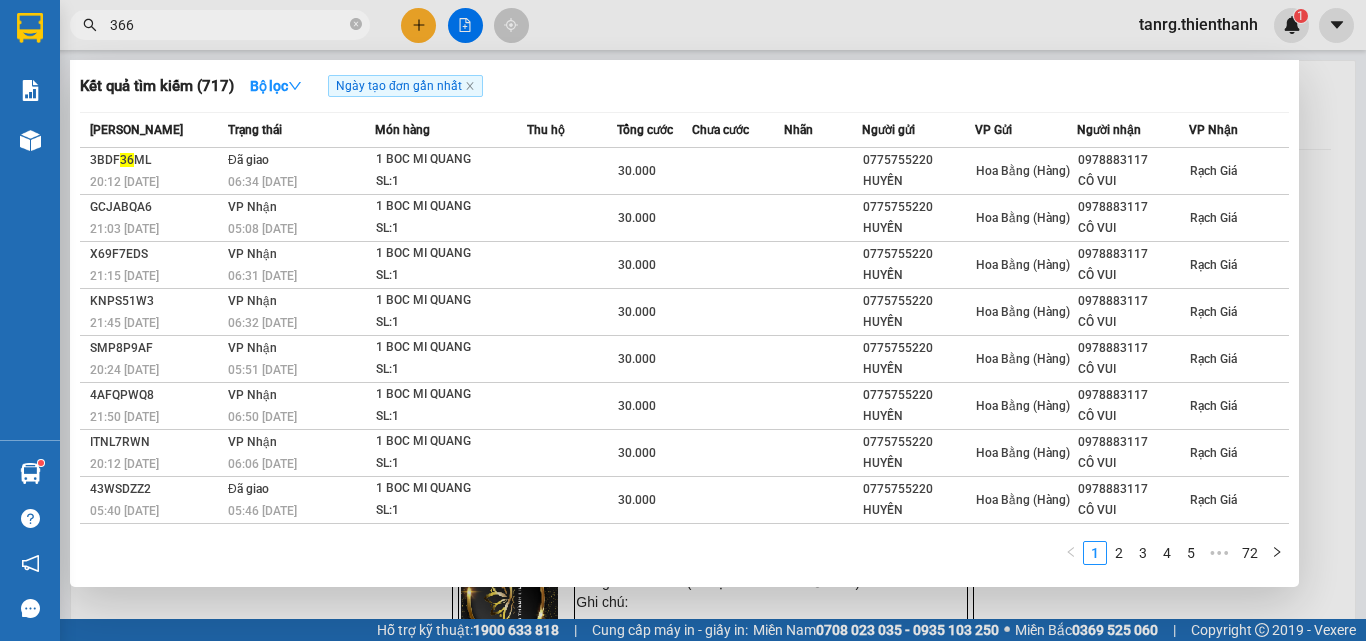 type on "3669" 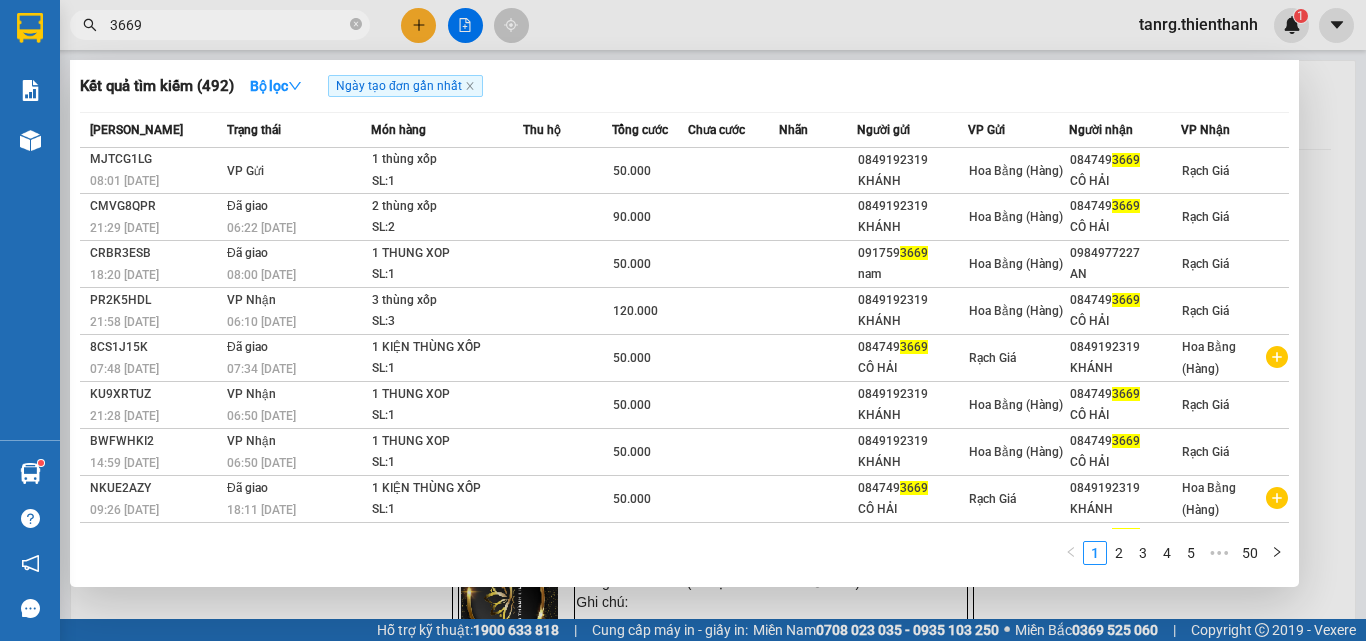 click on "3669" at bounding box center [228, 25] 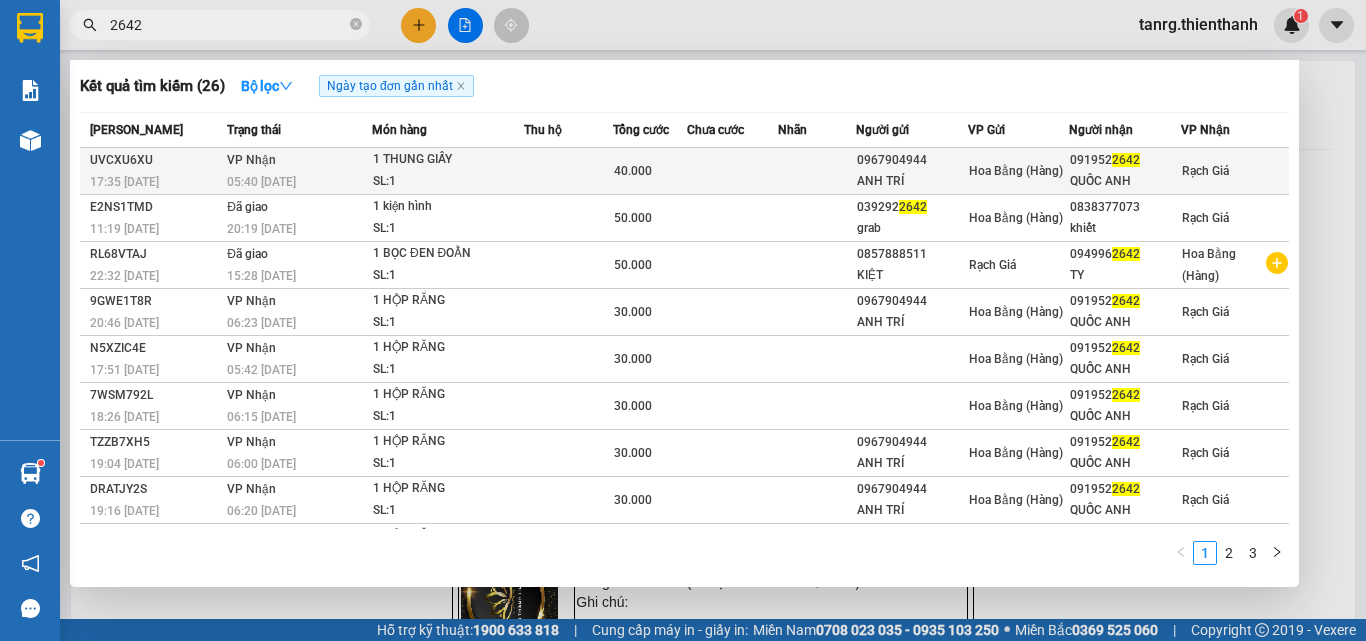 type on "2642" 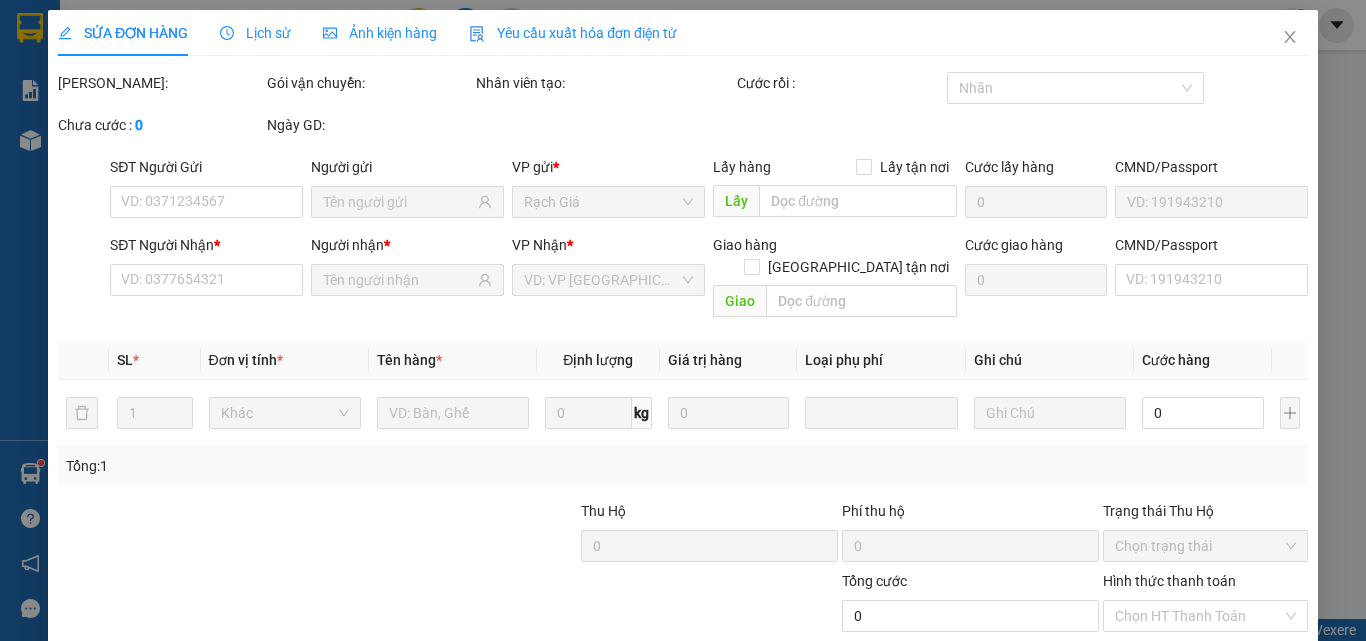 type on "0967904944" 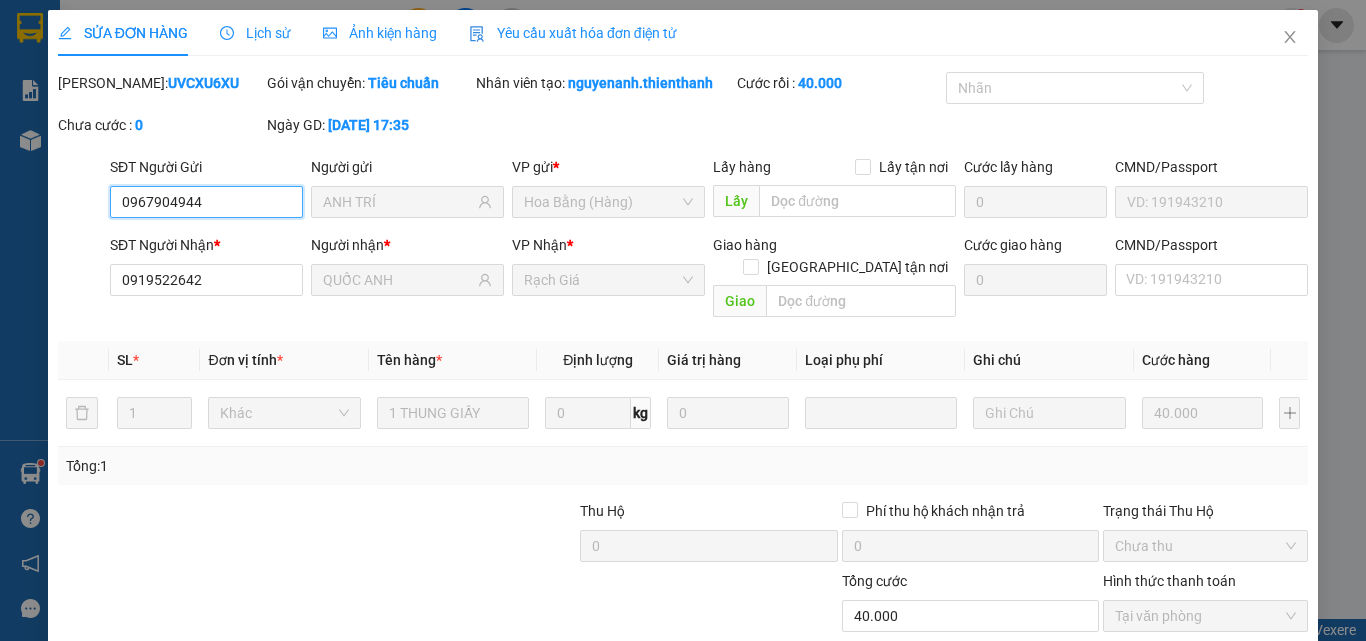click on "Tại văn phòng" at bounding box center (1205, 616) 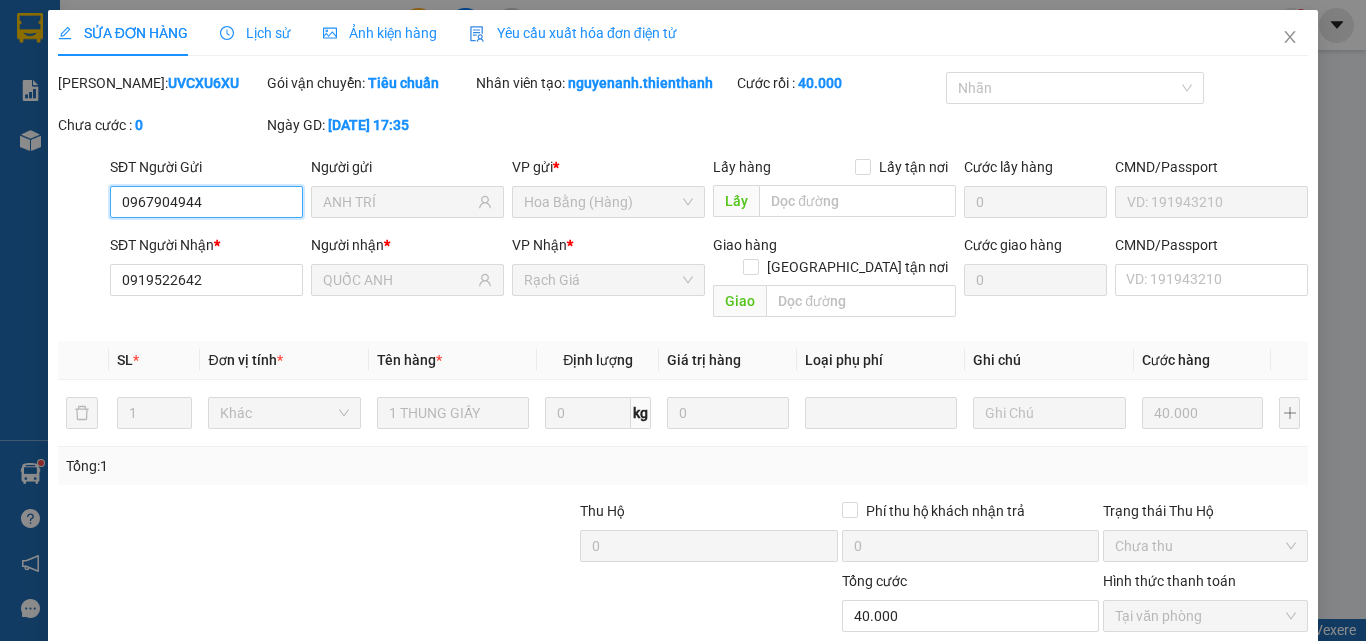 click on "Tại văn phòng" at bounding box center [1205, 616] 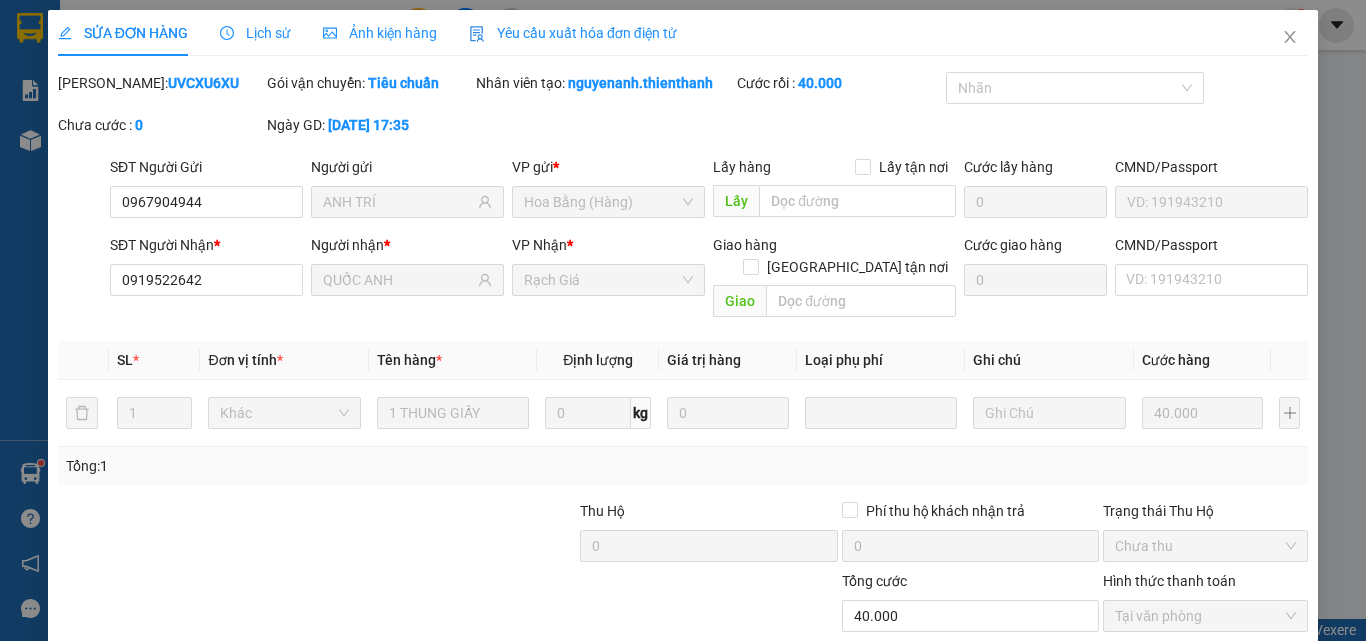 click on "Giao hàng" at bounding box center (929, 773) 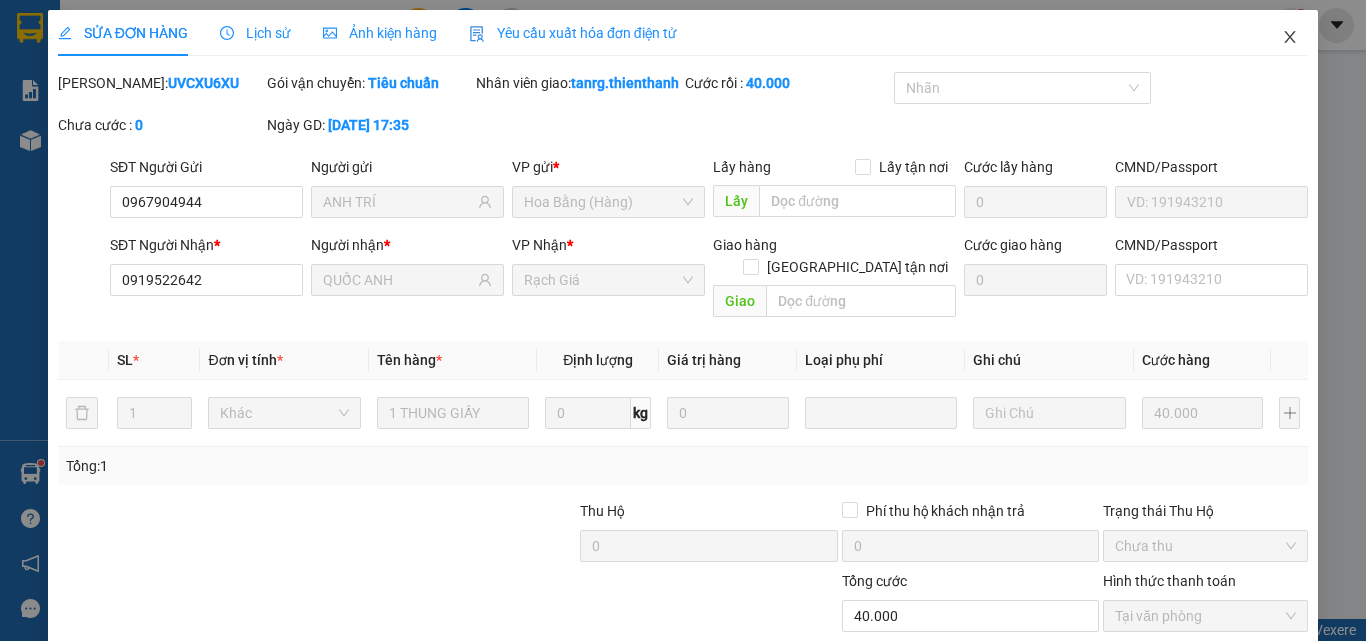 click 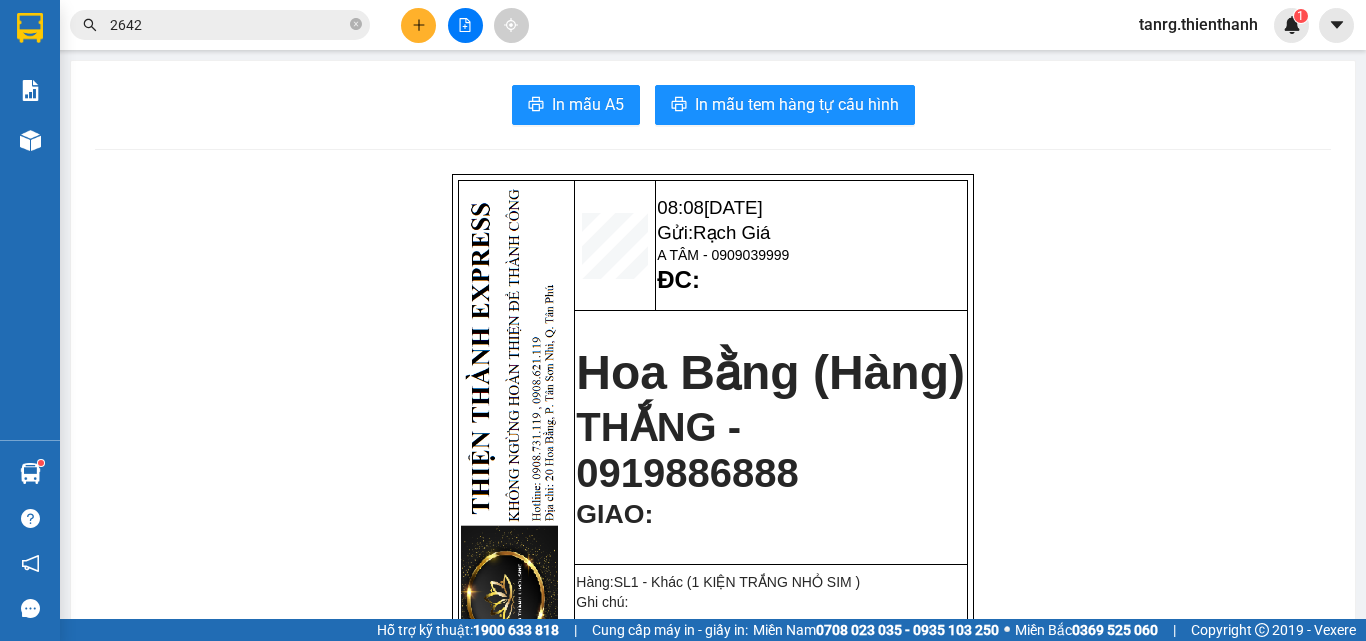 click on "2642" at bounding box center [228, 25] 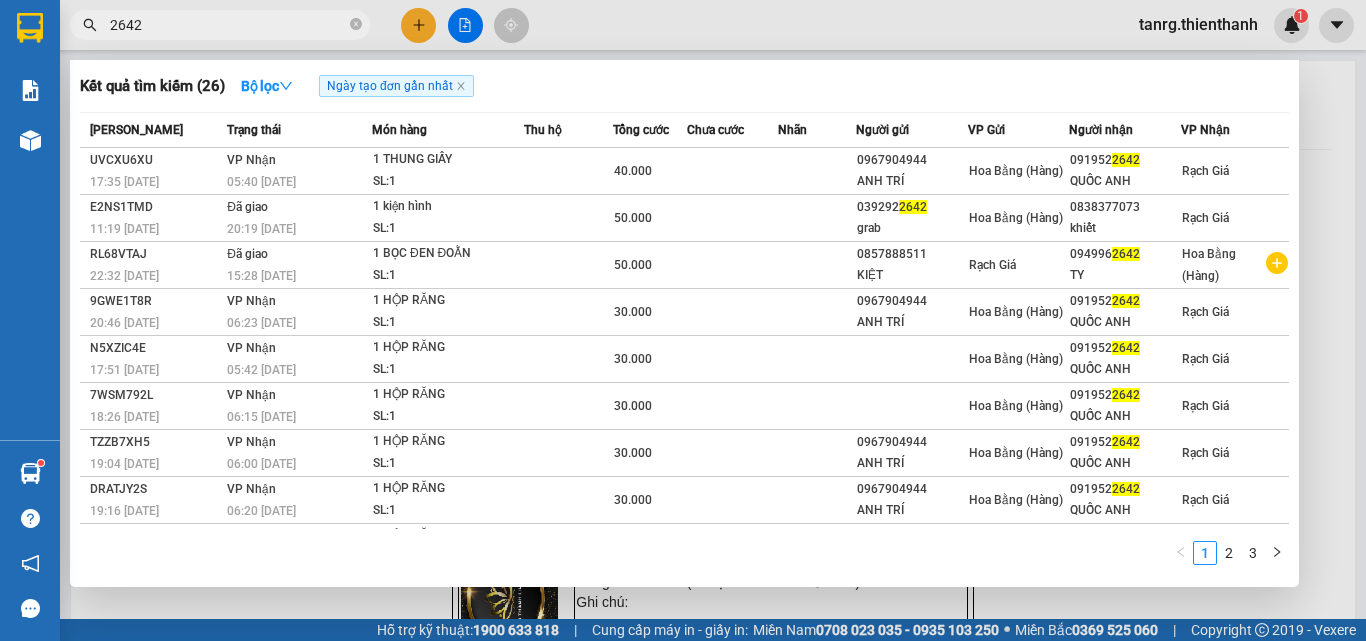 click on "2642" at bounding box center (228, 25) 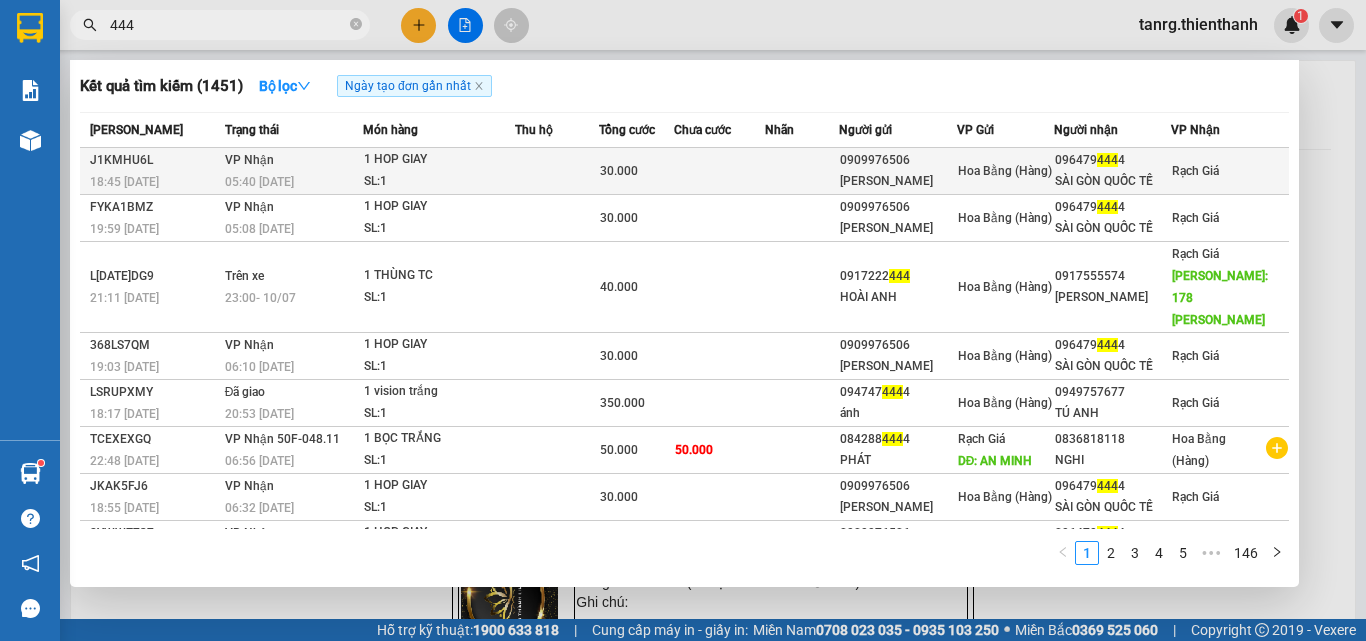 type on "444" 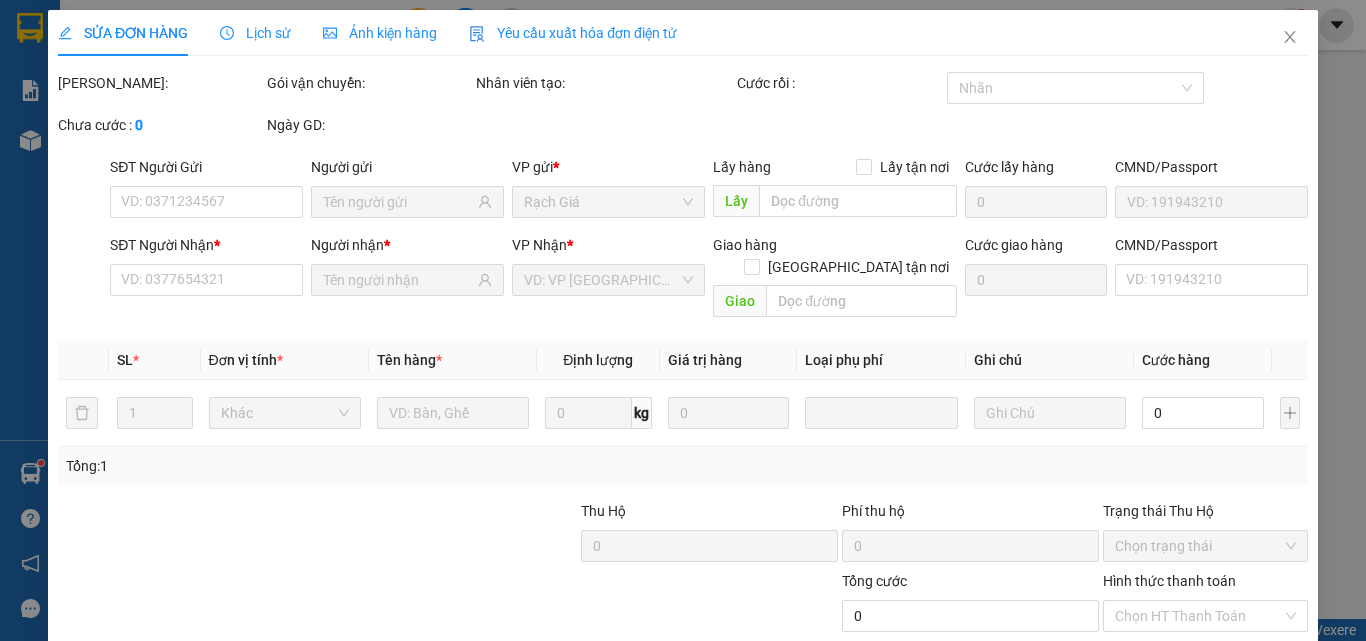 type on "0909976506" 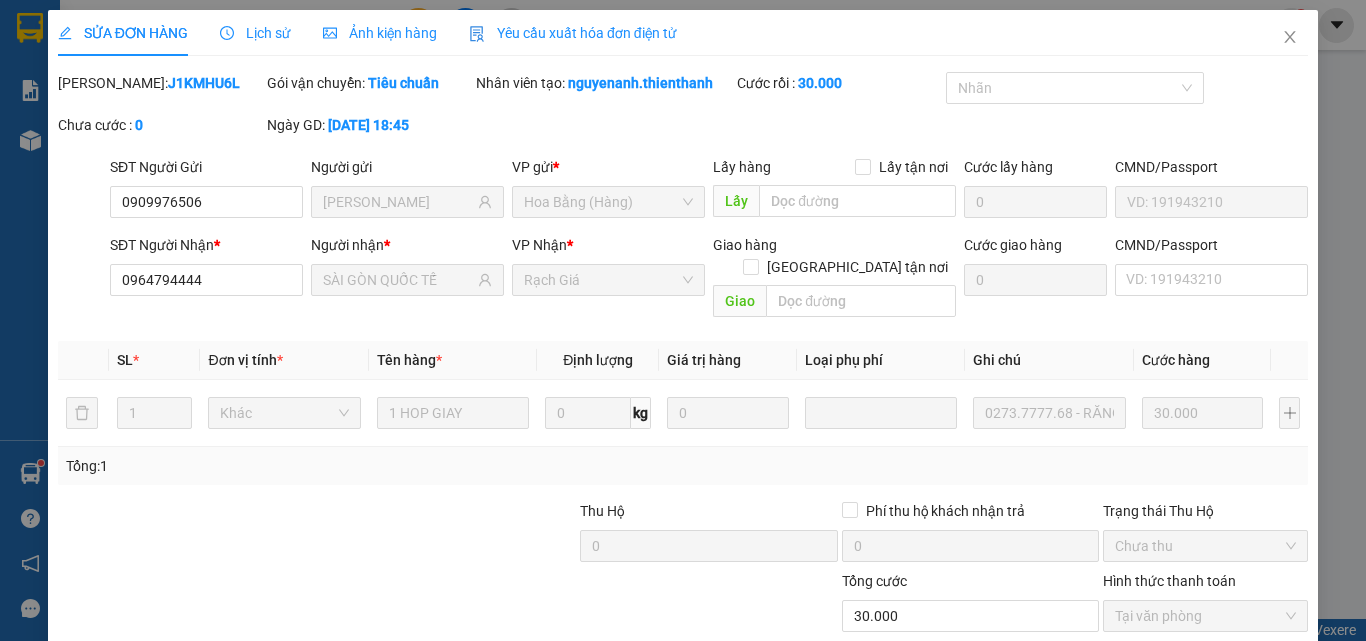 click on "Giao hàng" at bounding box center [929, 773] 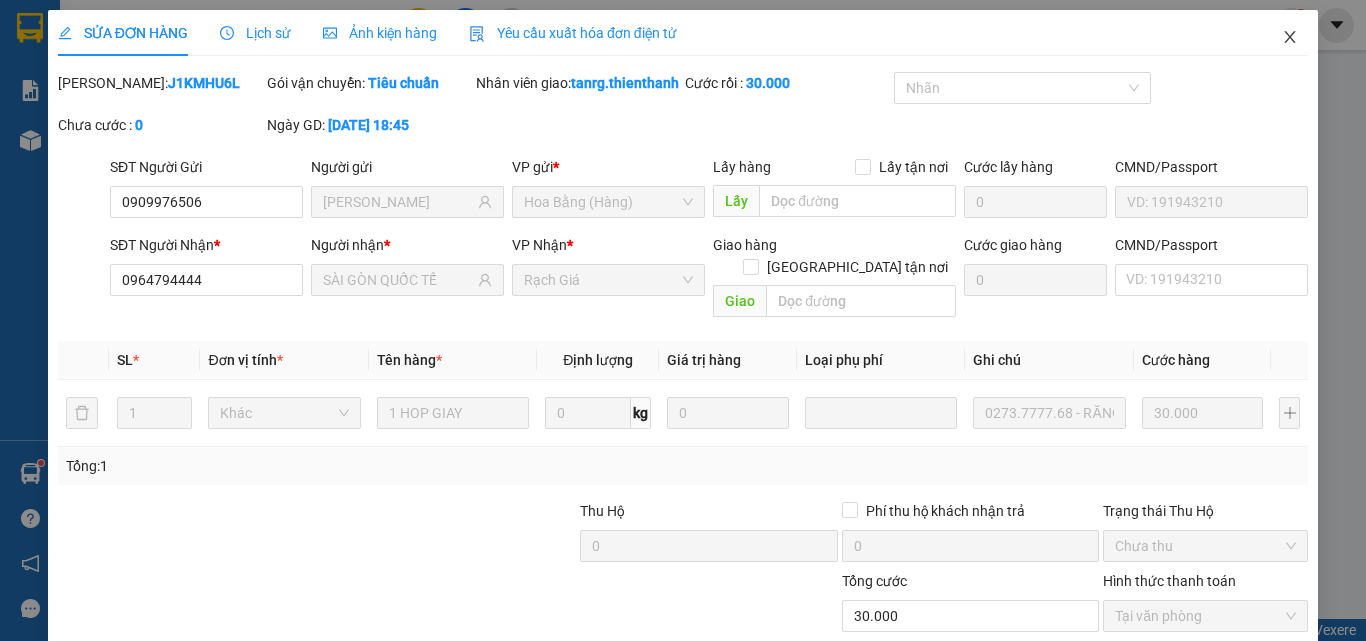 click 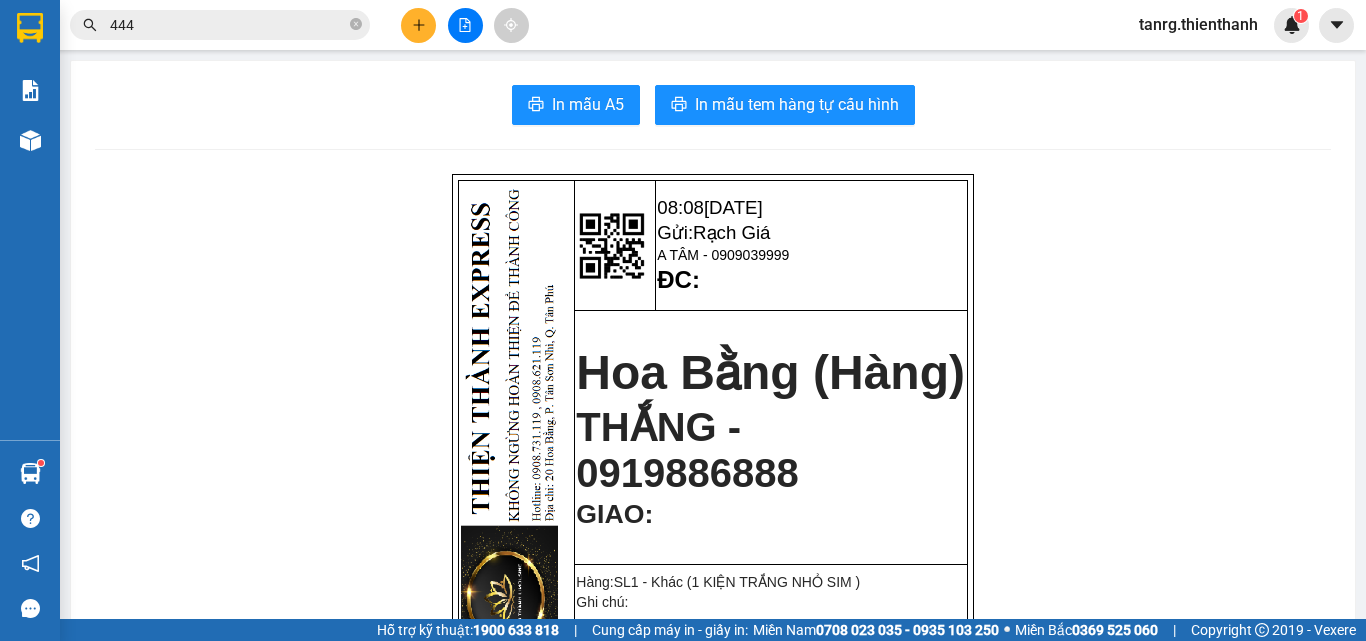 click on "444" at bounding box center (220, 25) 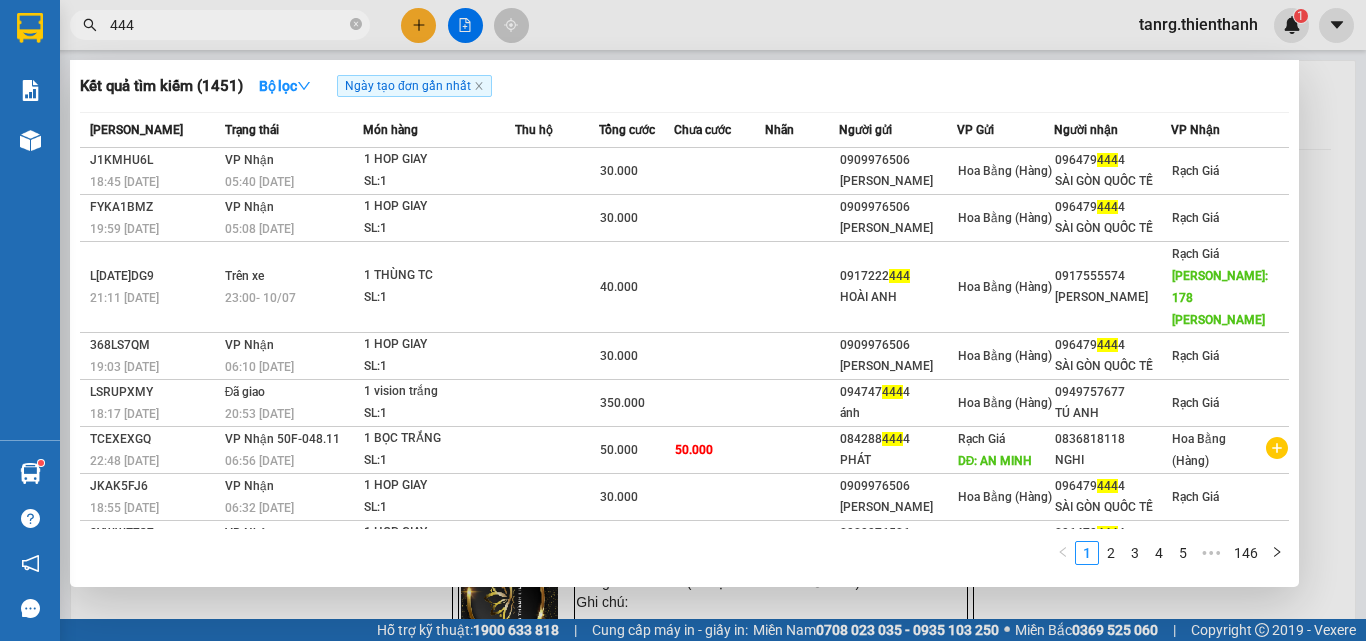 click on "444" at bounding box center [228, 25] 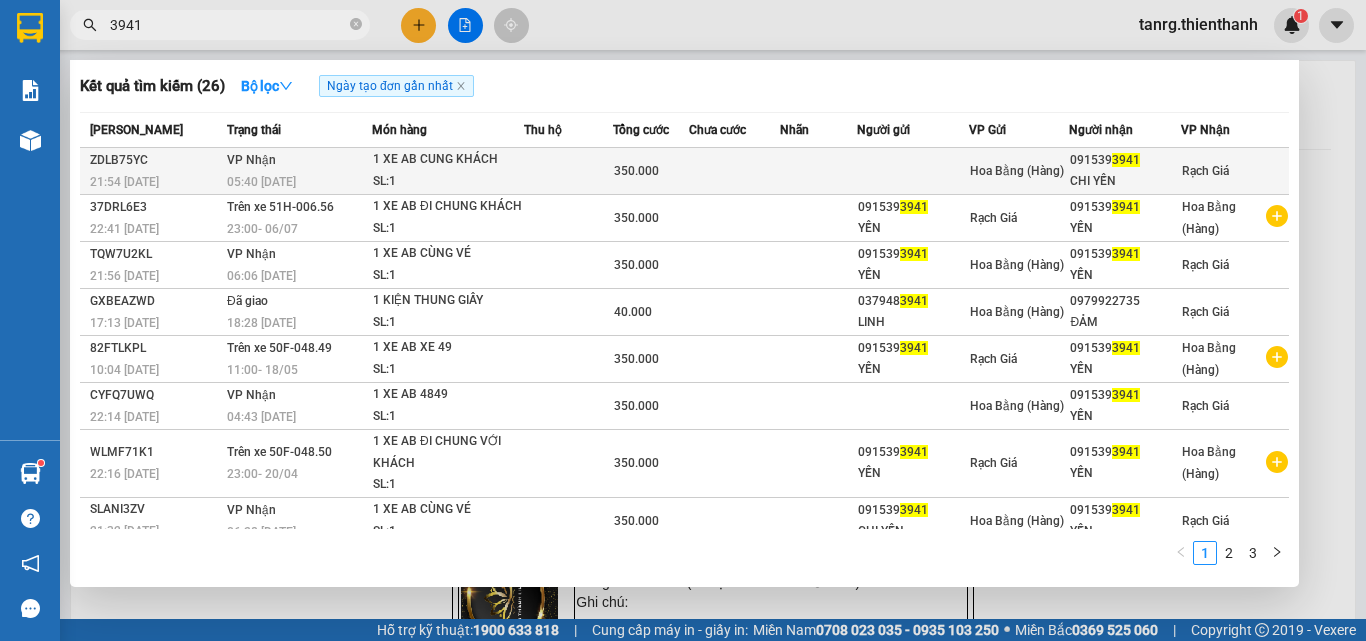 type on "3941" 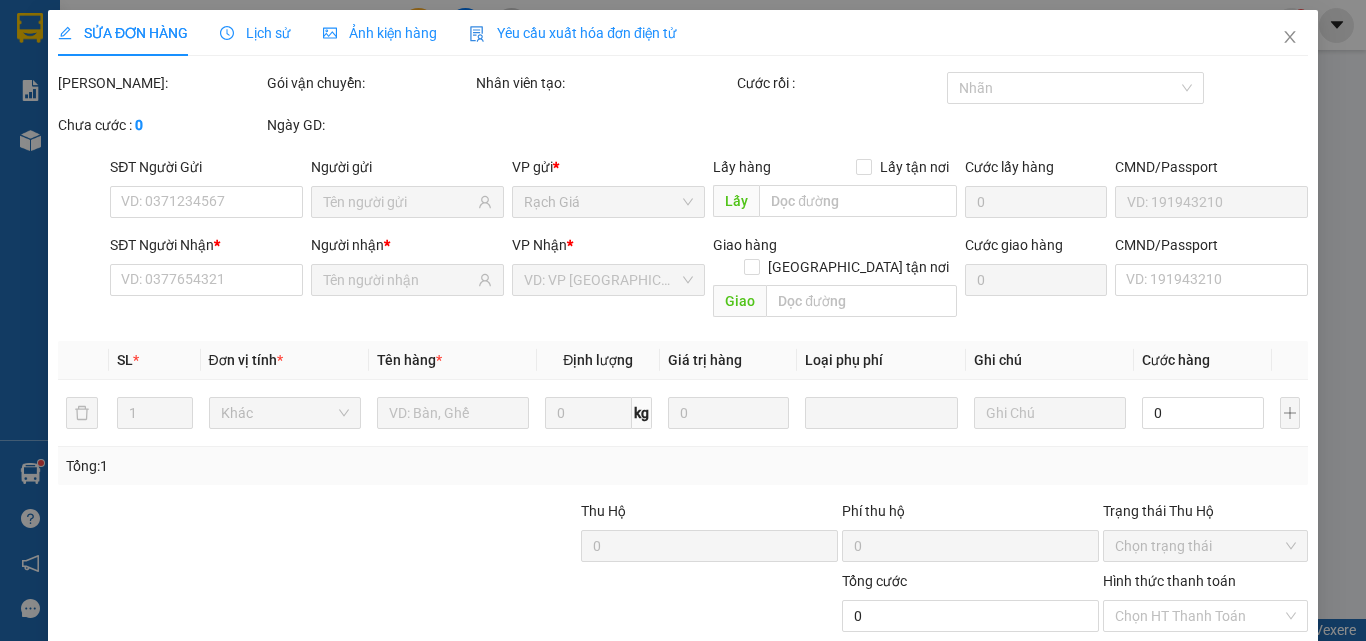 type on "0915393941" 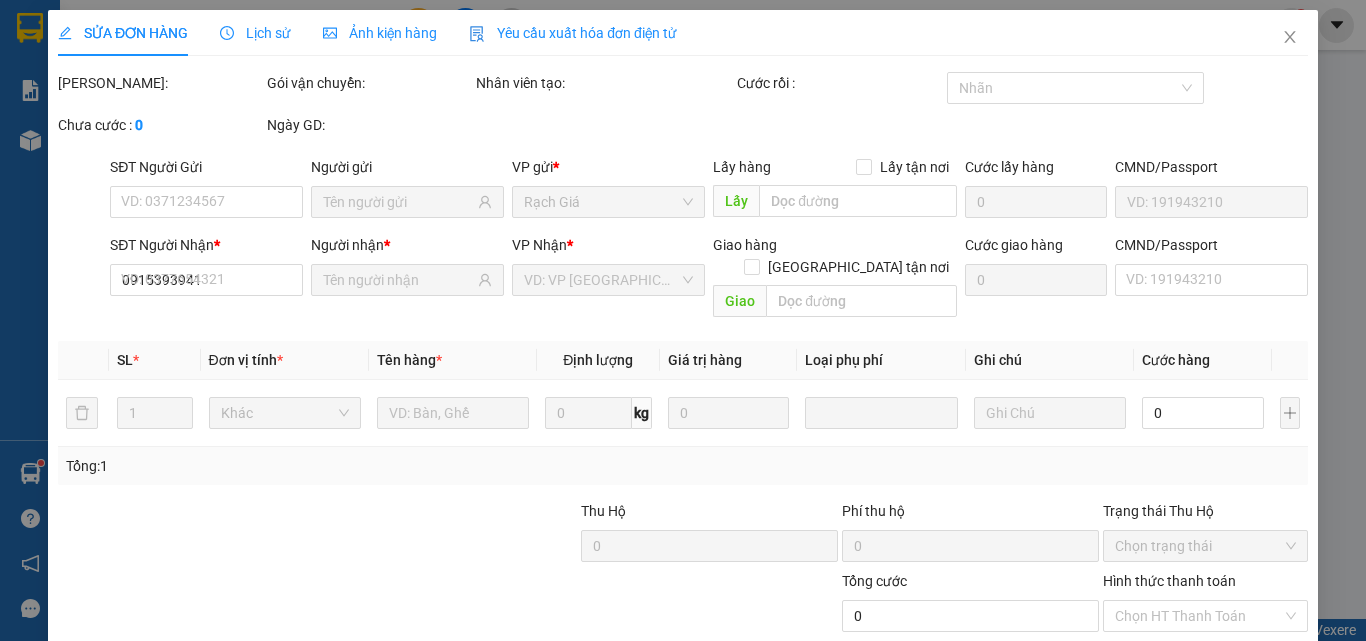 type on "CHI YẾN" 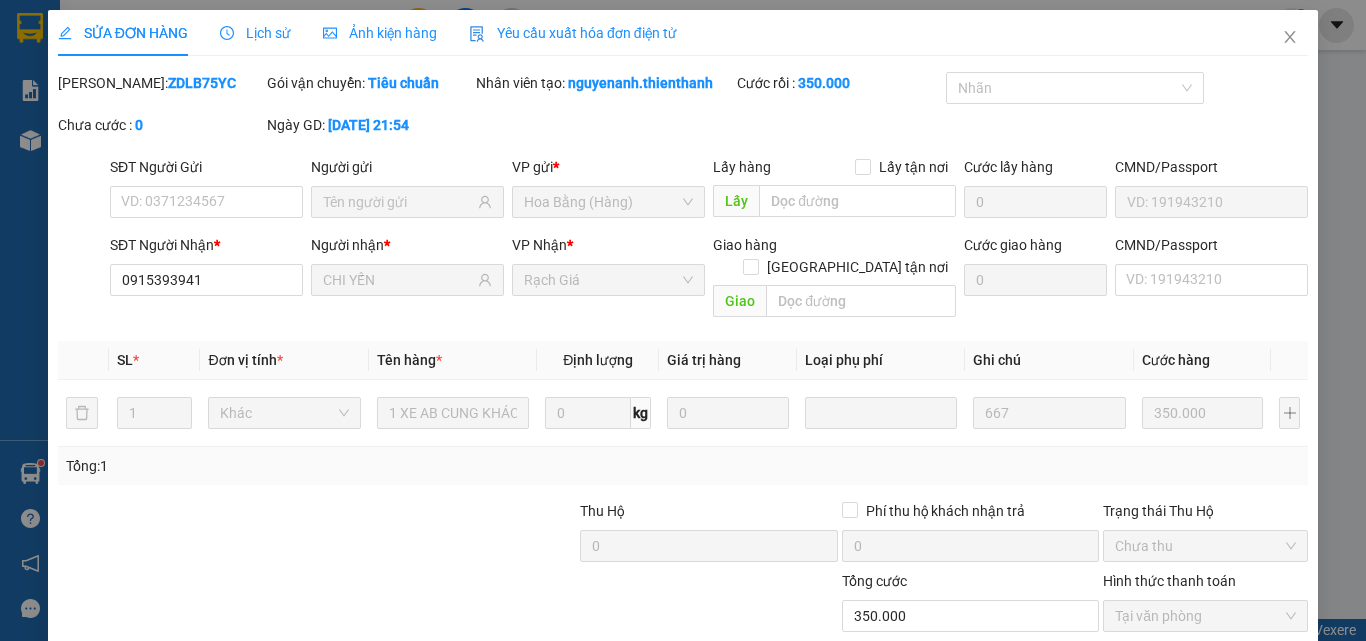 click on "Giao hàng" at bounding box center (929, 773) 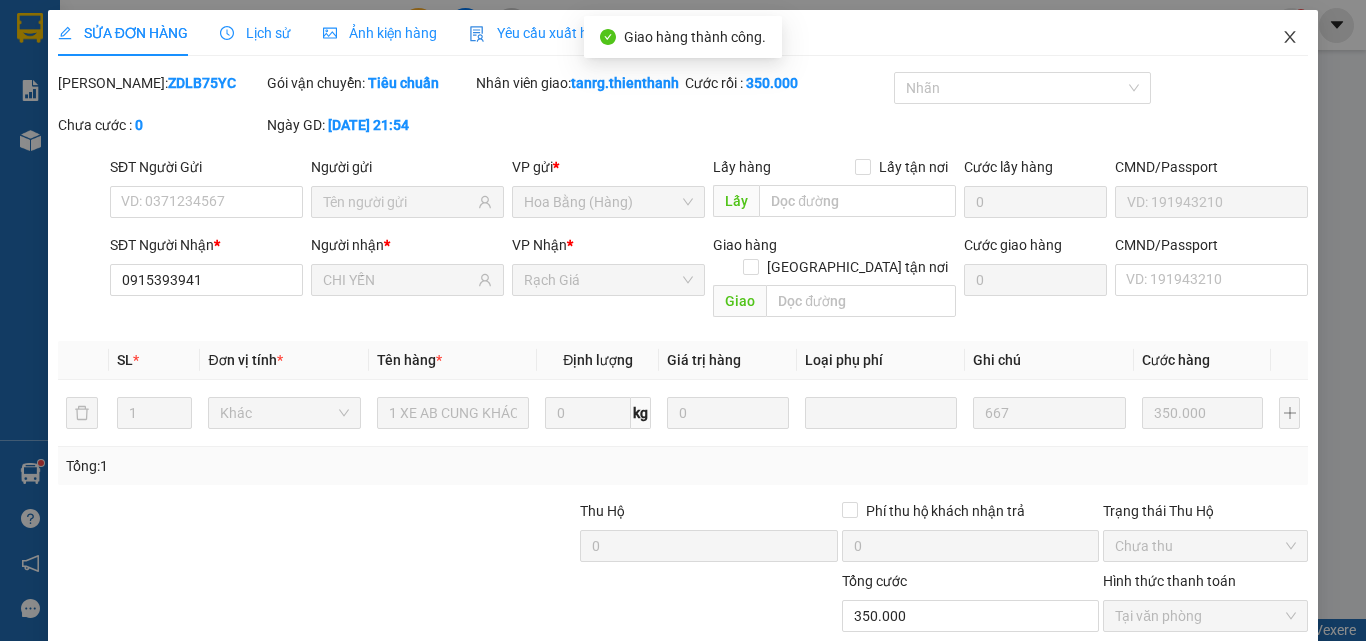 click 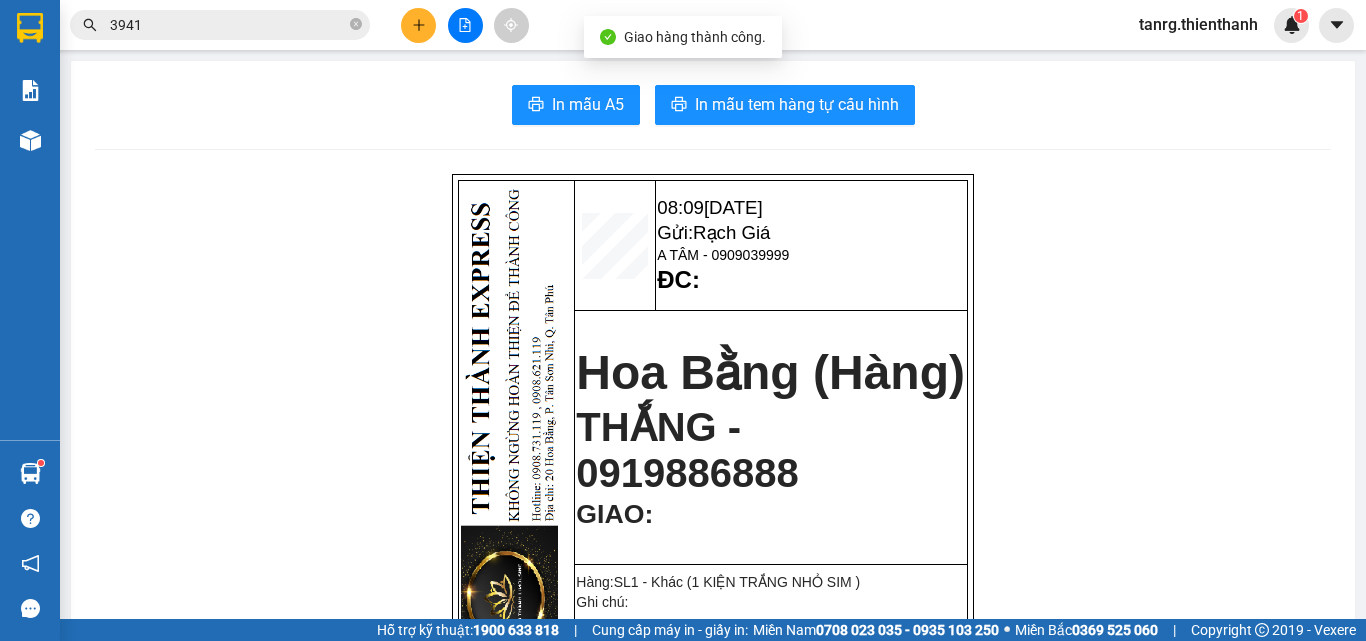 click on "Kết quả tìm kiếm ( 26 )  Bộ lọc  Ngày tạo đơn gần nhất Mã ĐH Trạng thái Món hàng Thu hộ Tổng cước Chưa cước Nhãn Người gửi VP Gửi Người nhận VP Nhận ZDLB75YC 21:54 [DATE] VP Nhận   05:40 [DATE] 1 XE AB CUNG KHÁCH SL:  1 350.000 [GEOGRAPHIC_DATA] (Hàng) 091539 3941 [GEOGRAPHIC_DATA] 37DRL6E3 22:41 [DATE] Trên xe   51H-006.56 23:00  [DATE] 1 XE AB ĐI CHUNG KHÁCH SL:  1 350.000 091539 [GEOGRAPHIC_DATA] 091539 3941 	 [GEOGRAPHIC_DATA] (Hàng) TQW7U2KL 21:56 [DATE] VP Nhận   06:06 [DATE] 1 XE AB CÙNG VÉ SL:  1 350.000 091539 3941 [GEOGRAPHIC_DATA] (Hàng) 091539 [GEOGRAPHIC_DATA] 17:13 [DATE] Đã giao   18:28 [DATE] 1 KIỆN THUNG GIẤY SL:  1 40.000 037948 3941 LINH [GEOGRAPHIC_DATA] (Hàng) 0979922735 ĐẢM Rạch Giá 82FTLKPL 10:04 [DATE] Trên xe   50F-048.49 11:00  [DATE] 1 XE AB XE 49 SL:  1 350.000 091539 [GEOGRAPHIC_DATA] 091539 [GEOGRAPHIC_DATA] (Hàng) CYFQ7UWQ 22:14 [DATE] VP Nhận   SL:  1 3941" at bounding box center [195, 25] 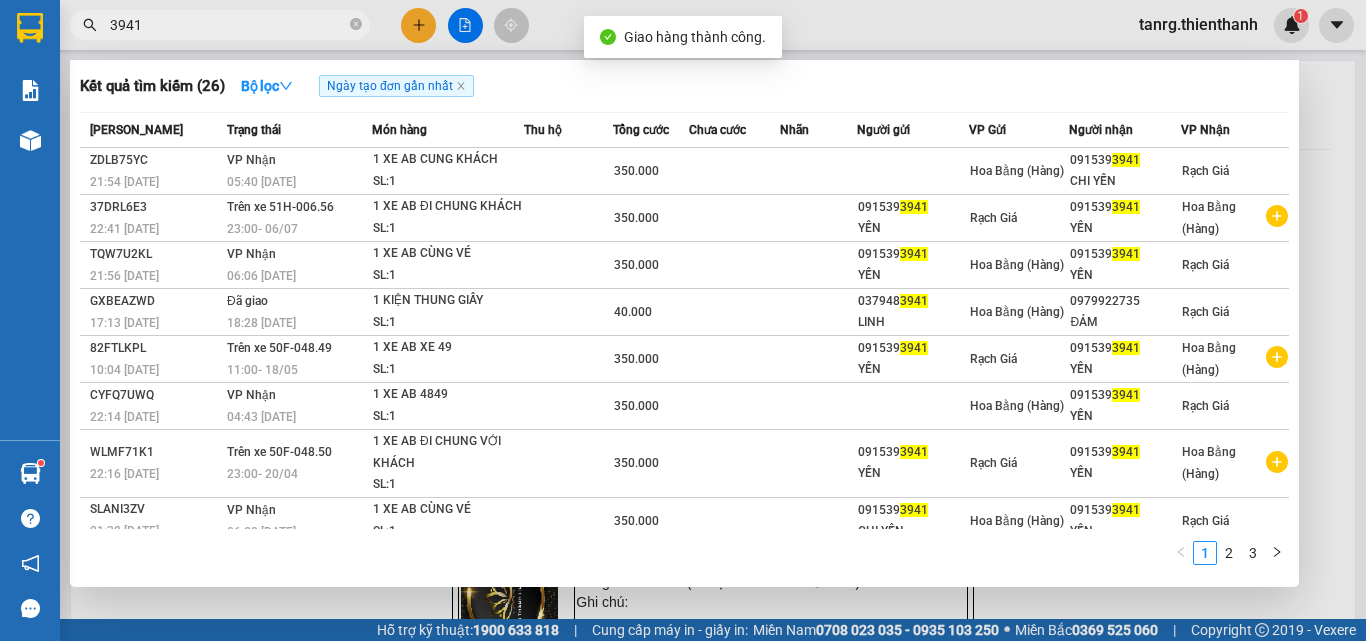 click on "3941" at bounding box center (228, 25) 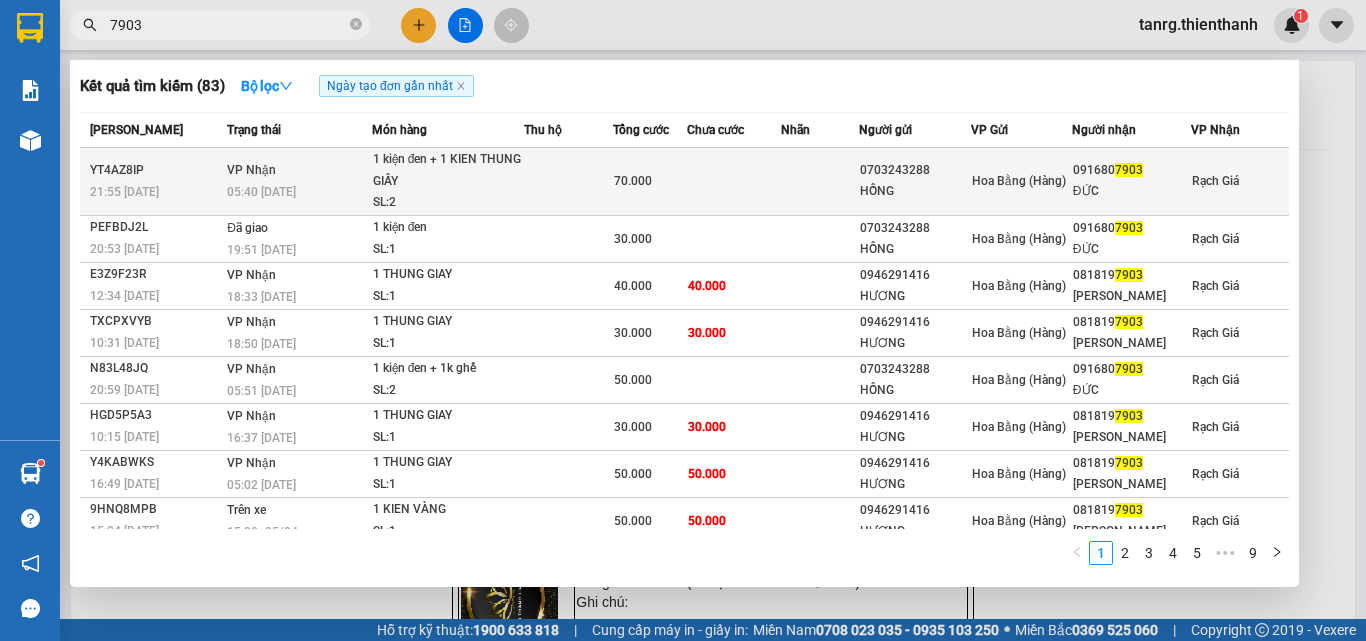 type on "7903" 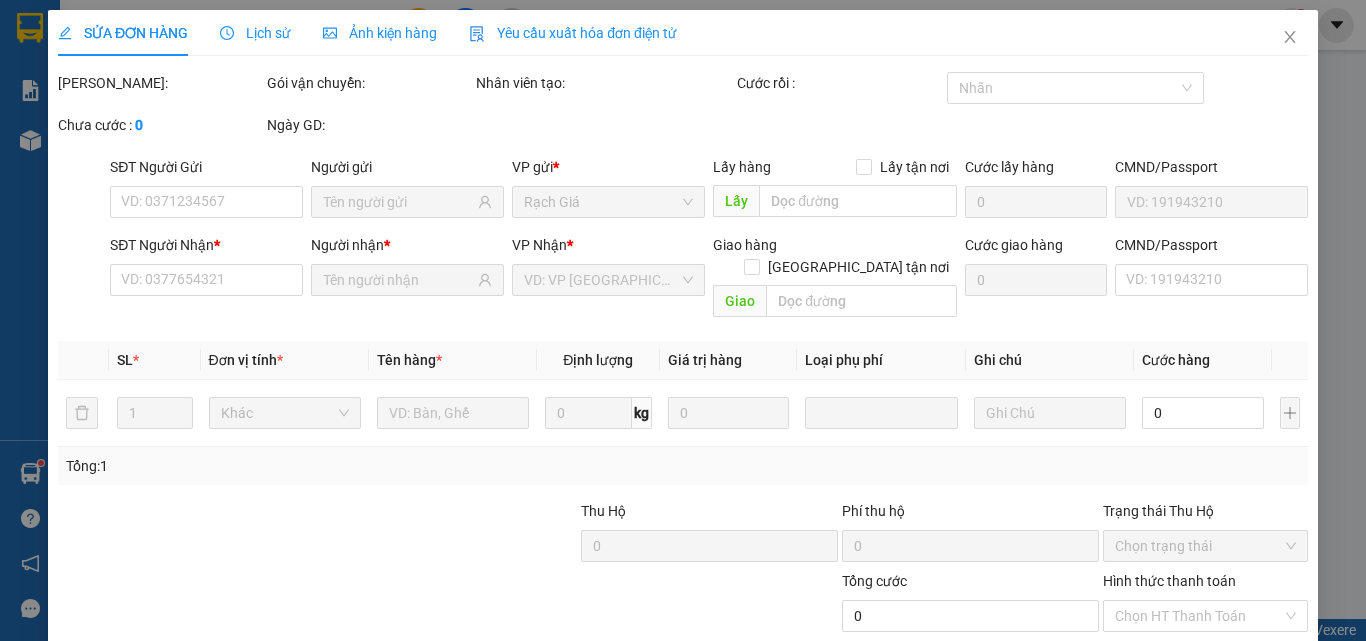type on "0703243288" 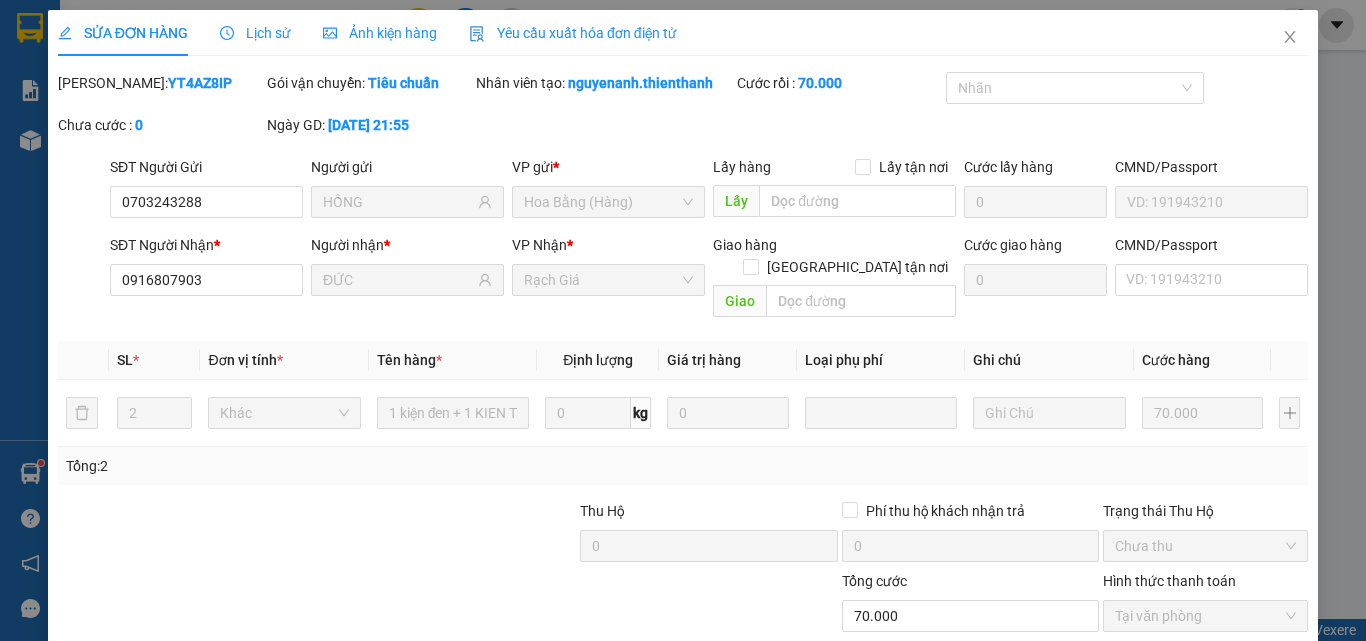 click on "Giao hàng" at bounding box center [929, 773] 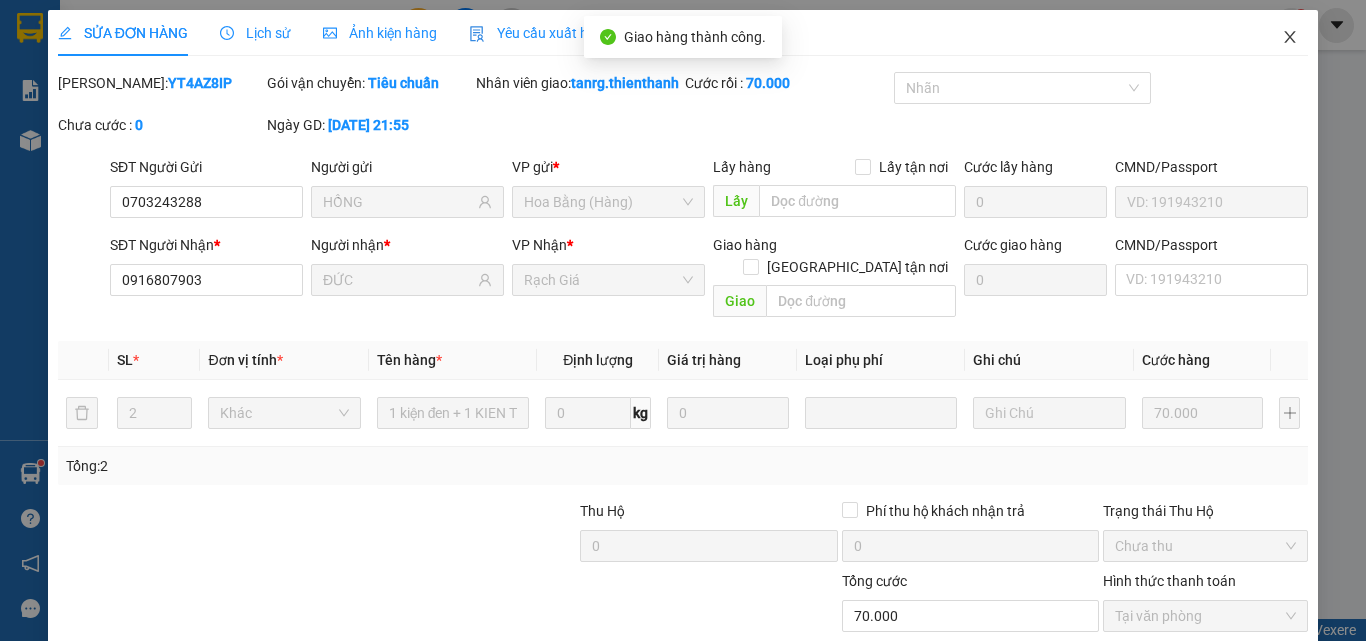 click 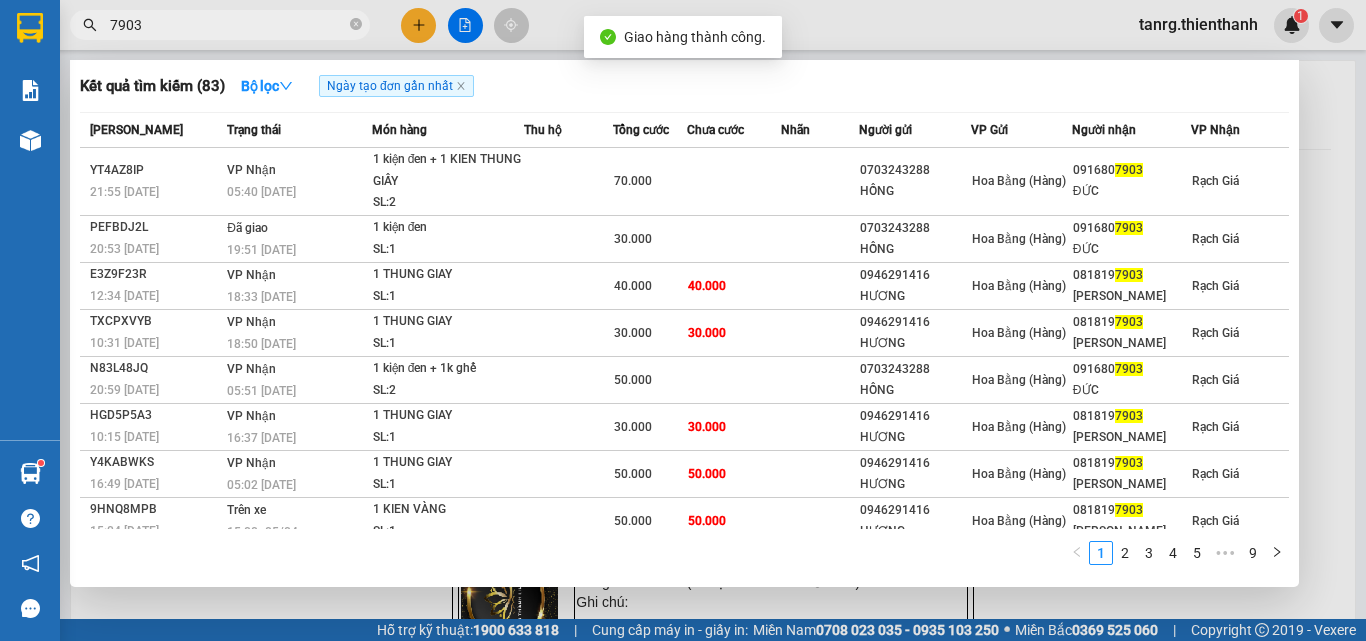 click on "7903" at bounding box center (228, 25) 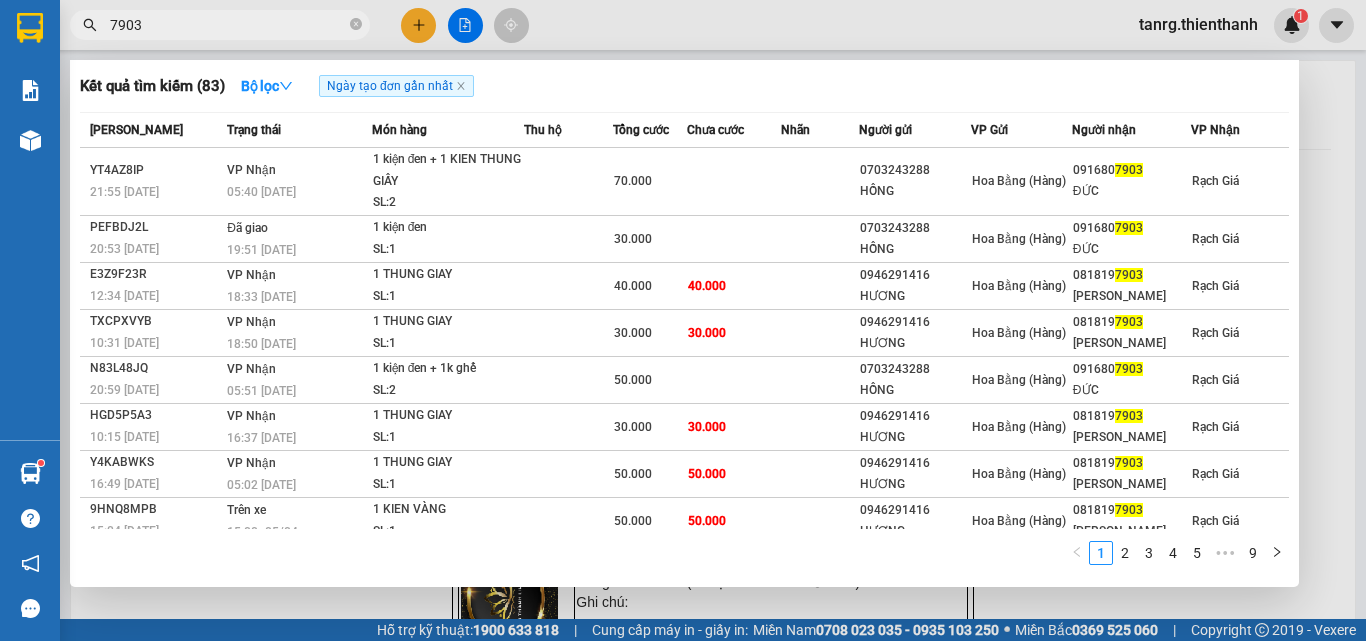 click on "7903" at bounding box center [228, 25] 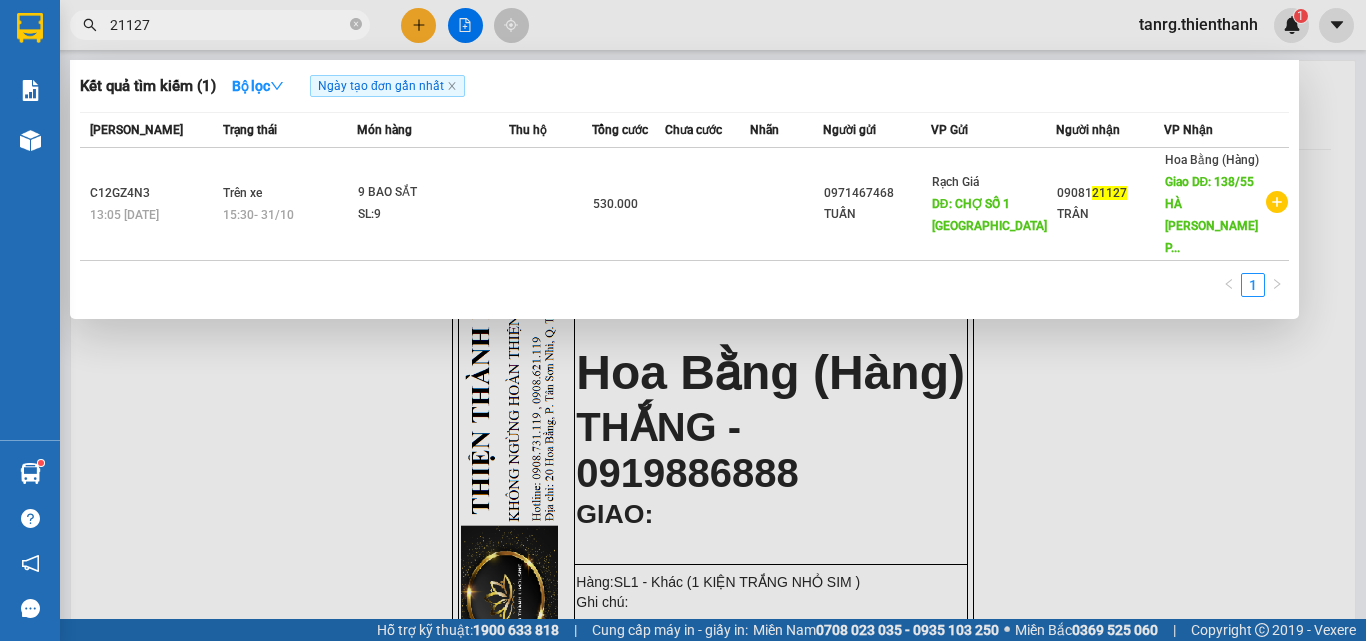 click on "21127" at bounding box center (228, 25) 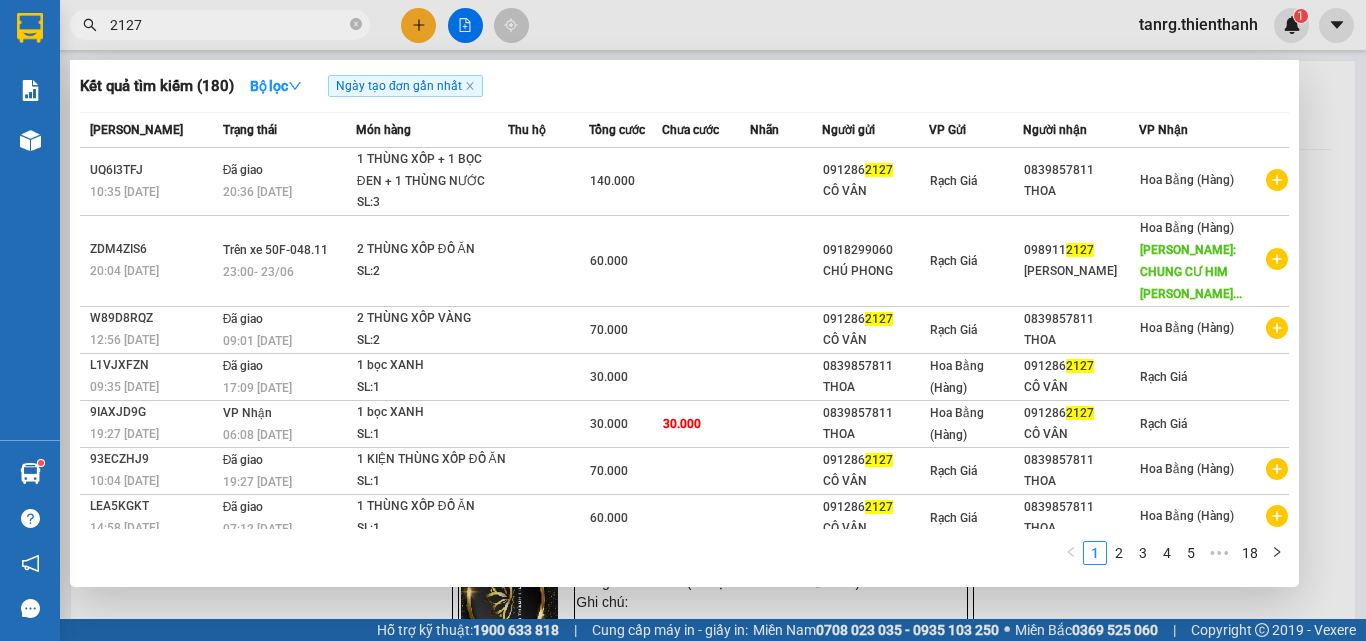 click on "2127" at bounding box center [228, 25] 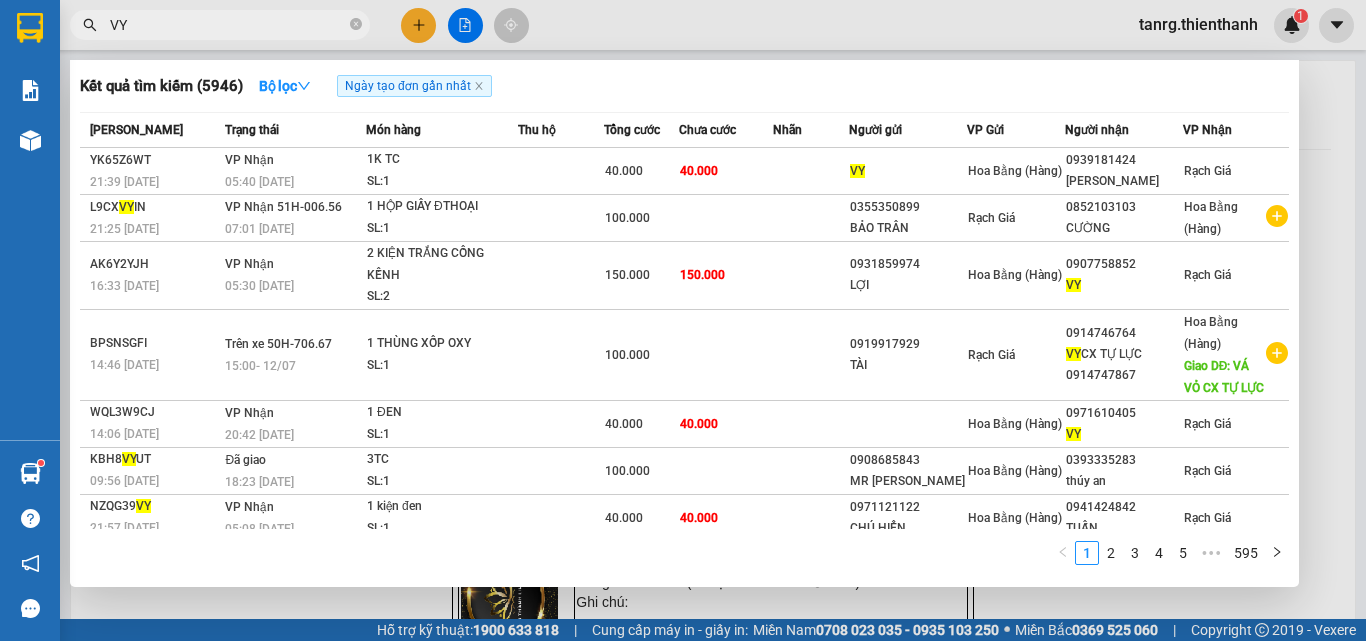 click on "VY" at bounding box center [228, 25] 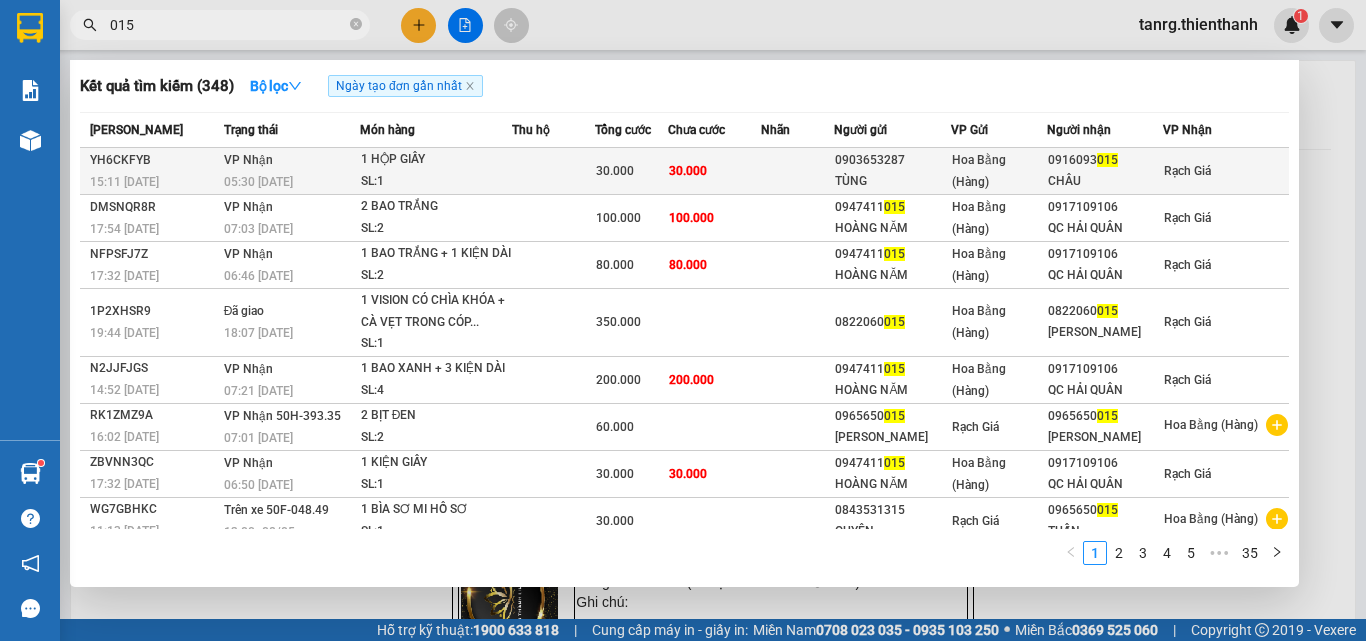 type on "015" 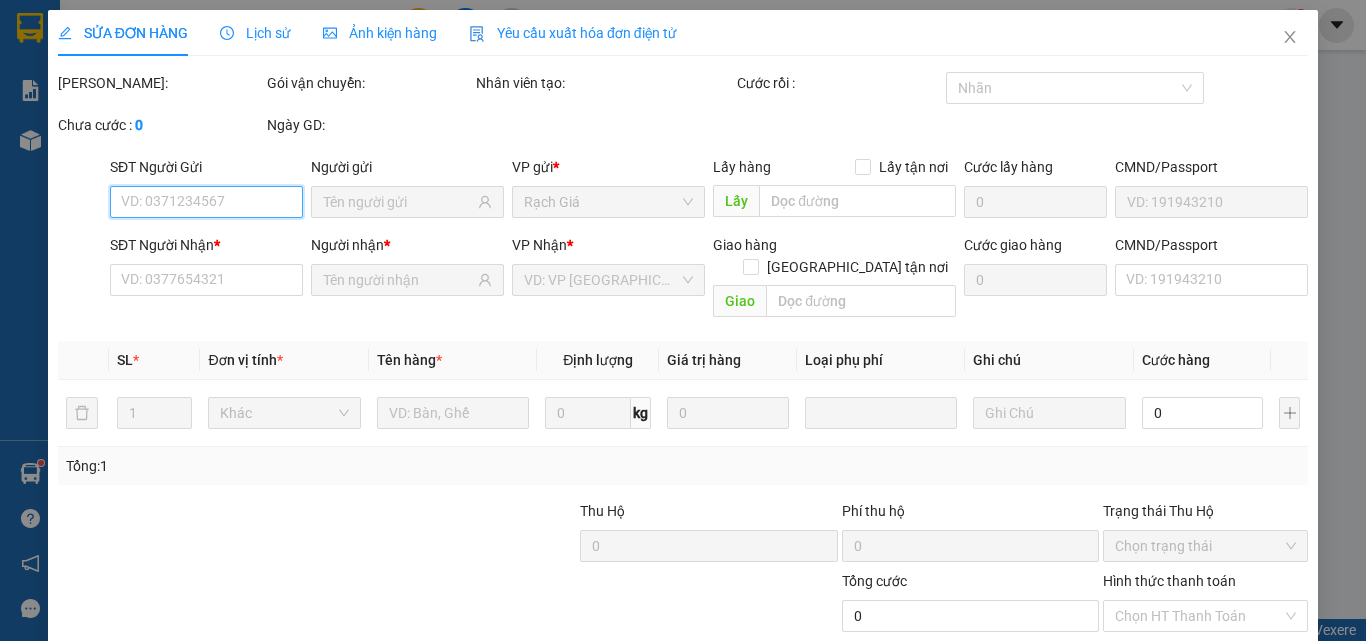 type on "0903653287" 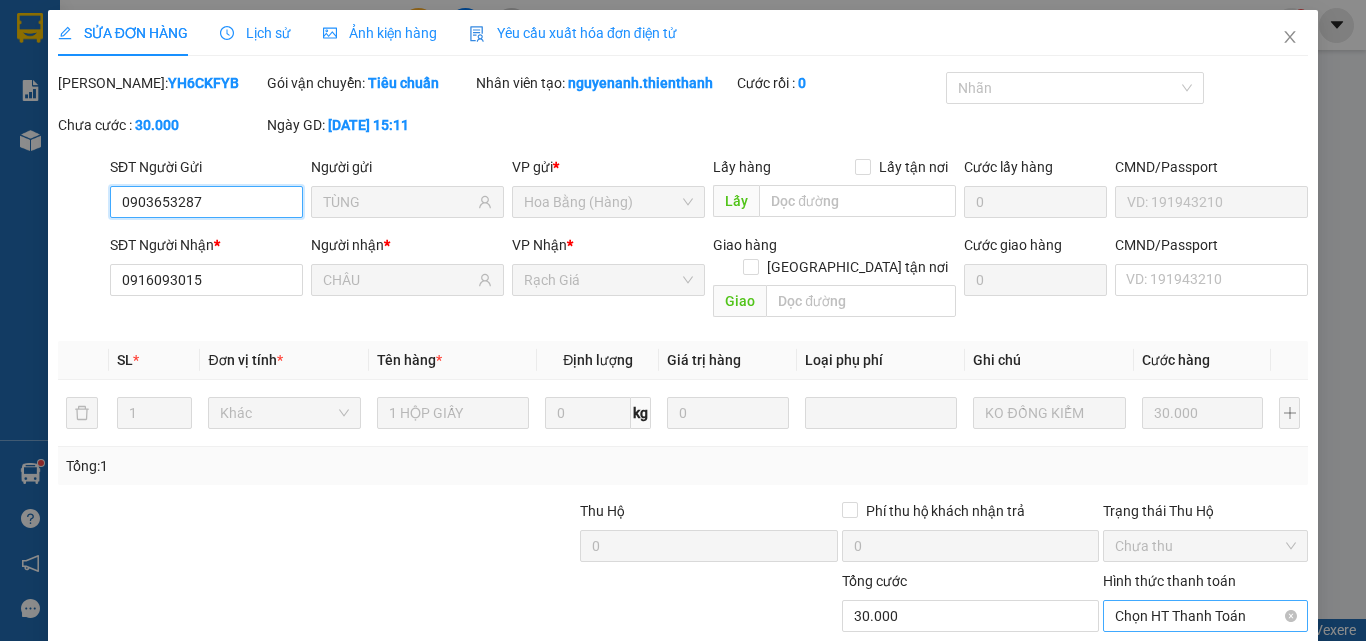 click on "Chọn HT Thanh Toán" at bounding box center [1205, 616] 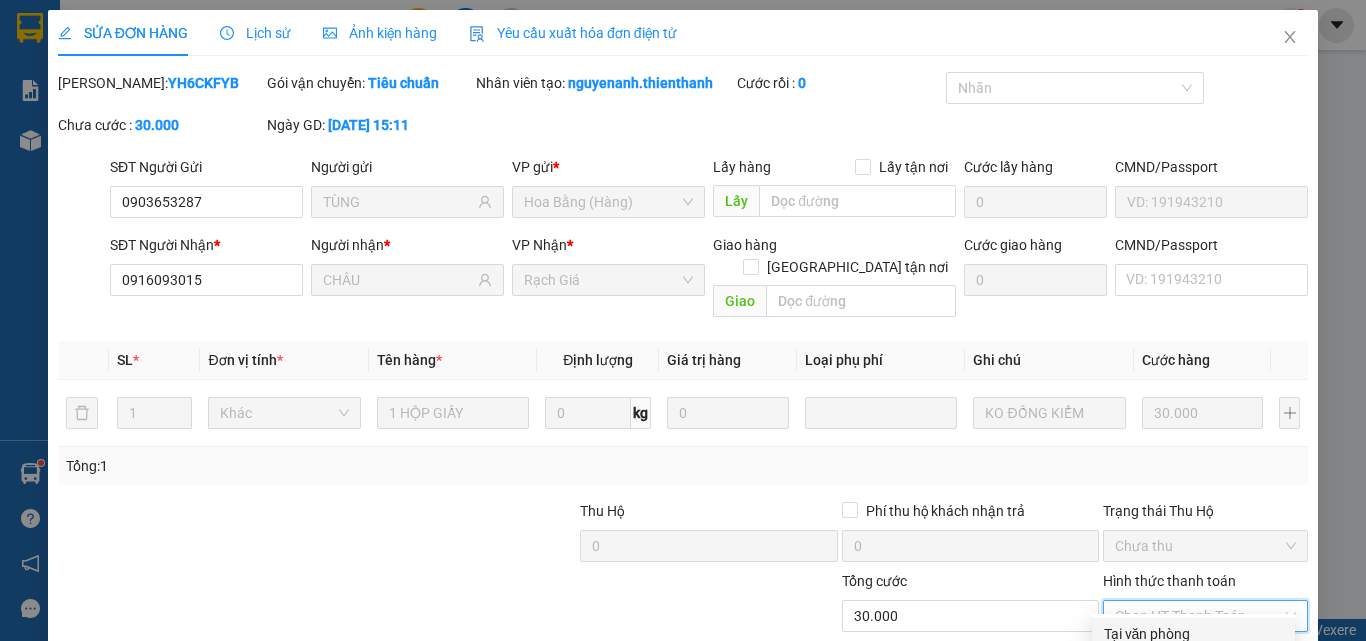 click on "Tại văn phòng" at bounding box center (1193, 634) 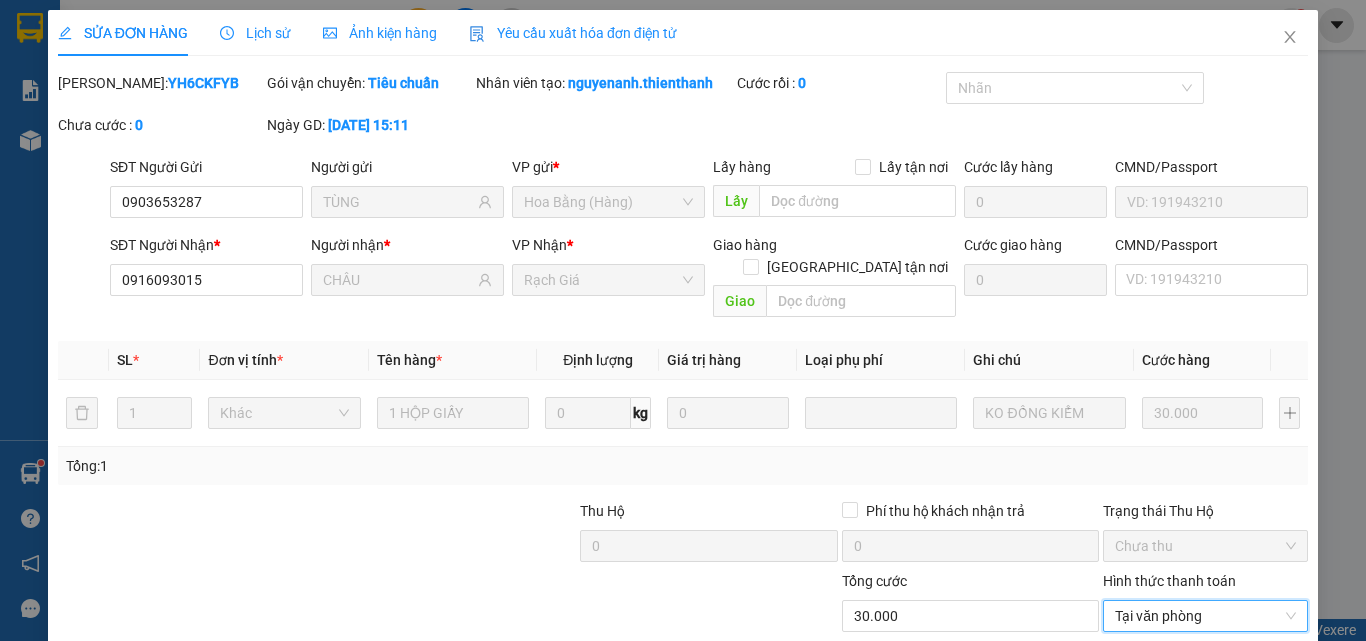 click on "Giao hàng" at bounding box center [929, 773] 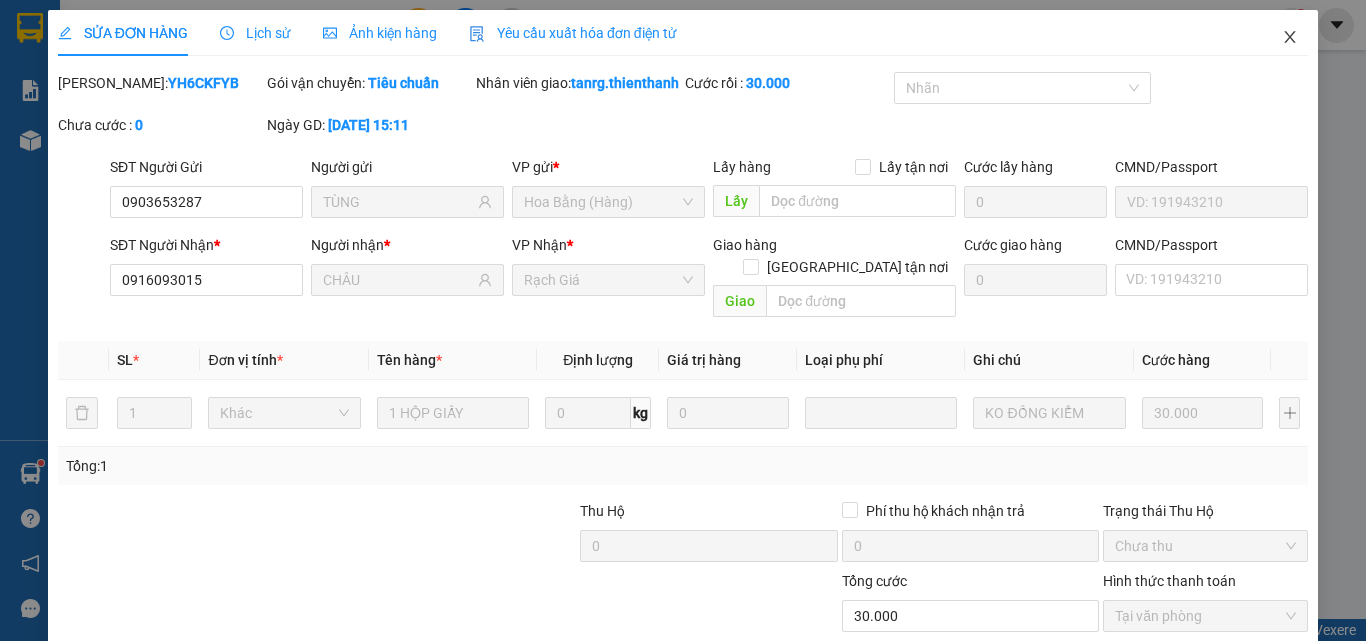 click 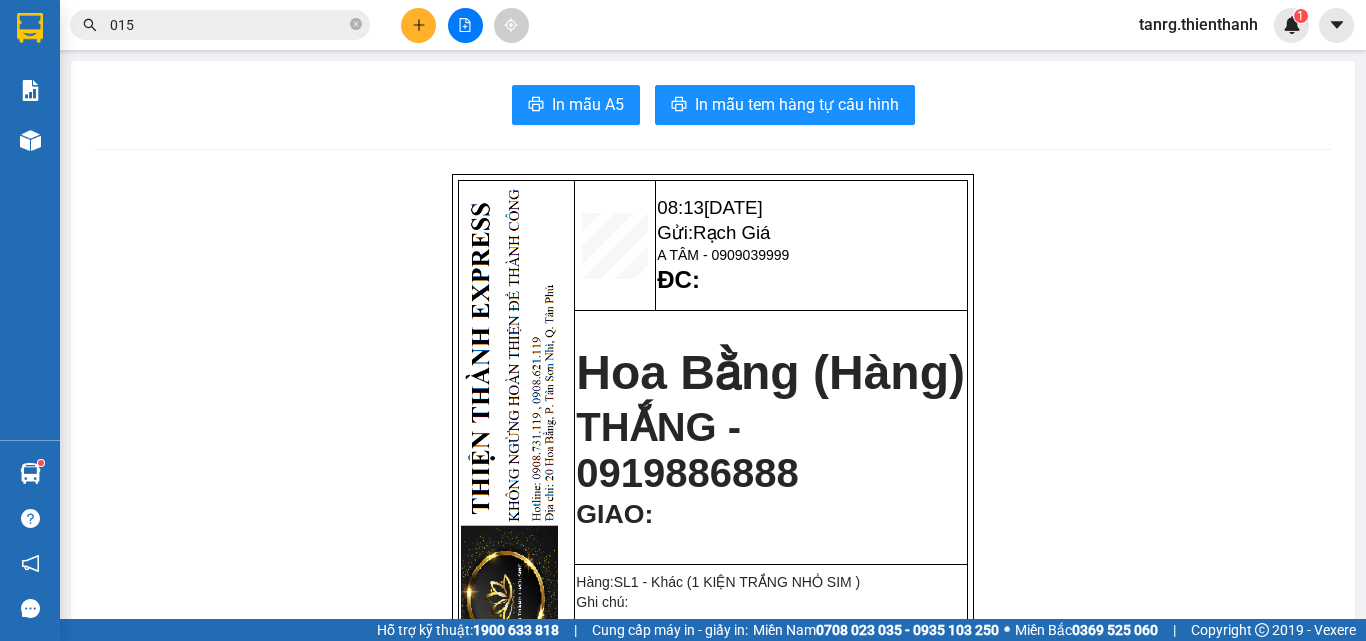 click on "015" at bounding box center [228, 25] 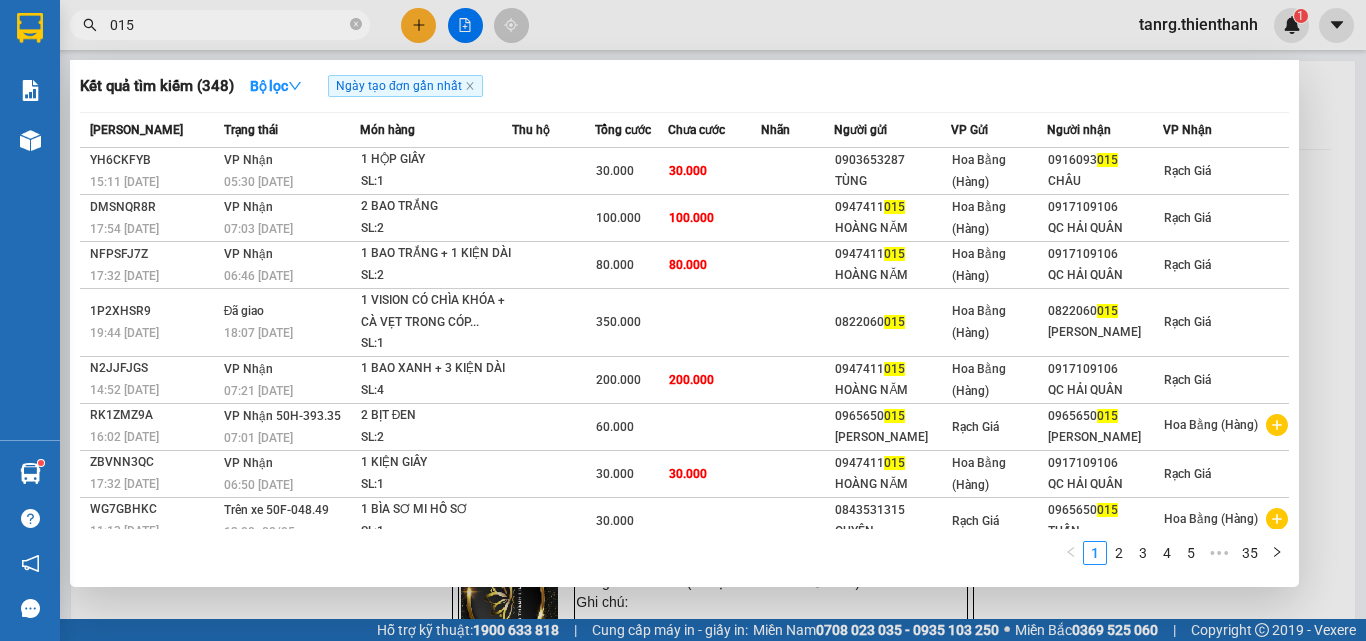 click on "015" at bounding box center [228, 25] 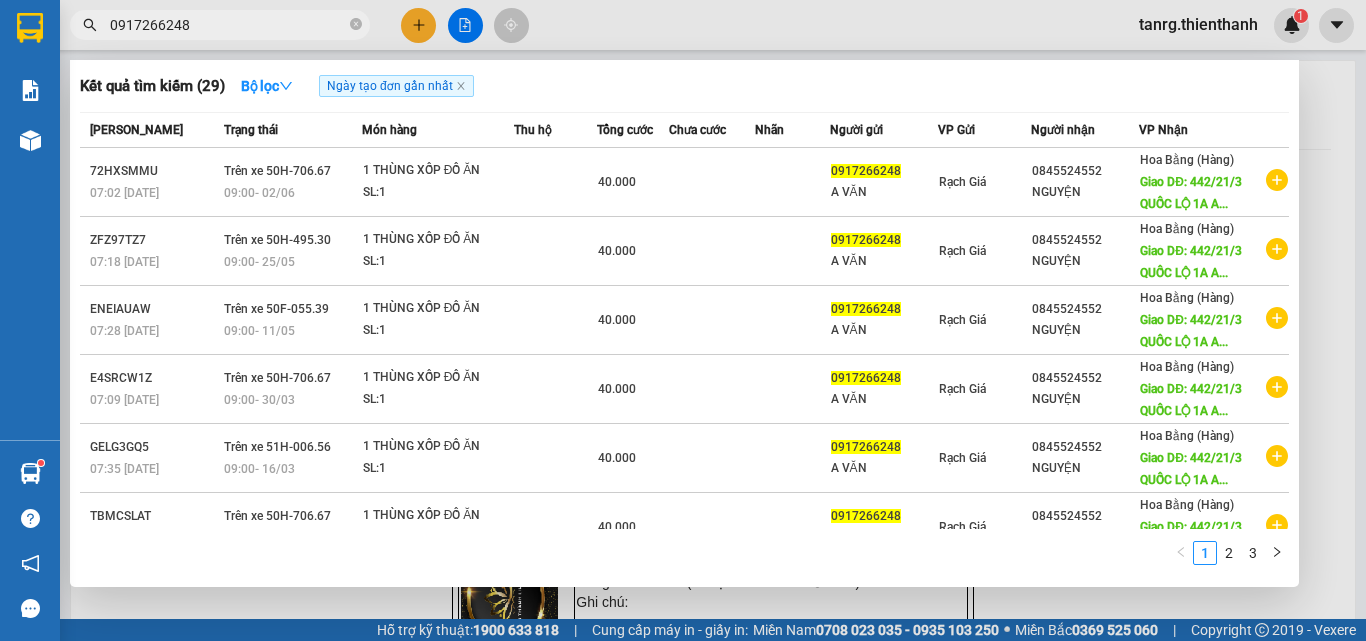 click on "0917266248" at bounding box center (228, 25) 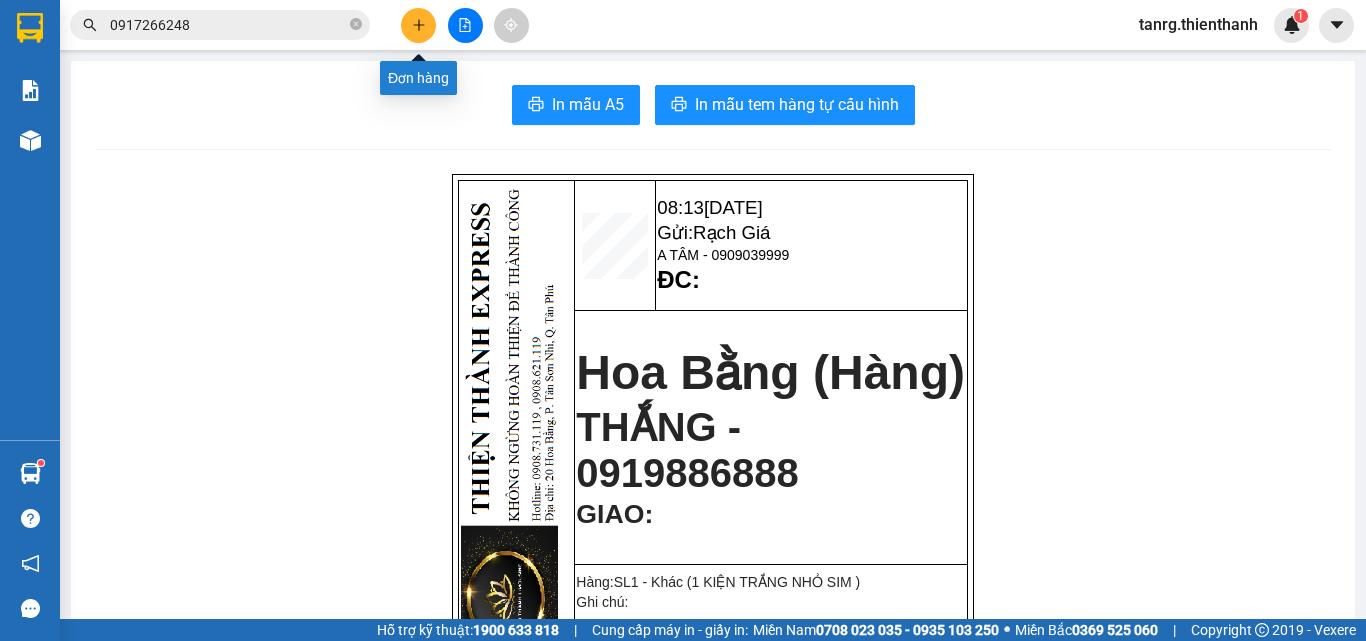 click 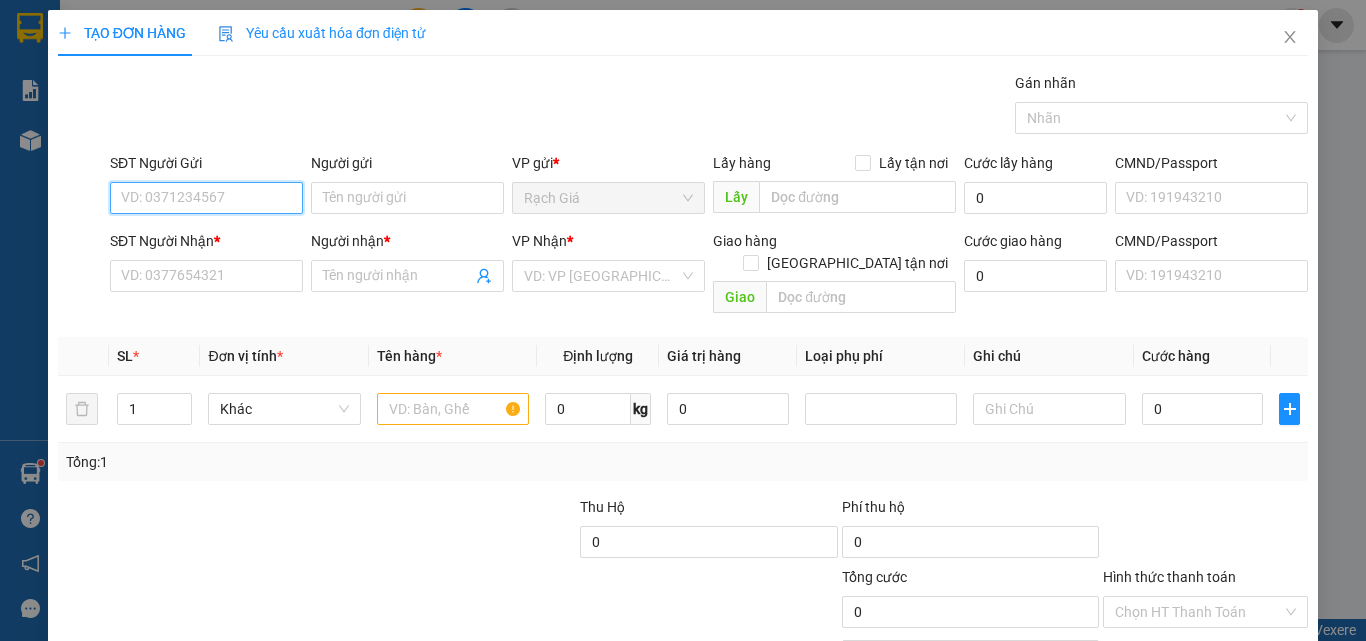 click on "SĐT Người Gửi" at bounding box center (206, 198) 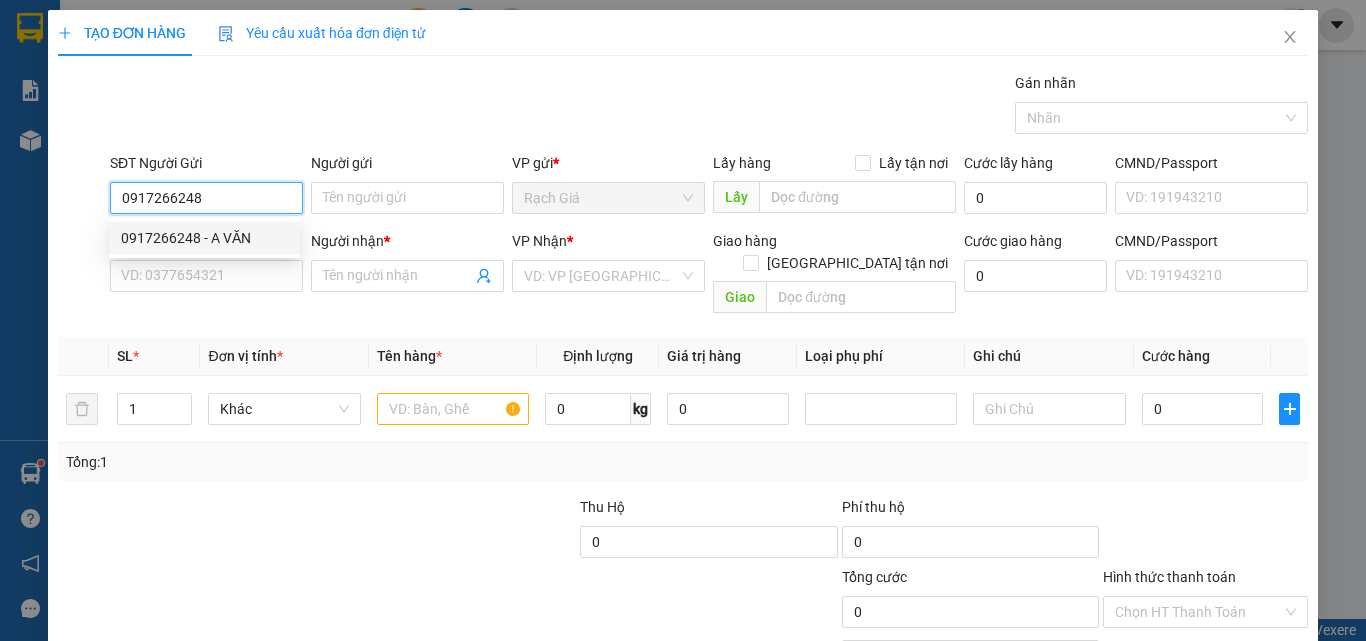 click on "0917266248 - A VĂN" at bounding box center [204, 238] 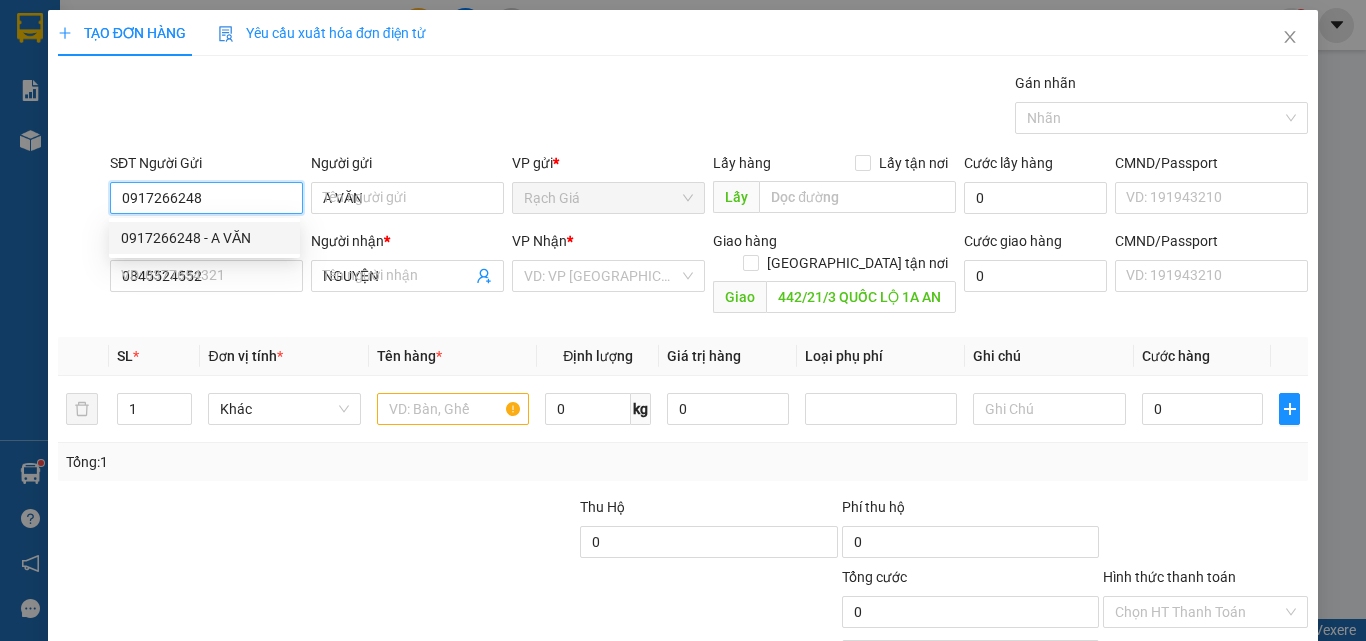 type on "40.000" 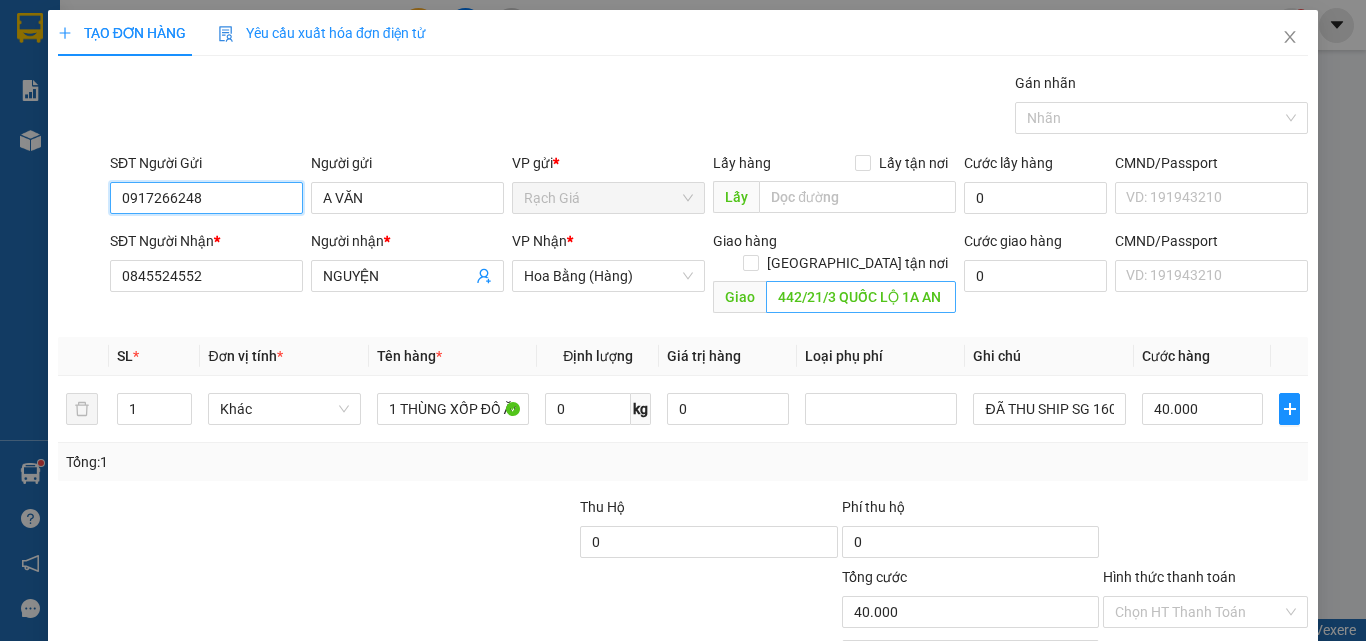 type on "0917266248" 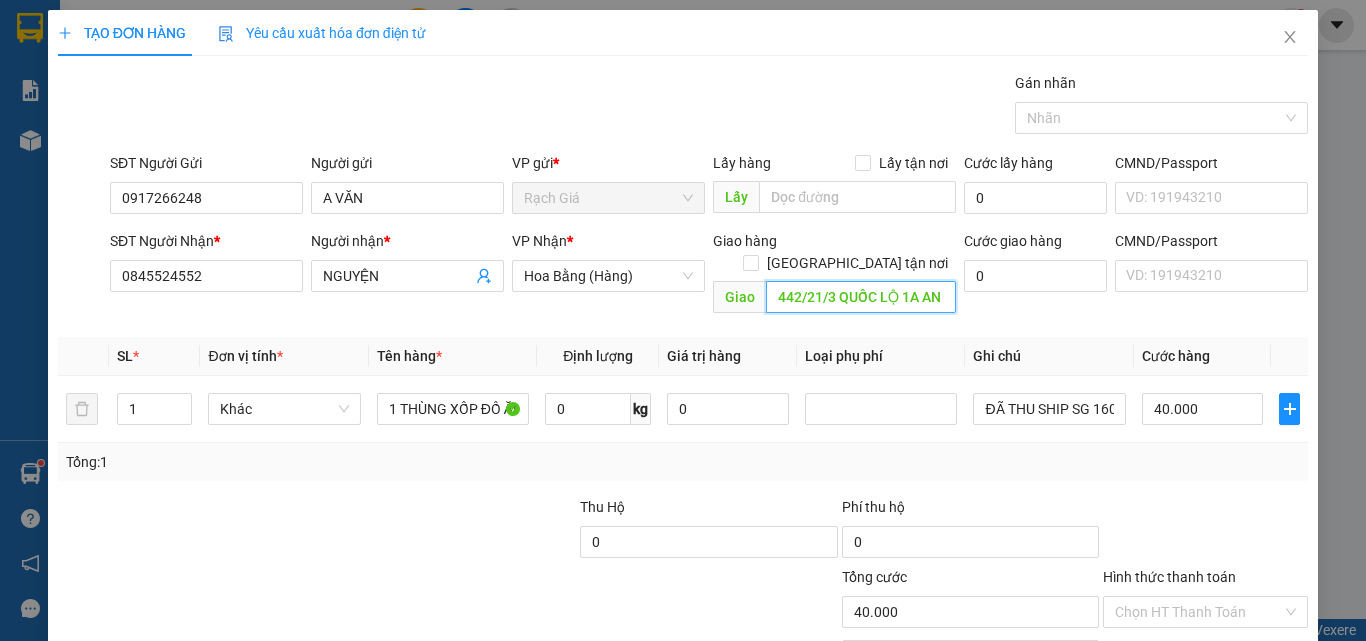 click on "442/21/3 QUỐC LỘ 1A AN [GEOGRAPHIC_DATA]" at bounding box center [861, 297] 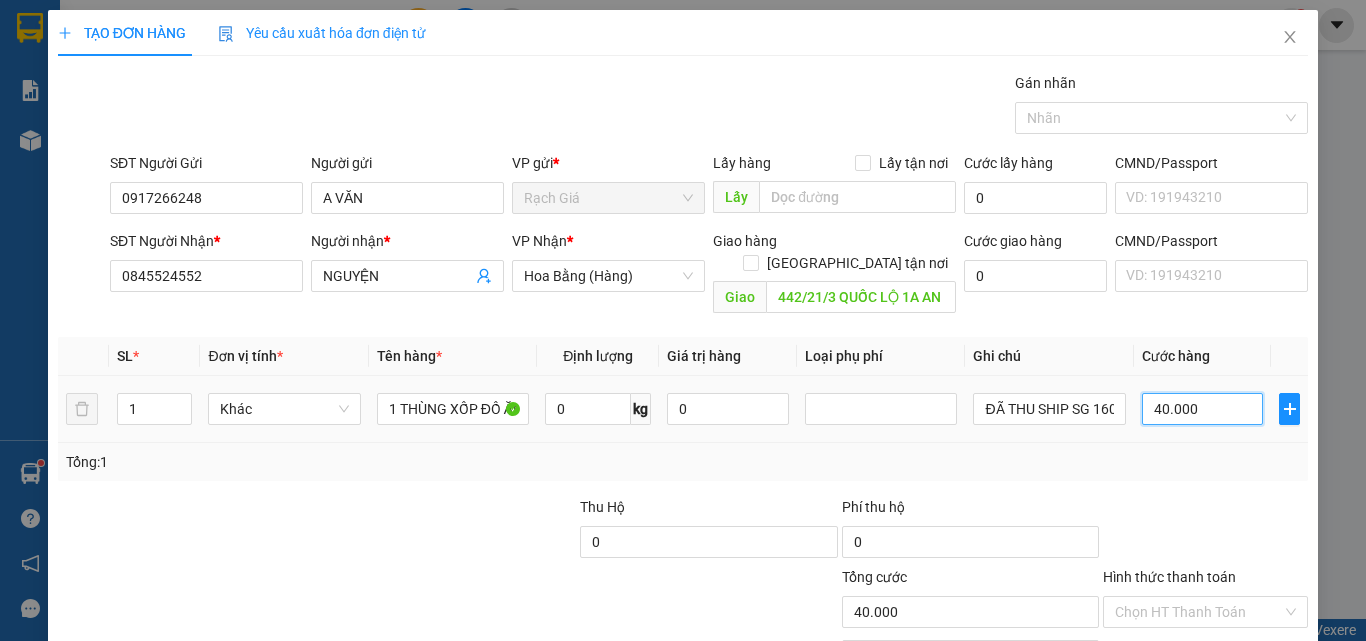 click on "40.000" at bounding box center [1203, 409] 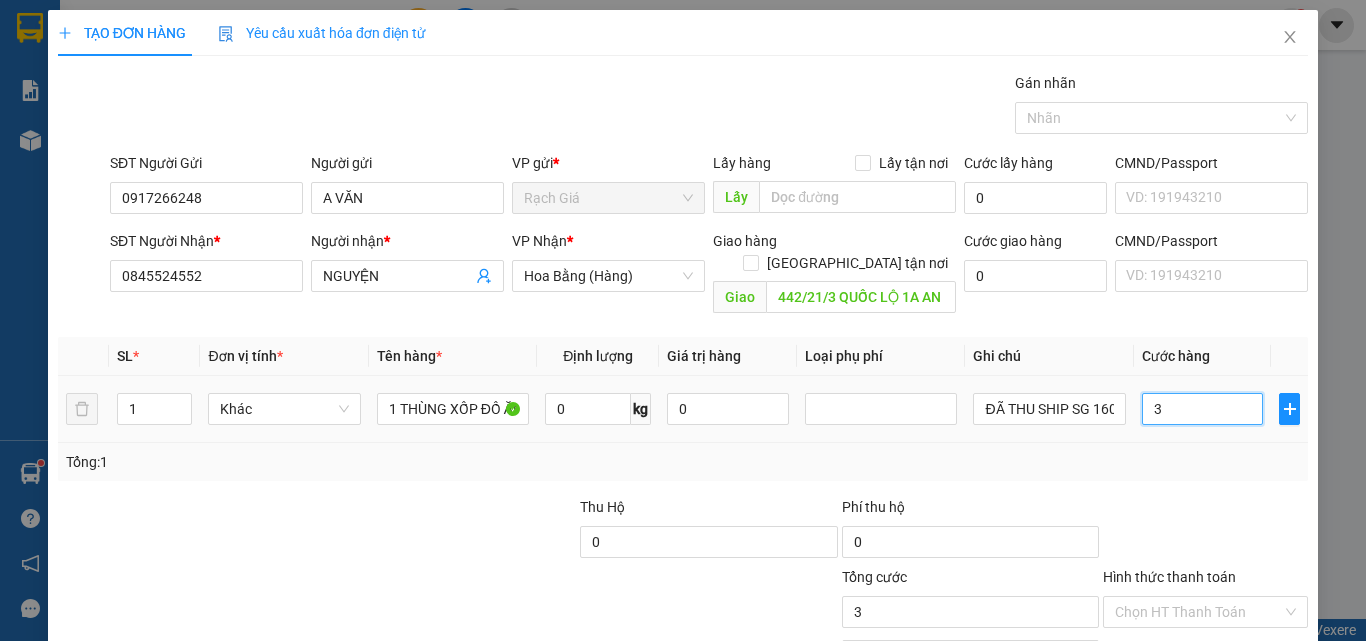 type on "30" 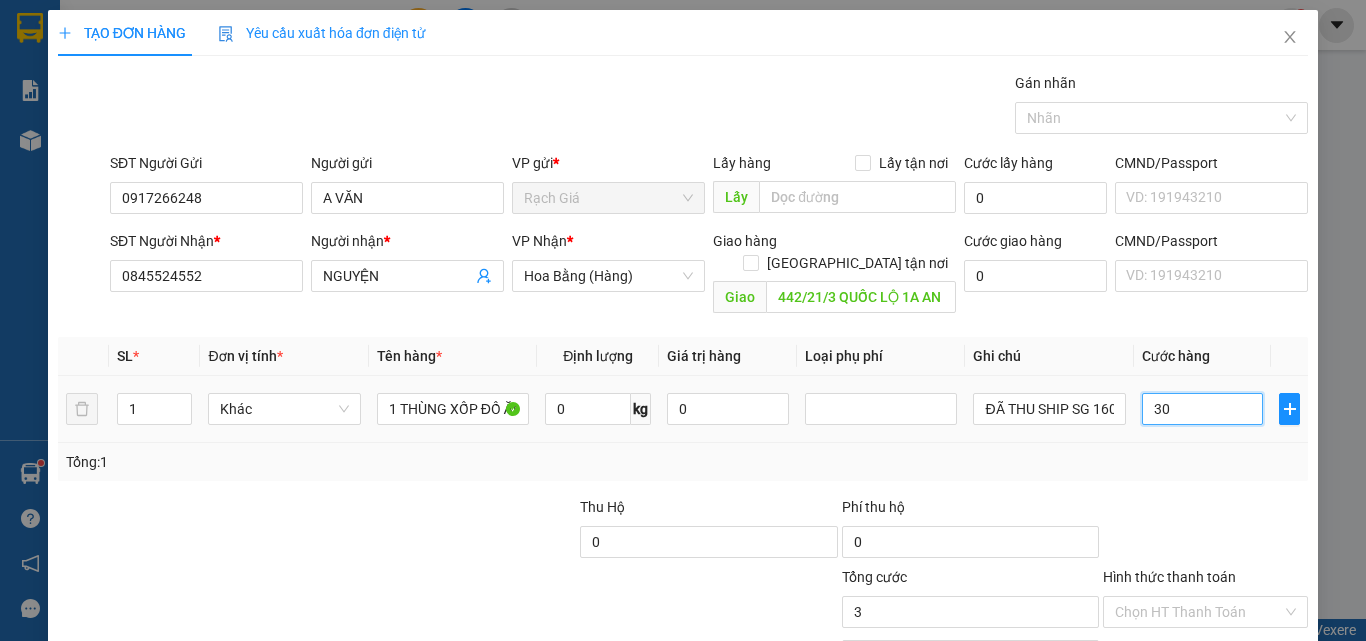 type on "30" 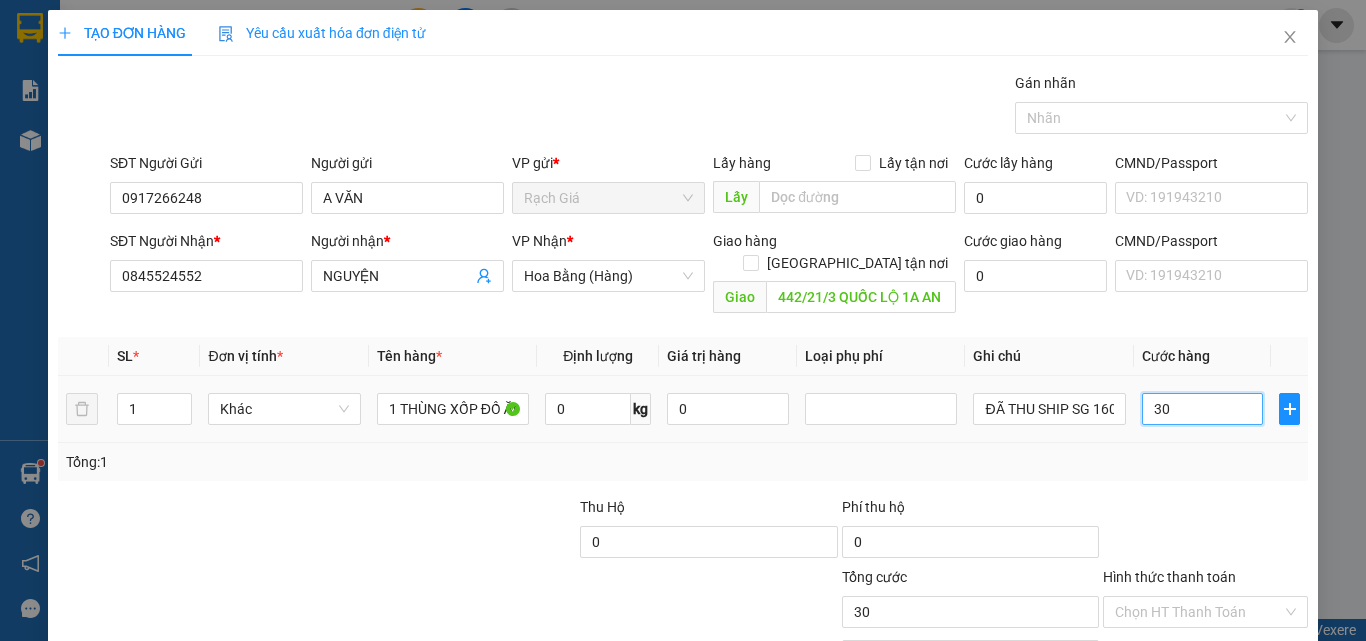 type on "300" 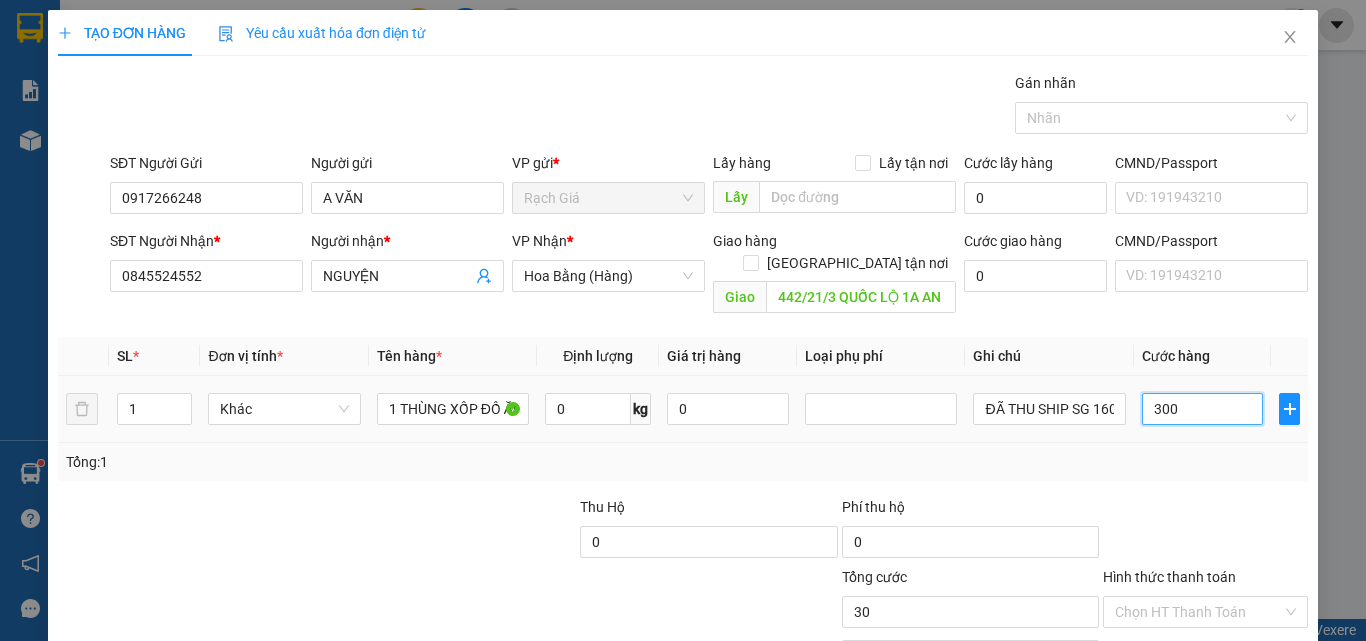 type on "300" 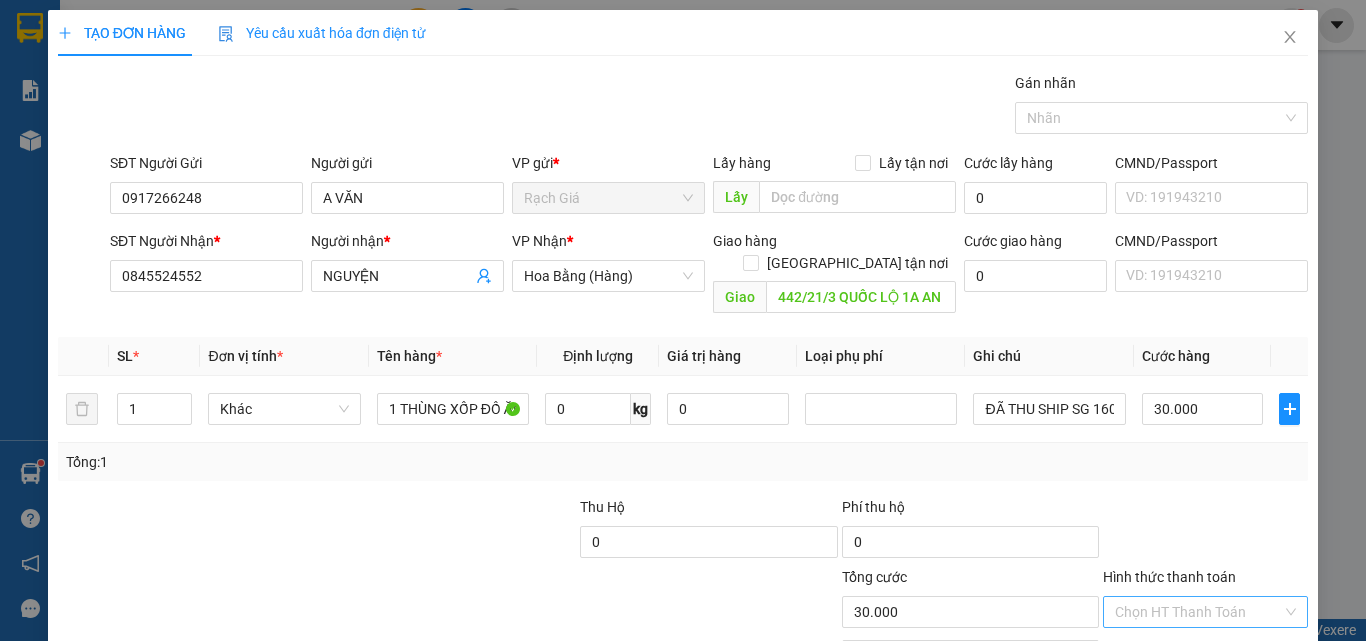 click on "Hình thức thanh toán" at bounding box center (1198, 612) 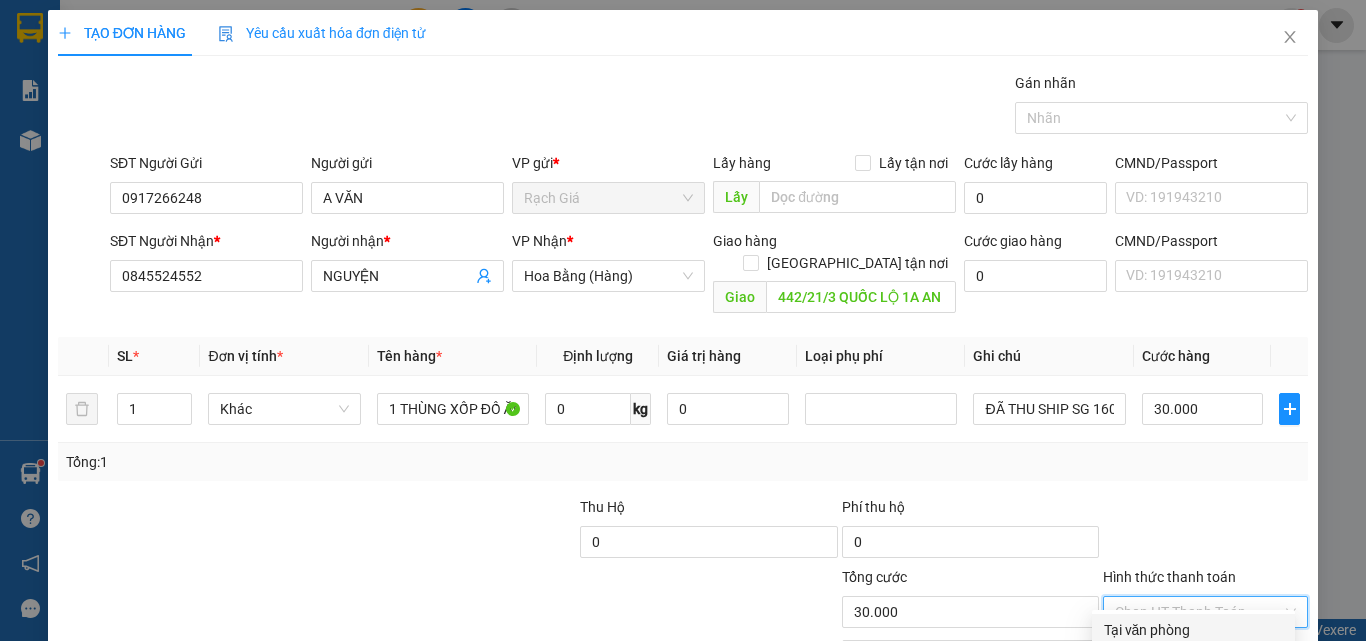 click on "Tại văn phòng" at bounding box center (1193, 630) 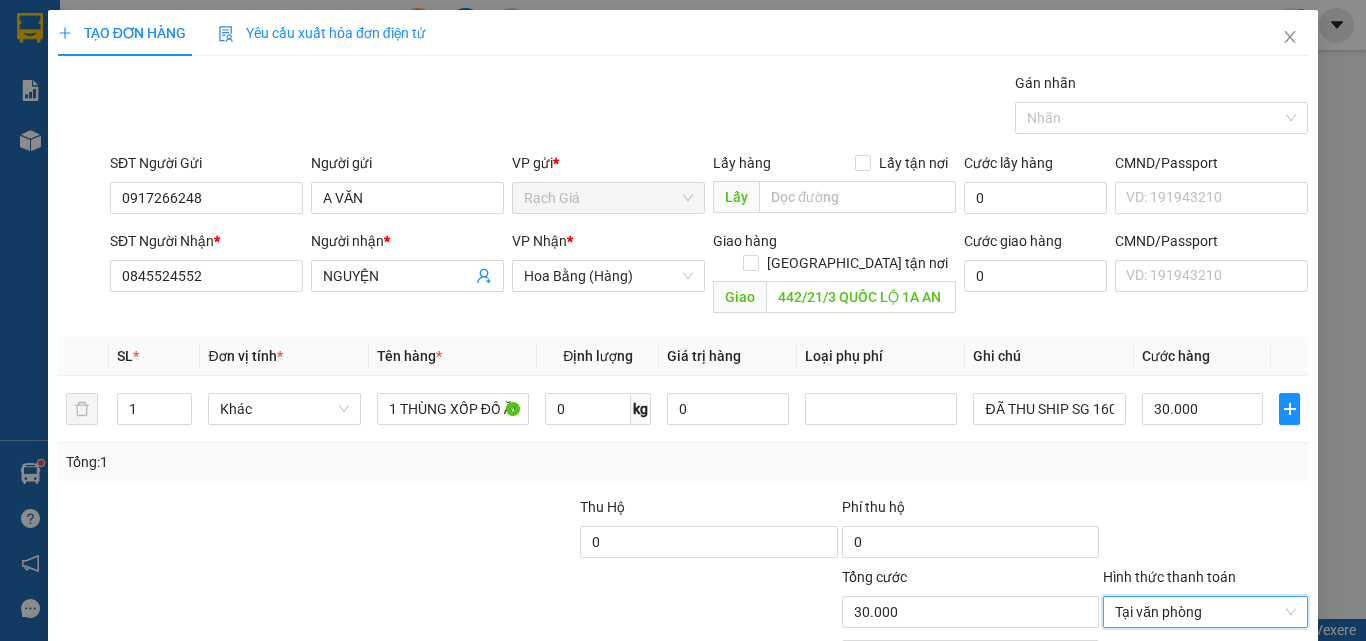 click on "[PERSON_NAME] và In" at bounding box center (1263, 769) 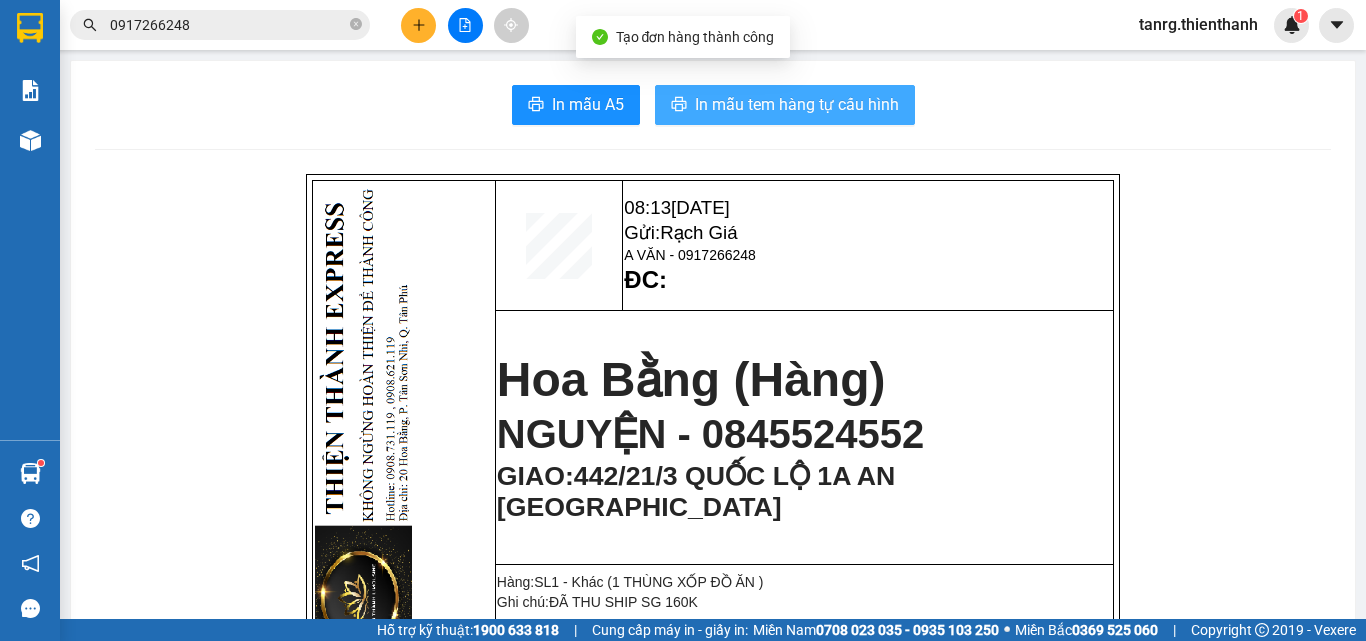 click on "In mẫu tem hàng tự cấu hình" at bounding box center [797, 104] 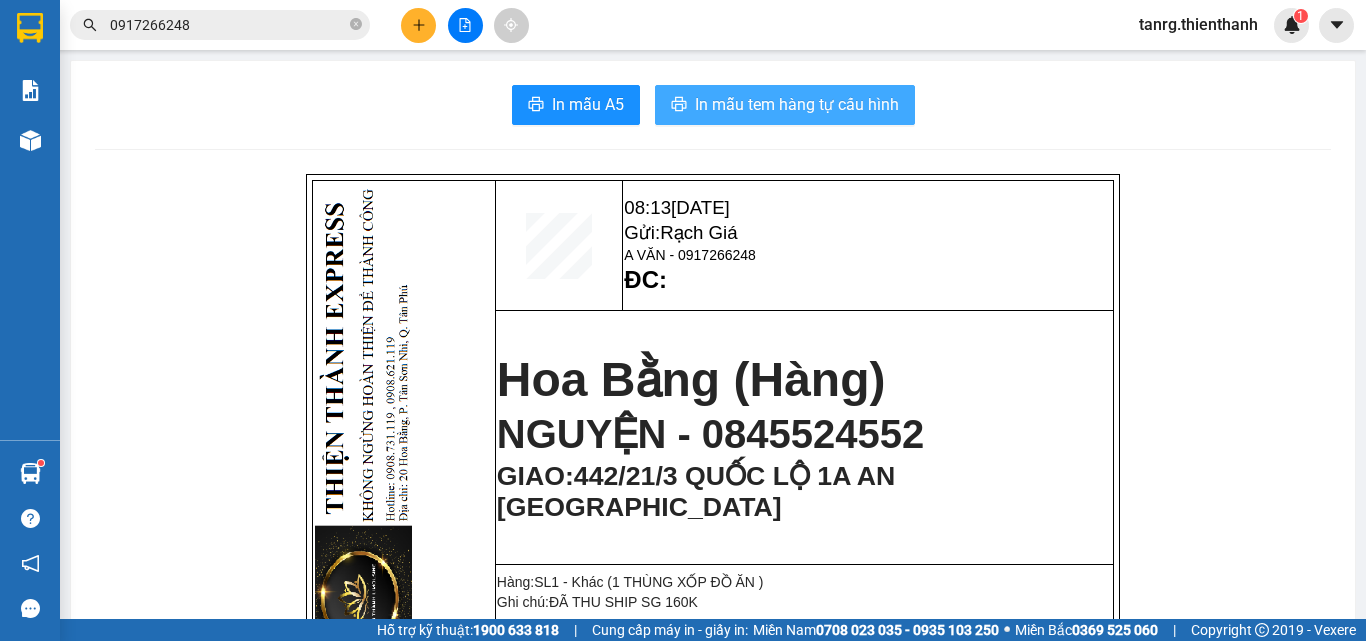 click on "In mẫu tem hàng tự cấu hình" at bounding box center (797, 104) 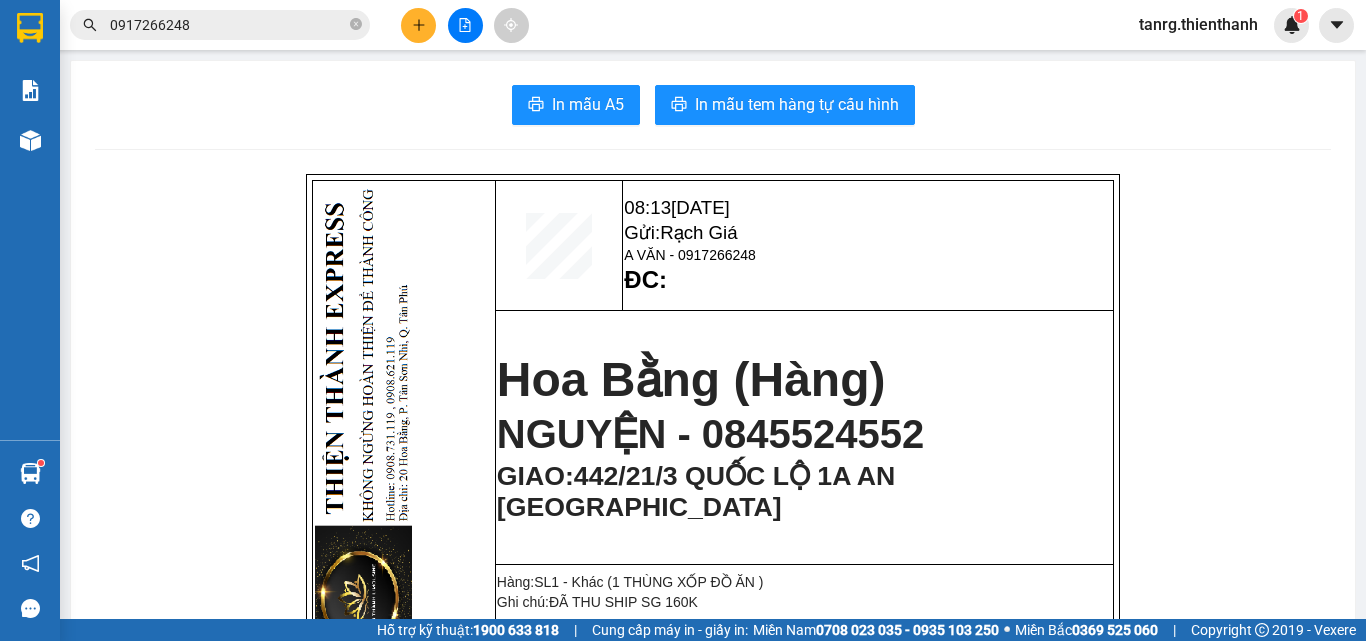 click on "0917266248" at bounding box center (228, 25) 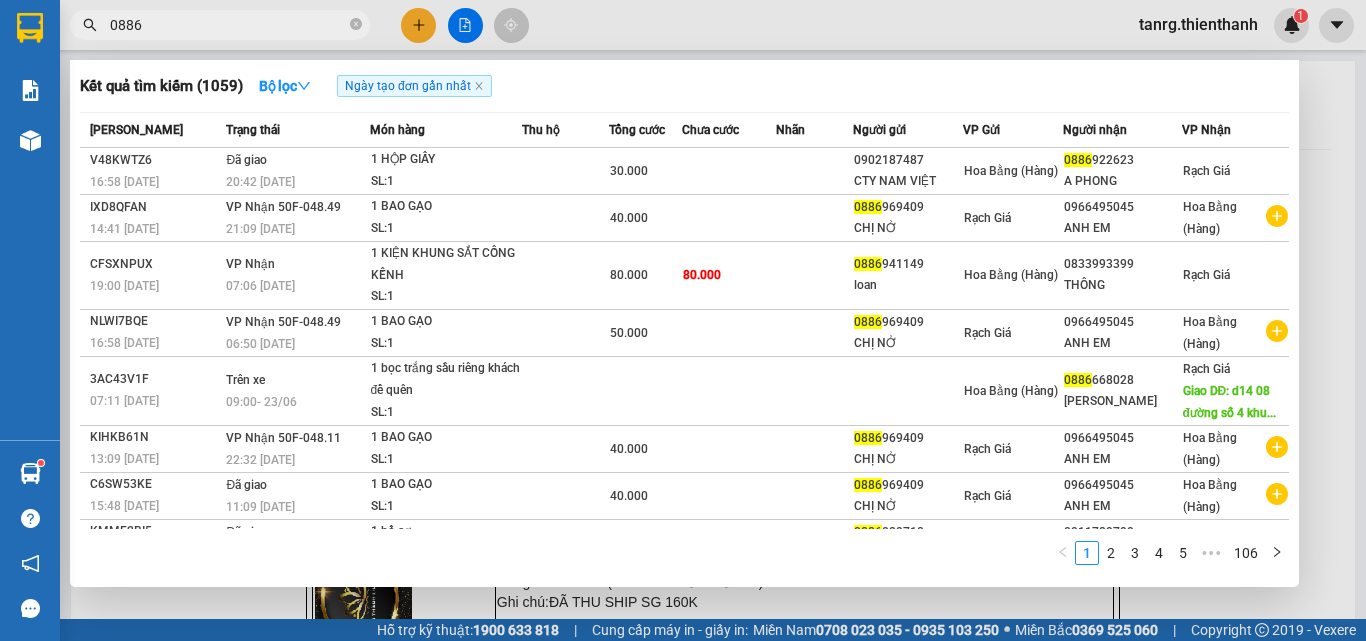 click on "0886" at bounding box center (228, 25) 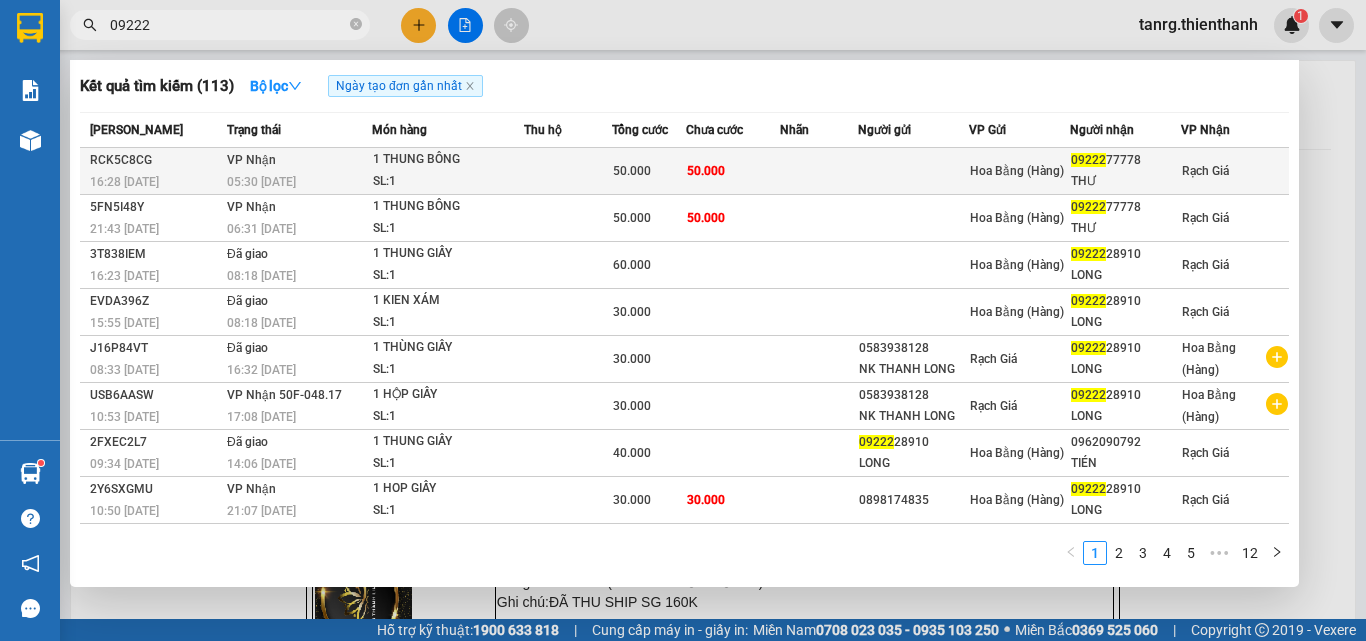 type on "09222" 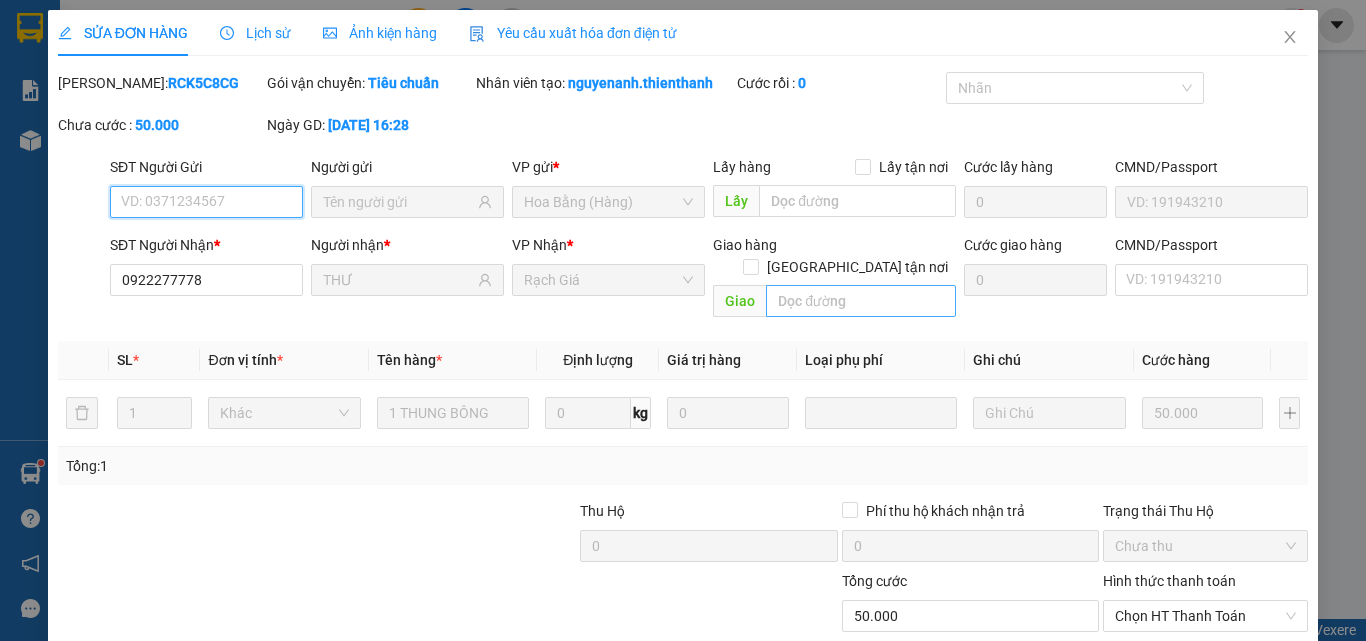 type on "0922277778" 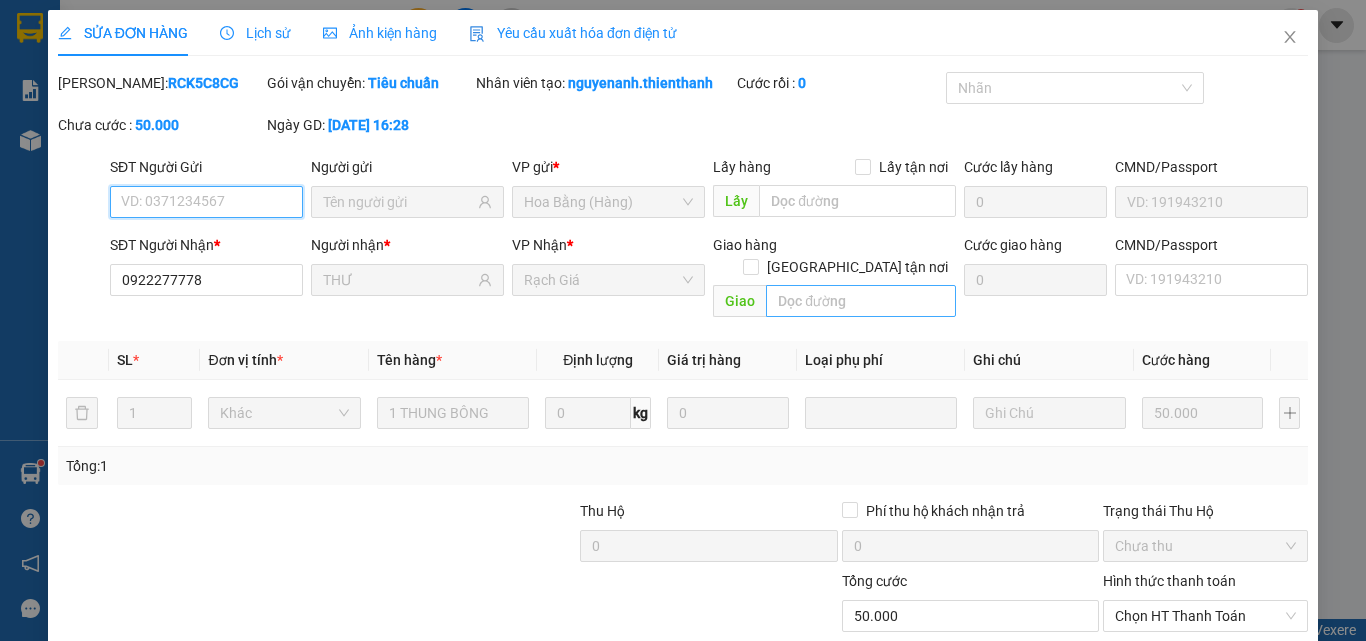 type on "THƯ" 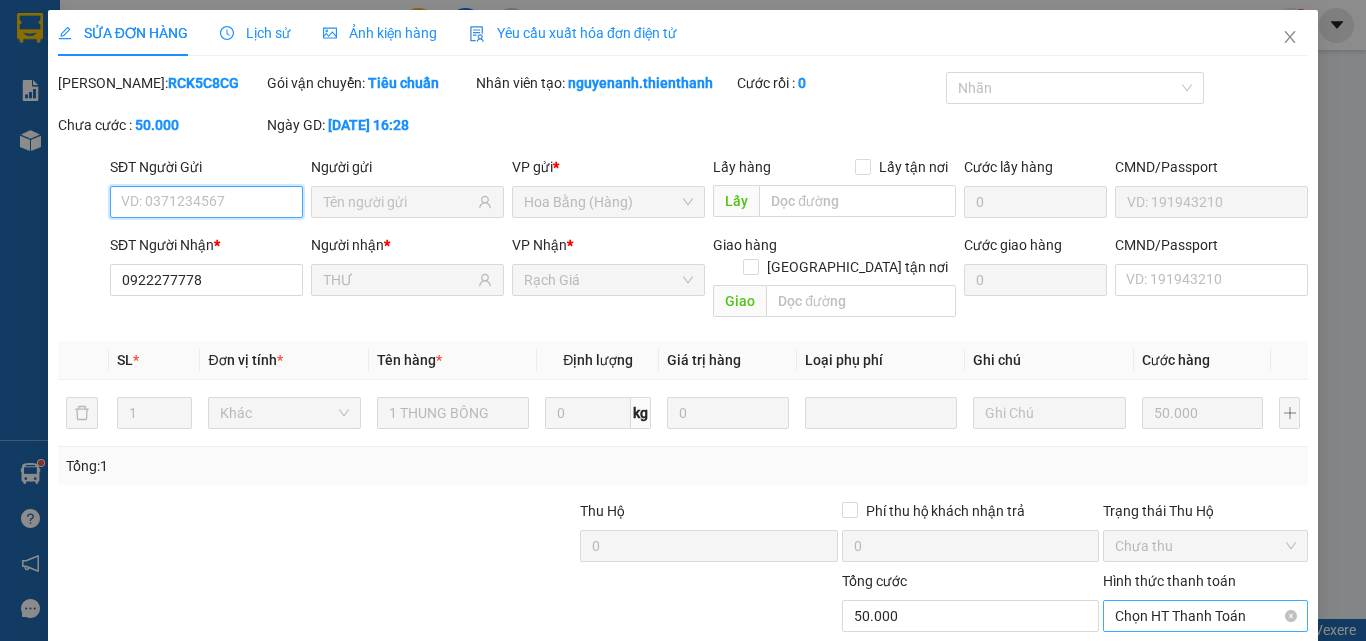 click on "Chọn HT Thanh Toán" at bounding box center (1205, 616) 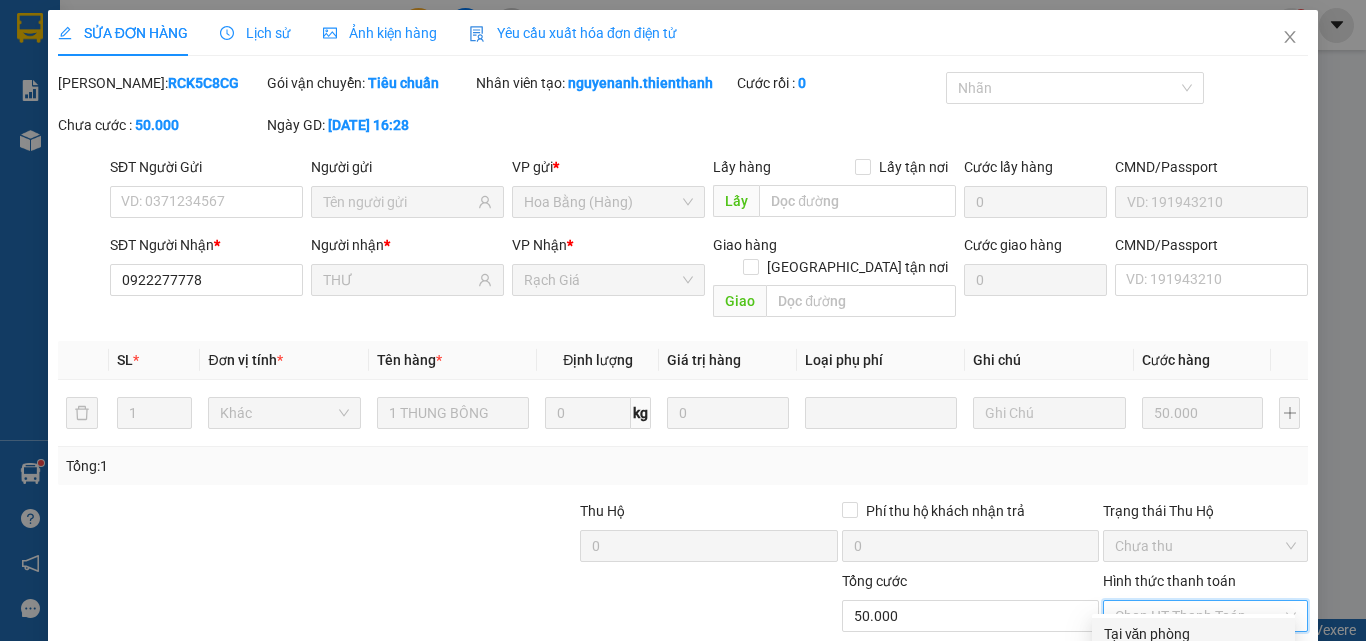 click on "Tại văn phòng" at bounding box center [1193, 634] 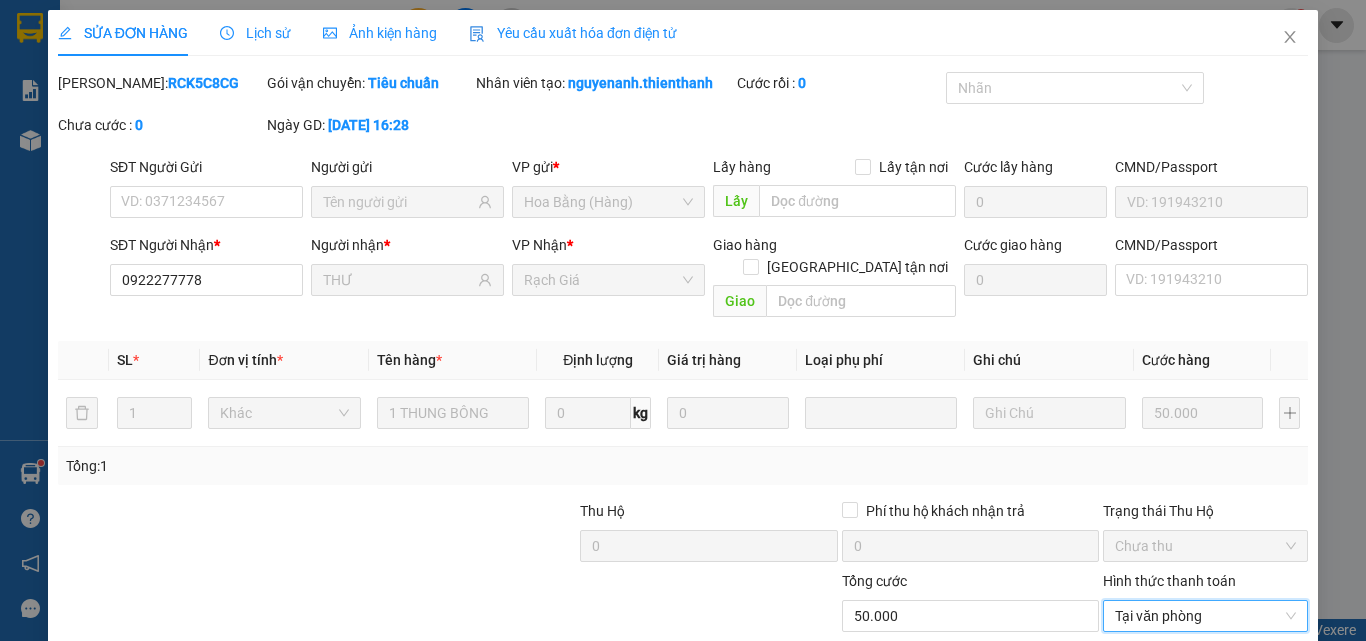 click on "Giao hàng" at bounding box center (929, 773) 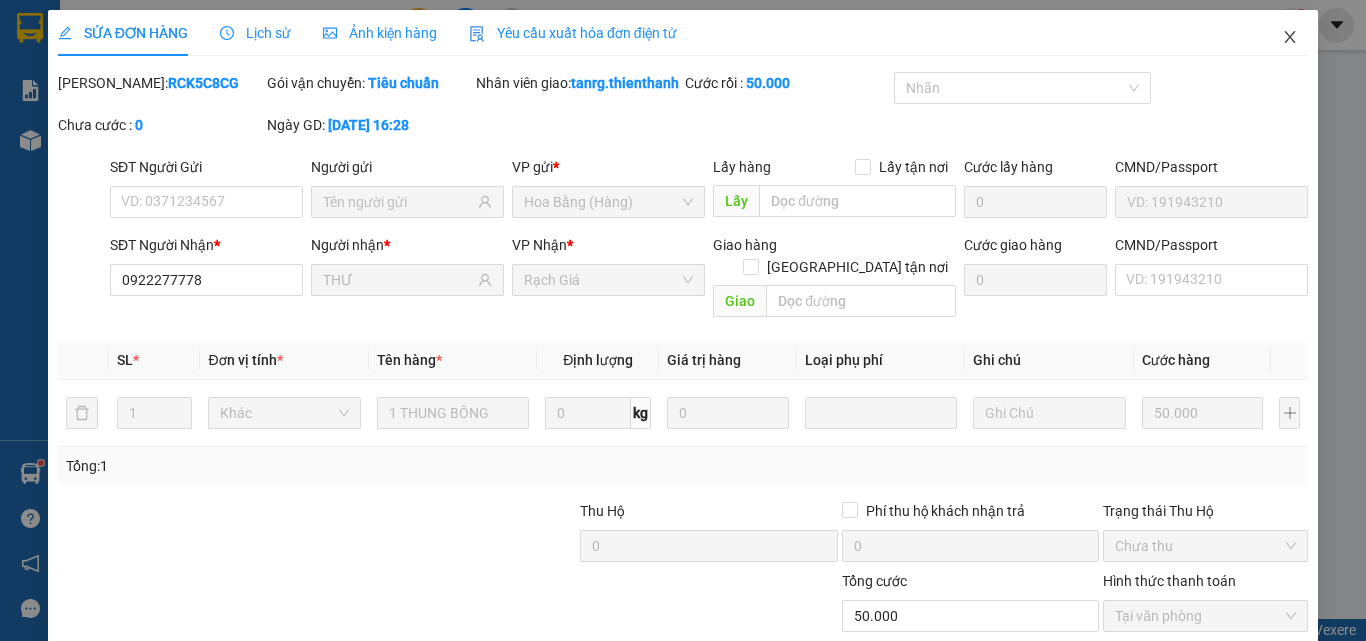 click 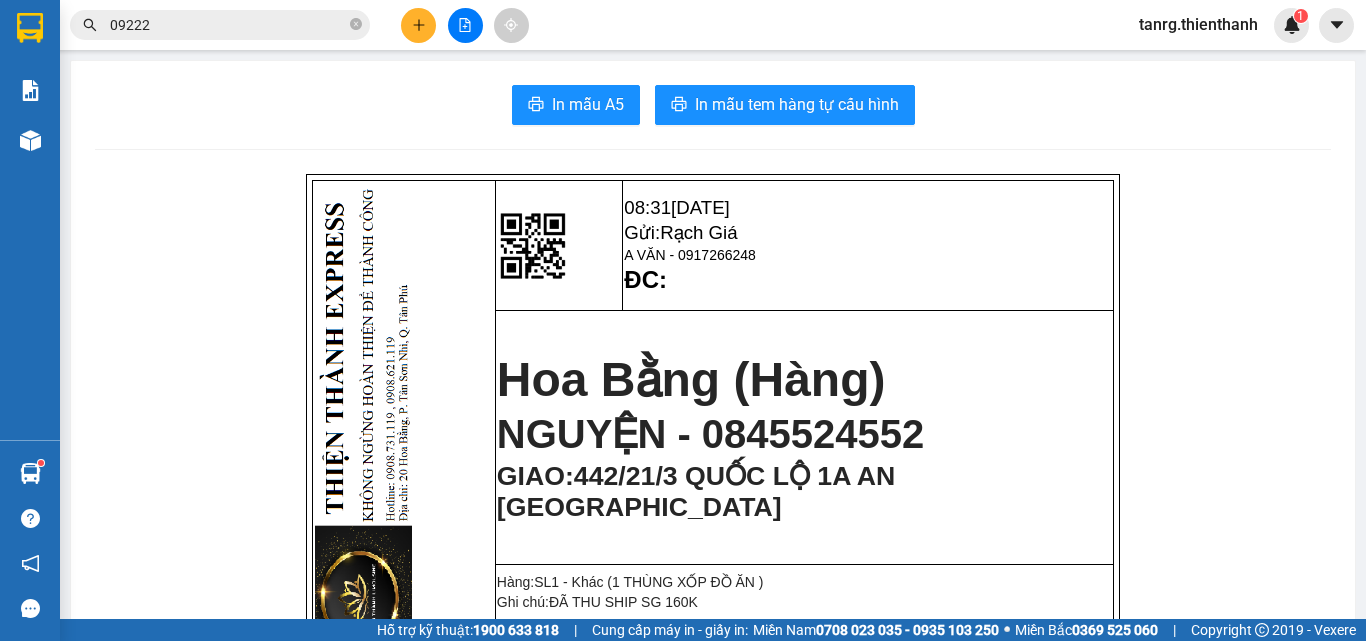 drag, startPoint x: 298, startPoint y: 6, endPoint x: 278, endPoint y: 20, distance: 24.41311 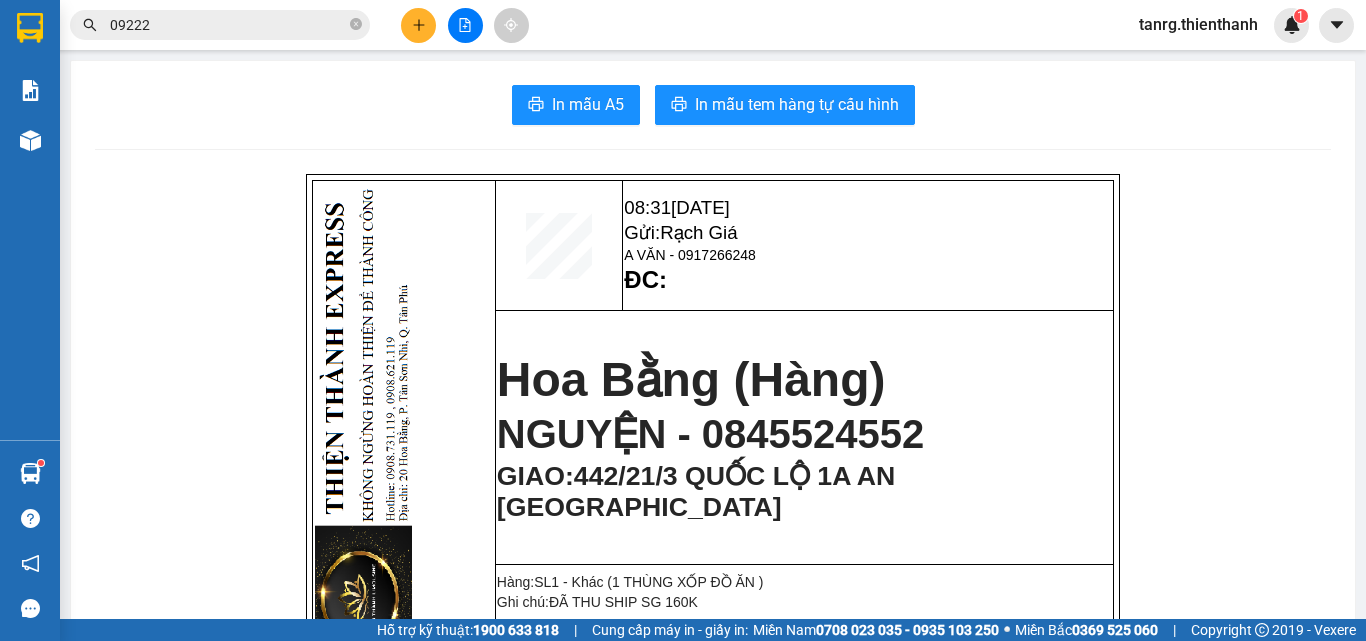 click on "09222" at bounding box center (228, 25) 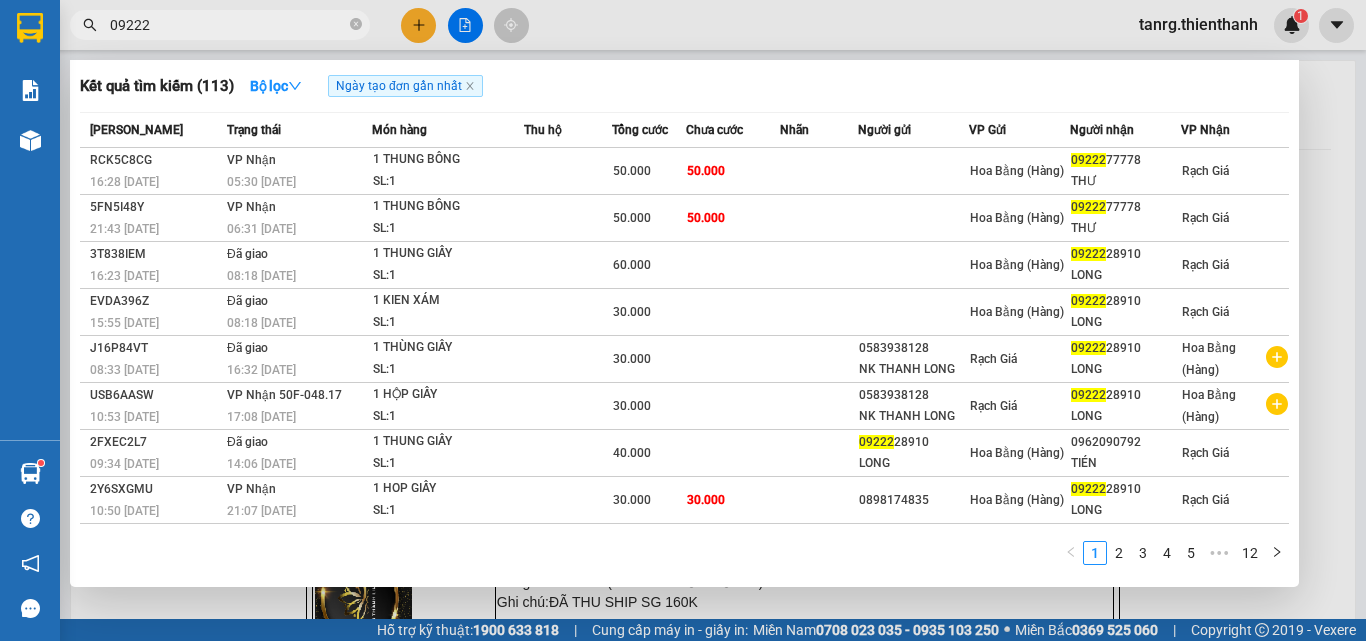click on "09222" at bounding box center [228, 25] 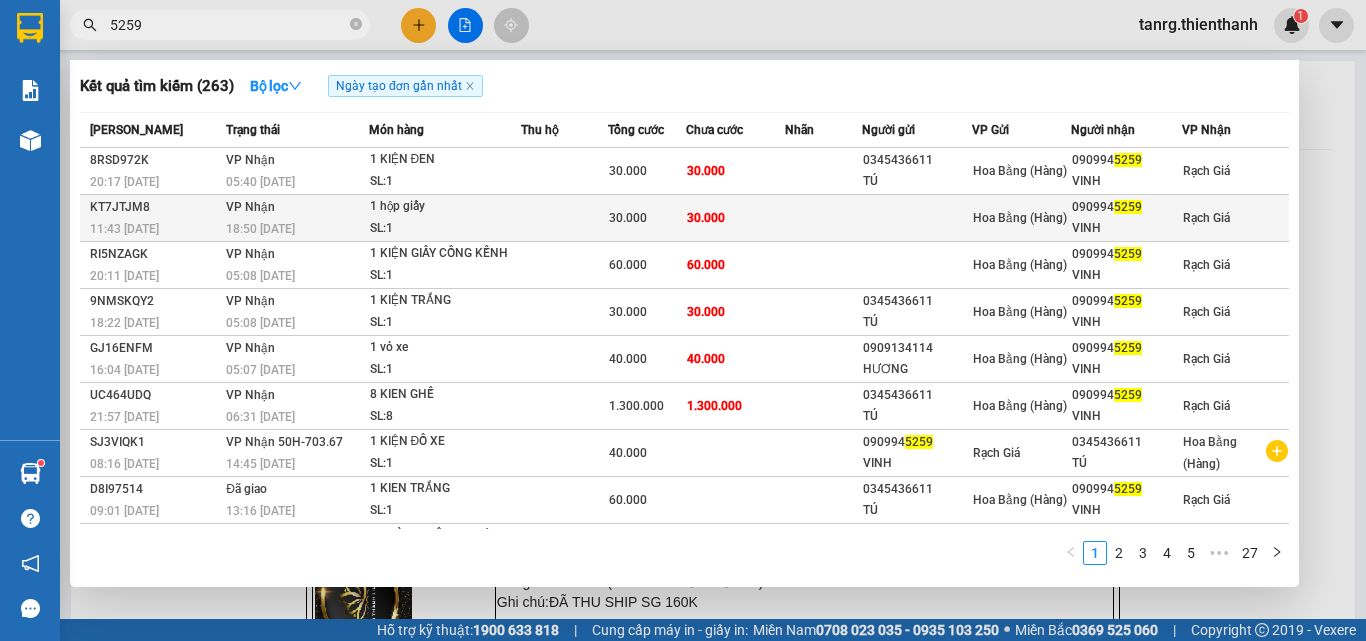 type on "5259" 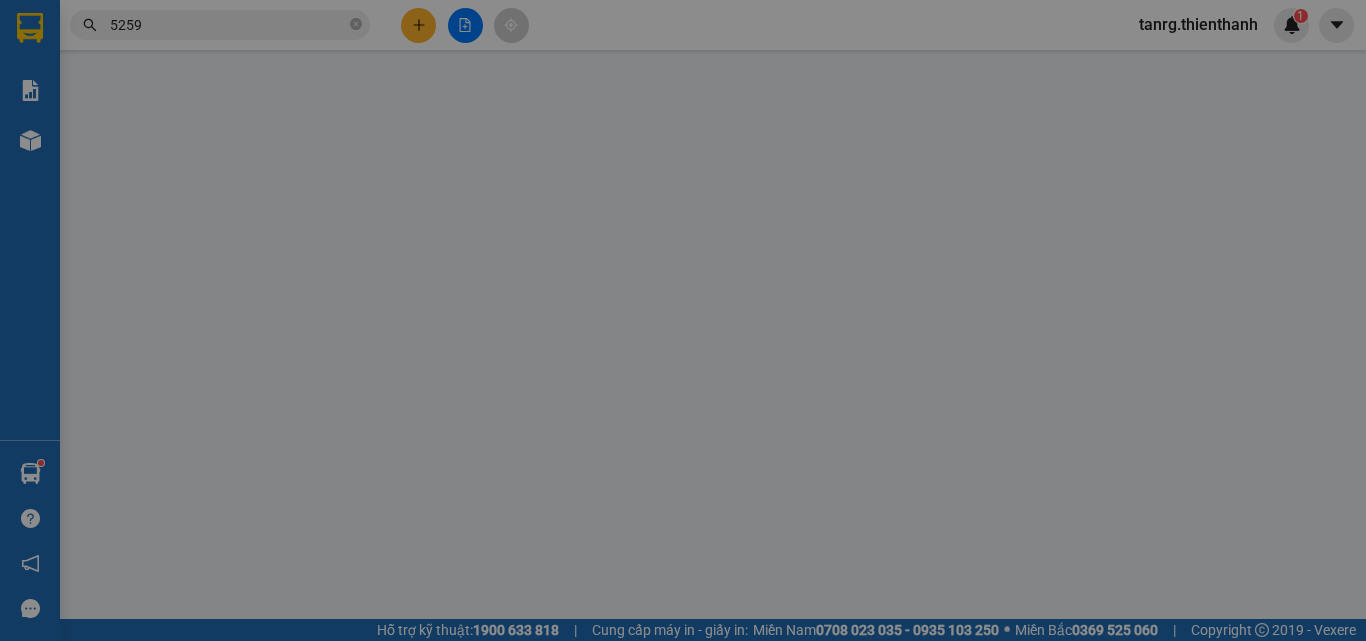 type on "0909945259" 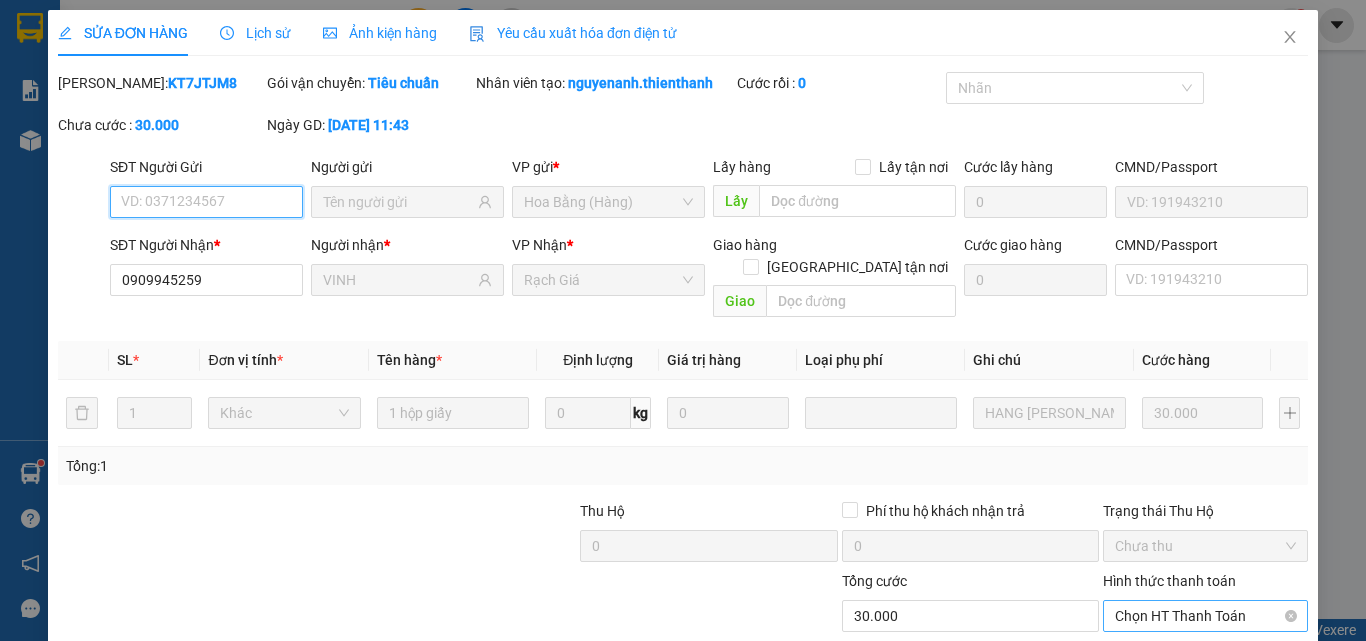 click on "Chọn HT Thanh Toán" at bounding box center (1205, 616) 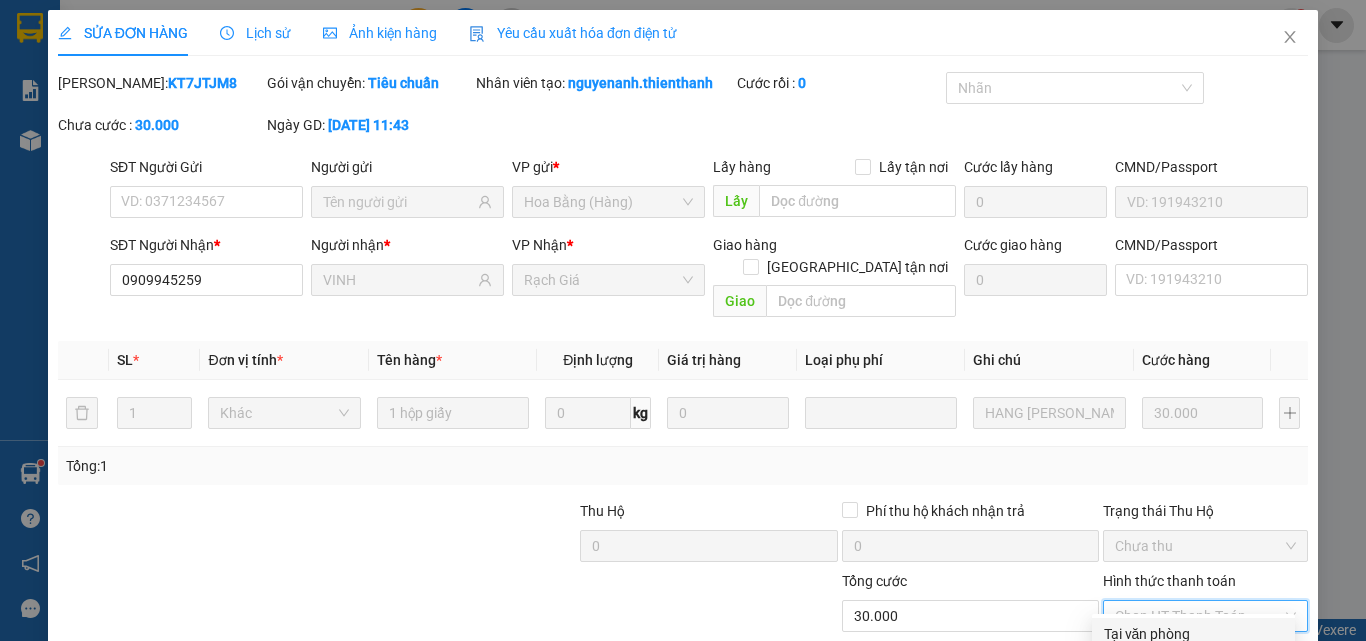 click on "Tại văn phòng" at bounding box center (1193, 634) 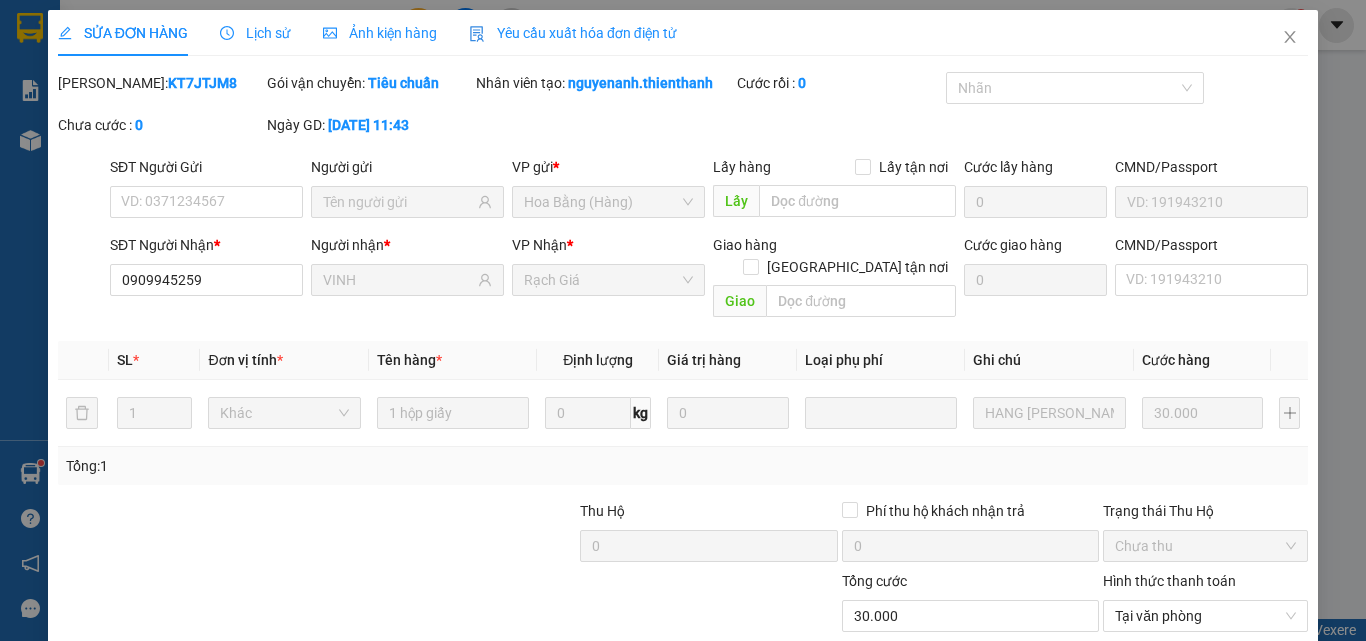 click on "Giao hàng" at bounding box center [929, 773] 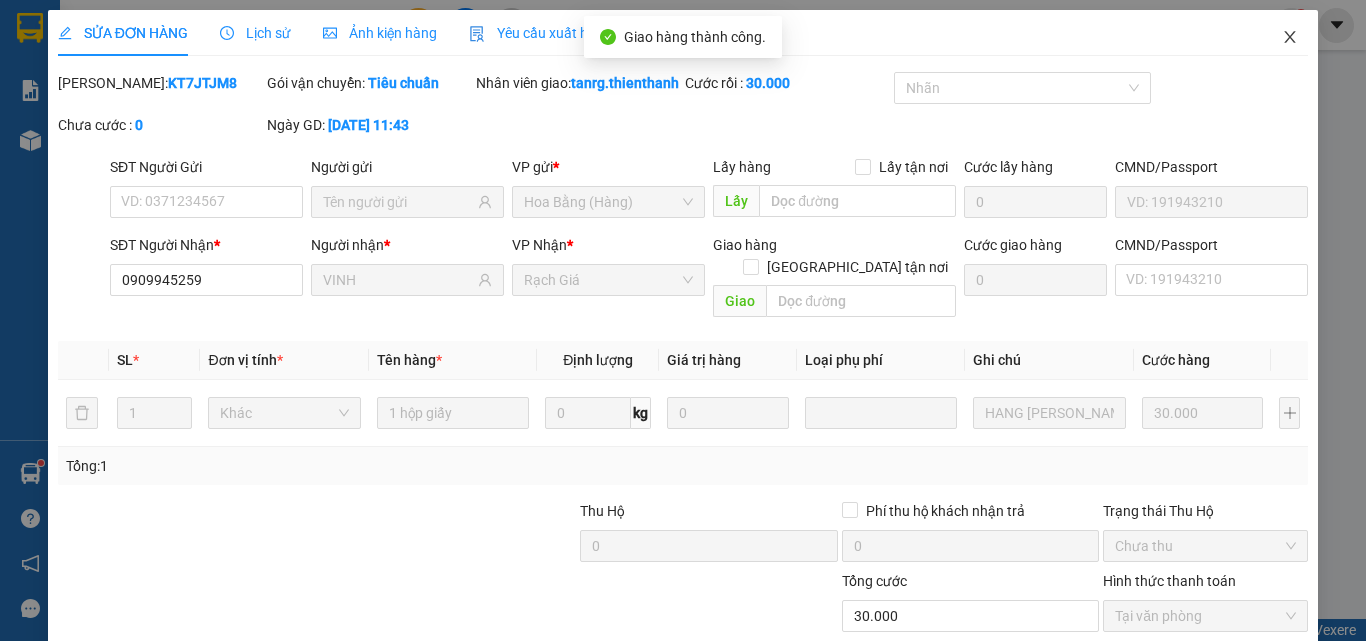click 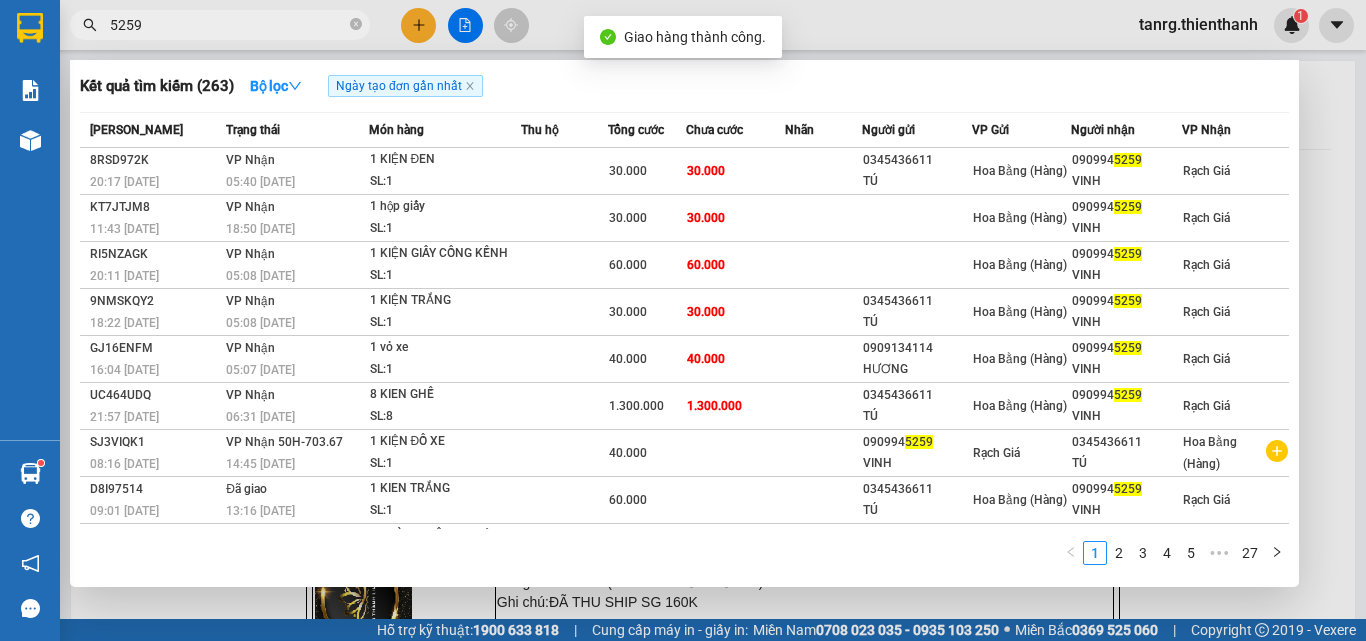 click on "5259" at bounding box center (228, 25) 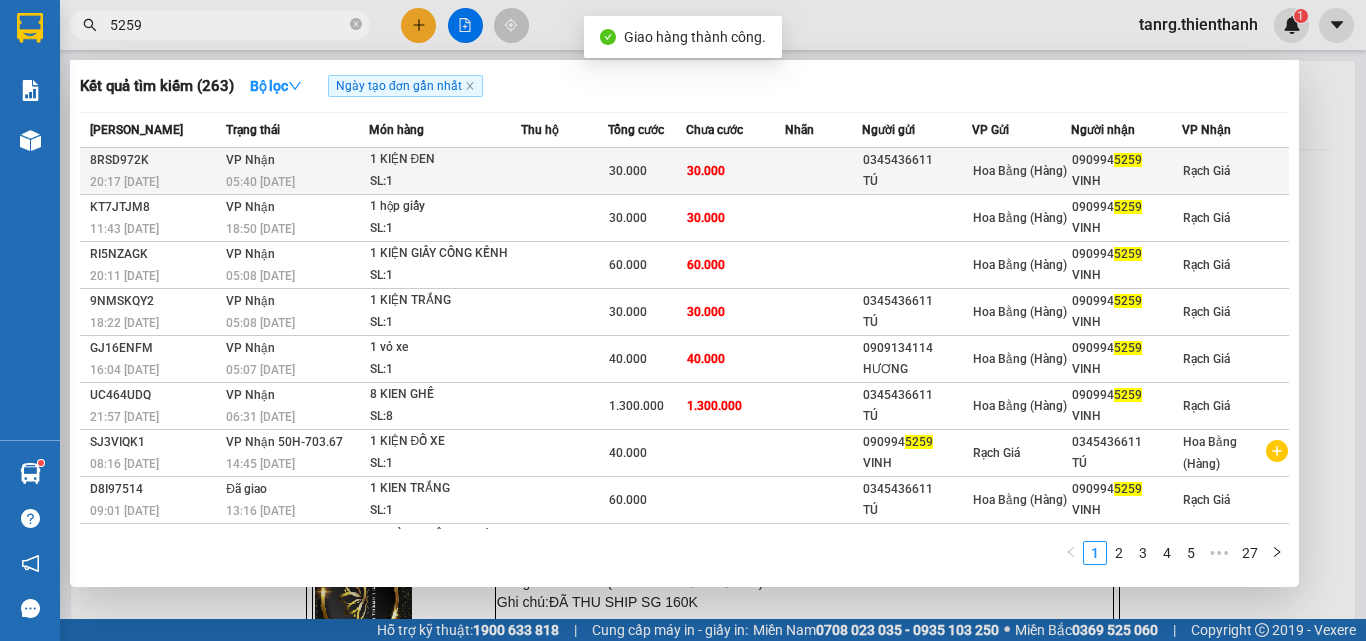 click on "SL:  1" at bounding box center [445, 182] 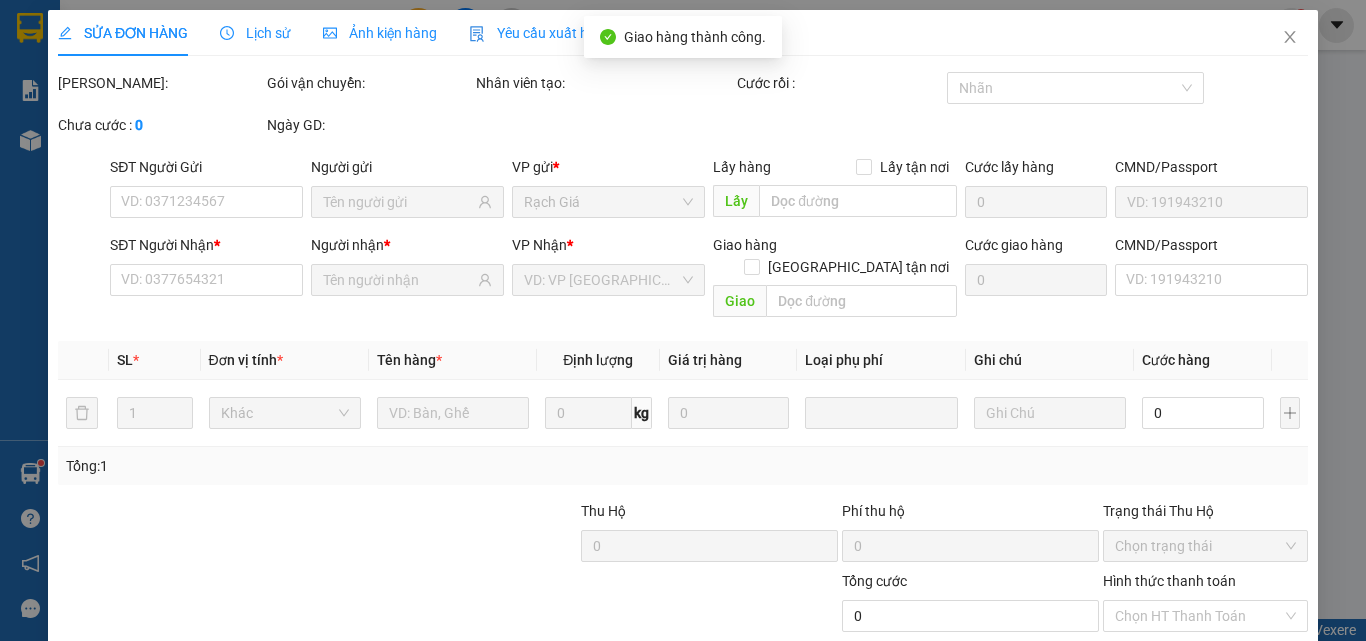 type on "0345436611" 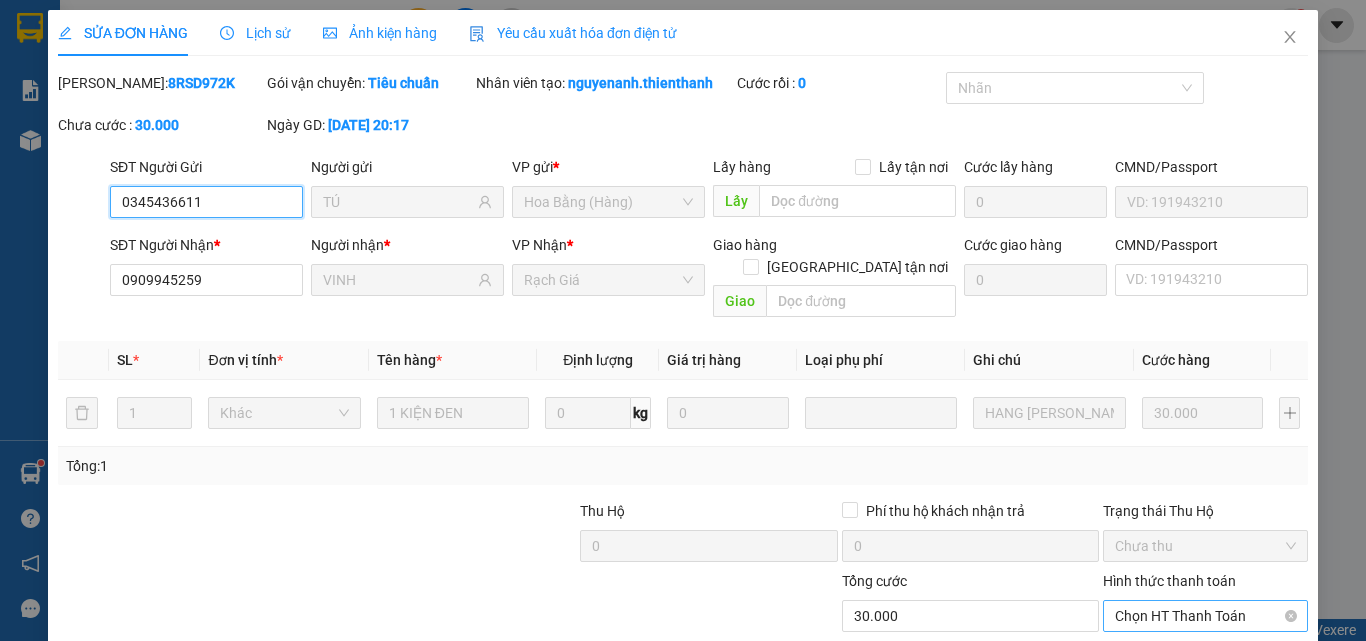click on "Chọn HT Thanh Toán" at bounding box center [1205, 616] 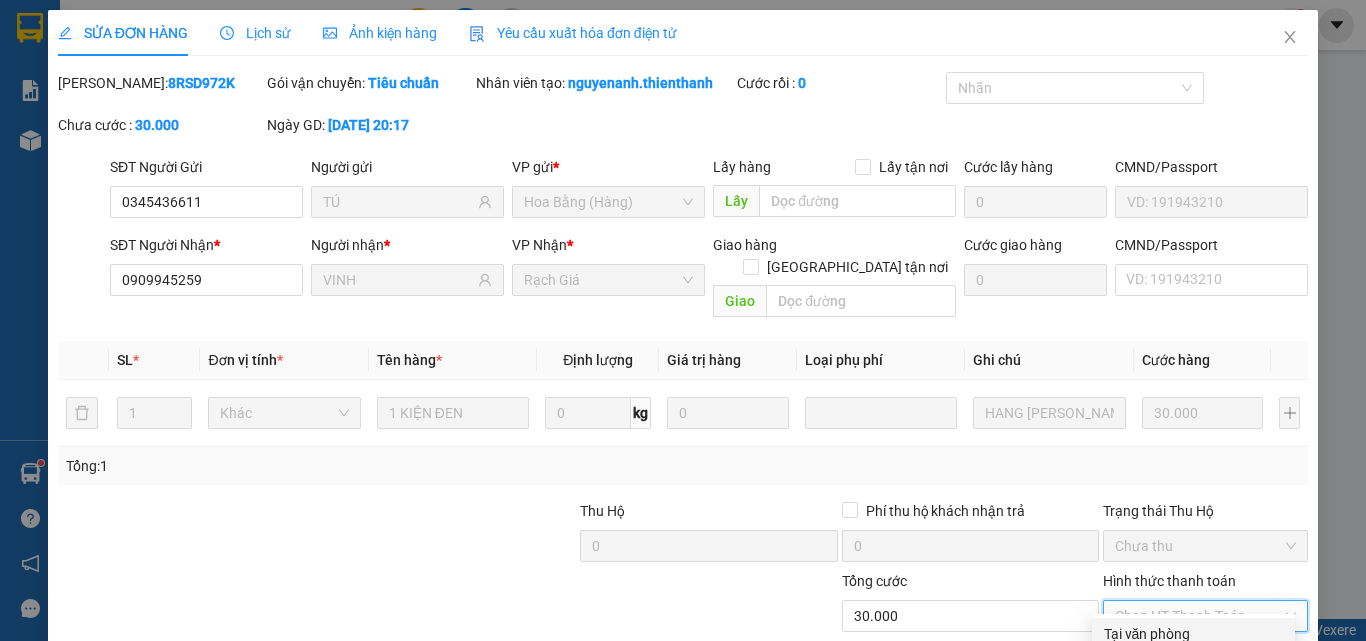 click on "Tại văn phòng" at bounding box center [1193, 634] 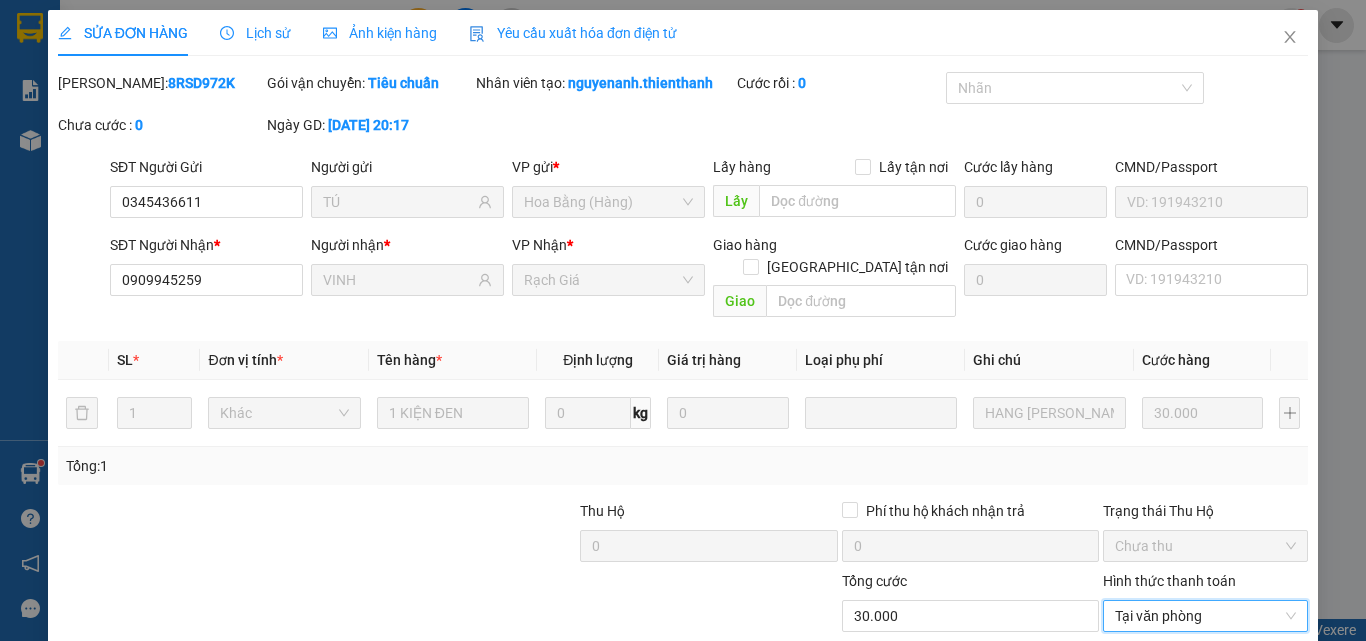 click on "Giao hàng" at bounding box center (929, 773) 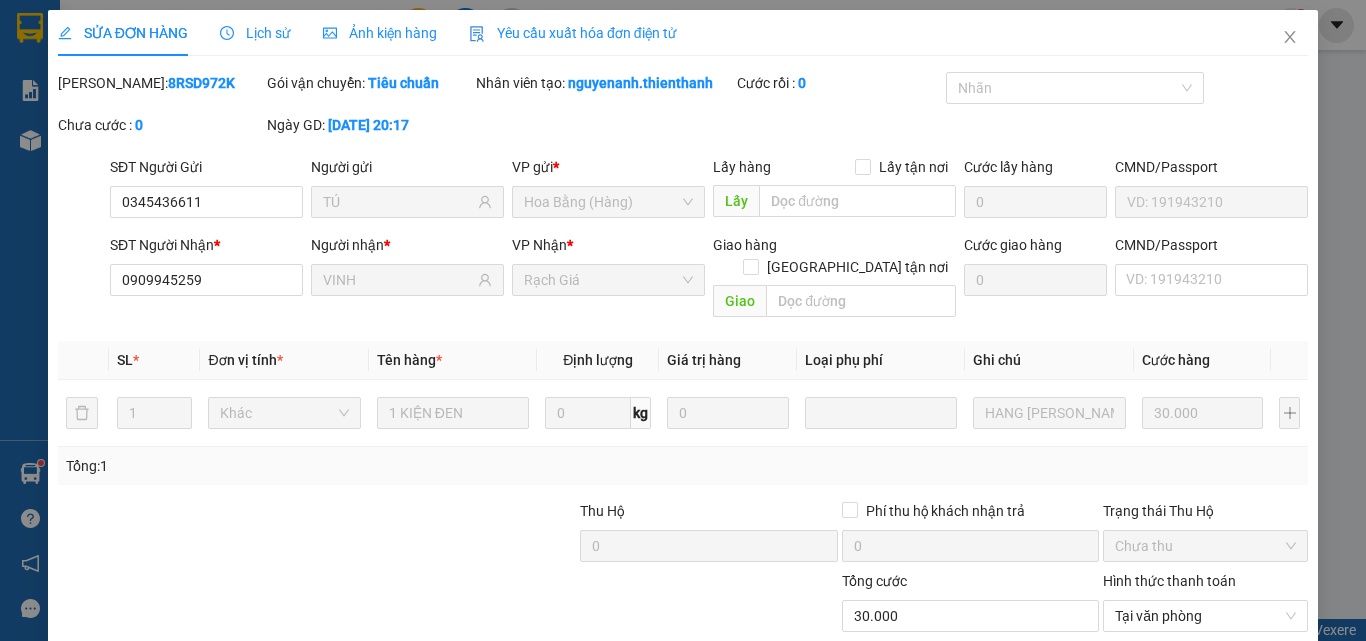 click on "Giao hàng" at bounding box center [929, 773] 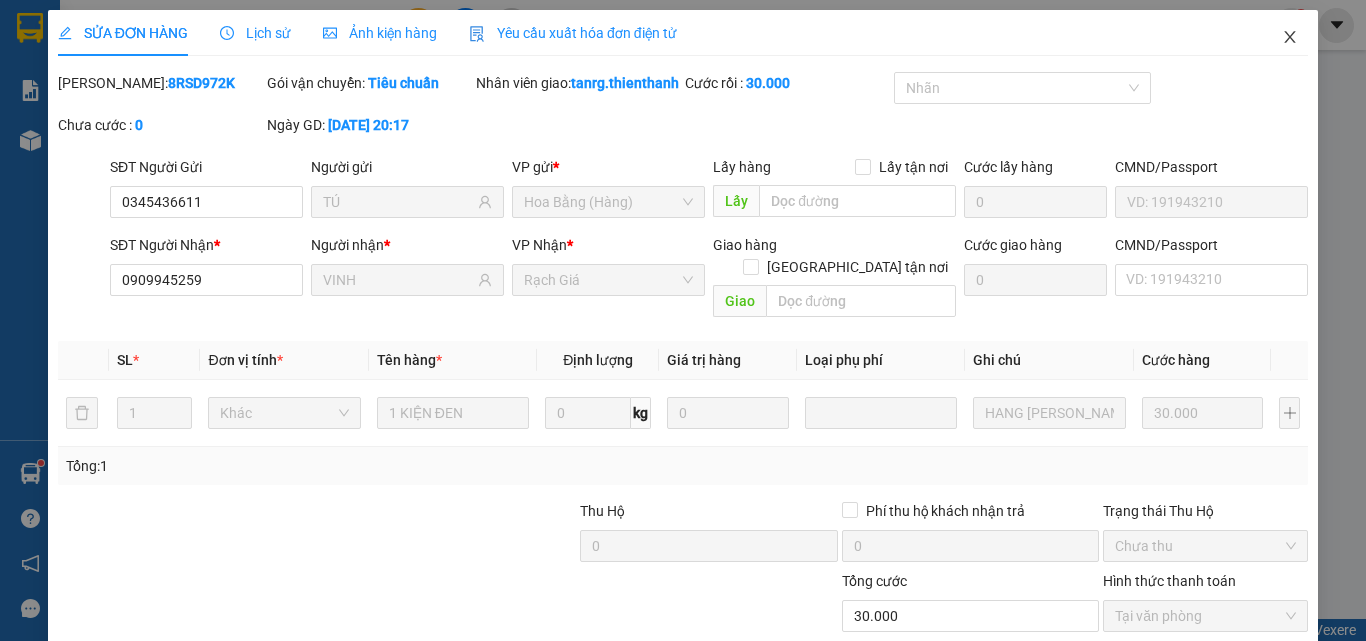 click 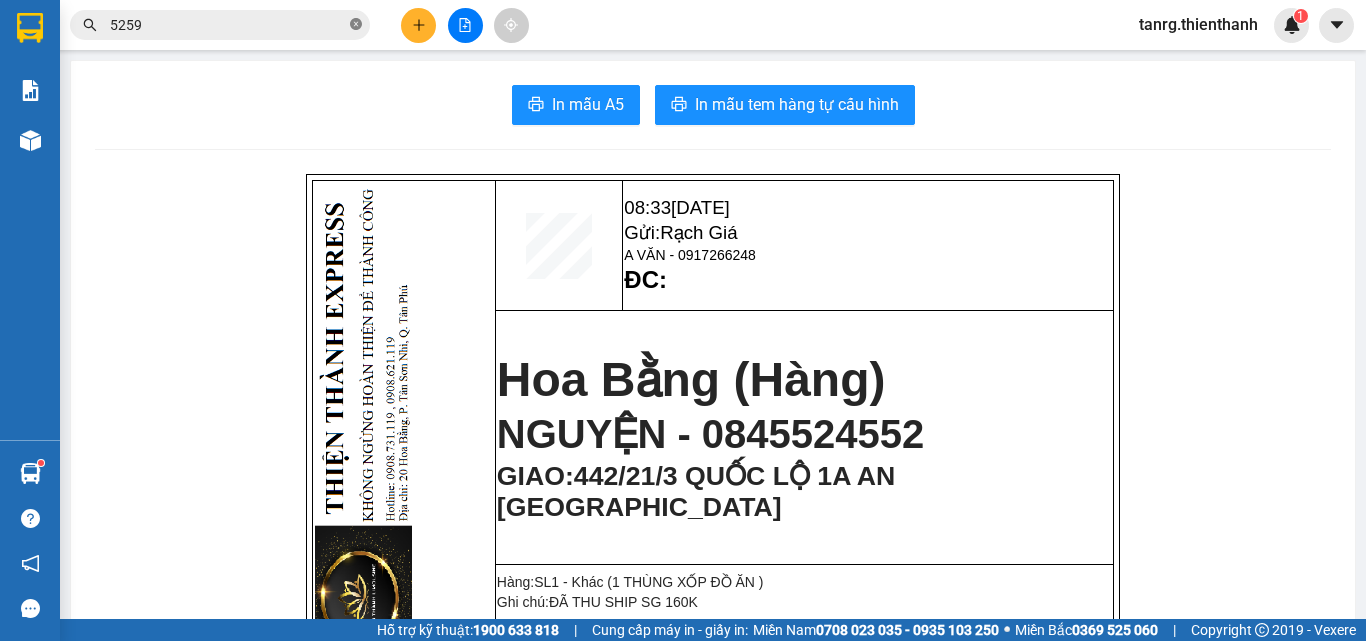 click 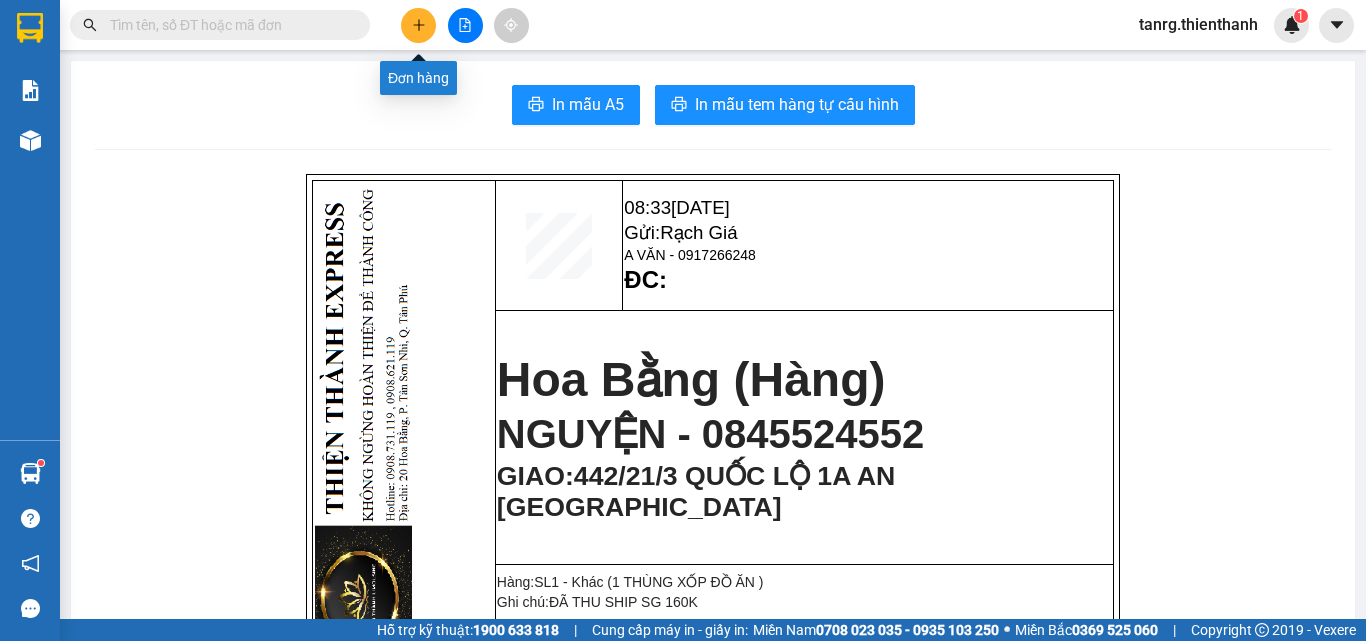 click 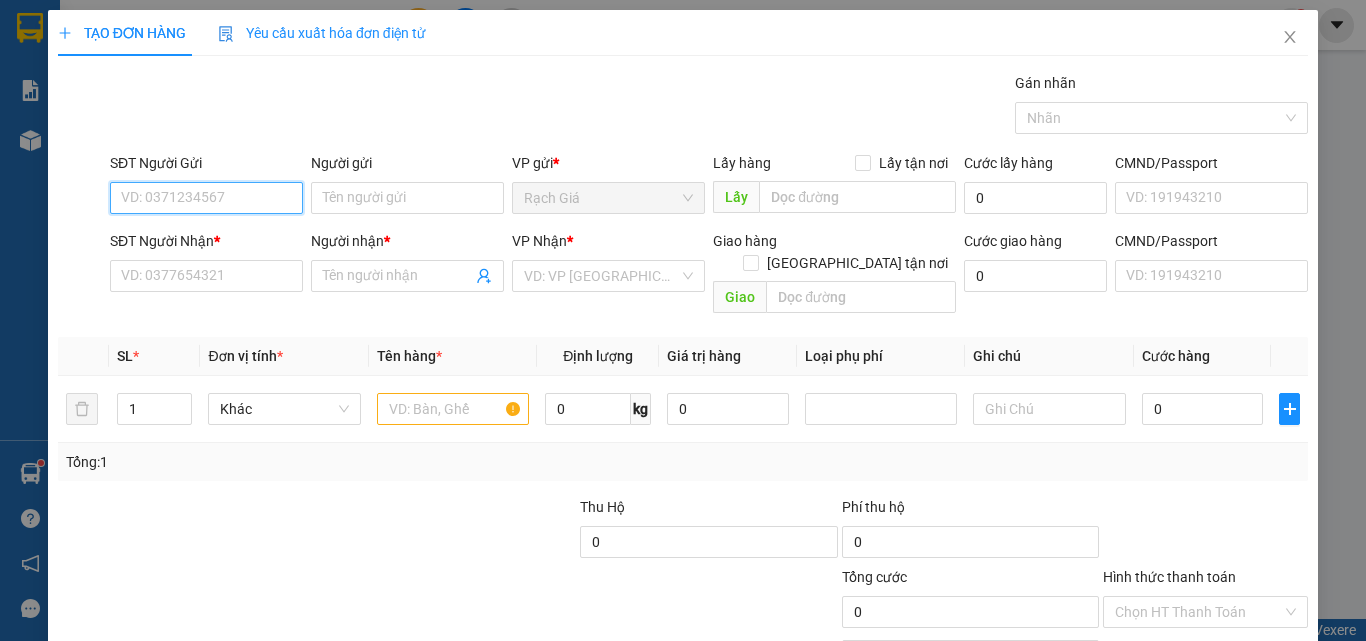 click on "SĐT Người Gửi" at bounding box center (206, 198) 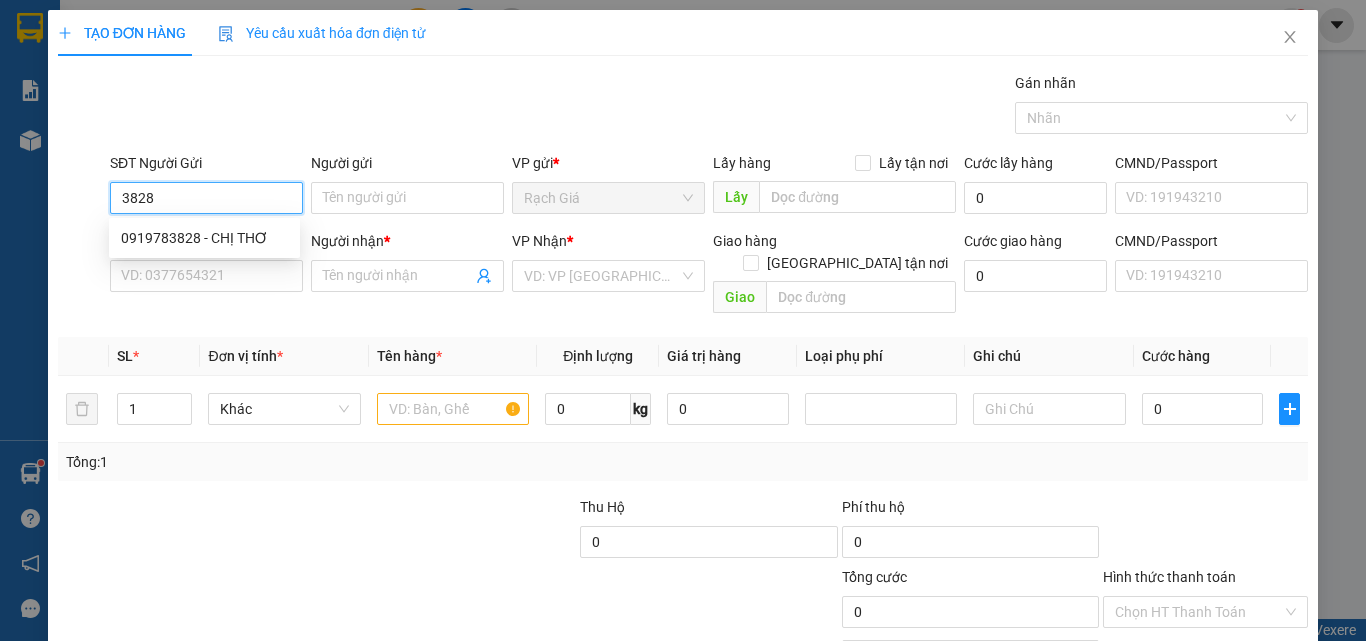 click on "3828" at bounding box center (206, 198) 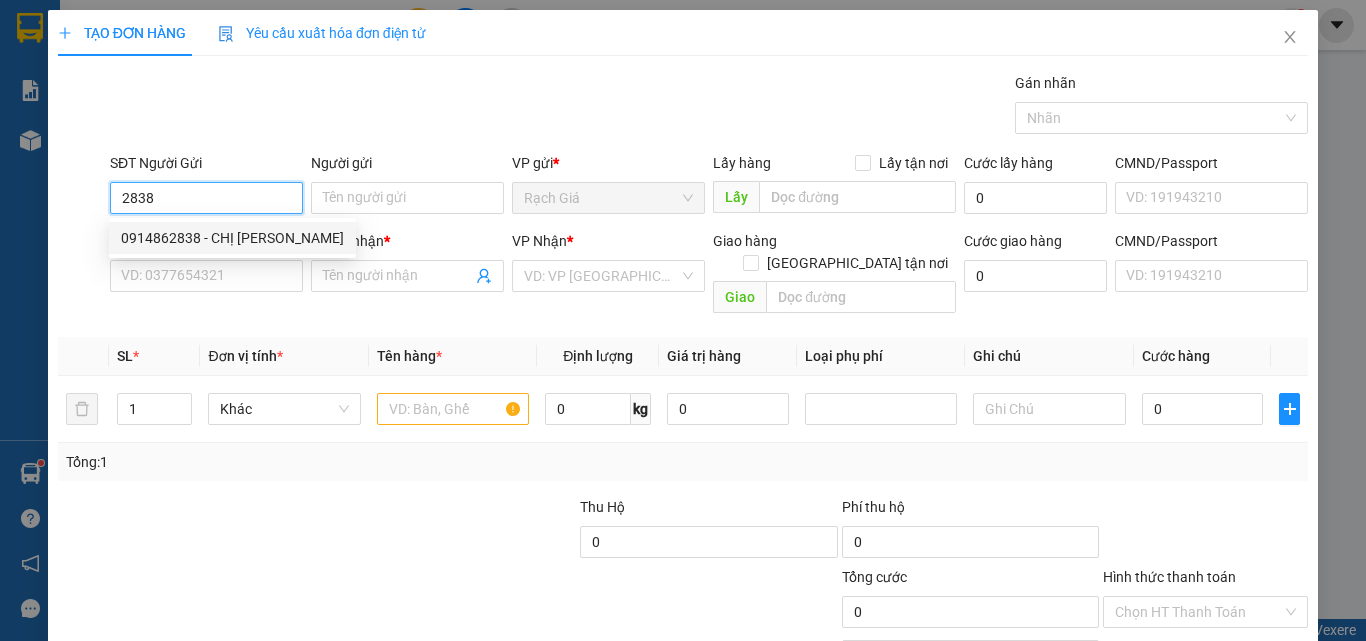 click on "0914862838 - CHỊ [PERSON_NAME]" at bounding box center (232, 238) 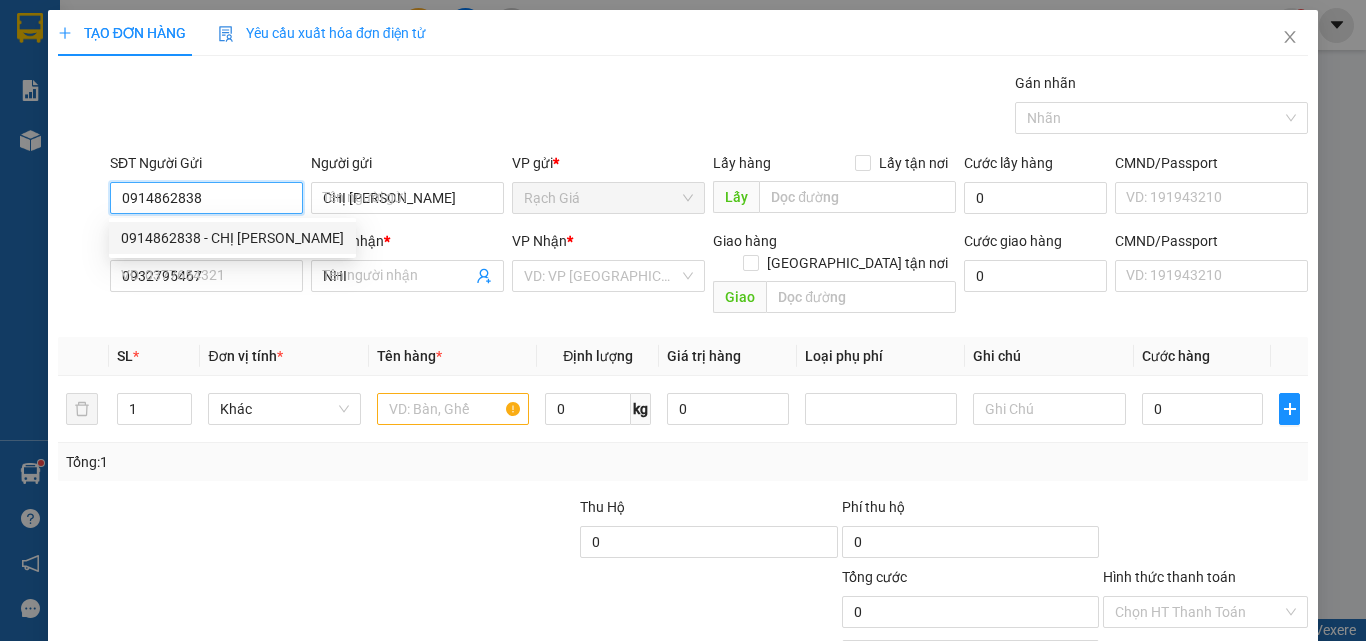type on "120.000" 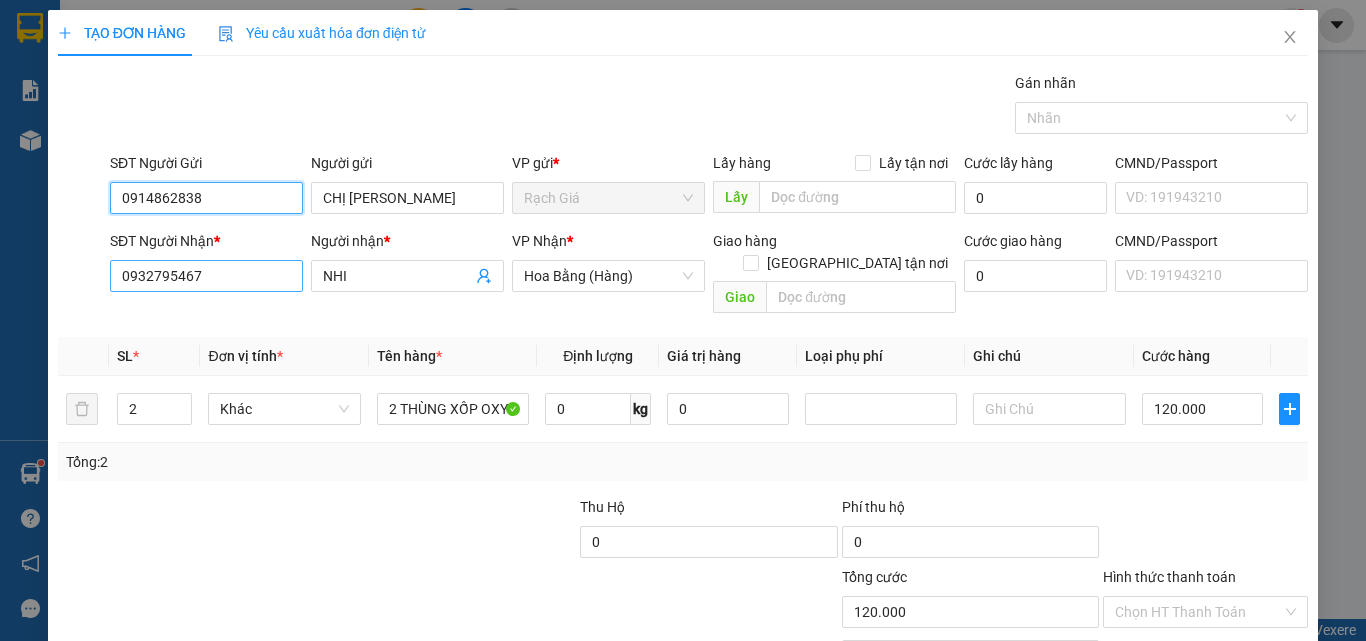 type on "0914862838" 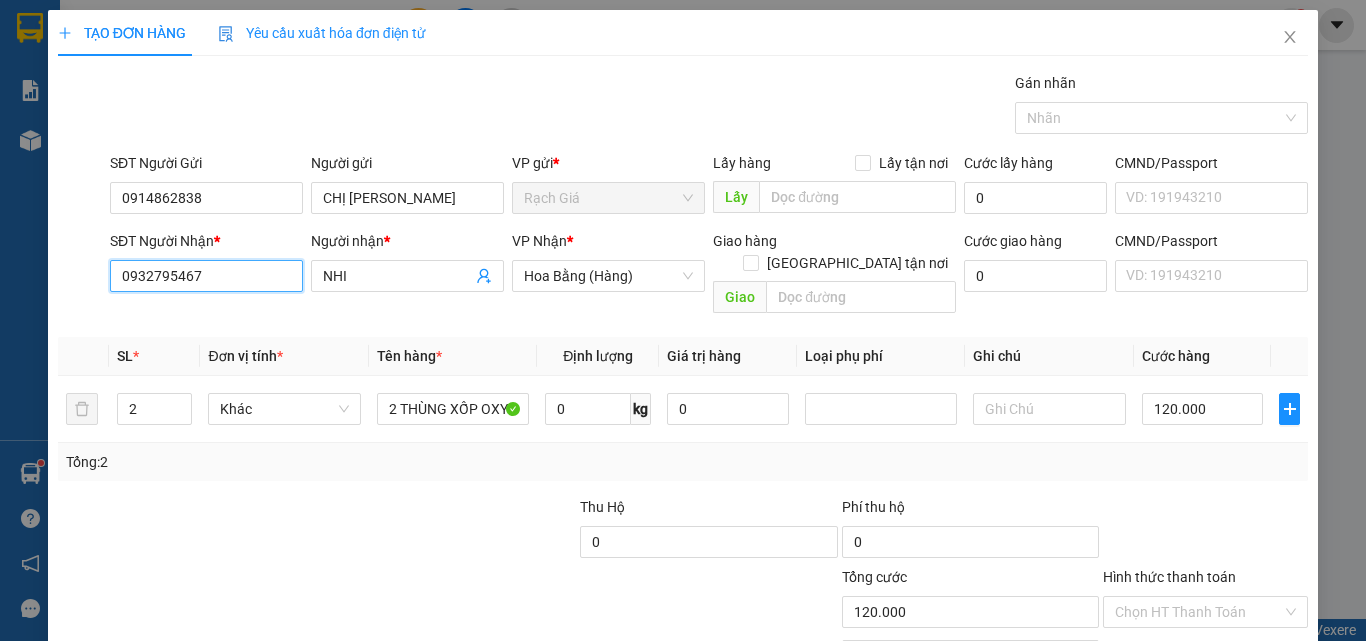 click on "0932795467" at bounding box center [206, 276] 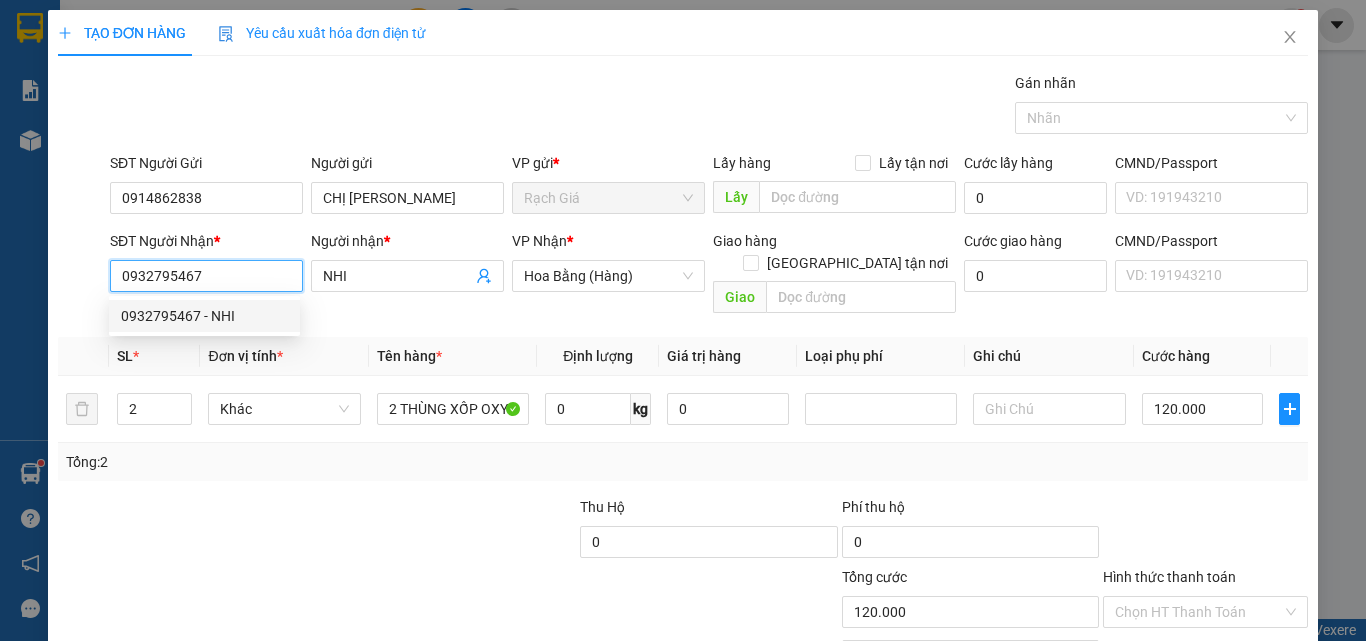 click on "0932795467" at bounding box center [206, 276] 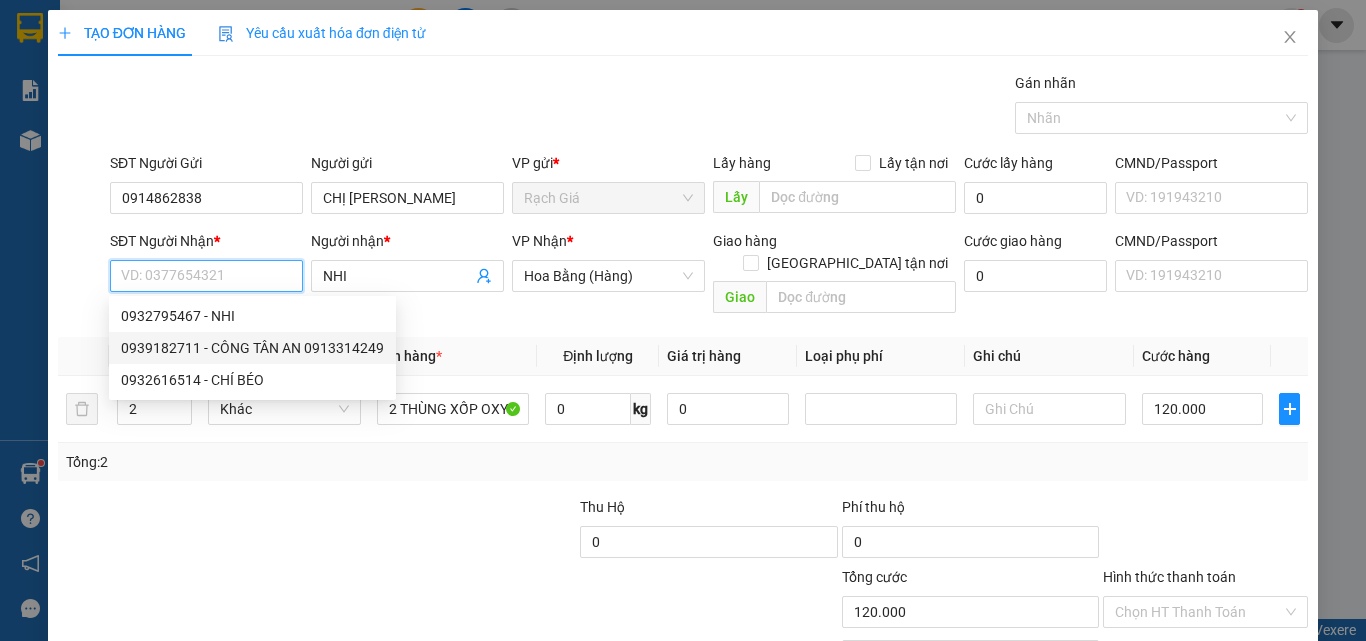 click on "0939182711 - CÔNG TÂN AN 0913314249" at bounding box center [252, 348] 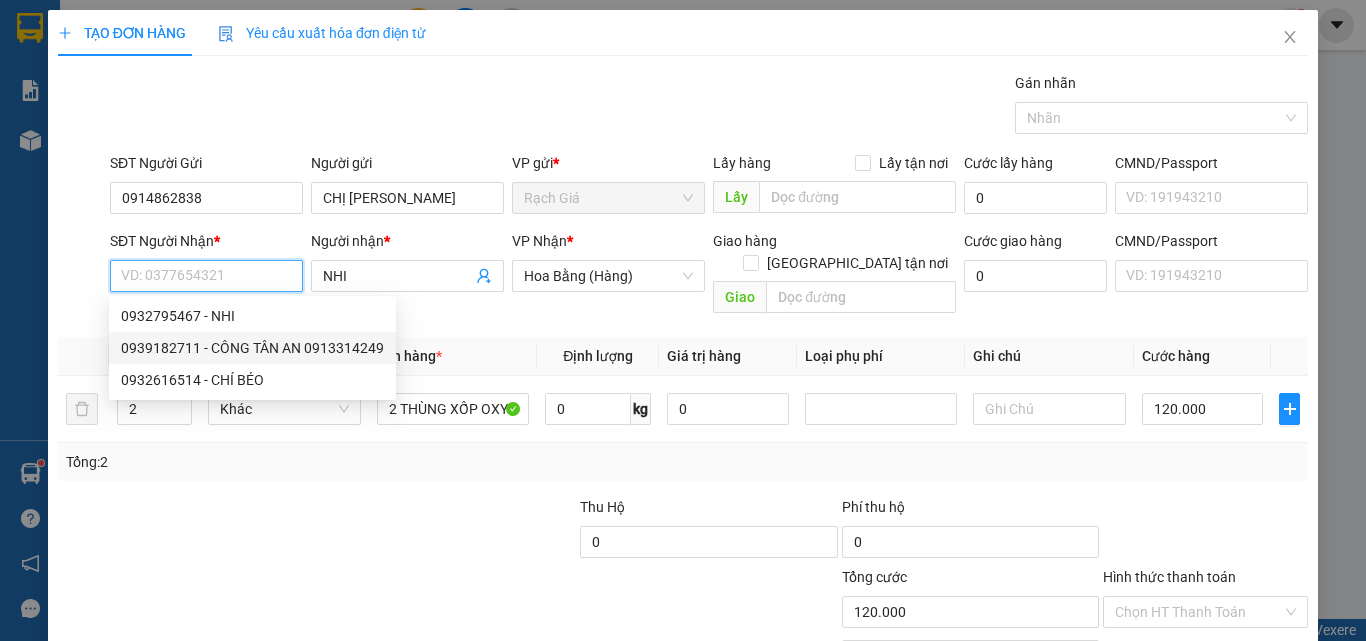 type on "0939182711" 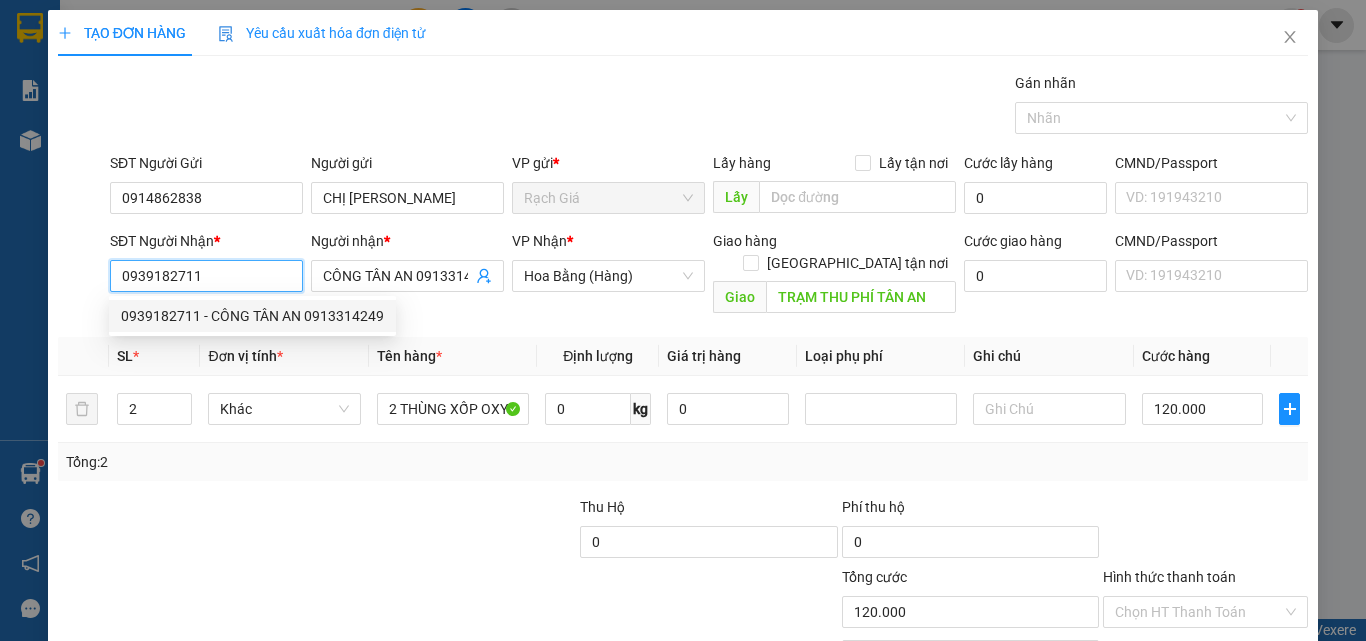 type on "100.000" 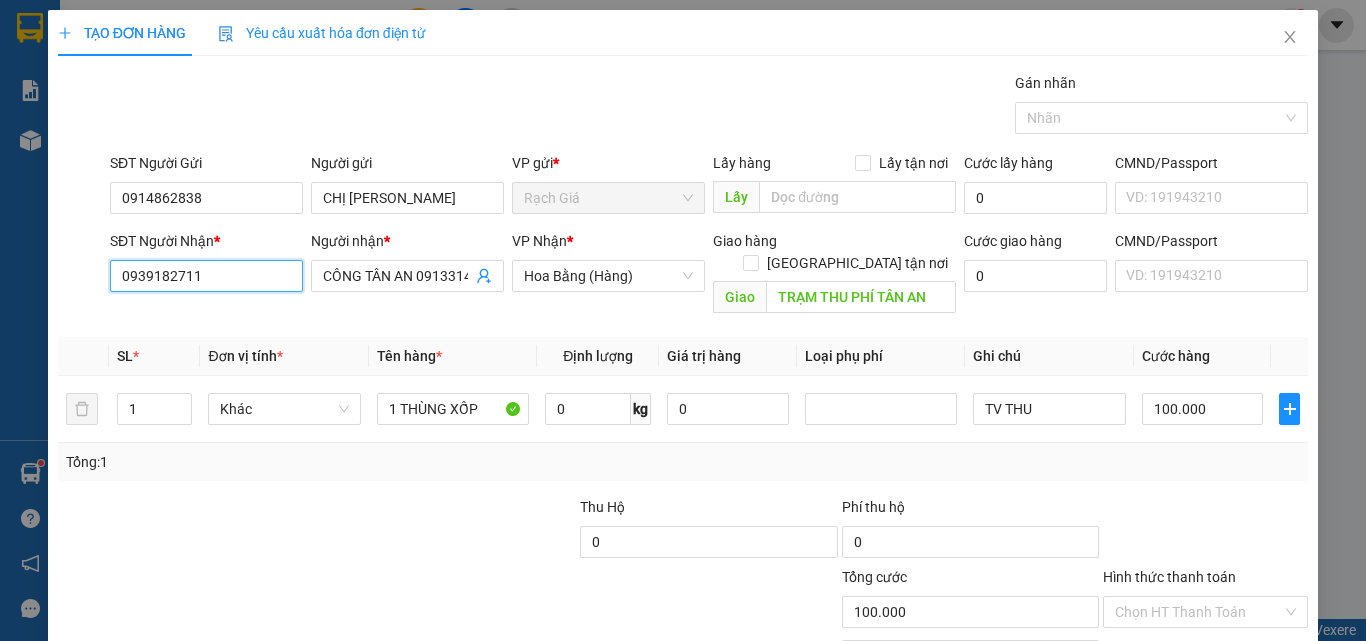 type on "0939182711" 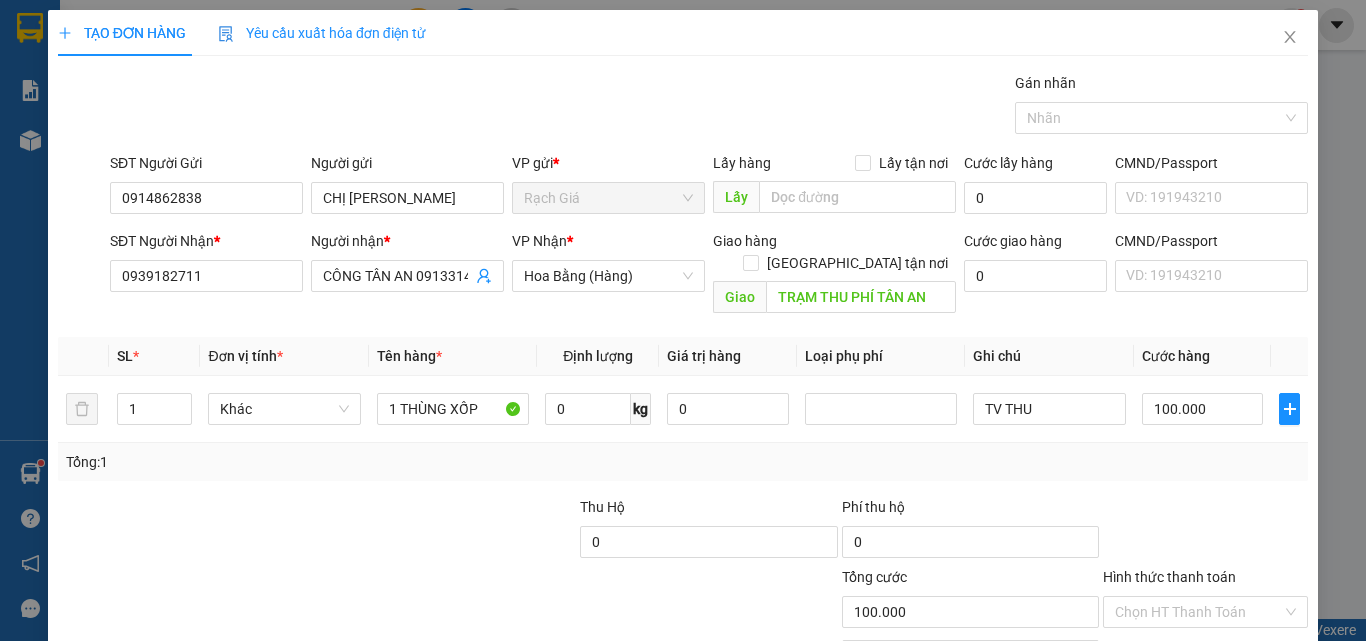 click on "[PERSON_NAME] và In" at bounding box center [1263, 769] 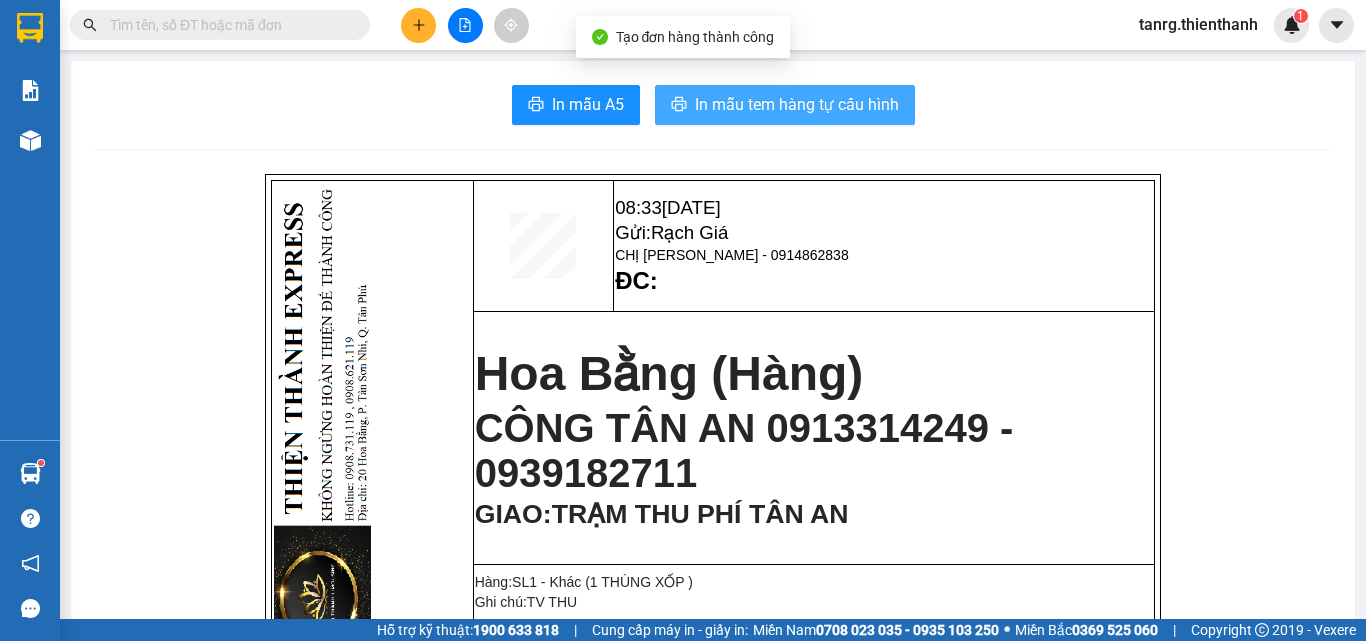 click on "In mẫu tem hàng tự cấu hình" at bounding box center (797, 104) 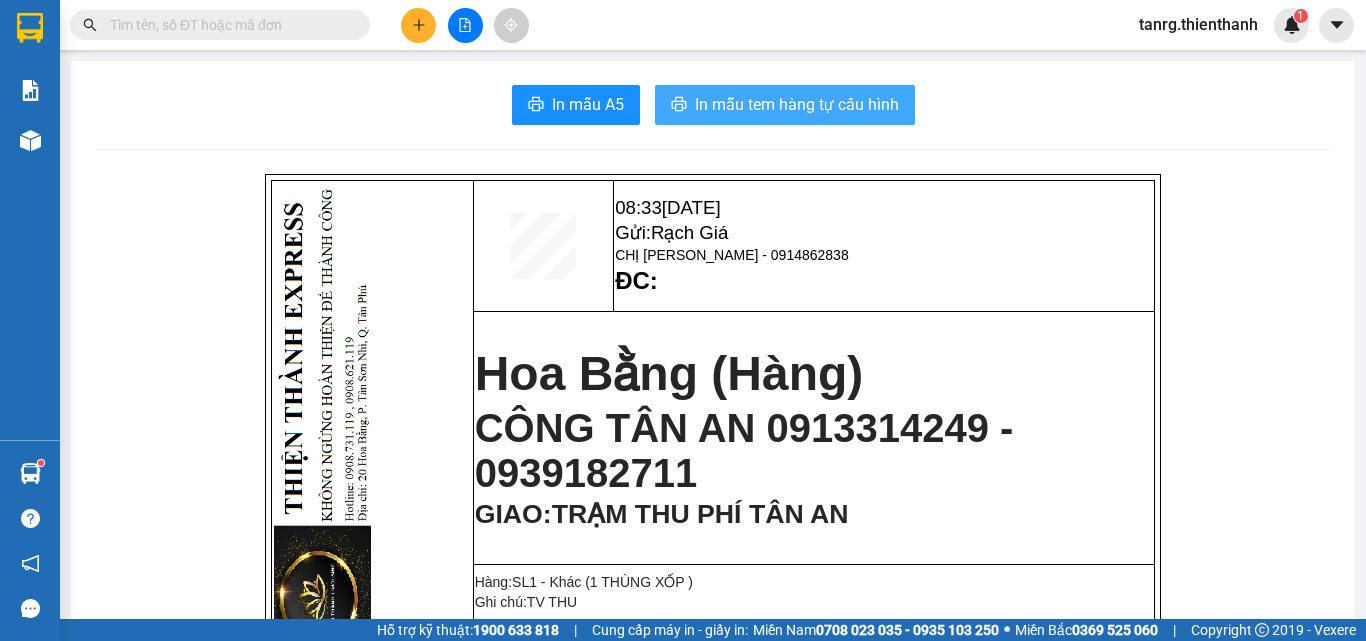click on "In mẫu tem hàng tự cấu hình" at bounding box center [797, 104] 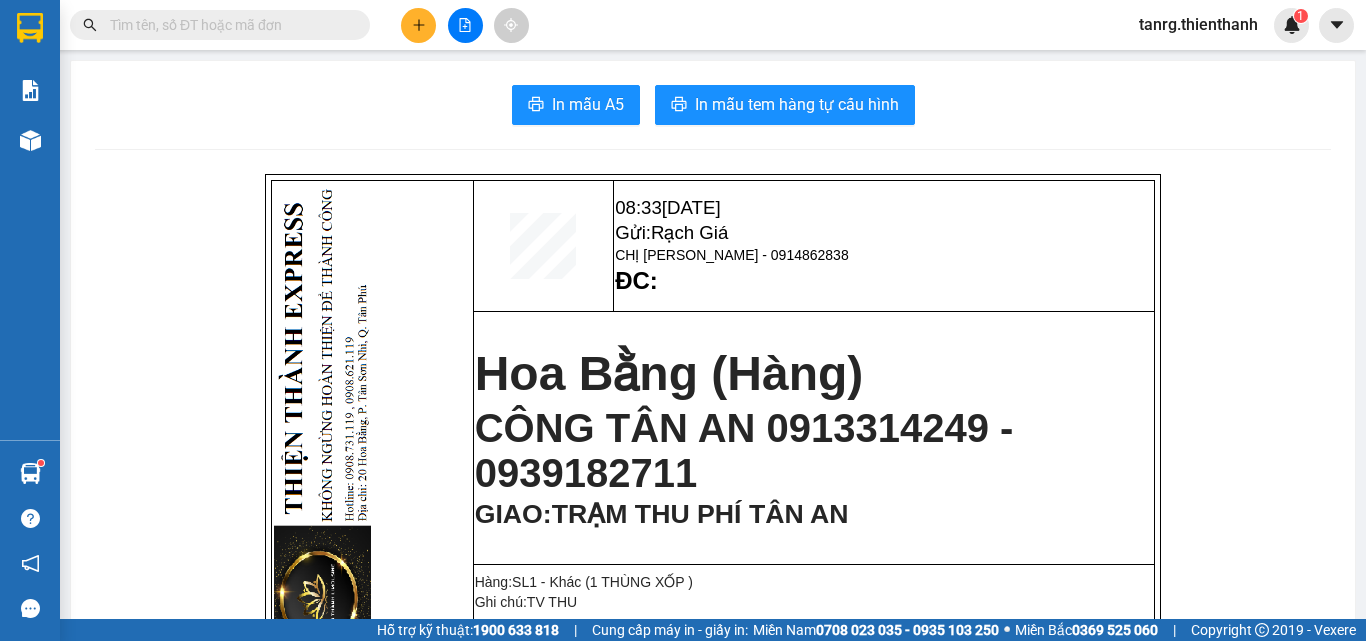 click 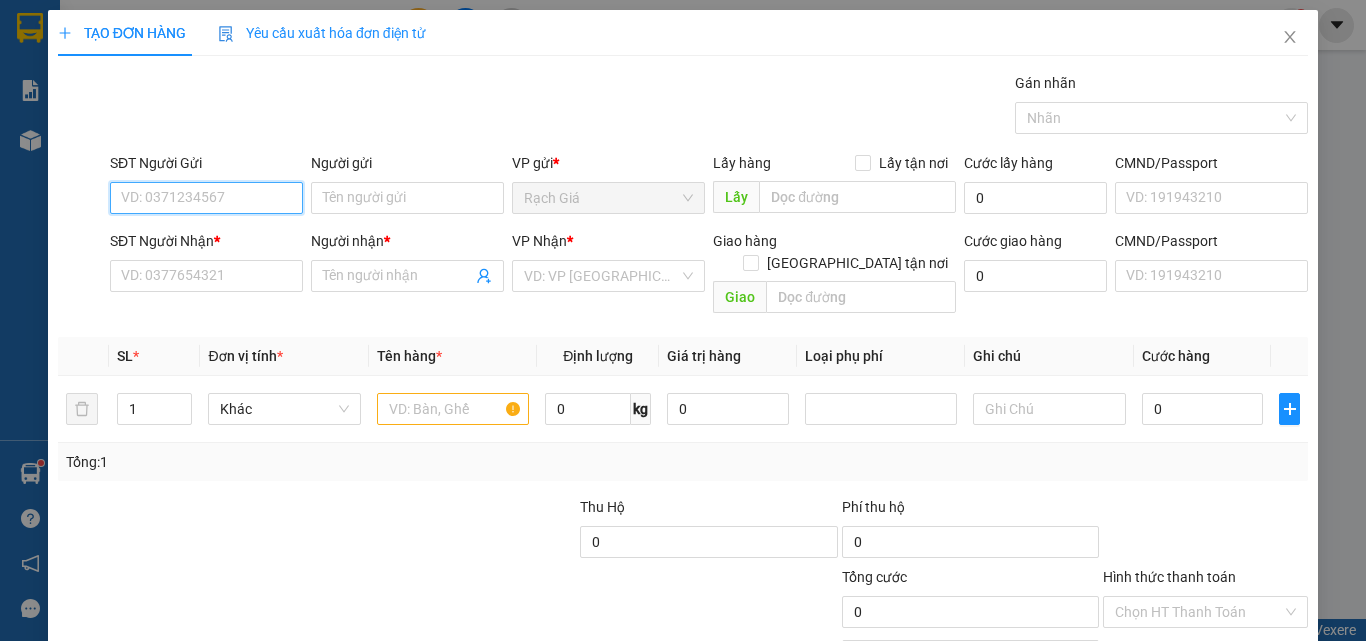click on "SĐT Người Gửi" at bounding box center [206, 198] 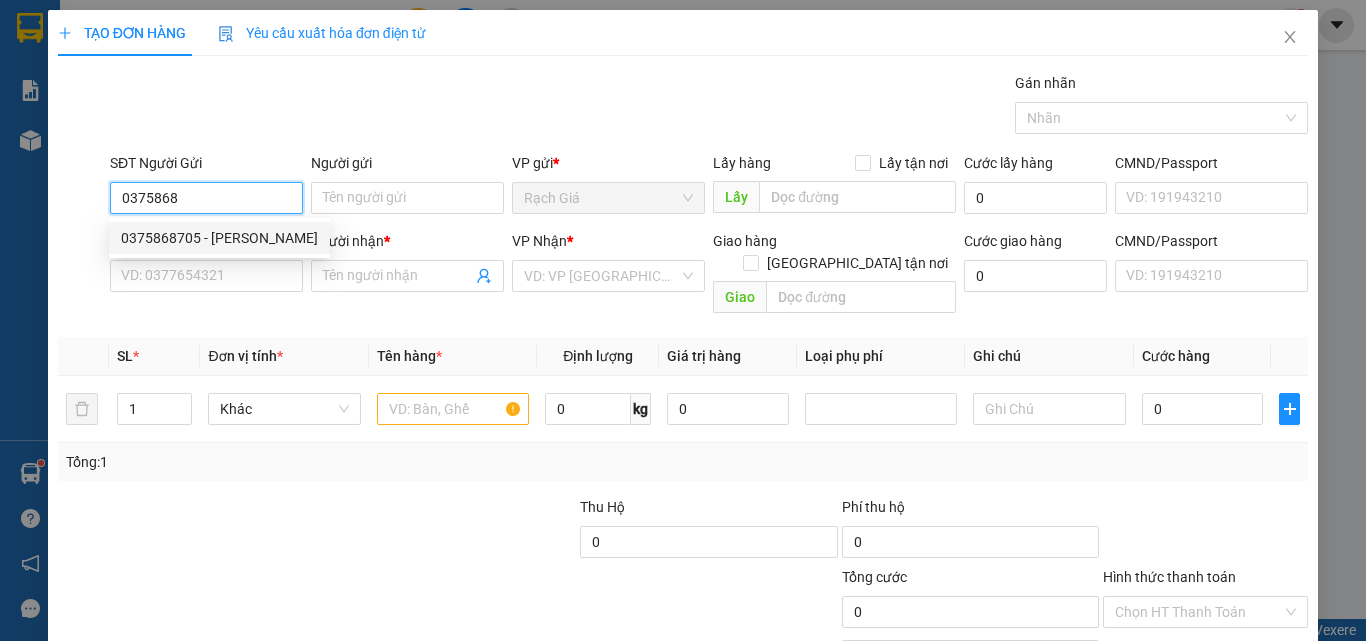 click on "0375868705 - [PERSON_NAME]" at bounding box center [219, 238] 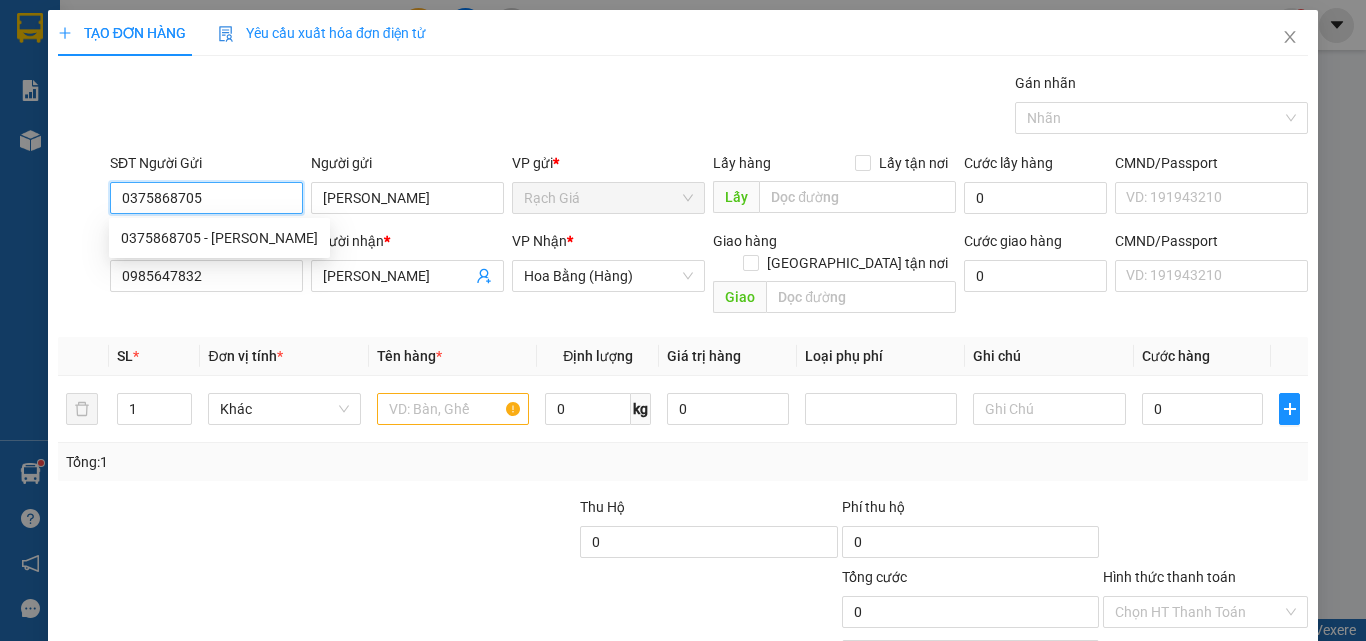 type on "50.000" 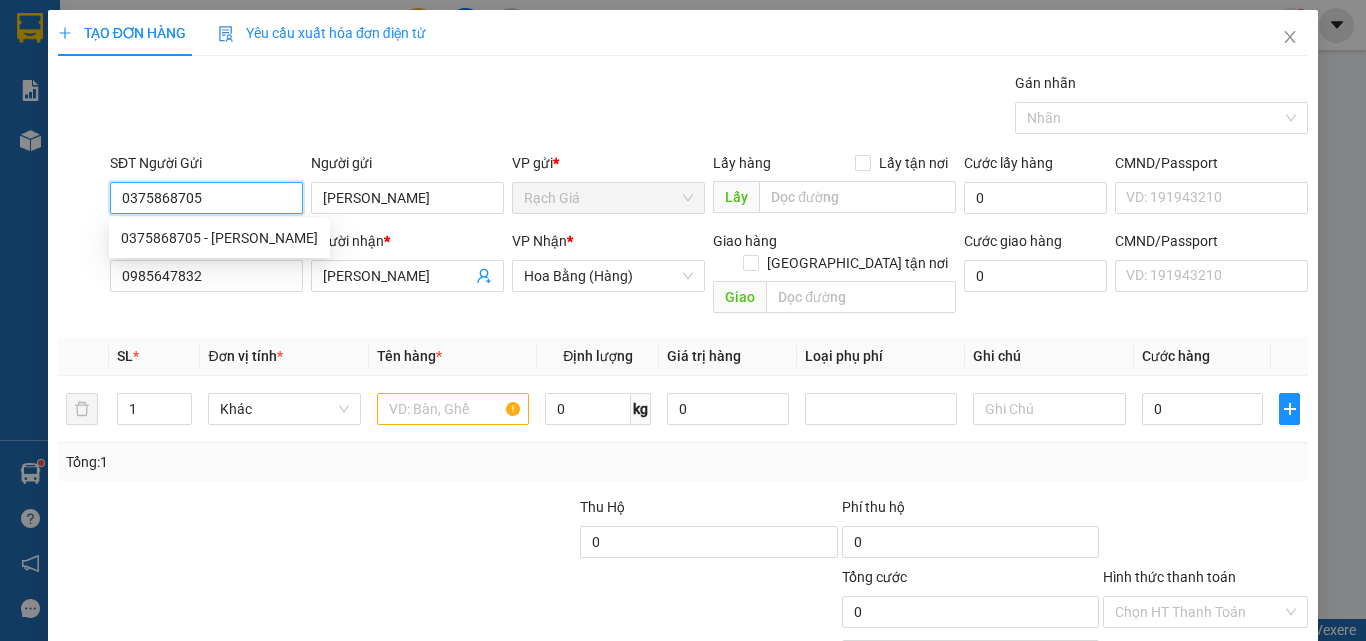 type on "50.000" 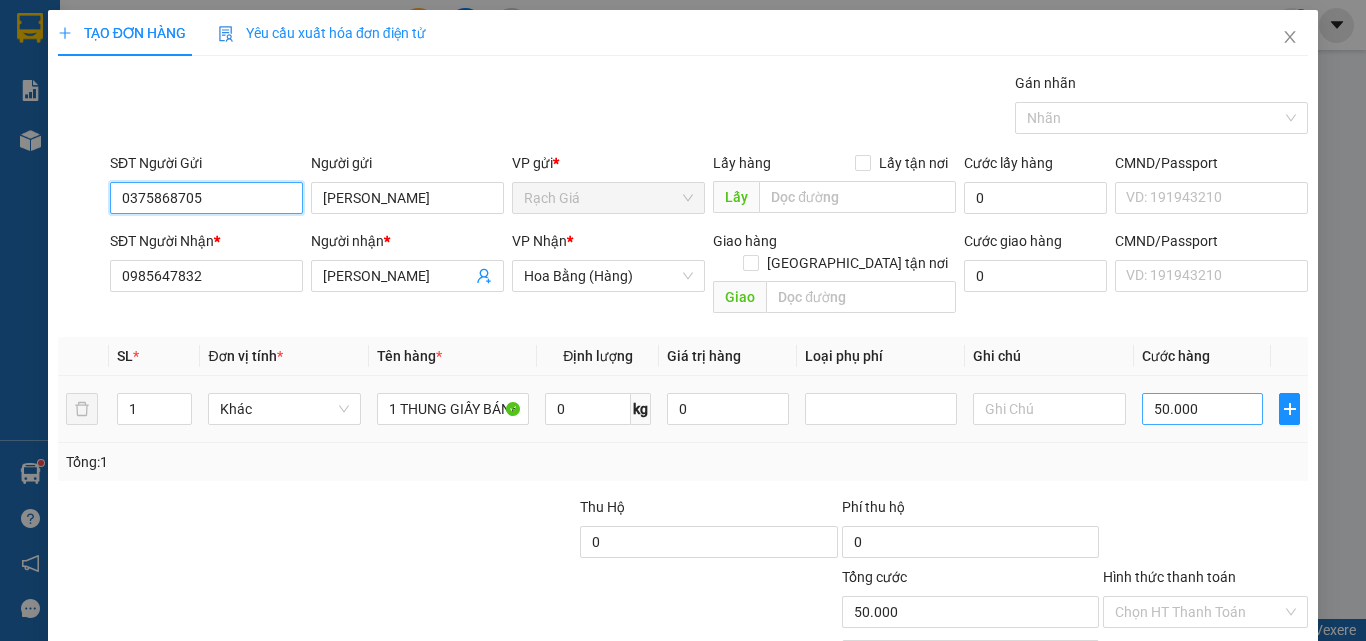 type on "0375868705" 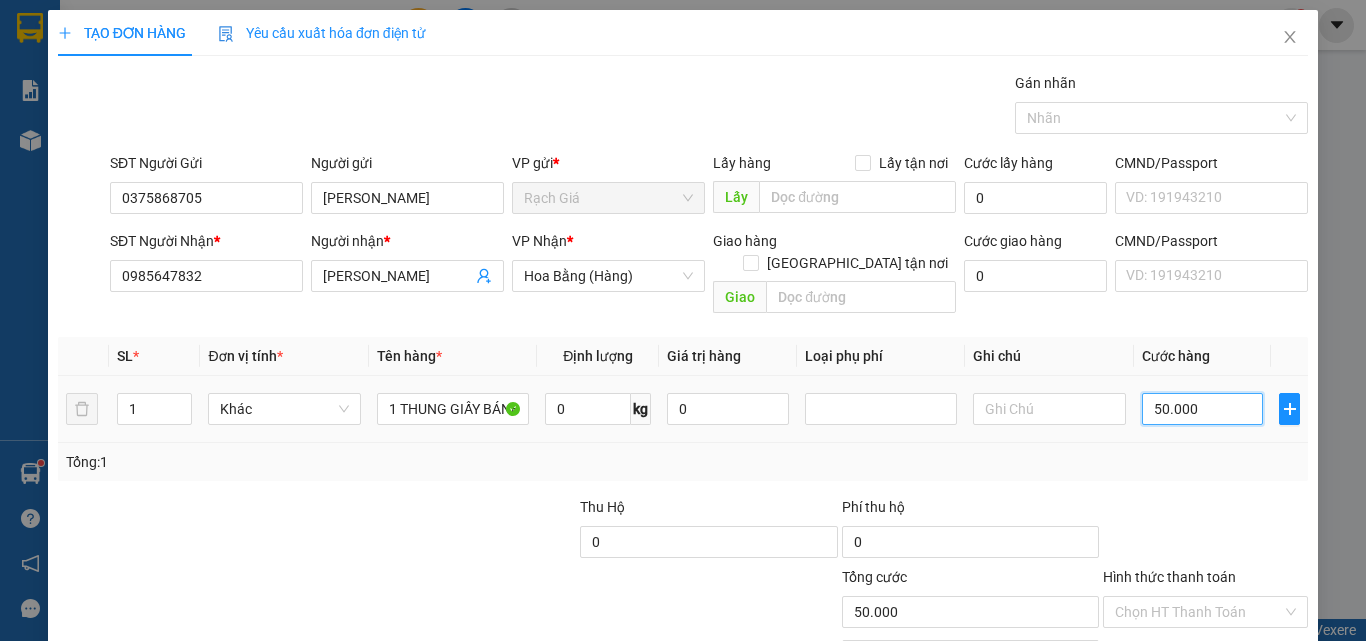 click on "50.000" at bounding box center [1203, 409] 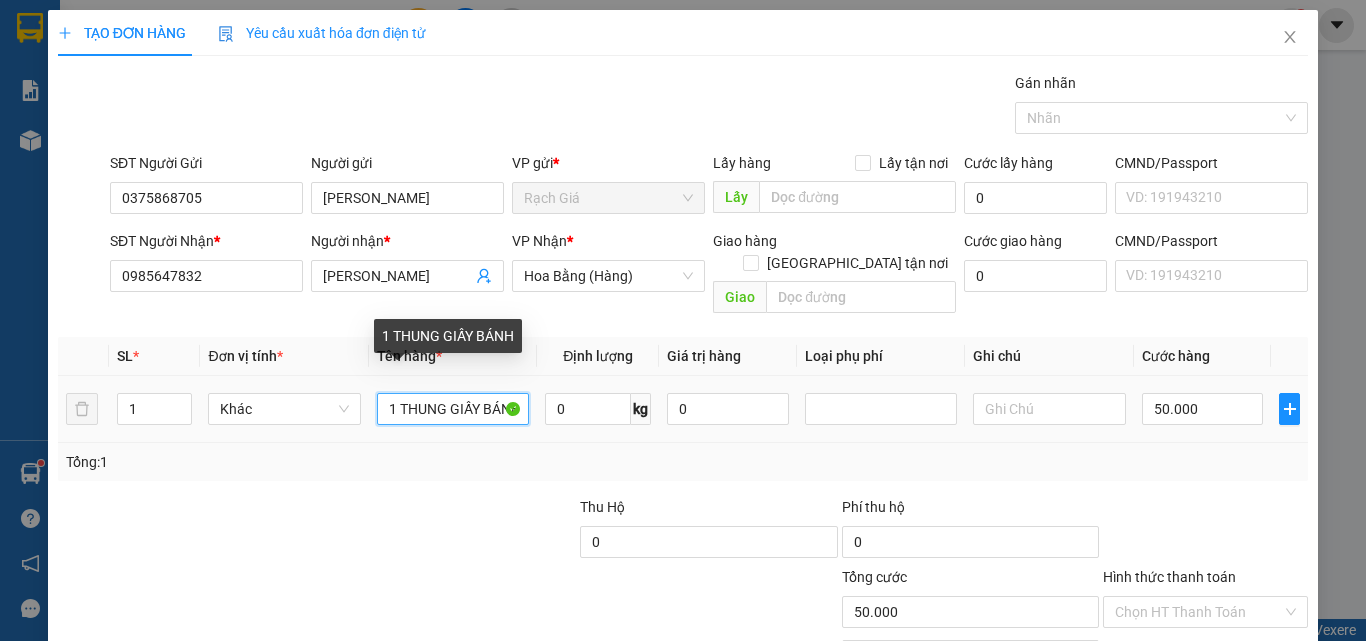 click on "1 THUNG GIẤY BÁNH" at bounding box center (453, 409) 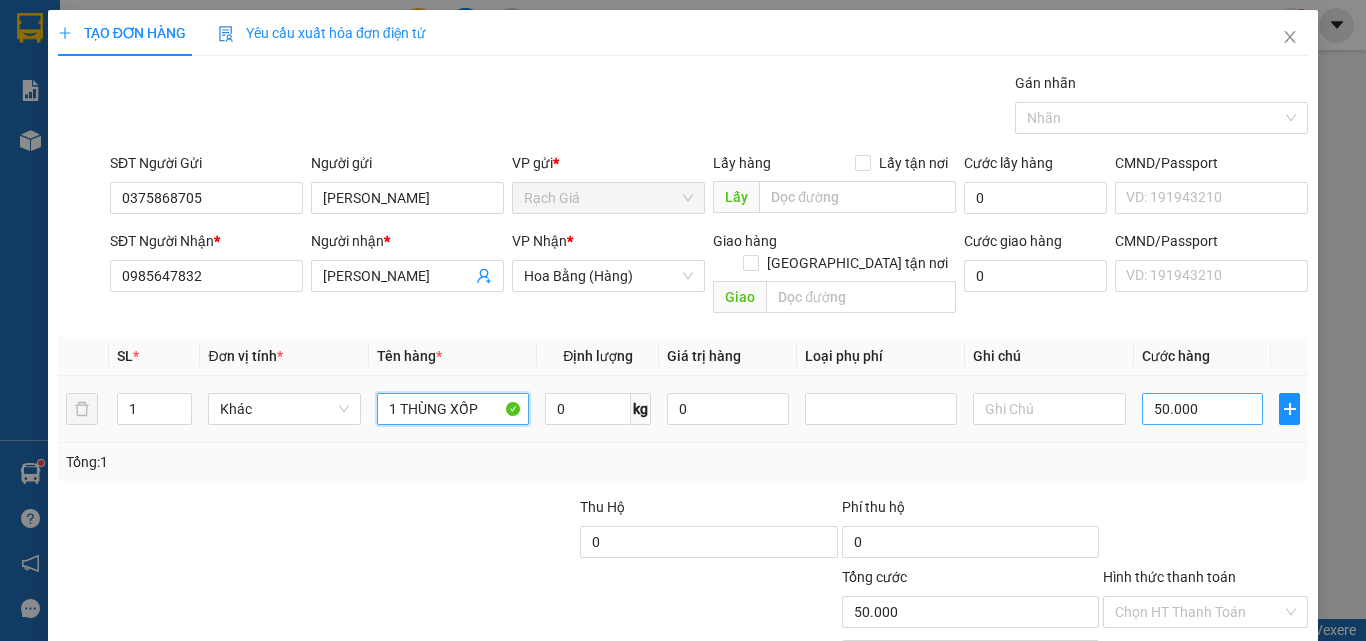 type on "1 THÙNG XỐP" 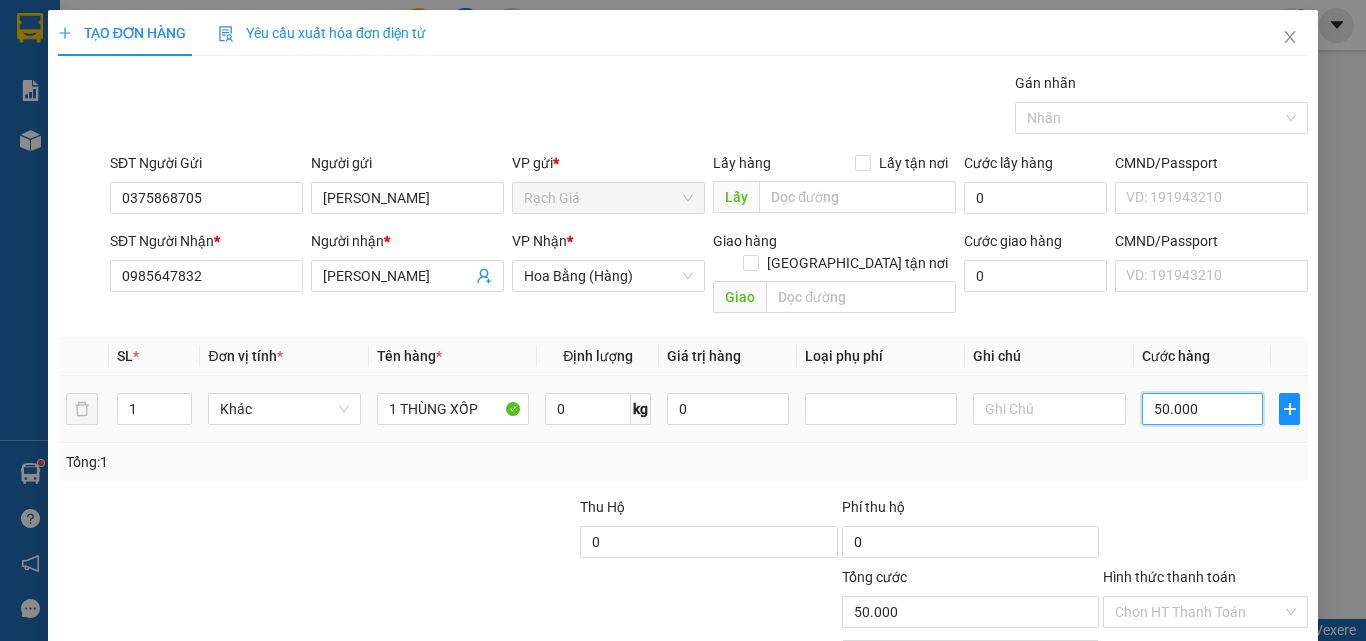 click on "50.000" at bounding box center [1203, 409] 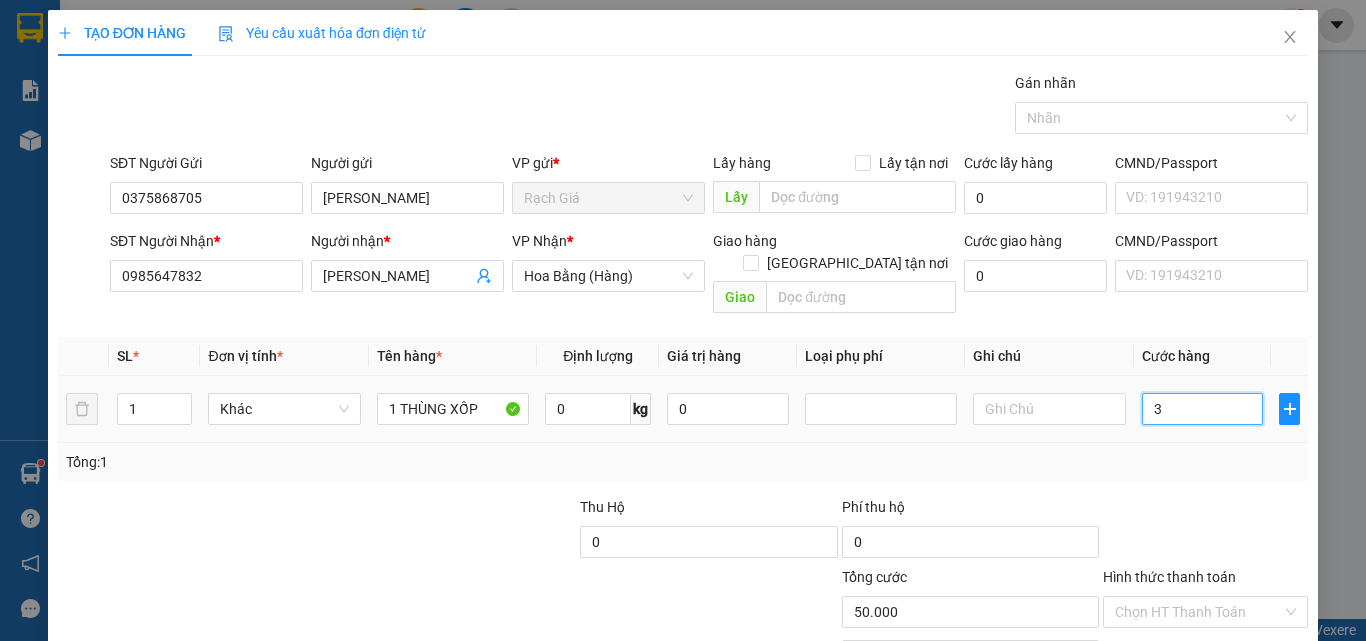 type on "3" 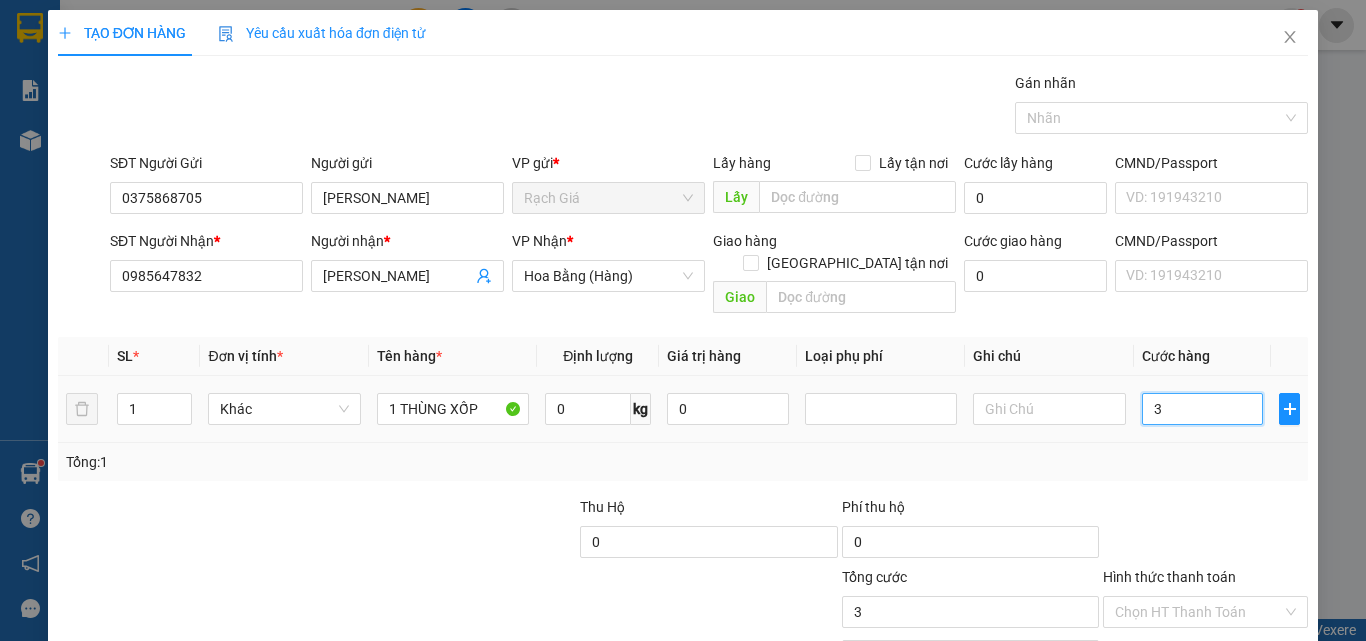type on "30" 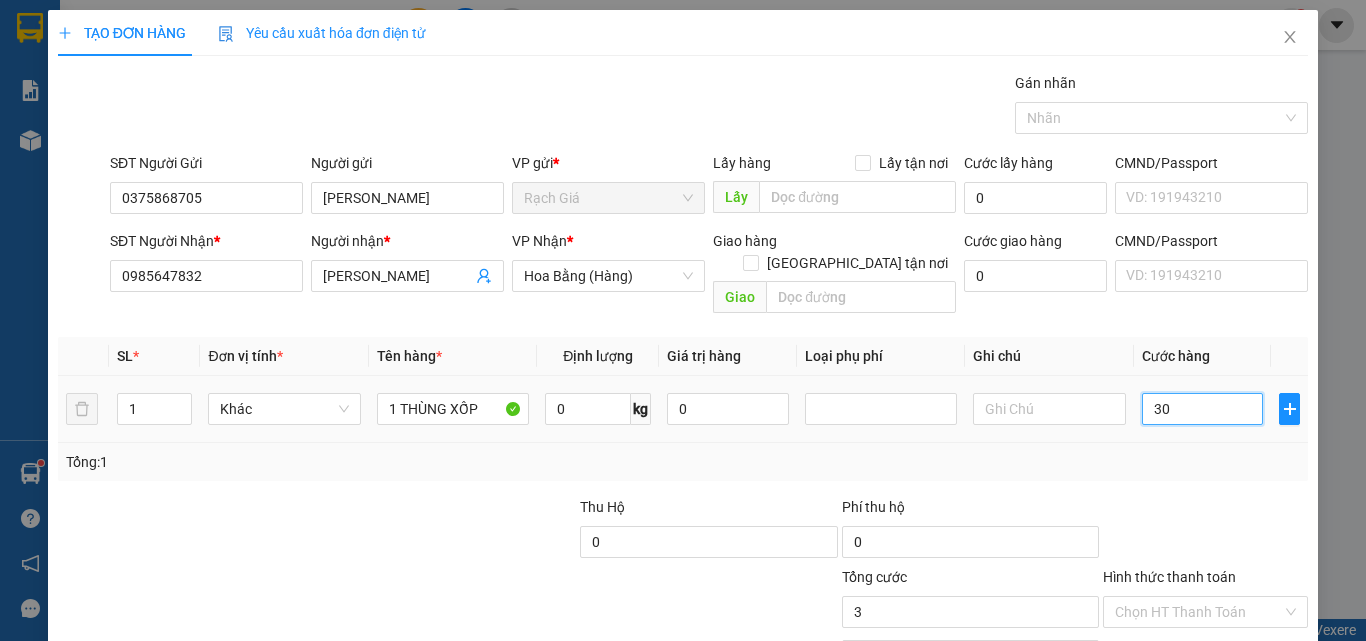 type on "30" 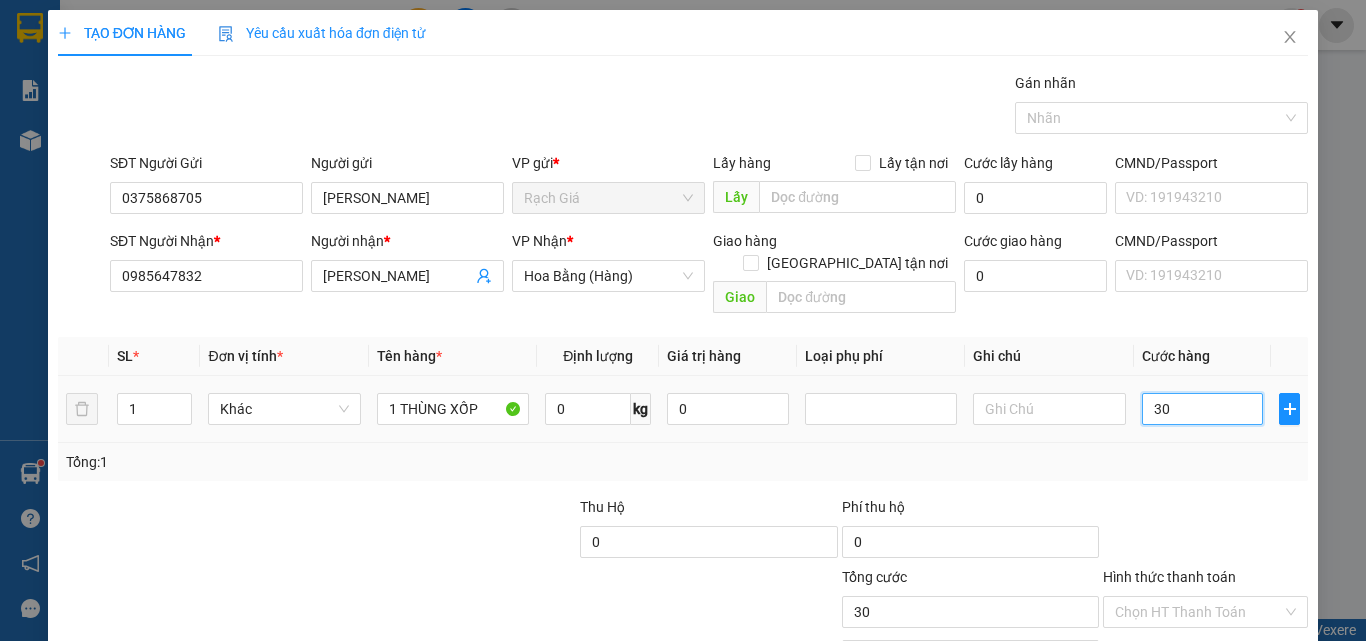 type on "300" 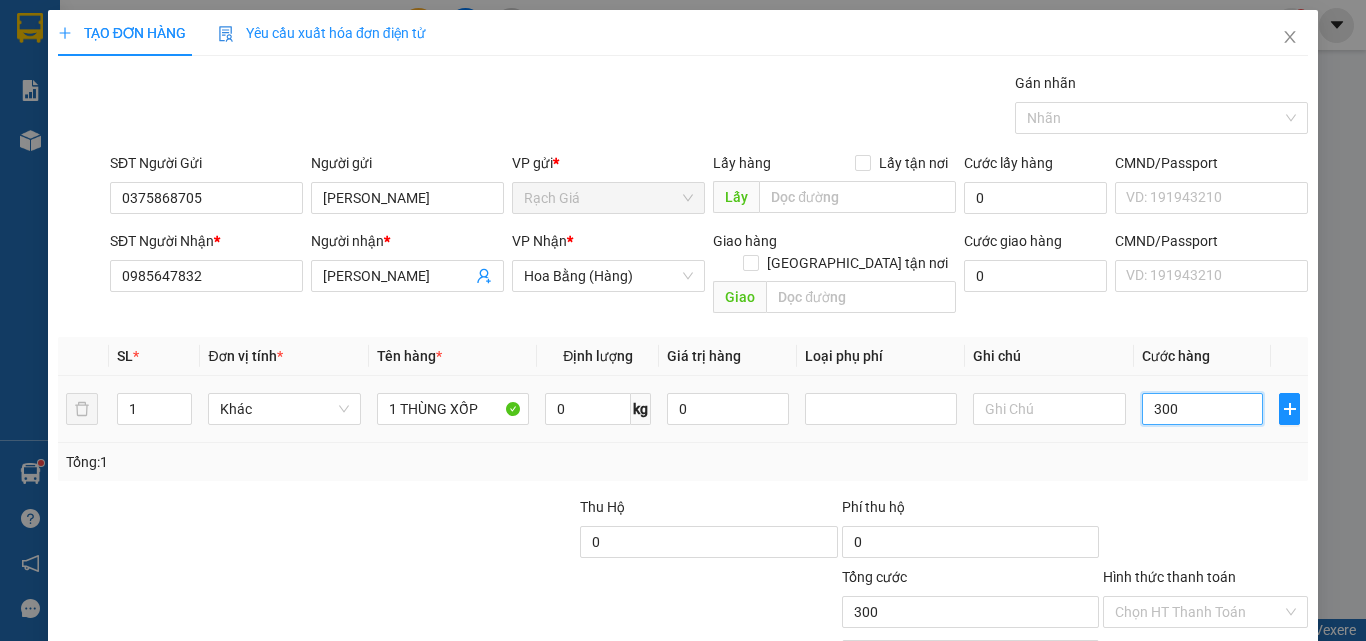 type on "3.000" 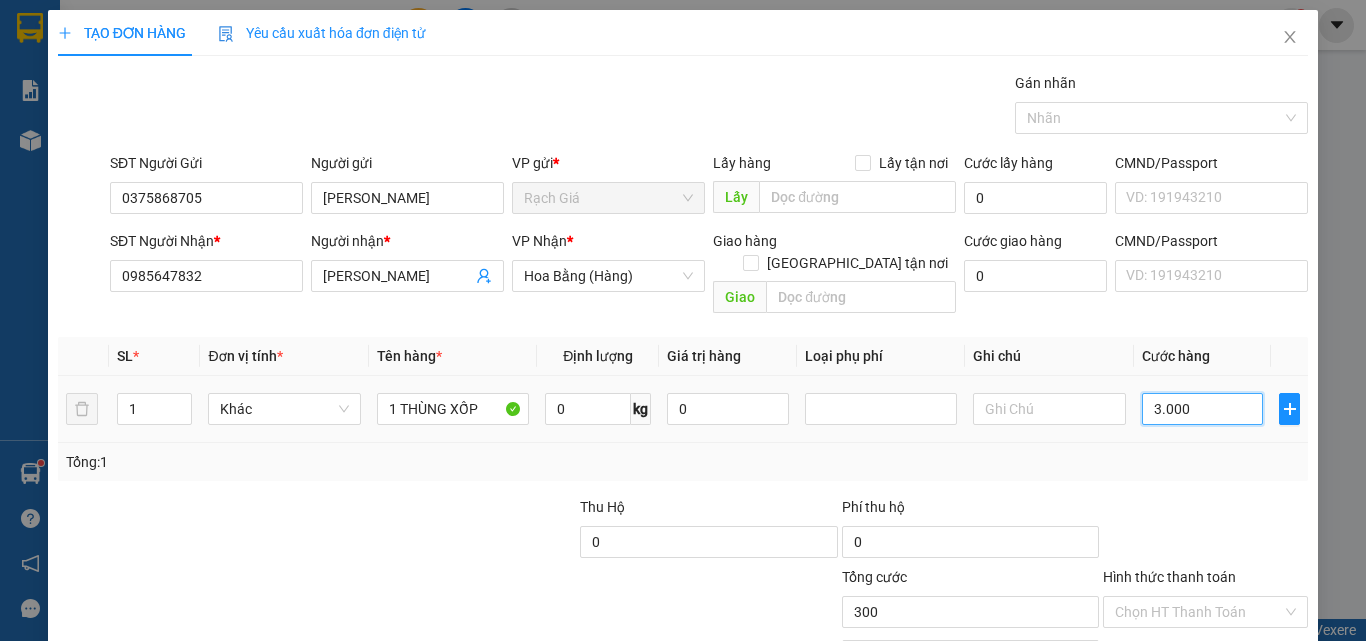 type on "3.000" 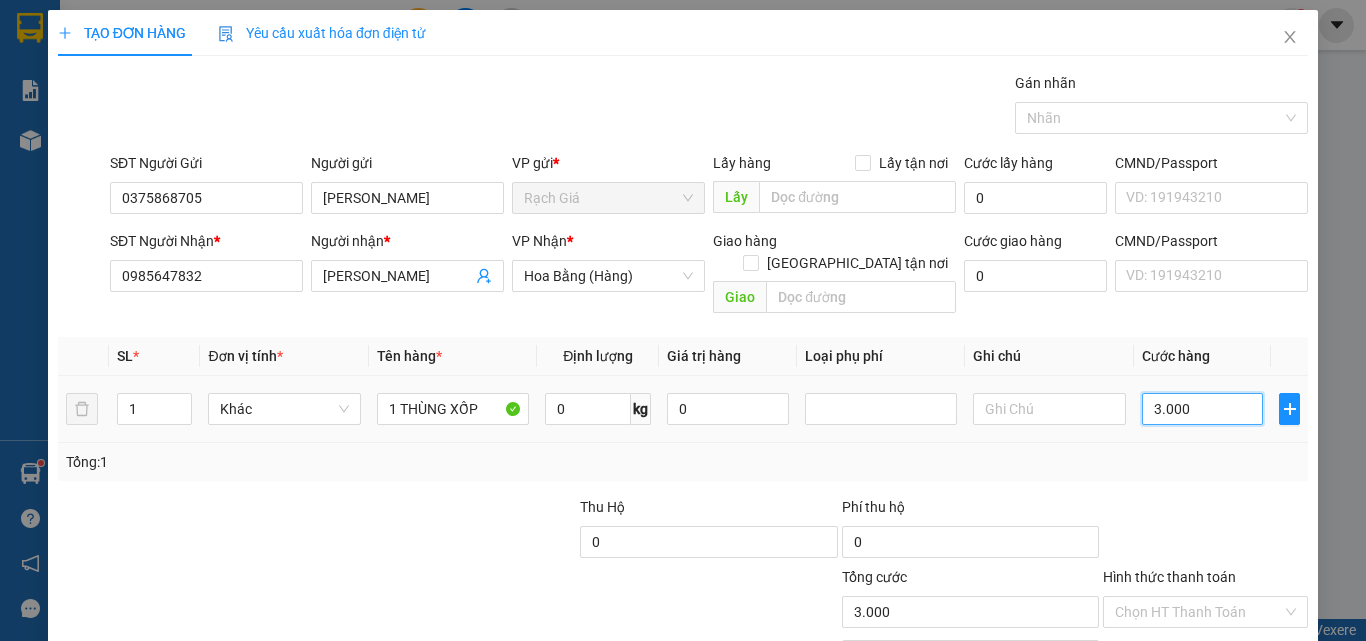 type on "30.000" 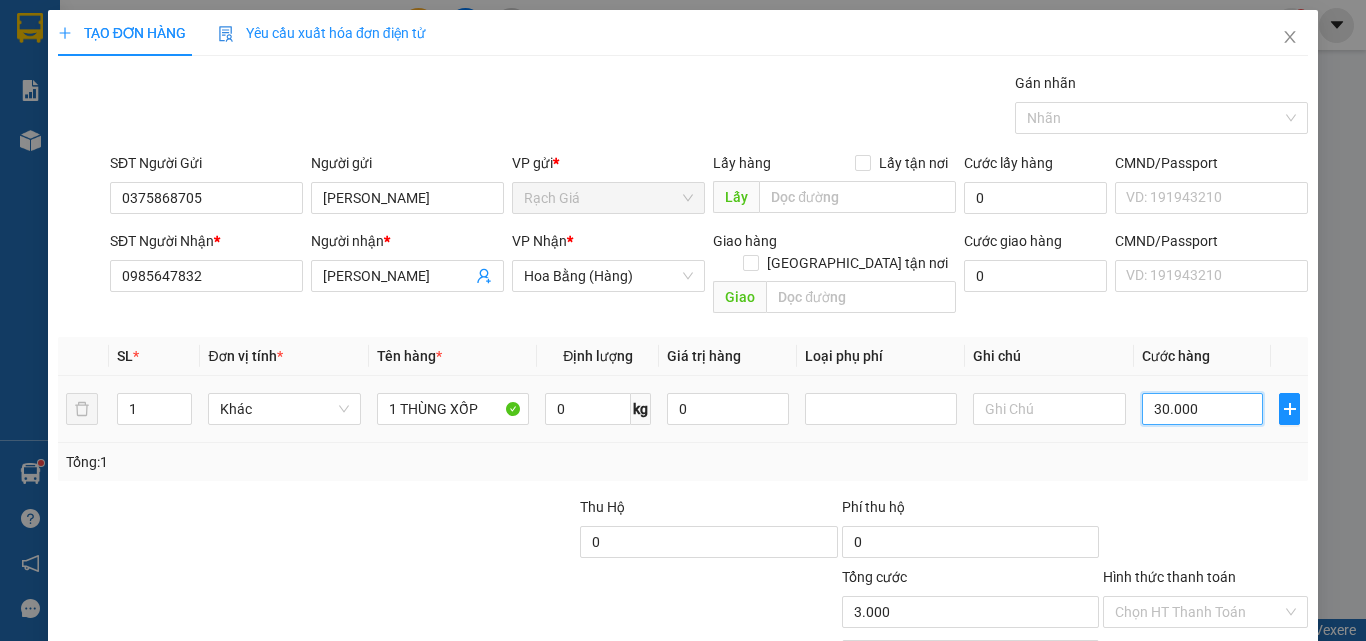 type on "30.000" 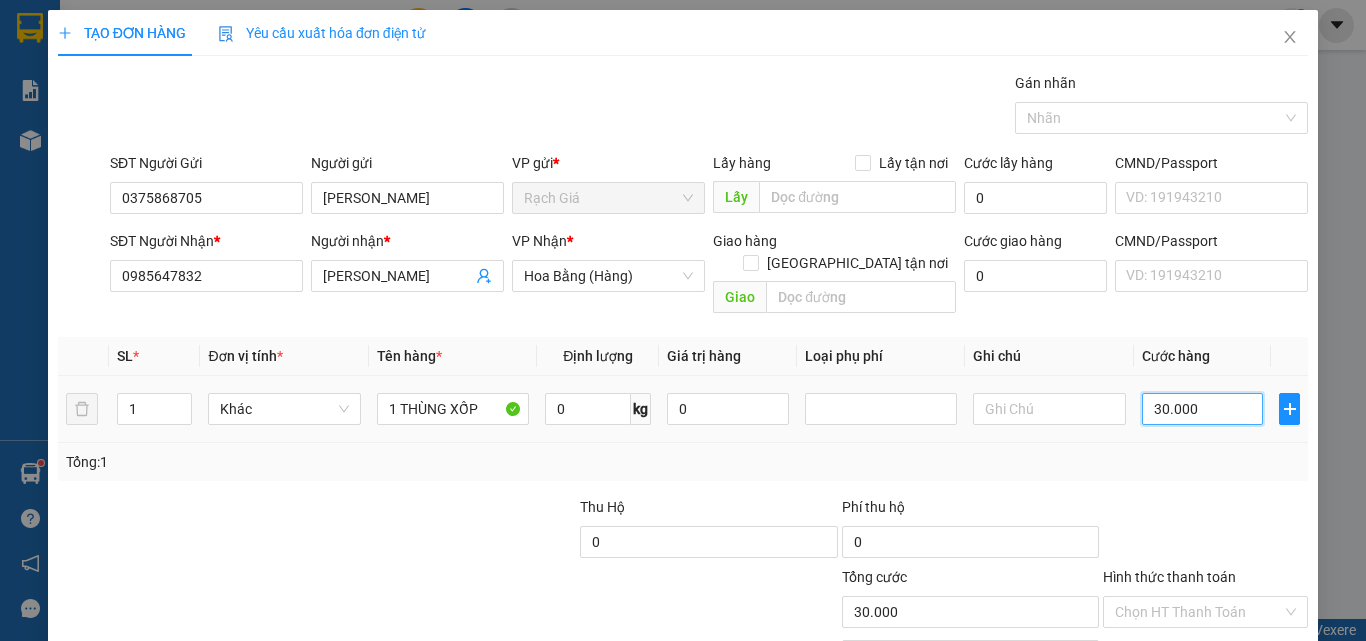type on "300.000" 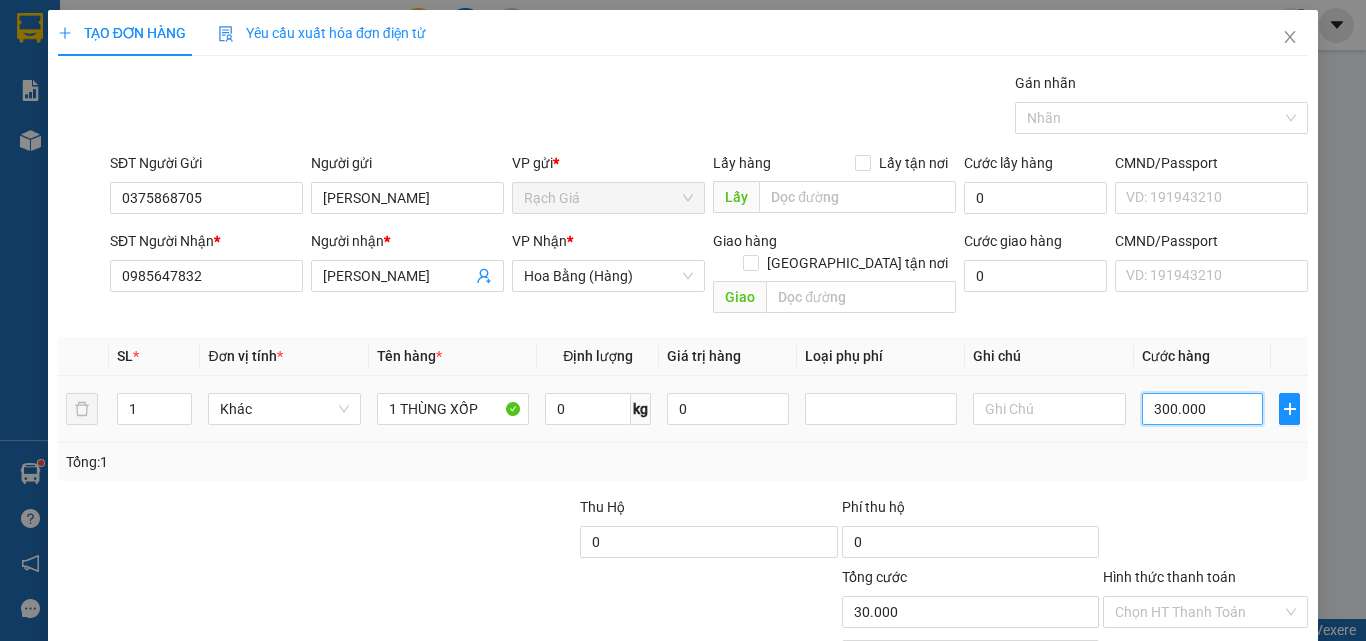 type on "300.000" 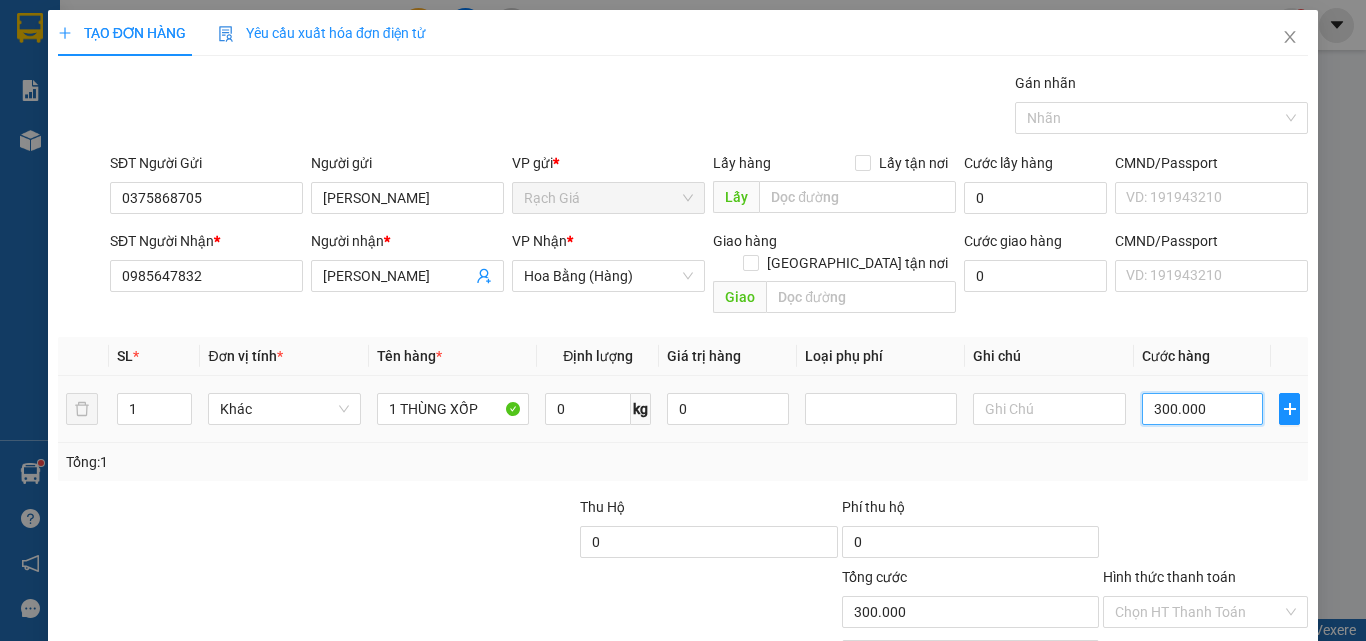 type on "30.000" 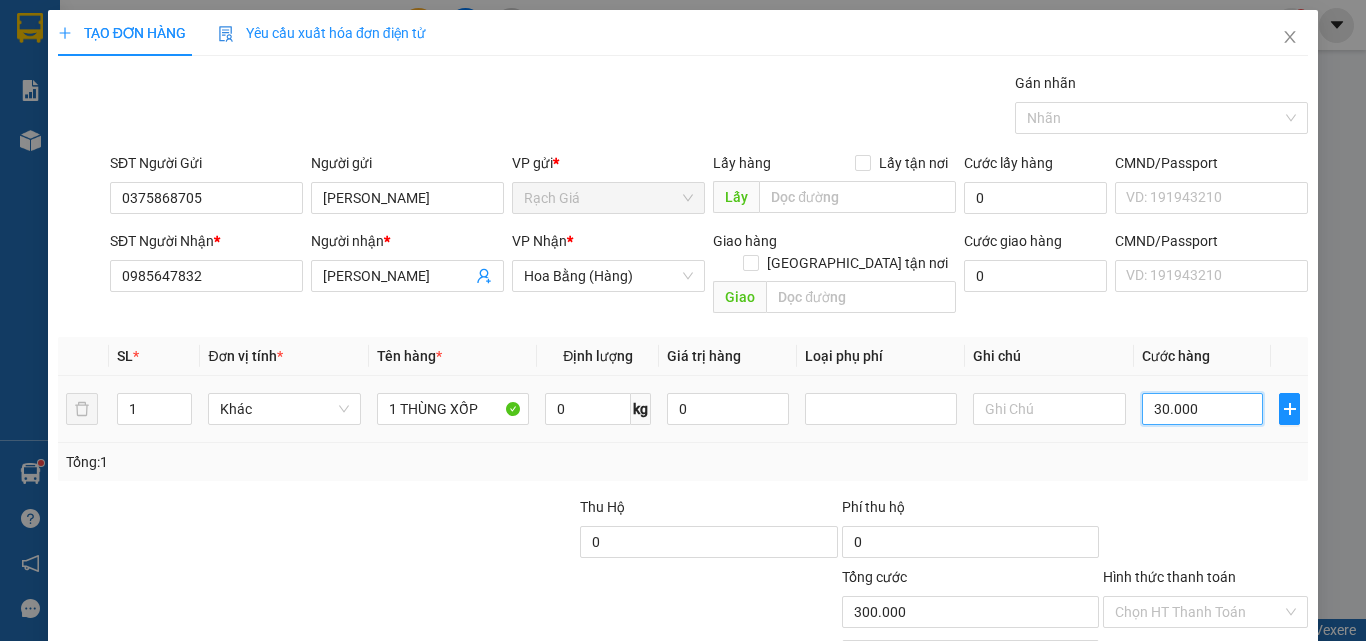type on "30.000" 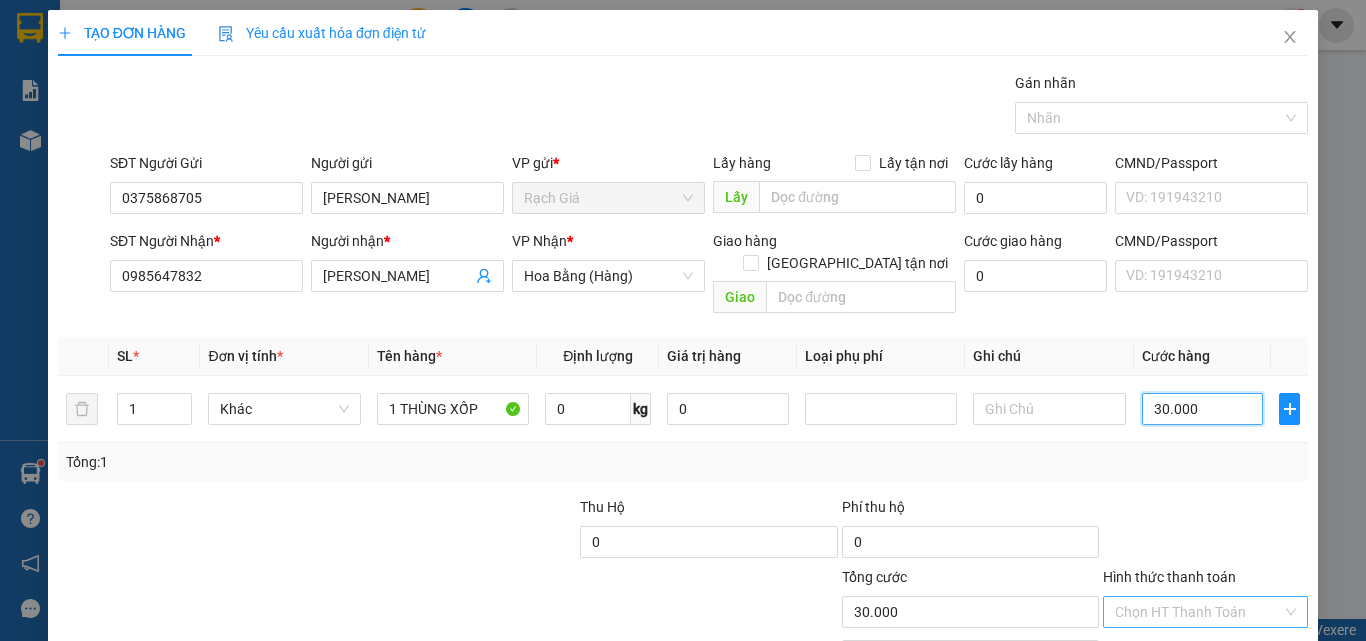 type on "30.000" 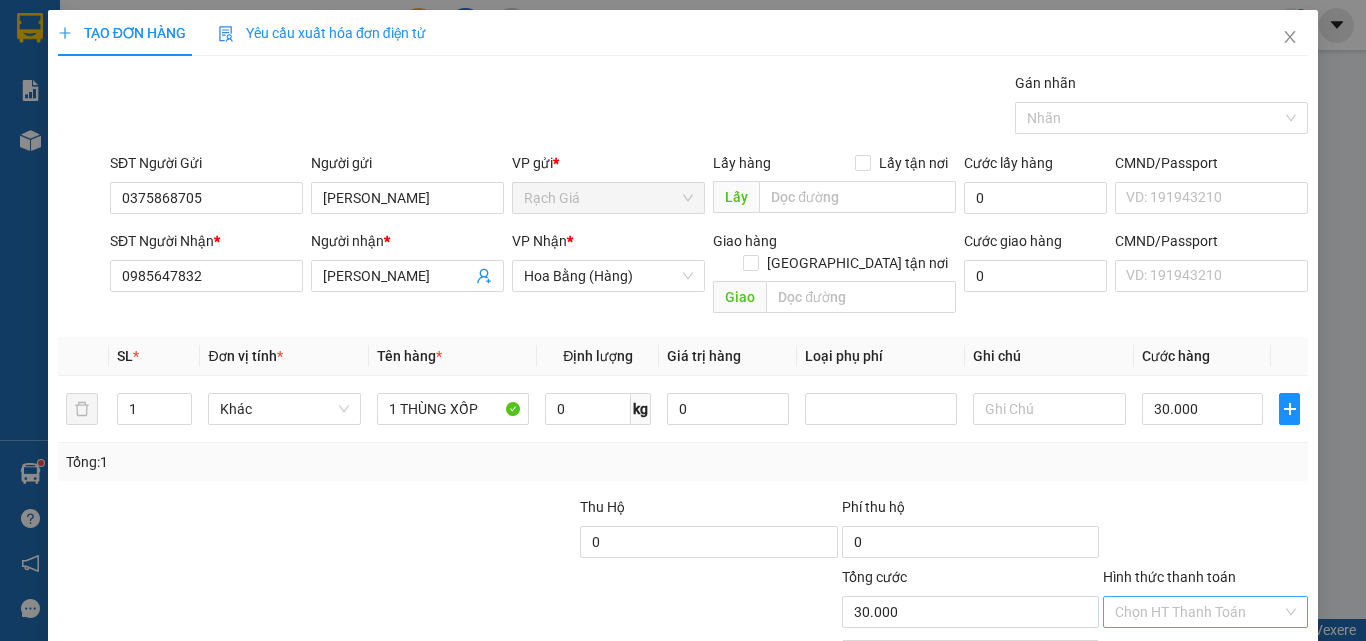 click on "Hình thức thanh toán" at bounding box center (1198, 612) 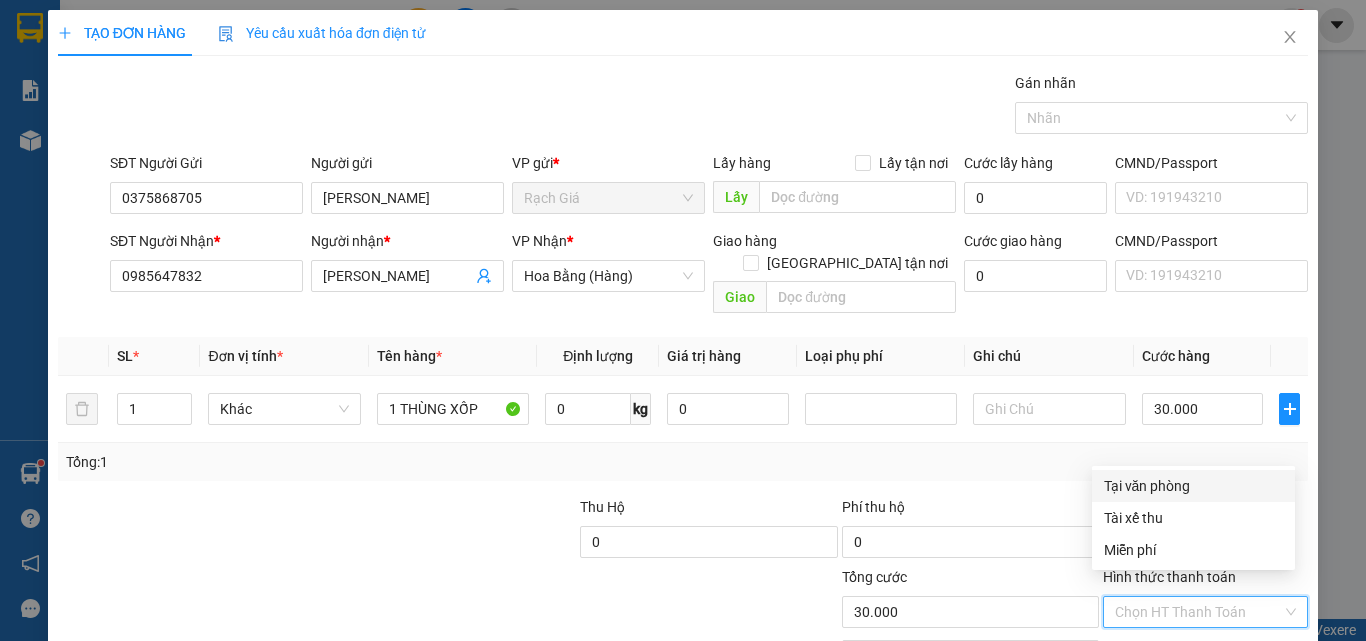 click on "Tại văn phòng" at bounding box center (1193, 486) 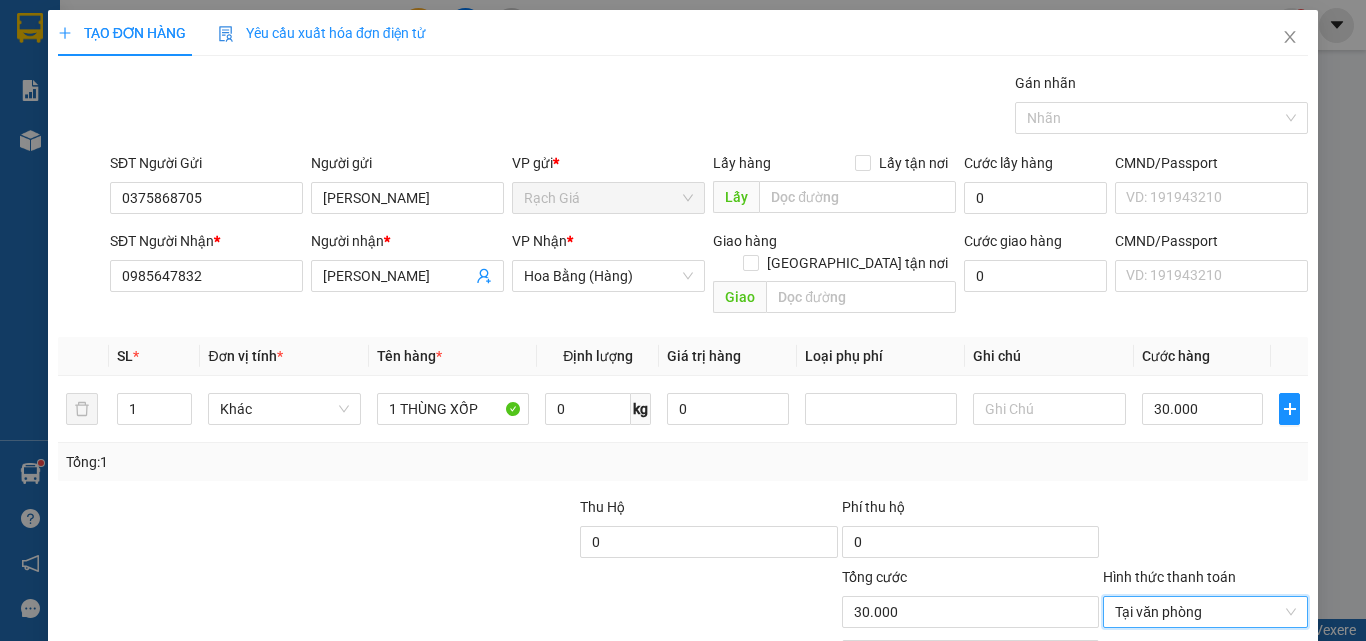 click on "[PERSON_NAME] và In" at bounding box center [1263, 769] 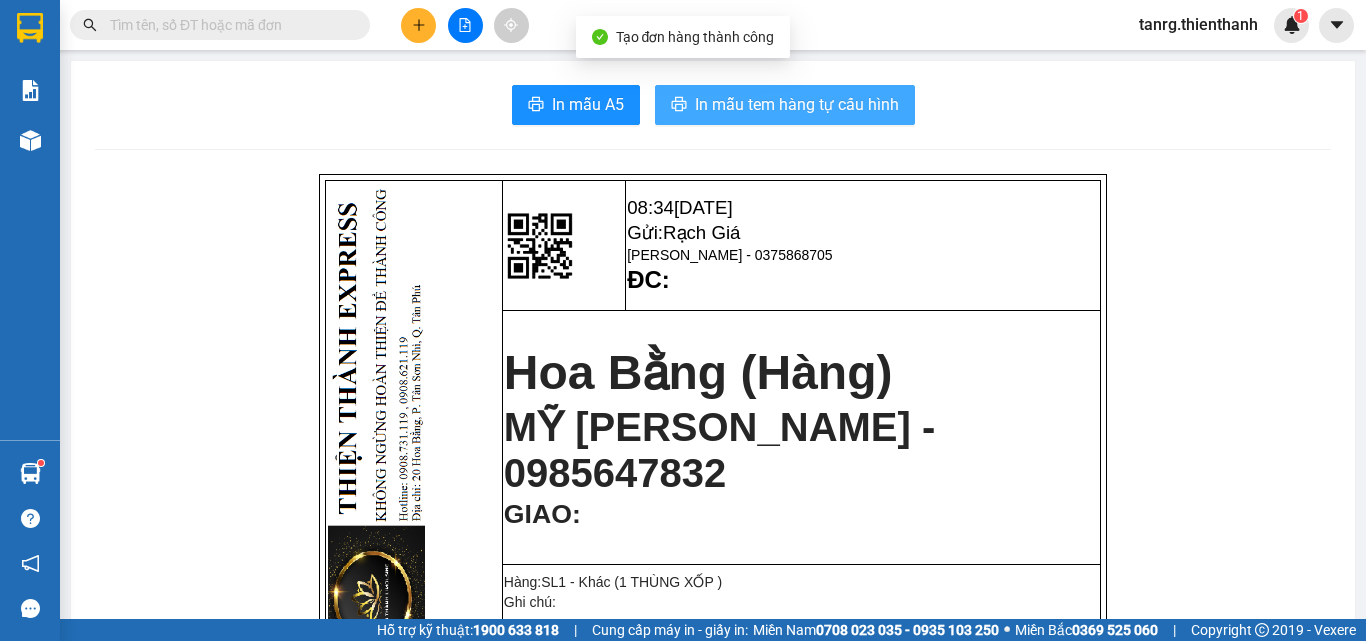 click on "In mẫu tem hàng tự cấu hình" at bounding box center [797, 104] 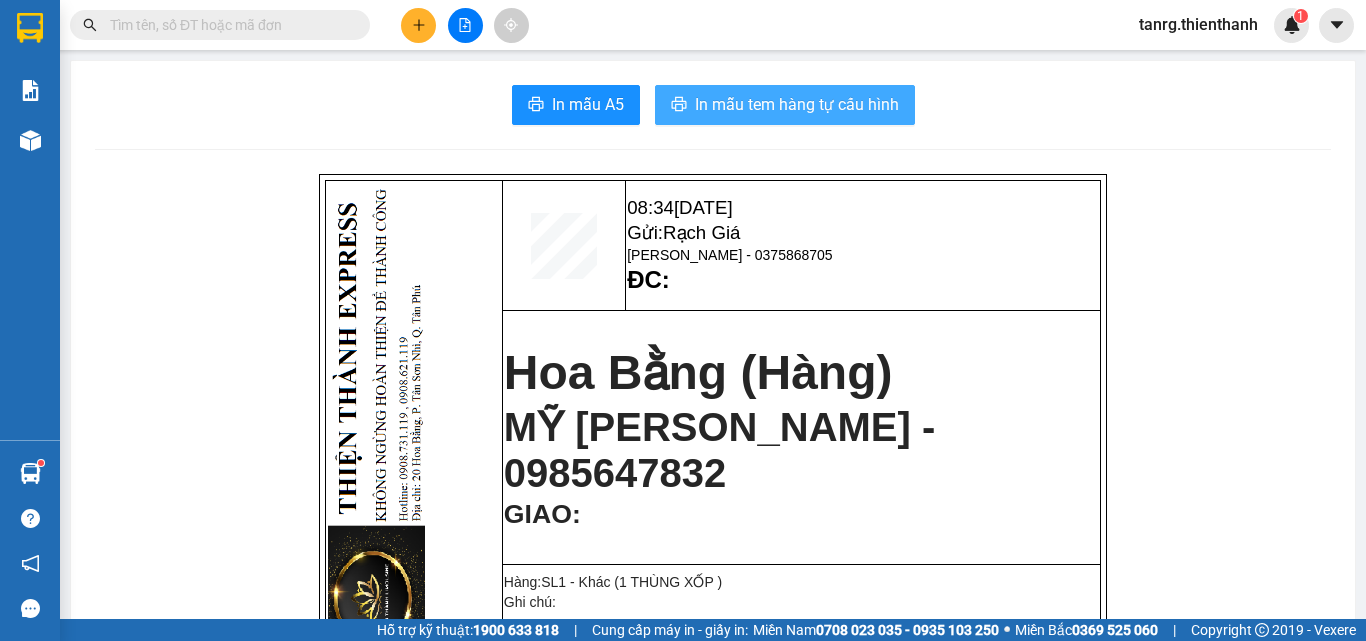 click on "In mẫu tem hàng tự cấu hình" at bounding box center [797, 104] 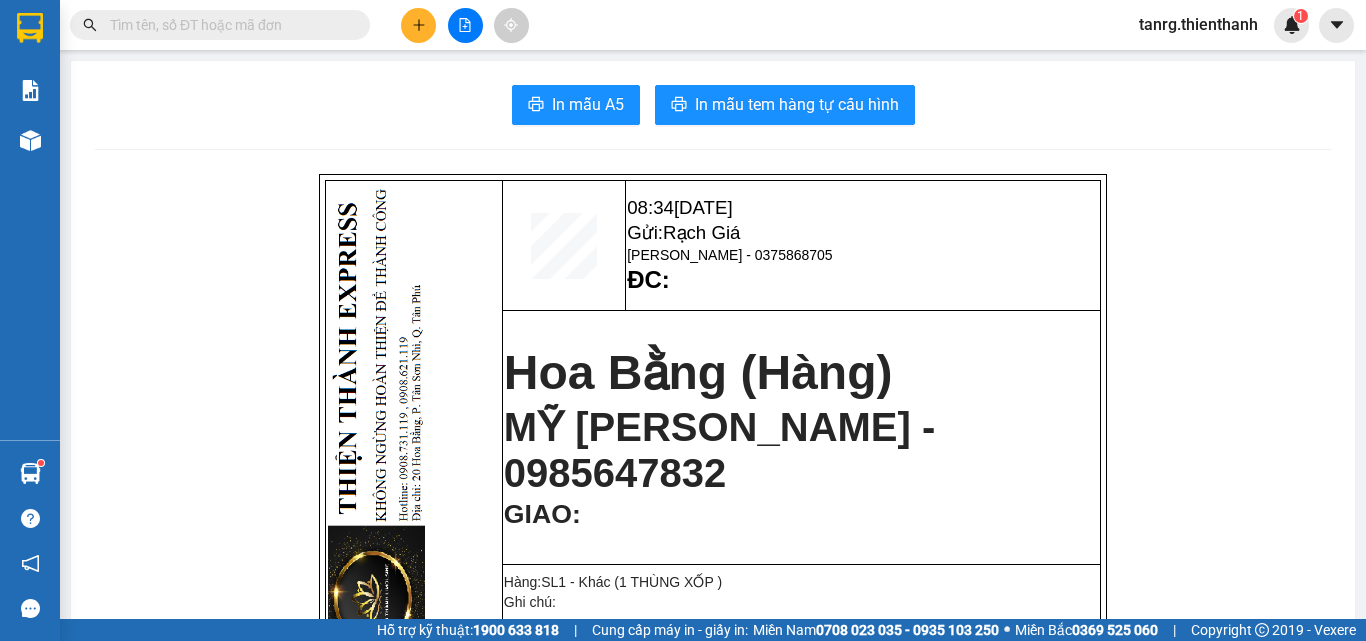 click at bounding box center (228, 25) 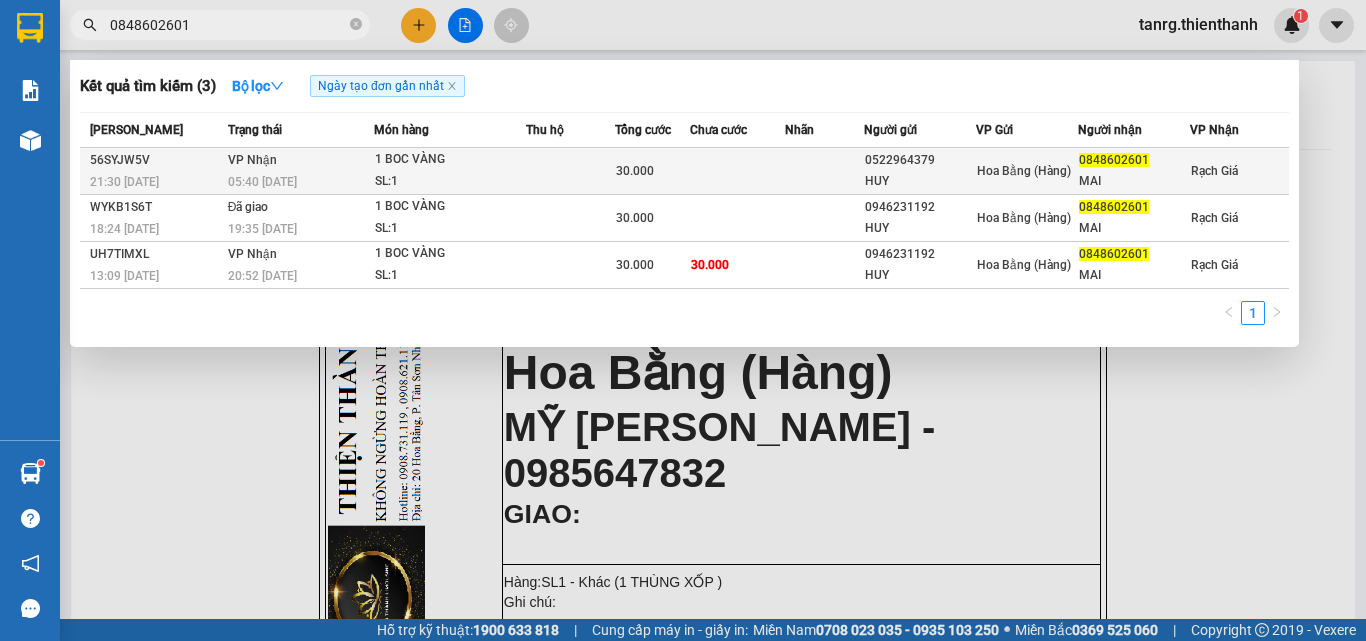 type on "0848602601" 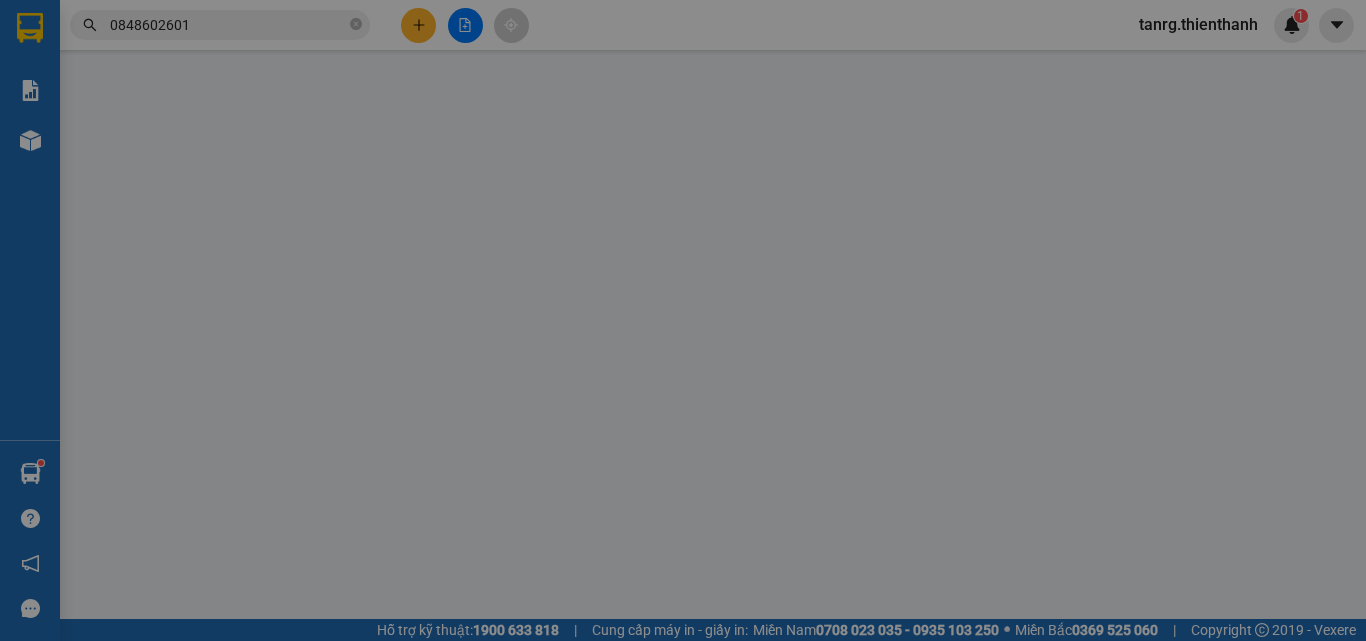type on "0522964379" 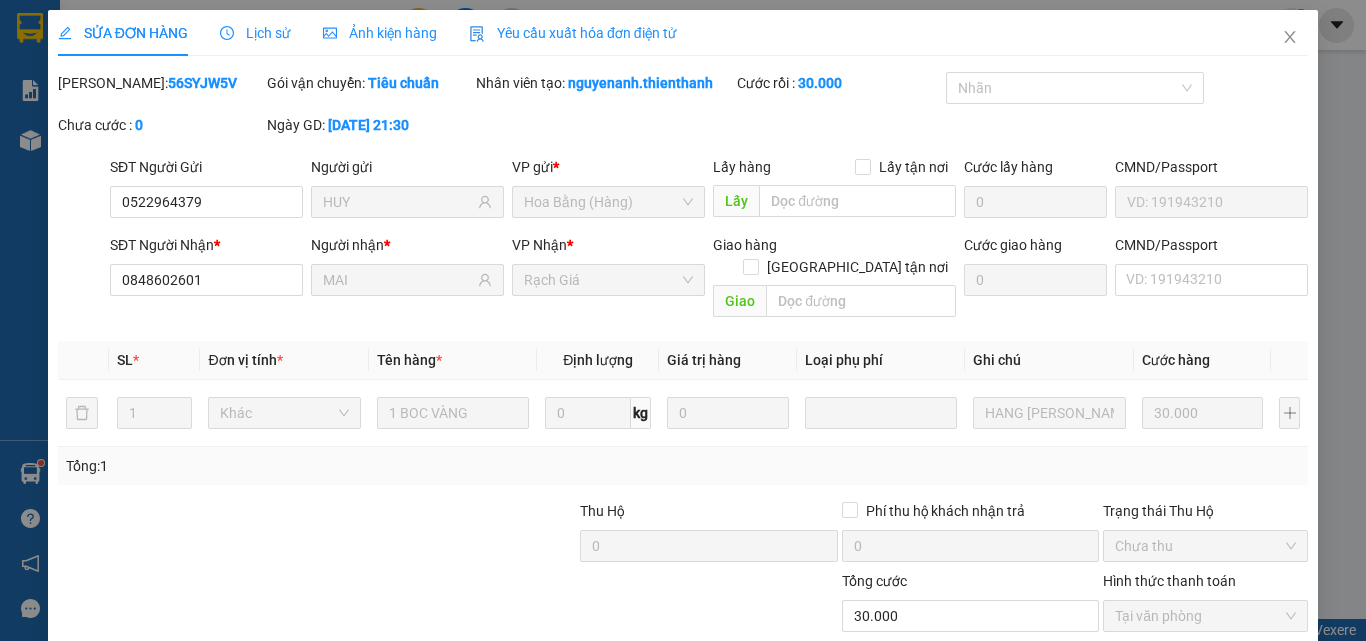 click on "Giao hàng" at bounding box center (929, 773) 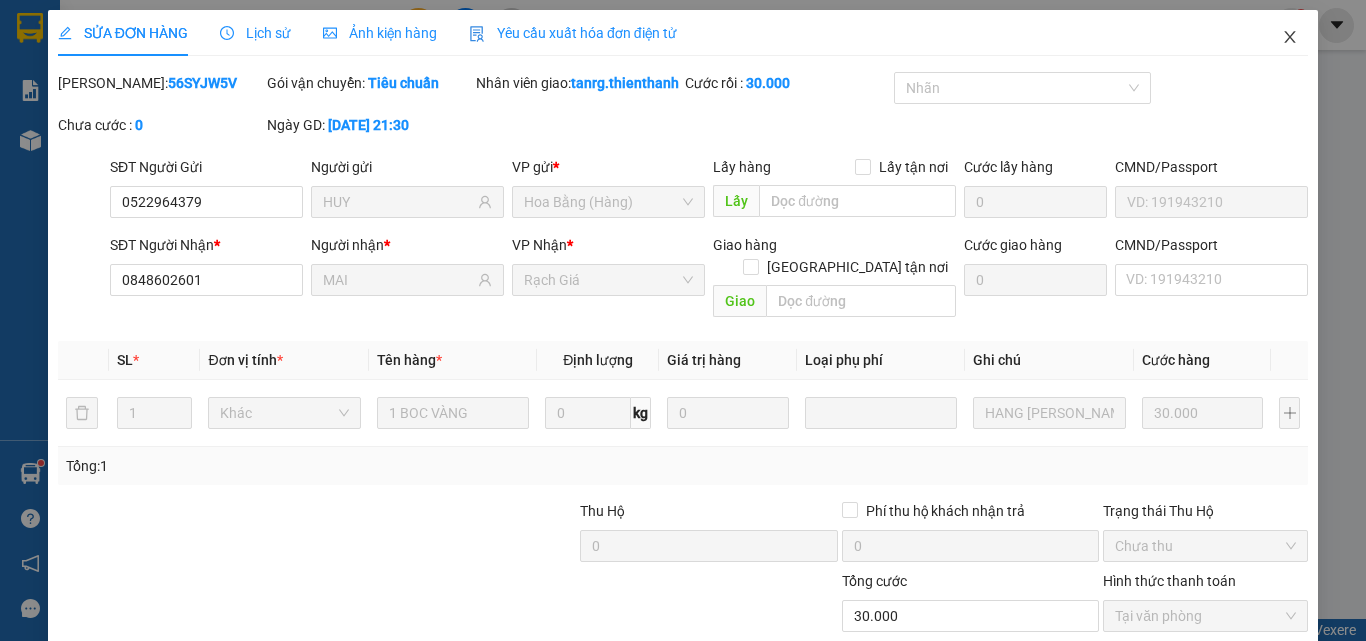 click 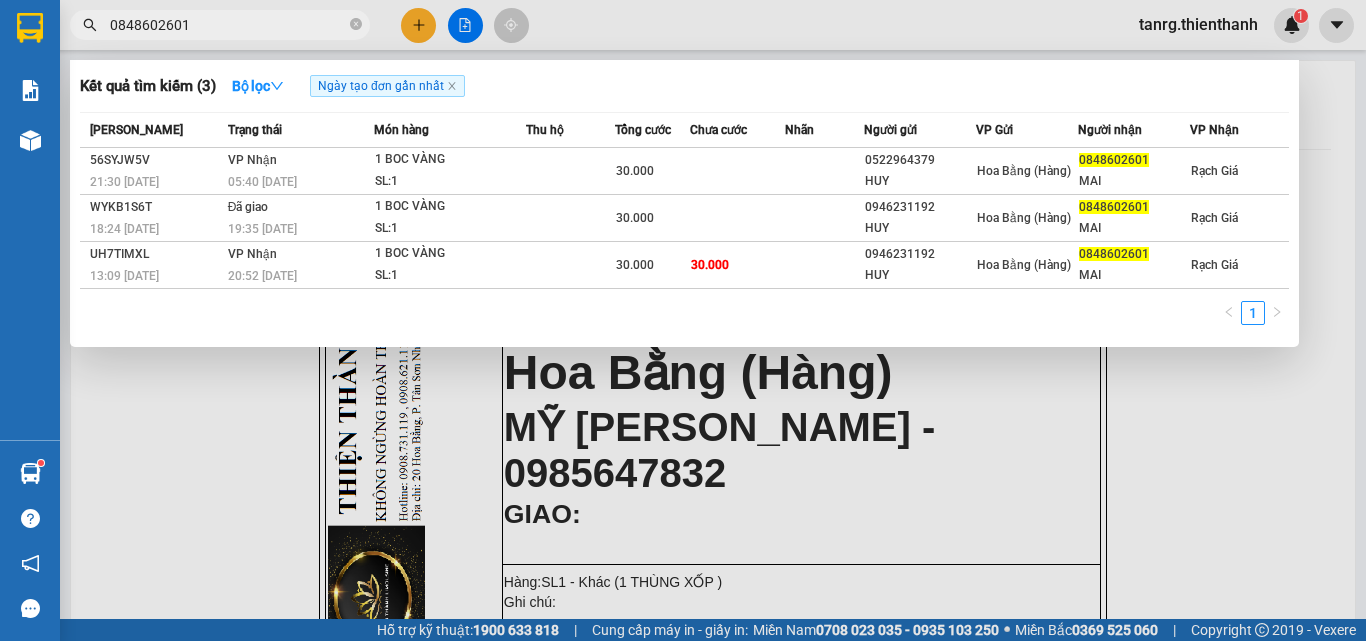 click on "0848602601" at bounding box center (228, 25) 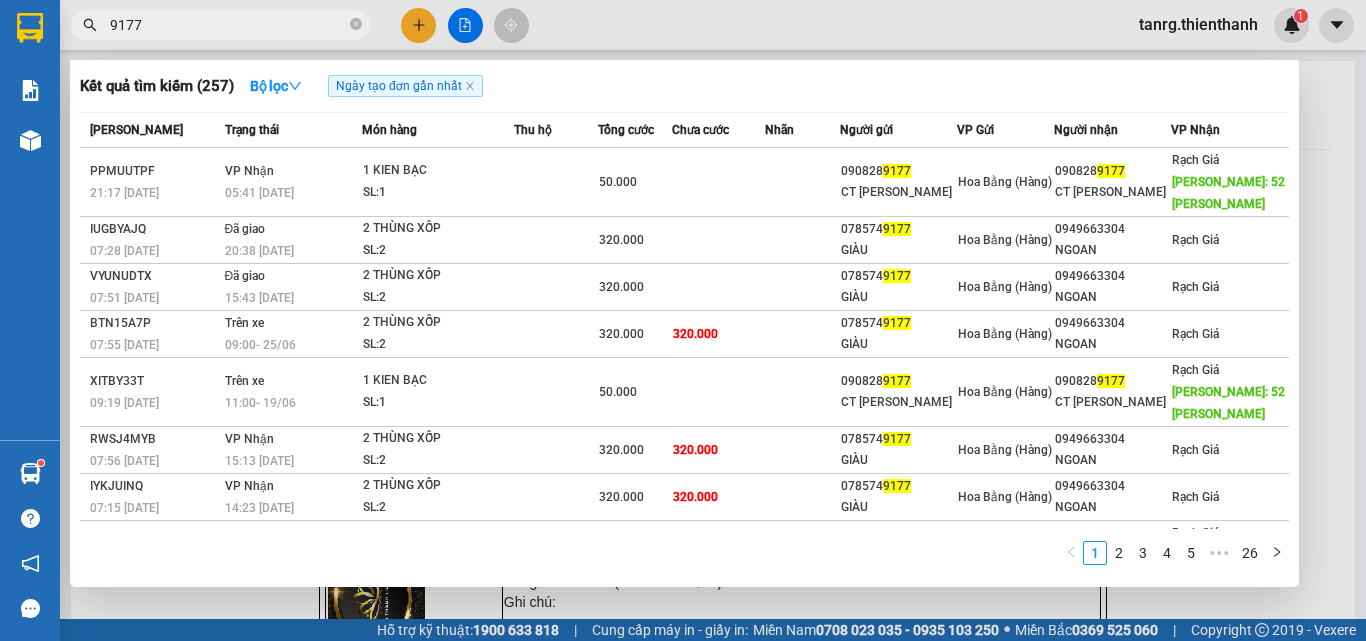 type on "9177" 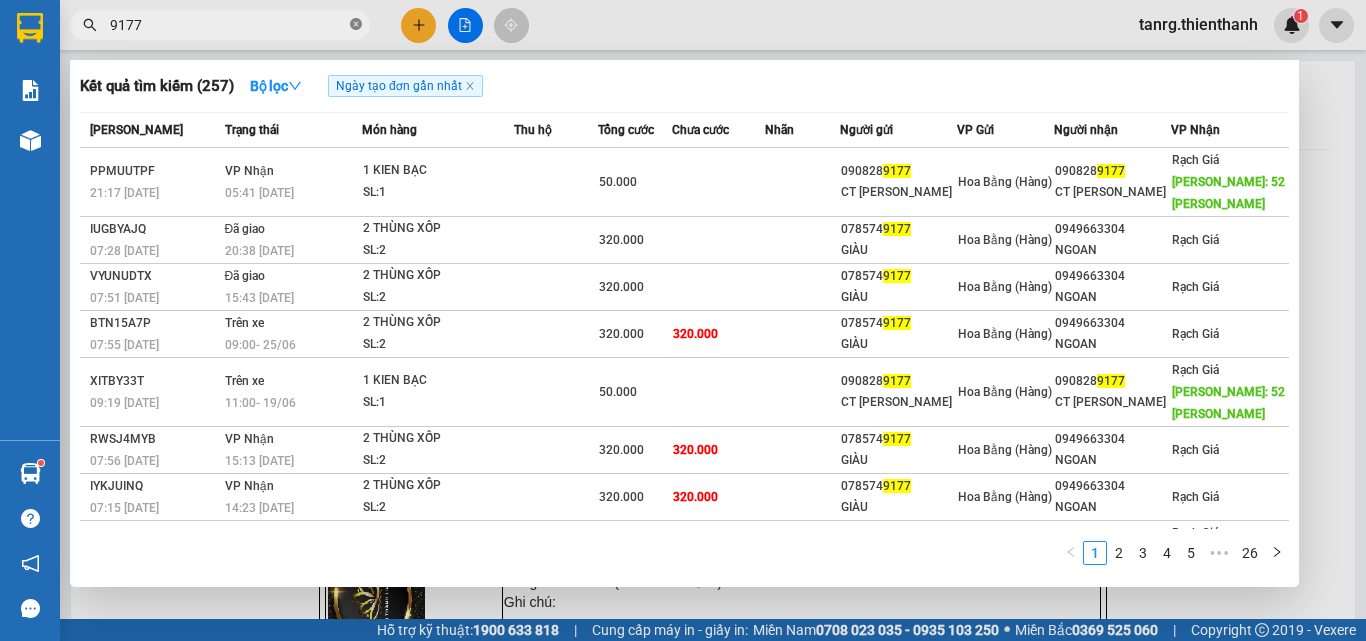 click 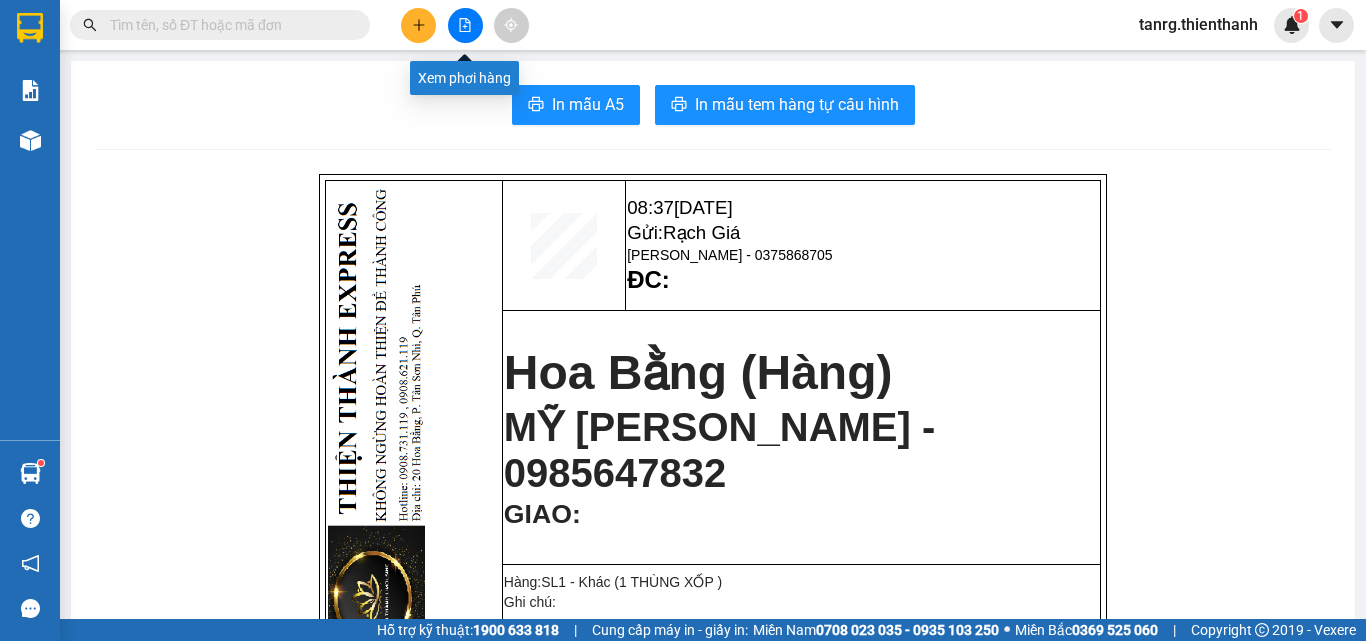 click 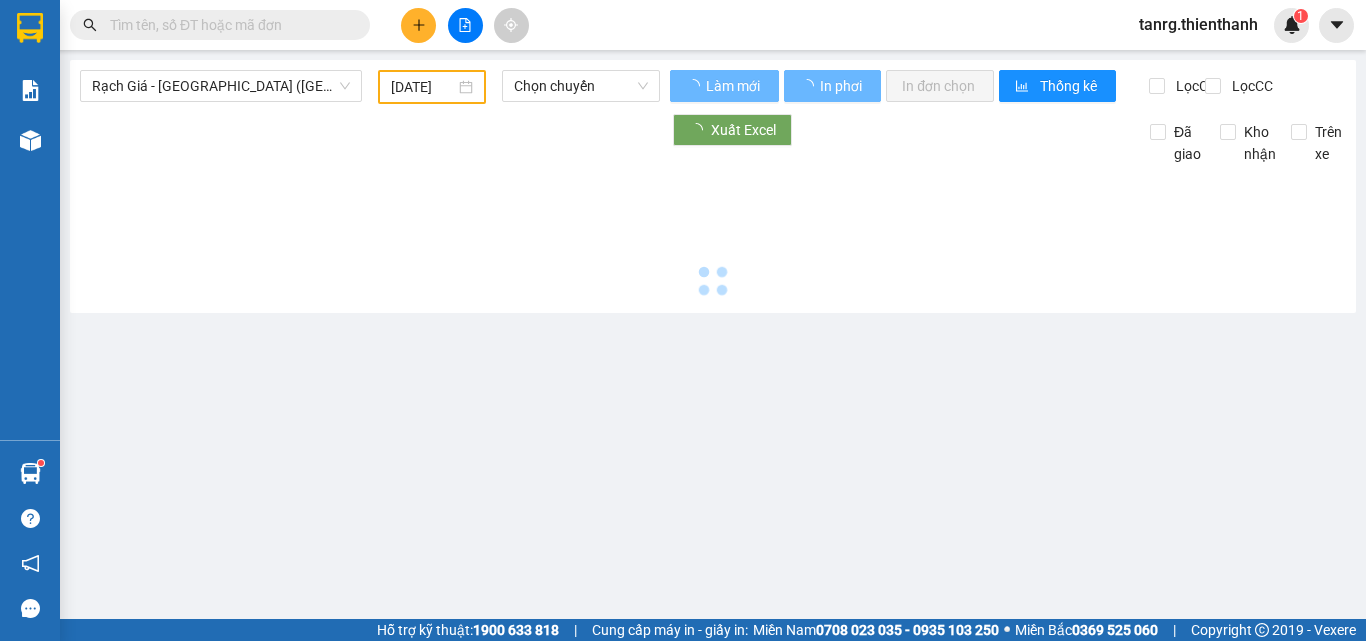 type on "[DATE]" 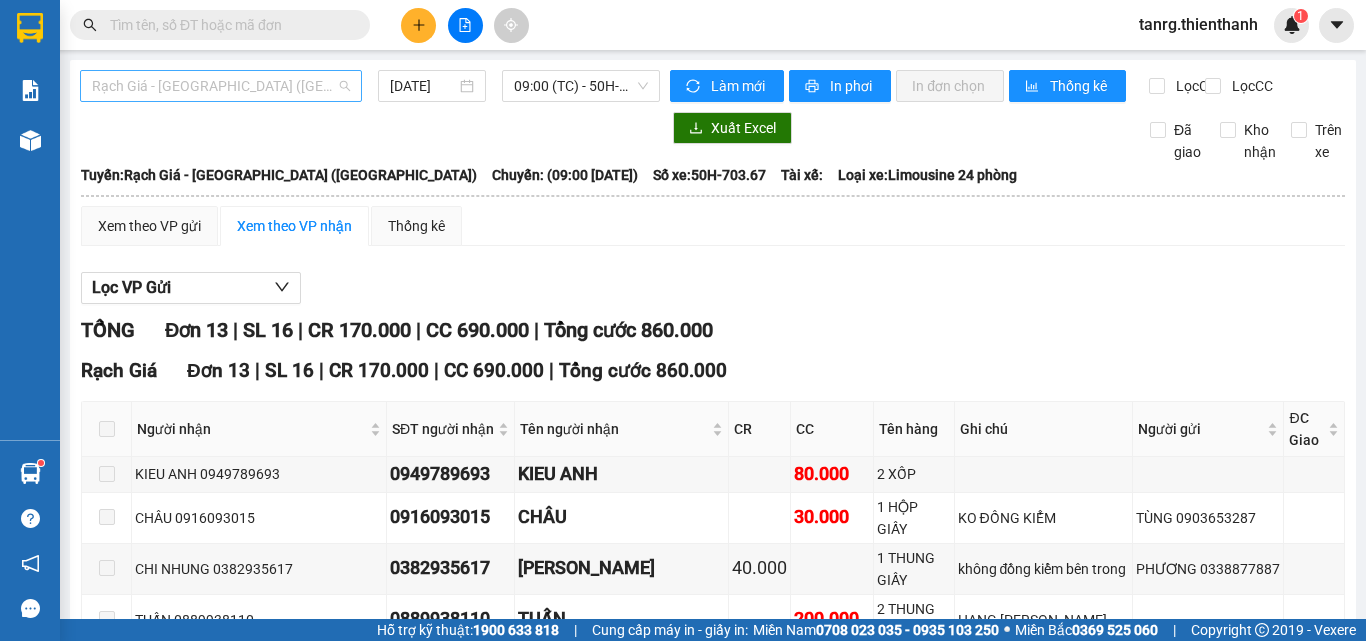 click on "Rạch Giá - [GEOGRAPHIC_DATA] ([GEOGRAPHIC_DATA])" at bounding box center (221, 86) 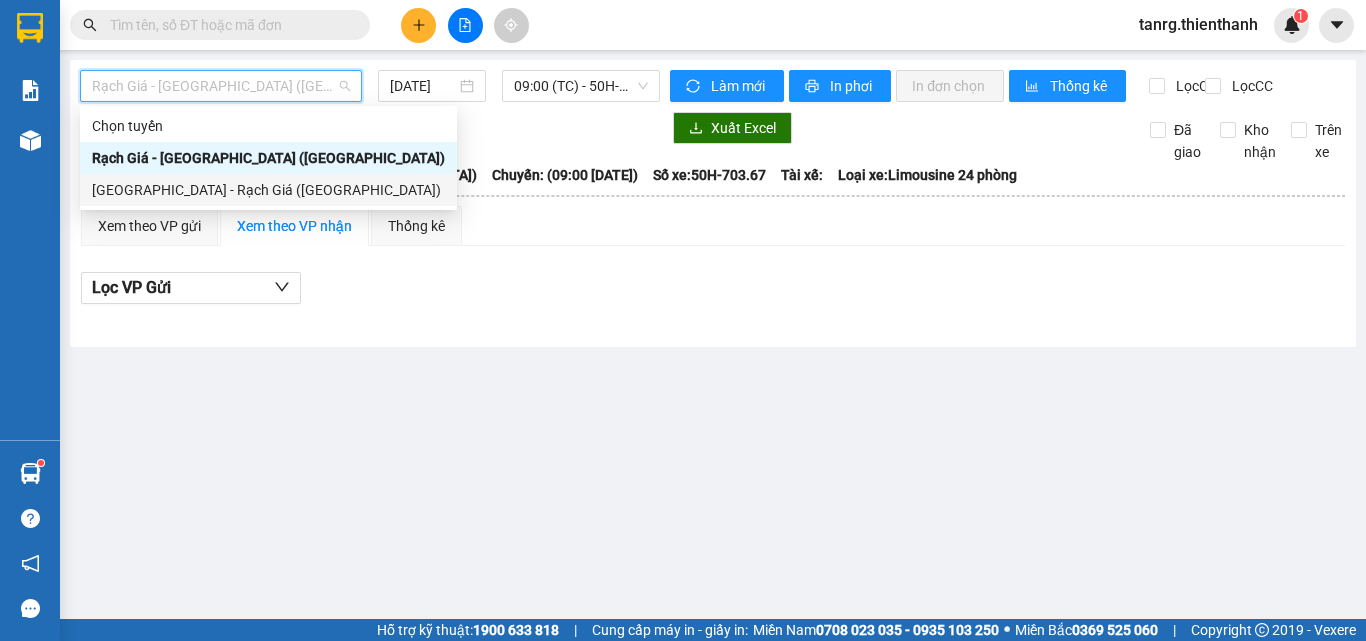 click on "[GEOGRAPHIC_DATA] - Rạch Giá ([GEOGRAPHIC_DATA])" at bounding box center [268, 190] 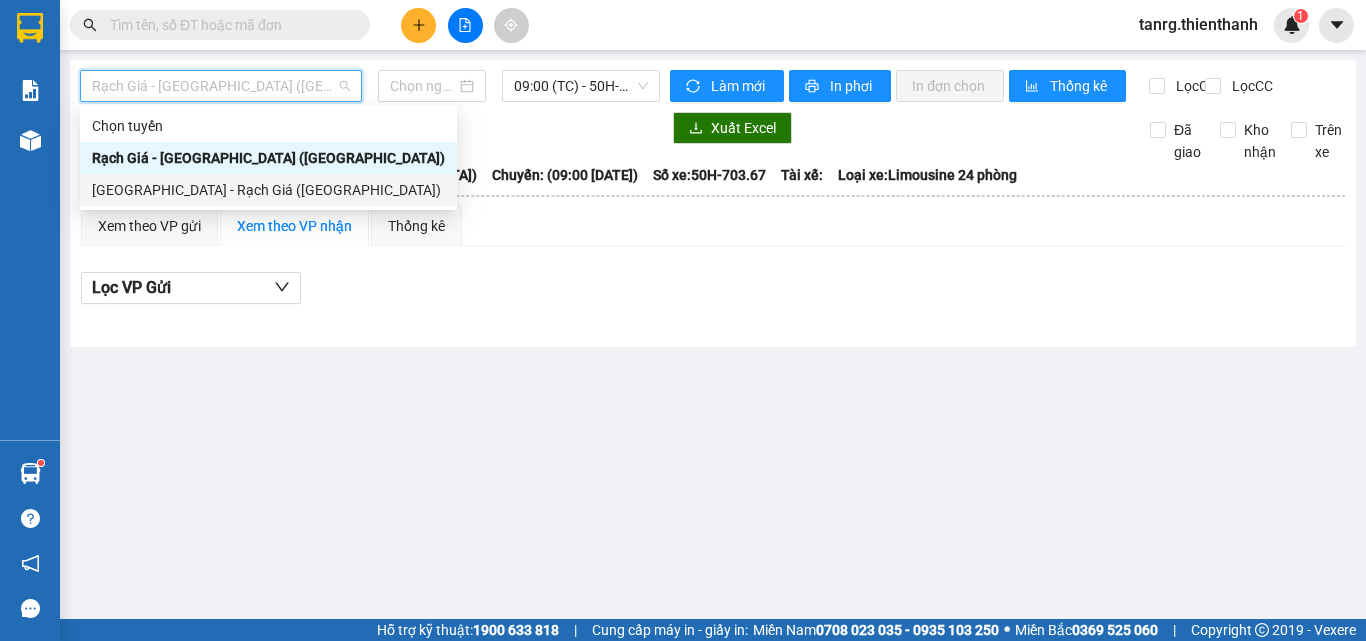 type on "[DATE]" 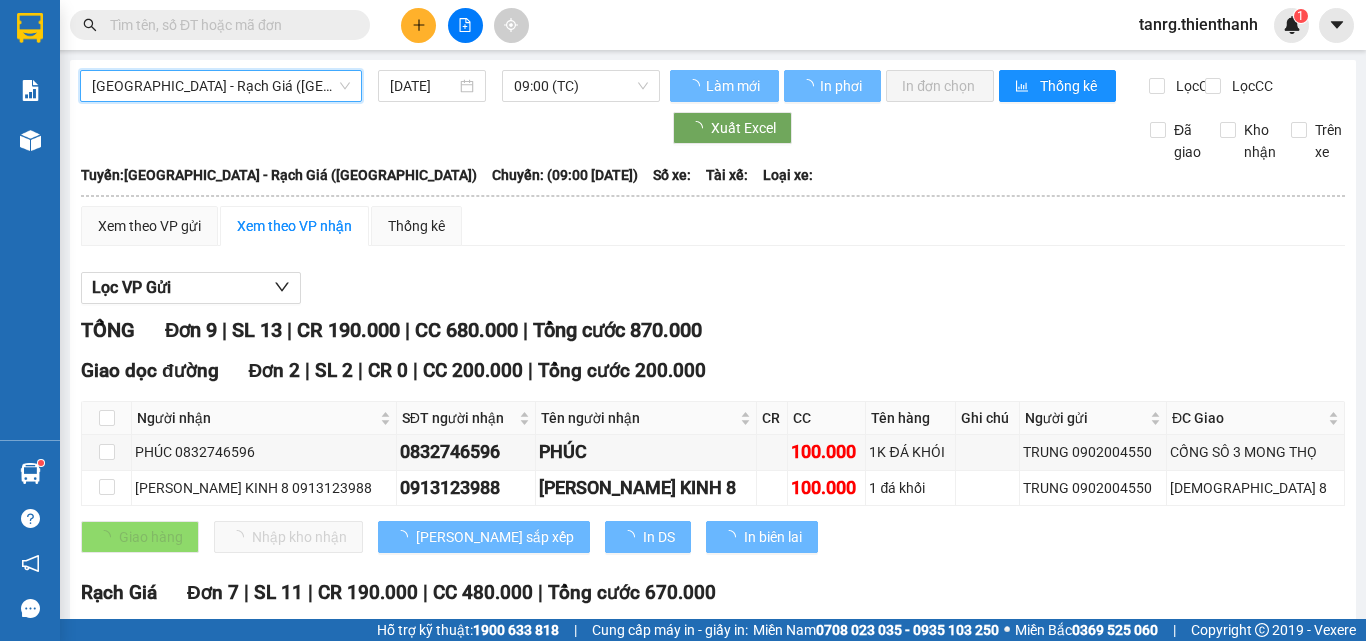 click on "09:00   (TC)" at bounding box center [581, 86] 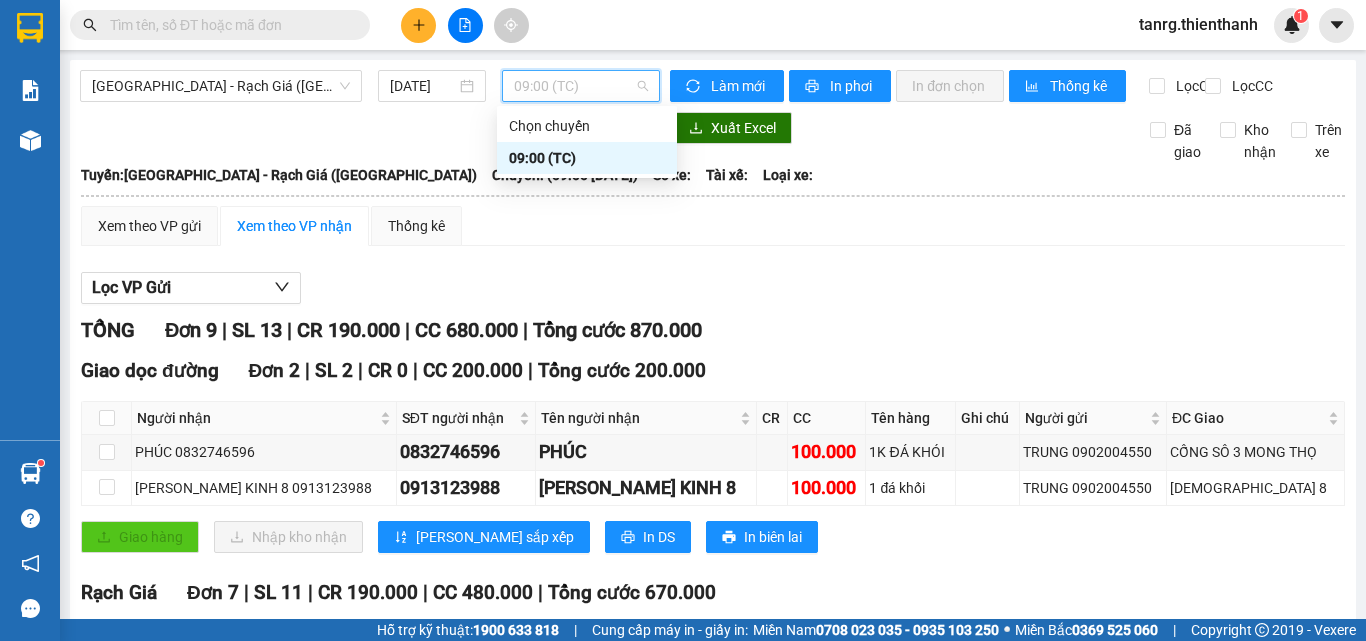 click on "Lọc VP Gửi" at bounding box center [713, 288] 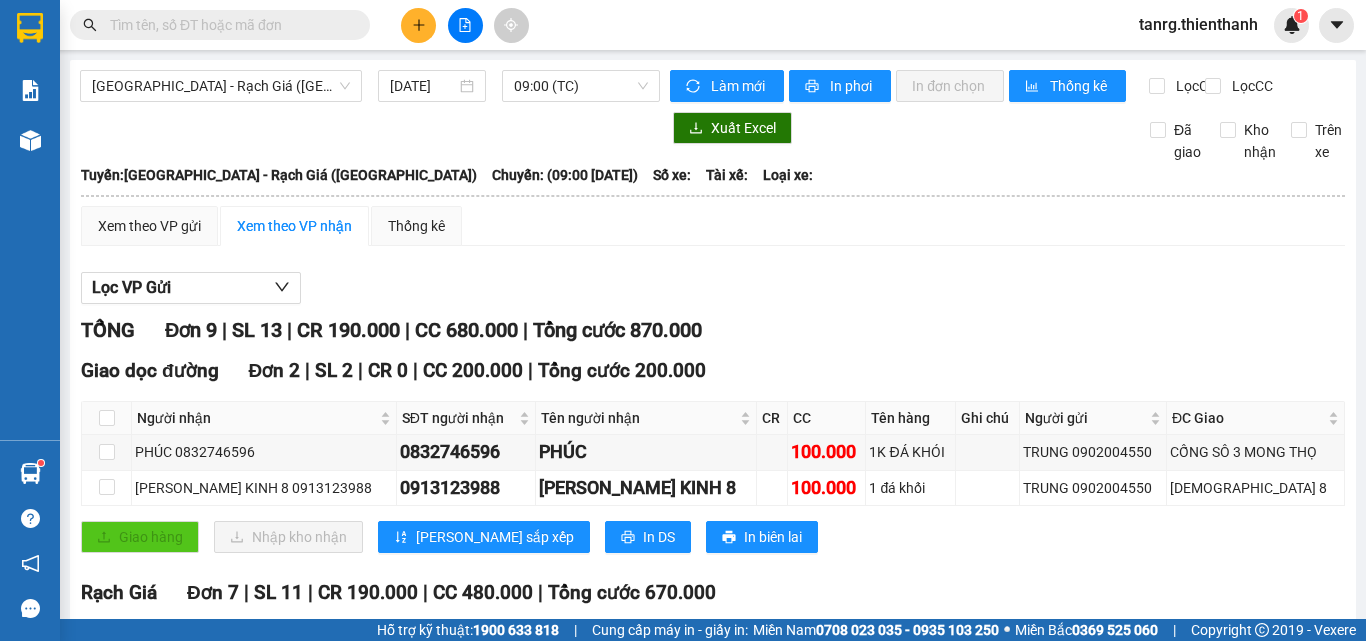 click at bounding box center [228, 25] 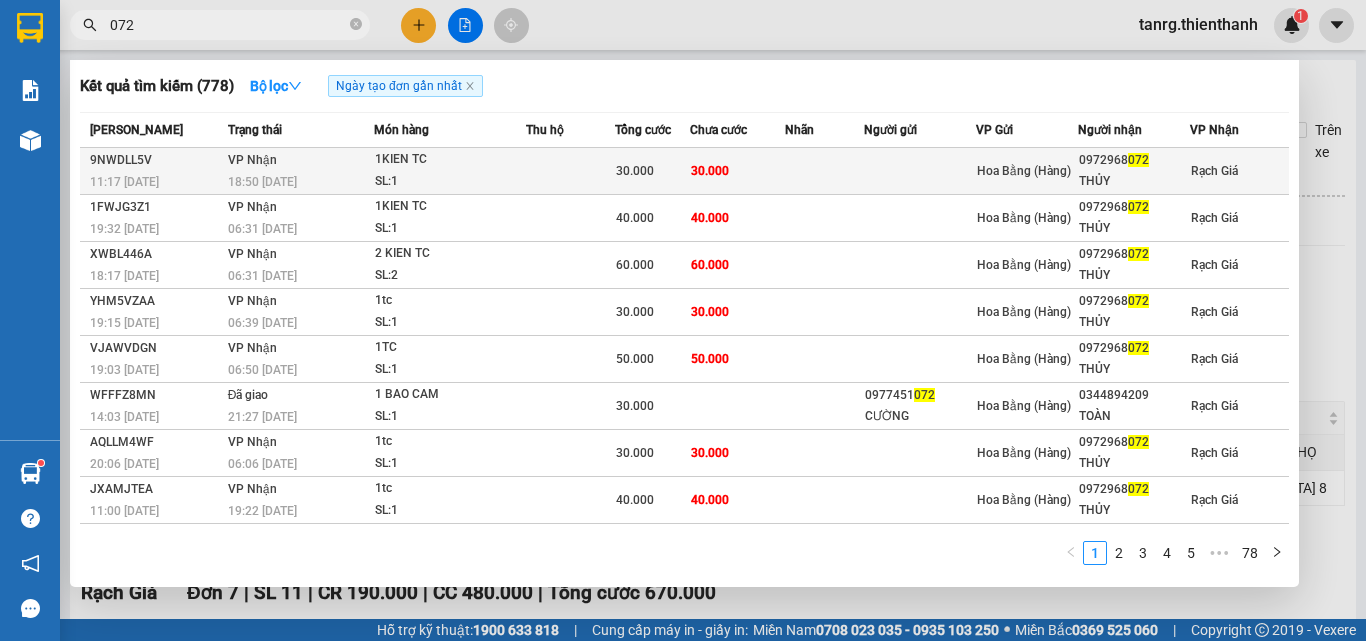 type on "072" 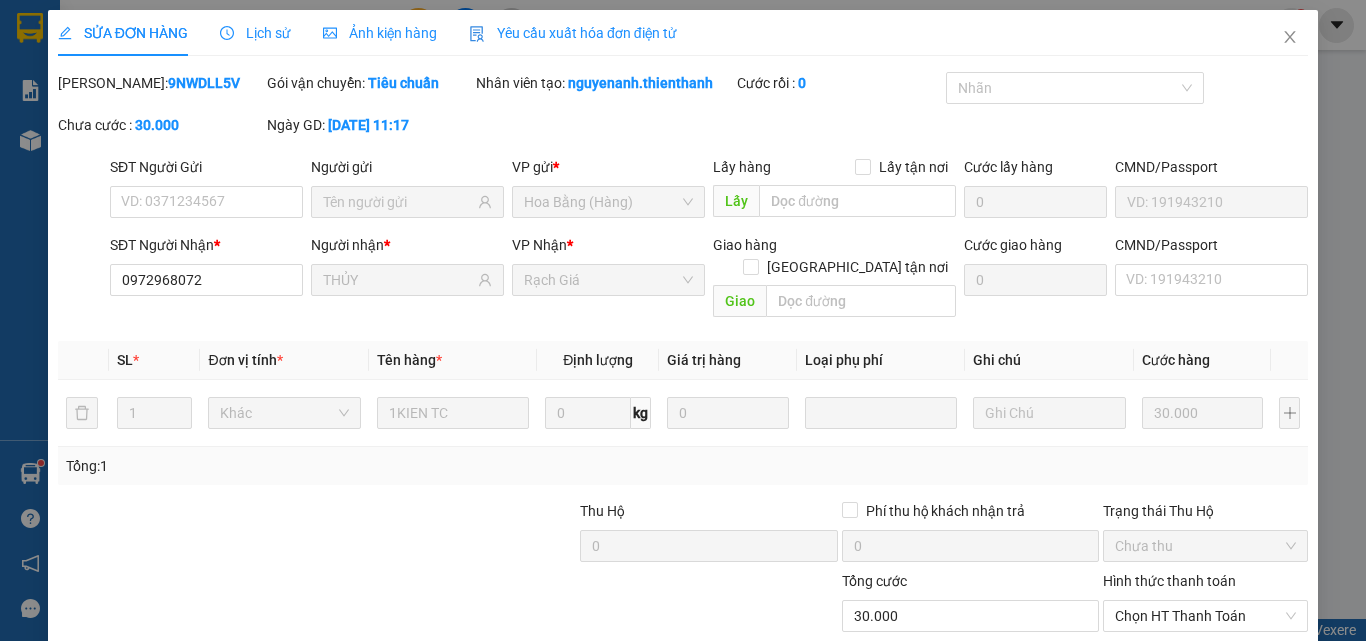 type on "0972968072" 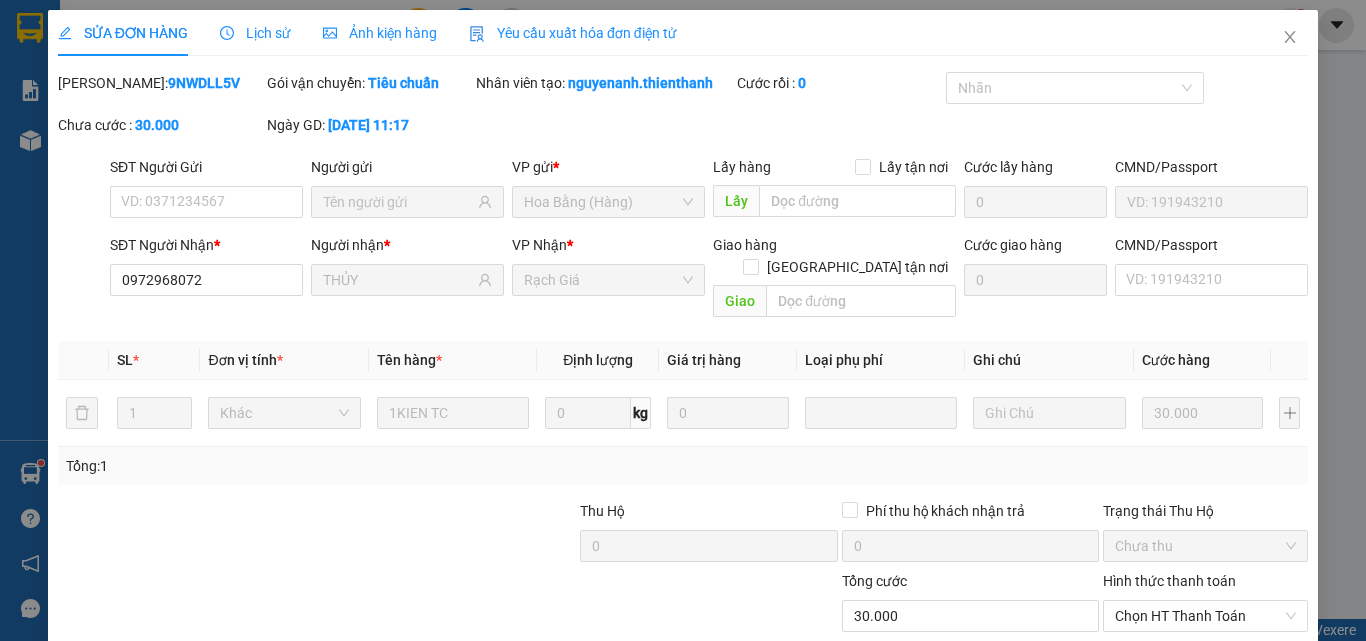 type on "THỦY" 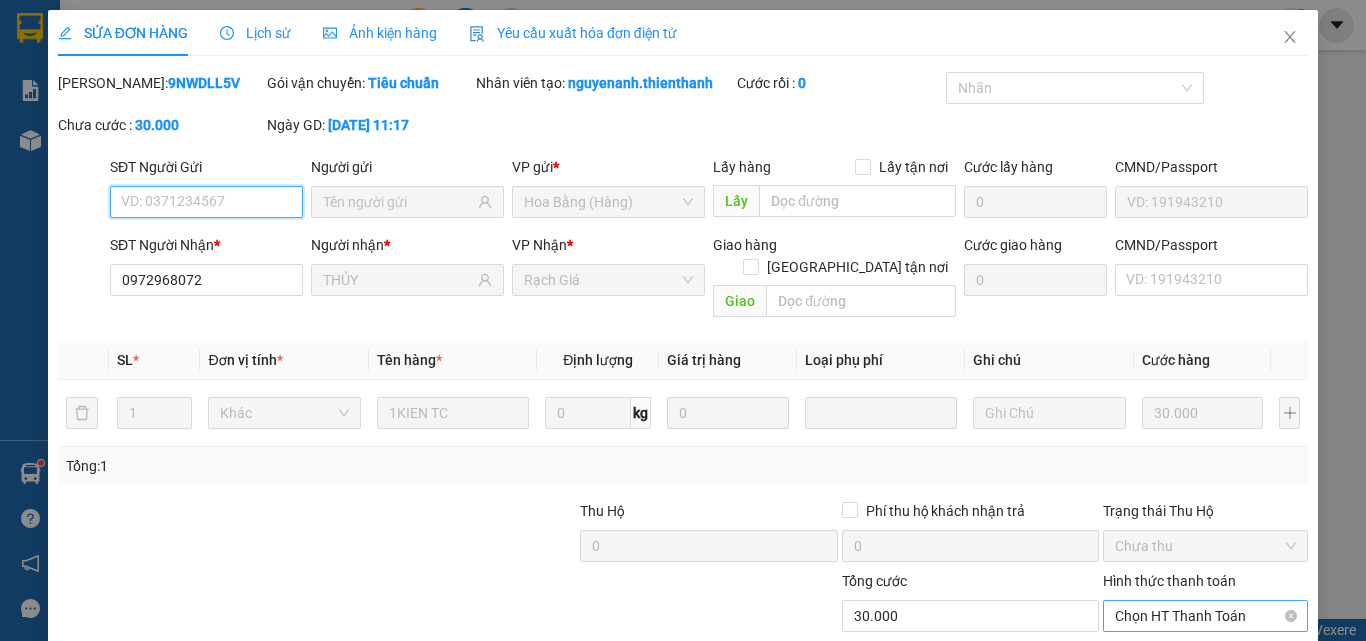 click on "Chọn HT Thanh Toán" at bounding box center [1205, 616] 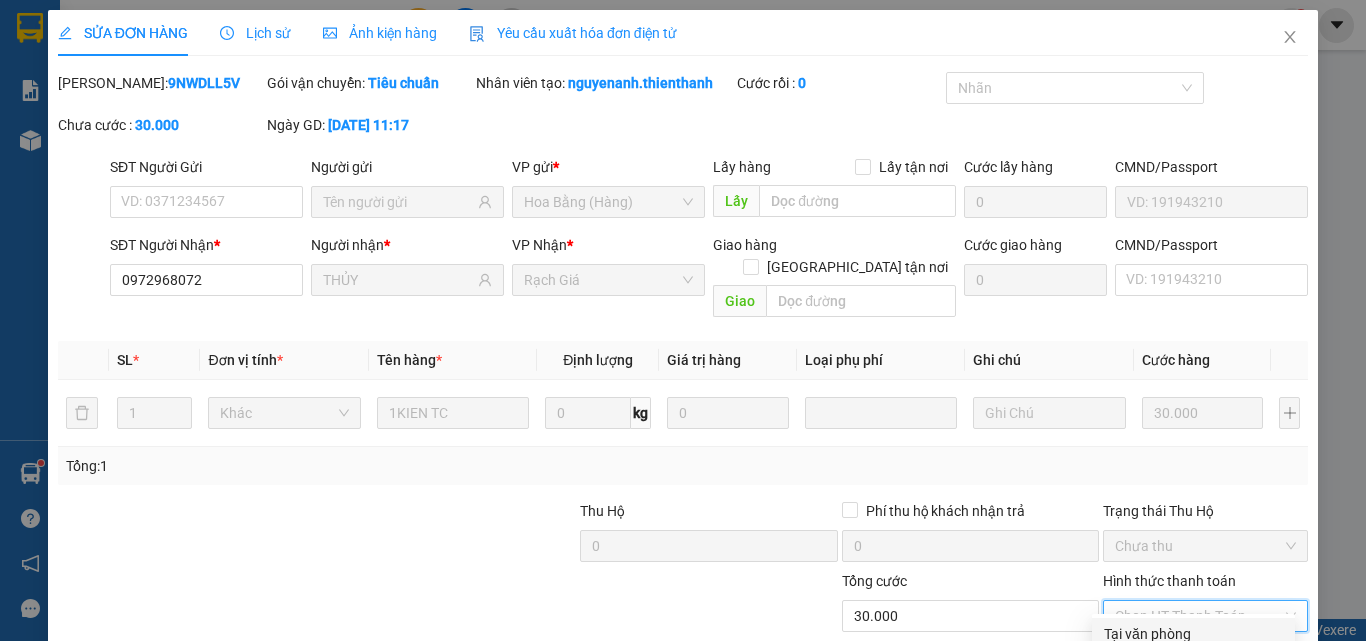 click on "Tại văn phòng" at bounding box center (1193, 634) 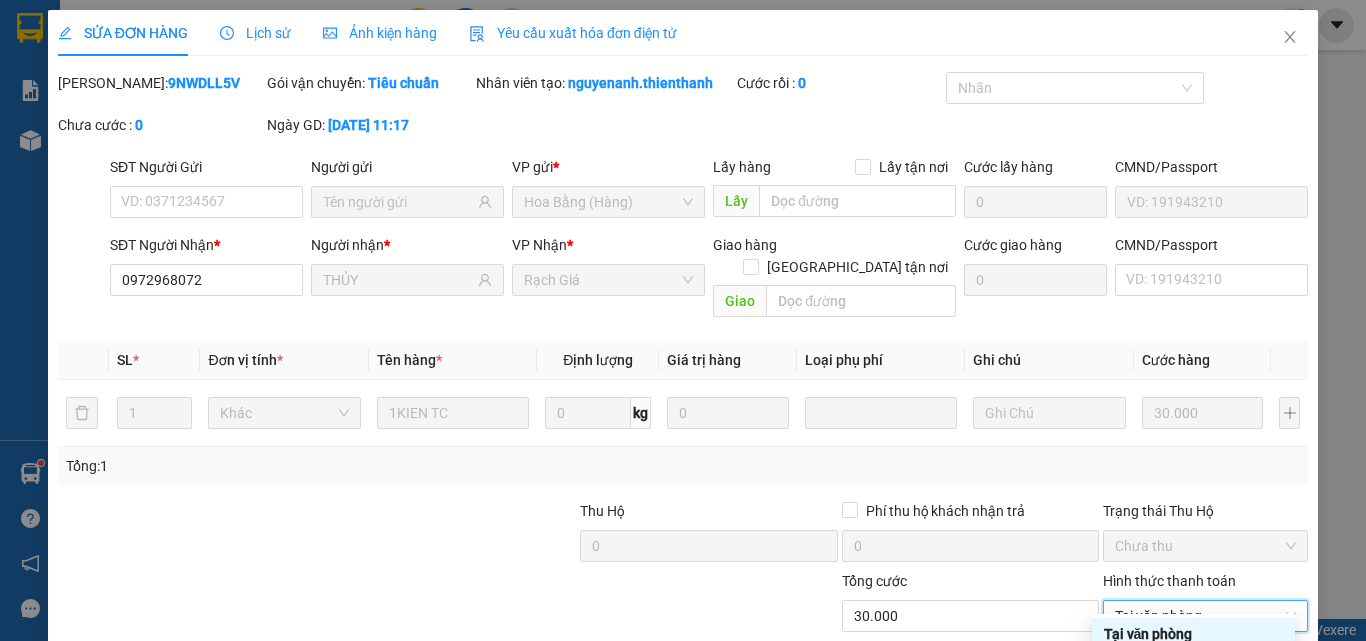 type on "0" 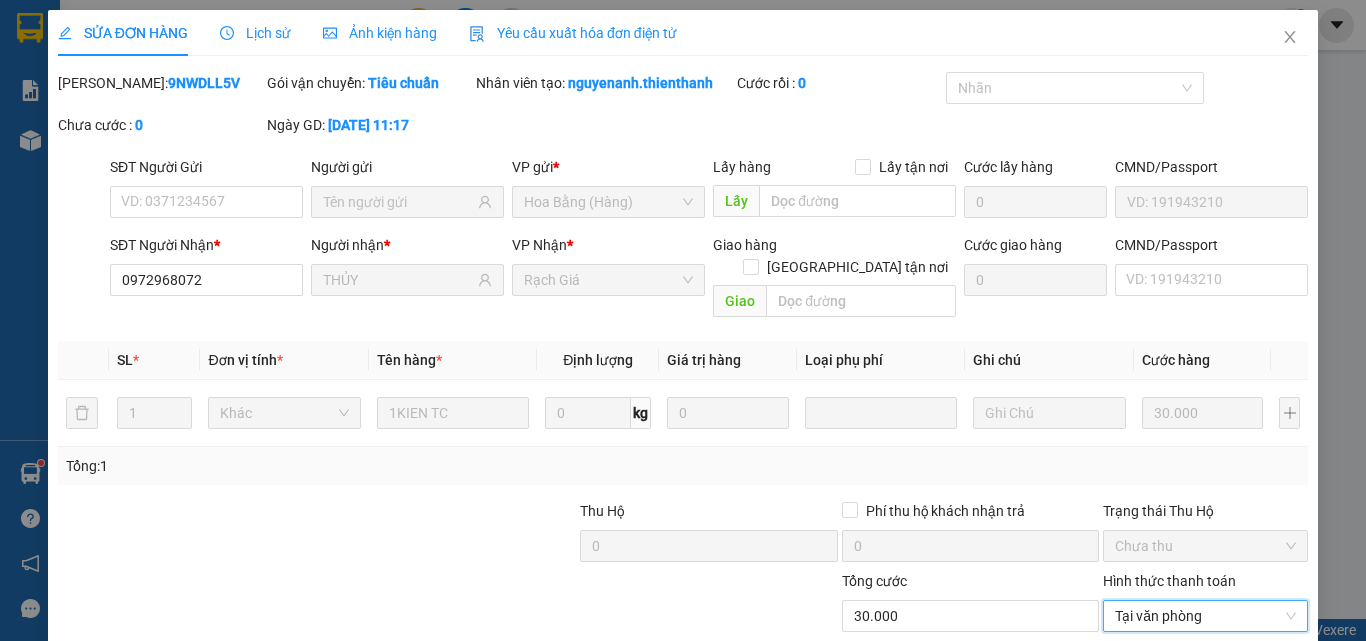 click on "Giao hàng" at bounding box center (929, 773) 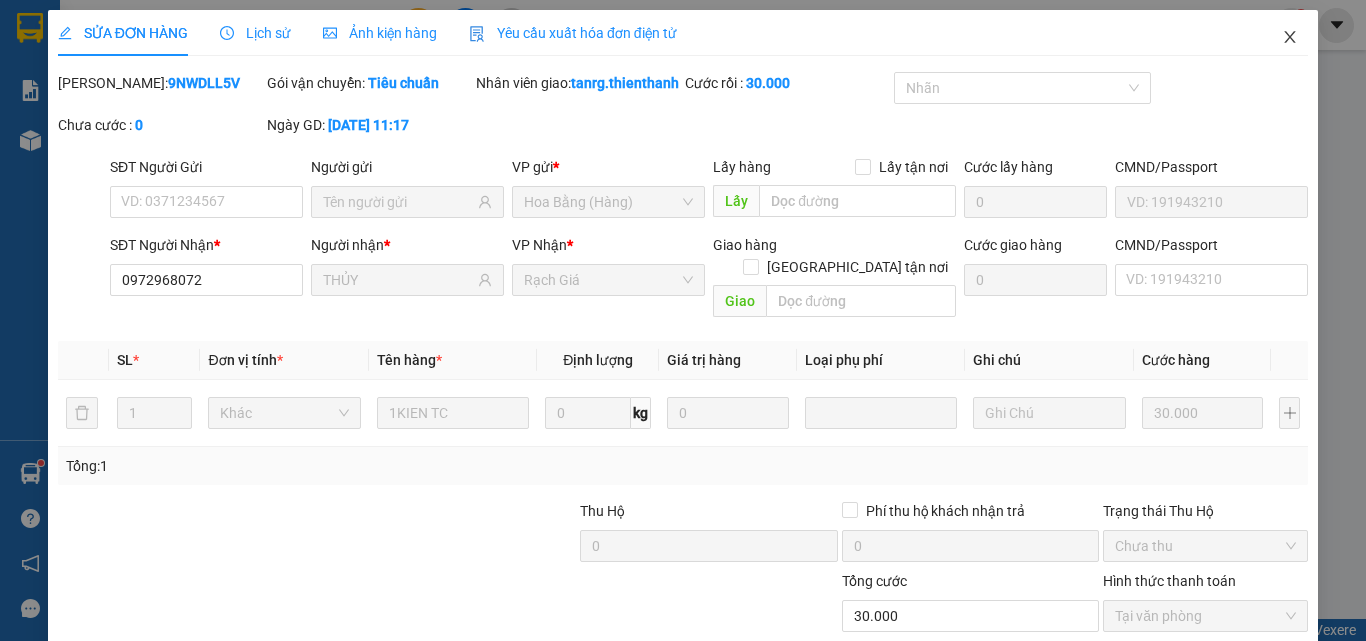 click 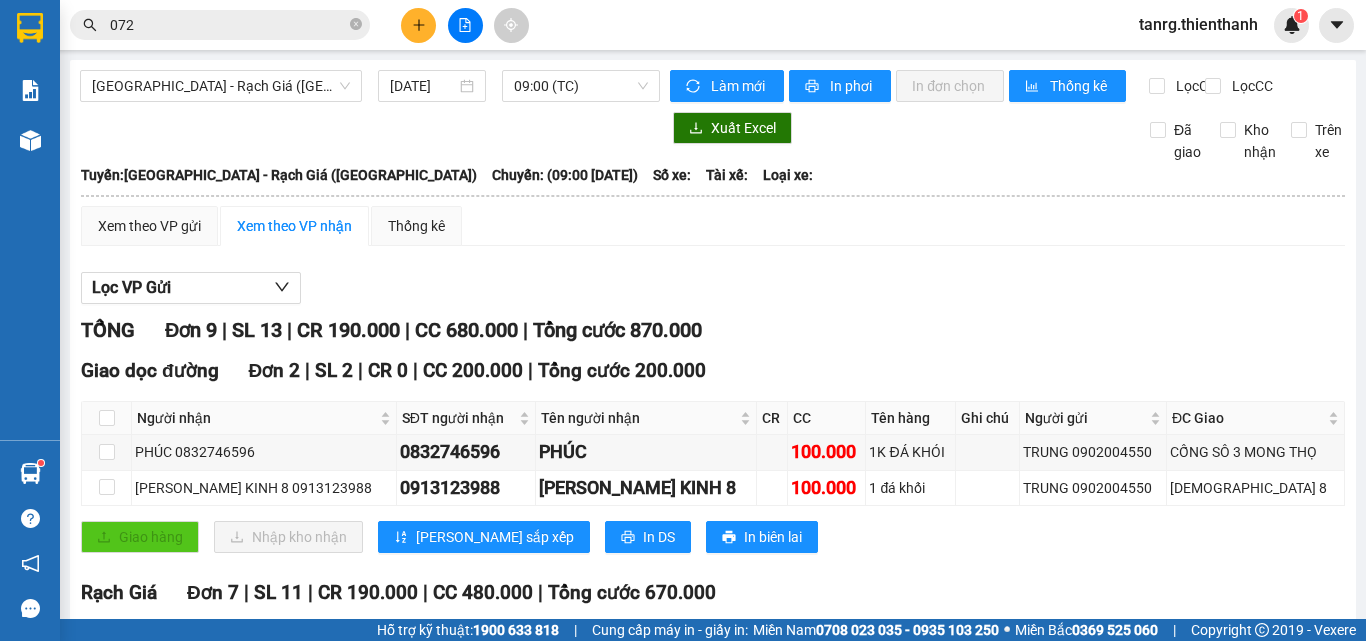 click on "072" at bounding box center (228, 25) 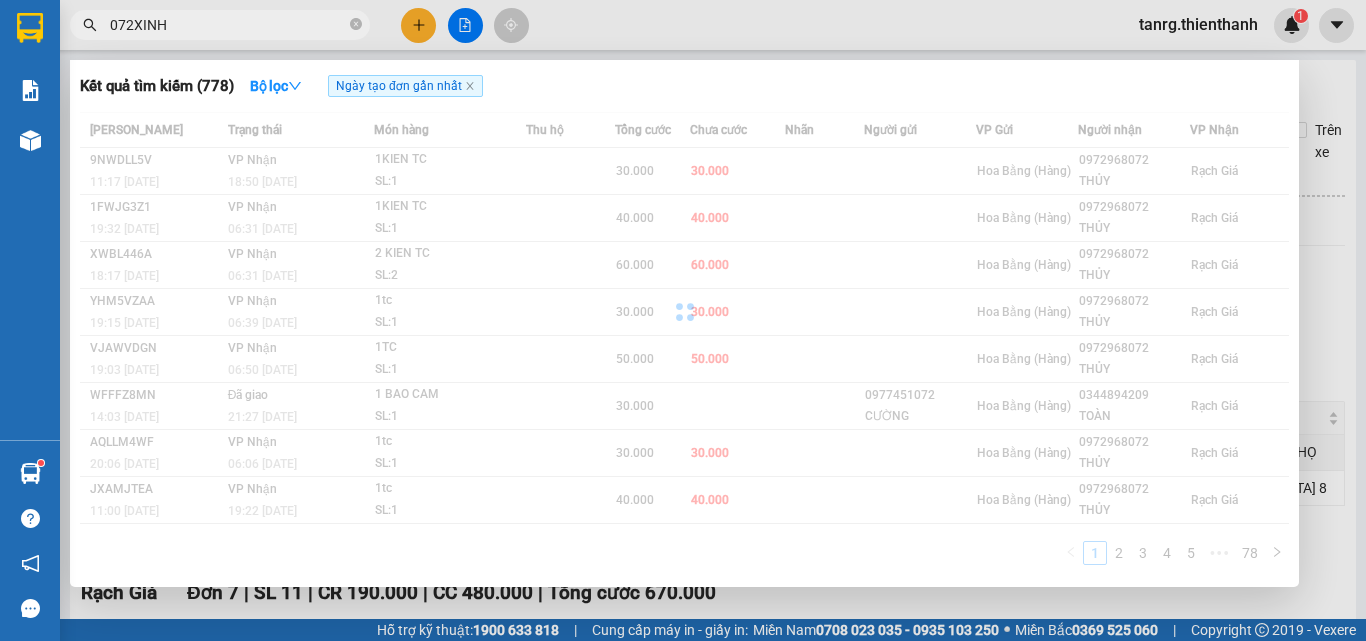 click on "072XINH" at bounding box center [228, 25] 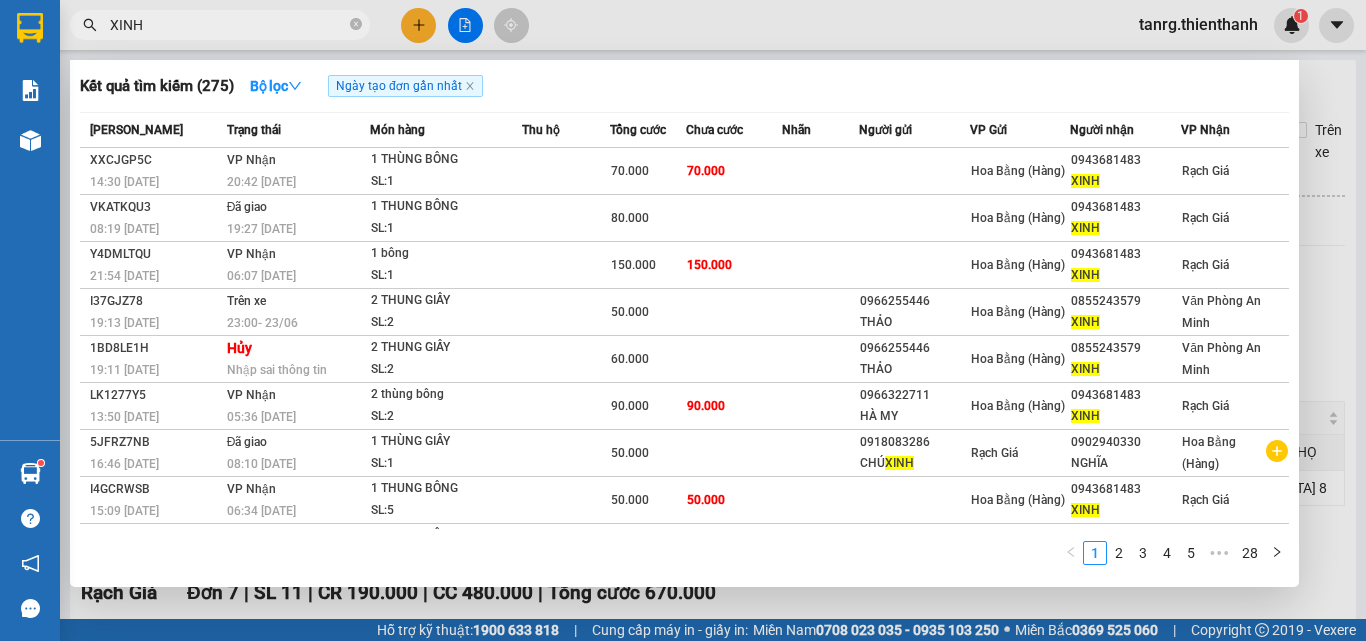 type on "XINH" 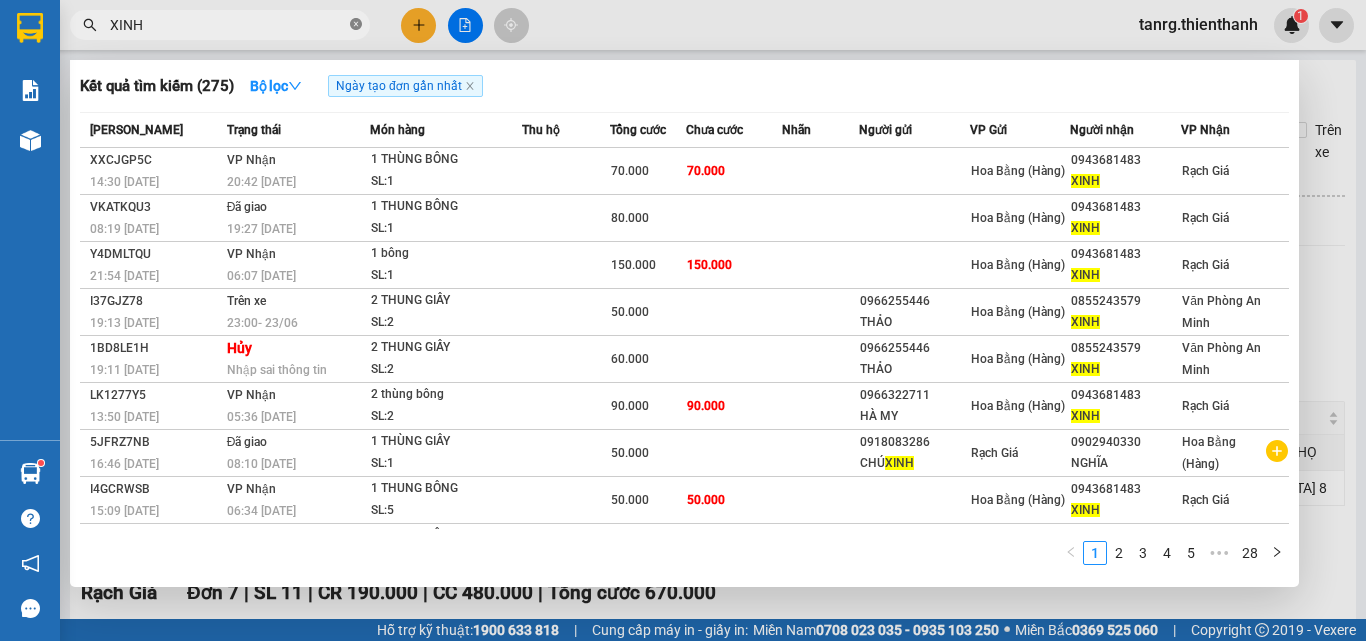 click 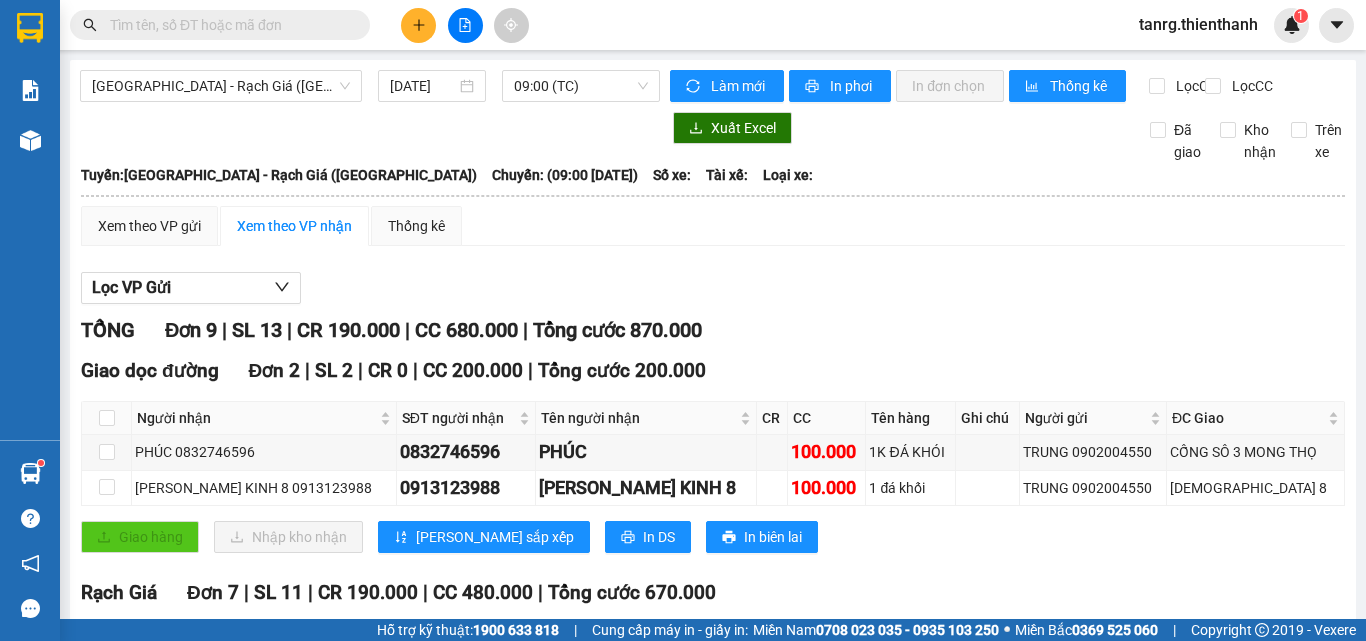 click at bounding box center (228, 25) 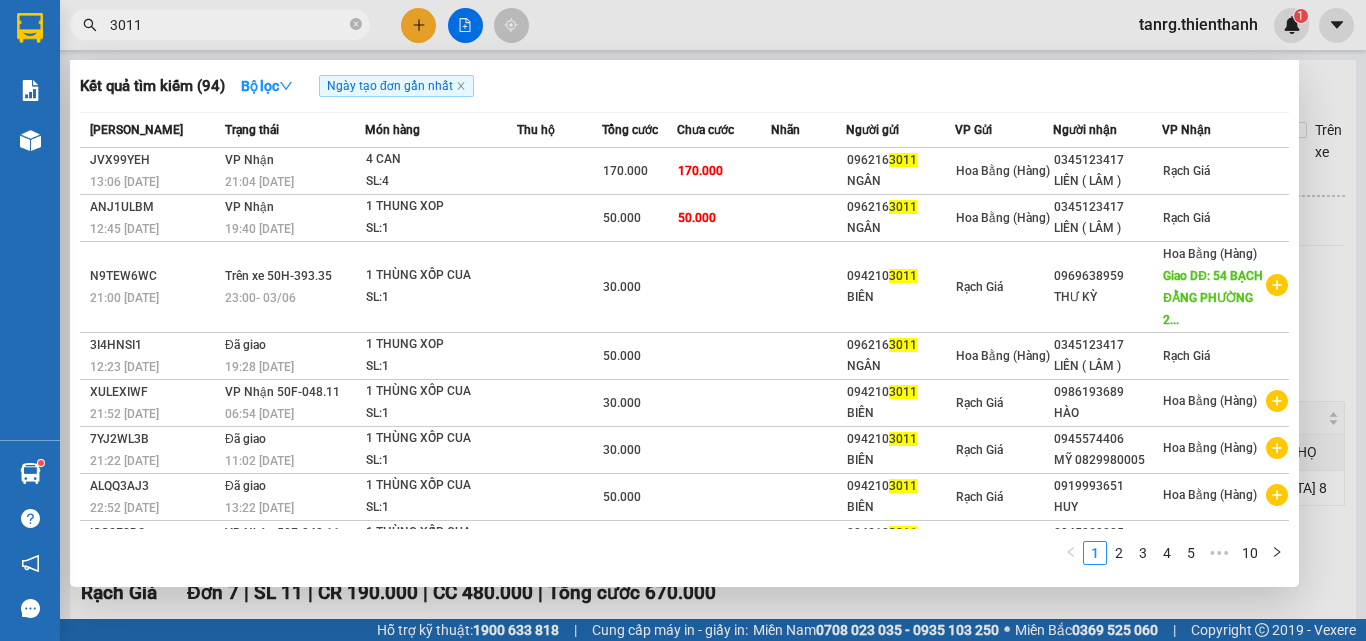 type on "30111" 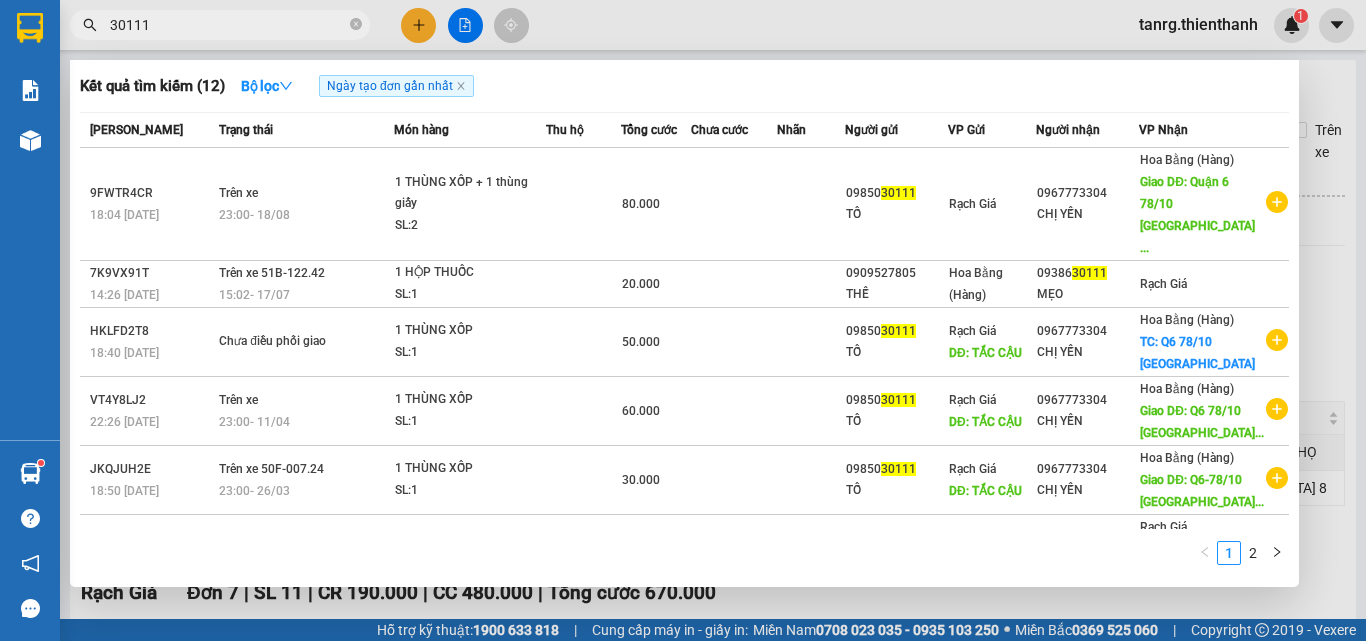 click on "30111" at bounding box center (228, 25) 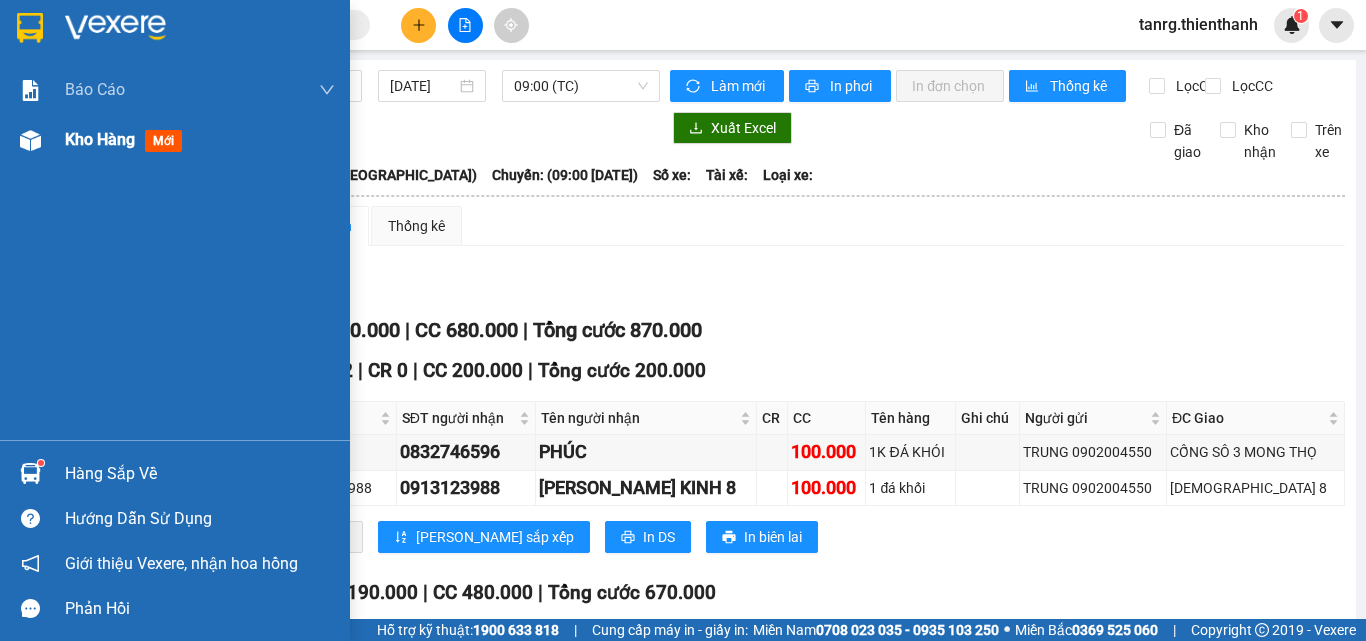 click on "Kho hàng" at bounding box center (100, 139) 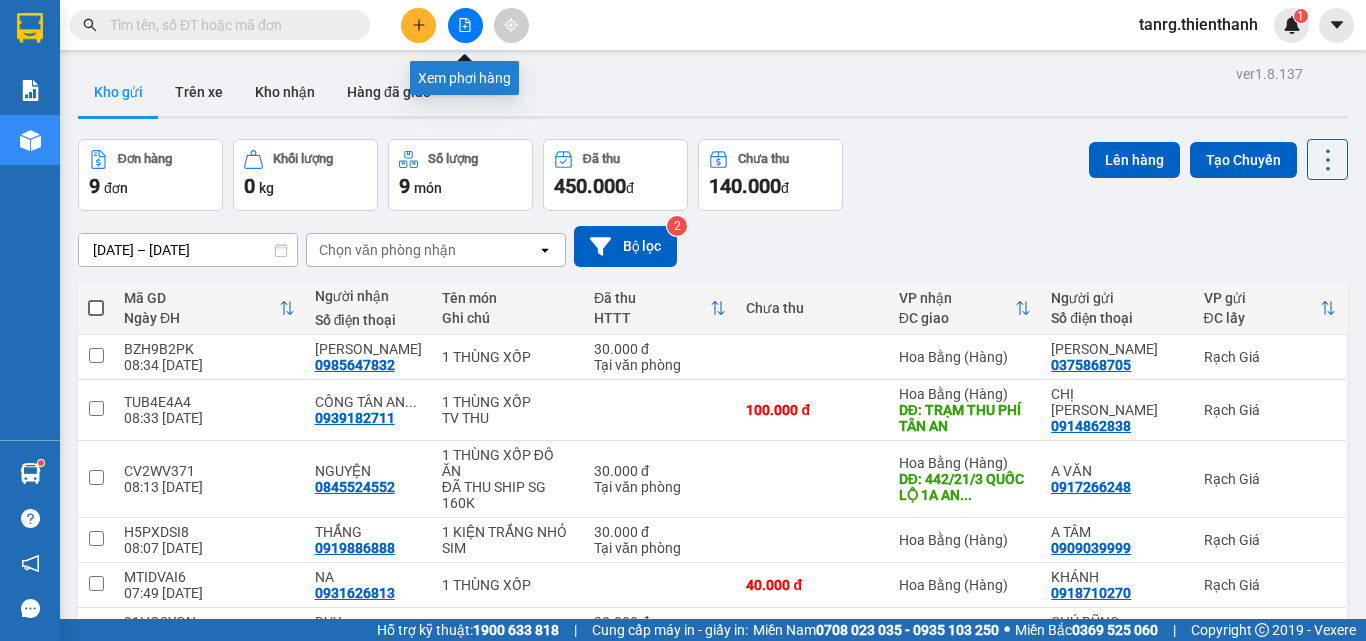 click 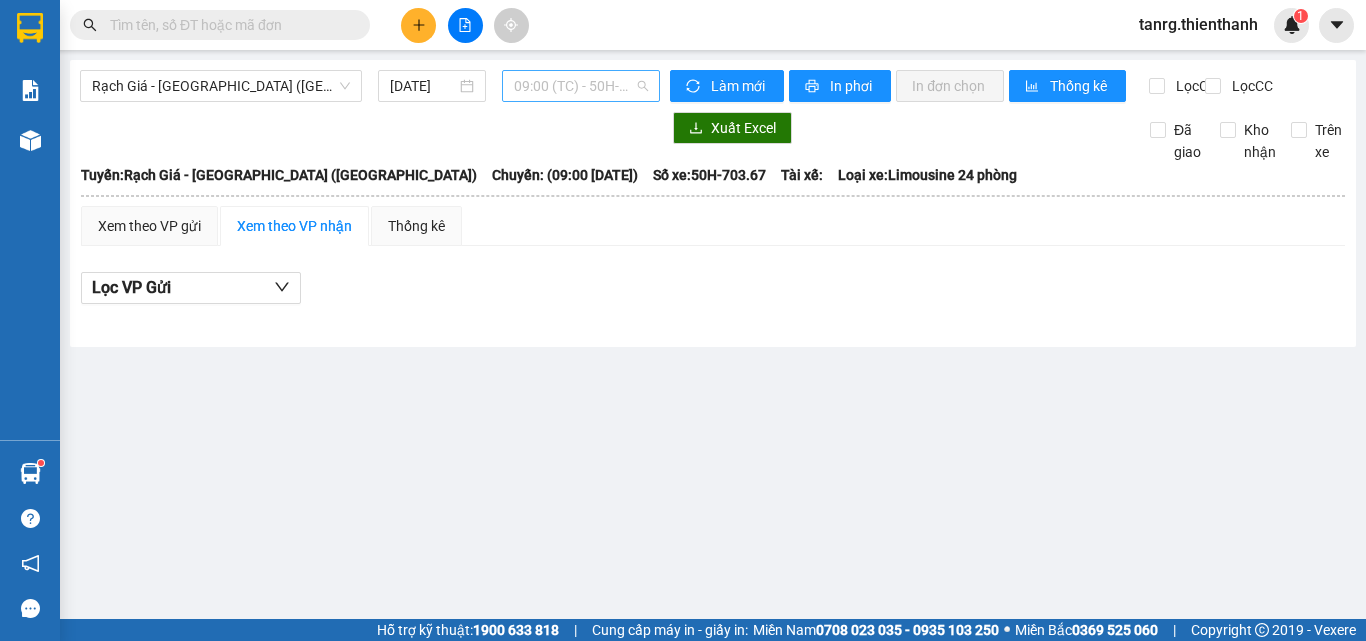 click on "09:00   (TC)   - 50H-703.67" at bounding box center (581, 86) 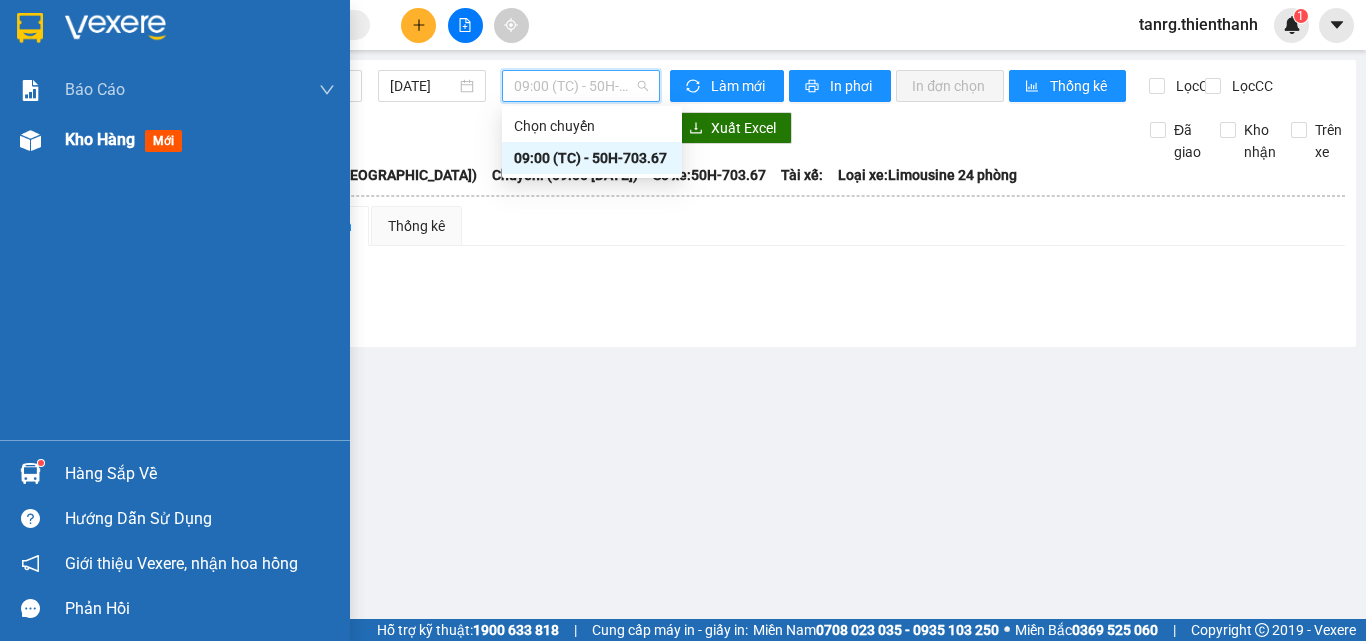 click on "Kho hàng" at bounding box center (100, 139) 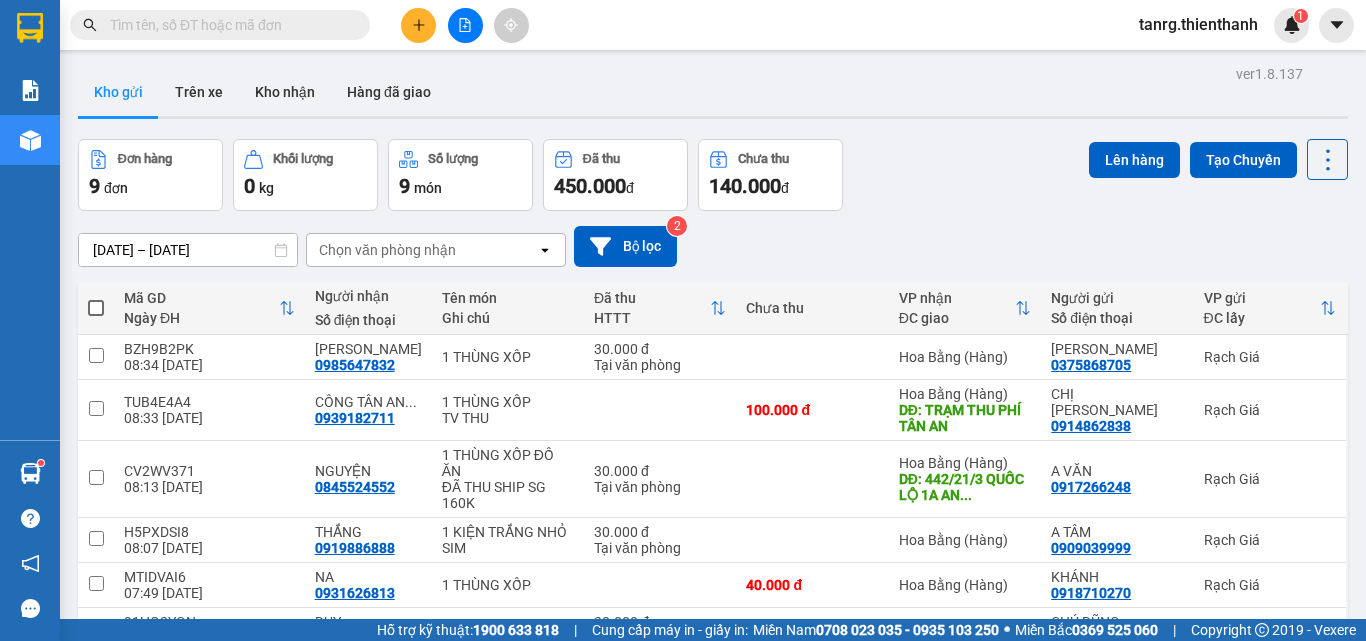 click at bounding box center (96, 308) 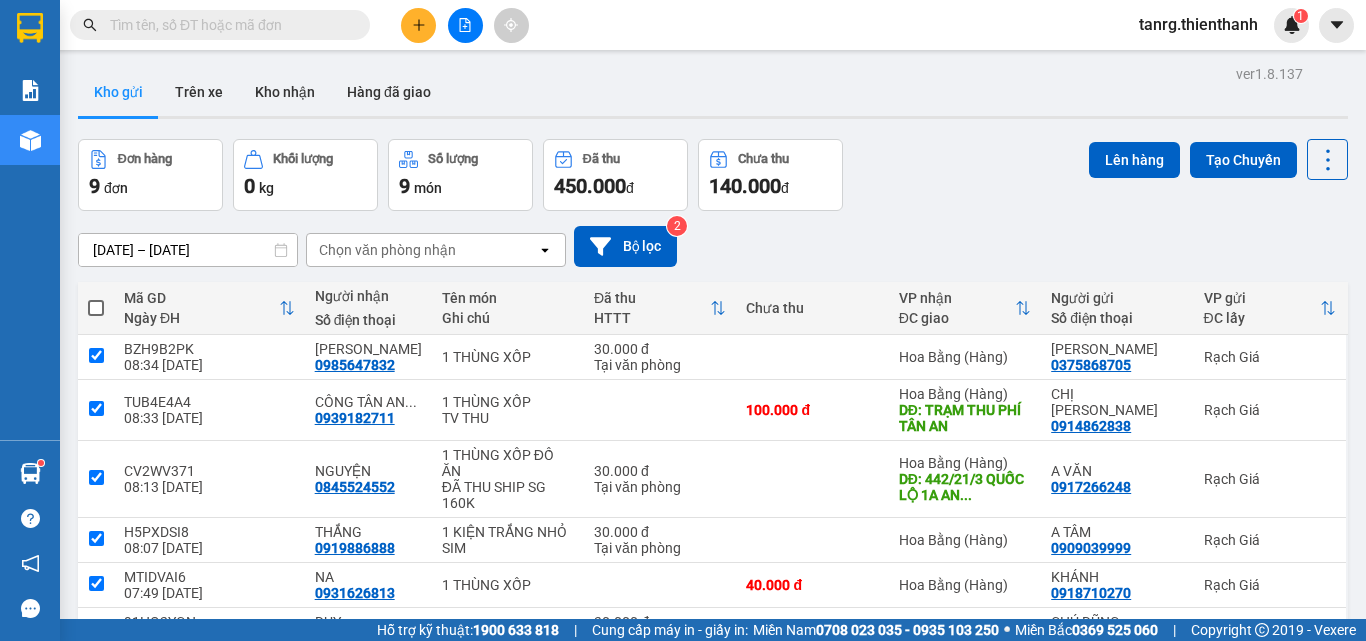 checkbox on "true" 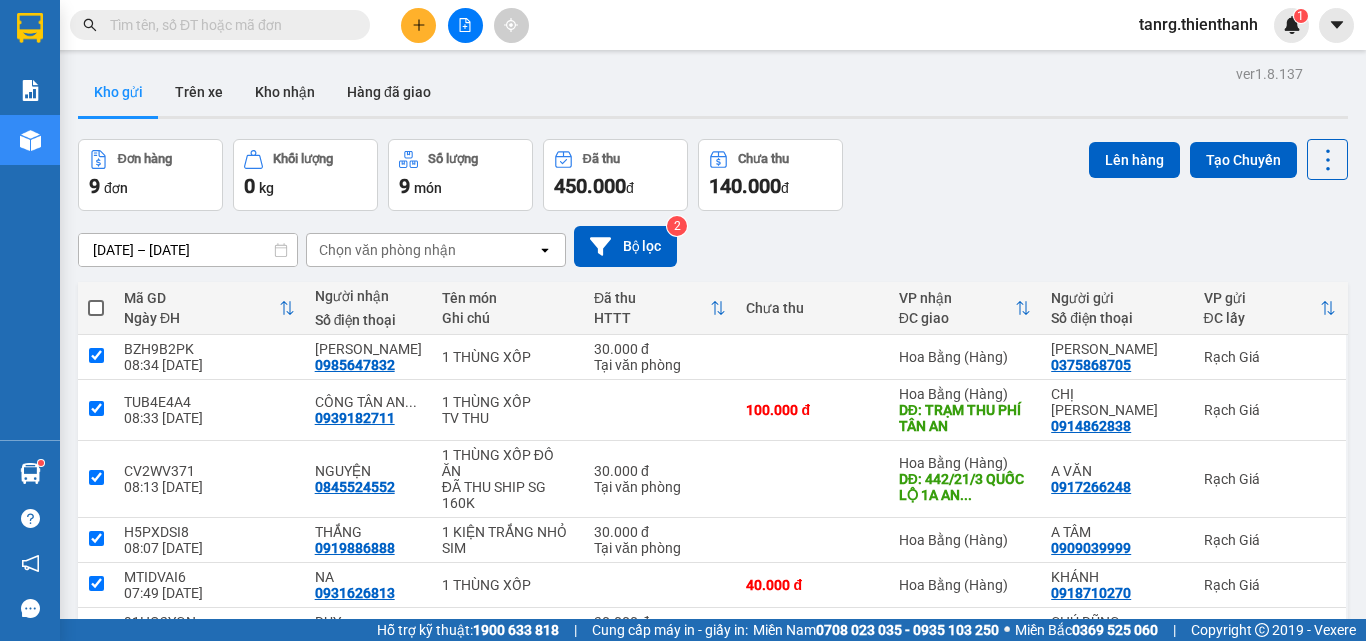 checkbox on "true" 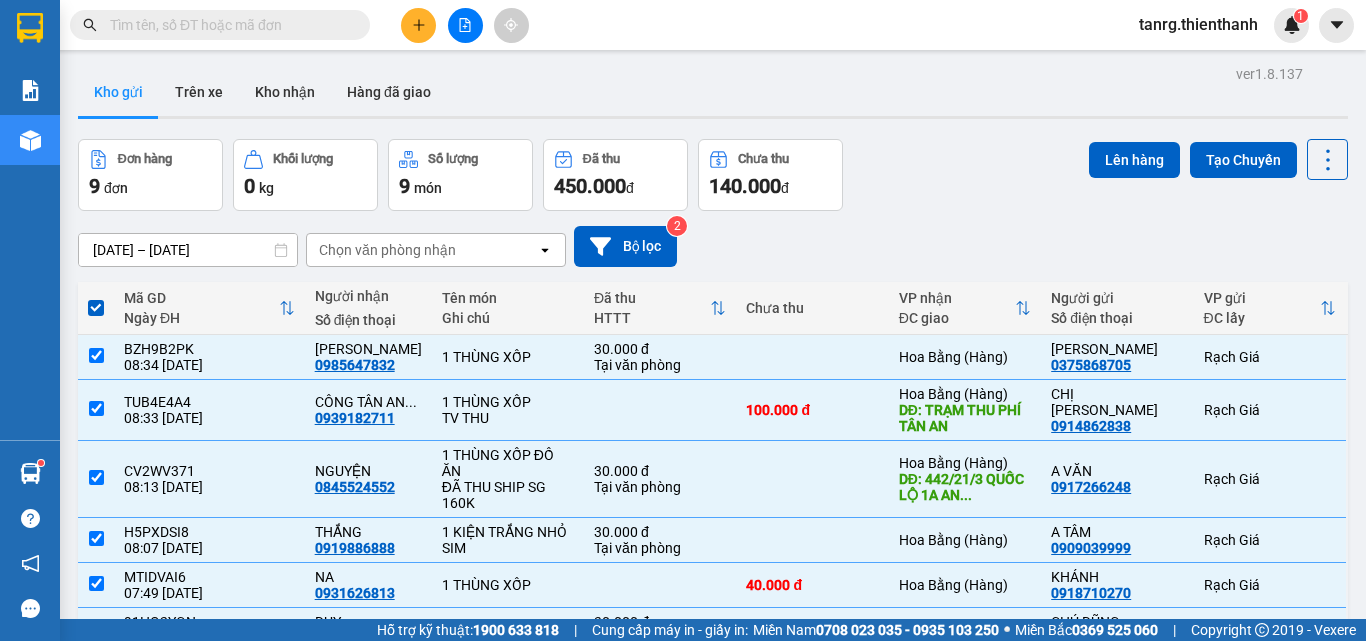 click on "open" at bounding box center (1325, 820) 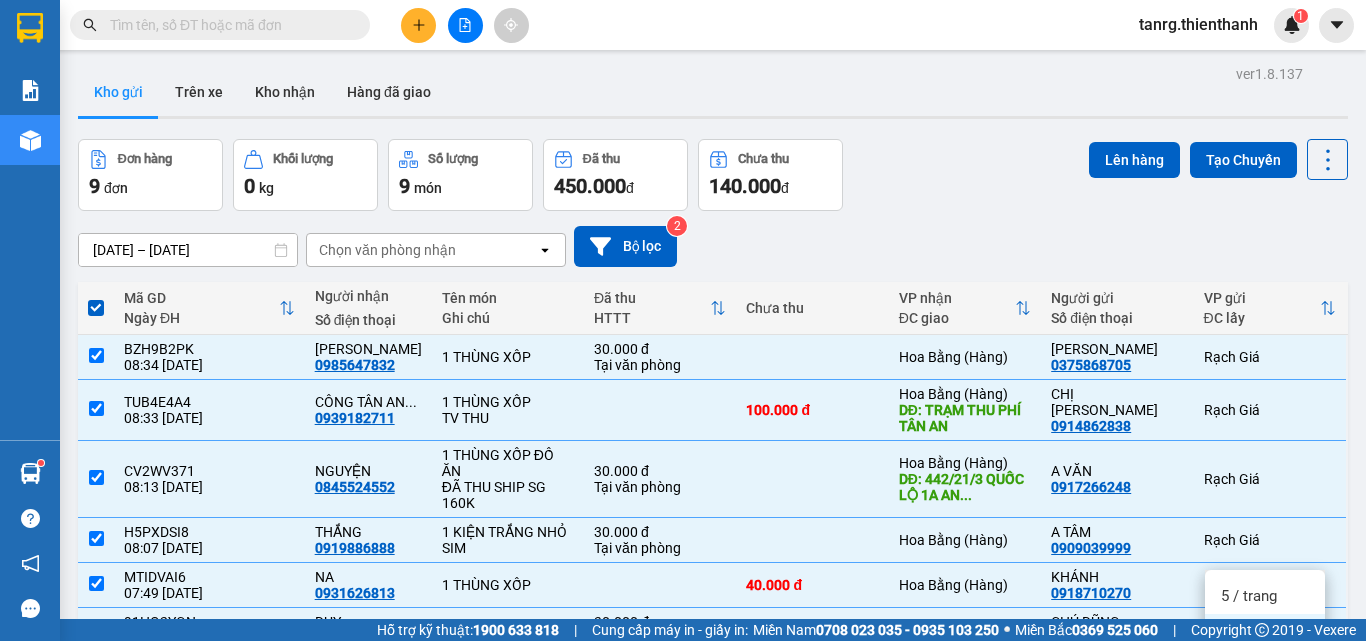 click on "100 / trang" at bounding box center (1257, 776) 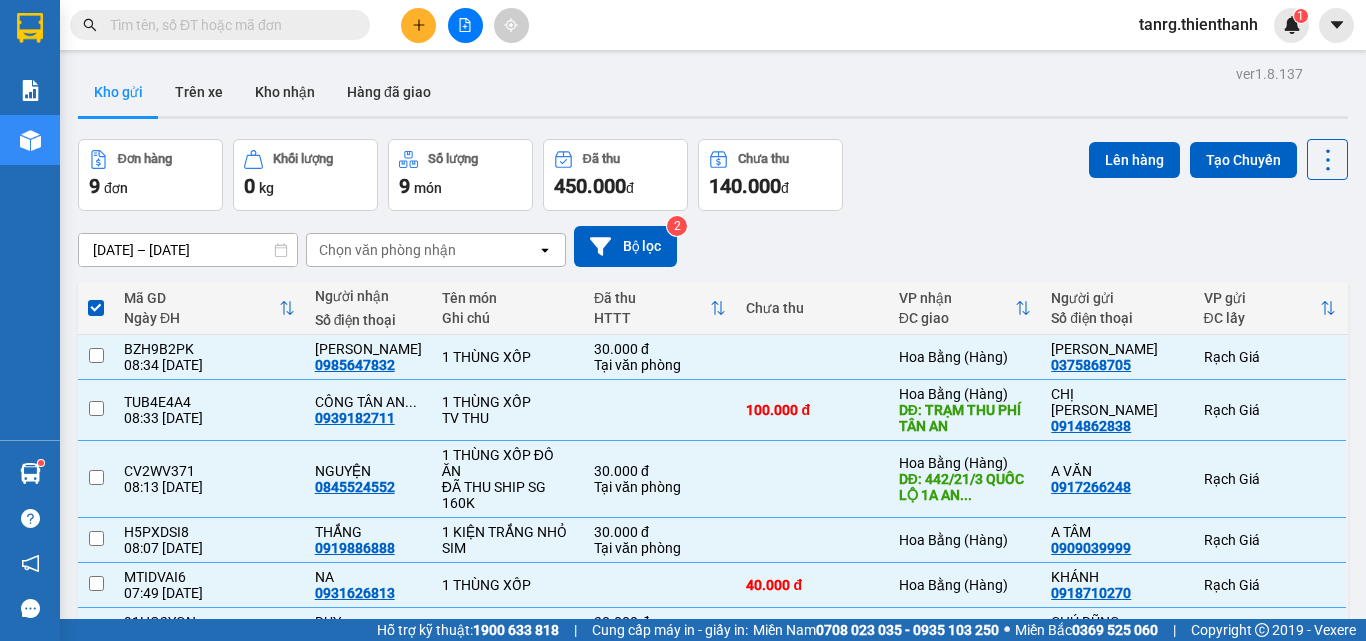 checkbox on "false" 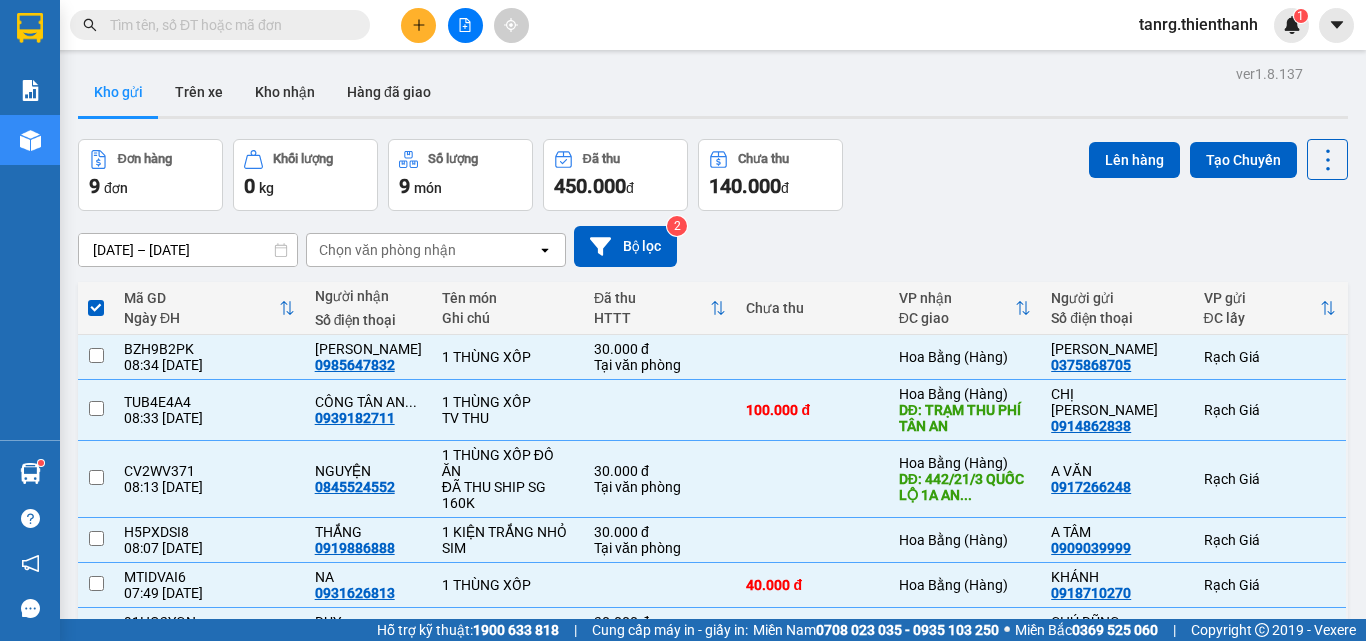 checkbox on "false" 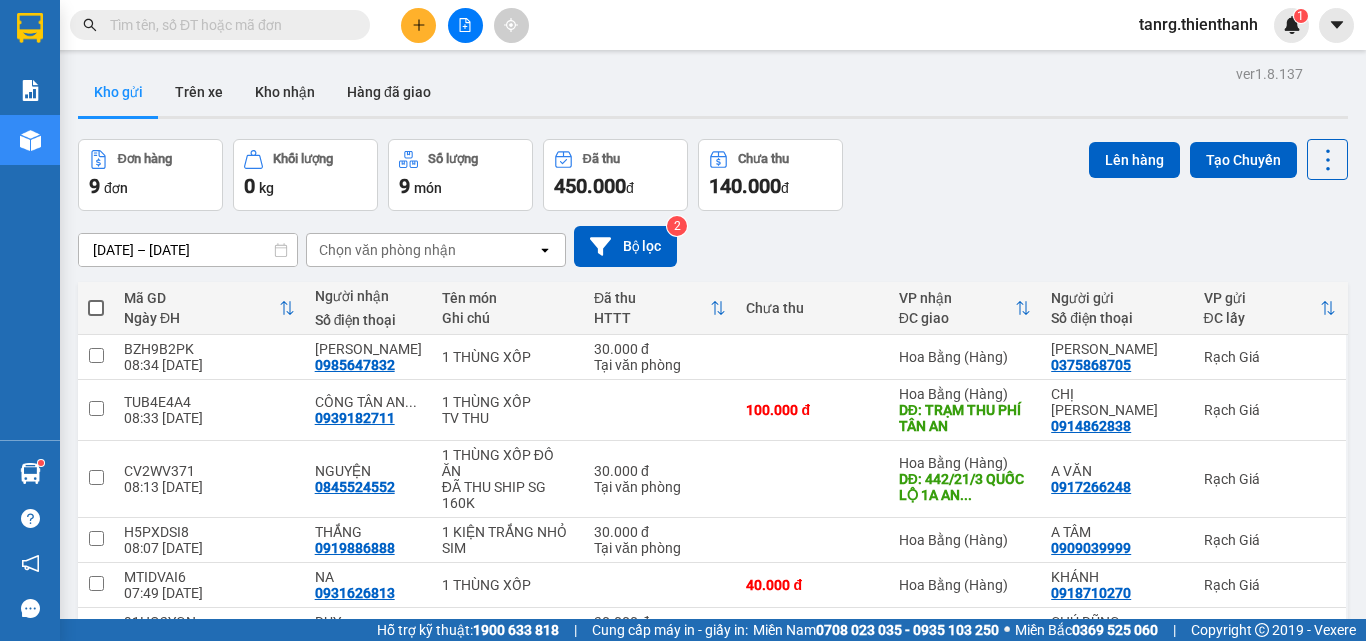 click at bounding box center [96, 308] 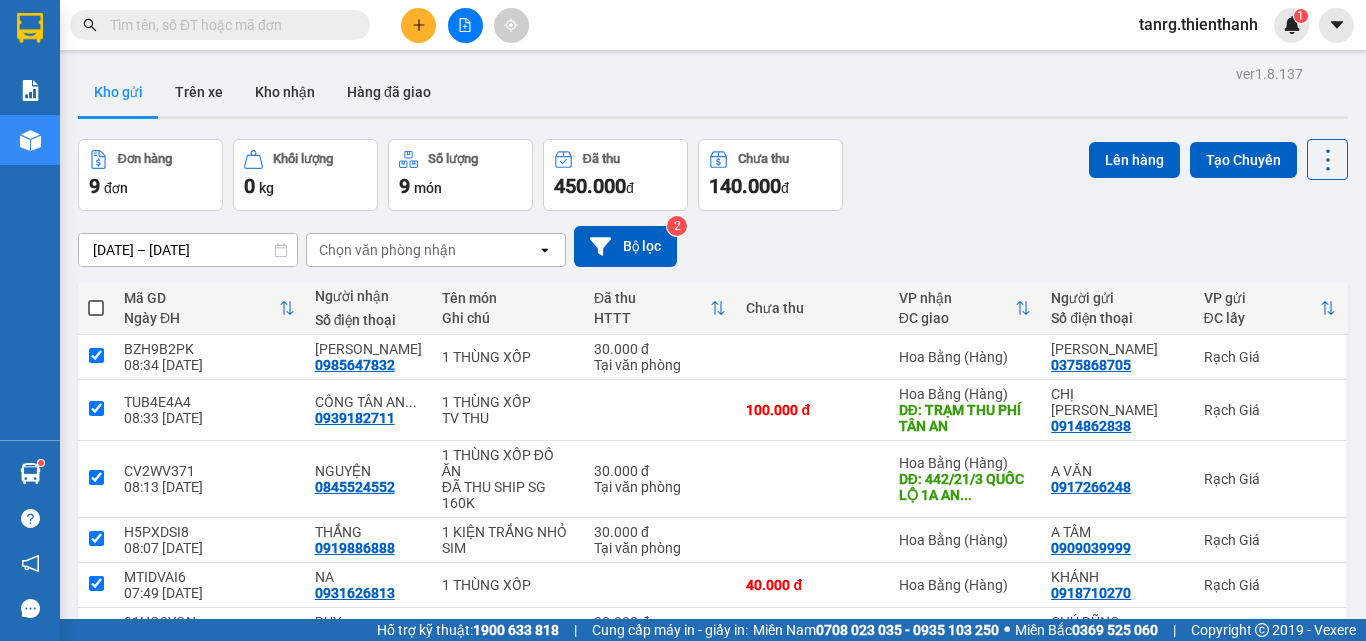 checkbox on "true" 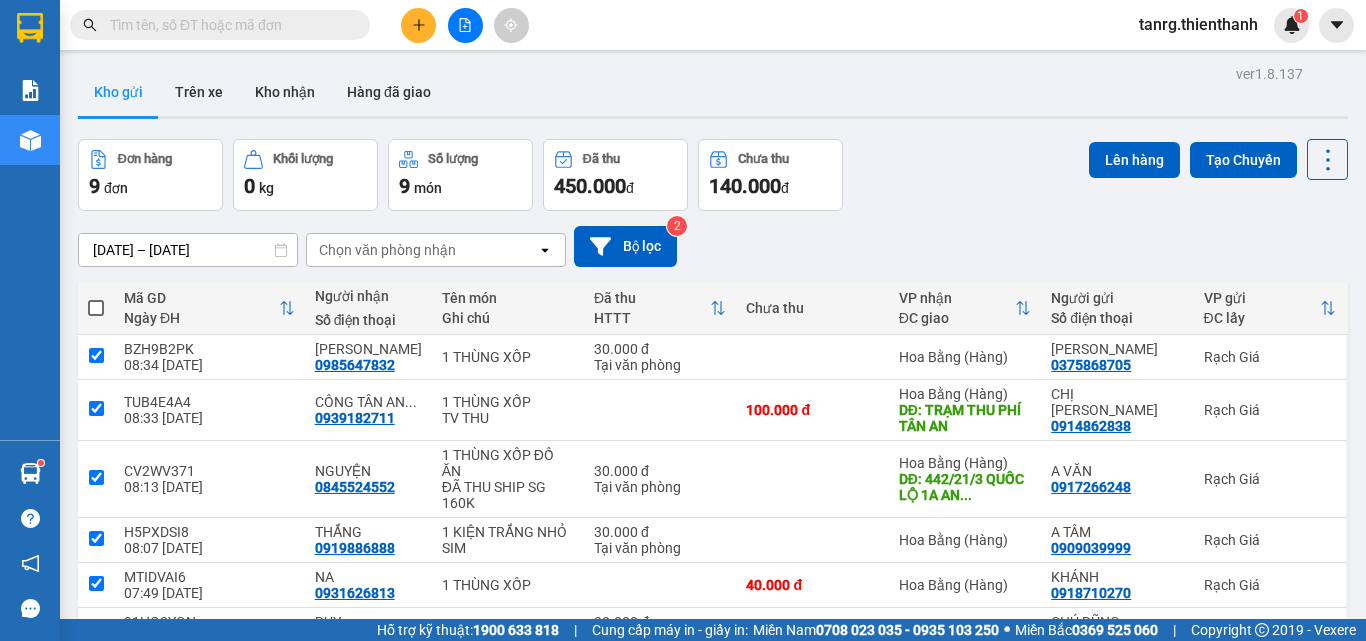 checkbox on "true" 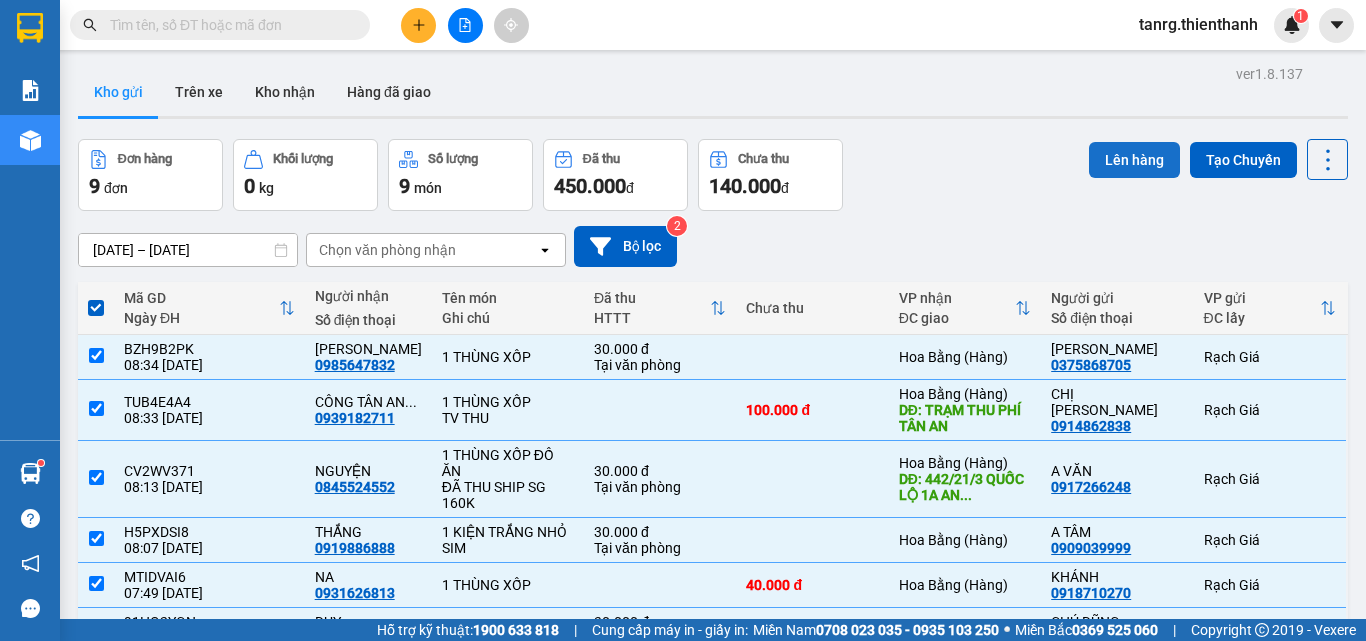 click on "Lên hàng" at bounding box center (1134, 160) 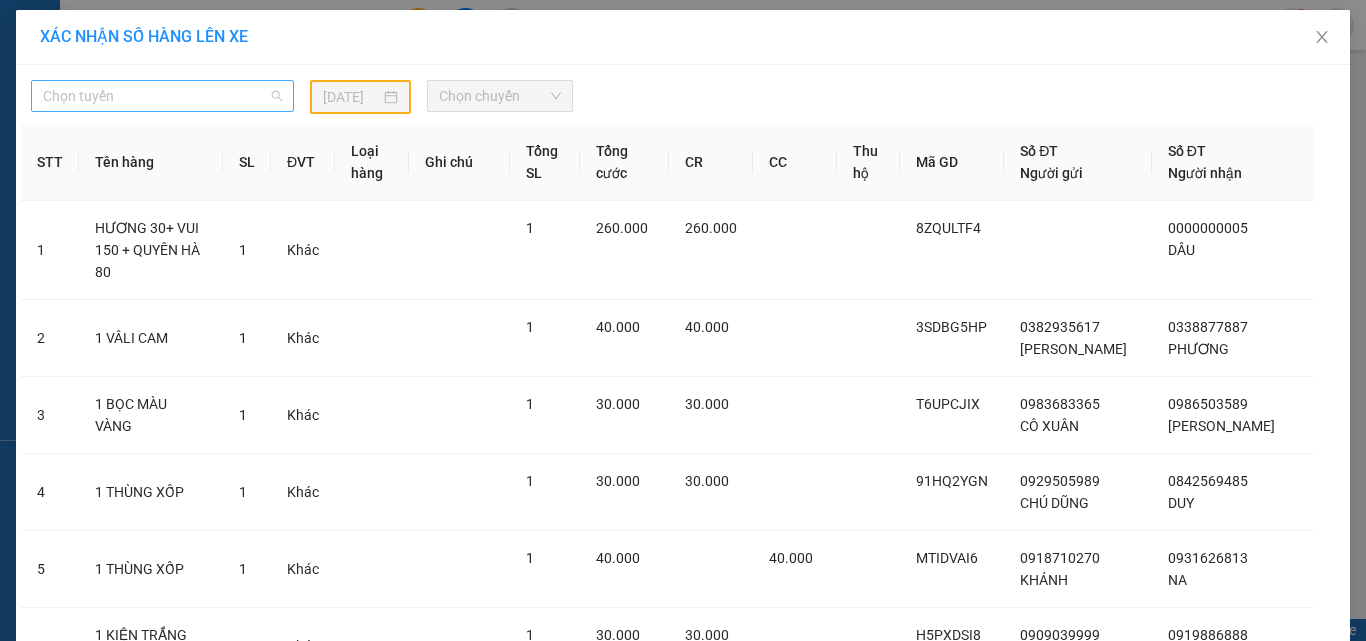click on "Chọn tuyến" at bounding box center [162, 96] 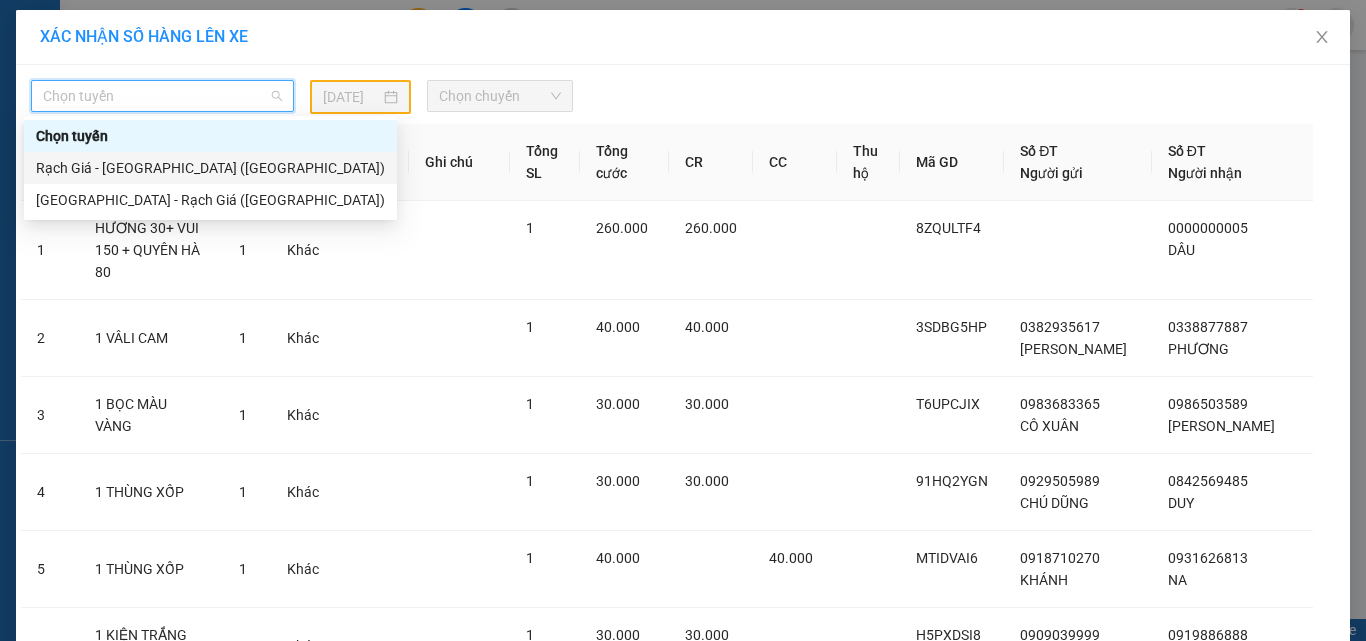 click on "Rạch Giá - [GEOGRAPHIC_DATA] ([GEOGRAPHIC_DATA])" at bounding box center [210, 168] 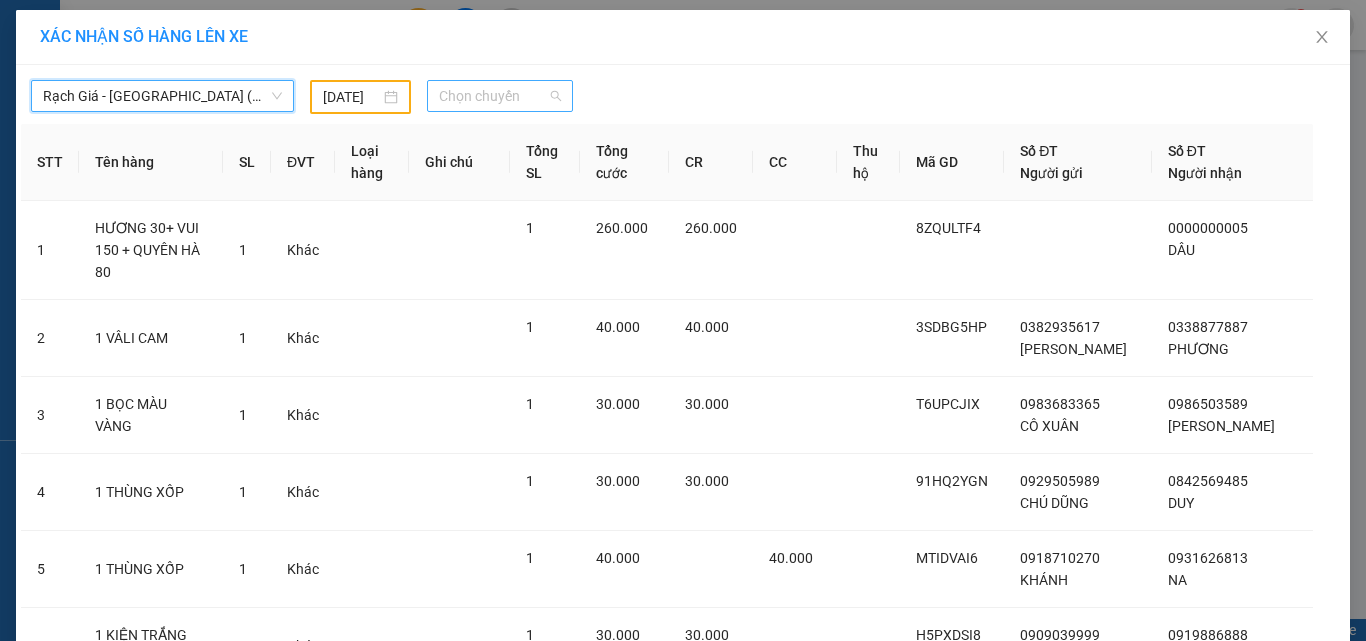 click on "Chọn chuyến" at bounding box center (500, 96) 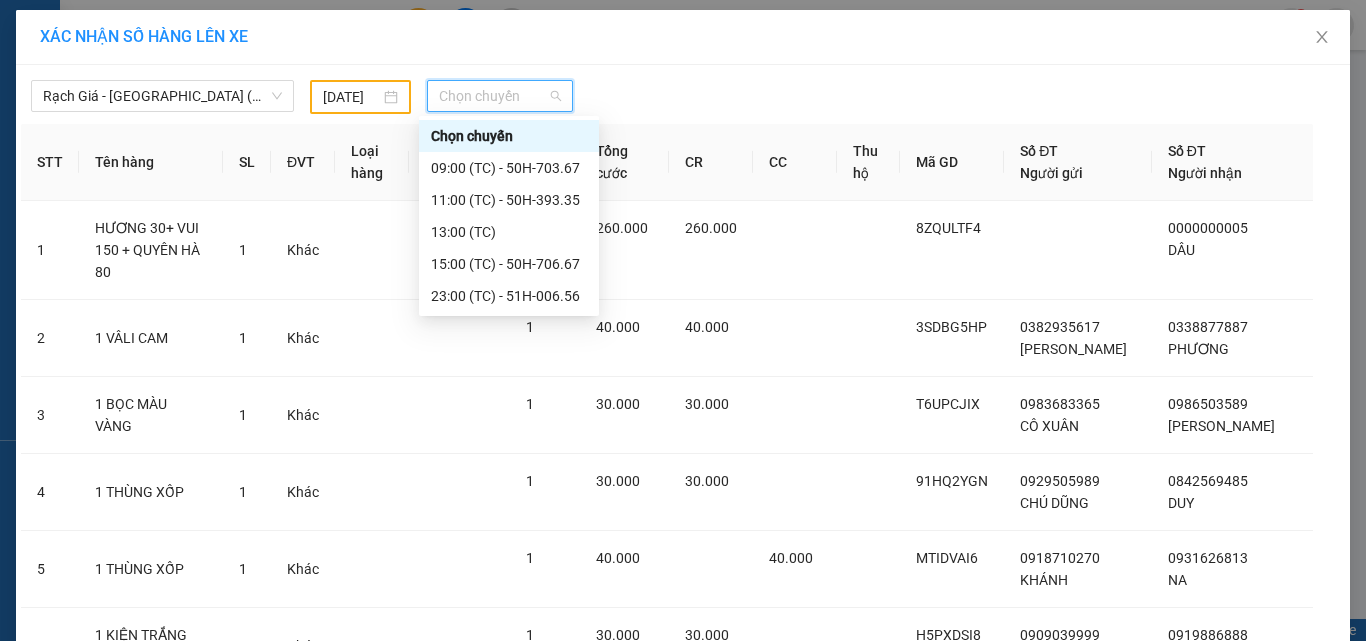 click on "[DATE]" at bounding box center (351, 97) 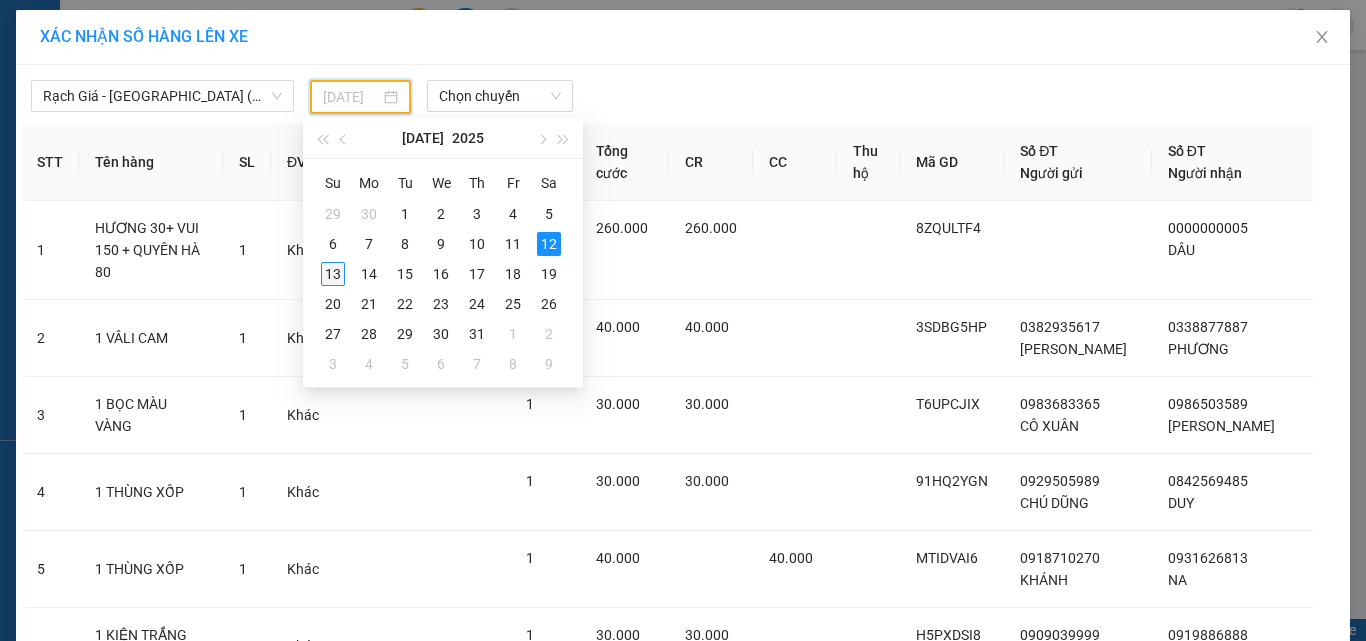 click on "13" at bounding box center [333, 274] 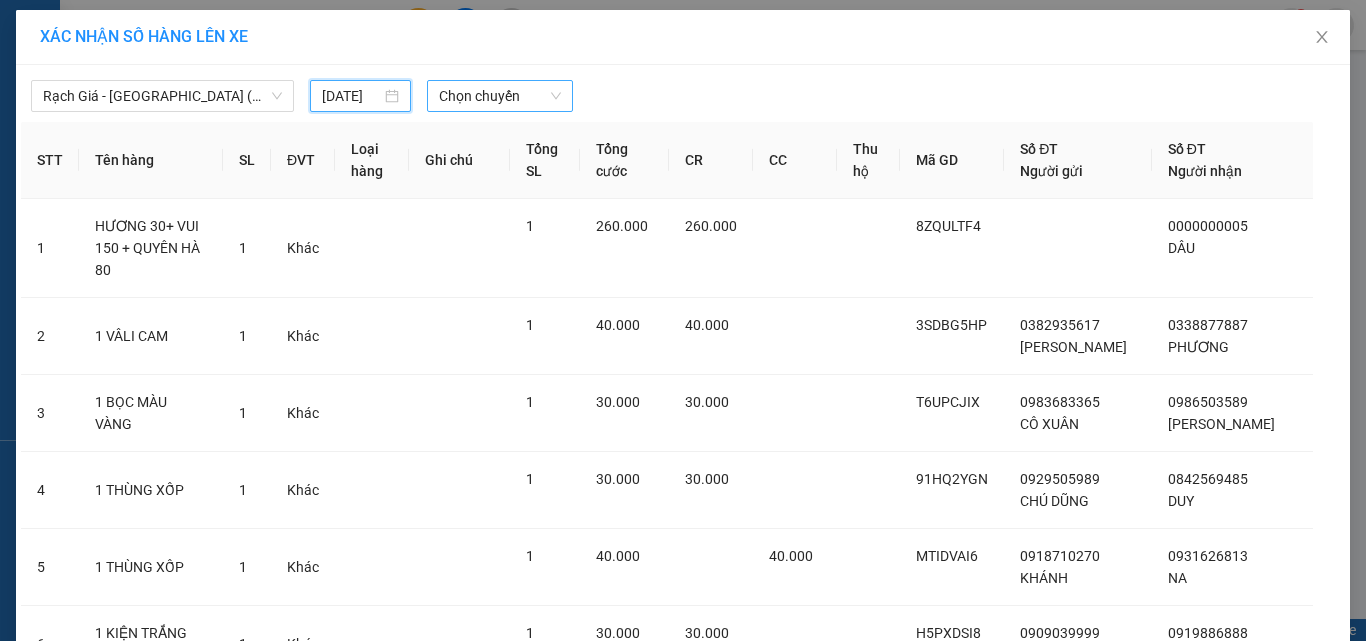 click on "Chọn chuyến" at bounding box center [500, 96] 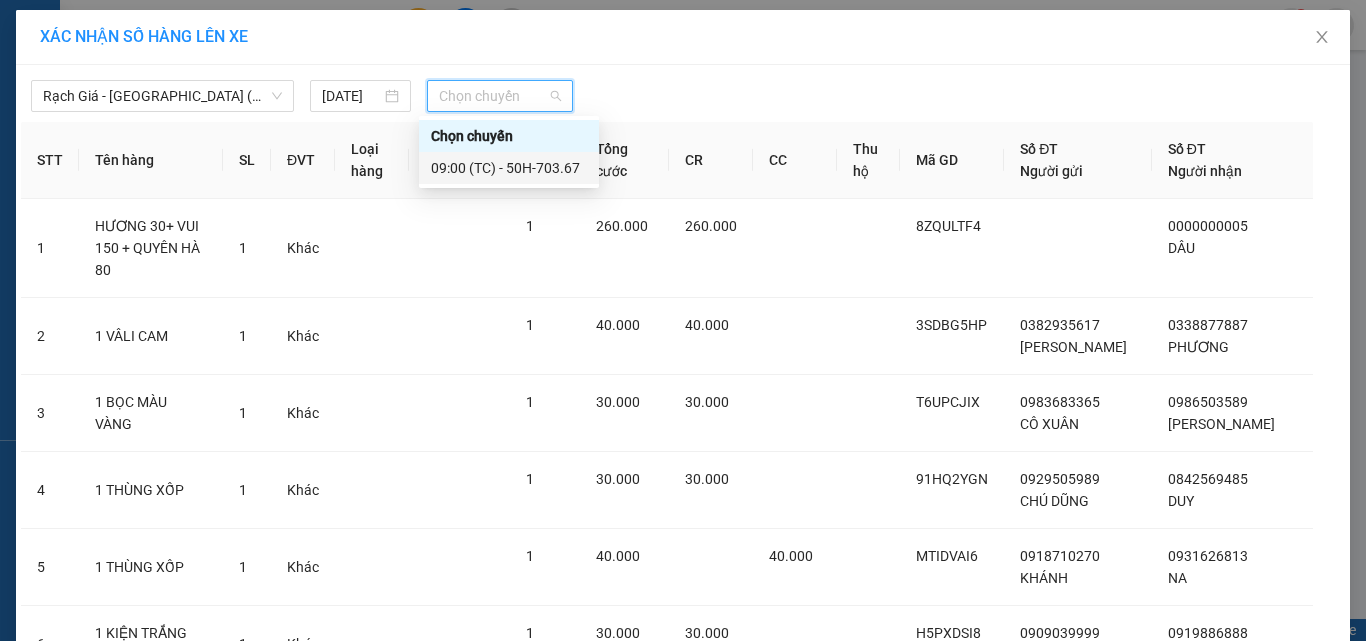 click on "09:00   (TC)   - 50H-703.67" at bounding box center (509, 168) 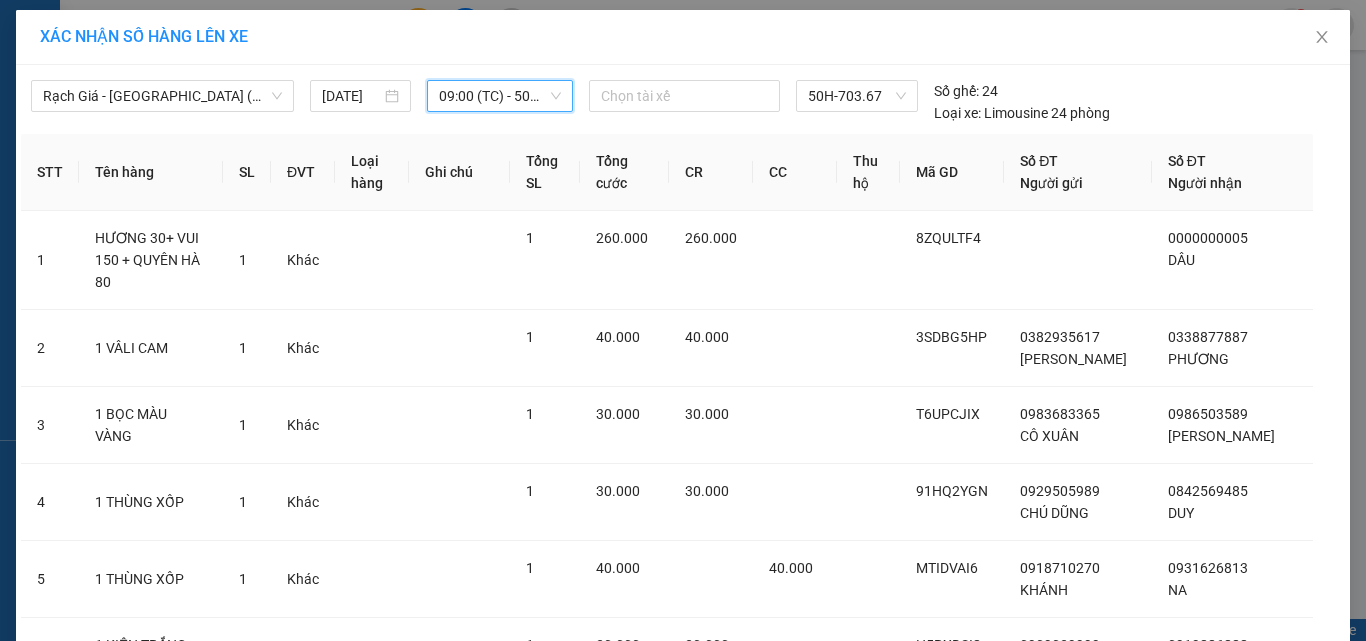 click on "Lên hàng" at bounding box center (756, 1061) 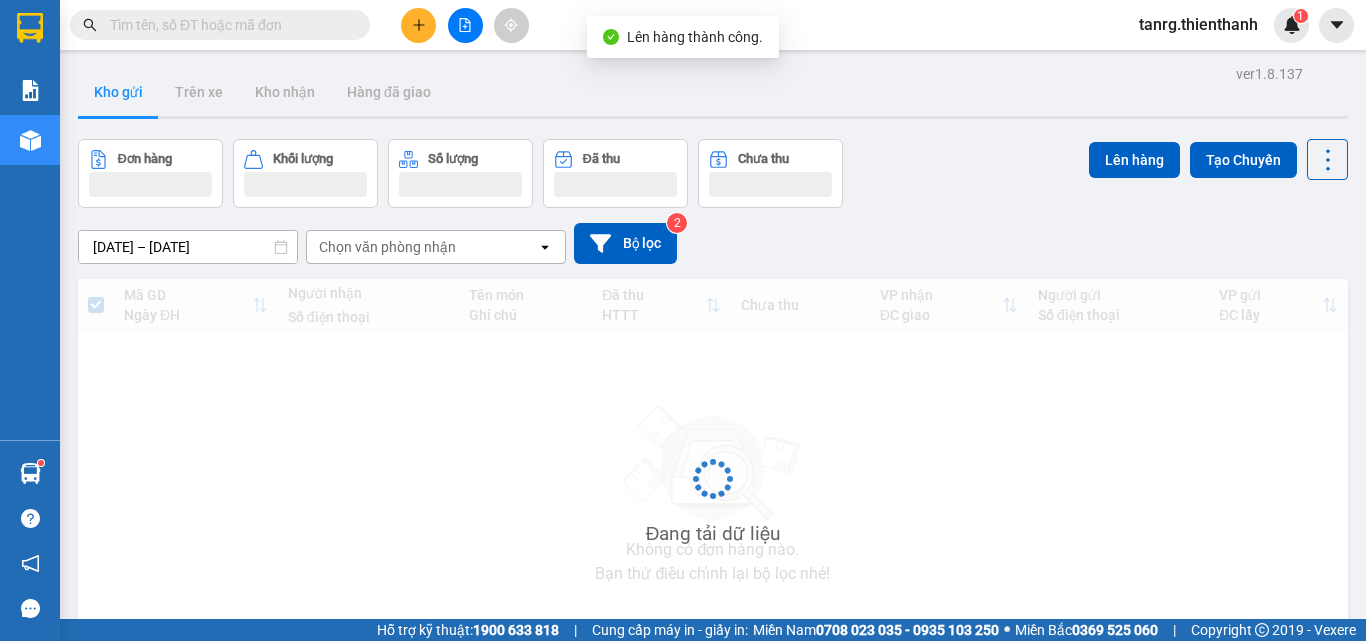 click at bounding box center [465, 25] 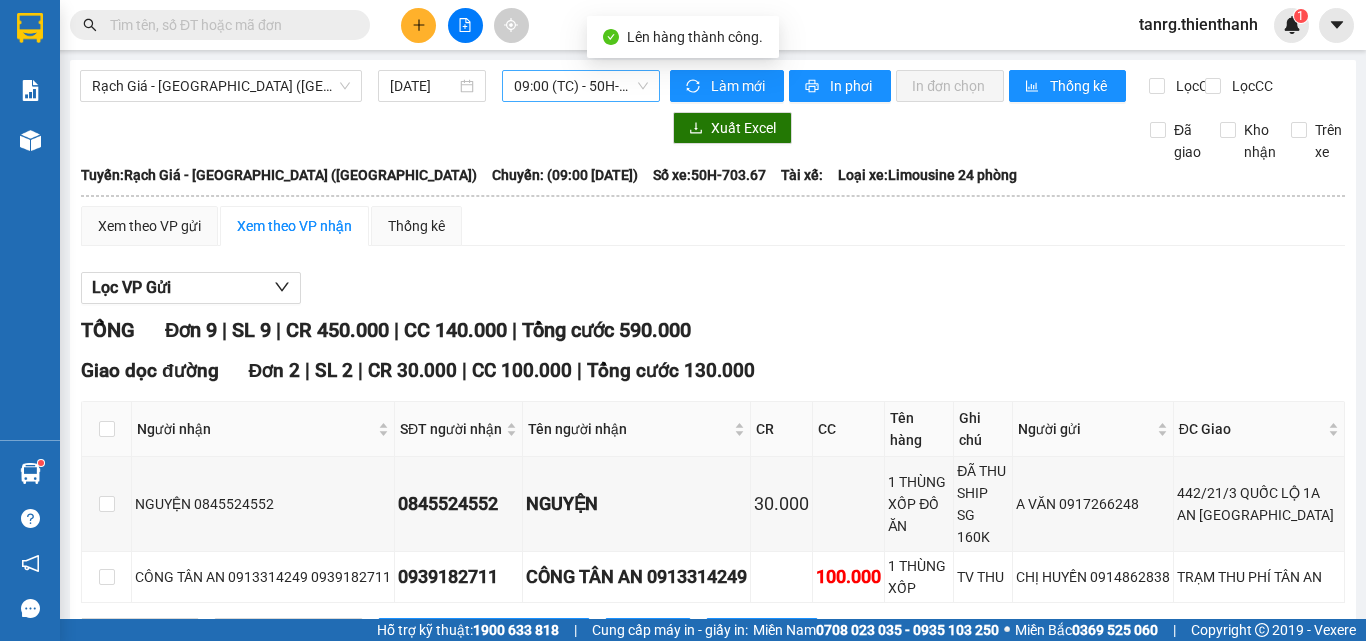 click on "09:00   (TC)   - 50H-703.67" at bounding box center [581, 86] 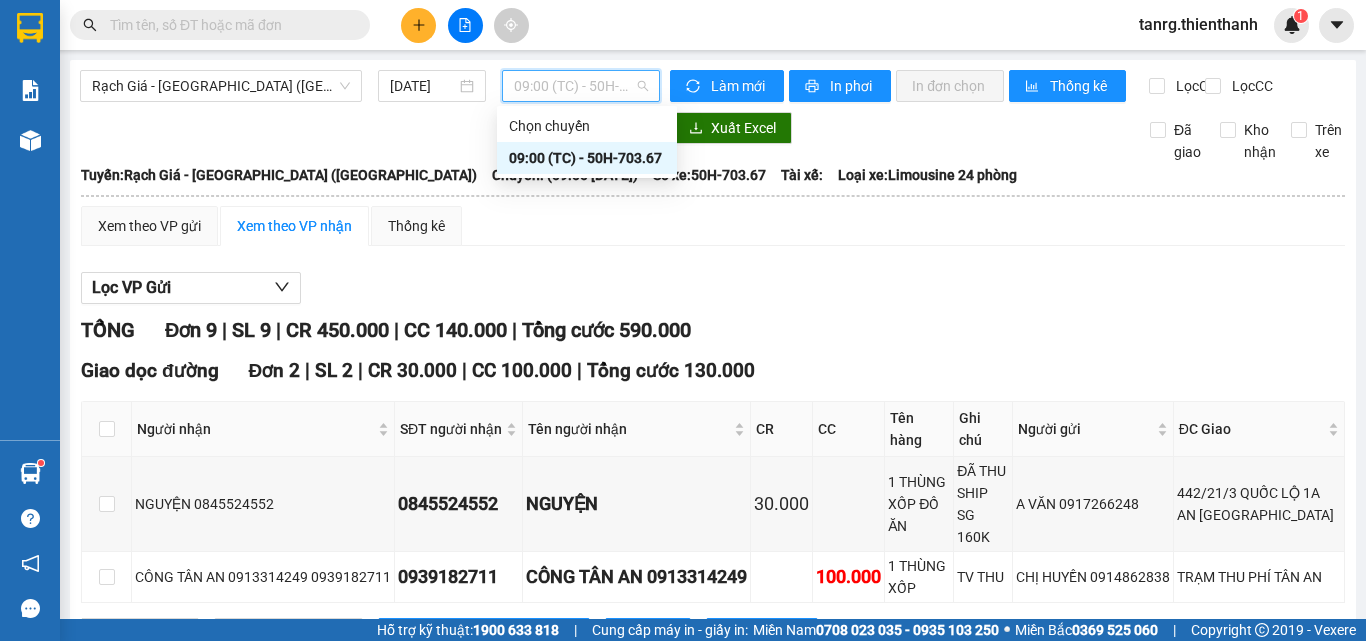click on "Lọc VP Gửi" at bounding box center [713, 288] 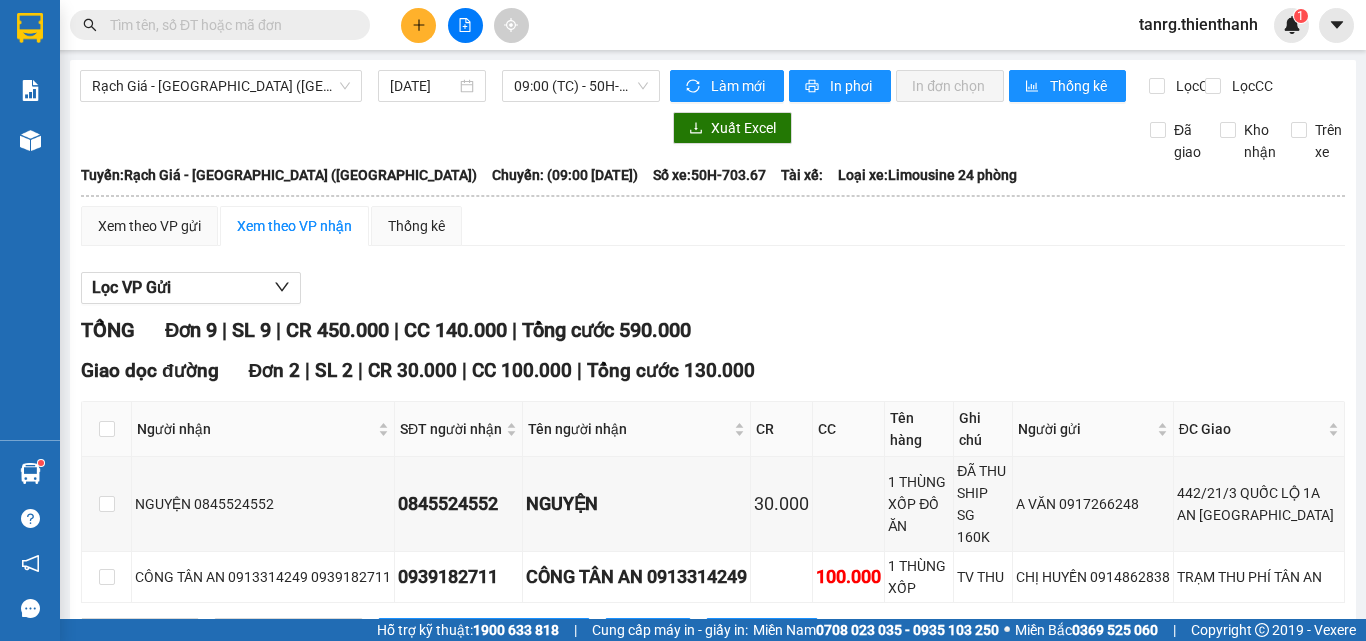 click at bounding box center [228, 25] 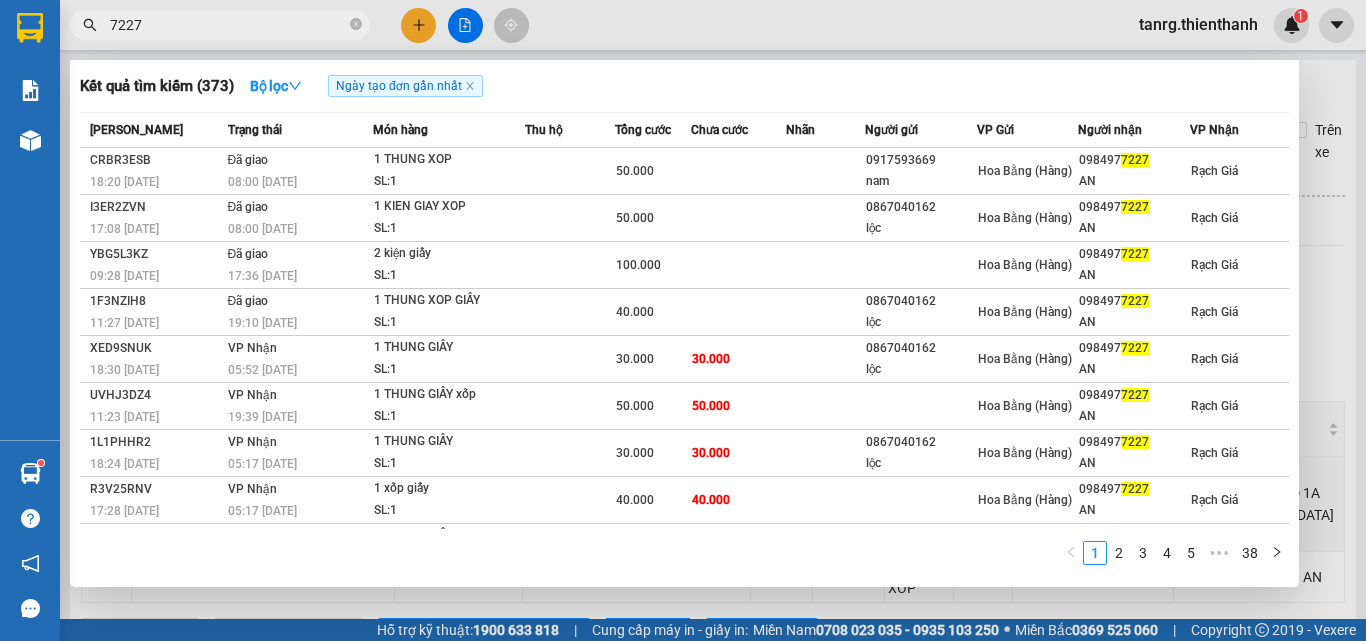 type on "7227" 